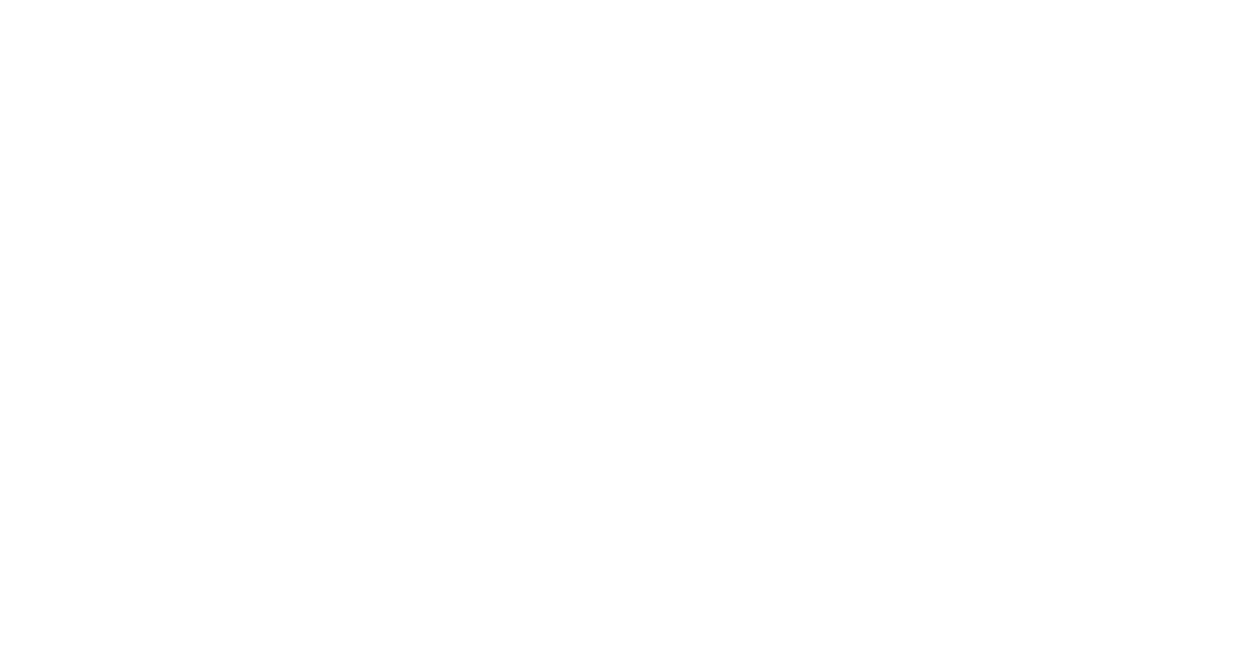 scroll, scrollTop: 0, scrollLeft: 0, axis: both 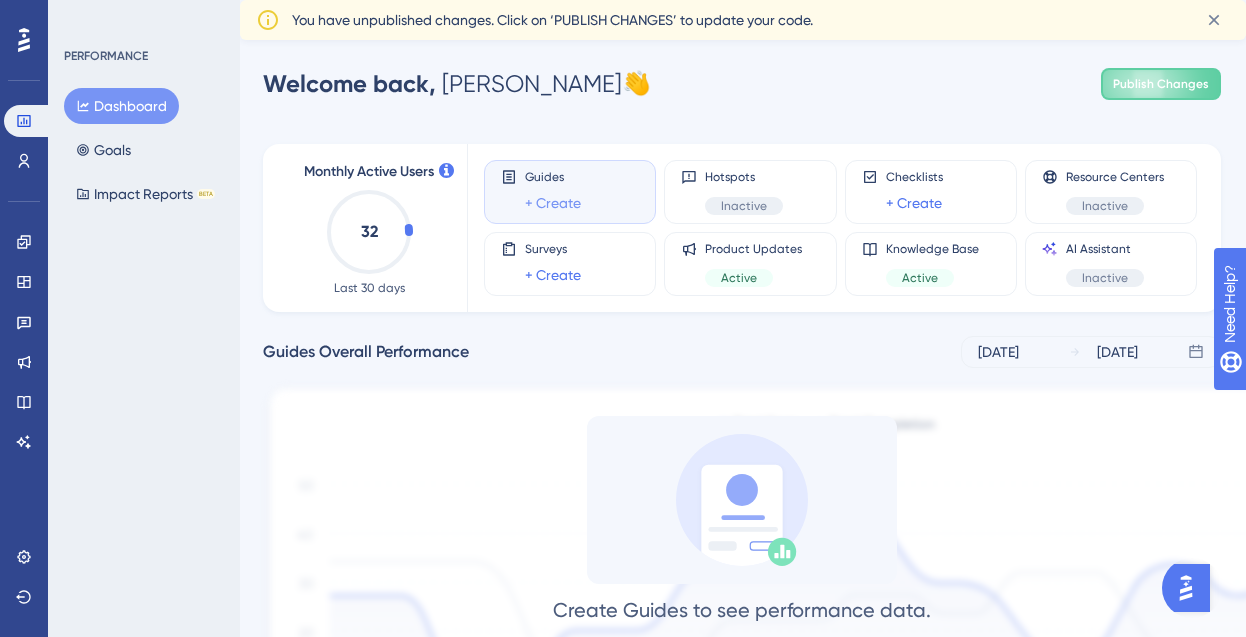 click on "+ Create" at bounding box center (553, 203) 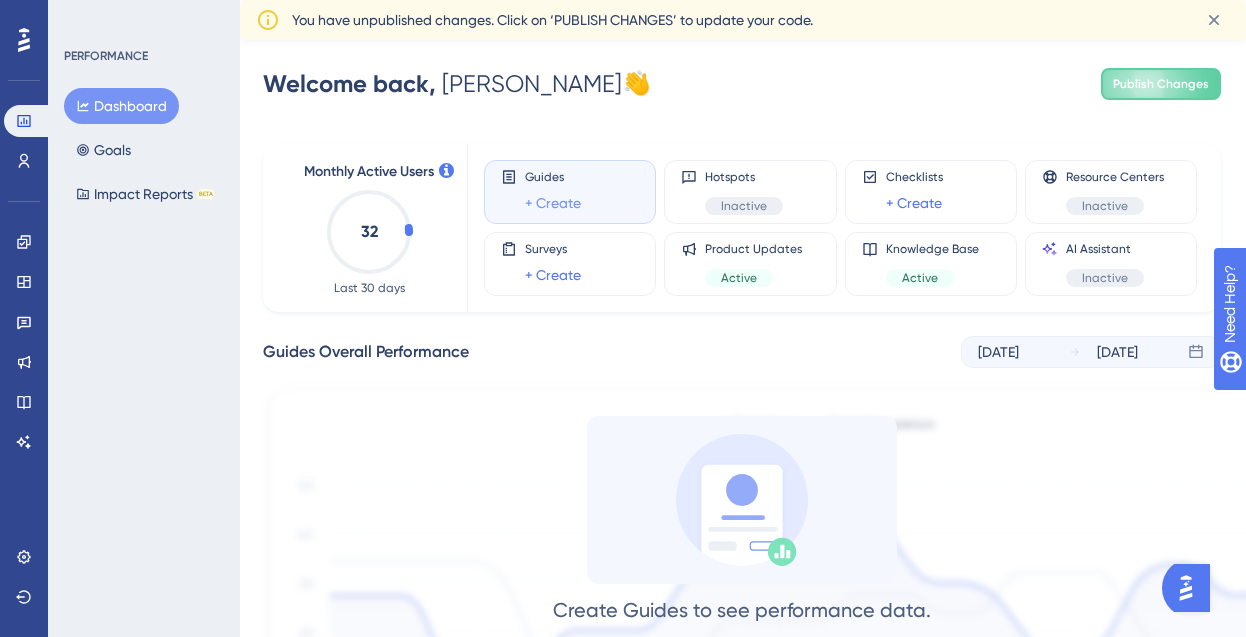 scroll, scrollTop: 0, scrollLeft: 0, axis: both 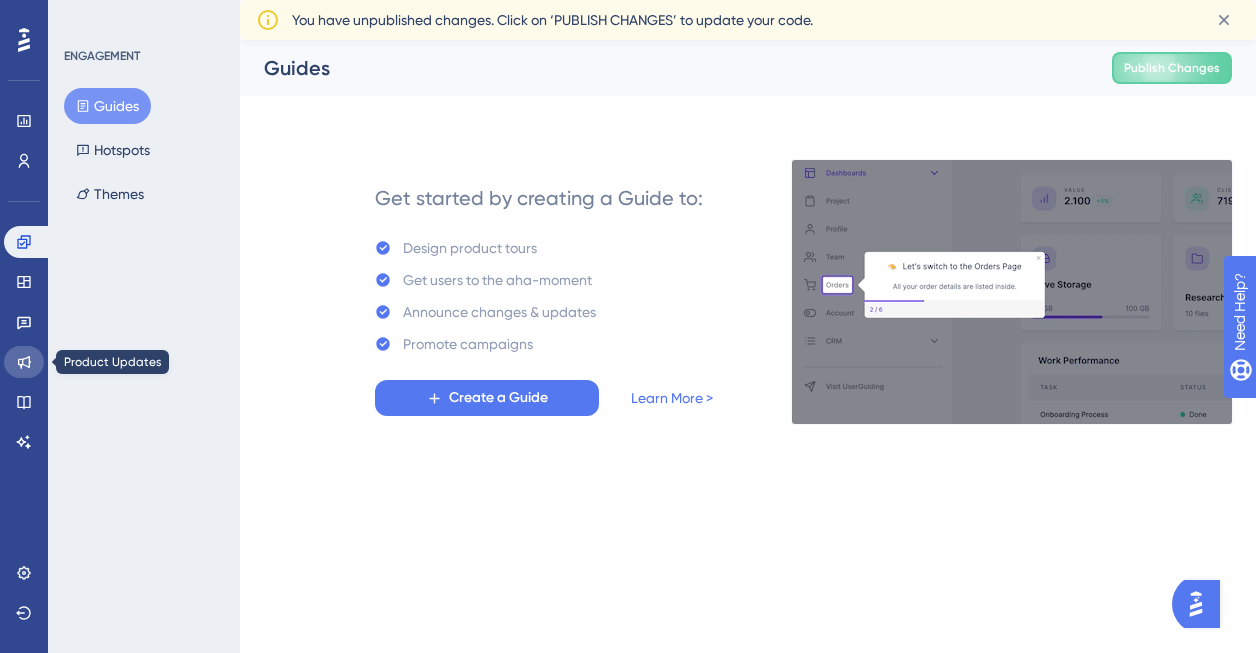 click 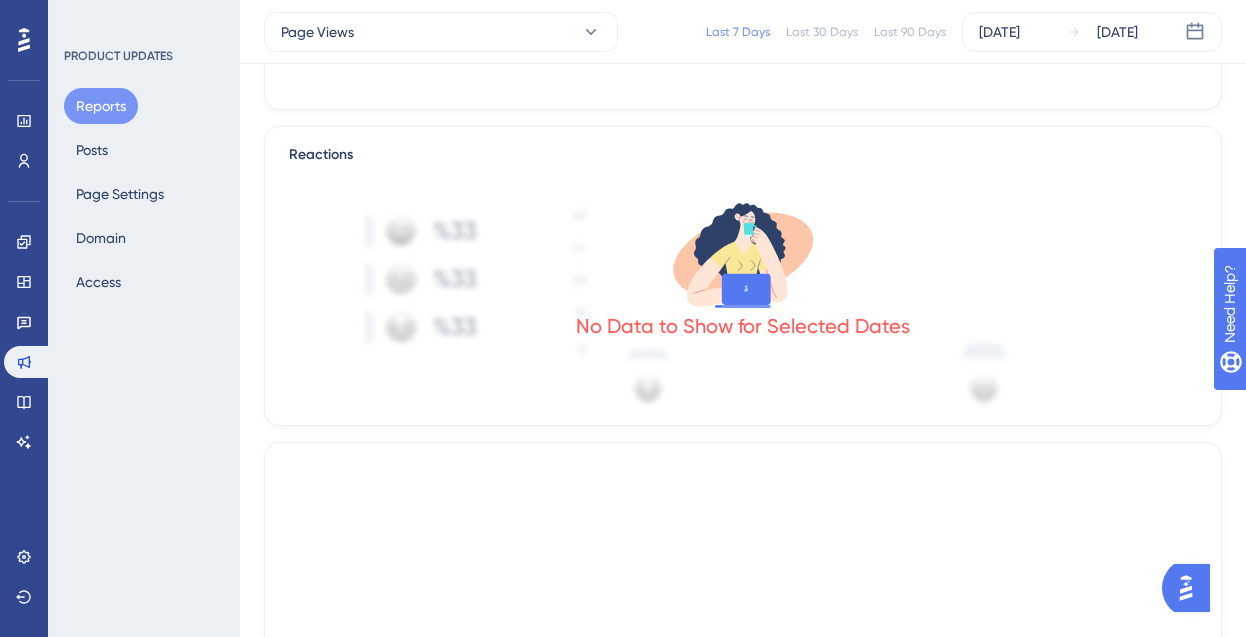 scroll, scrollTop: 656, scrollLeft: 0, axis: vertical 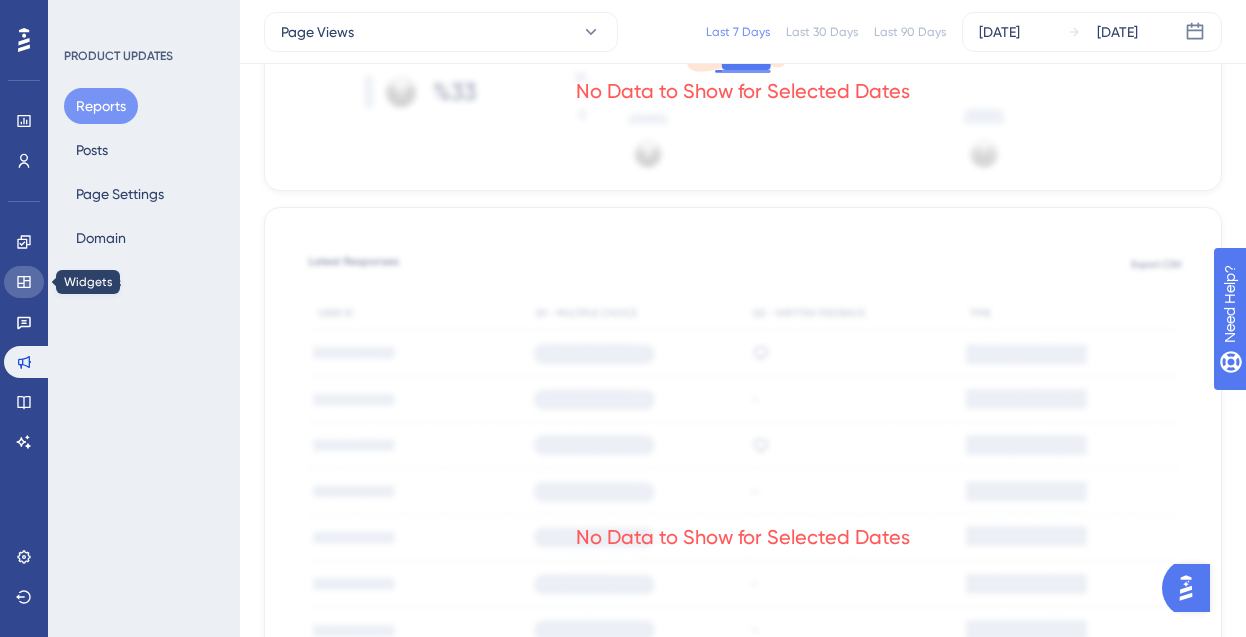 click at bounding box center [24, 282] 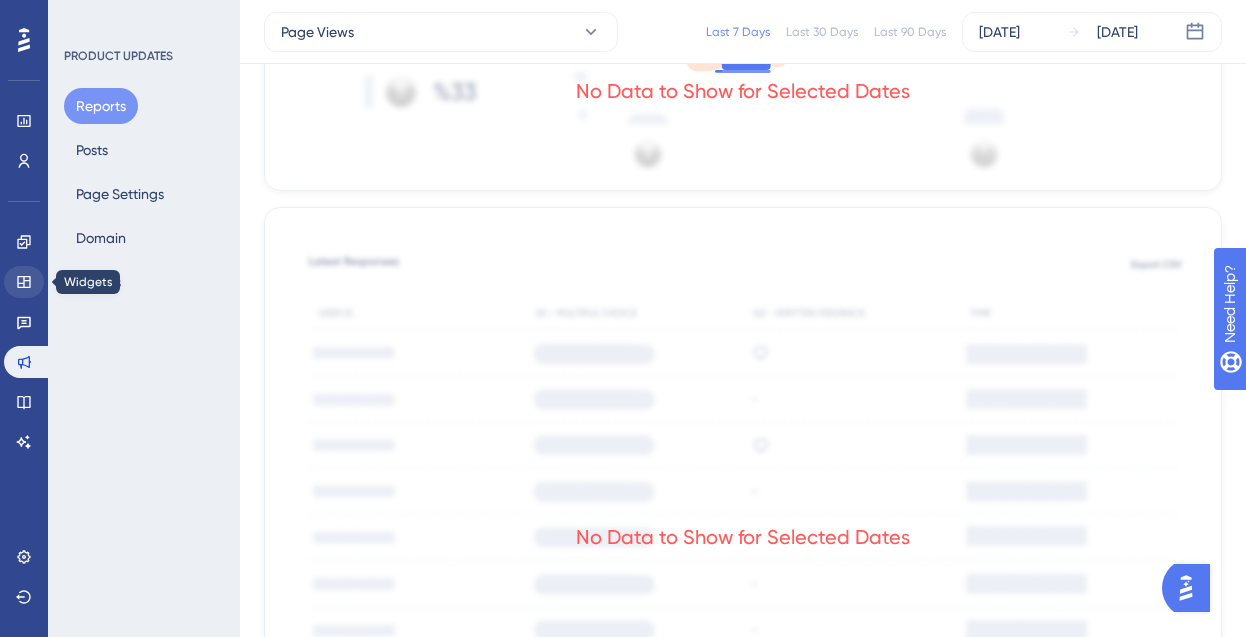 scroll, scrollTop: 0, scrollLeft: 0, axis: both 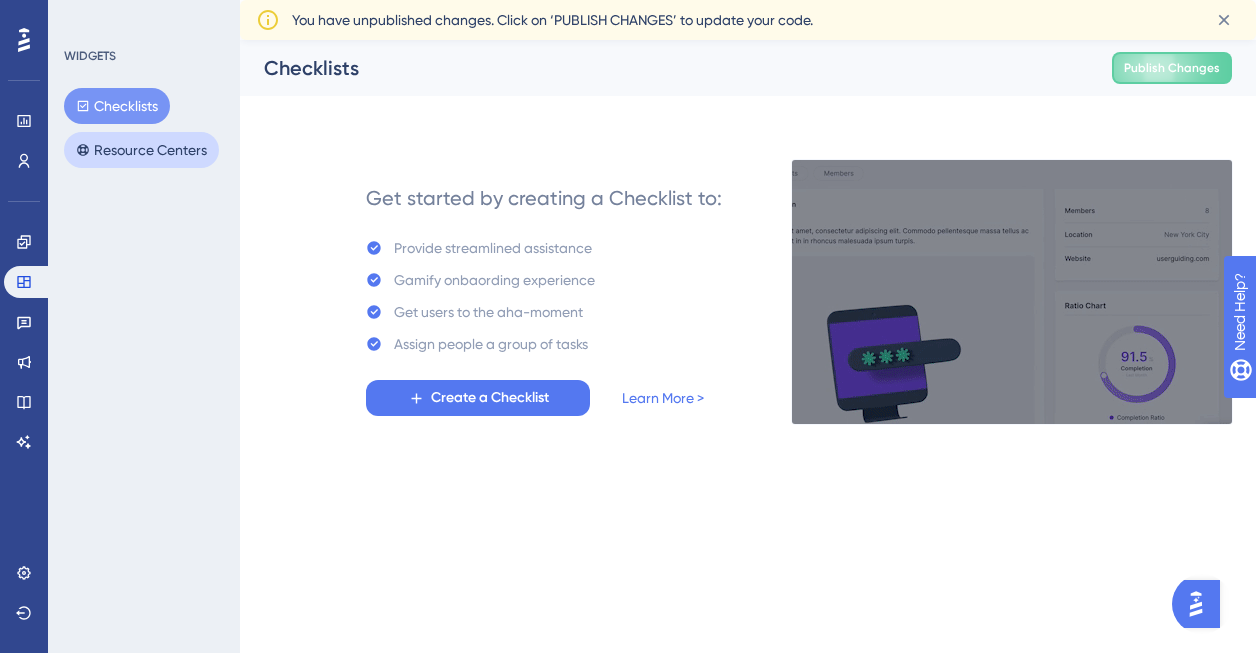 click on "Resource Centers" at bounding box center [141, 150] 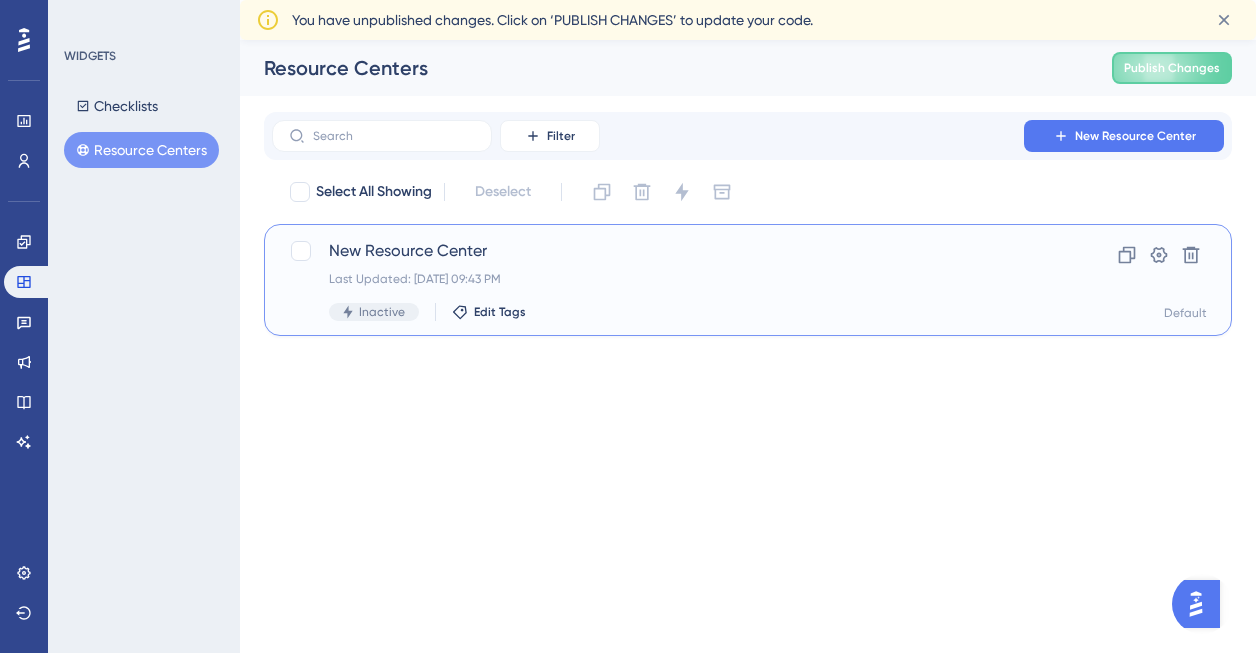 click on "New Resource Center" at bounding box center [668, 251] 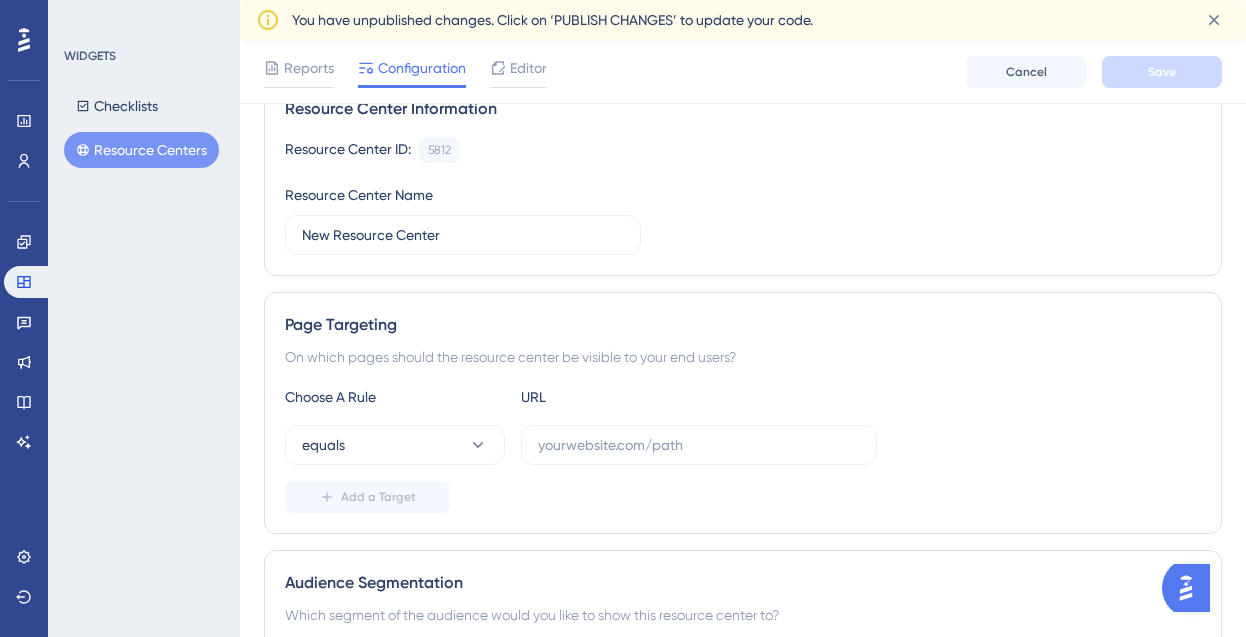 scroll, scrollTop: 182, scrollLeft: 0, axis: vertical 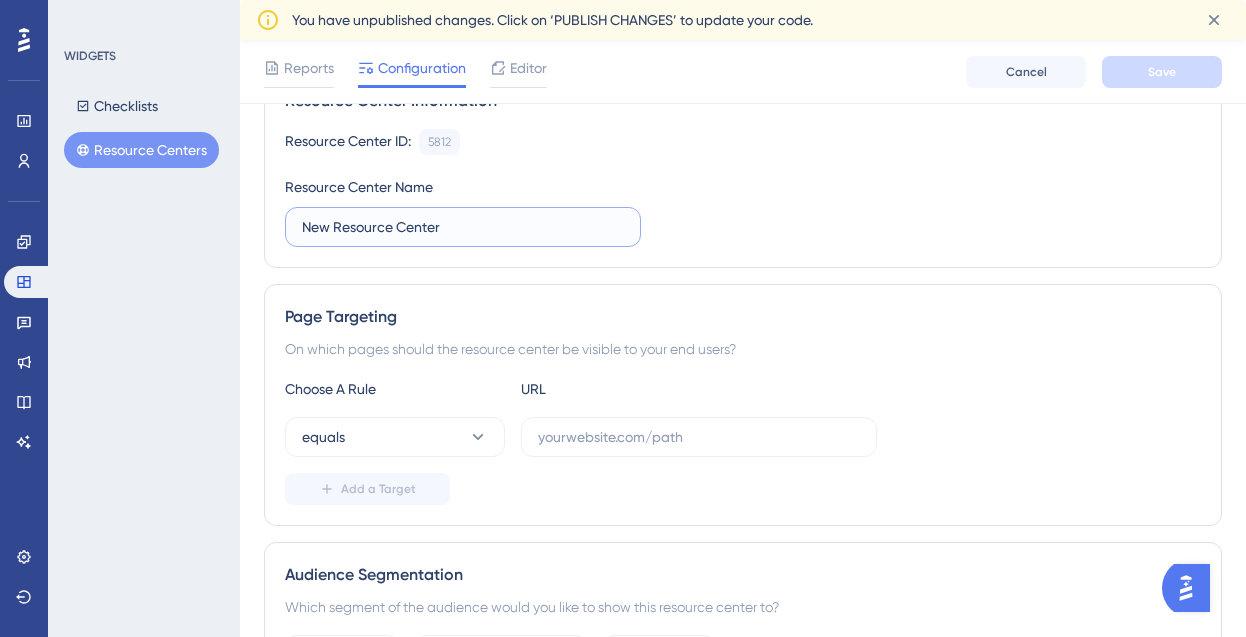 click on "New Resource Center" at bounding box center (463, 227) 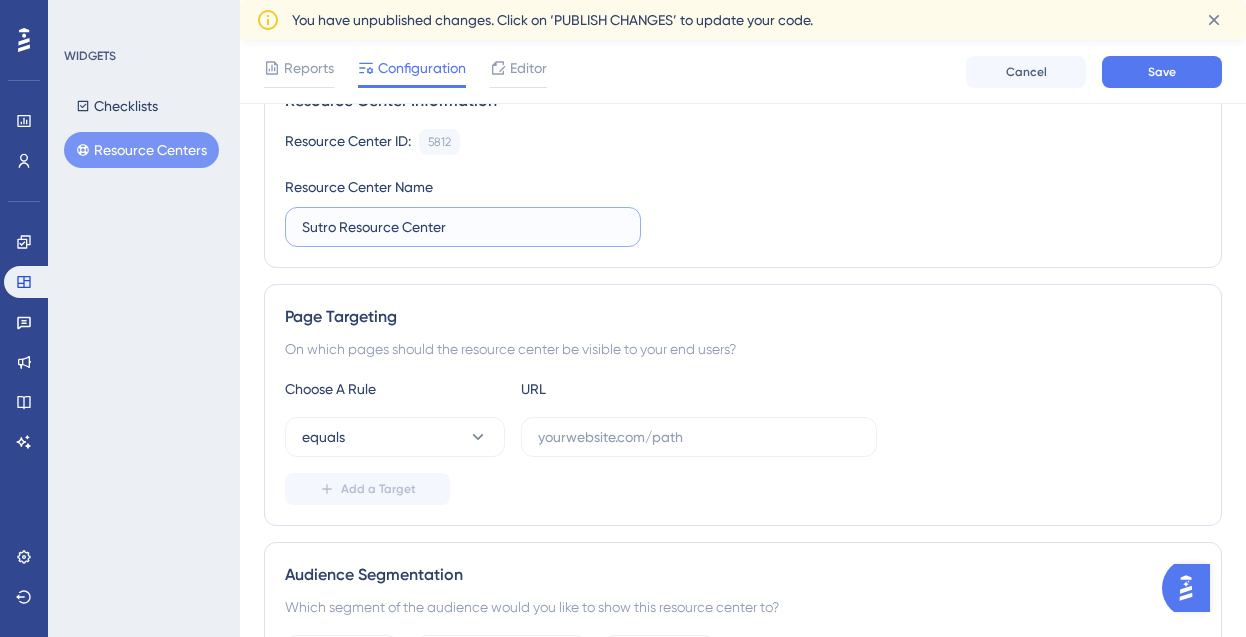 type on "Sutro Resource Center" 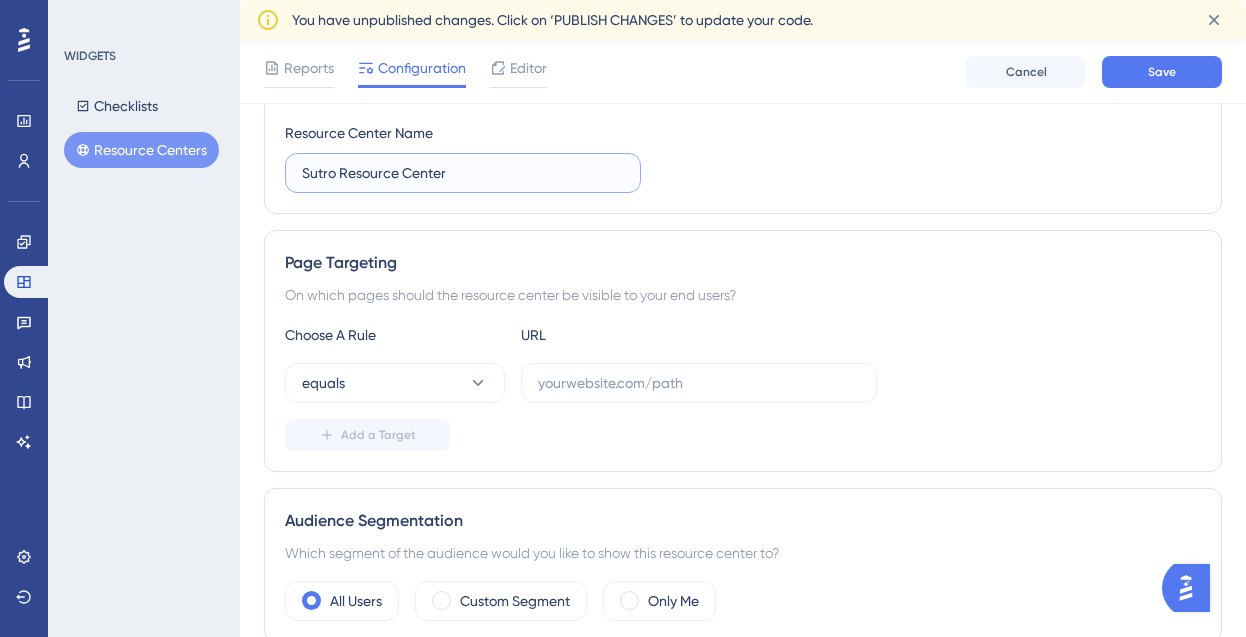 scroll, scrollTop: 156, scrollLeft: 0, axis: vertical 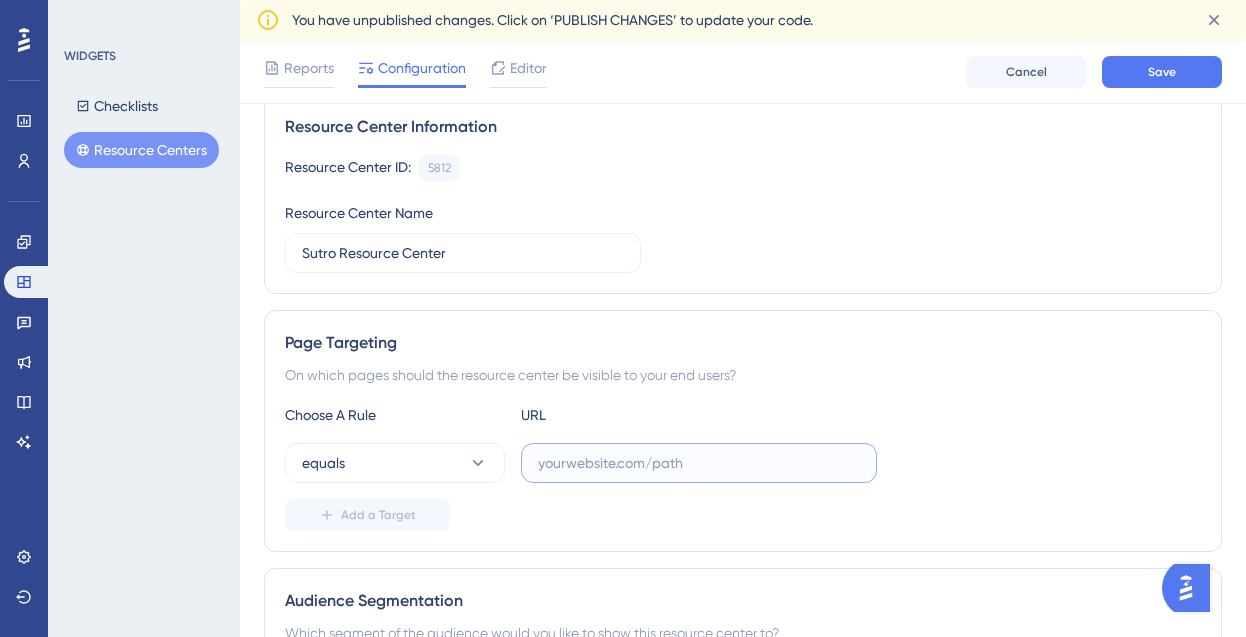 click at bounding box center [699, 463] 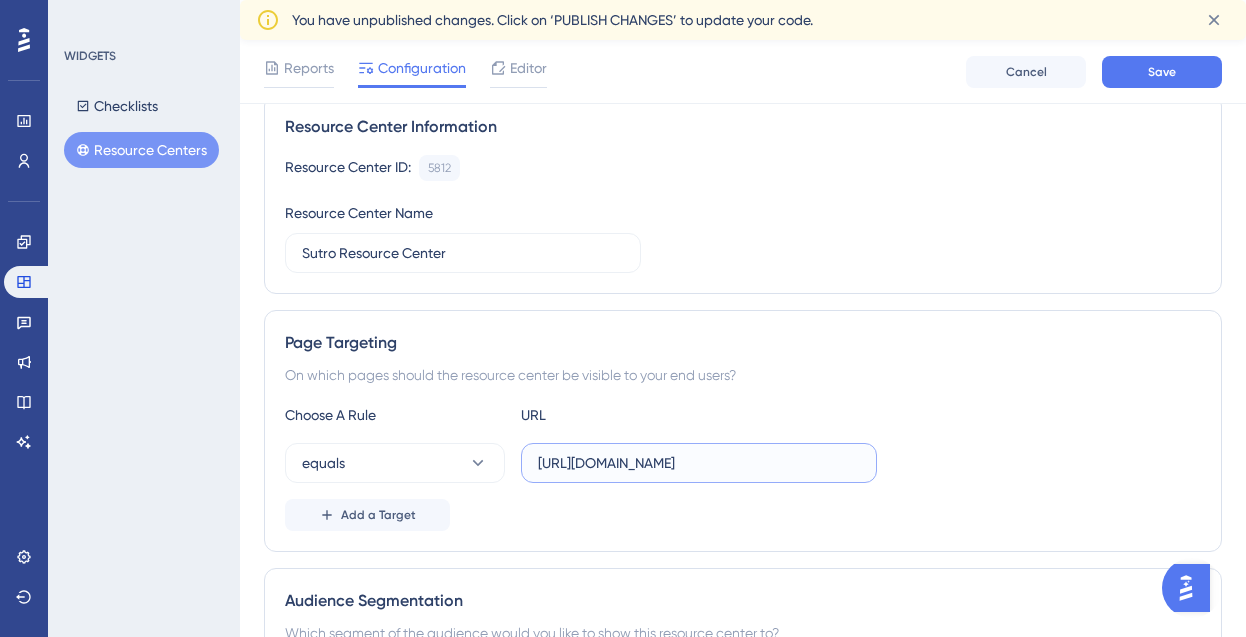 type on "https://sutrox.riviapps.com/sxmain/Dashboard" 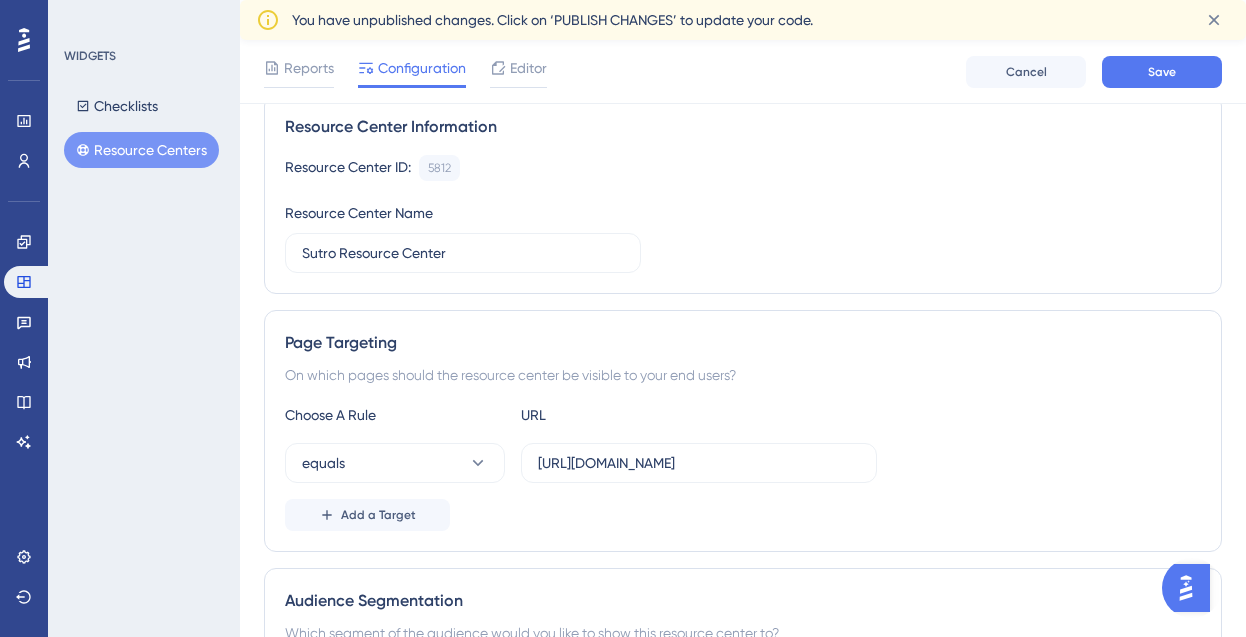 click on "URL" at bounding box center (631, 415) 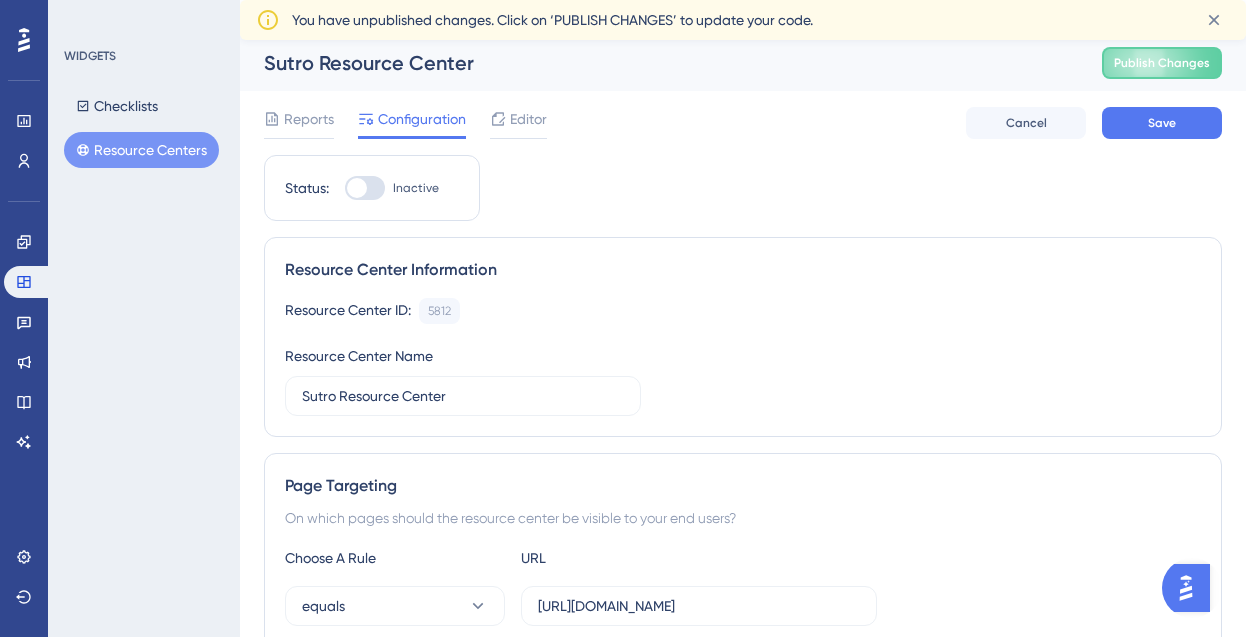 scroll, scrollTop: 0, scrollLeft: 0, axis: both 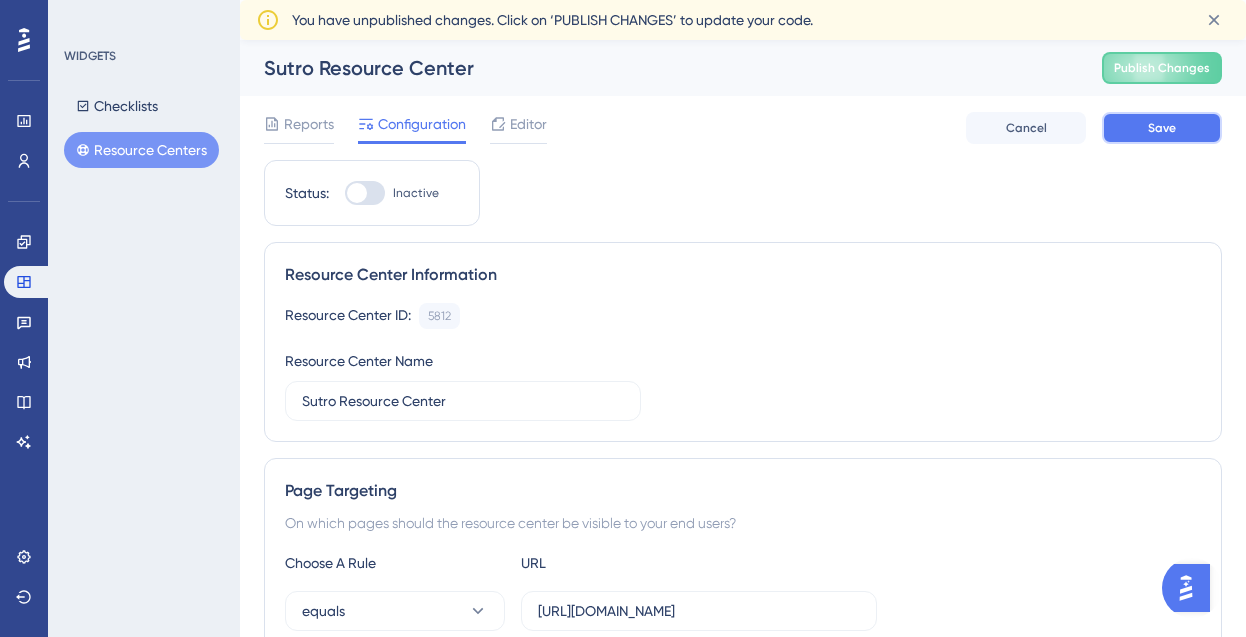 click on "Save" at bounding box center [1162, 128] 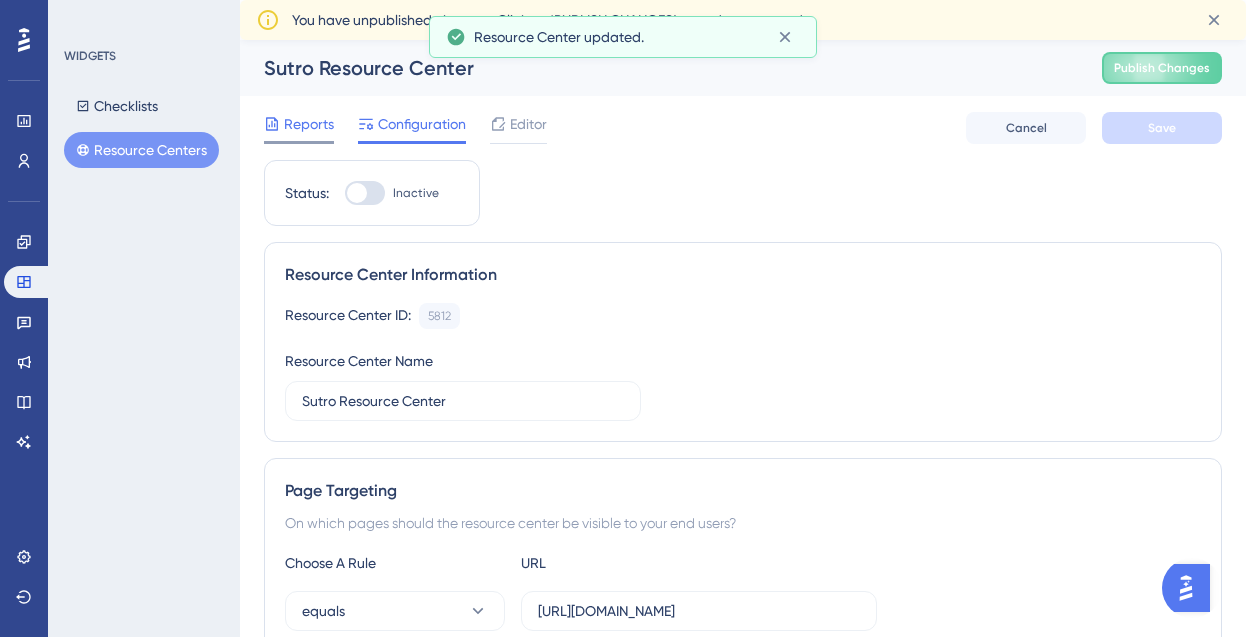 click on "Reports" at bounding box center [299, 128] 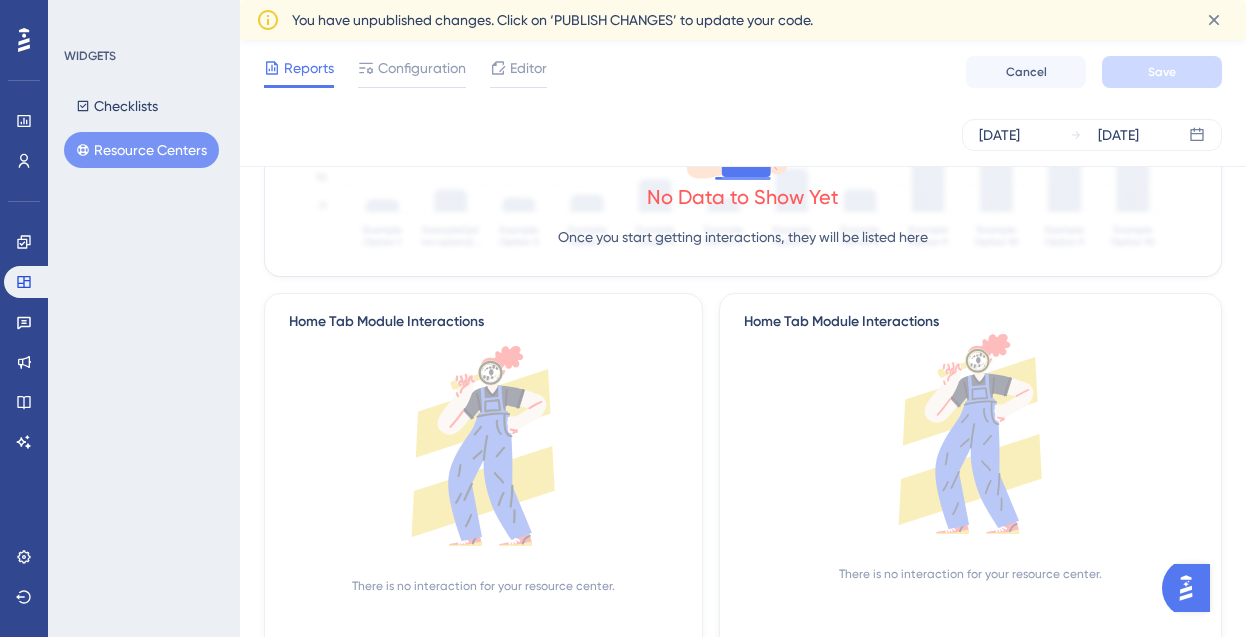 scroll, scrollTop: 0, scrollLeft: 0, axis: both 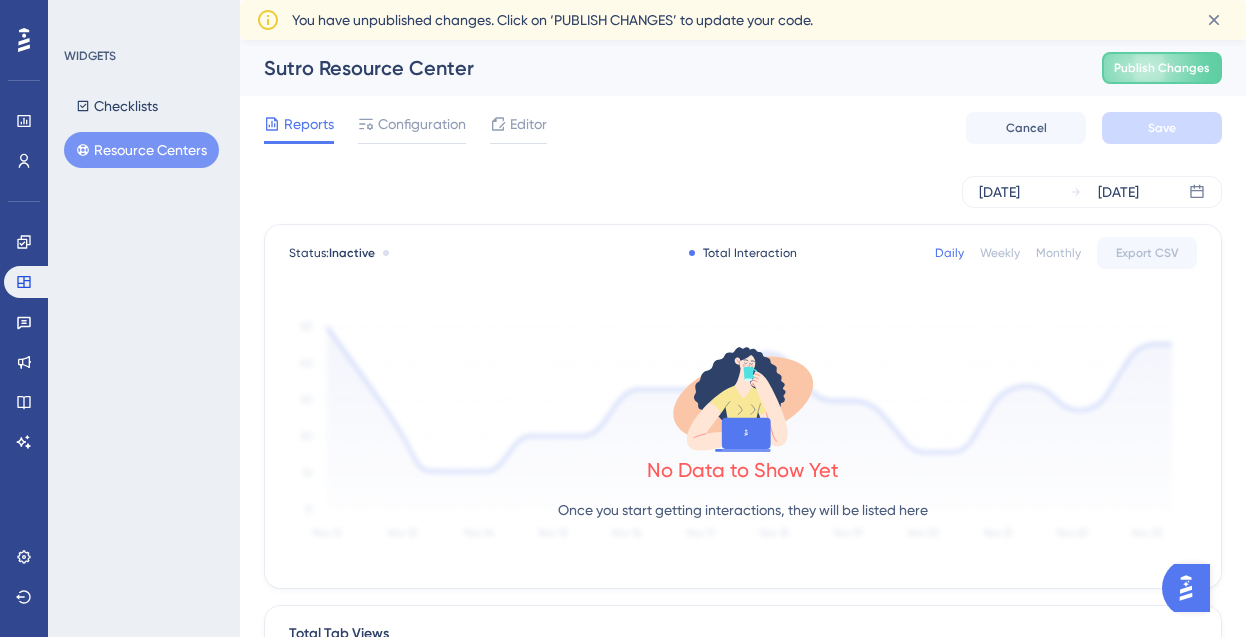 click on "Resource Centers" at bounding box center [141, 150] 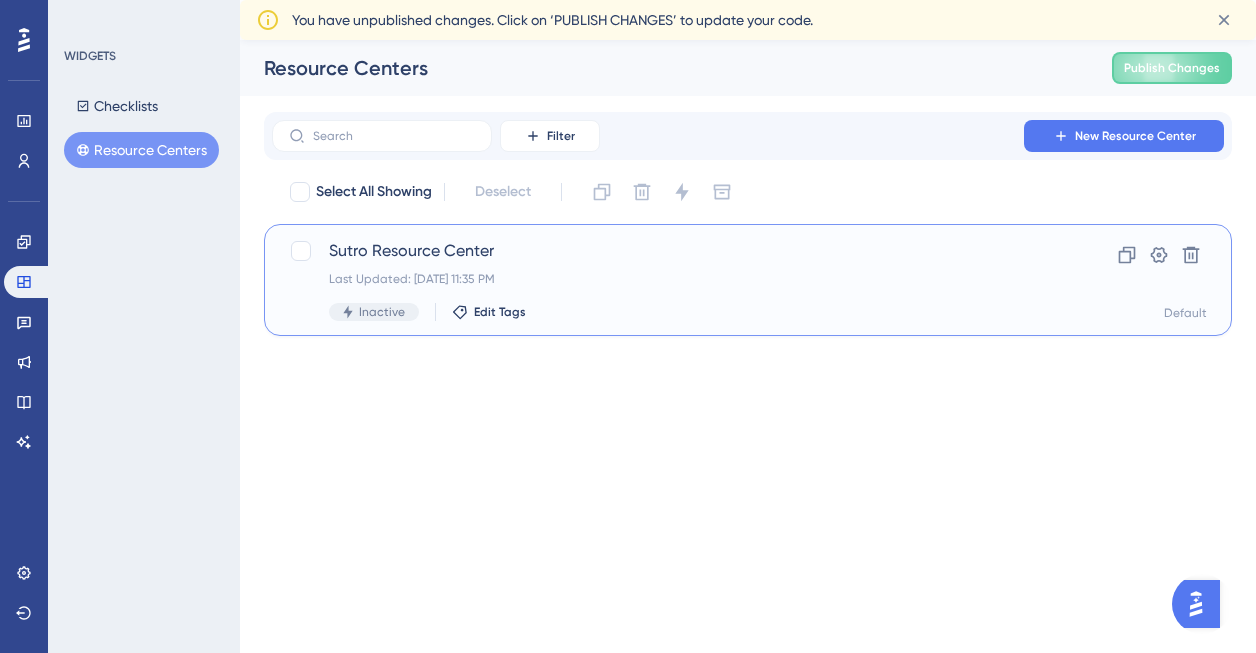 click on "Sutro Resource Center" at bounding box center (668, 251) 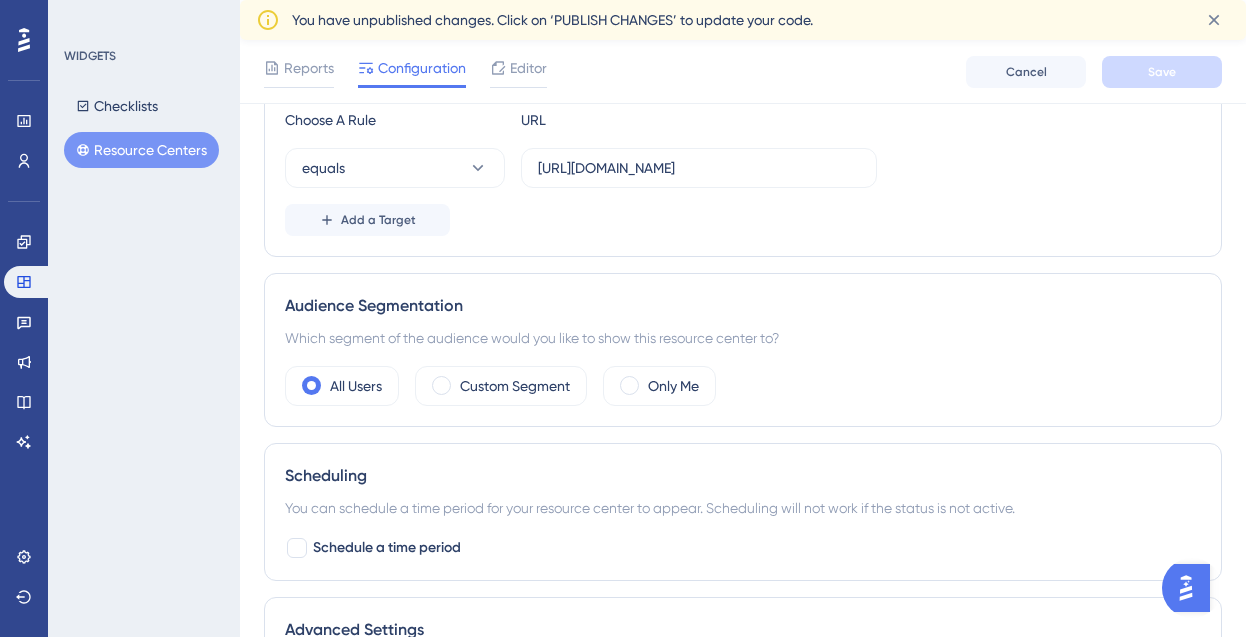 scroll, scrollTop: 685, scrollLeft: 0, axis: vertical 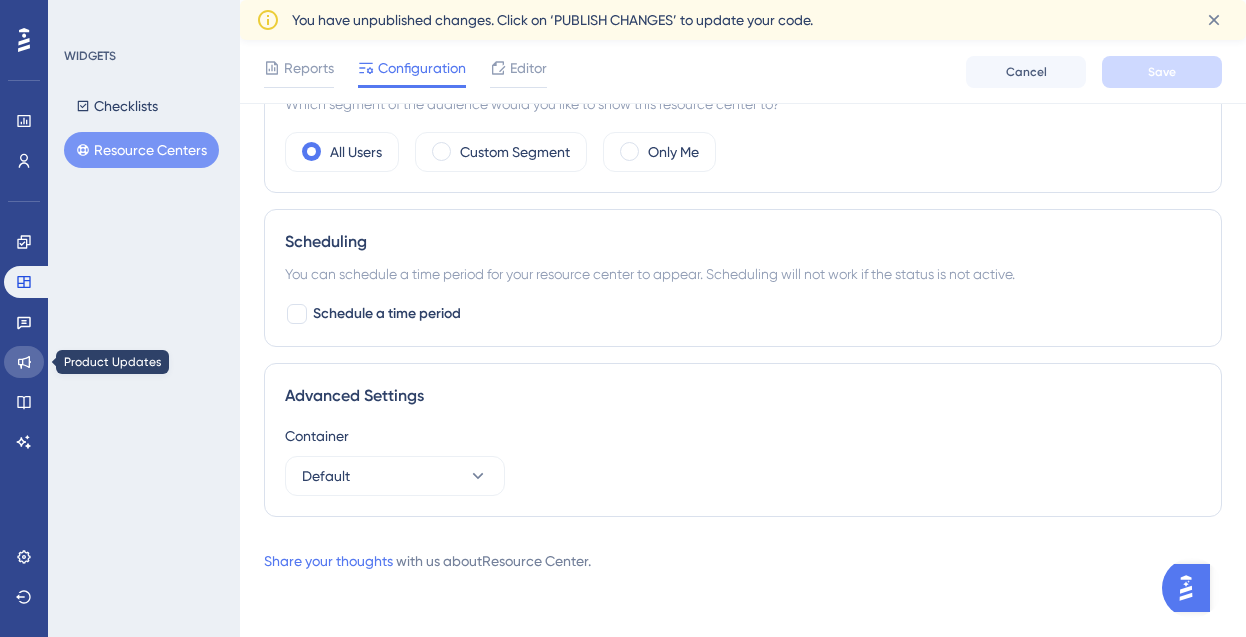 click 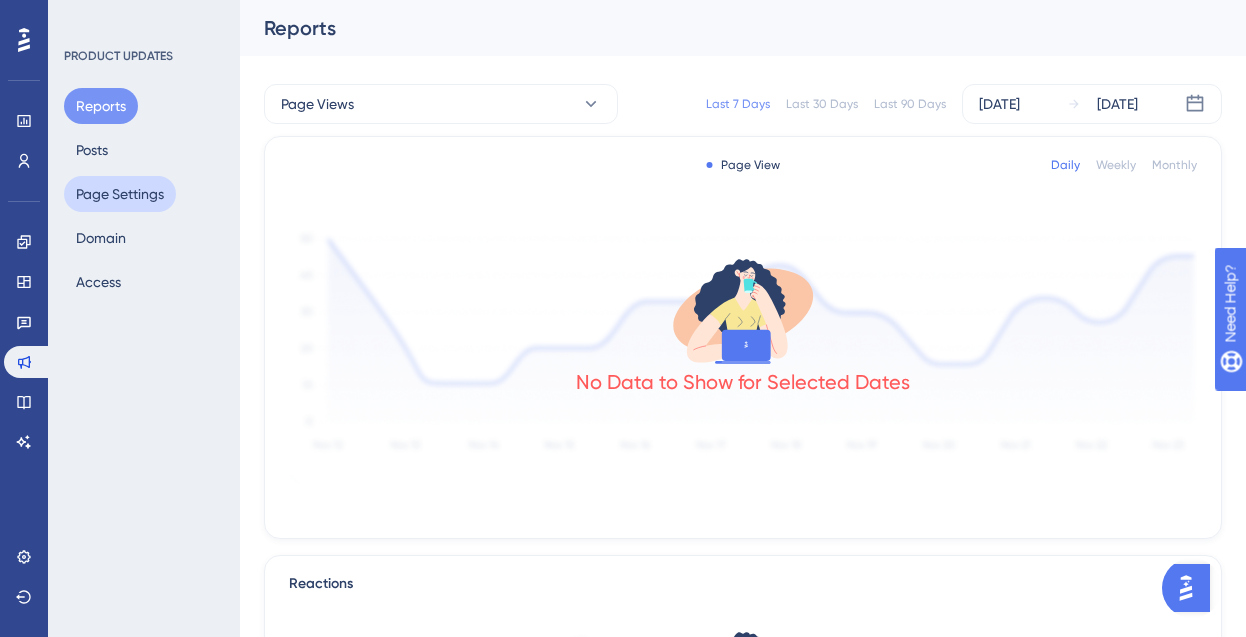 scroll, scrollTop: 0, scrollLeft: 0, axis: both 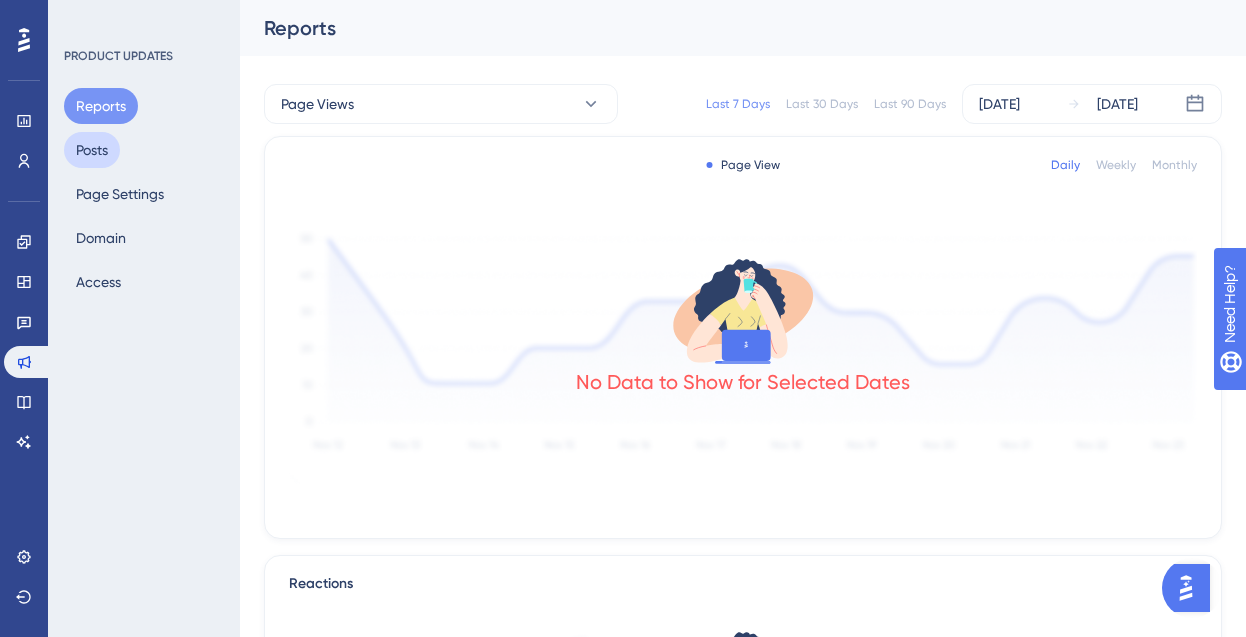 click on "Posts" at bounding box center [92, 150] 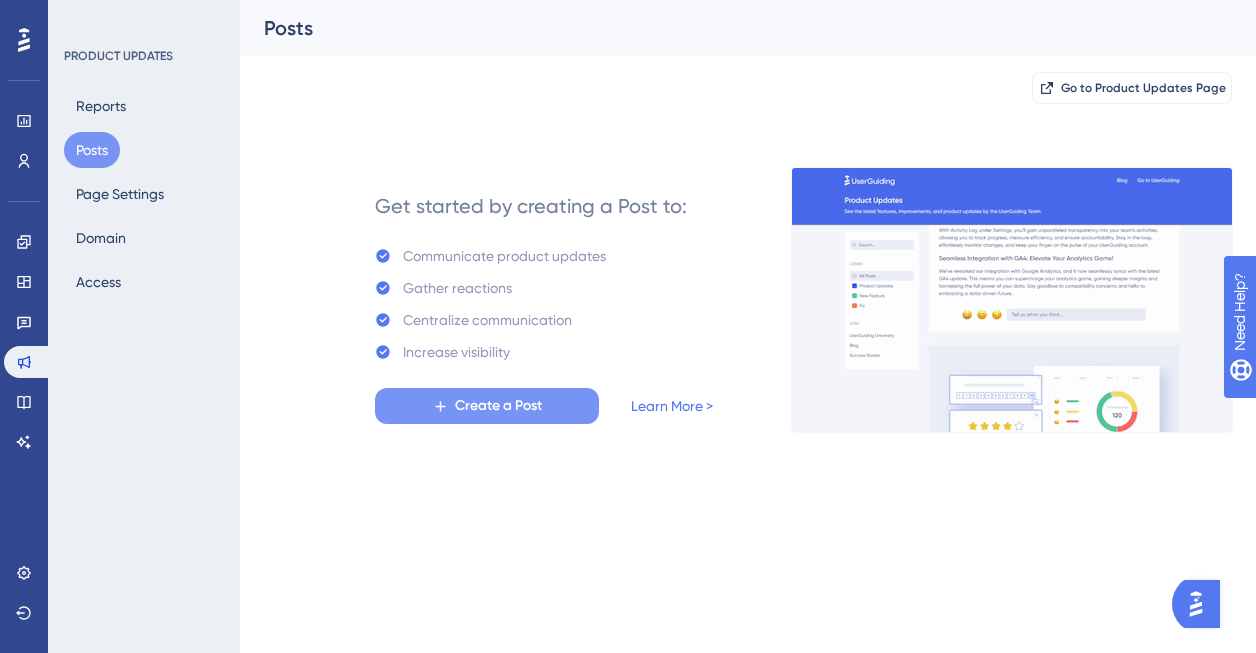 click on "Create a Post" at bounding box center [498, 406] 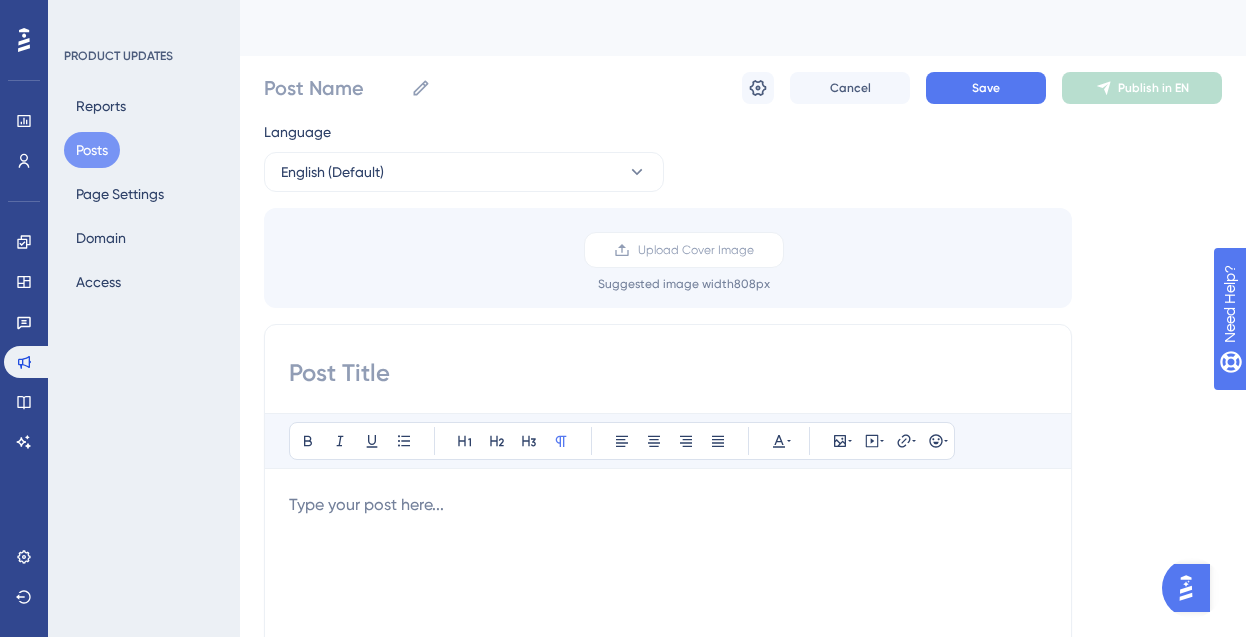 click on "Bold Italic Underline Bullet Point Heading 1 Heading 2 Heading 3 Normal Align Left Align Center Align Right Align Justify Text Color Insert Image Embed Video Hyperlink Emojis Type your post here..." at bounding box center [668, 641] 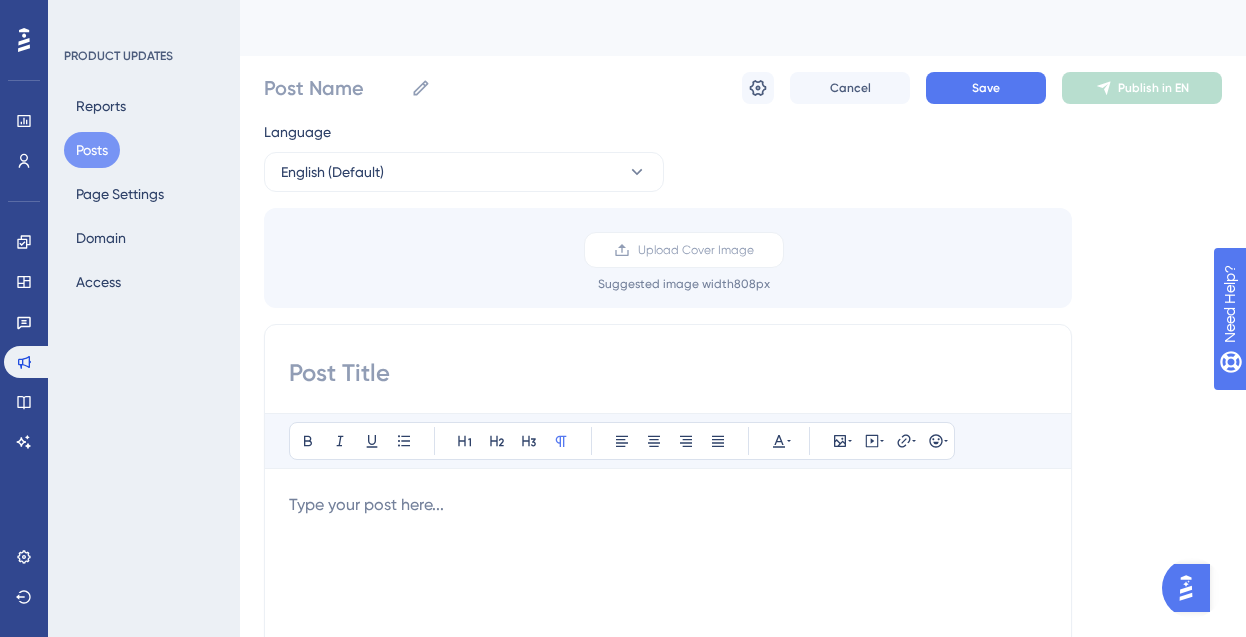 click at bounding box center (668, 505) 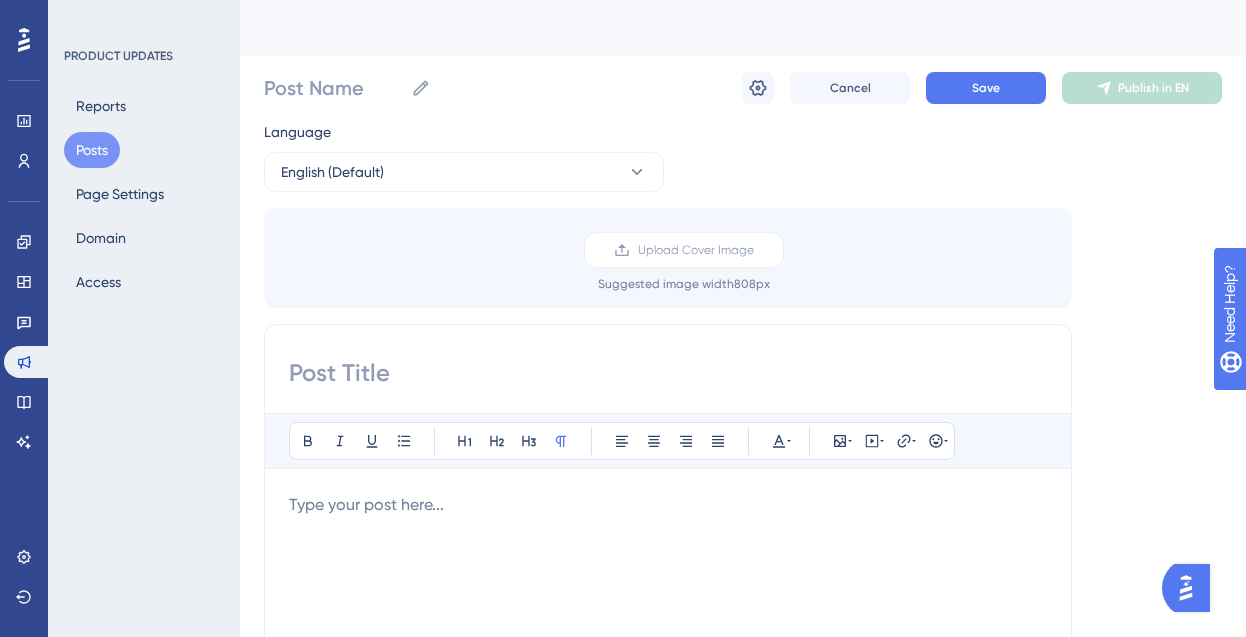 click at bounding box center [668, 373] 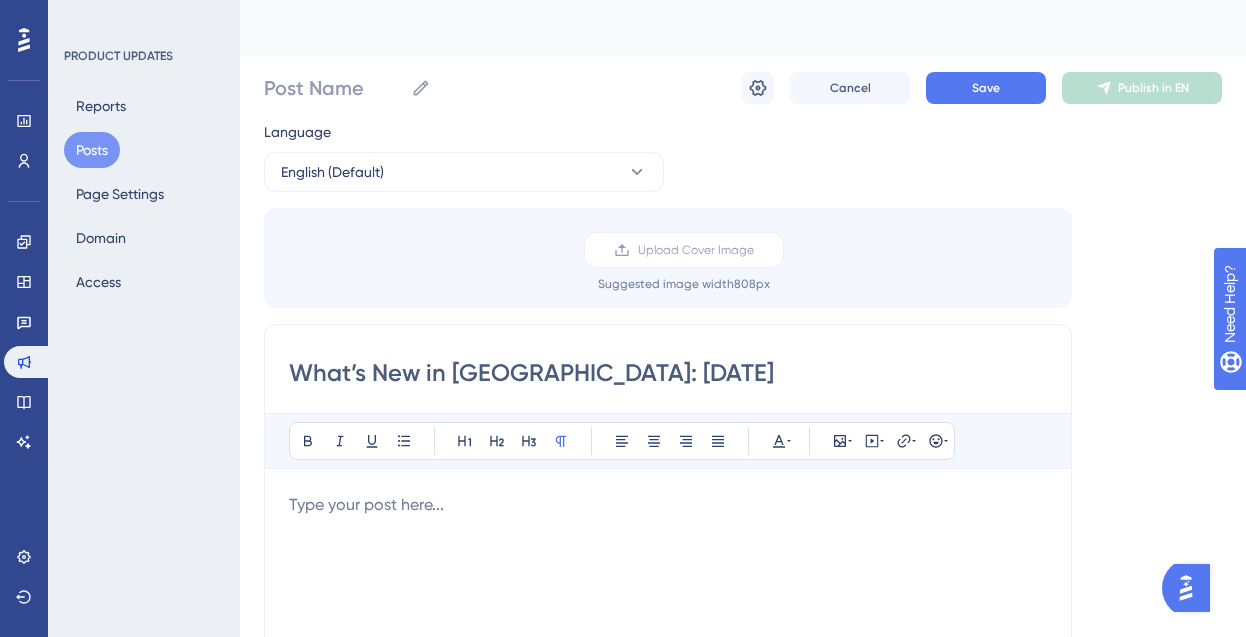 type on "What’s New in [GEOGRAPHIC_DATA]: [DATE]" 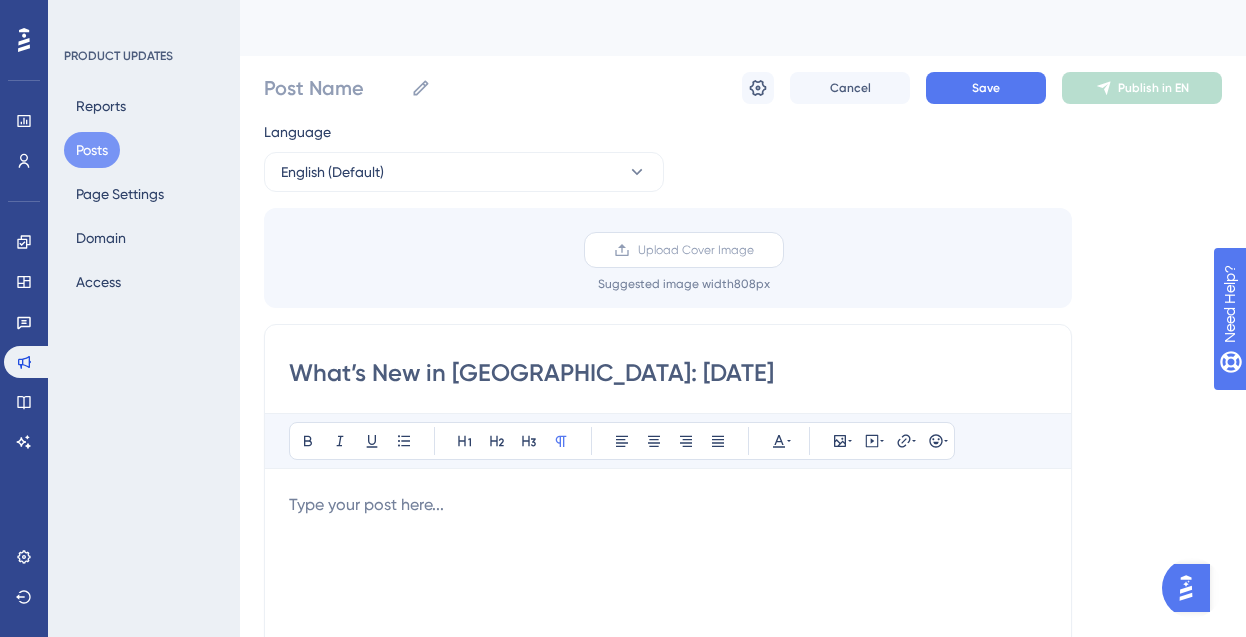 click on "Upload Cover Image" at bounding box center [684, 250] 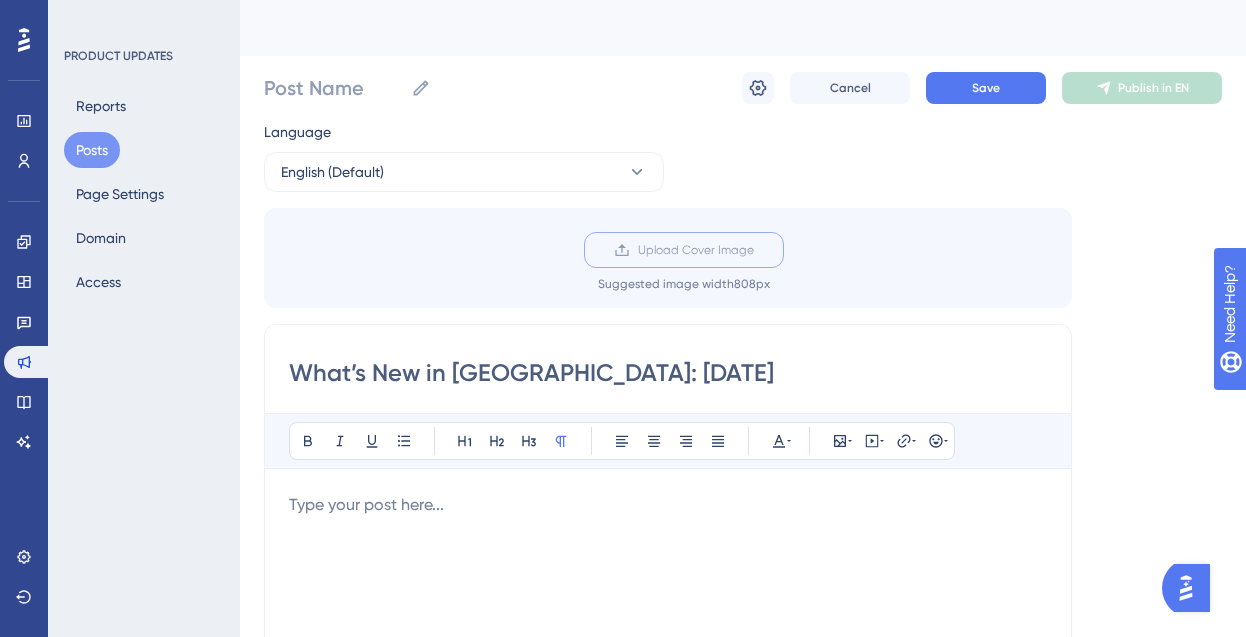 click on "Upload Cover Image" at bounding box center (754, 250) 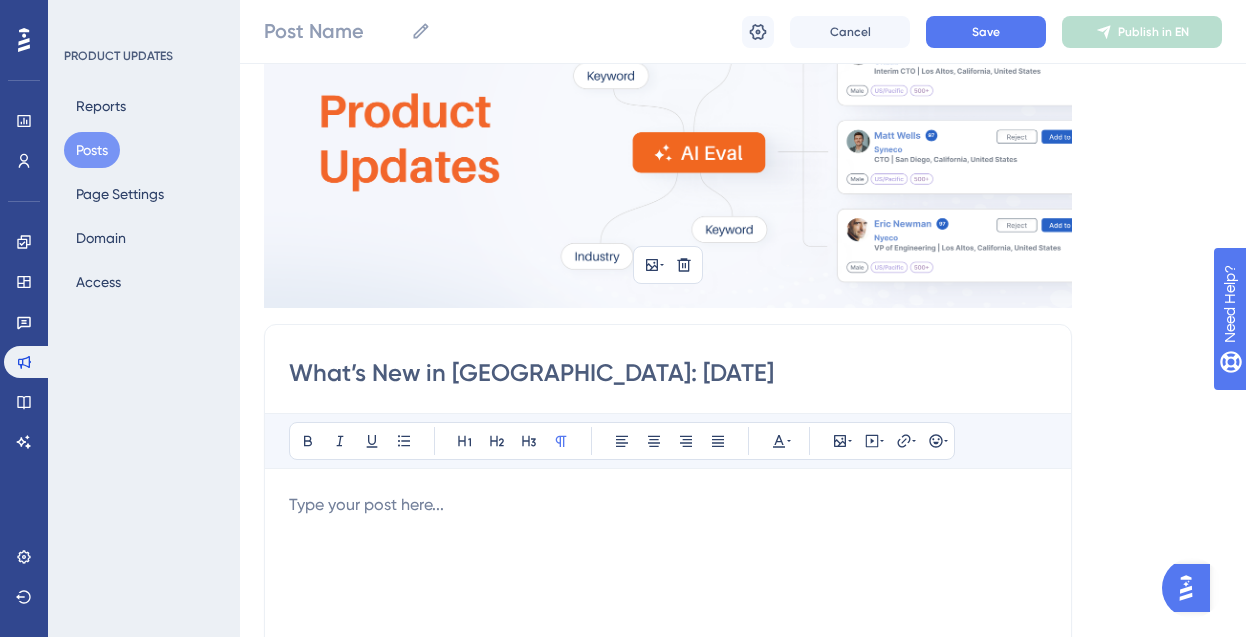 scroll, scrollTop: 411, scrollLeft: 0, axis: vertical 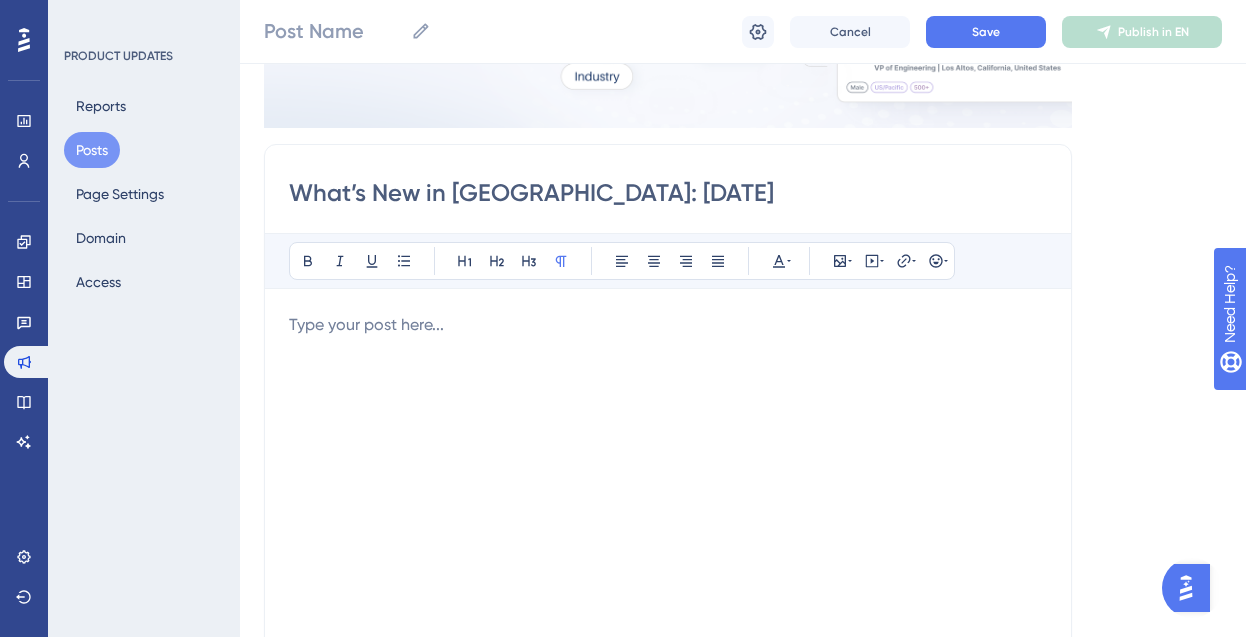 click at bounding box center [668, 533] 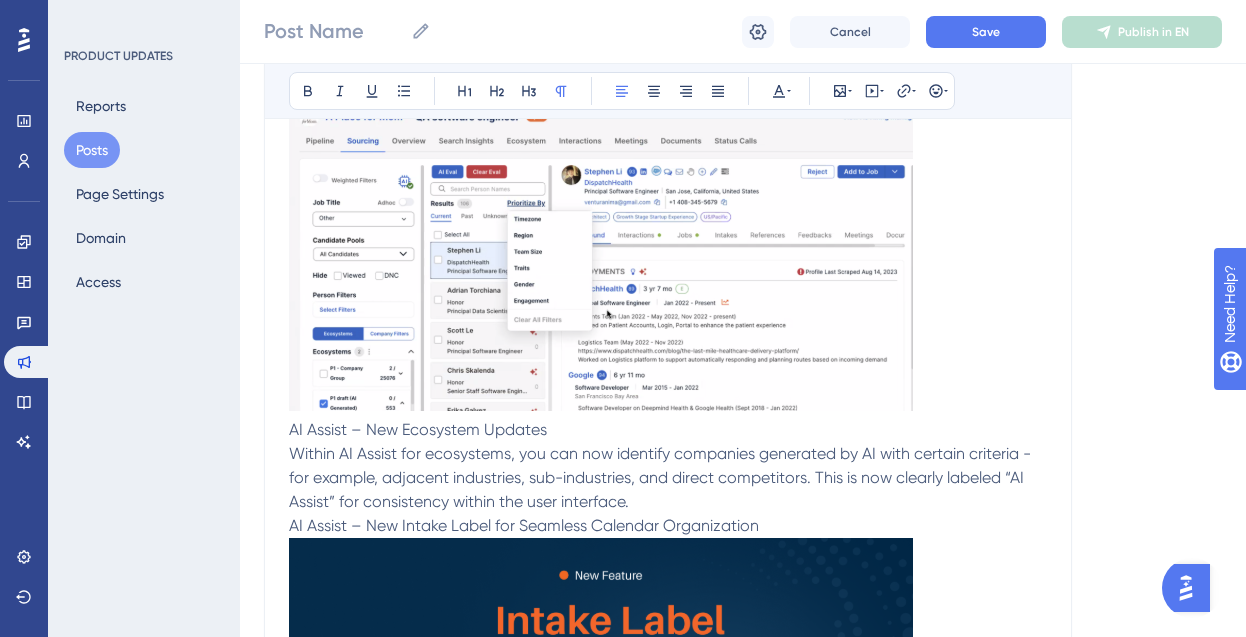 scroll, scrollTop: 1937, scrollLeft: 0, axis: vertical 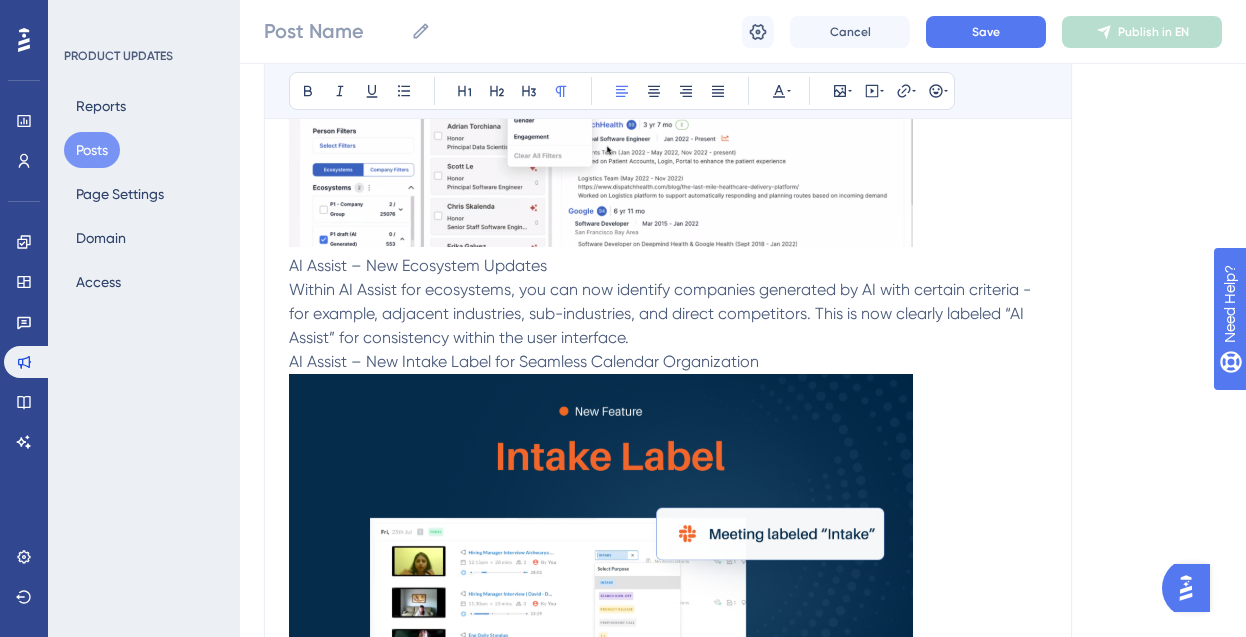 click on "AI Assist – New Ecosystem Updates" at bounding box center (668, 266) 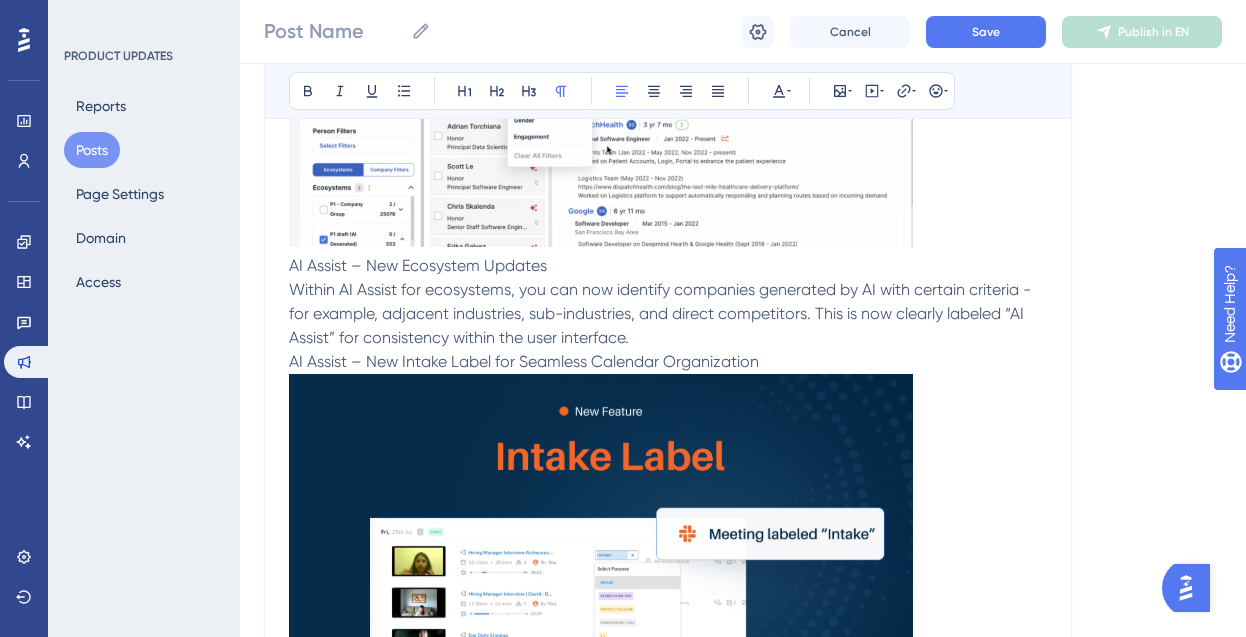 click on "Within AI Assist for ecosystems, you can now identify companies generated by AI with certain criteria - for example, adjacent industries, sub-industries, and direct competitors. This is now clearly labeled “AI Assist” for consistency within the user interface." at bounding box center [662, 313] 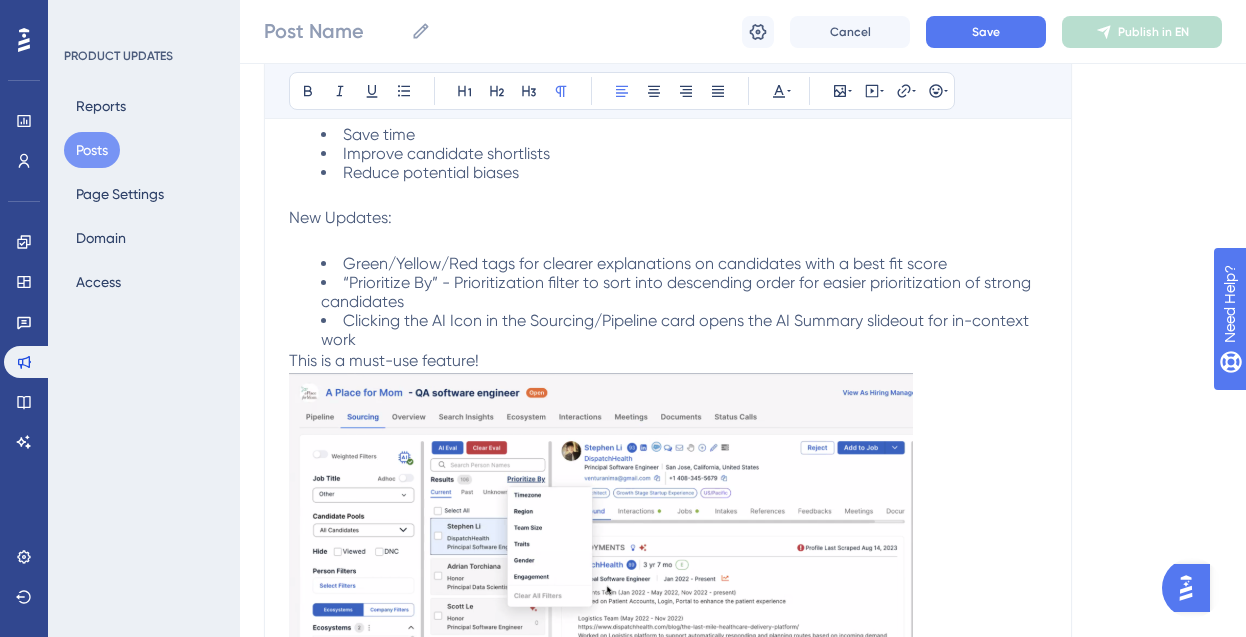 scroll, scrollTop: 1446, scrollLeft: 0, axis: vertical 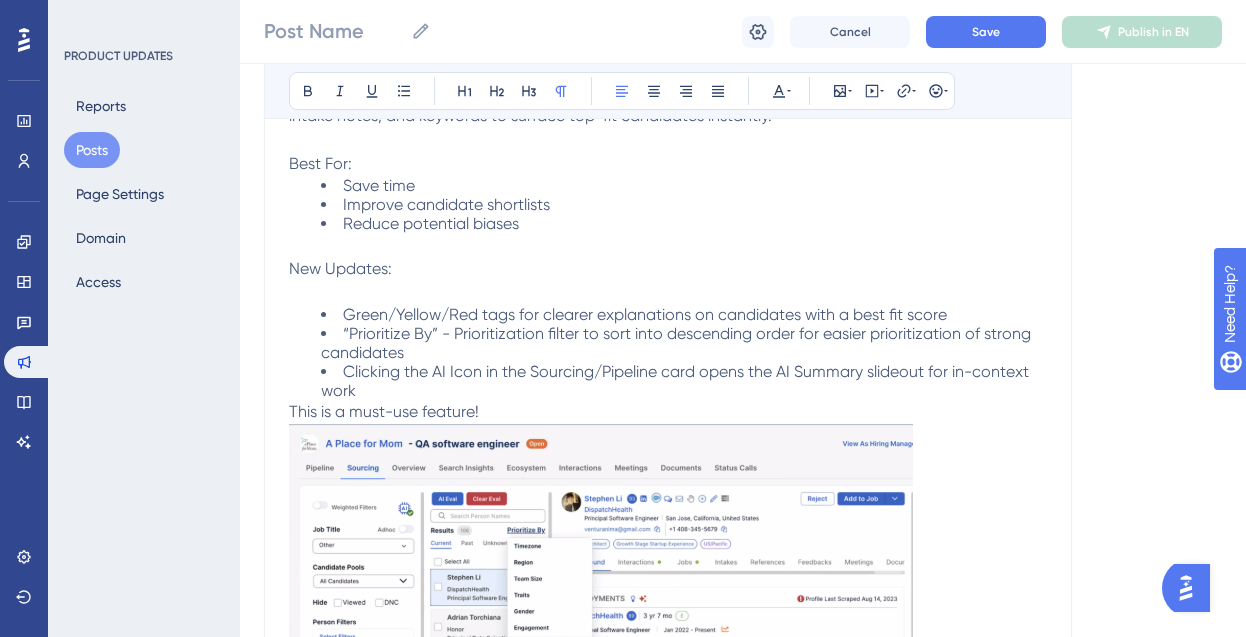 click on "Clicking the AI Icon in the Sourcing/Pipeline card opens the AI Summary slideout for in-context work" at bounding box center [684, 381] 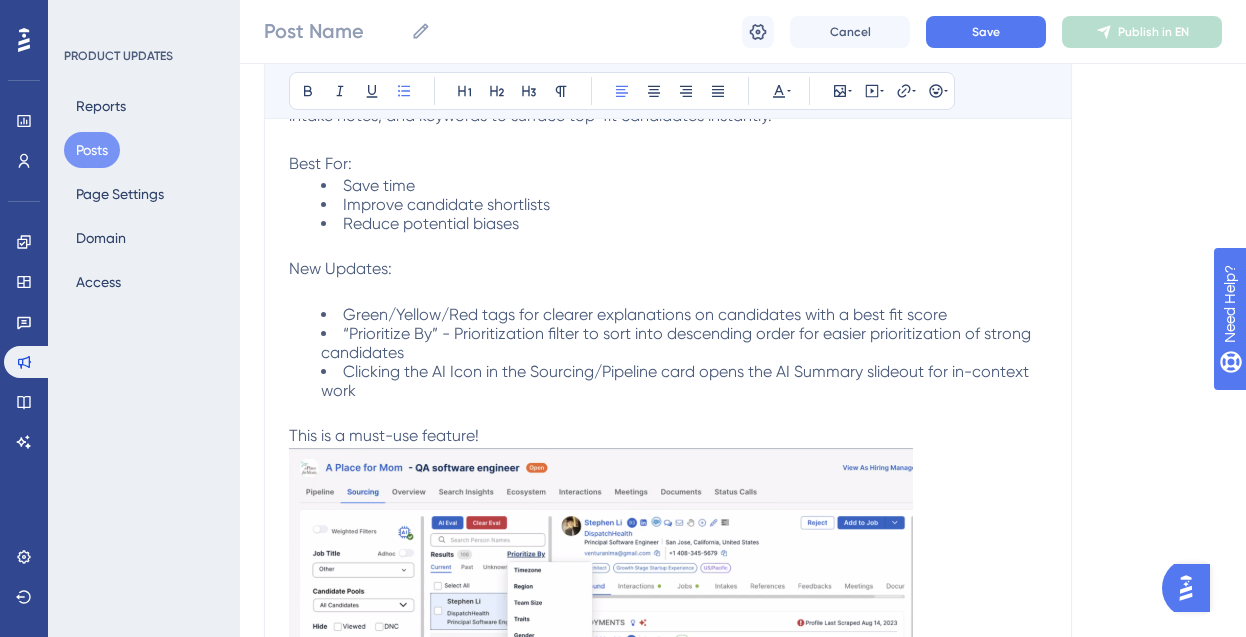 click on "Green/Yellow/Red tags for clearer explanations on candidates with a best fit score" at bounding box center [645, 314] 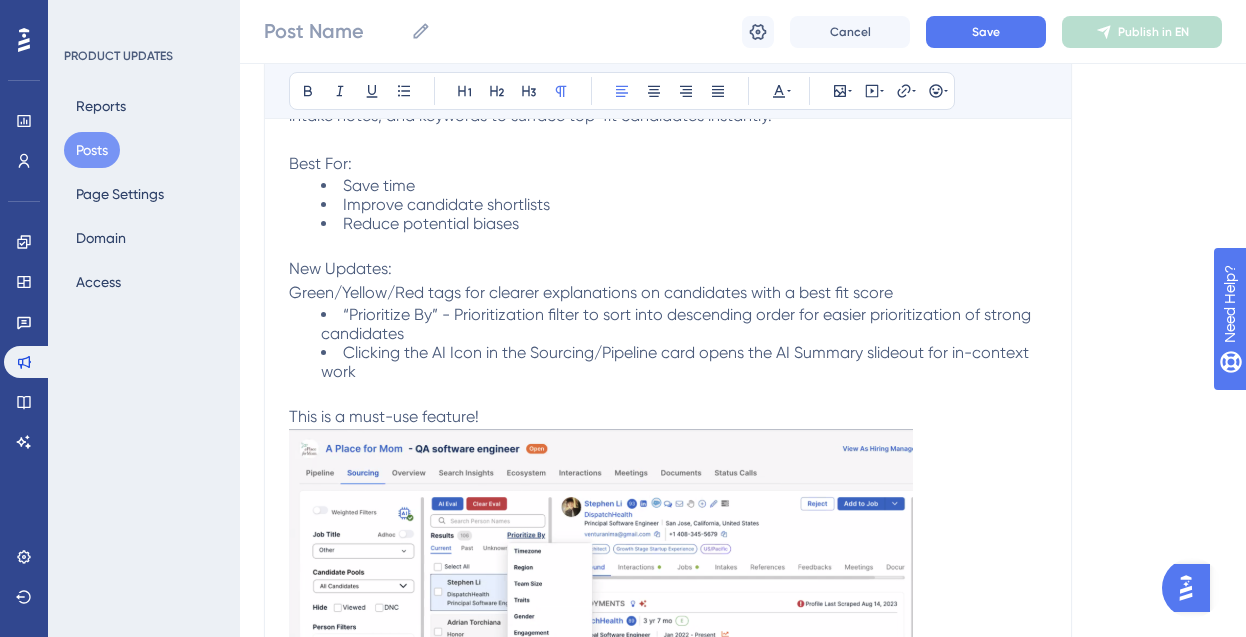 click on "“Prioritize By” - Prioritization filter to sort into descending order for easier prioritization of strong candidates" at bounding box center (684, 324) 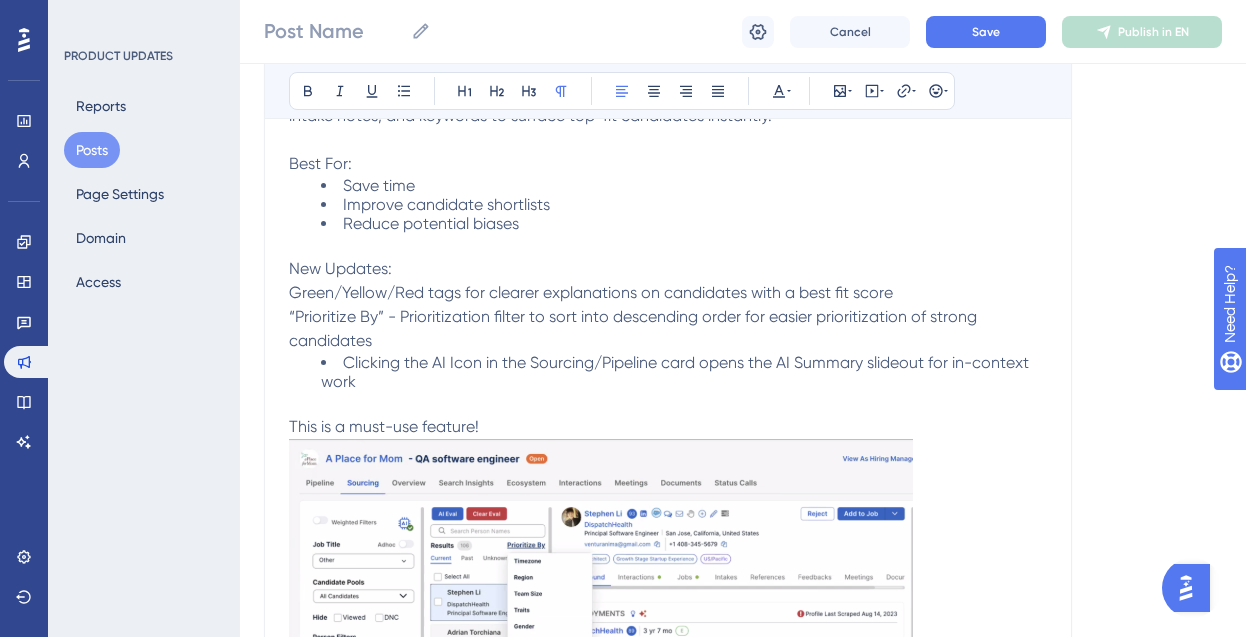 click on "Clicking the AI Icon in the Sourcing/Pipeline card opens the AI Summary slideout for in-context work" at bounding box center [677, 372] 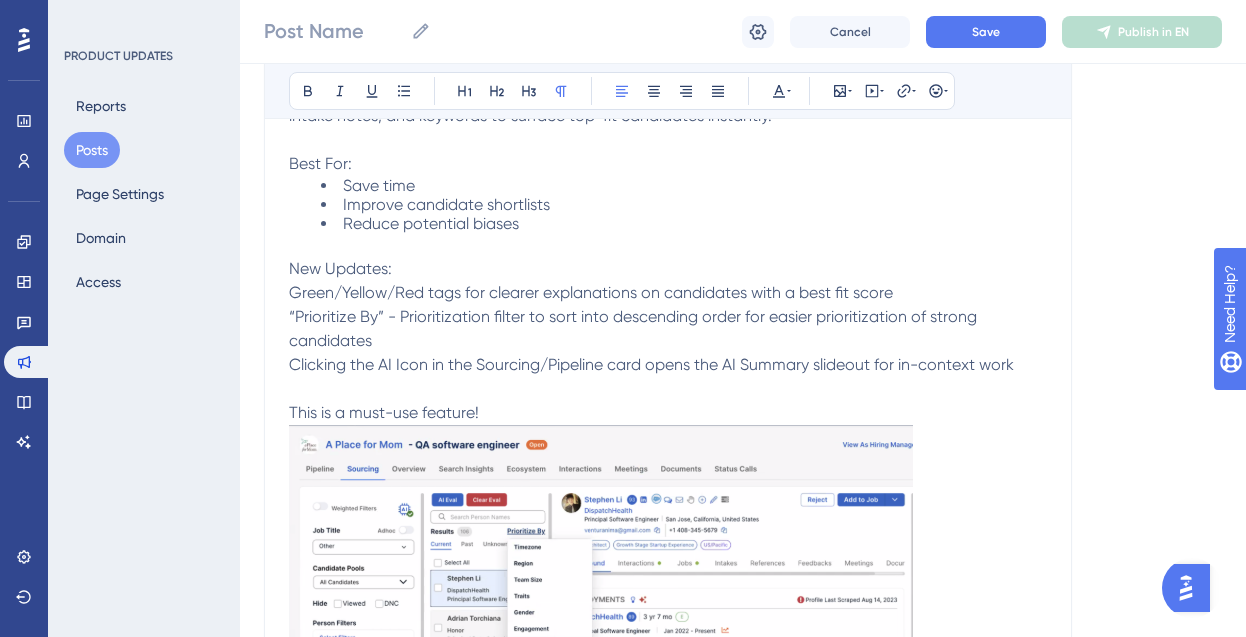 drag, startPoint x: 288, startPoint y: 314, endPoint x: 1016, endPoint y: 385, distance: 731.45404 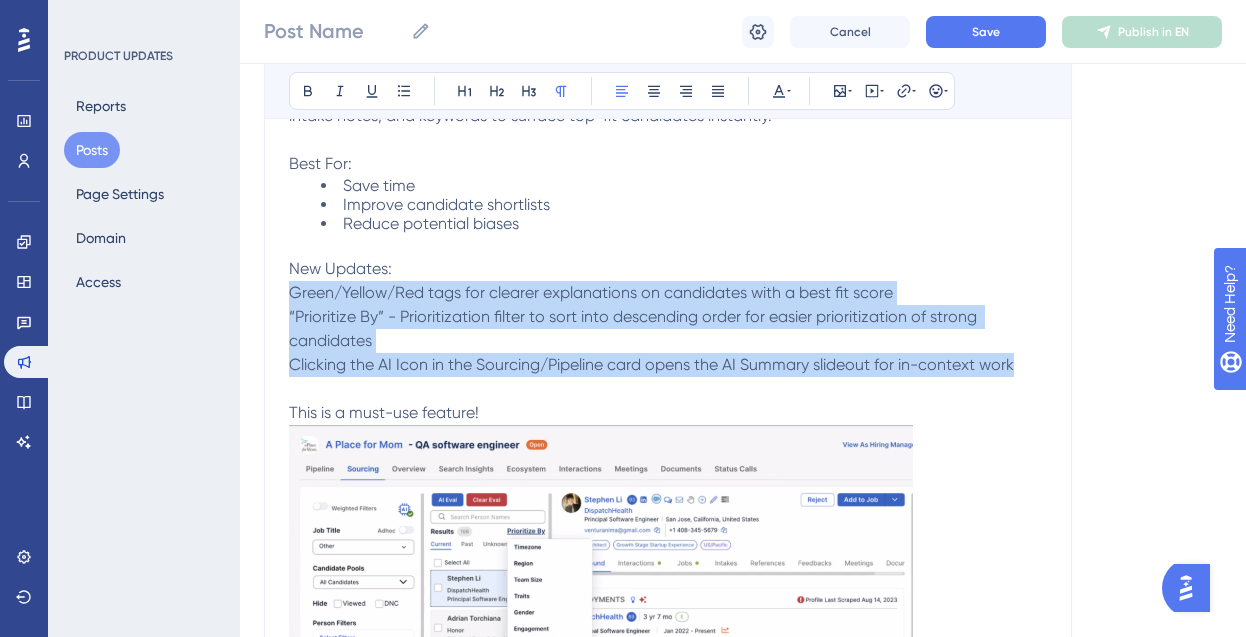 drag, startPoint x: 1016, startPoint y: 385, endPoint x: 285, endPoint y: 309, distance: 734.9401 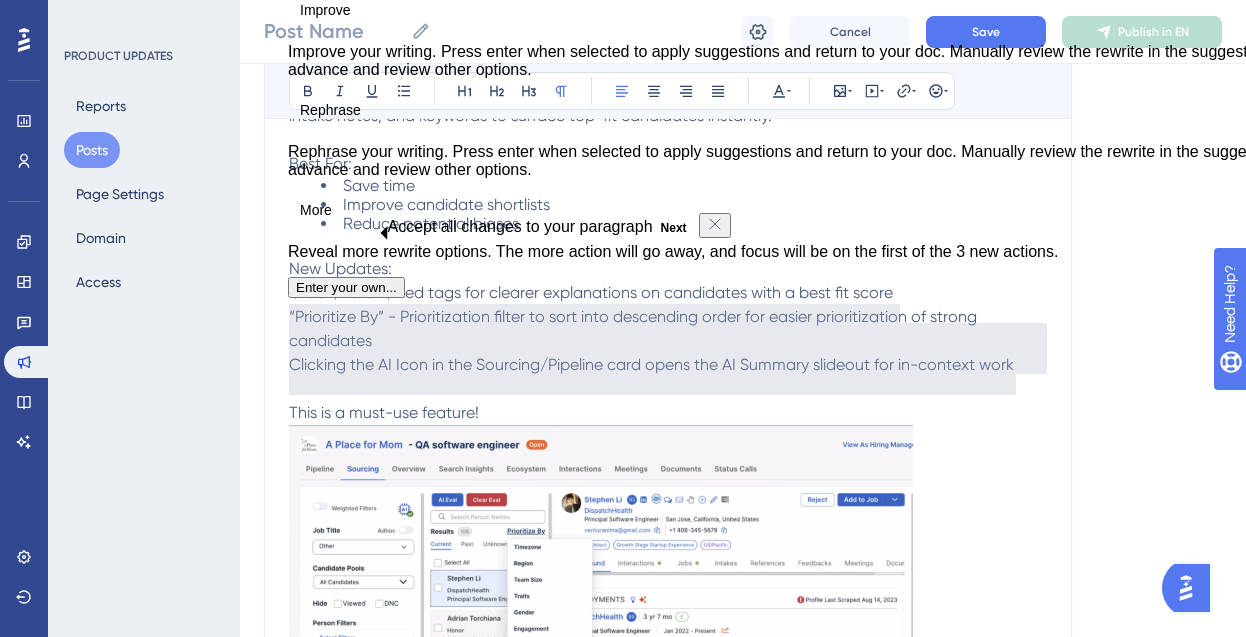click on "“Prioritize By” - Prioritization filter to sort into descending order for easier prioritization of strong candidates" at bounding box center (668, 329) 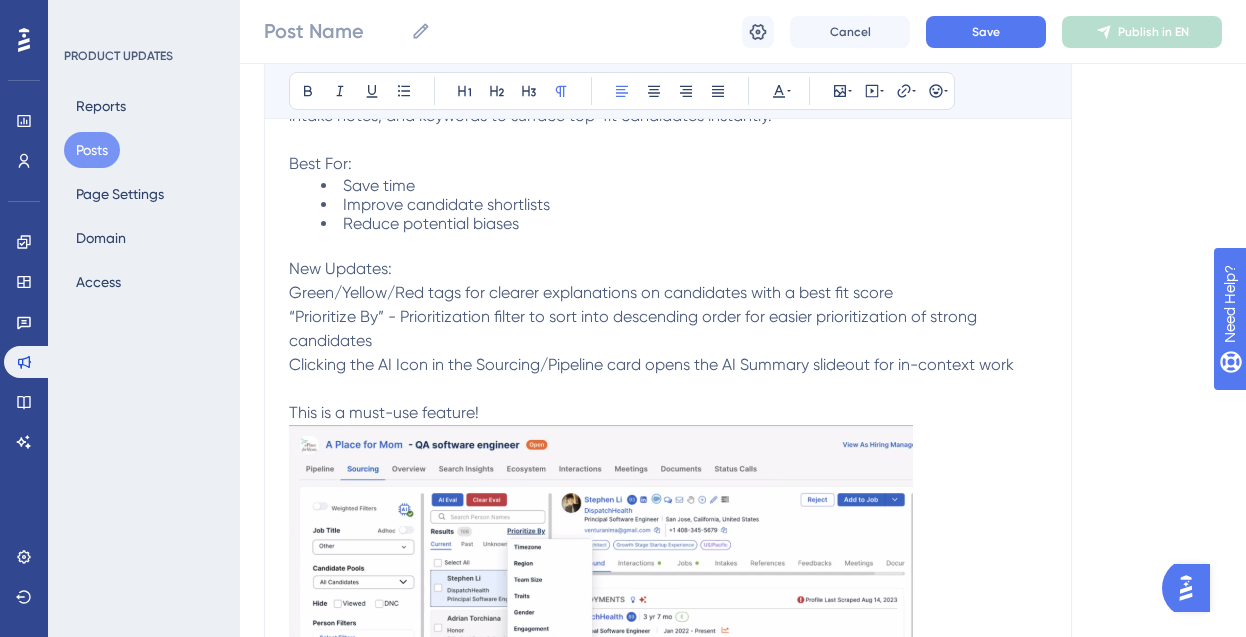 click on "“Prioritize By” - Prioritization filter to sort into descending order for easier prioritization of strong candidates" at bounding box center [635, 328] 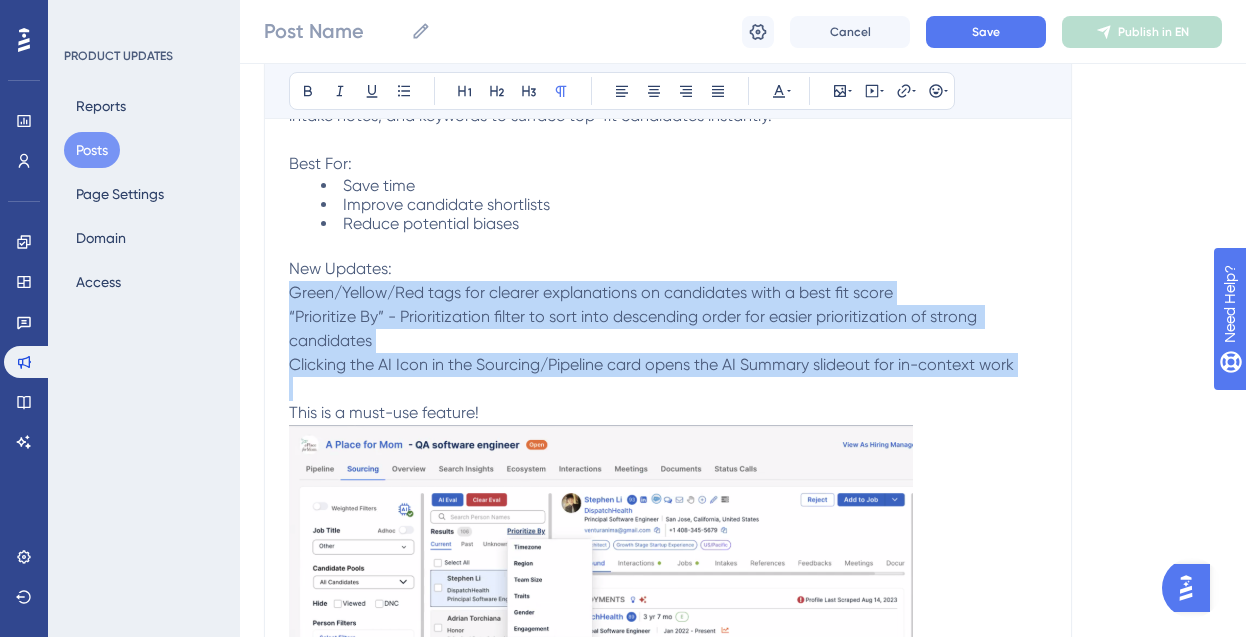 drag, startPoint x: 290, startPoint y: 316, endPoint x: 581, endPoint y: 404, distance: 304.0148 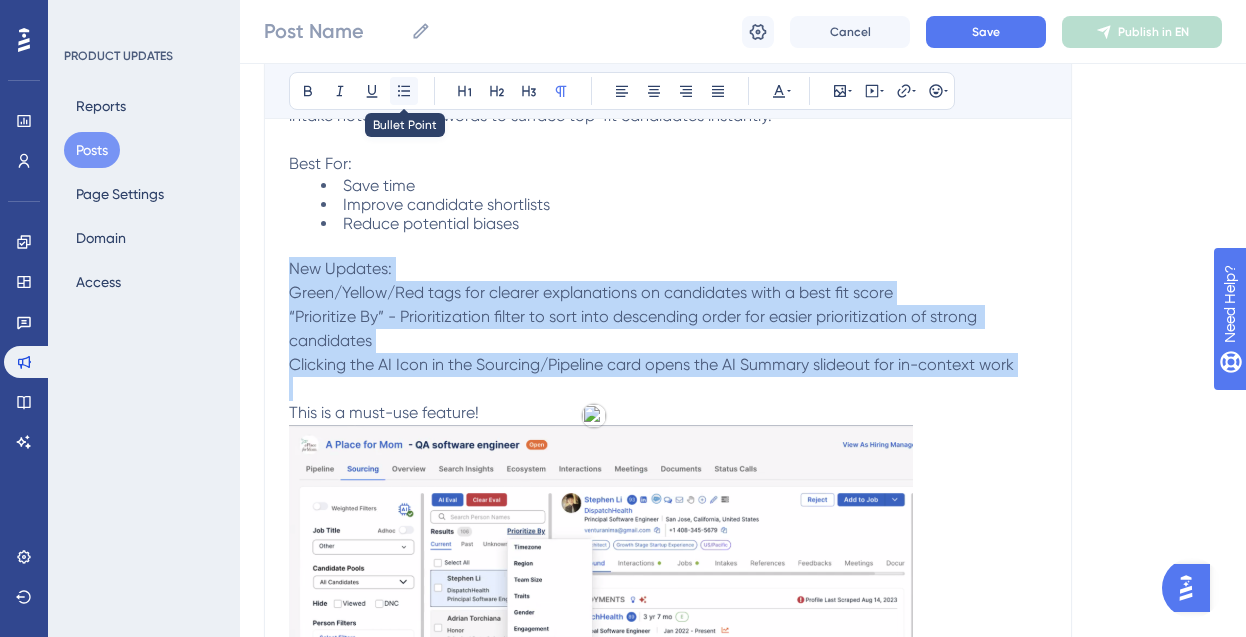click 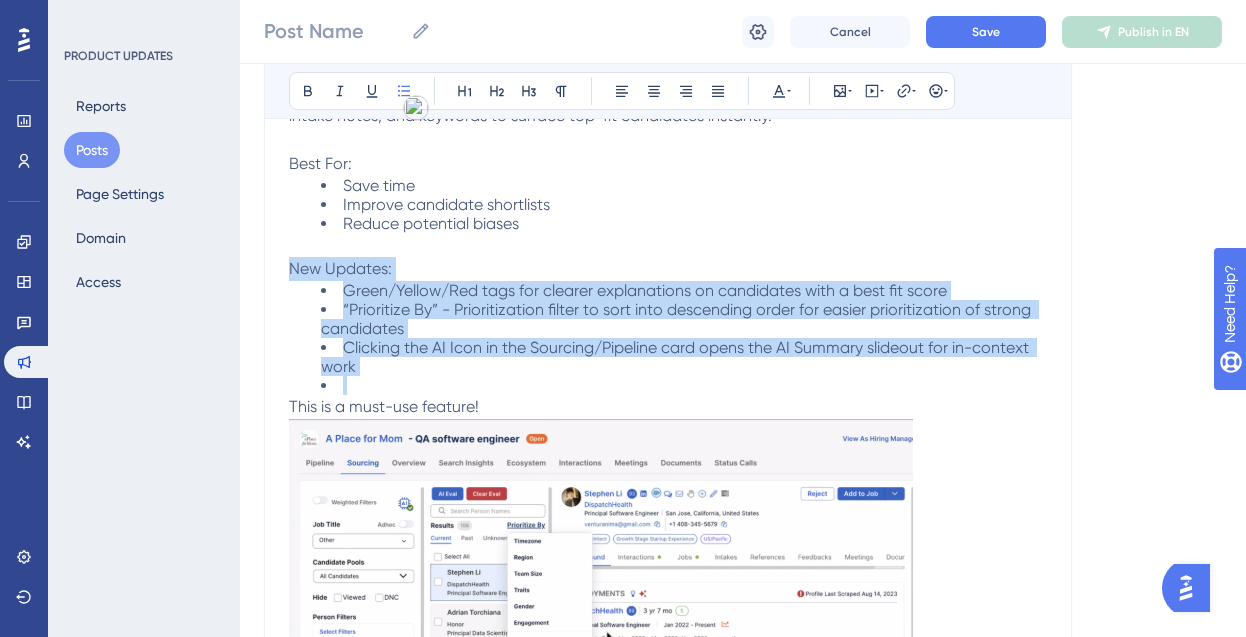 click on "Green/Yellow/Red tags for clearer explanations on candidates with a best fit score" at bounding box center (645, 290) 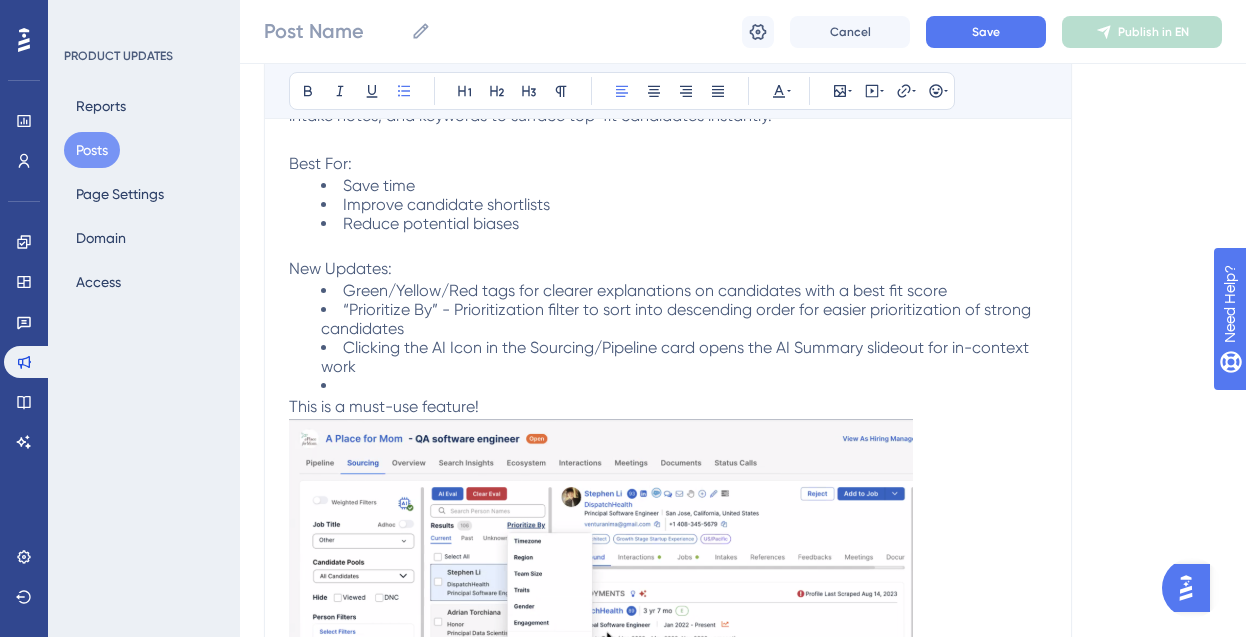 click on "Green/Yellow/Red tags for clearer explanations on candidates with a best fit score" at bounding box center [645, 290] 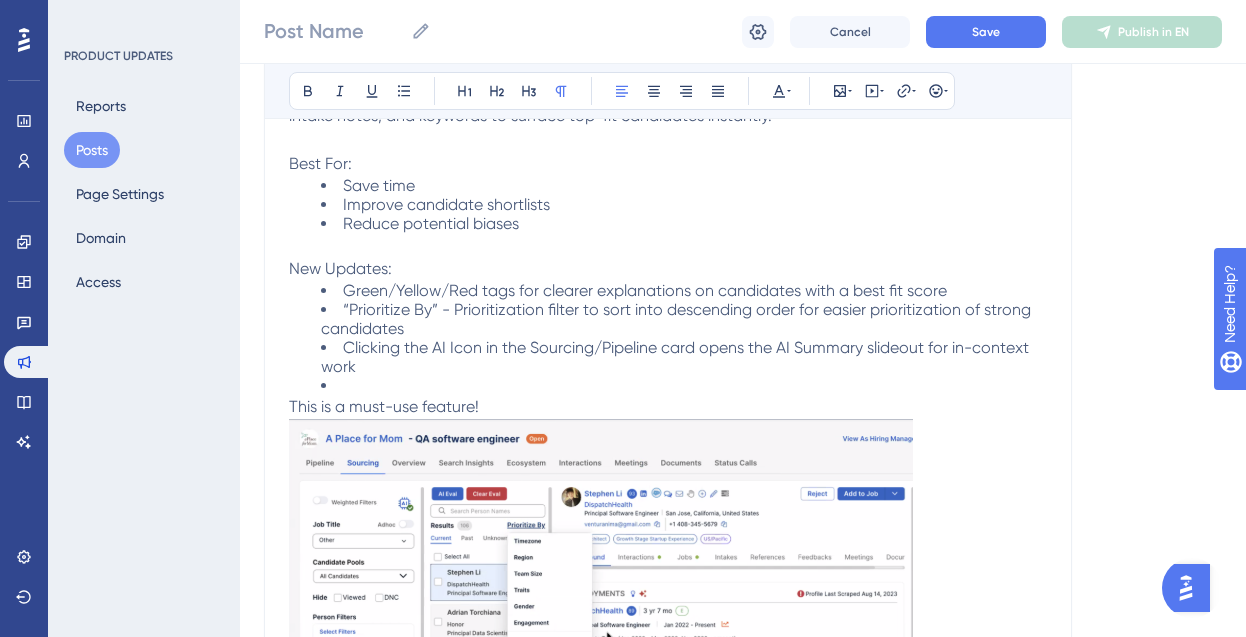 drag, startPoint x: 433, startPoint y: 286, endPoint x: 262, endPoint y: 285, distance: 171.00293 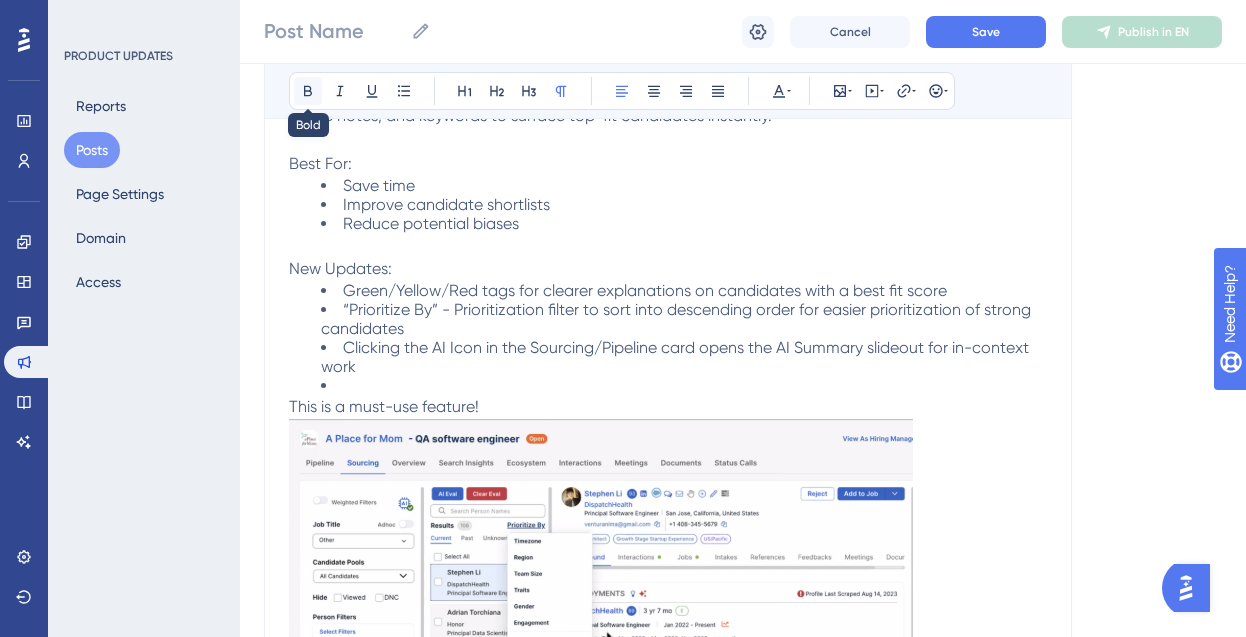 click at bounding box center [308, 91] 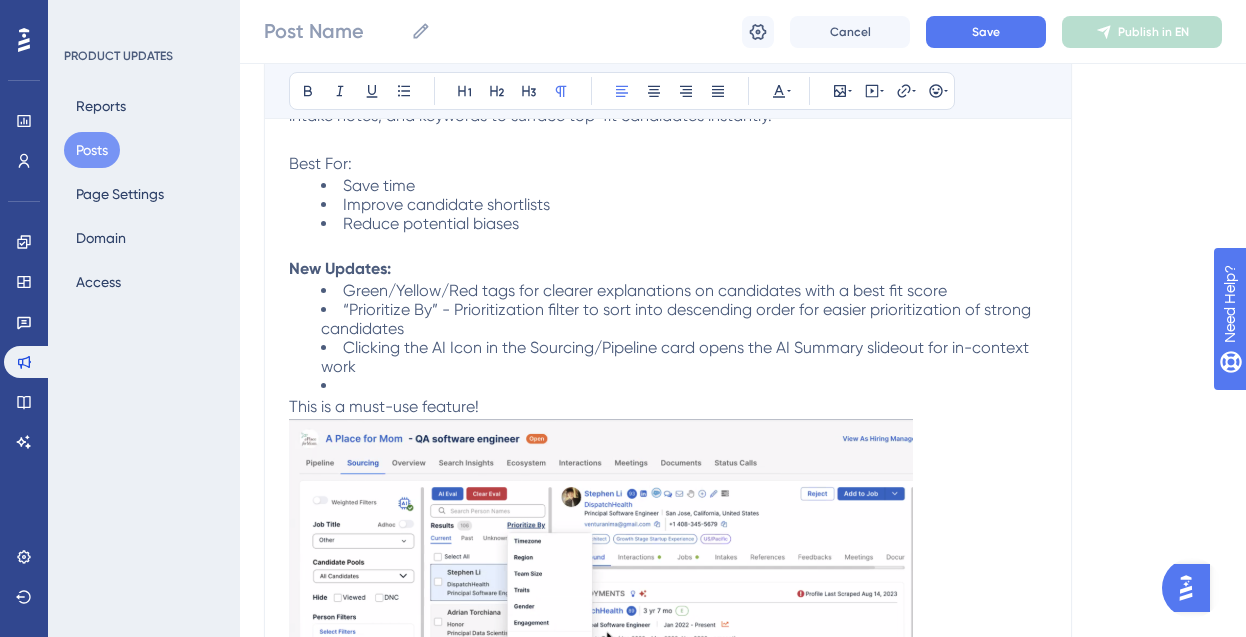 drag, startPoint x: 358, startPoint y: 184, endPoint x: 290, endPoint y: 184, distance: 68 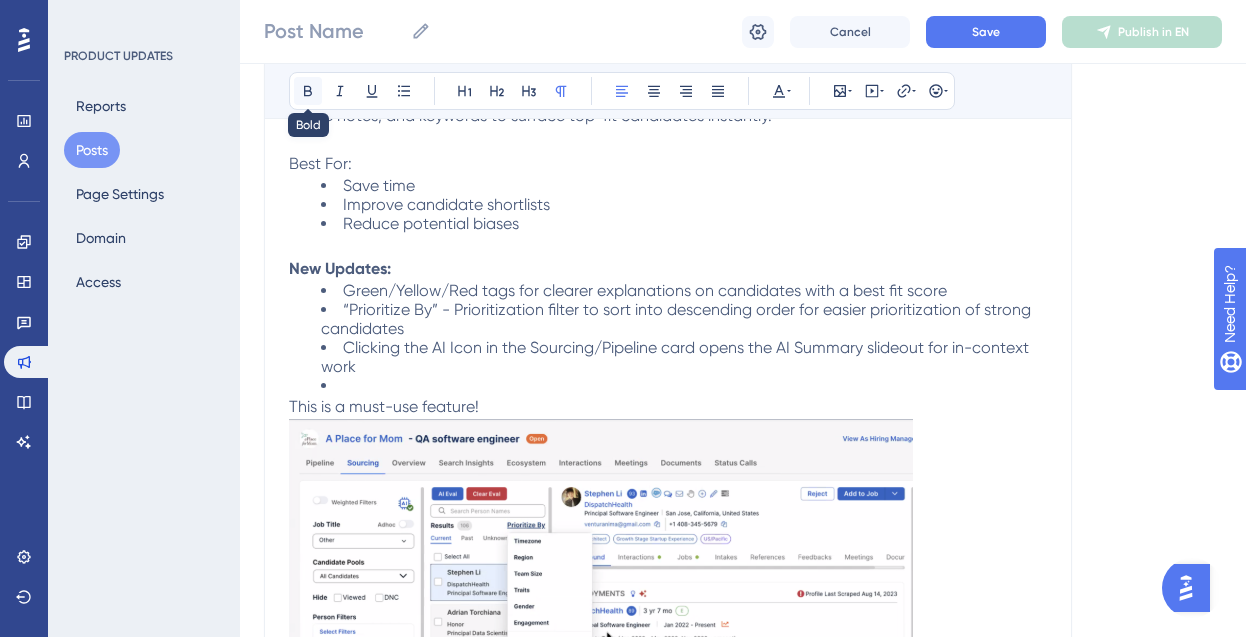 click 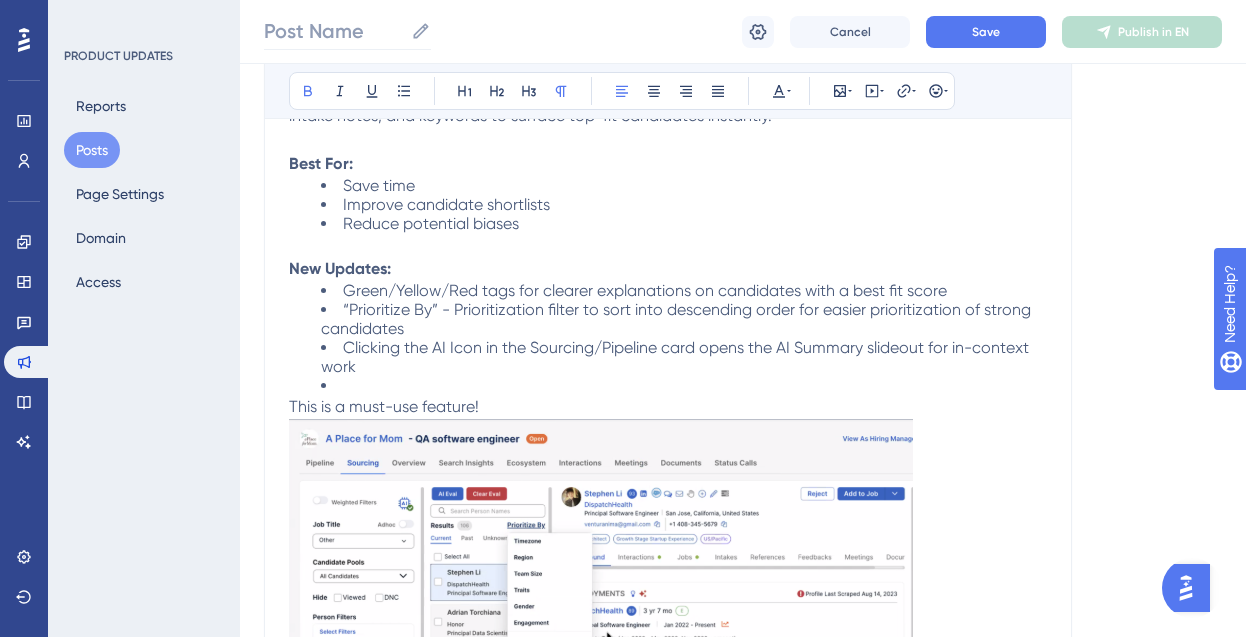 click 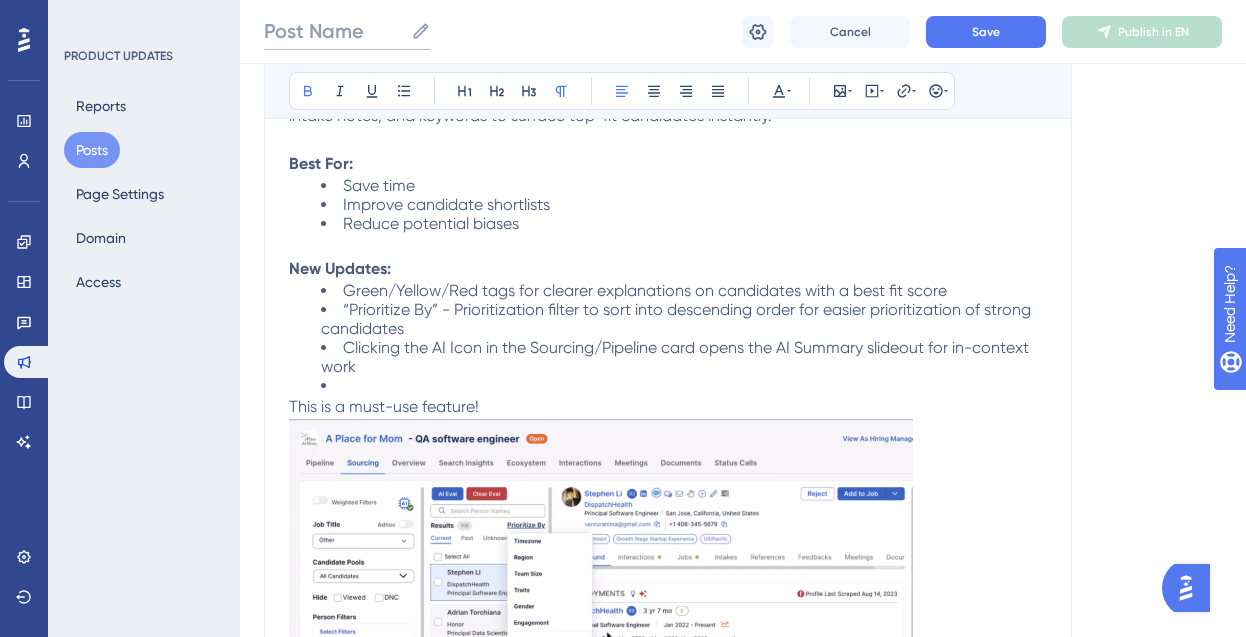 click on "Post Name" at bounding box center (333, 31) 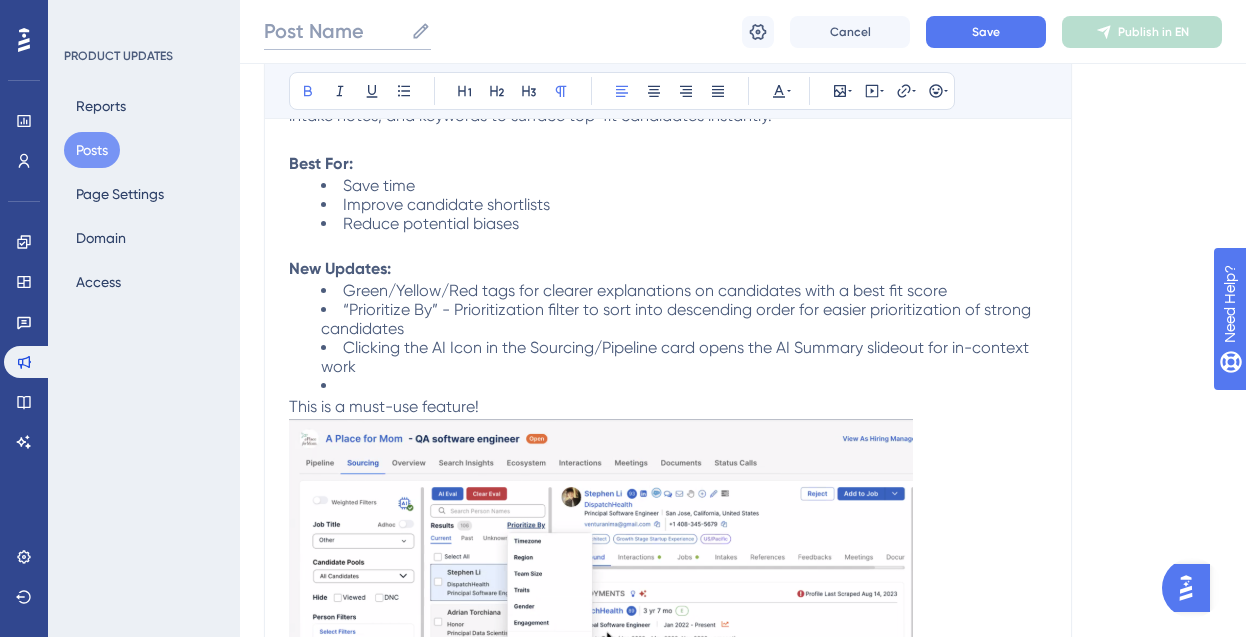 paste on "What’s New in Sutro: July 2025" 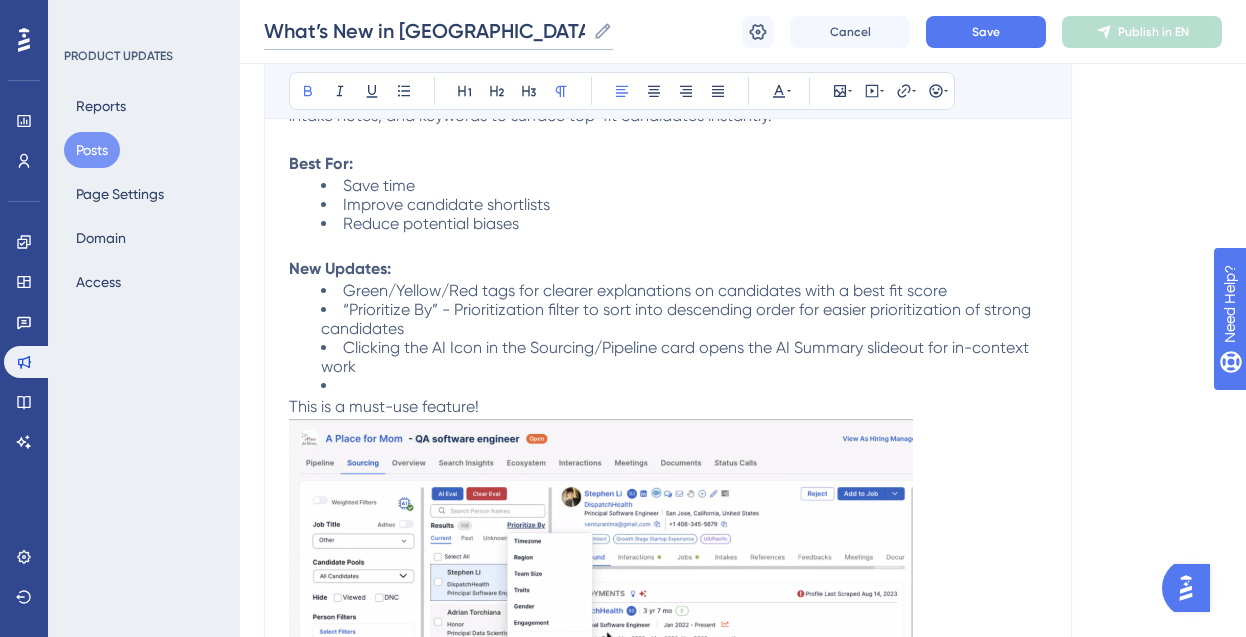 scroll, scrollTop: 0, scrollLeft: 0, axis: both 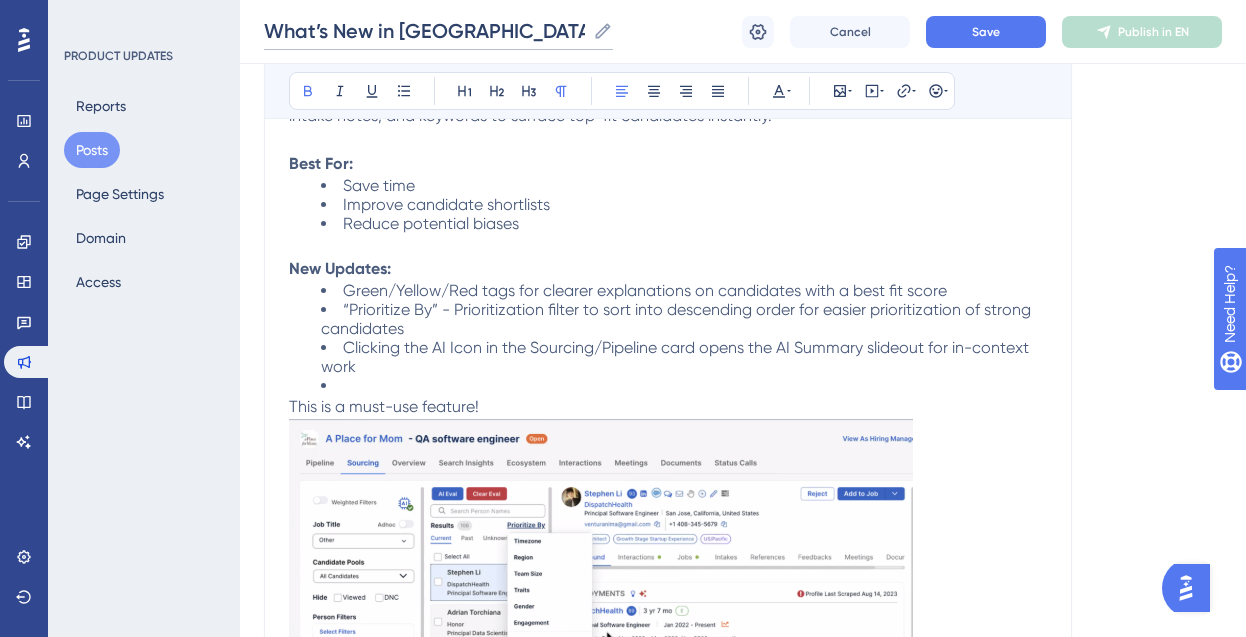 type on "What’s New in Sutro: July 2025" 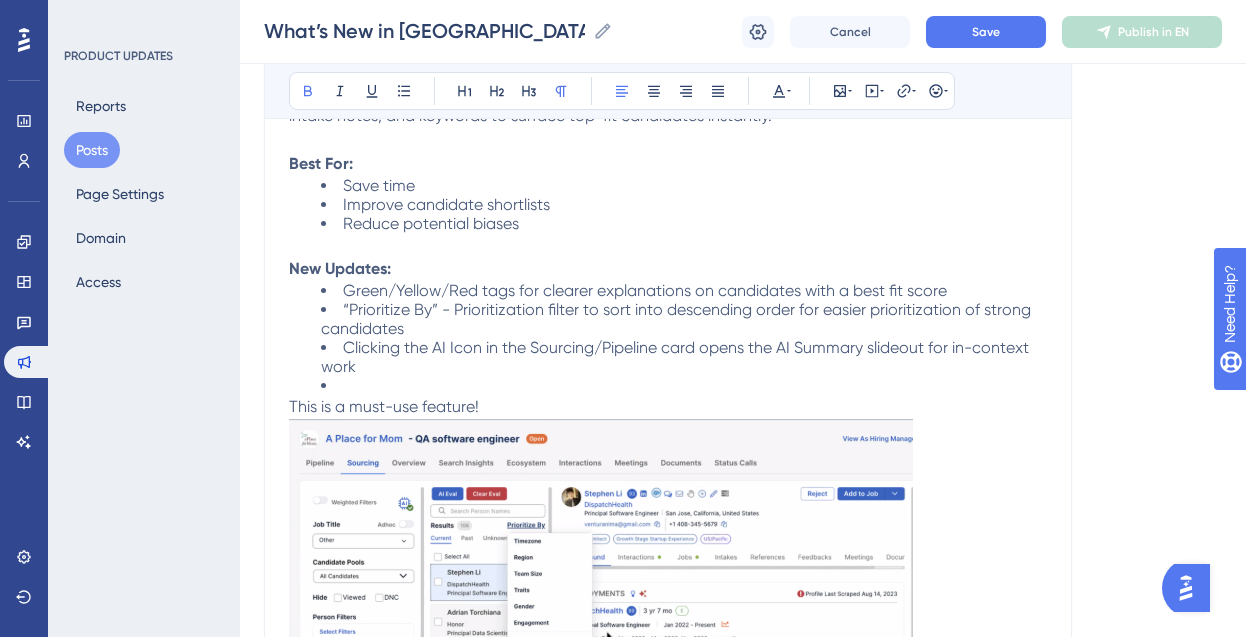 click on "Reduce potential biases" at bounding box center [431, 223] 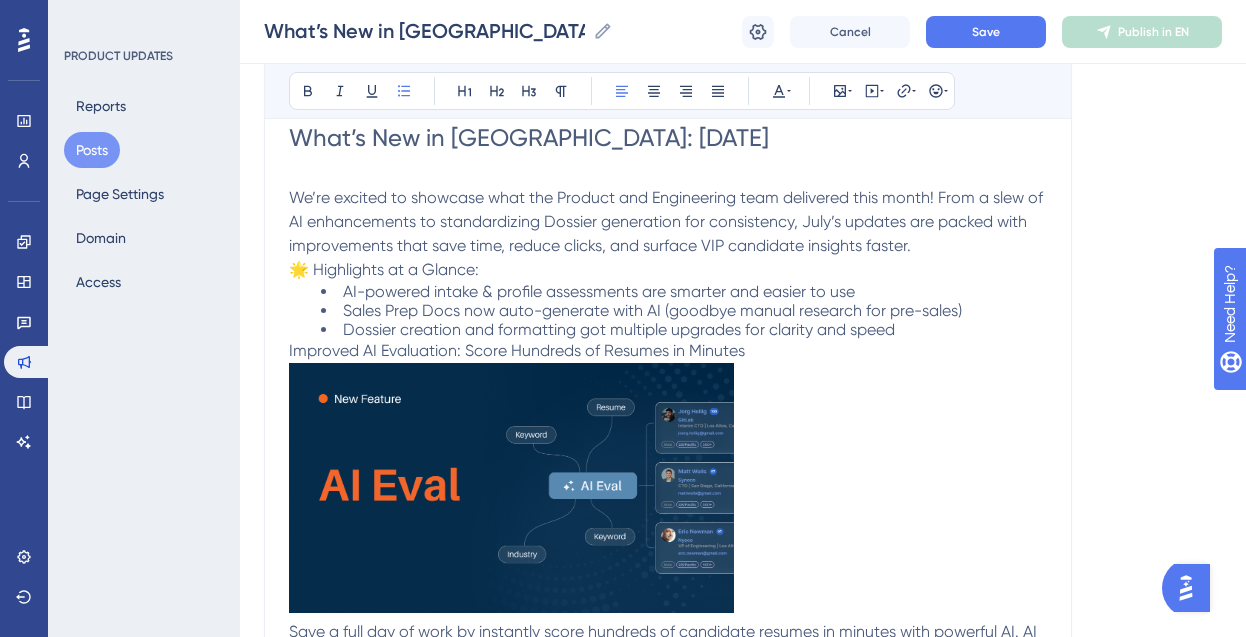 scroll, scrollTop: 1370, scrollLeft: 0, axis: vertical 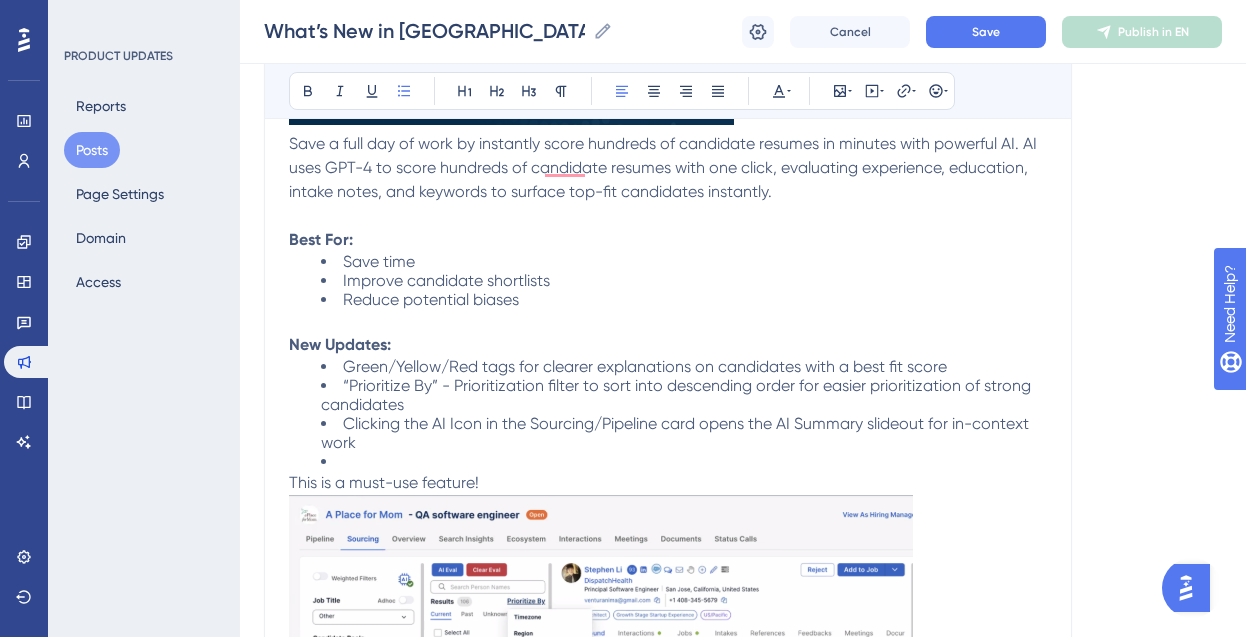 click on "Save time" at bounding box center (379, 261) 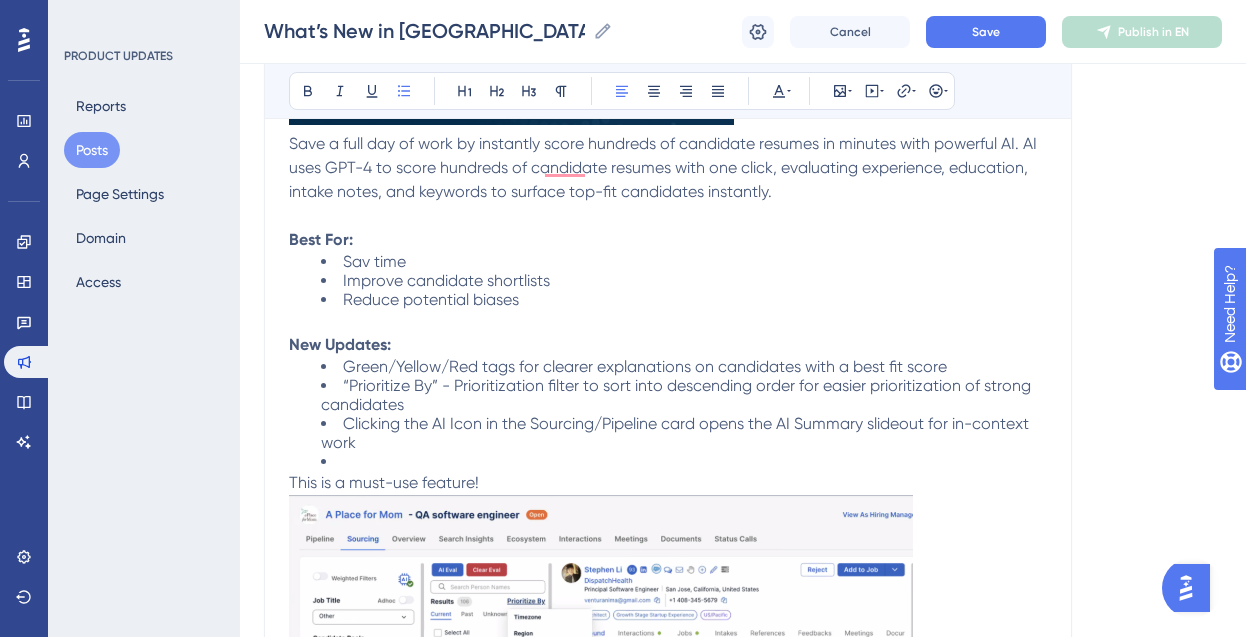 type 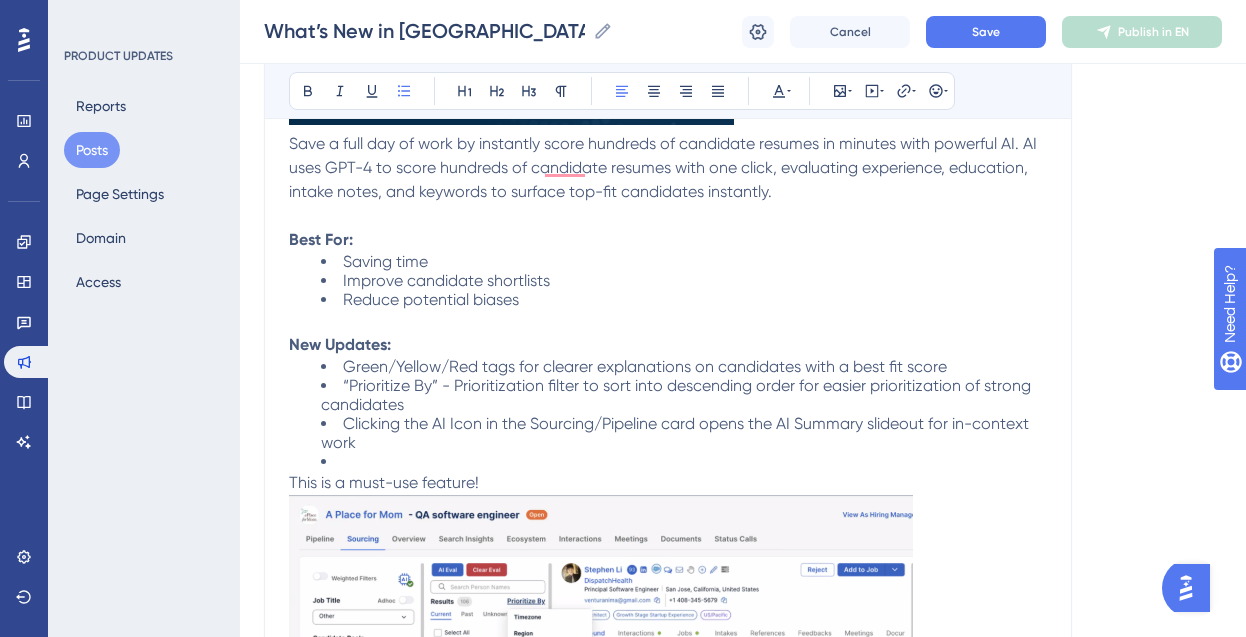 click on "Improve candidate shortlists" at bounding box center (446, 280) 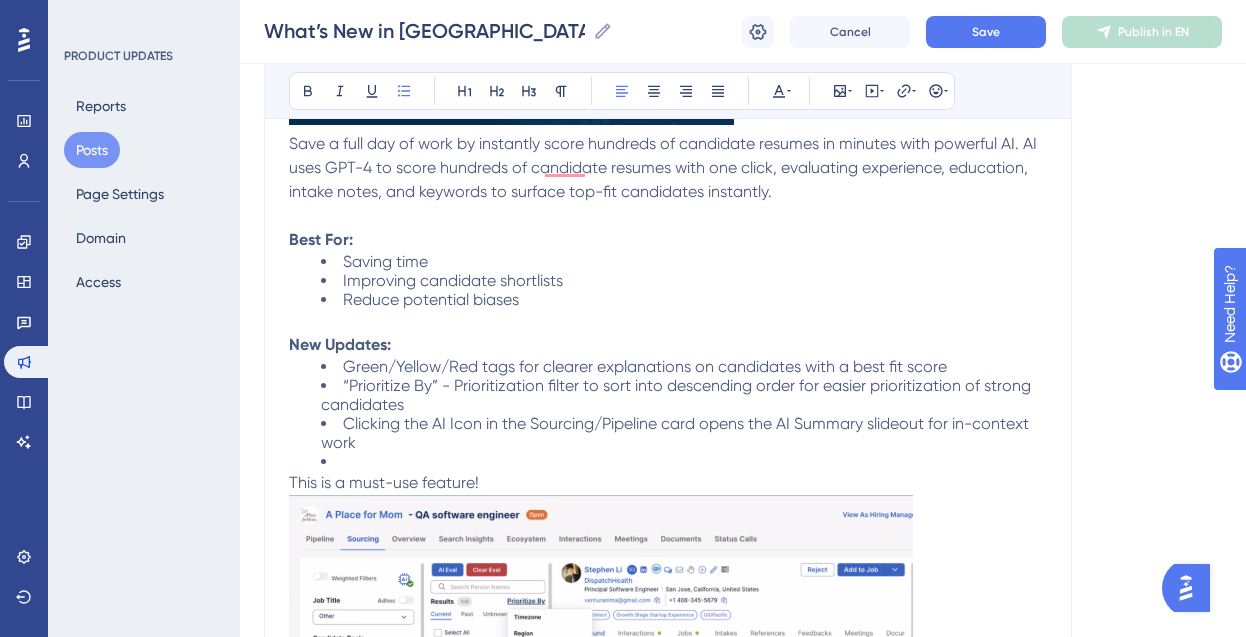 click on "Reduce potential biases" at bounding box center (431, 299) 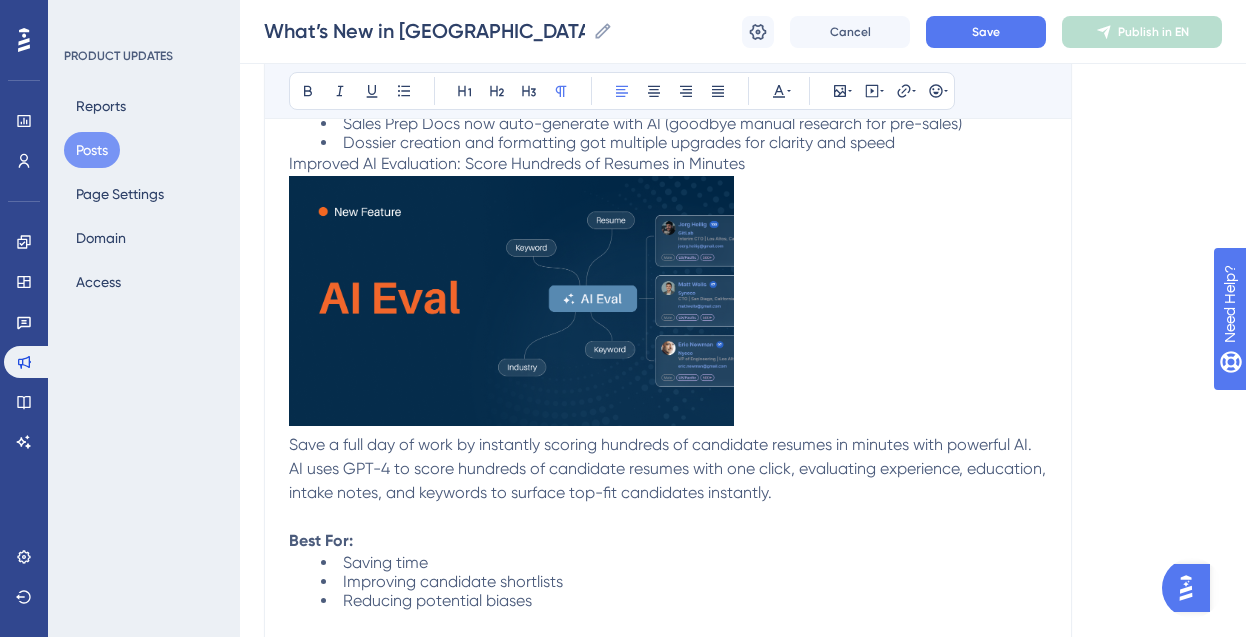 scroll, scrollTop: 797, scrollLeft: 0, axis: vertical 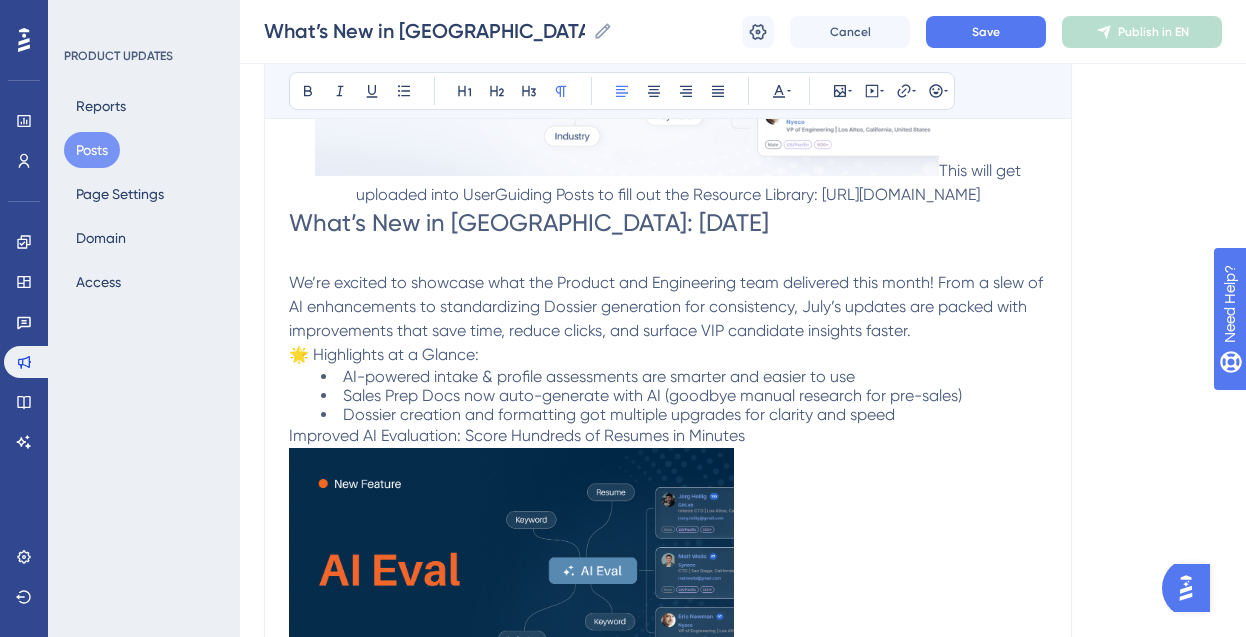 click on "Dossier creation and formatting got multiple upgrades for clarity and speed" at bounding box center [684, 414] 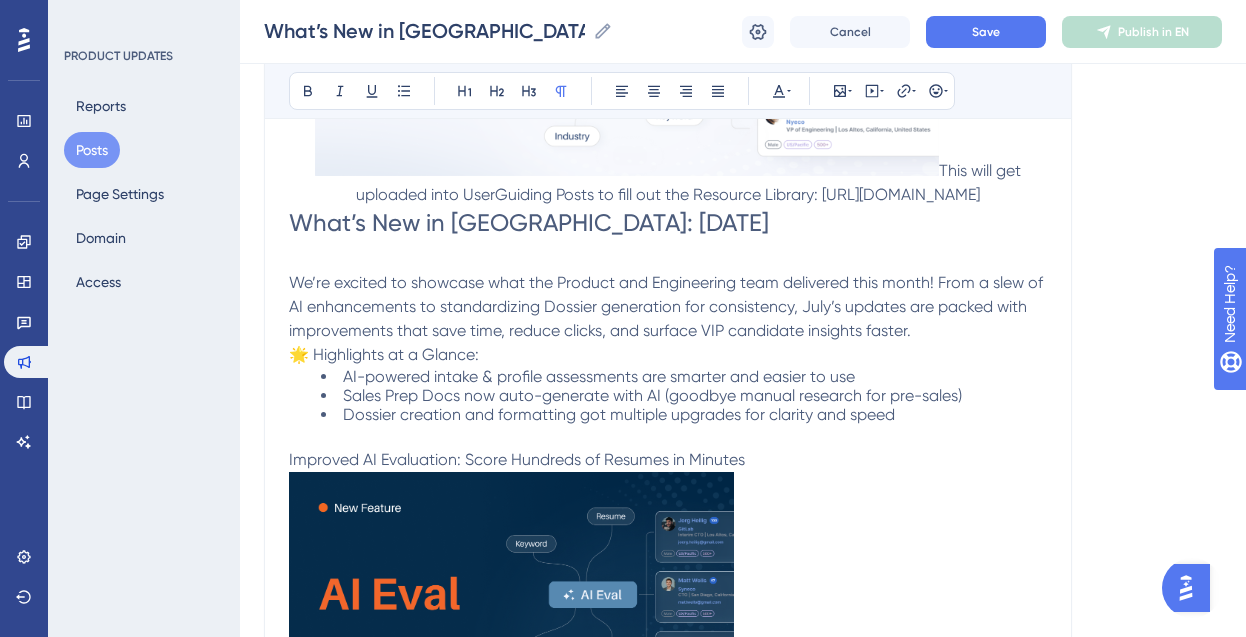 click on "We’re excited to showcase what the Product and Engineering team delivered this month! From a slew of AI enhancements to standardizing Dossier generation for consistency, July’s updates are packed with improvements that save time, reduce clicks, and surface VIP candidate insights faster." at bounding box center (668, 307) 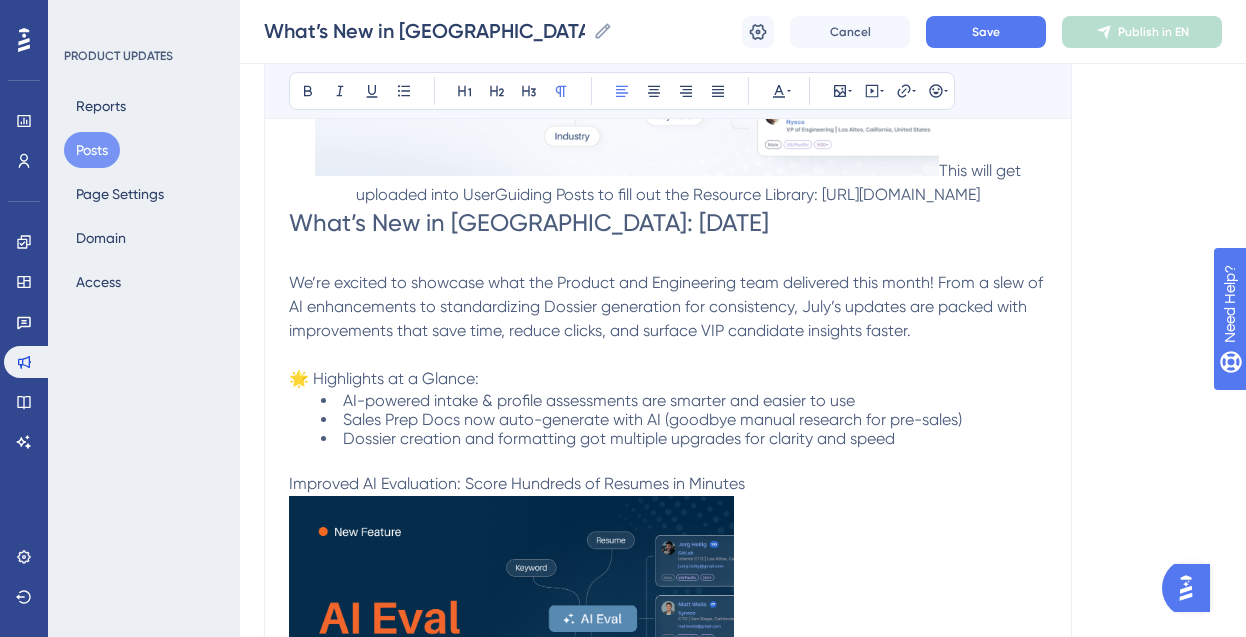drag, startPoint x: 500, startPoint y: 398, endPoint x: 281, endPoint y: 402, distance: 219.03653 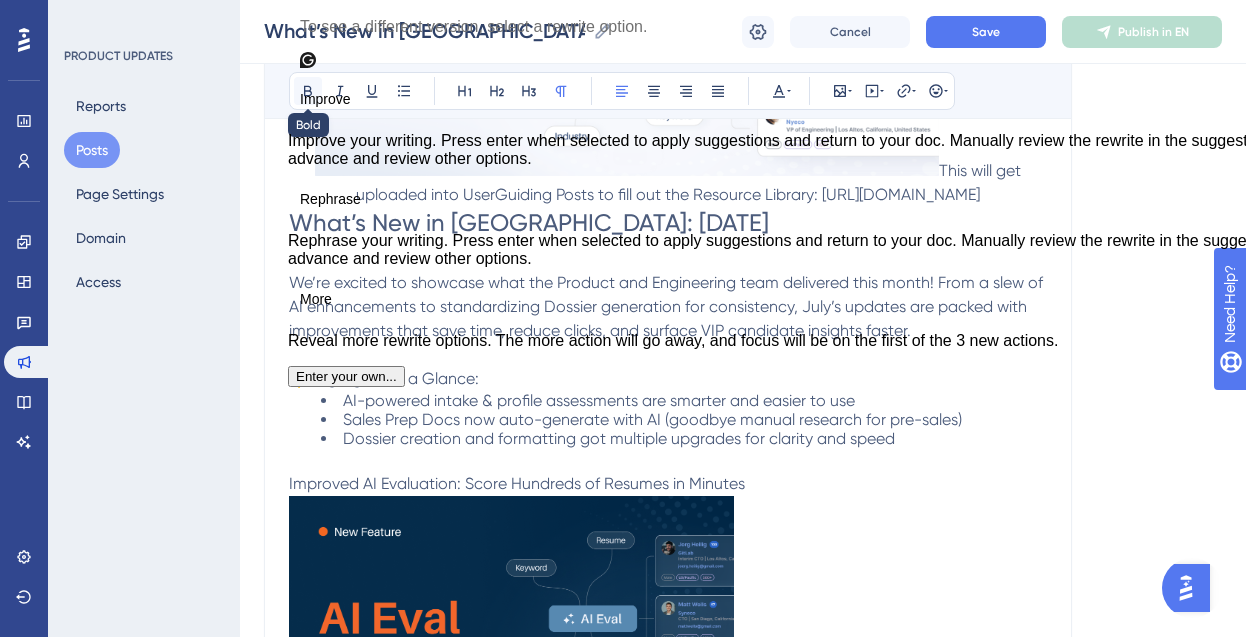 click 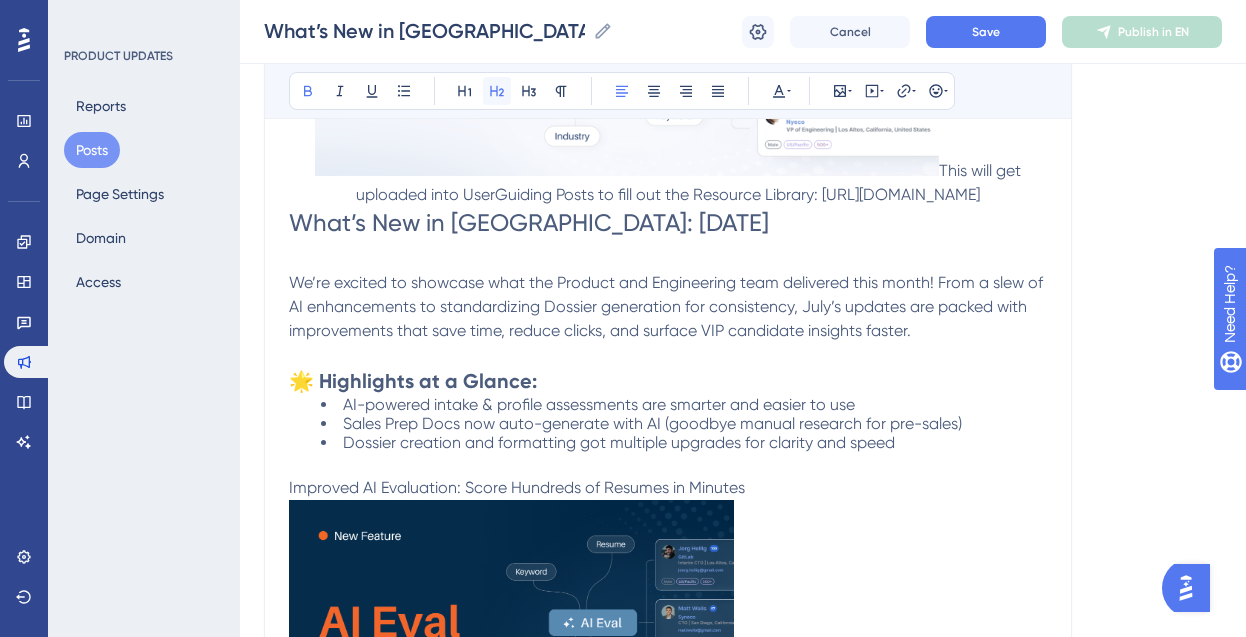 click 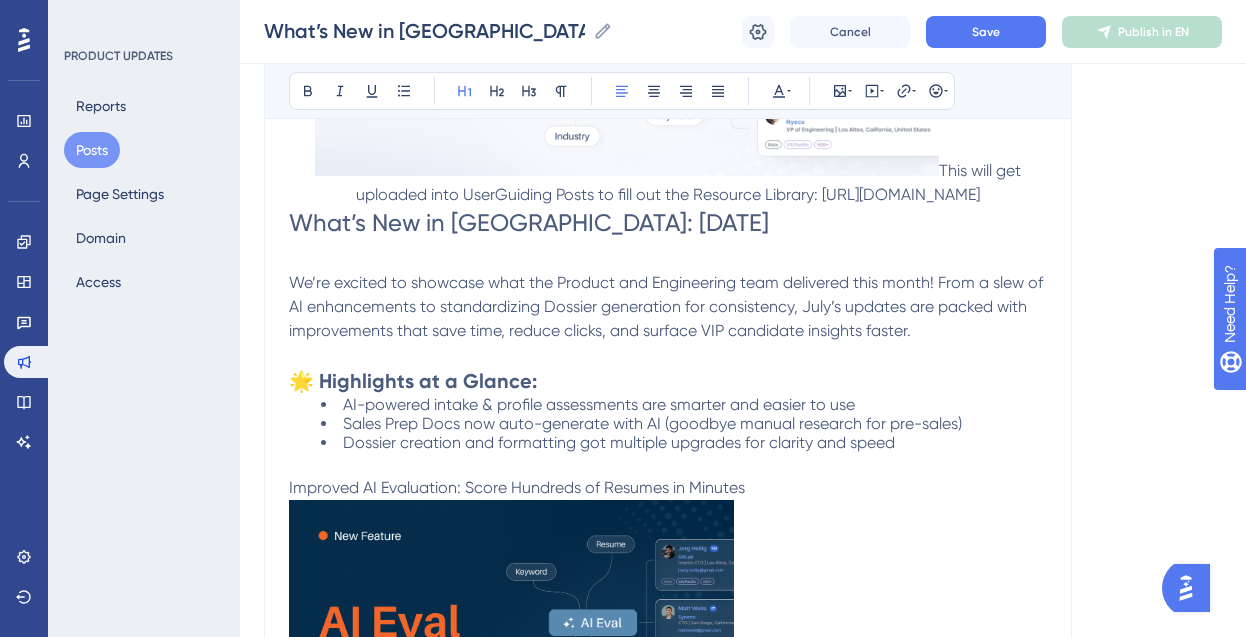 click at bounding box center [668, 255] 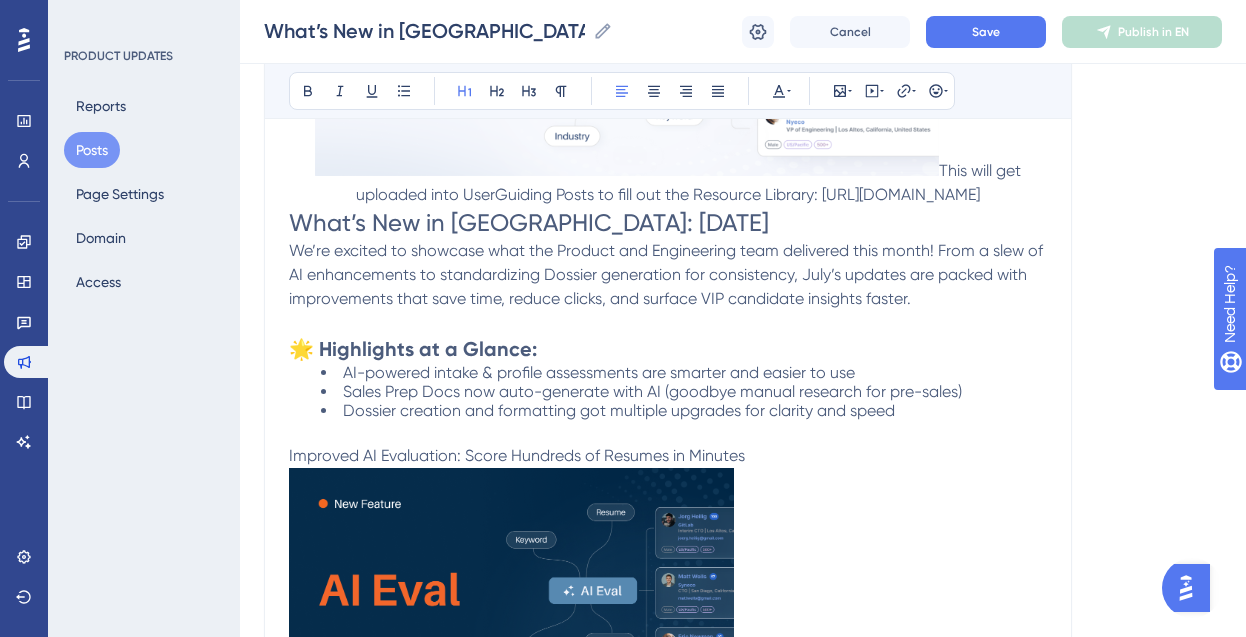 scroll, scrollTop: 595, scrollLeft: 0, axis: vertical 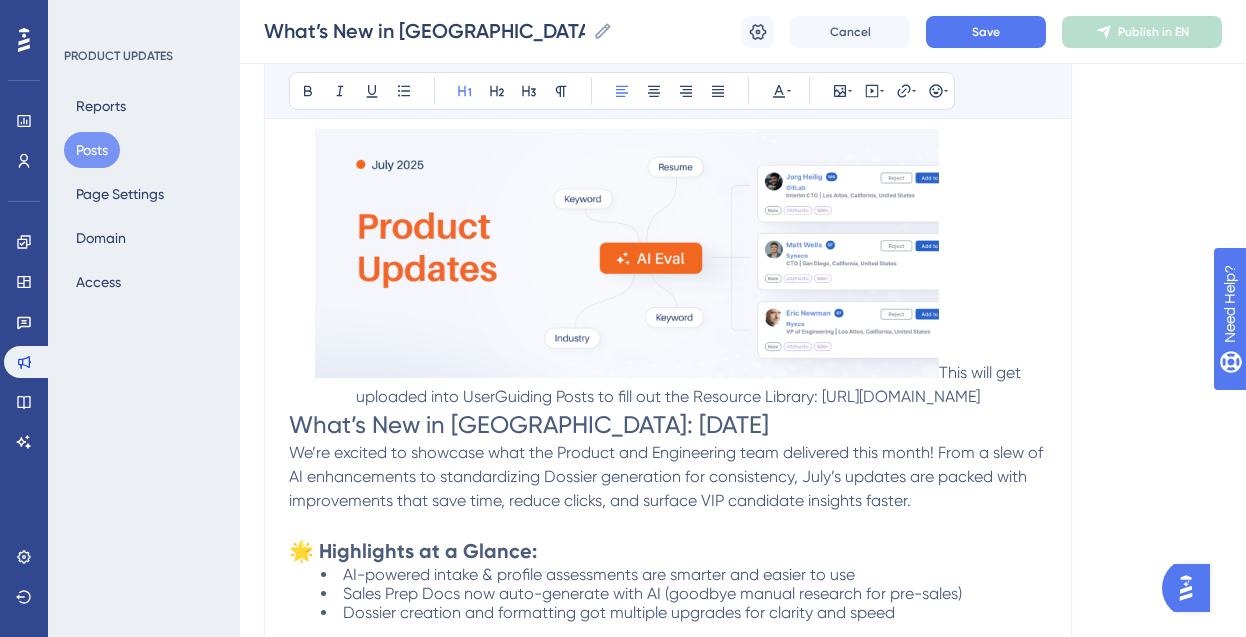 click on "This will get uploaded into UserGuiding Posts to fill out the Resource Library: https://panel.userguiding.com/product-updates/posts" at bounding box center [690, 384] 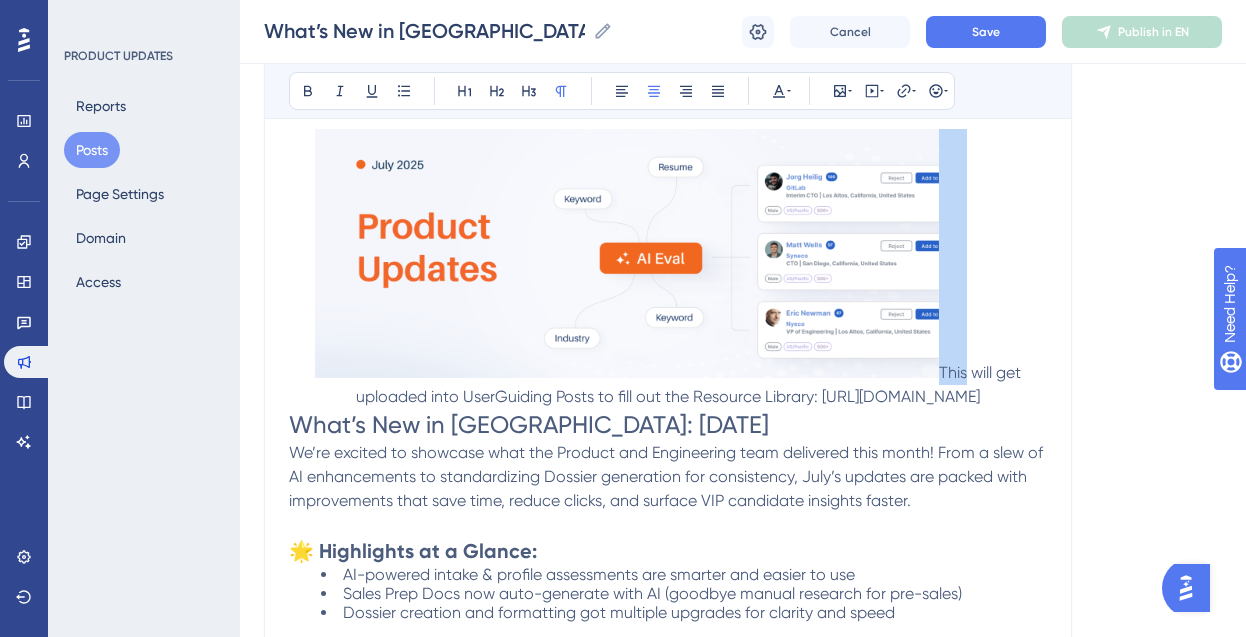 click on "This will get uploaded into UserGuiding Posts to fill out the Resource Library: https://panel.userguiding.com/product-updates/posts" at bounding box center [690, 384] 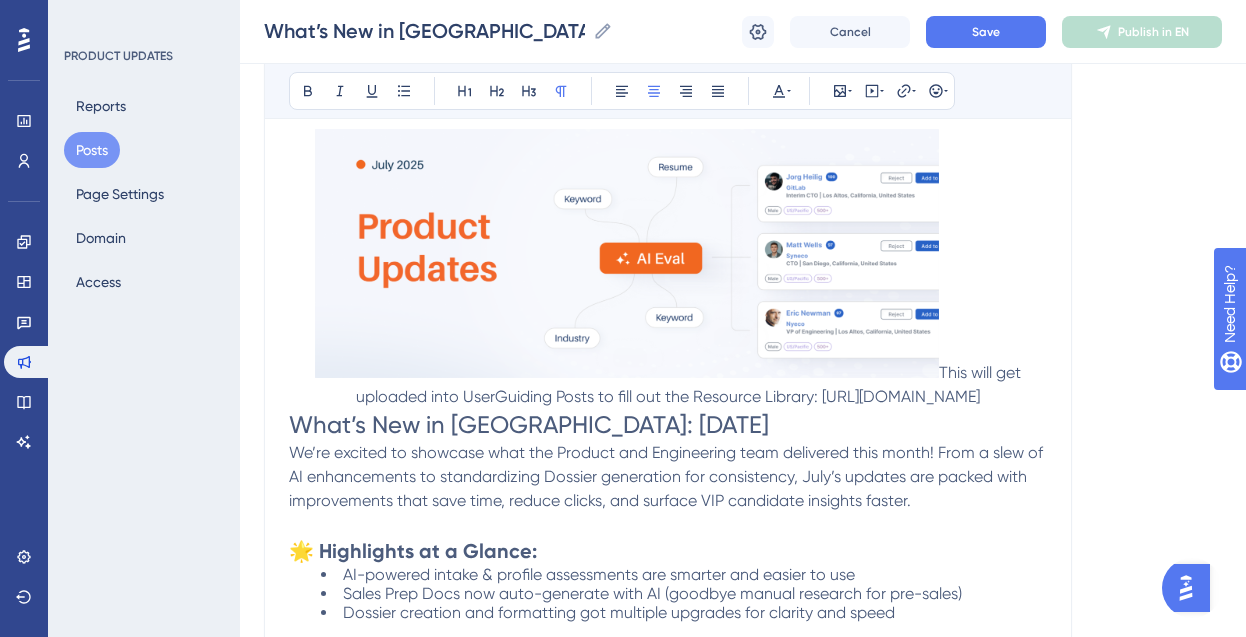 click on "This will get uploaded into UserGuiding Posts to fill out the Resource Library: https://panel.userguiding.com/product-updates/posts" at bounding box center [668, 269] 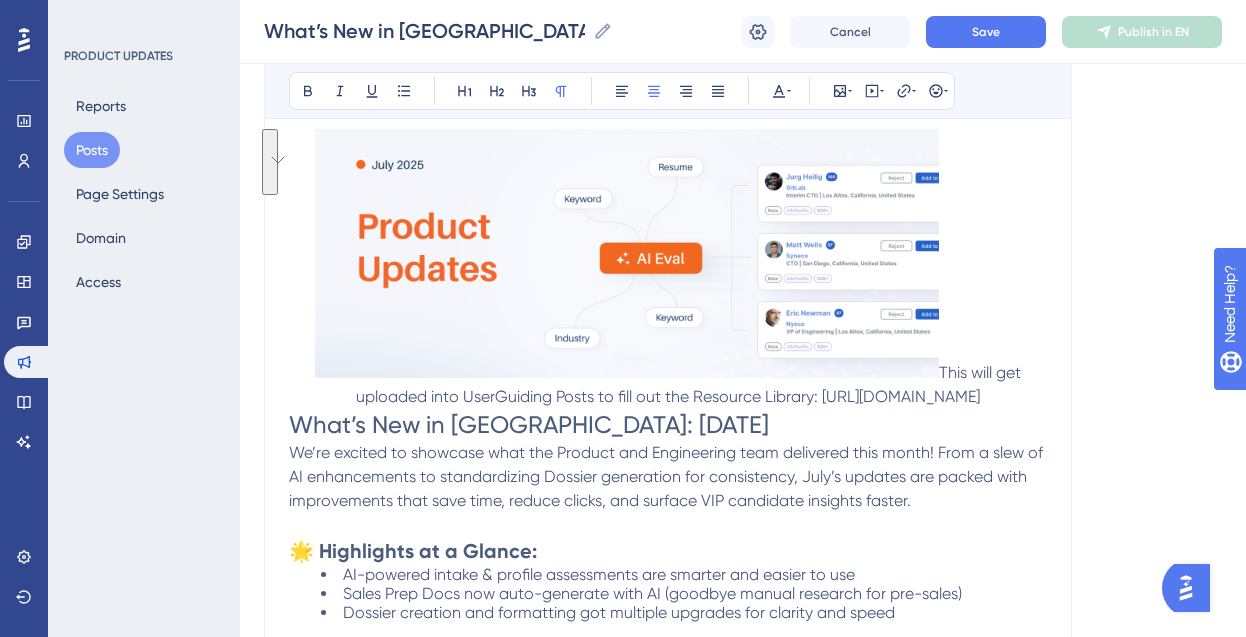 drag, startPoint x: 888, startPoint y: 415, endPoint x: 937, endPoint y: 366, distance: 69.29646 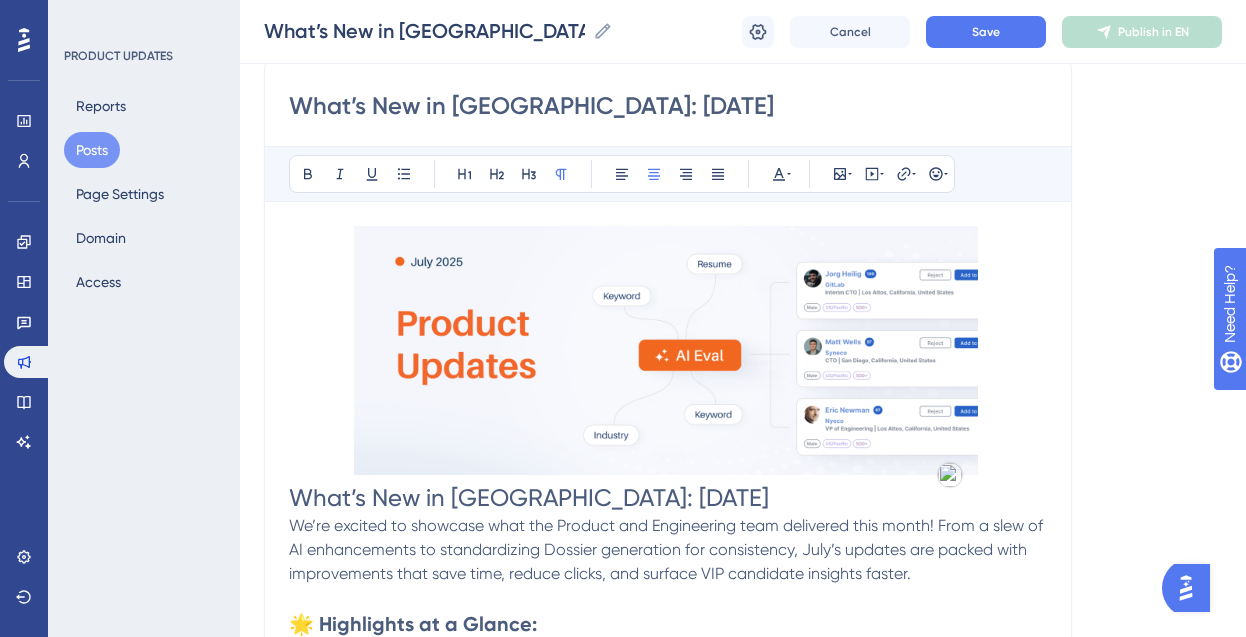 scroll, scrollTop: 565, scrollLeft: 0, axis: vertical 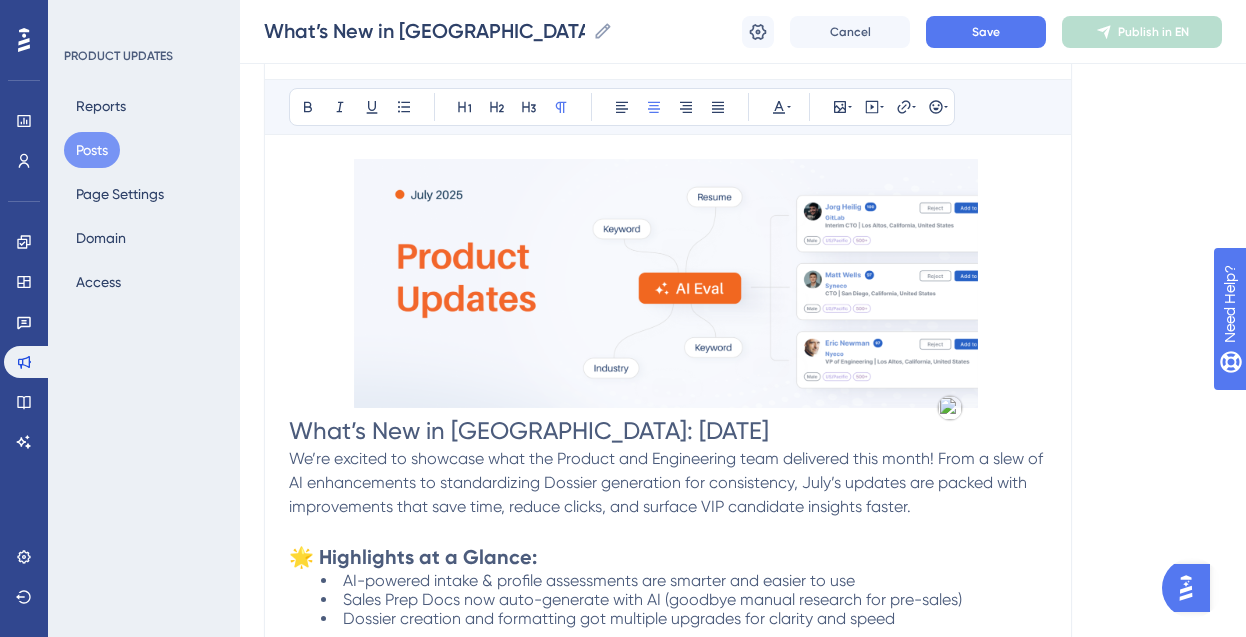 click at bounding box center (666, 283) 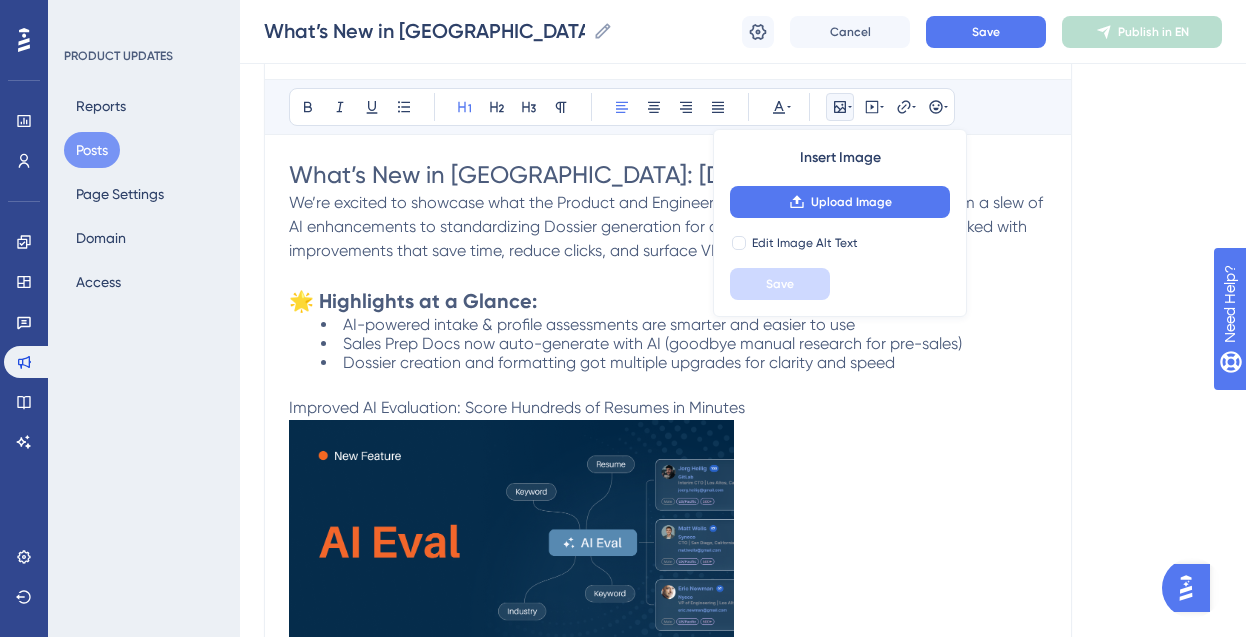 click on "We’re excited to showcase what the Product and Engineering team delivered this month! From a slew of AI enhancements to standardizing Dossier generation for consistency, July’s updates are packed with improvements that save time, reduce clicks, and surface VIP candidate insights faster." at bounding box center [668, 226] 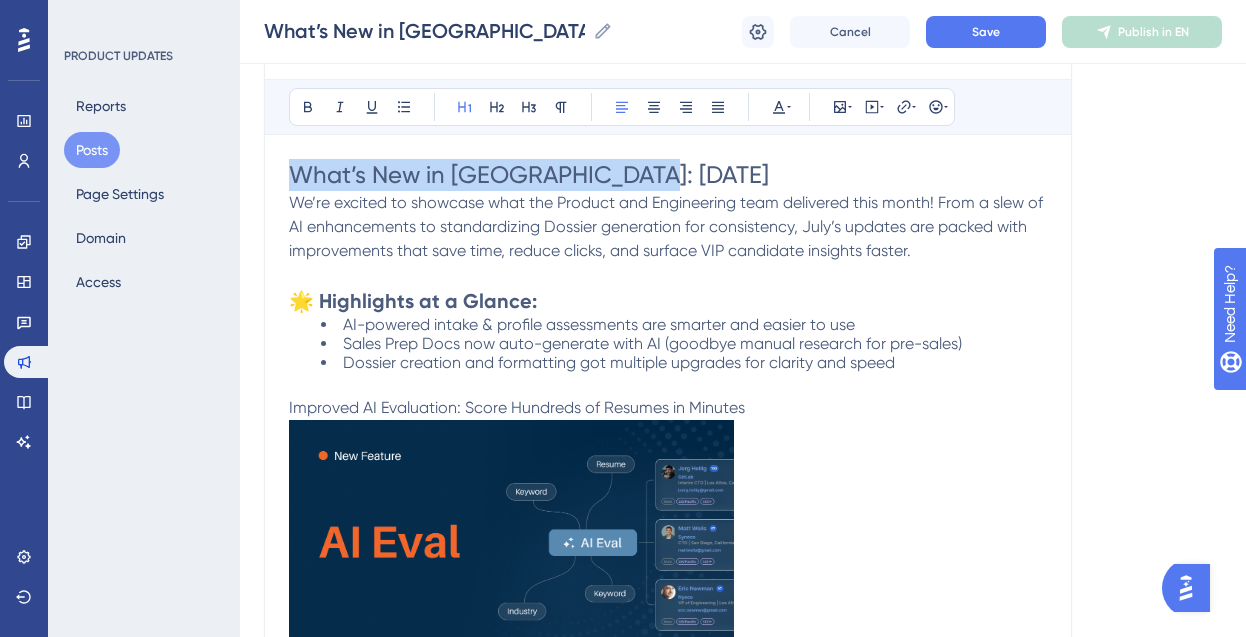 click on "Performance Users Engagement Widgets Feedback Product Updates Knowledge Base AI Assistant Settings Logout PRODUCT UPDATES Reports Posts Page Settings Domain Access What’s New in Sutro: July 2025  What’s New in Sutro: July 2025  What’s New in Sutro: July 2025 Cancel Save Publish in EN Language English (Default) Insert an Image Delete What’s New in Sutro: July 2025 Bold Italic Underline Bullet Point Heading 1 Heading 2 Heading 3 Normal Align Left Align Center Align Right Align Justify Text Color Insert Image Embed Video Hyperlink Emojis What’s New in Sutro: July 2025 We’re excited to showcase what the Product and Engineering team delivered this month! From a slew of AI enhancements to standardizing Dossier generation for consistency, July’s updates are packed with improvements that save time, reduce clicks, and surface VIP candidate insights faster.   🌟 Highlights at a Glance:  AI-powered intake & profile assessments are smarter and easier to use      Best For:   Saving time" at bounding box center [623, 2038] 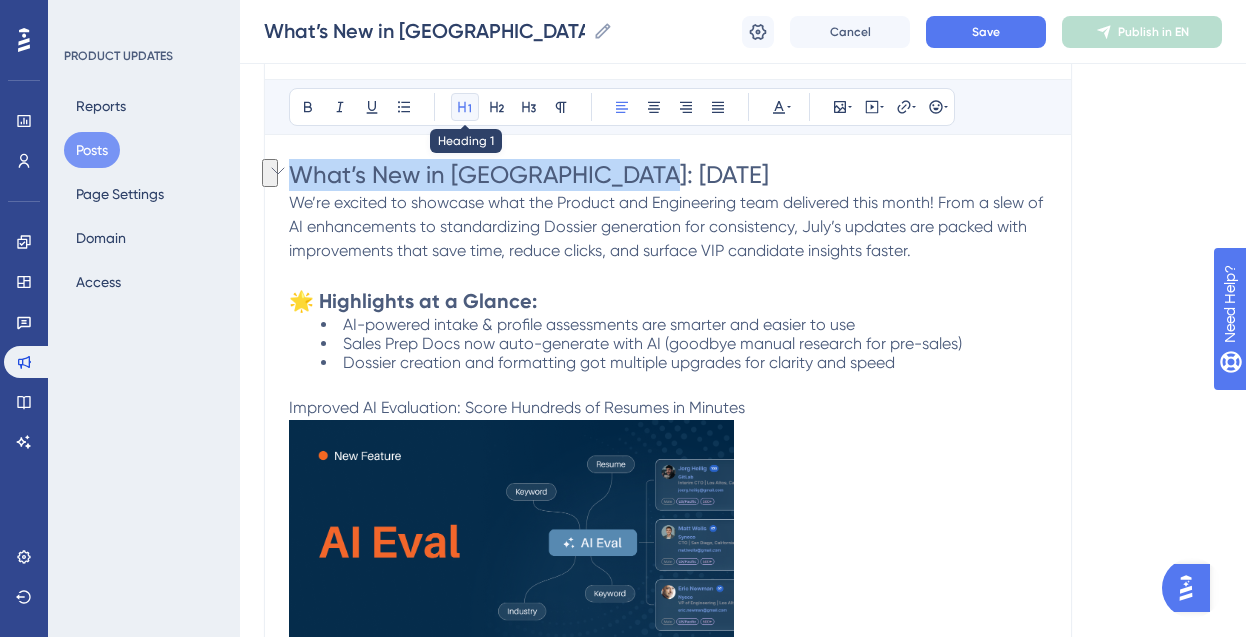 click 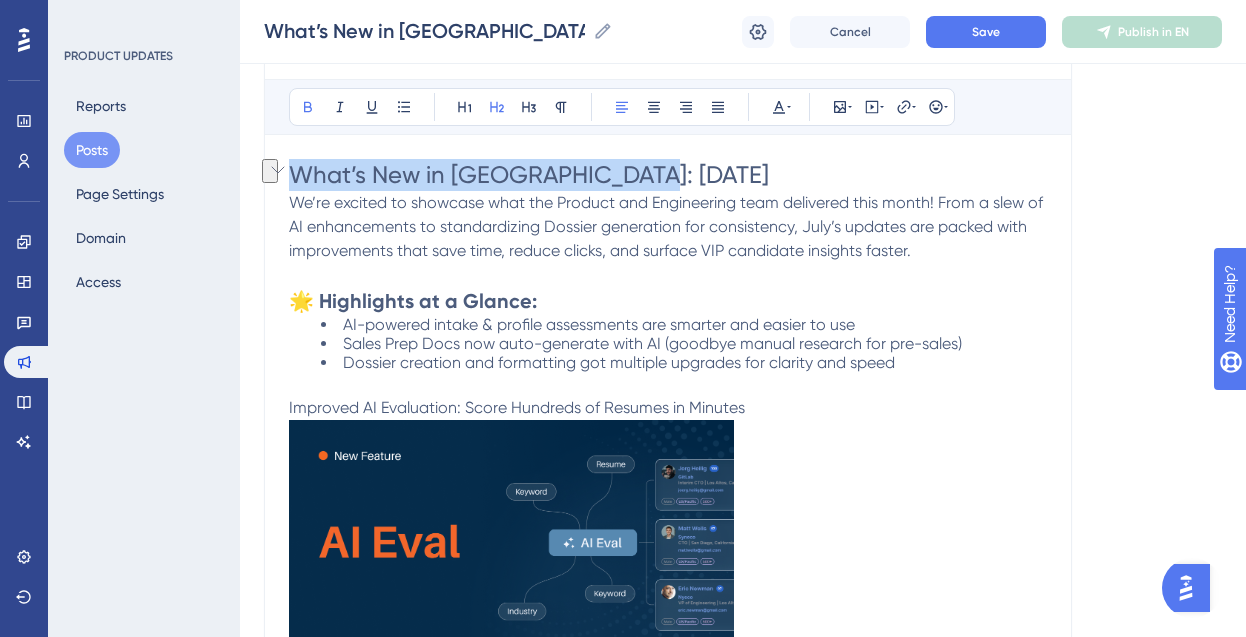 drag, startPoint x: 540, startPoint y: 309, endPoint x: 285, endPoint y: 306, distance: 255.01764 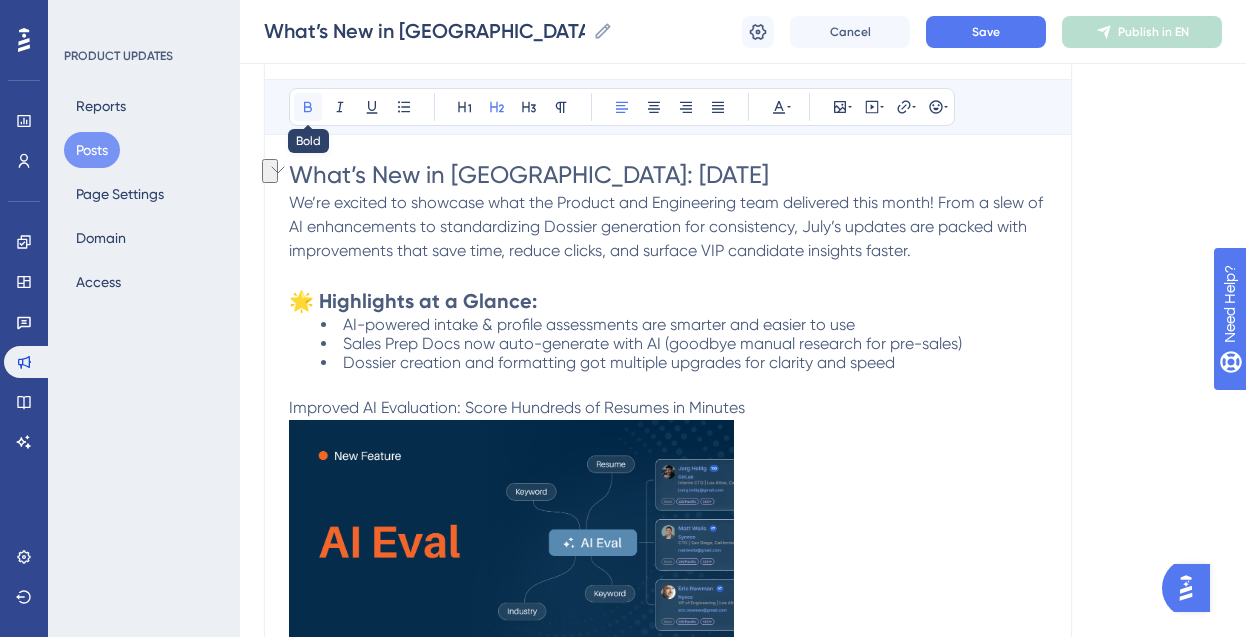 click at bounding box center [308, 107] 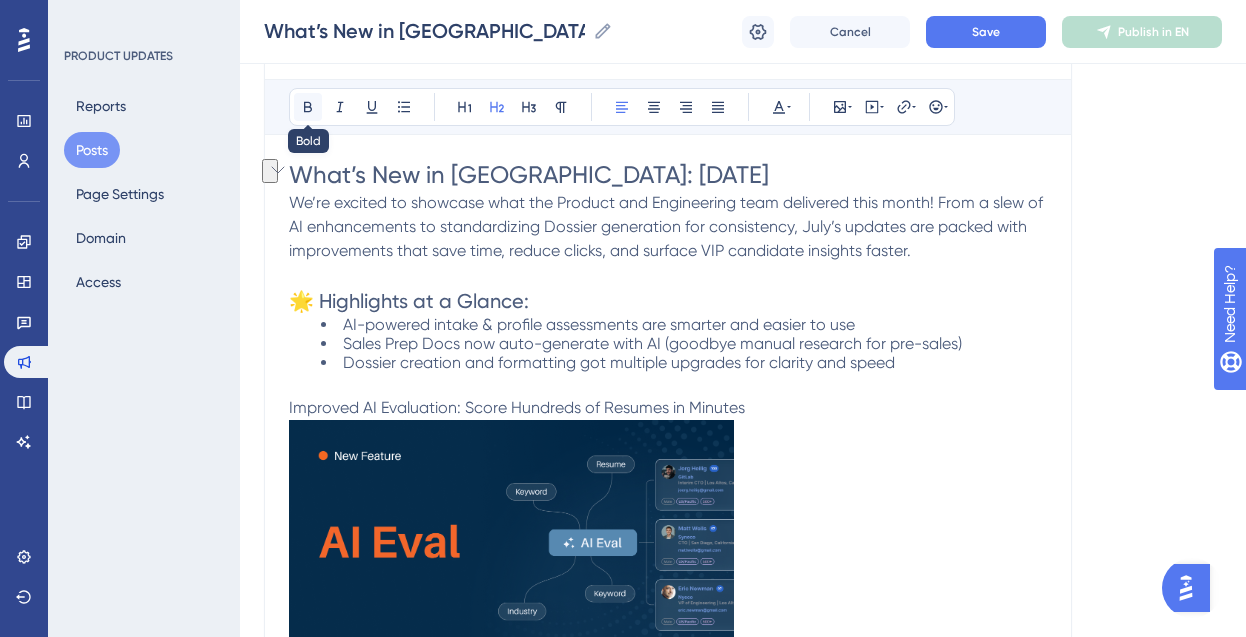 click 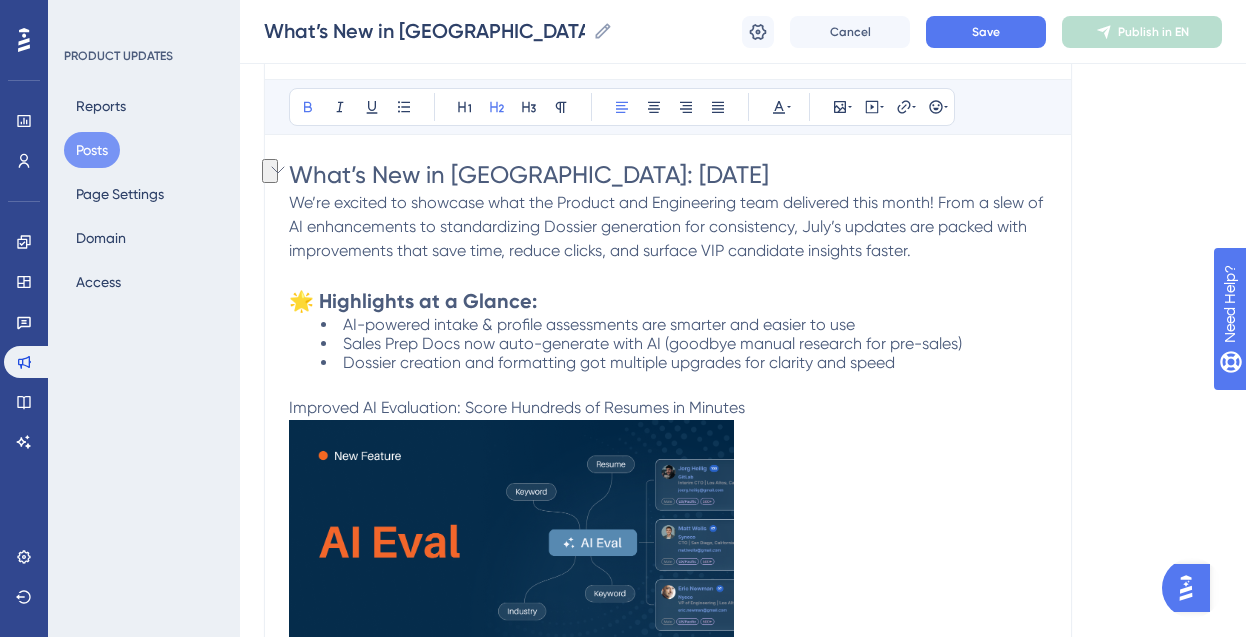 click on "What’s New in Sutro: July 2025" at bounding box center (529, 175) 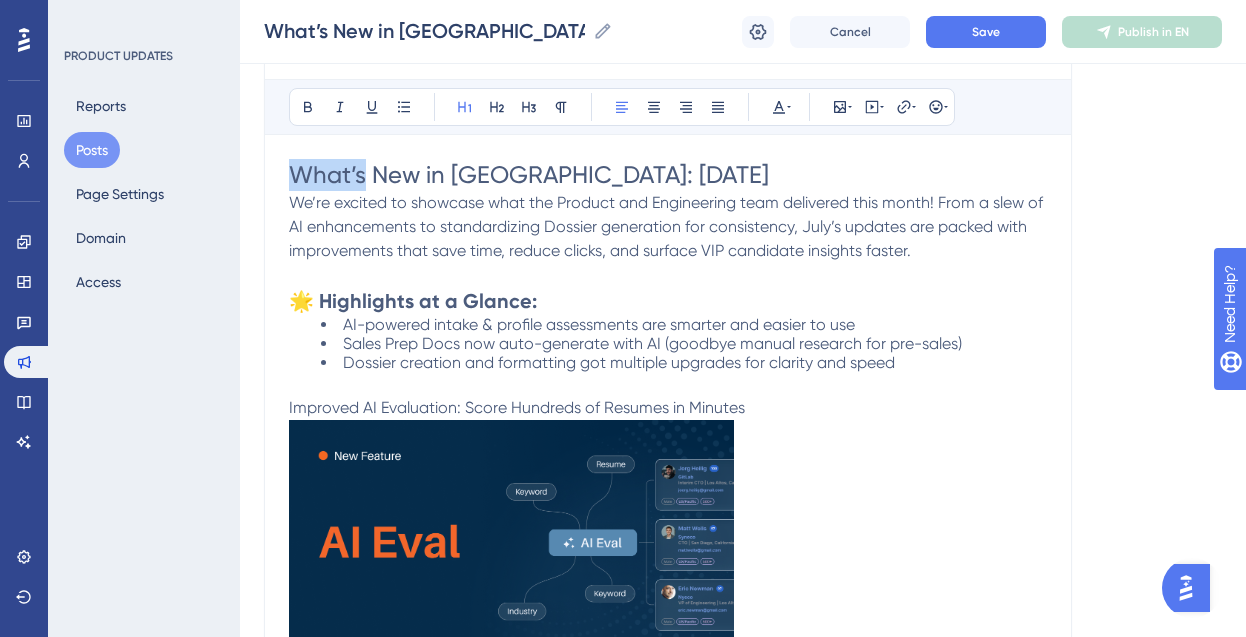 click on "What’s New in Sutro: July 2025" at bounding box center (529, 175) 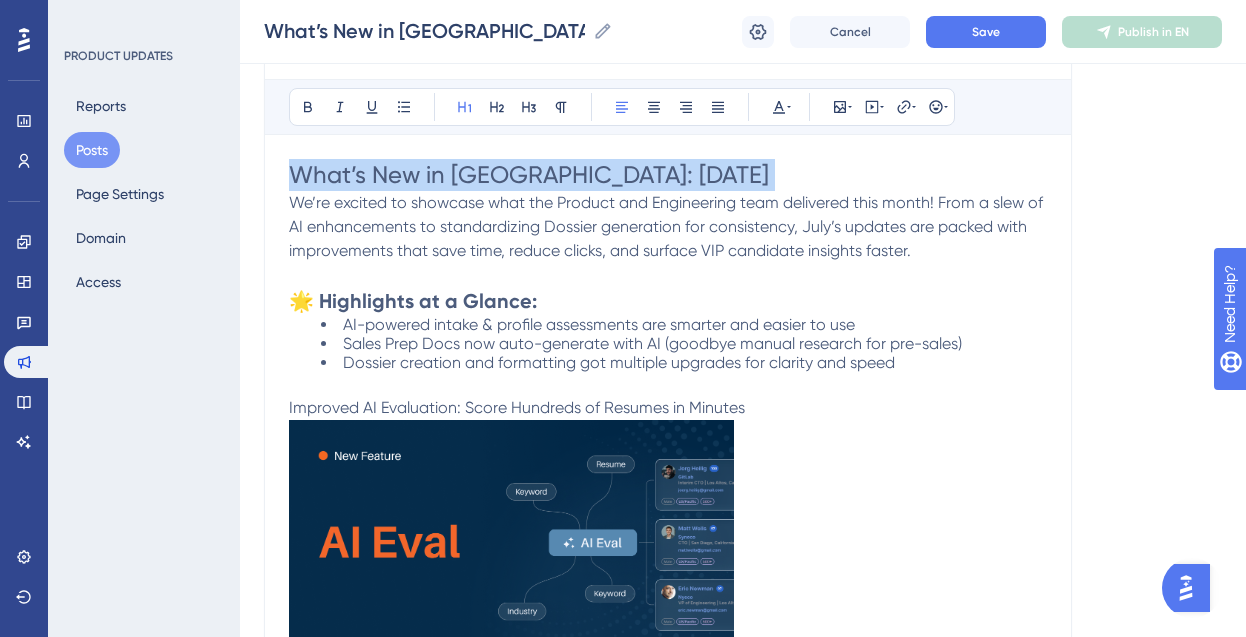 click on "What’s New in Sutro: July 2025" at bounding box center (529, 175) 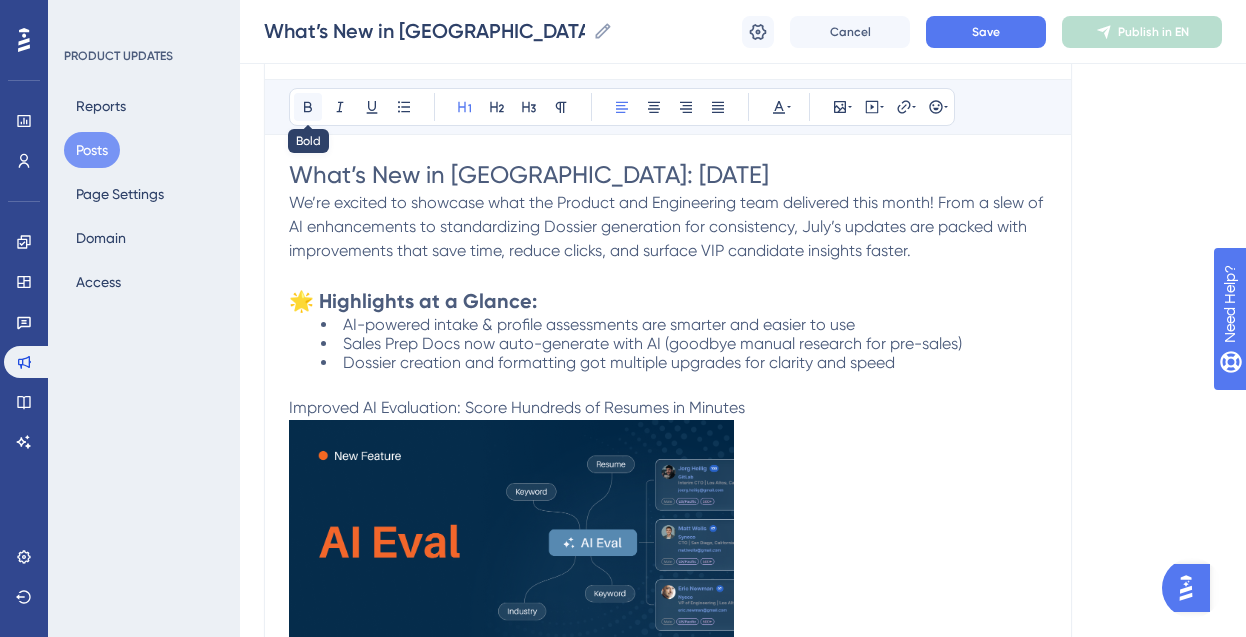 click 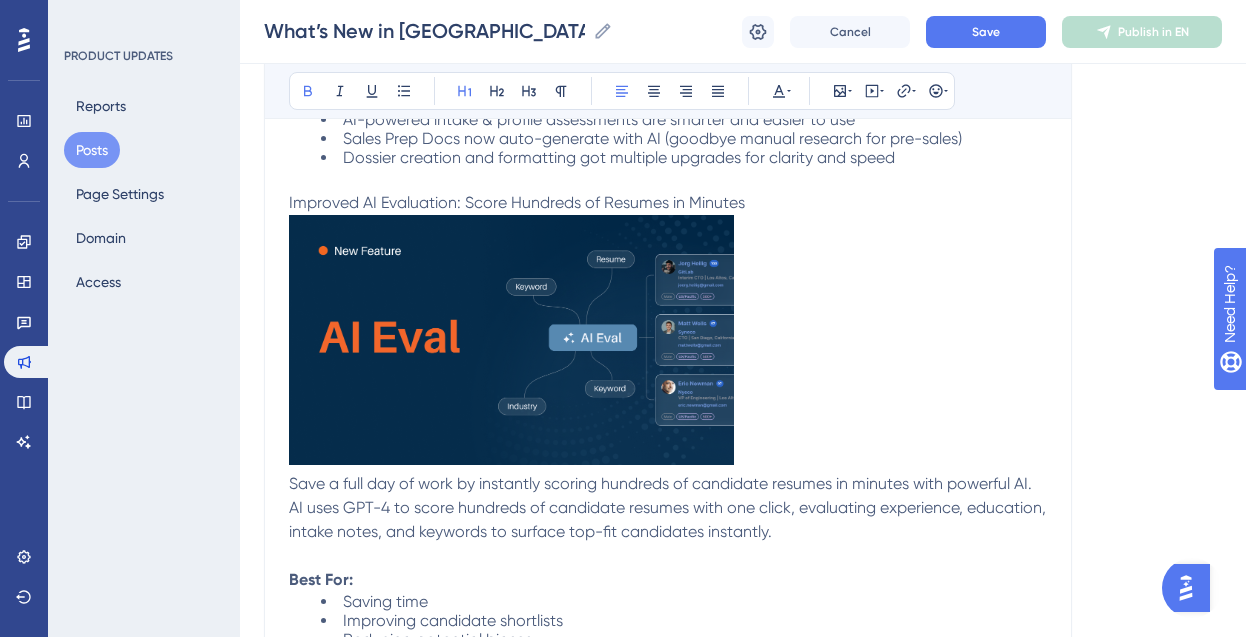 scroll, scrollTop: 797, scrollLeft: 0, axis: vertical 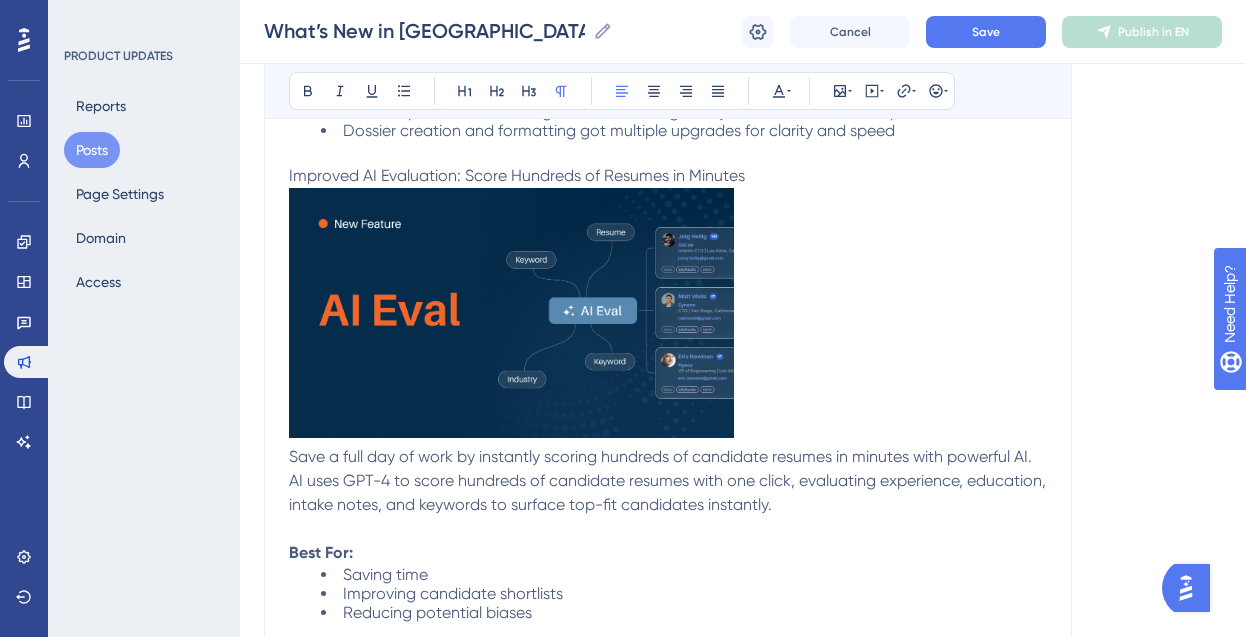 click on "Improved AI Evaluation: Score Hundreds of Resumes in Minutes" at bounding box center (517, 175) 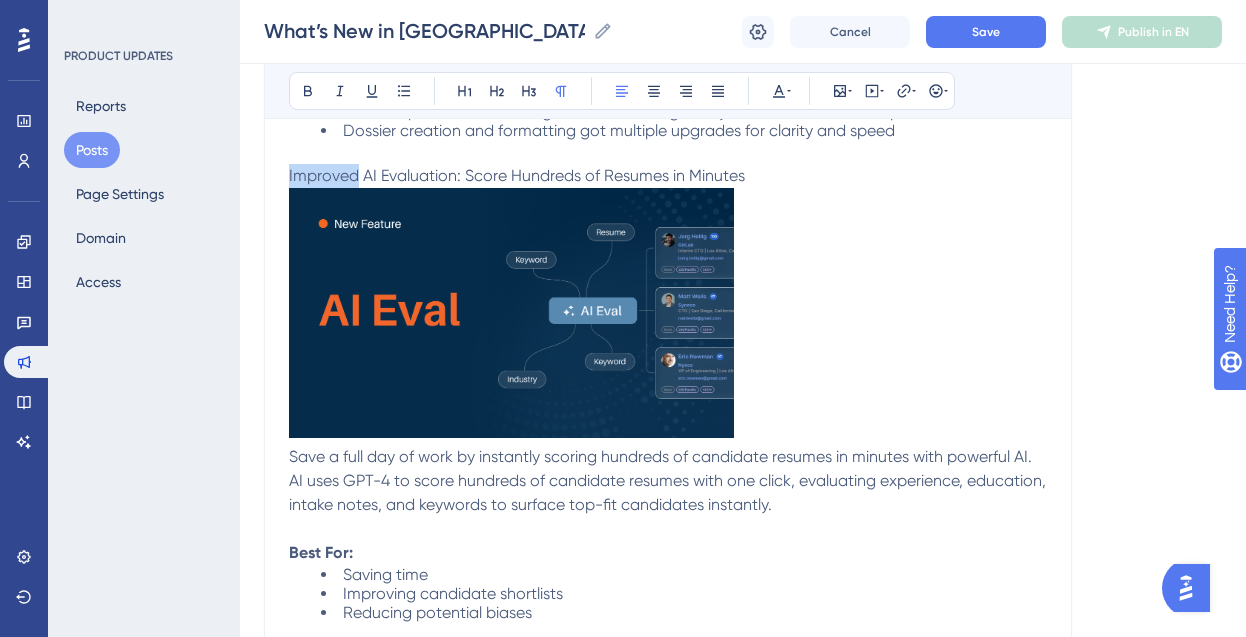 click on "Improved AI Evaluation: Score Hundreds of Resumes in Minutes" at bounding box center [517, 175] 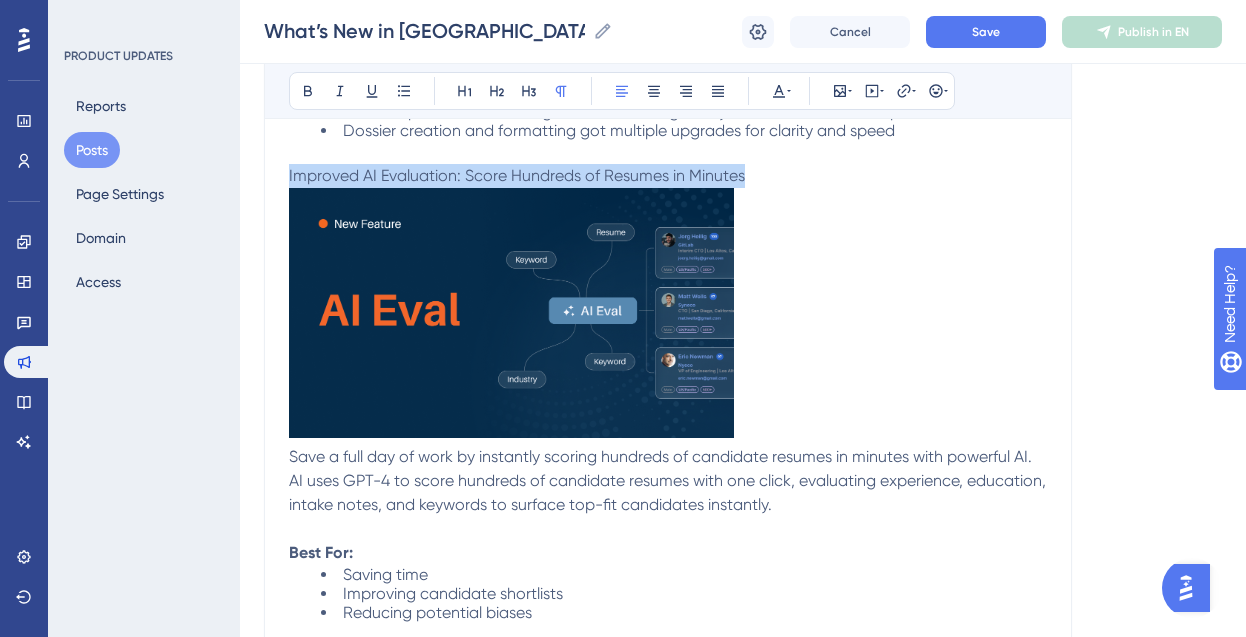 click on "Improved AI Evaluation: Score Hundreds of Resumes in Minutes" at bounding box center (517, 175) 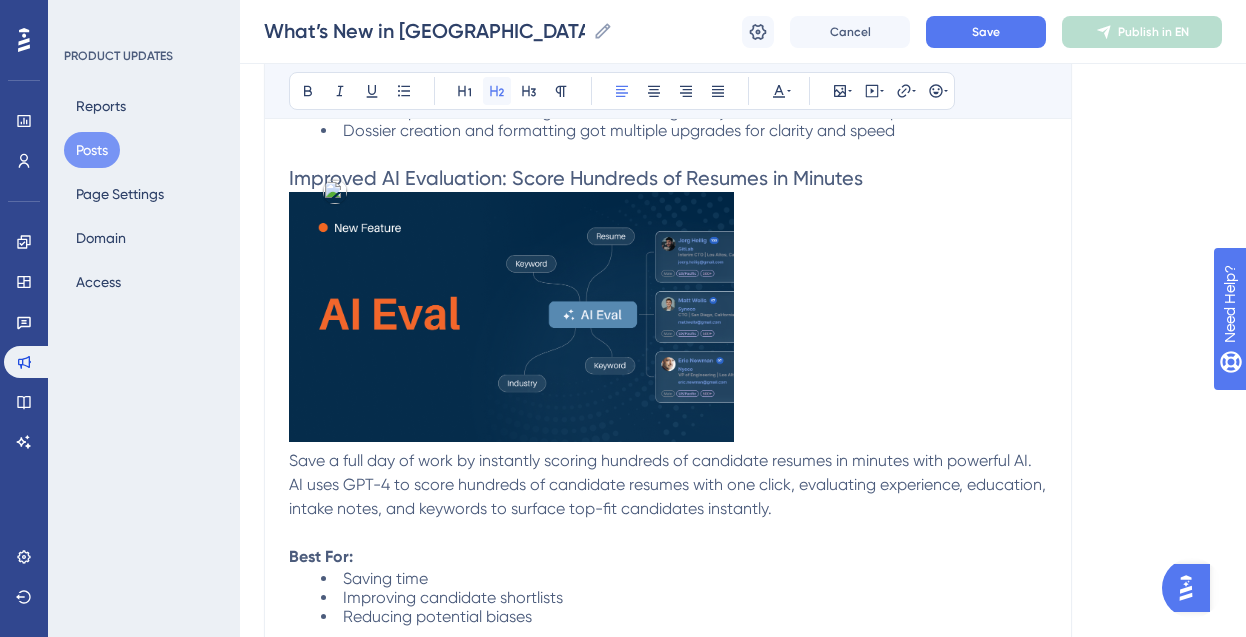 click 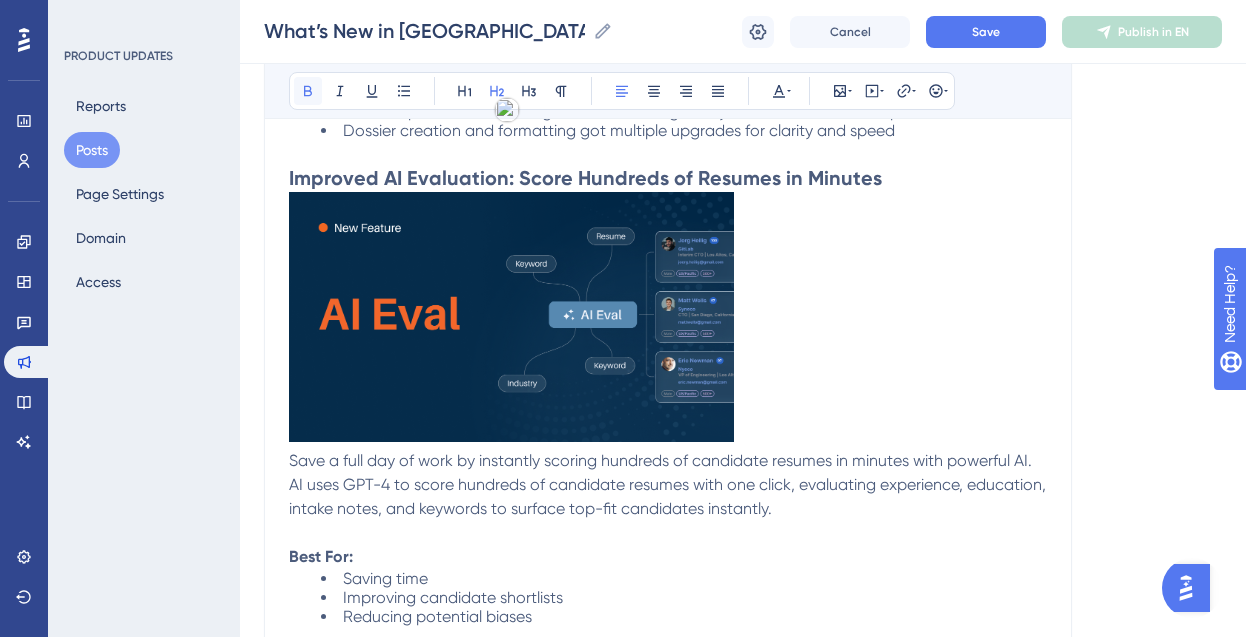 click 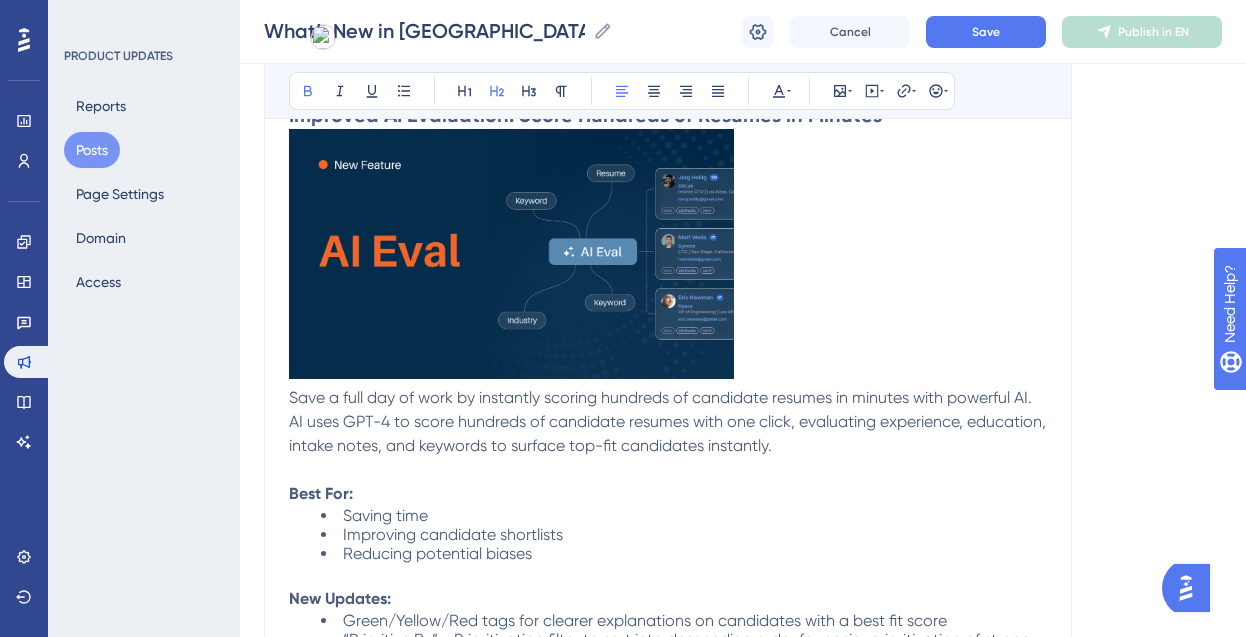 scroll, scrollTop: 866, scrollLeft: 0, axis: vertical 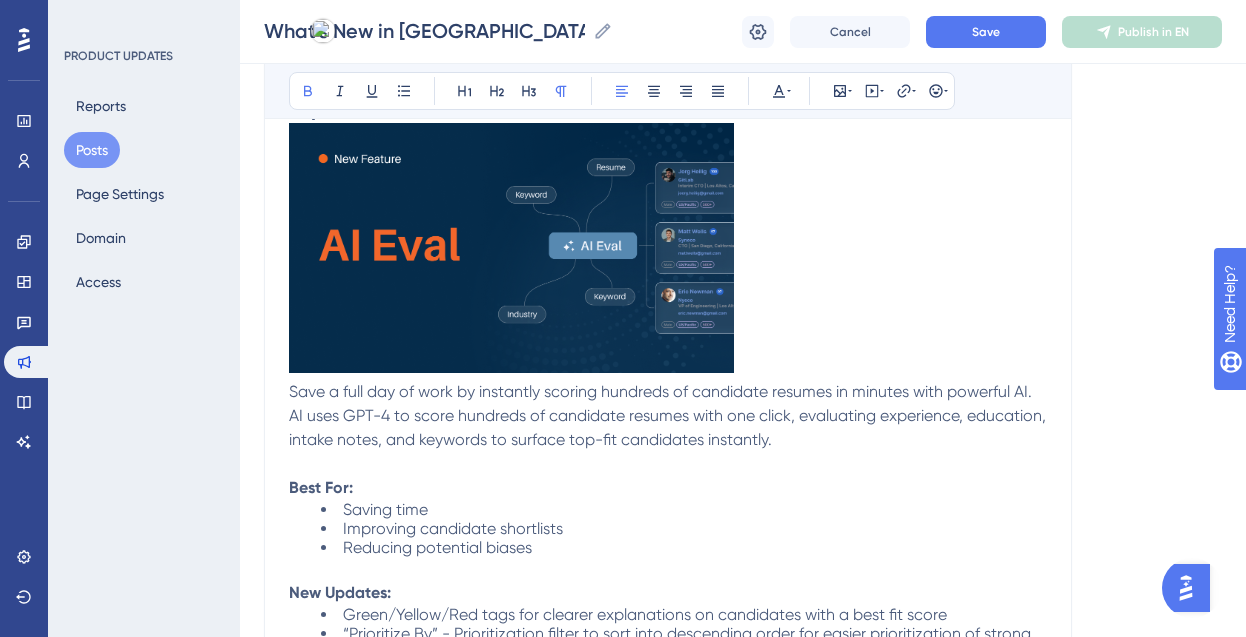 drag, startPoint x: 358, startPoint y: 482, endPoint x: 296, endPoint y: 485, distance: 62.072536 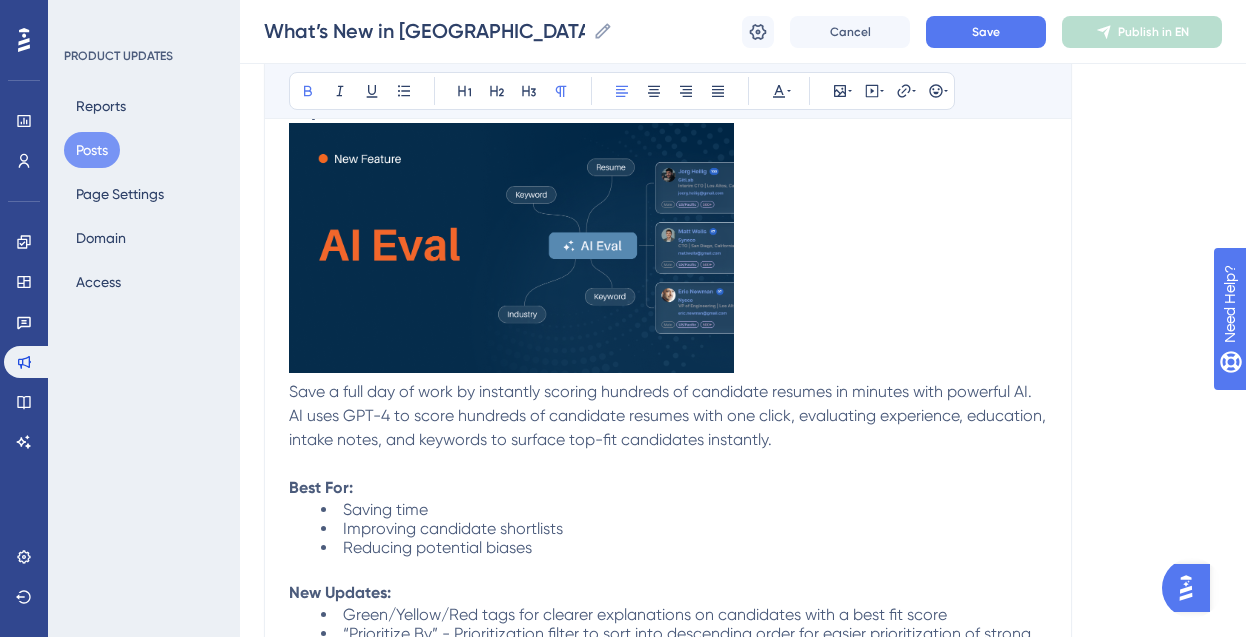 click on "Best For:" at bounding box center [321, 487] 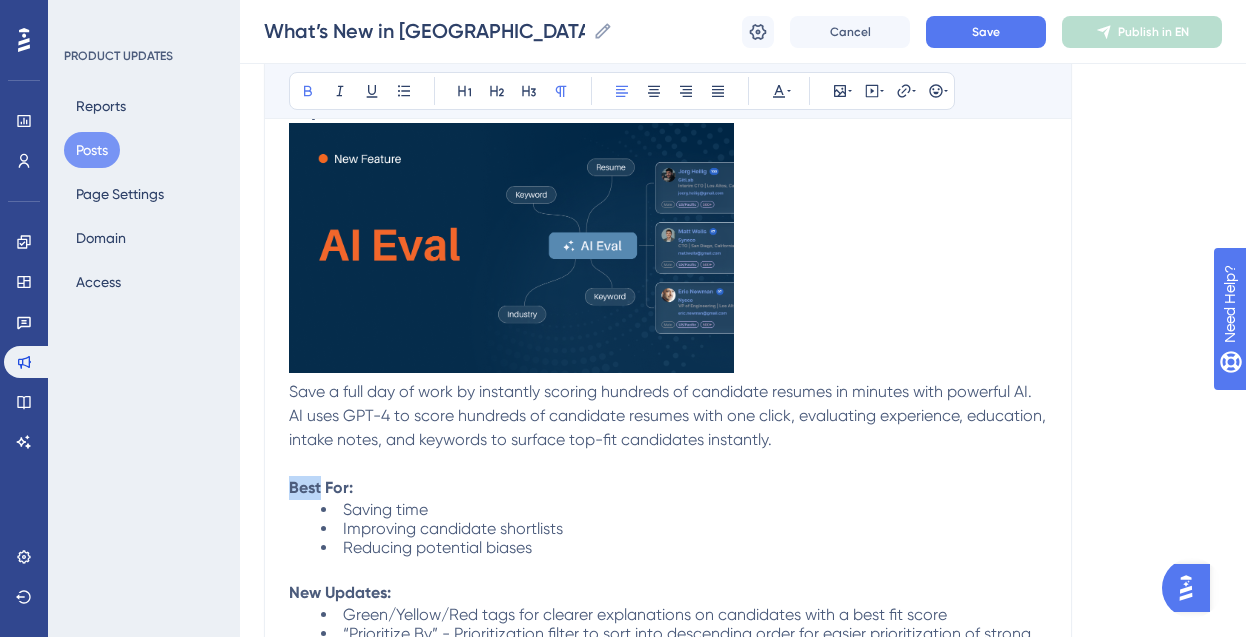 click on "Best For:" at bounding box center (321, 487) 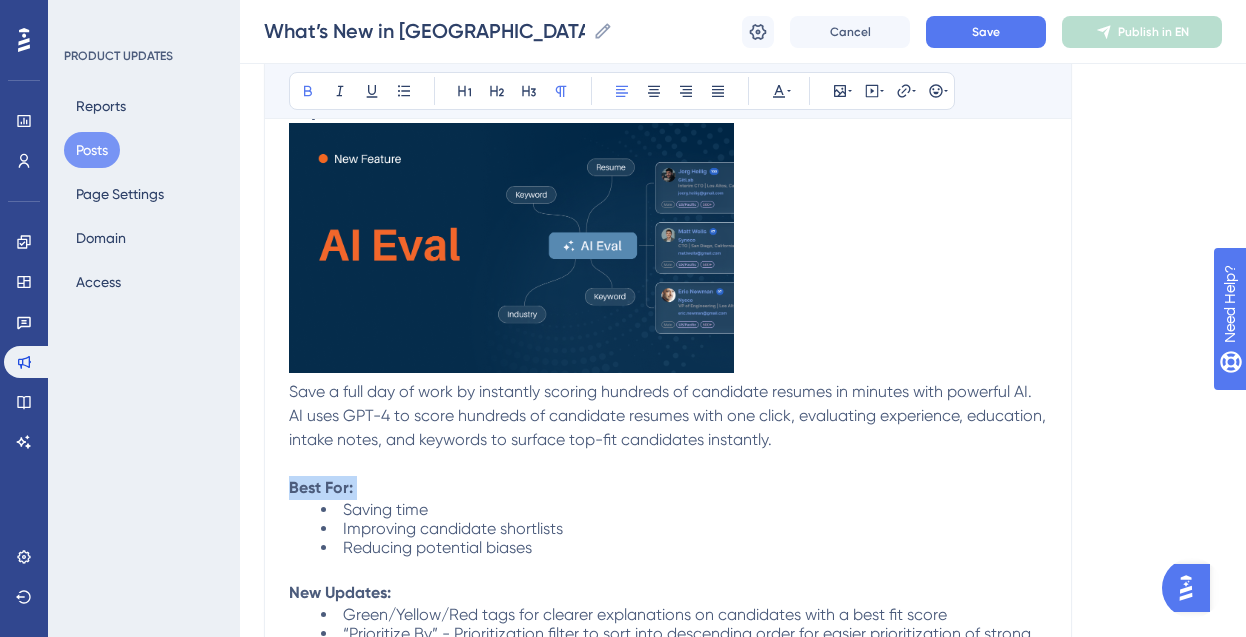 click on "Best For:" at bounding box center [321, 487] 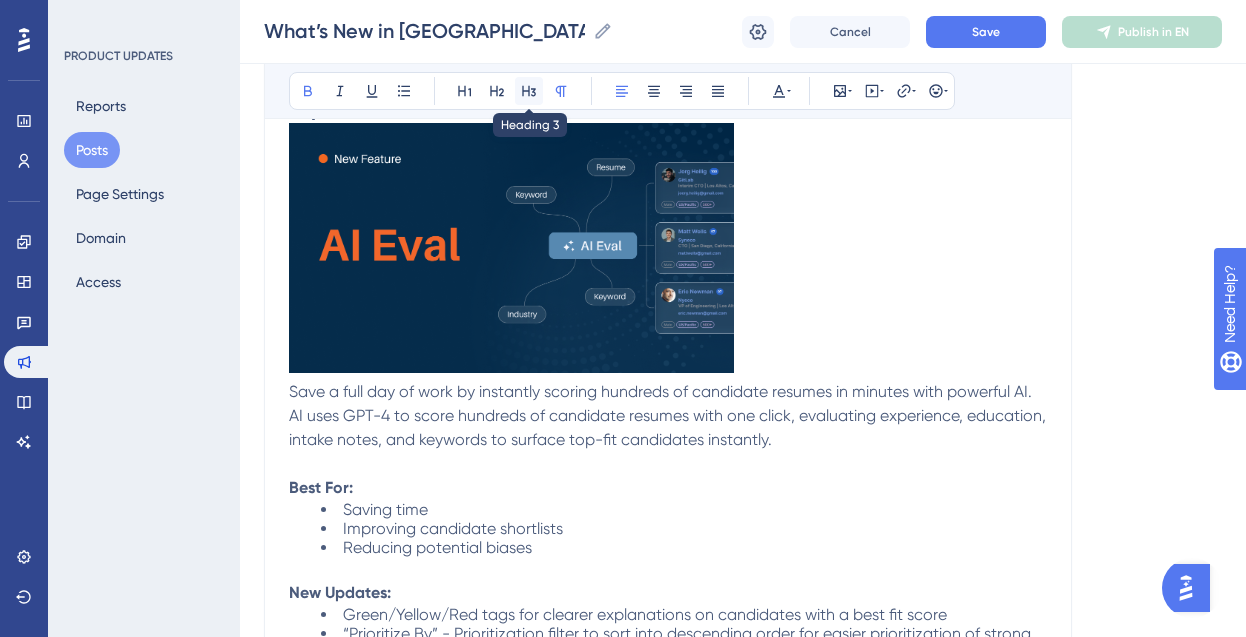 click 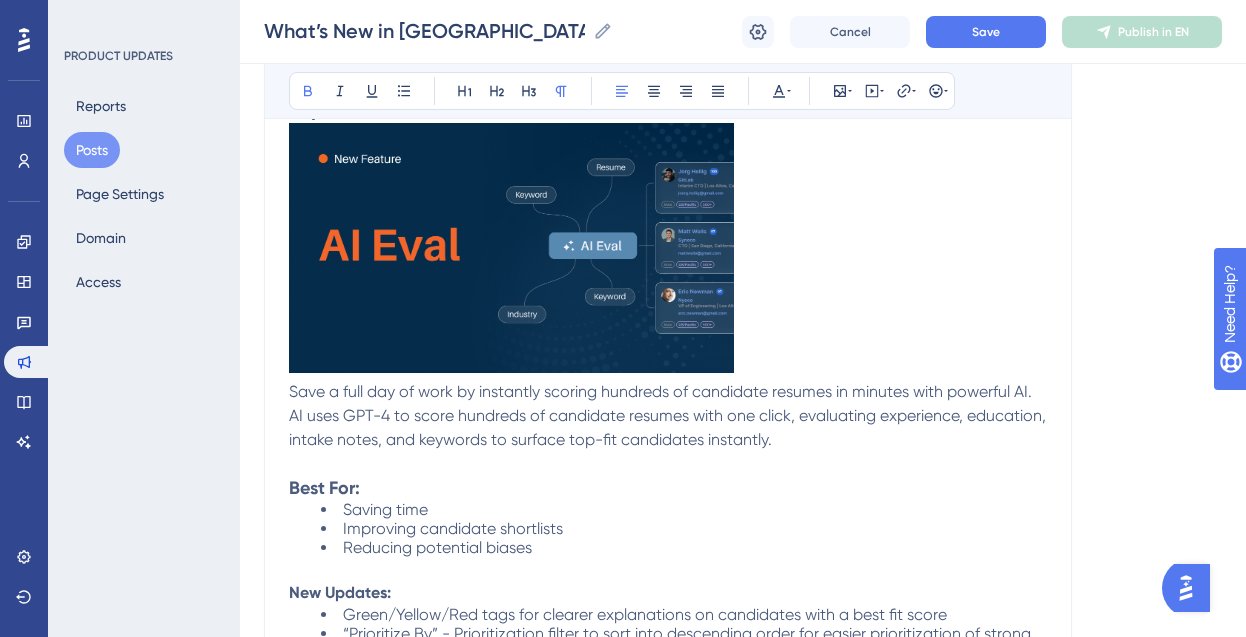 click on "Performance Users Engagement Widgets Feedback Product Updates Knowledge Base AI Assistant Settings Logout PRODUCT UPDATES Reports Posts Page Settings Domain Access What’s New in Sutro: July 2025  What’s New in Sutro: July 2025  What’s New in Sutro: July 2025 Cancel Save Publish in EN Language English (Default) Insert an Image Delete What’s New in Sutro: July 2025 Bold Italic Underline Bullet Point Heading 1 Heading 2 Heading 3 Normal Align Left Align Center Align Right Align Justify Text Color Insert Image Embed Video Hyperlink Emojis What’s New in Sutro: July 2025 We’re excited to showcase what the Product and Engineering team delivered this month! From a slew of AI enhancements to standardizing Dossier generation for consistency, July’s updates are packed with improvements that save time, reduce clicks, and surface VIP candidate insights faster.   🌟 Highlights at a Glance:  AI-powered intake & profile assessments are smarter and easier to use      Best For:   Saving time" at bounding box center [623, 1739] 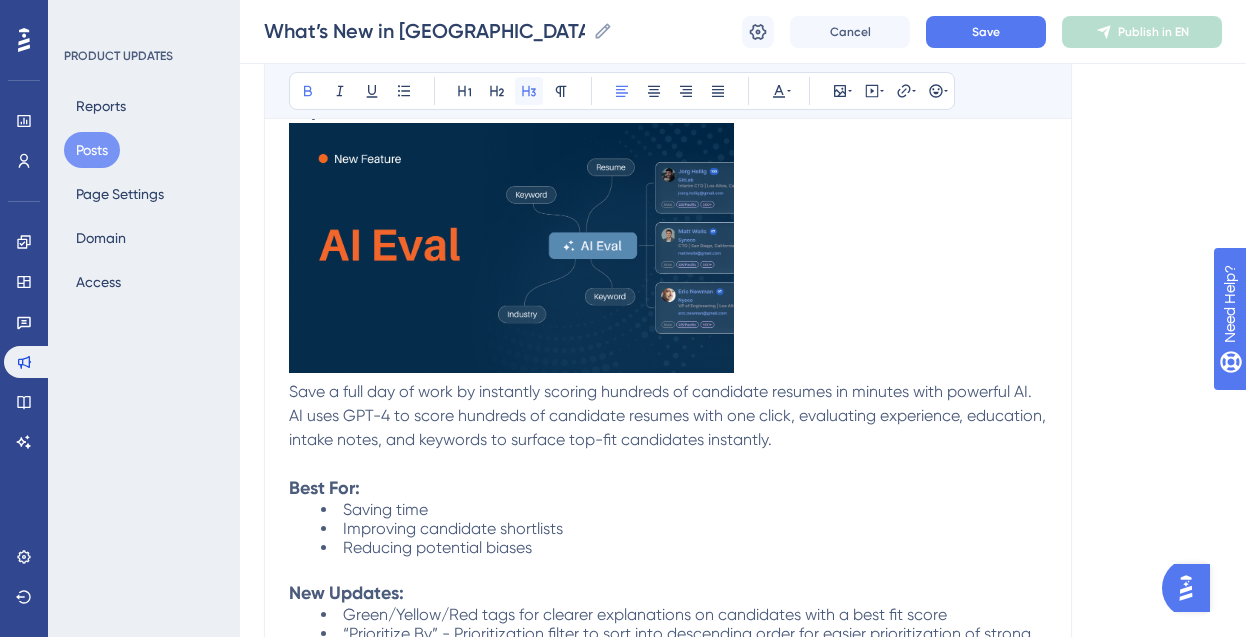 click 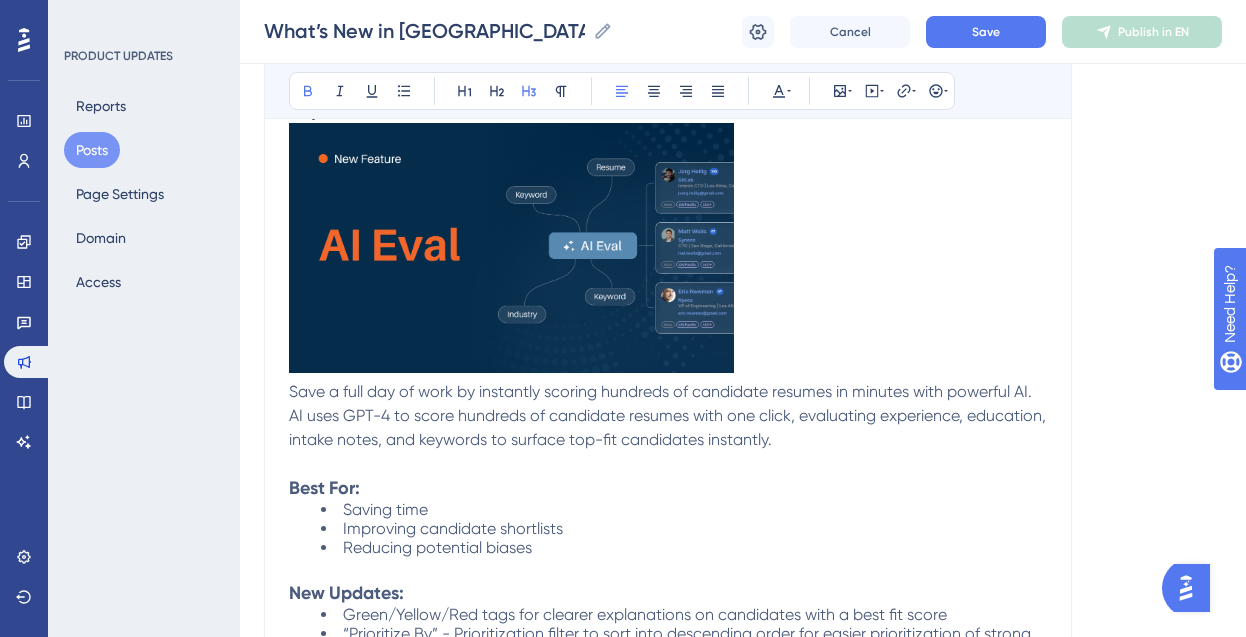 scroll, scrollTop: 1066, scrollLeft: 0, axis: vertical 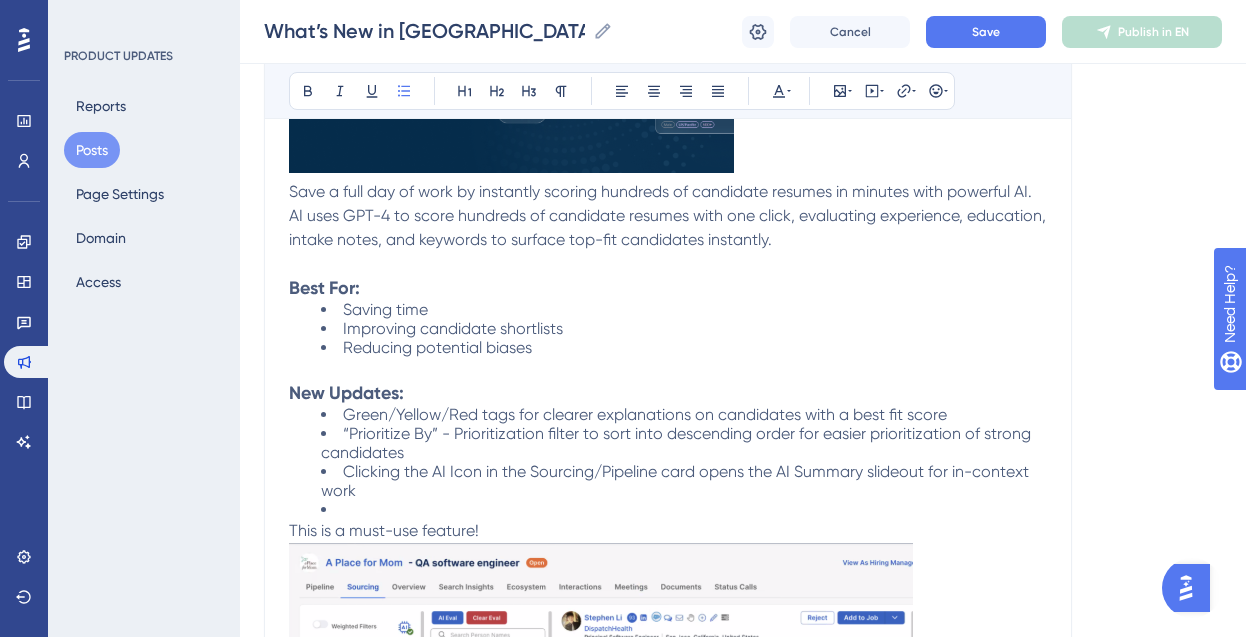 click at bounding box center (684, 509) 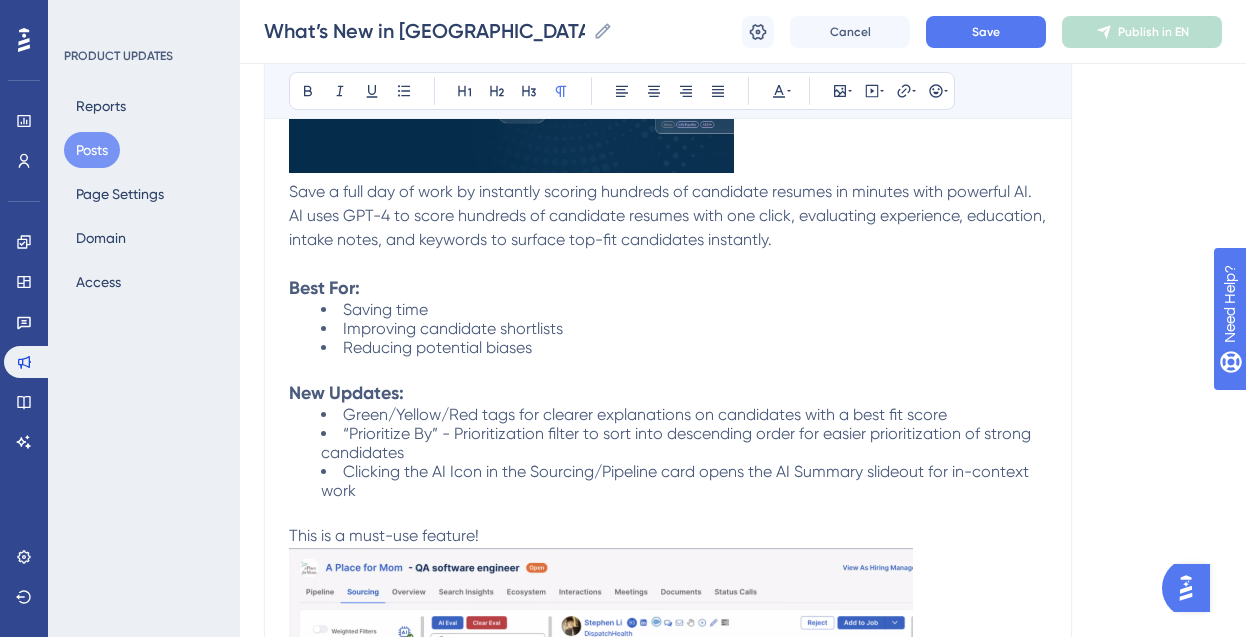 click on "This is a must-use feature!" at bounding box center [668, 536] 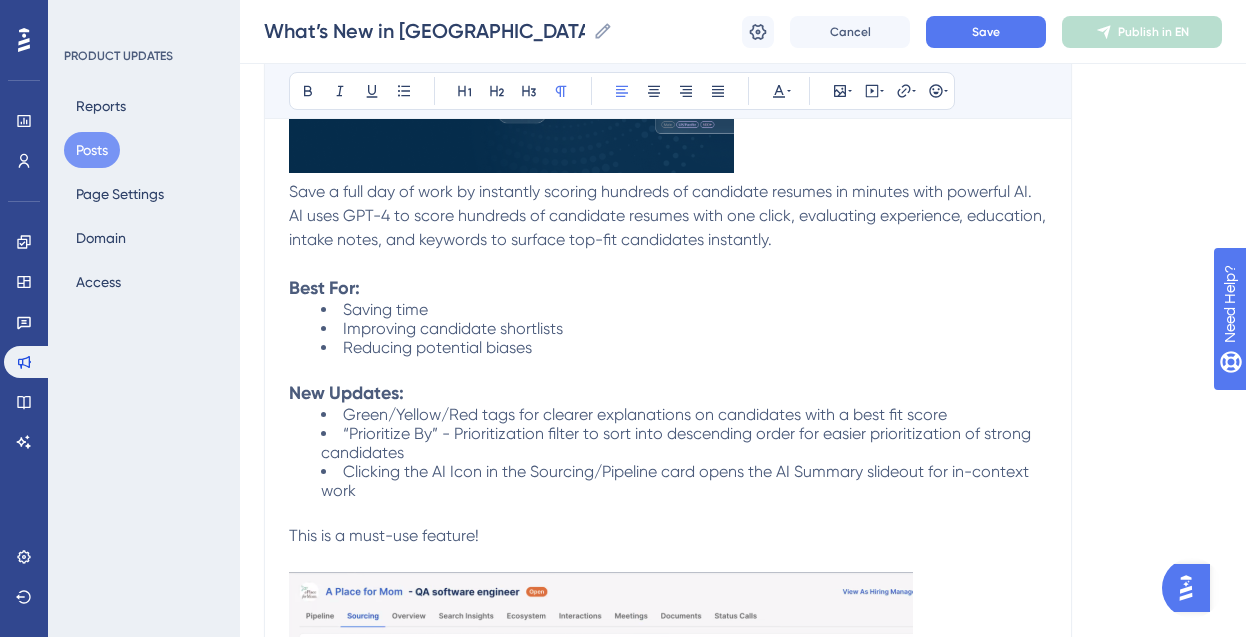 click on "This is a must-use feature!" at bounding box center [384, 535] 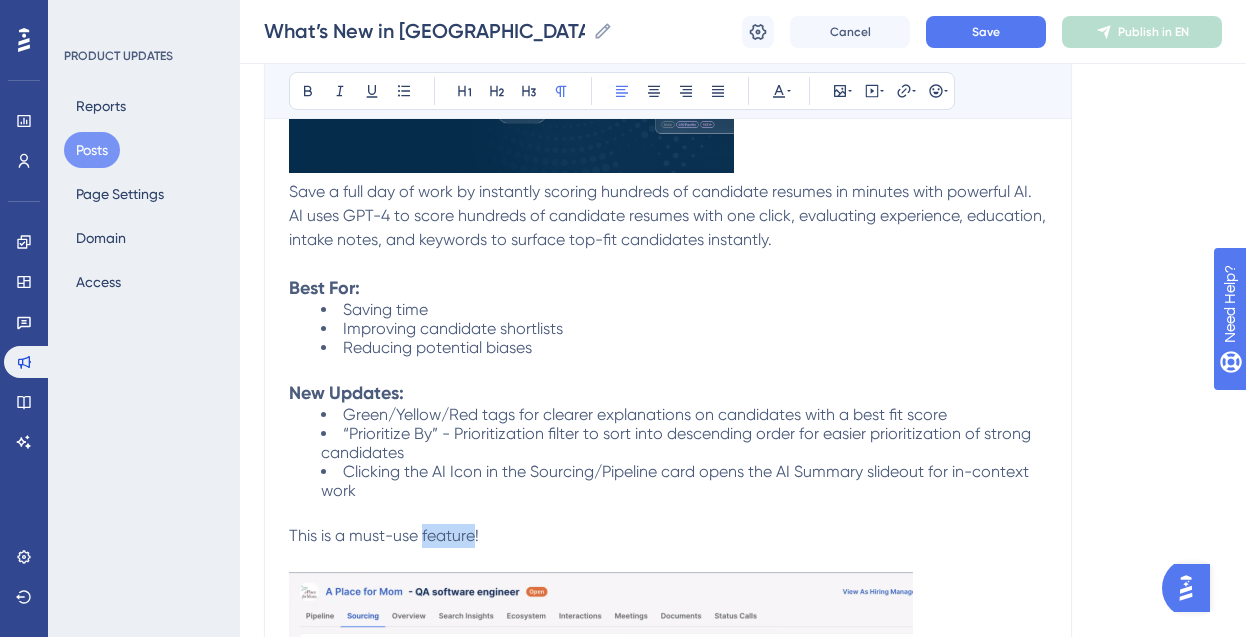 click on "This is a must-use feature!" at bounding box center (384, 535) 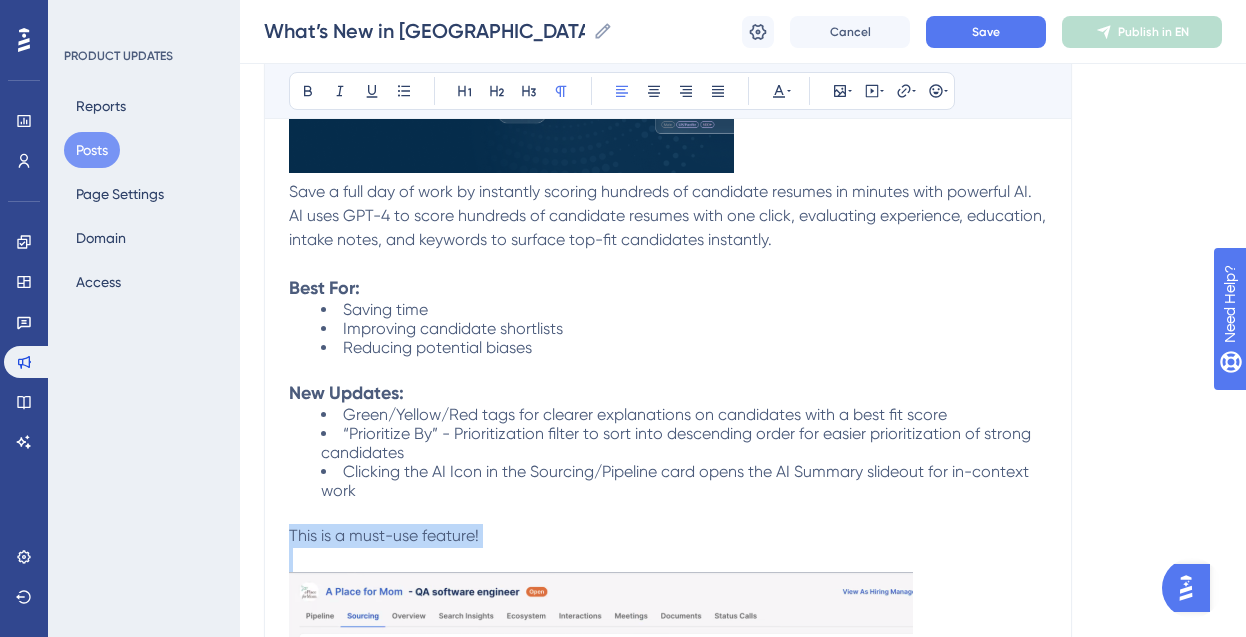 click on "This is a must-use feature!" at bounding box center [384, 535] 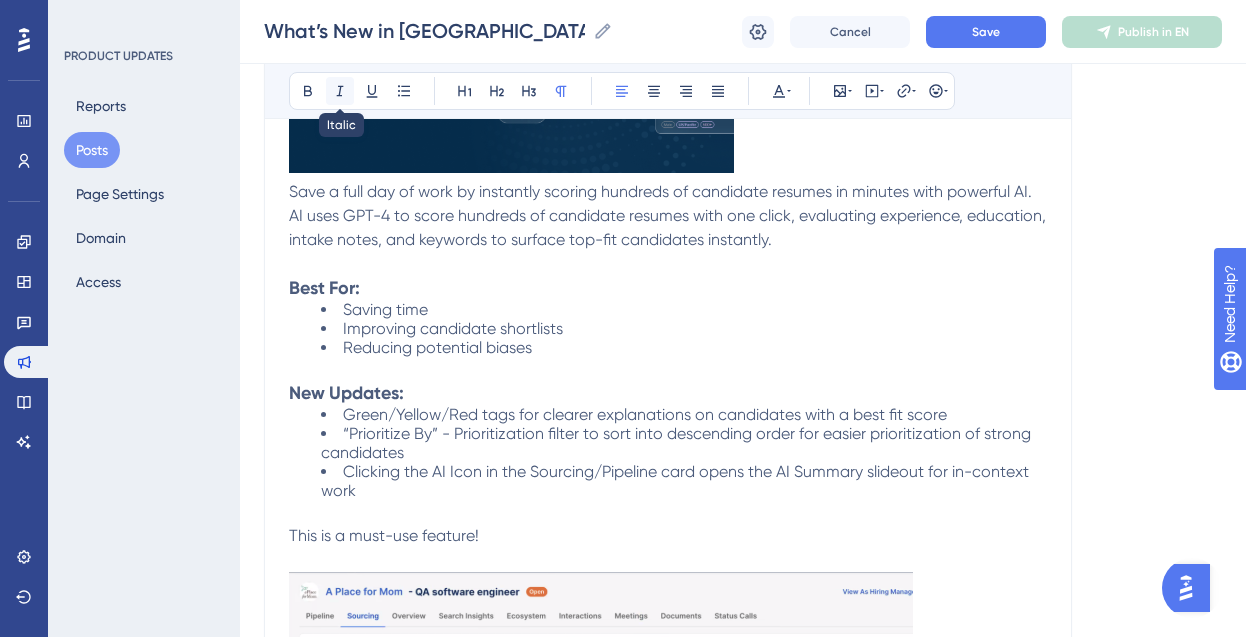click at bounding box center [340, 91] 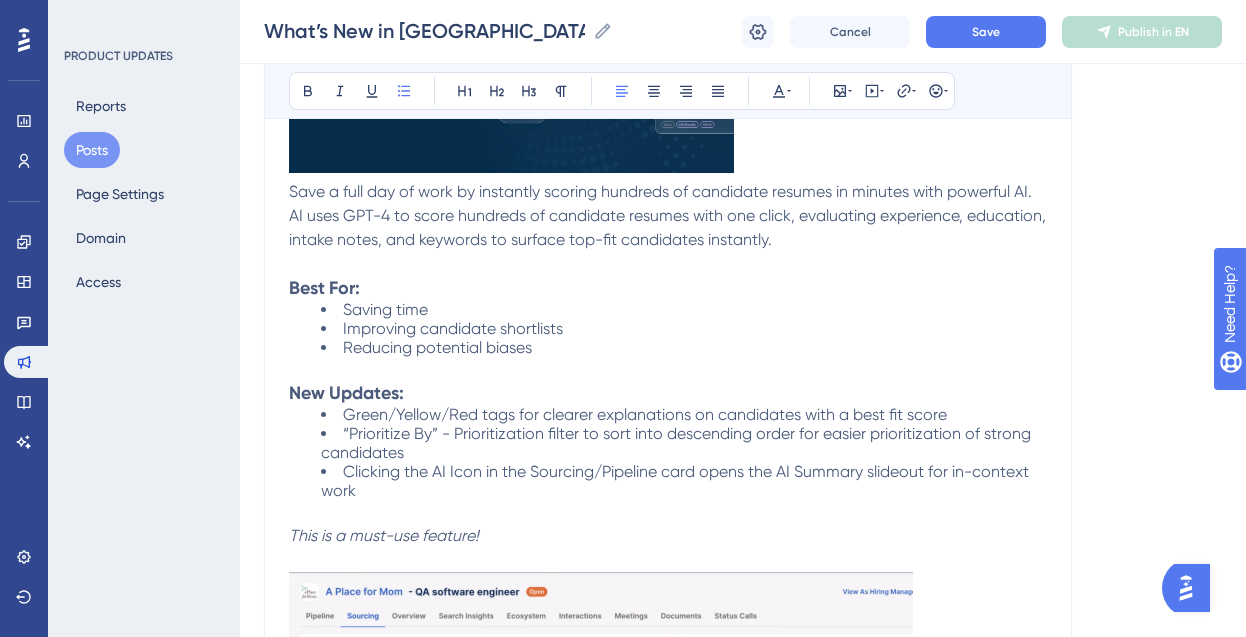 click on "Clicking the AI Icon in the Sourcing/Pipeline card opens the AI Summary slideout for in-context work" at bounding box center [677, 481] 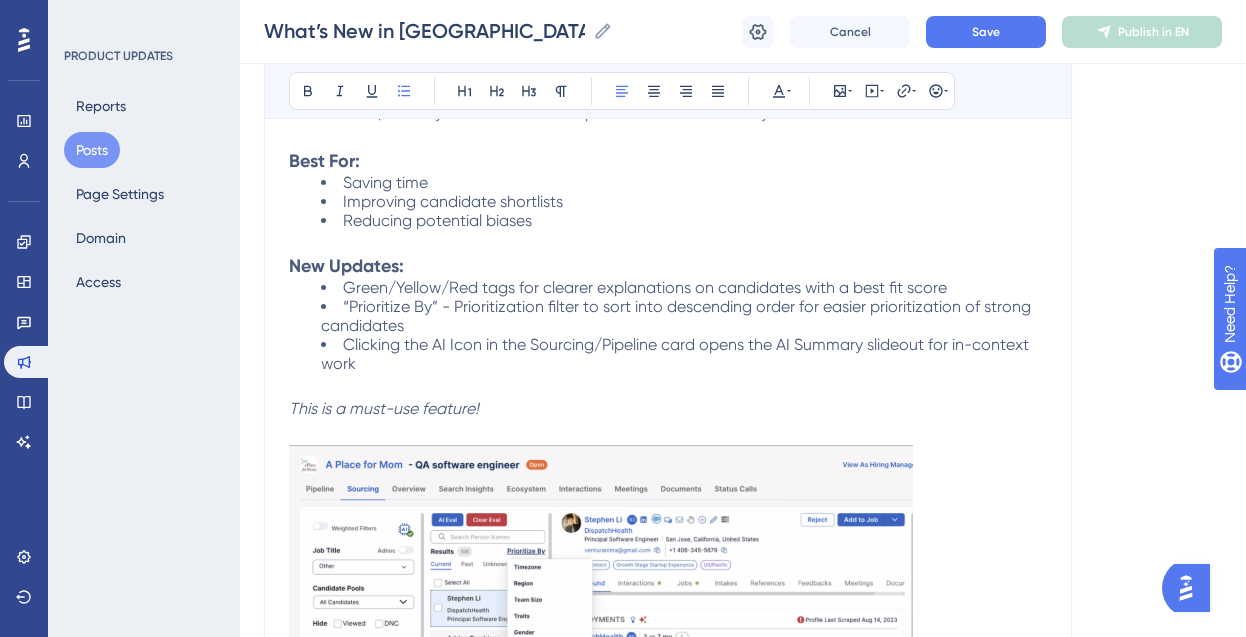 scroll, scrollTop: 1226, scrollLeft: 0, axis: vertical 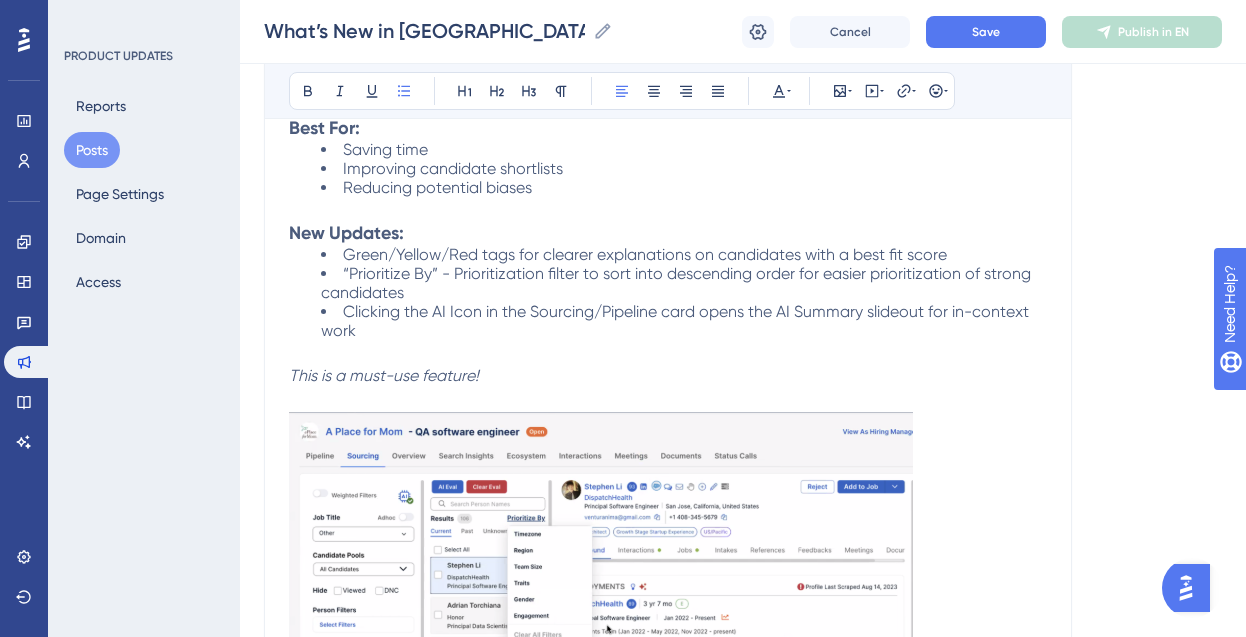 click at bounding box center (601, 569) 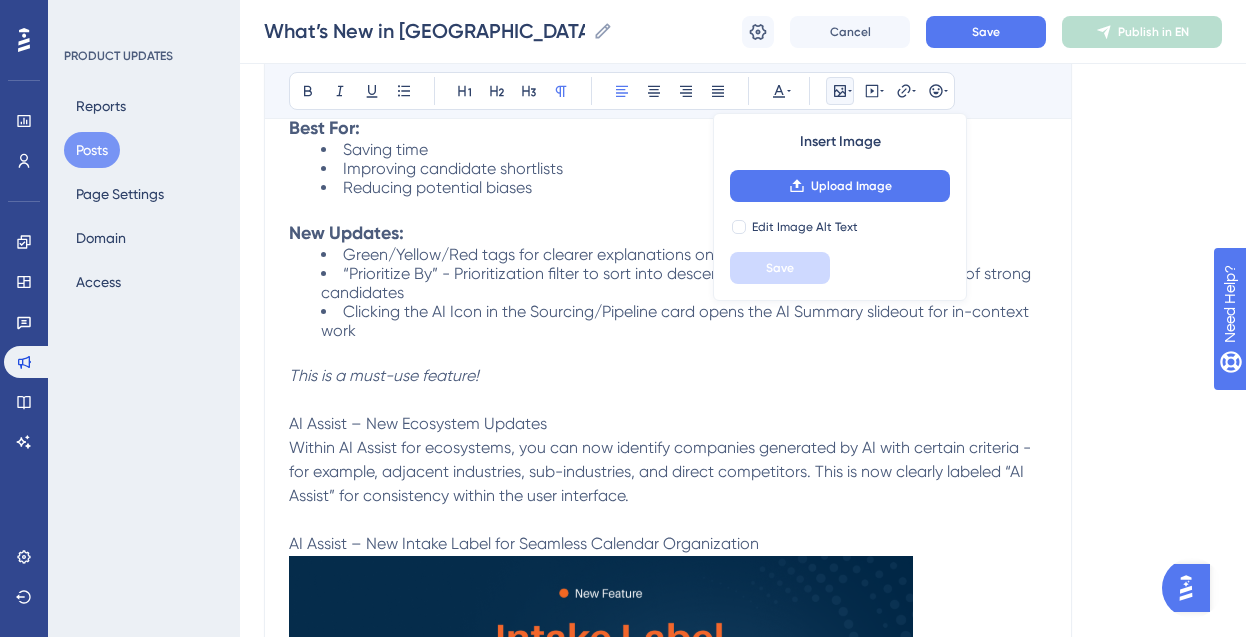 click on "AI Assist – New Ecosystem Updates" at bounding box center [668, 424] 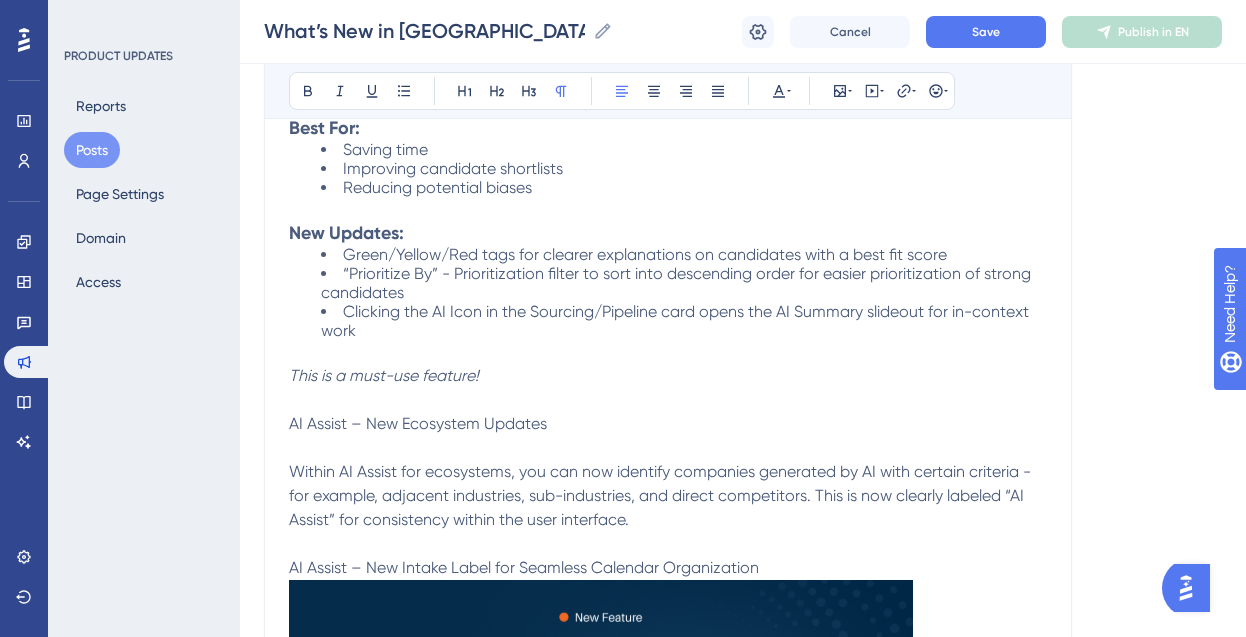 click on "What’s New in Sutro: July 2025 Bold Italic Underline Bullet Point Heading 1 Heading 2 Heading 3 Normal Align Left Align Center Align Right Align Justify Text Color Insert Image Embed Video Hyperlink Emojis What’s New in Sutro: July 2025 We’re excited to showcase what the Product and Engineering team delivered this month! From a slew of AI enhancements to standardizing Dossier generation for consistency, July’s updates are packed with improvements that save time, reduce clicks, and surface VIP candidate insights faster.   🌟 Highlights at a Glance:  AI-powered intake & profile assessments are smarter and easier to use  Sales Prep Docs now auto-generate with AI (goodbye manual research for pre-sales)  Dossier creation and formatting got multiple upgrades for clarity and speed  Improved AI Evaluation: Score Hundreds of Resumes in Minutes      Best For:   Saving time  Improving candidate shortlists  Reducing potential biases     New Updates:  This is a must-use feature!" at bounding box center [668, 1246] 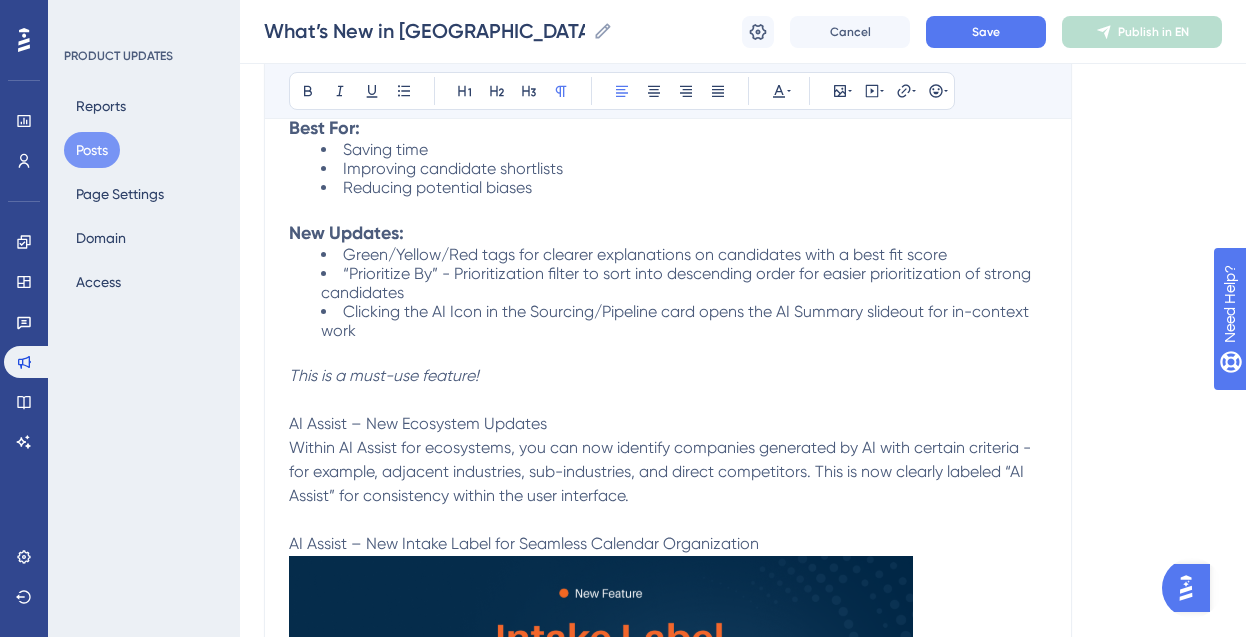 click on "Performance Users Engagement Widgets Feedback Product Updates Knowledge Base AI Assistant Settings Logout PRODUCT UPDATES Reports Posts Page Settings Domain Access What’s New in Sutro: July 2025  What’s New in Sutro: July 2025  What’s New in Sutro: July 2025 Cancel Save Publish in EN Language English (Default) Insert an Image Delete What’s New in Sutro: July 2025 Bold Italic Underline Bullet Point Heading 1 Heading 2 Heading 3 Normal Align Left Align Center Align Right Align Justify Text Color Insert Image Embed Video Hyperlink Emojis What’s New in Sutro: July 2025 We’re excited to showcase what the Product and Engineering team delivered this month! From a slew of AI enhancements to standardizing Dossier generation for consistency, July’s updates are packed with improvements that save time, reduce clicks, and surface VIP candidate insights faster.   🌟 Highlights at a Glance:  AI-powered intake & profile assessments are smarter and easier to use      Best For:   Saving time" at bounding box center [623, 1233] 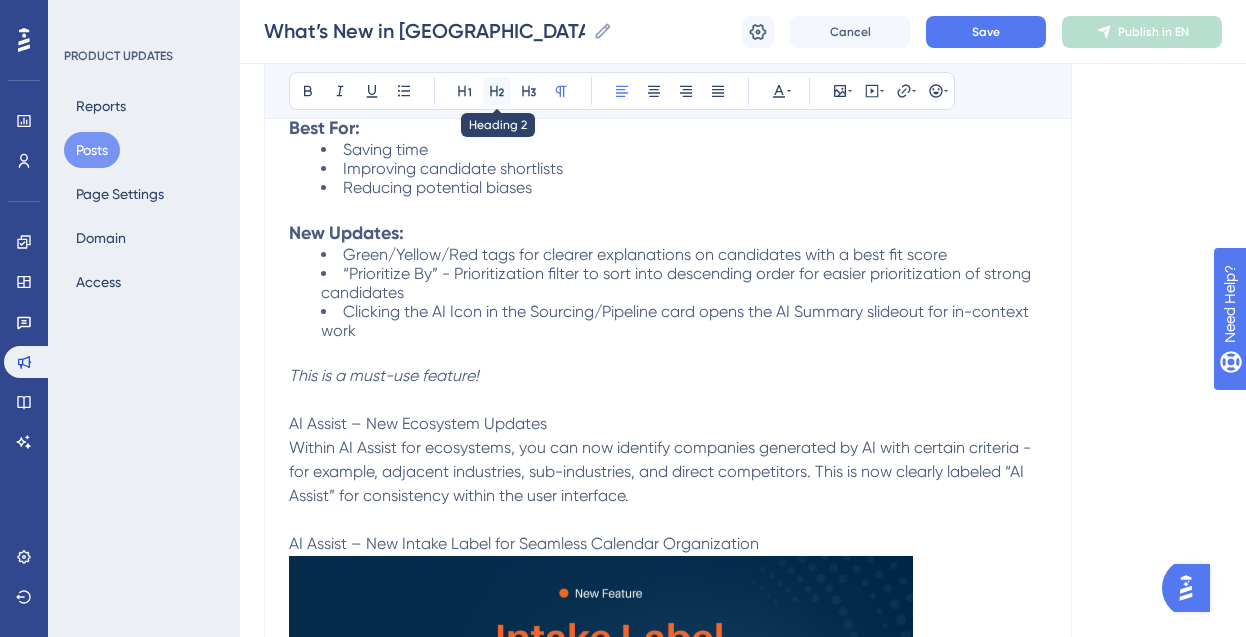 click 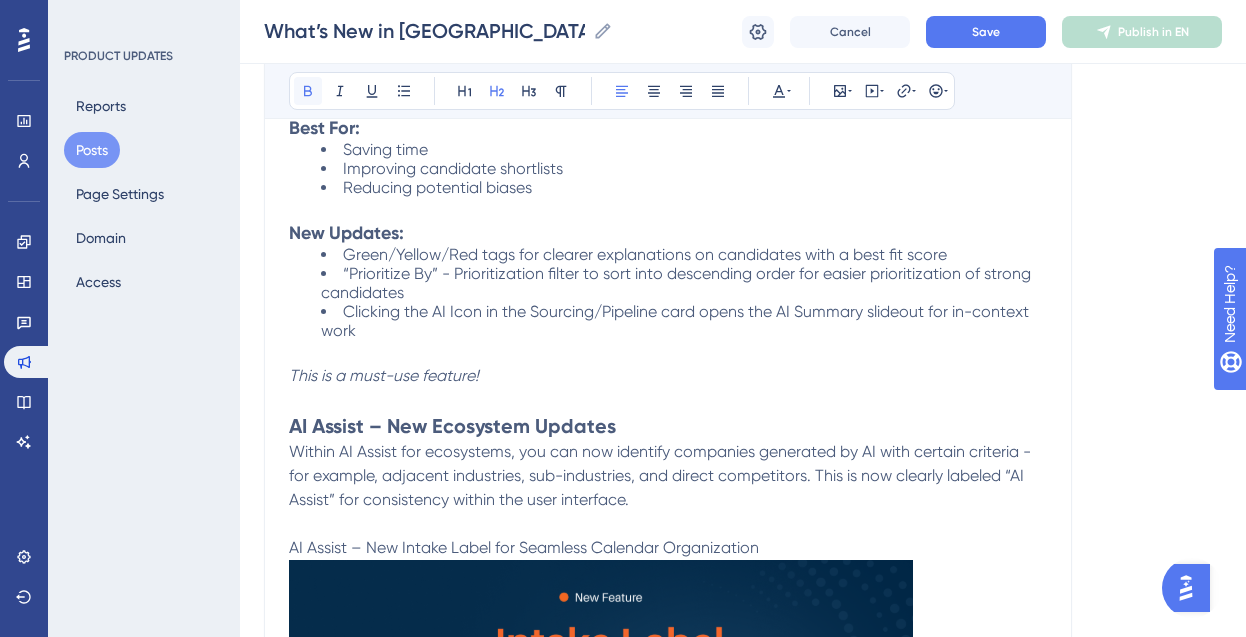 click 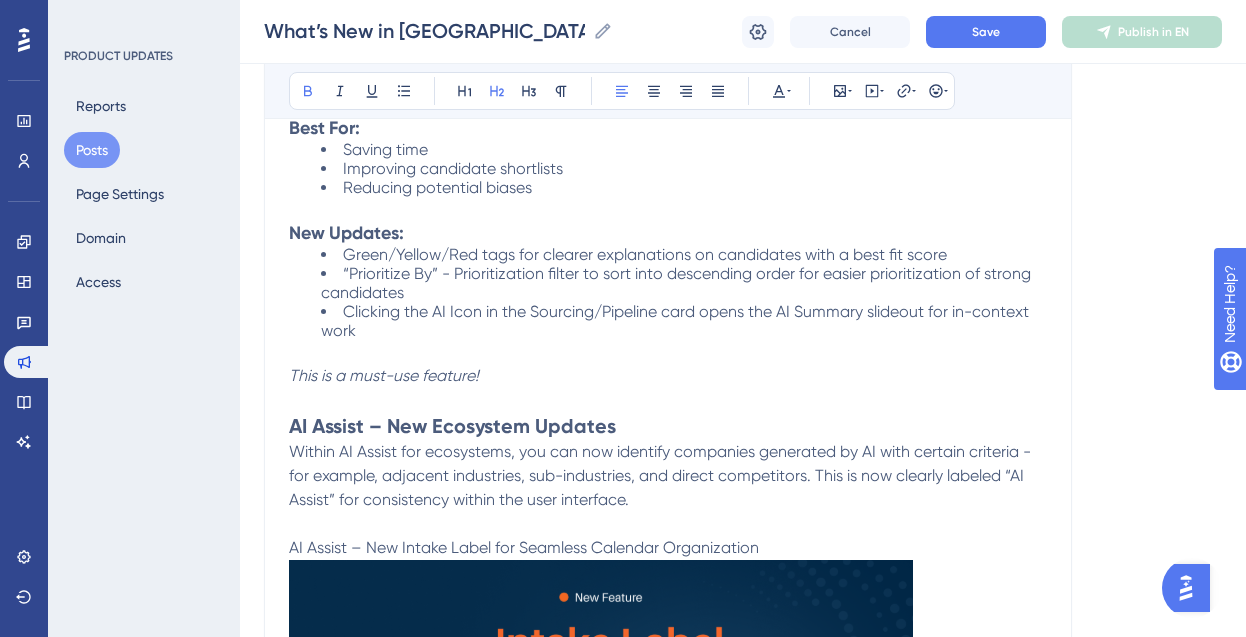 click on "AI Assist – New Intake Label for Seamless Calendar Organization" at bounding box center [524, 547] 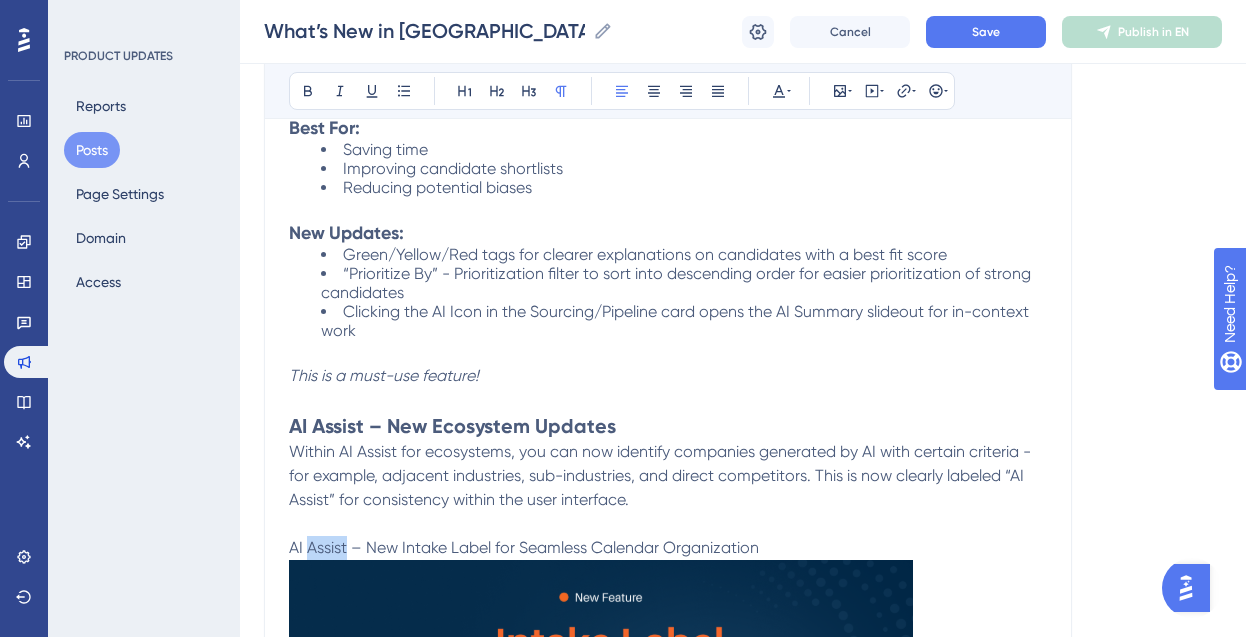 click on "AI Assist – New Intake Label for Seamless Calendar Organization" at bounding box center [524, 547] 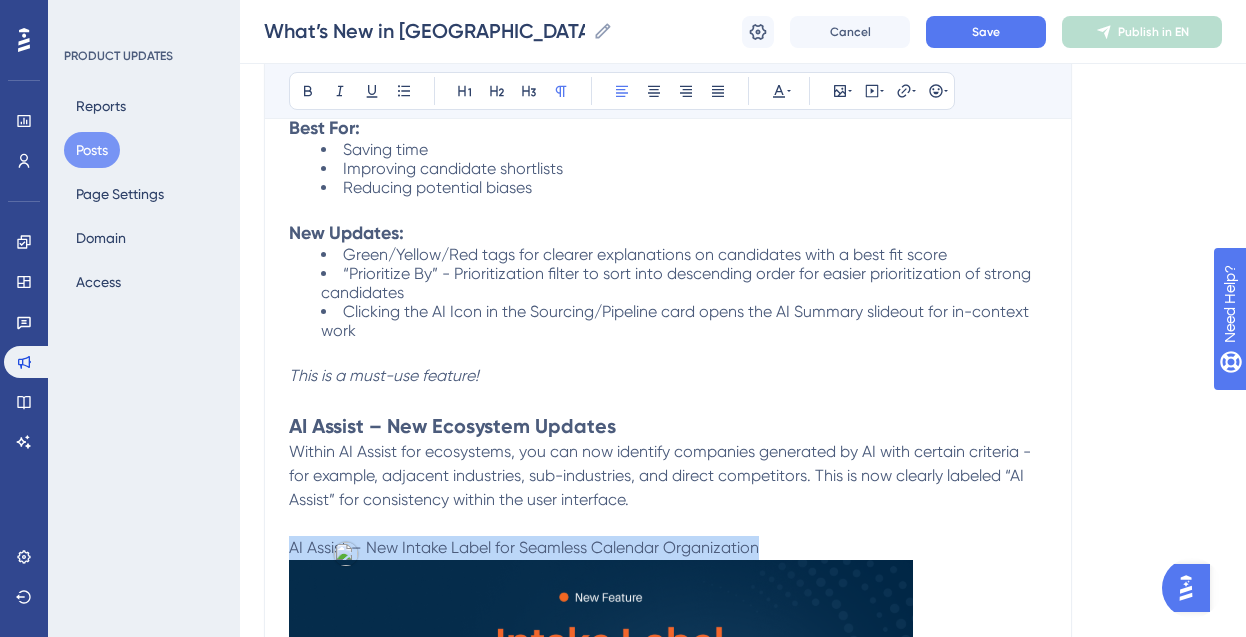 click on "AI Assist – New Intake Label for Seamless Calendar Organization" at bounding box center (524, 547) 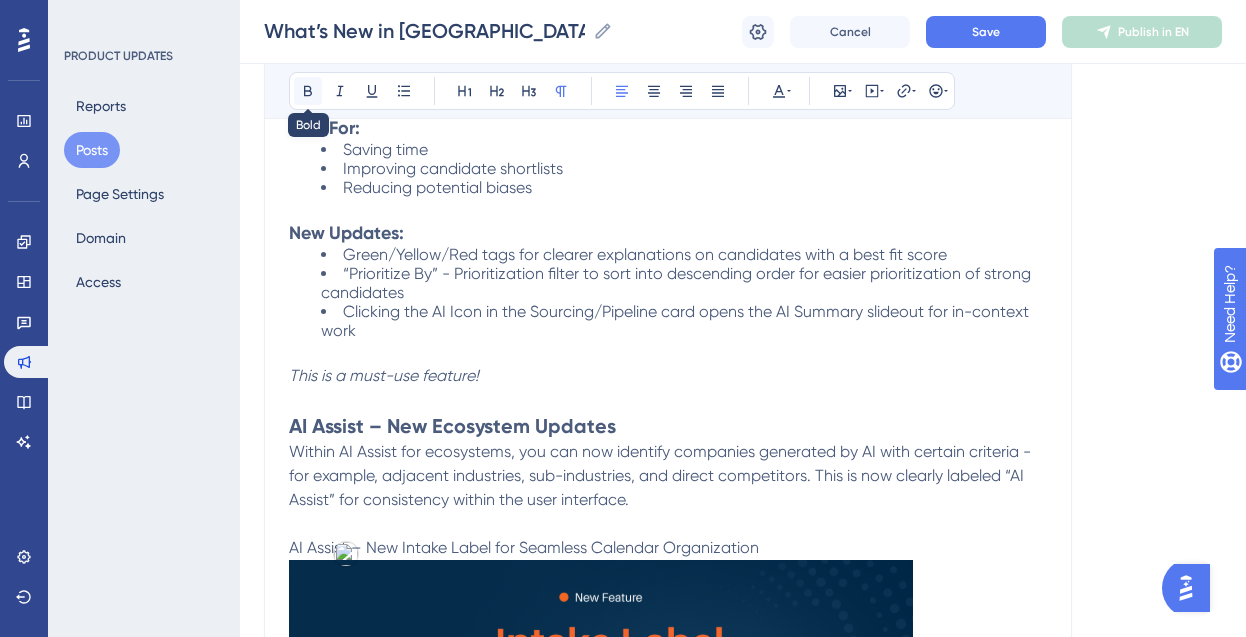 click 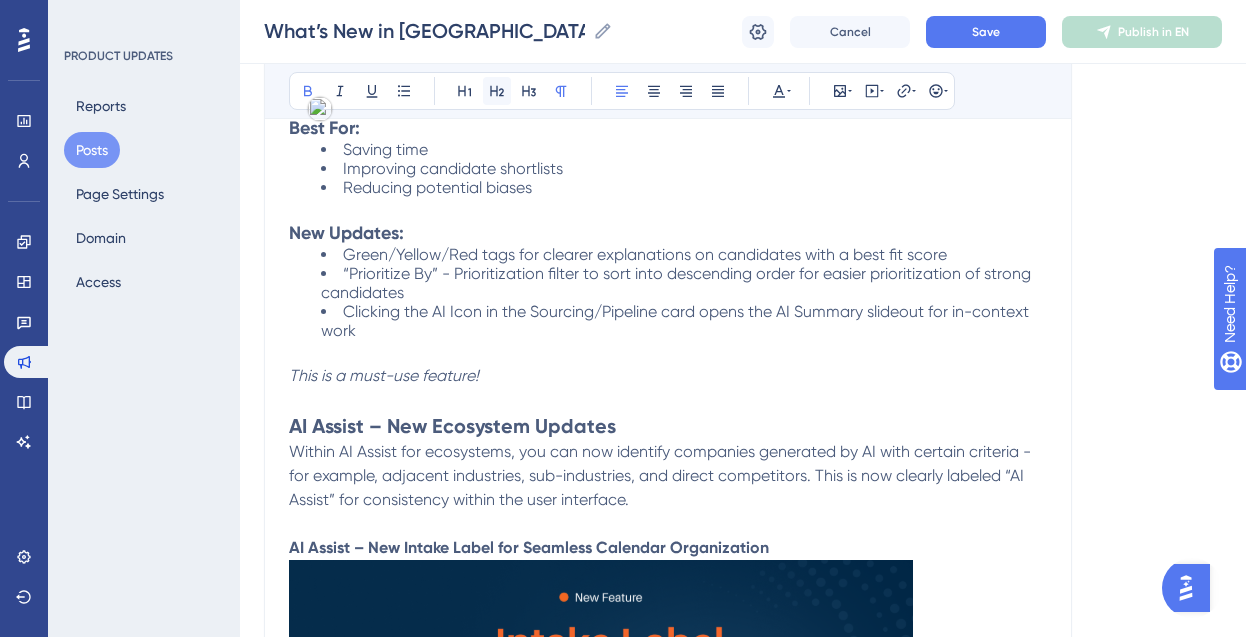 click at bounding box center [497, 91] 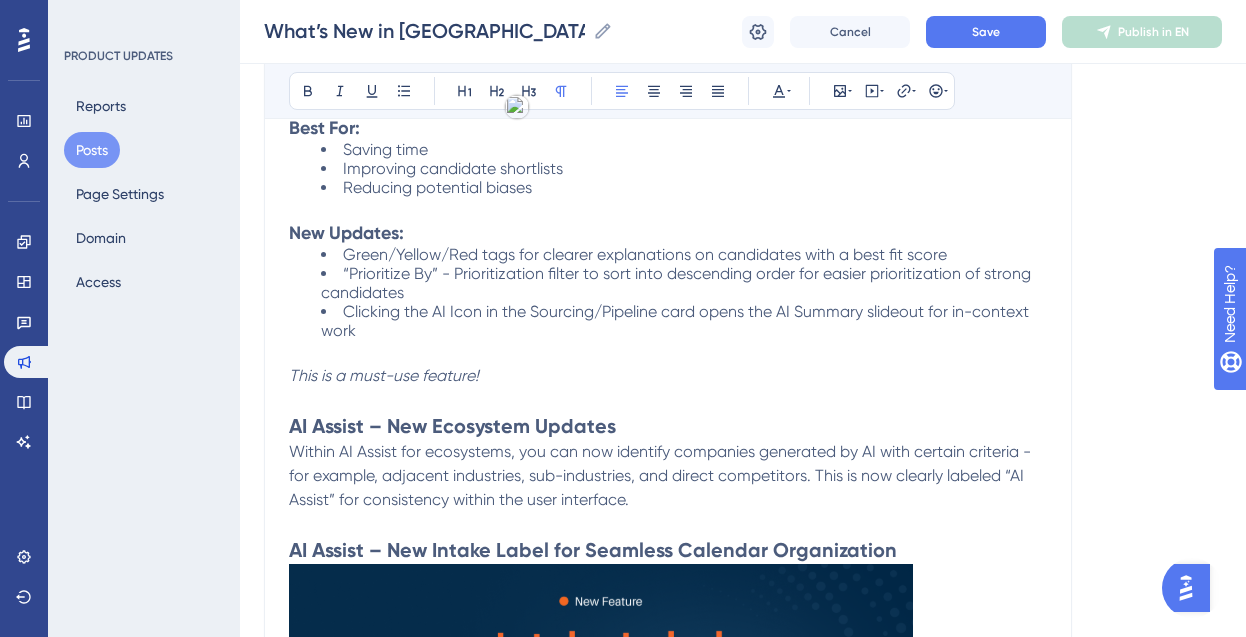 click on "Within AI Assist for ecosystems, you can now identify companies generated by AI with certain criteria - for example, adjacent industries, sub-industries, and direct competitors. This is now clearly labeled “AI Assist” for consistency within the user interface." at bounding box center [662, 475] 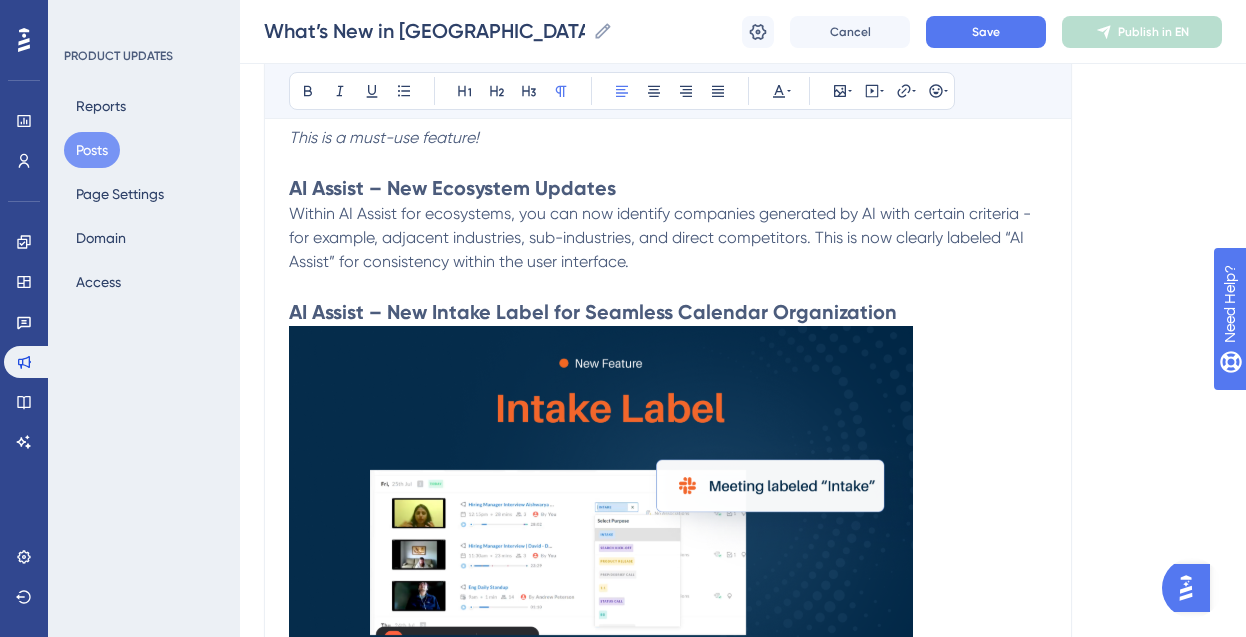 scroll, scrollTop: 1773, scrollLeft: 0, axis: vertical 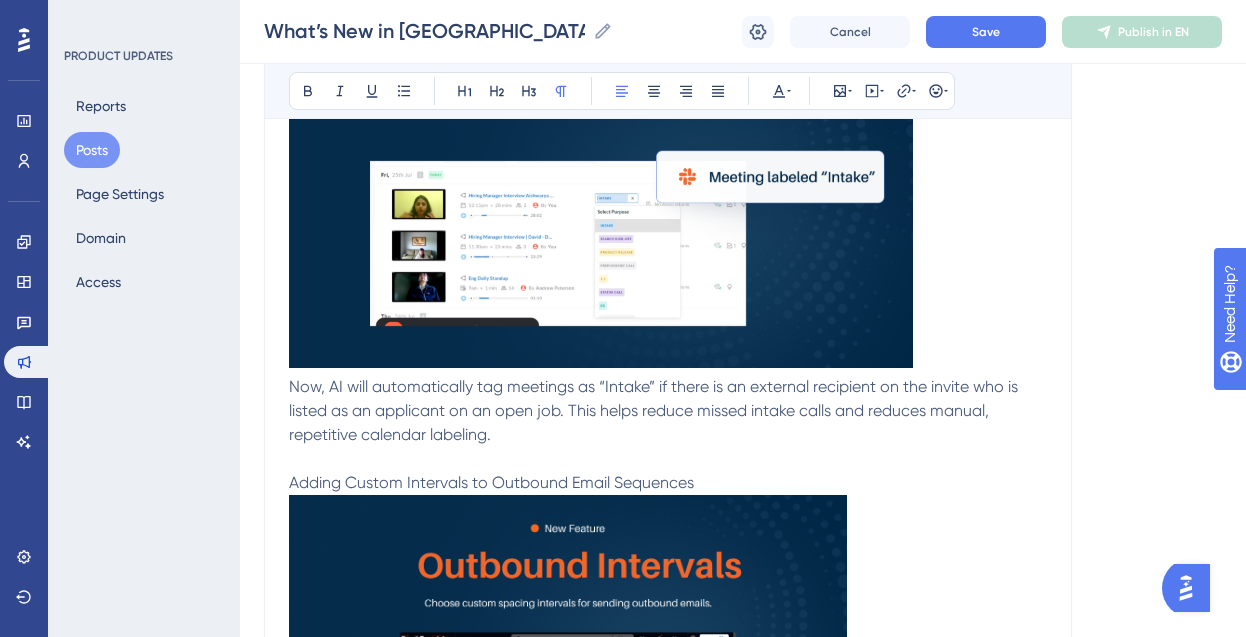 click on "Adding Custom Intervals to Outbound Email Sequences" at bounding box center [491, 482] 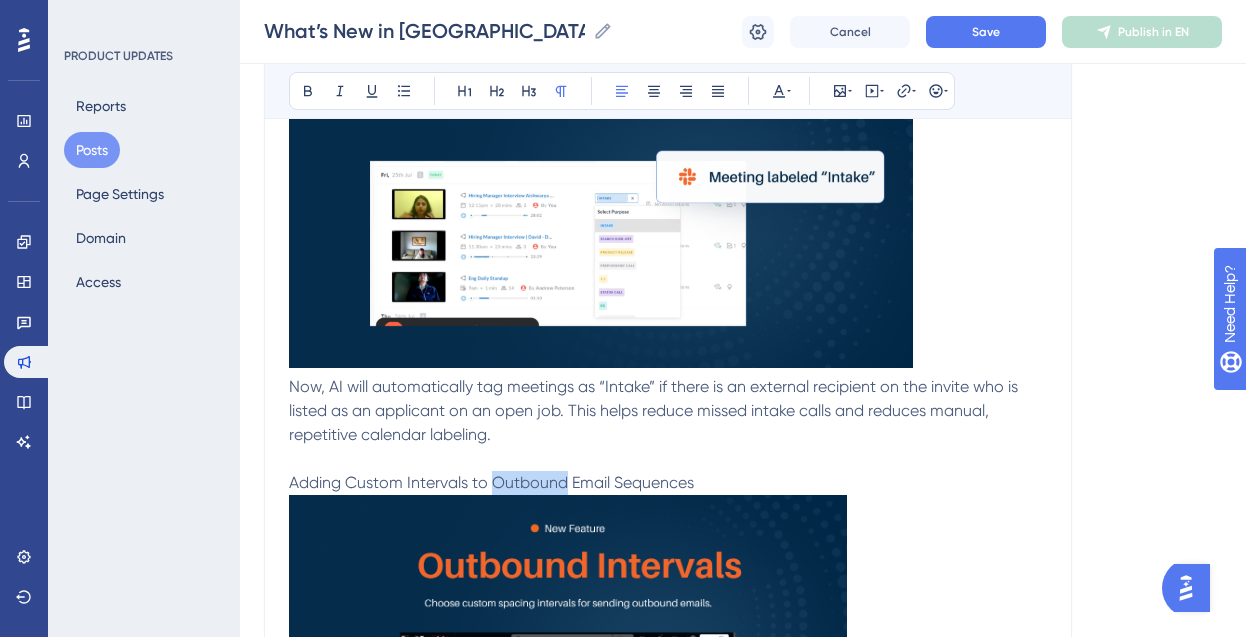 click on "Adding Custom Intervals to Outbound Email Sequences" at bounding box center (491, 482) 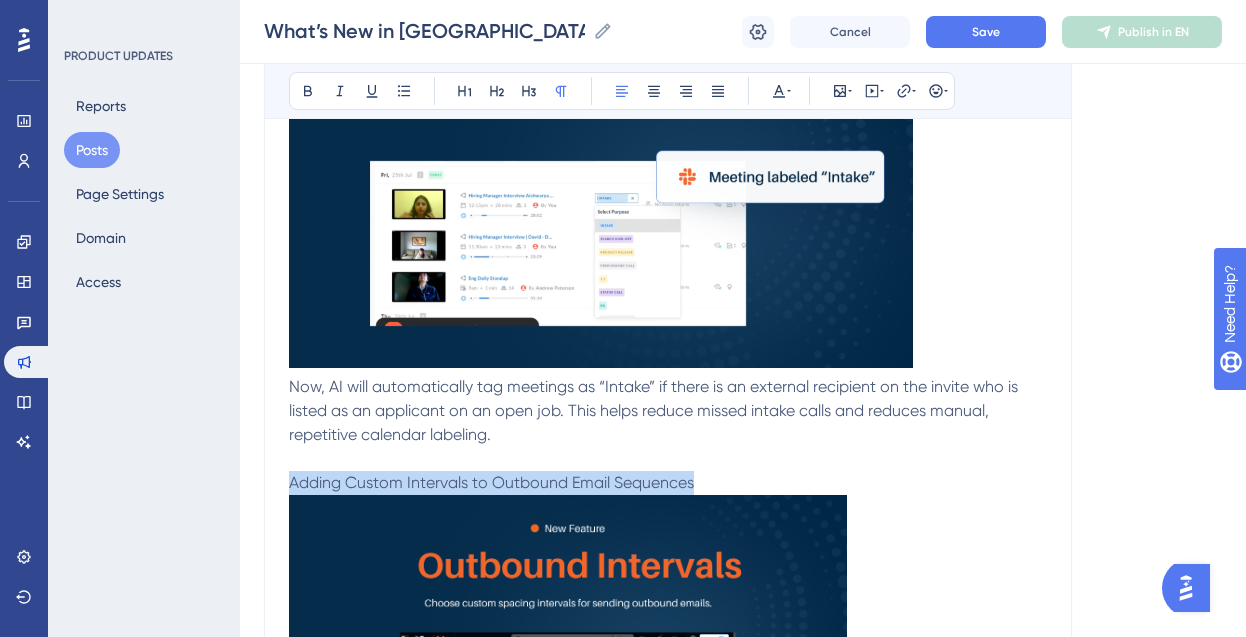 click on "Adding Custom Intervals to Outbound Email Sequences" at bounding box center (491, 482) 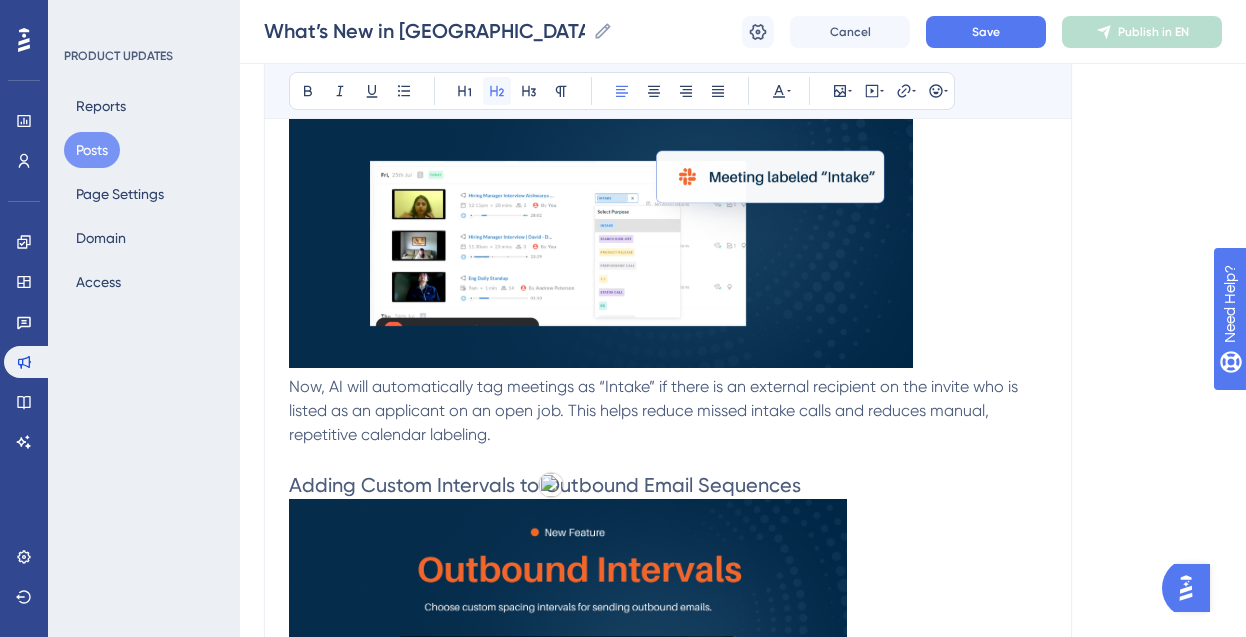 click 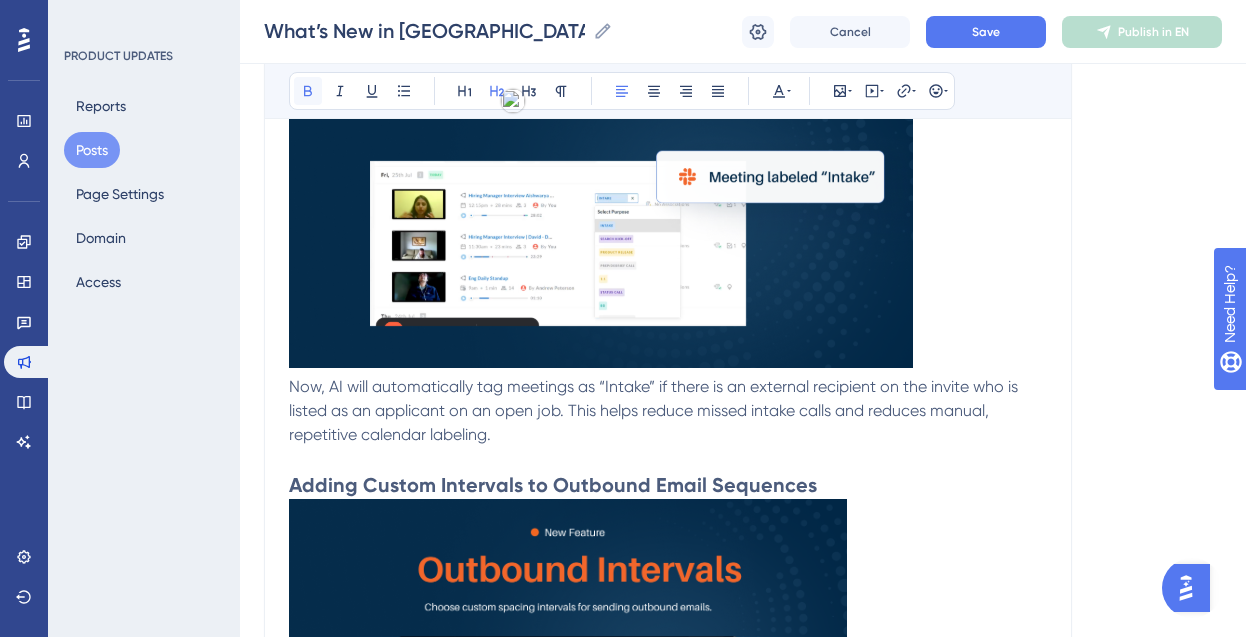 click 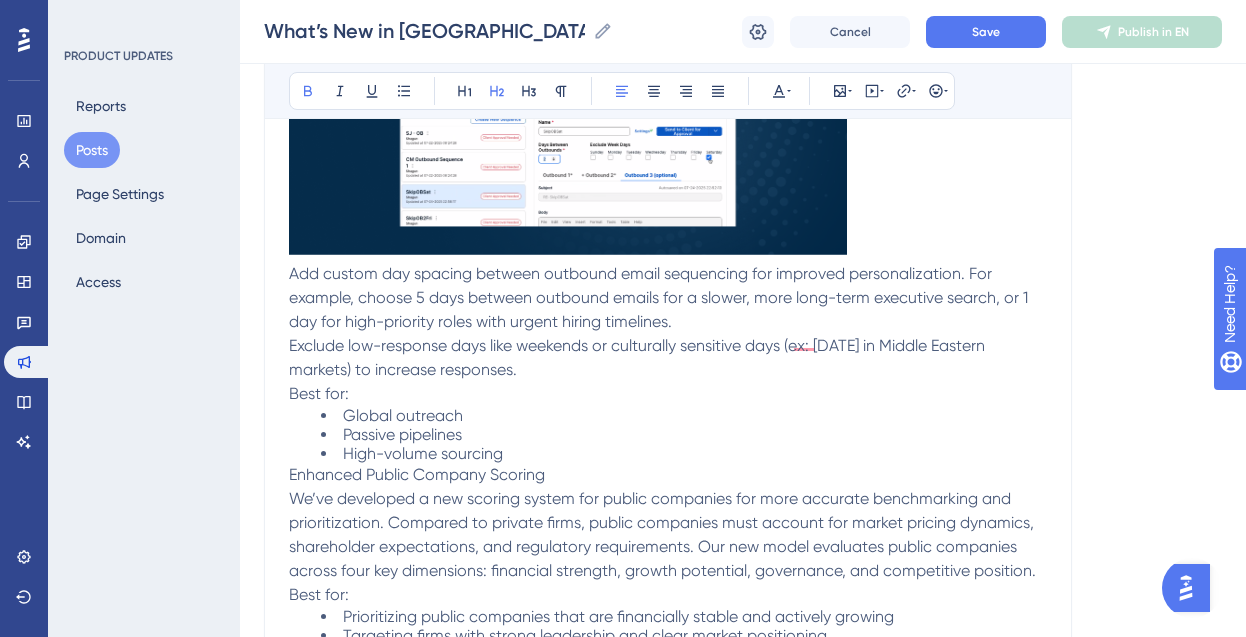 scroll, scrollTop: 2351, scrollLeft: 0, axis: vertical 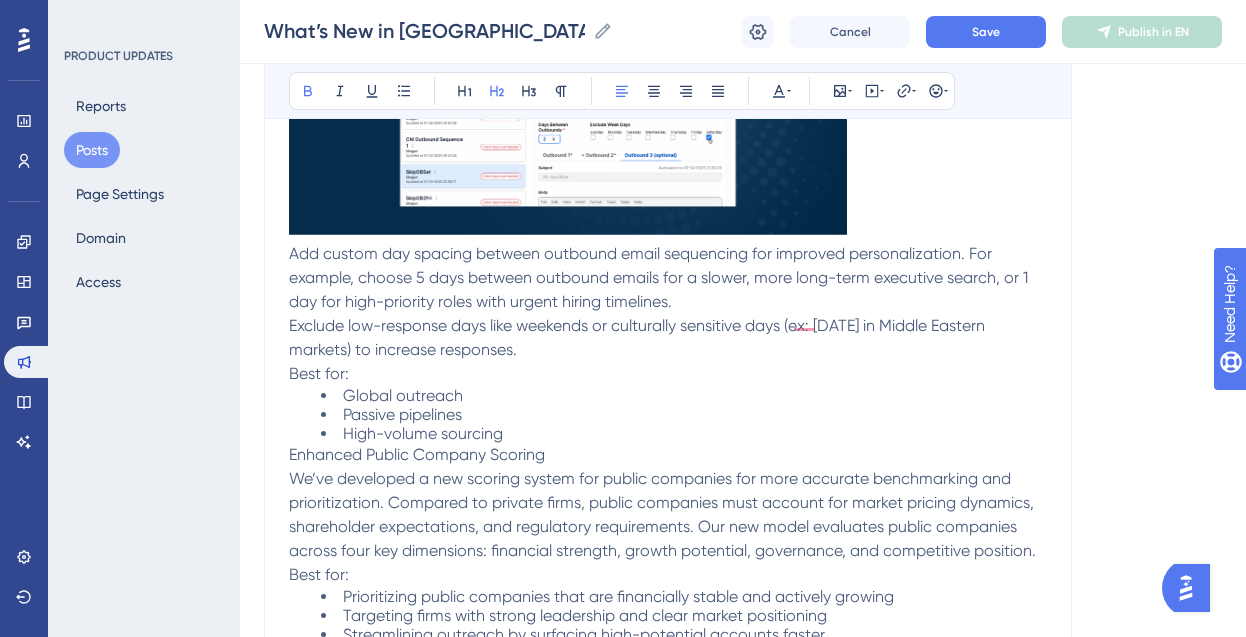 click on "Exclude low-response days like weekends or culturally sensitive days (ex: Friday in Middle Eastern markets) to increase responses." at bounding box center (668, 338) 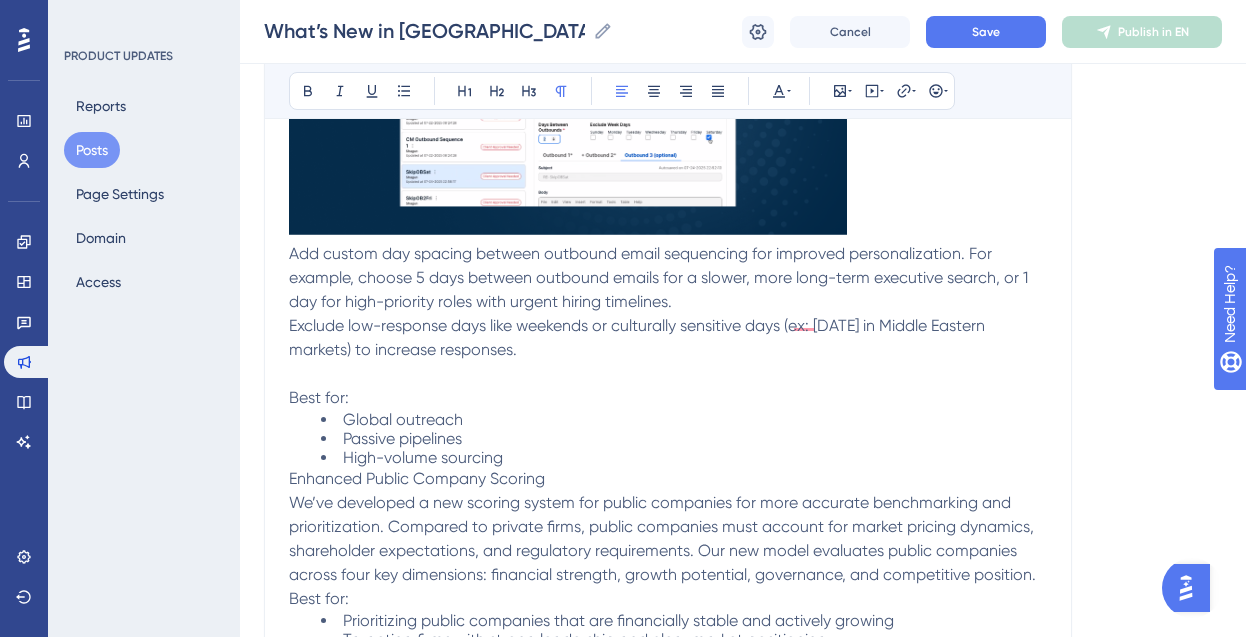 click on "Add custom day spacing between outbound email sequencing for improved personalization. For example, choose 5 days between outbound emails for a slower, more long-term executive search, or 1 day for high-priority roles with urgent hiring timelines." at bounding box center [668, 278] 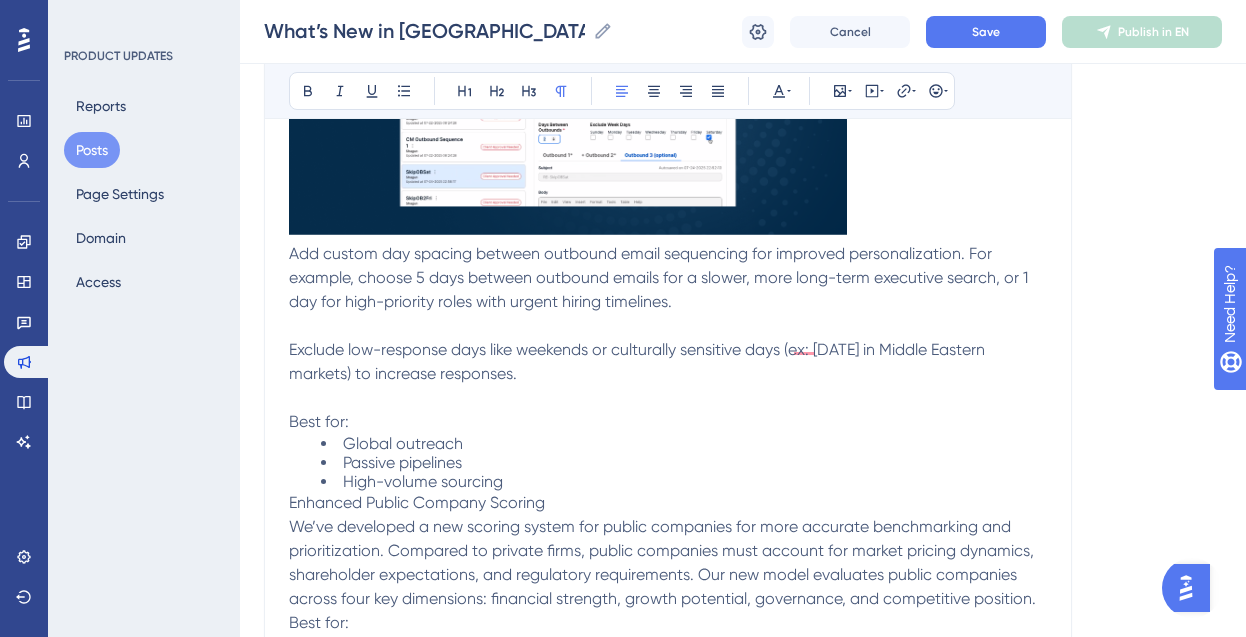 click on "Exclude low-response days like weekends or culturally sensitive days (ex: Friday in Middle Eastern markets) to increase responses." at bounding box center (639, 361) 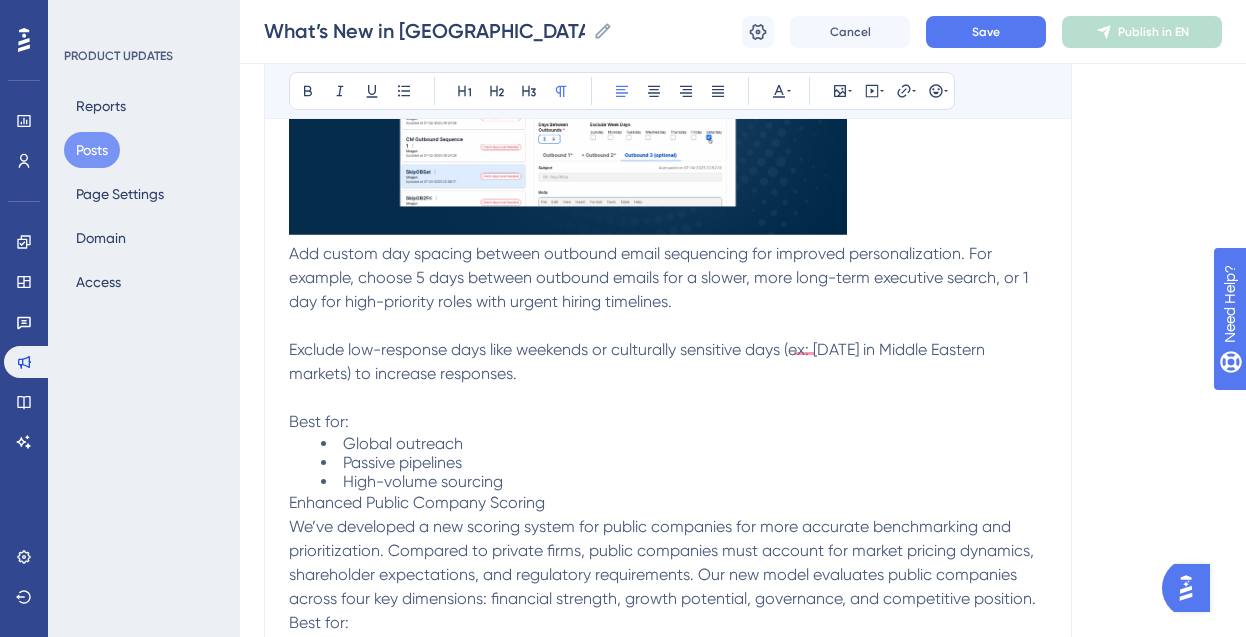 drag, startPoint x: 356, startPoint y: 414, endPoint x: 286, endPoint y: 414, distance: 70 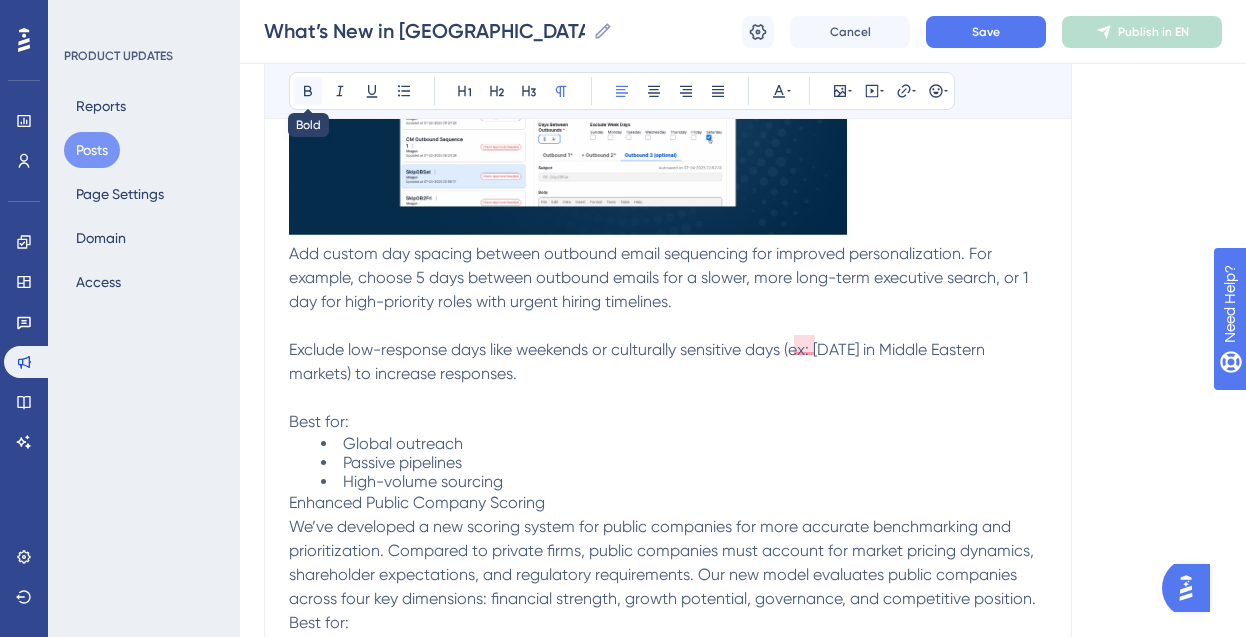 click 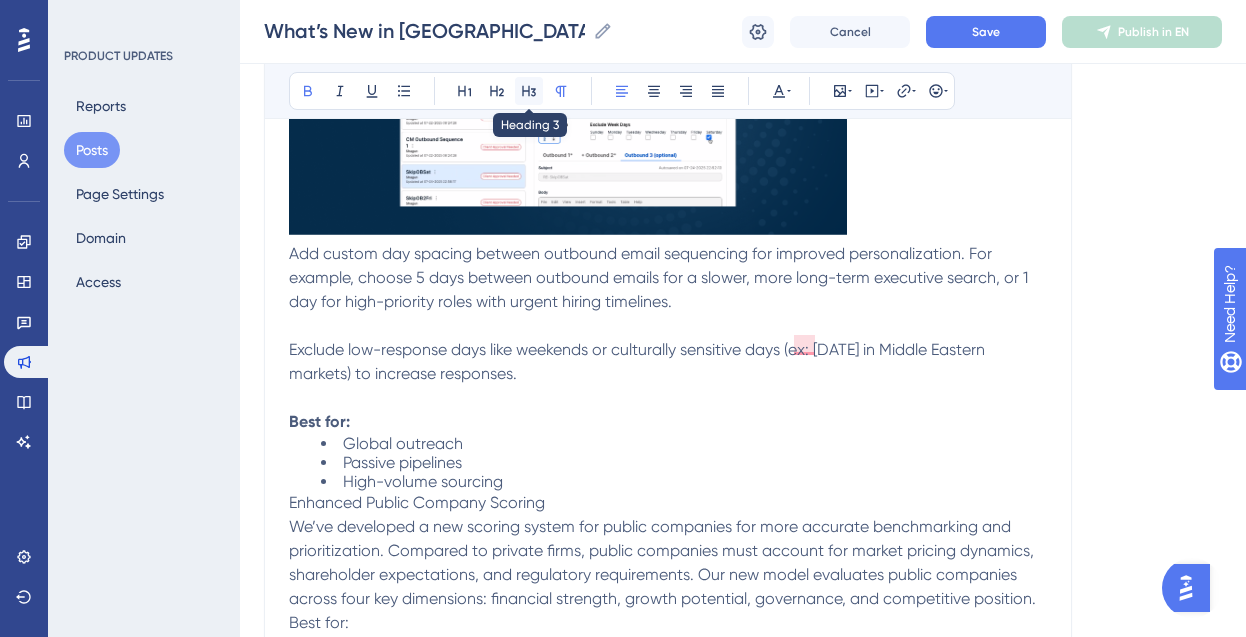 click 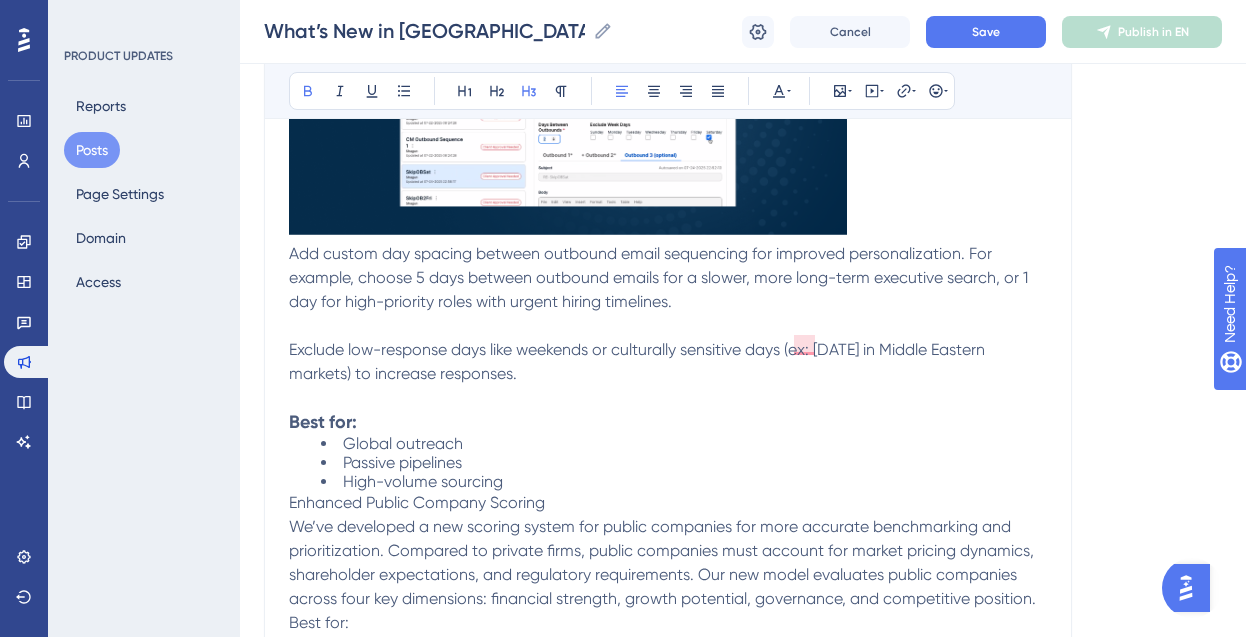 click on "High-volume sourcing" at bounding box center (684, 481) 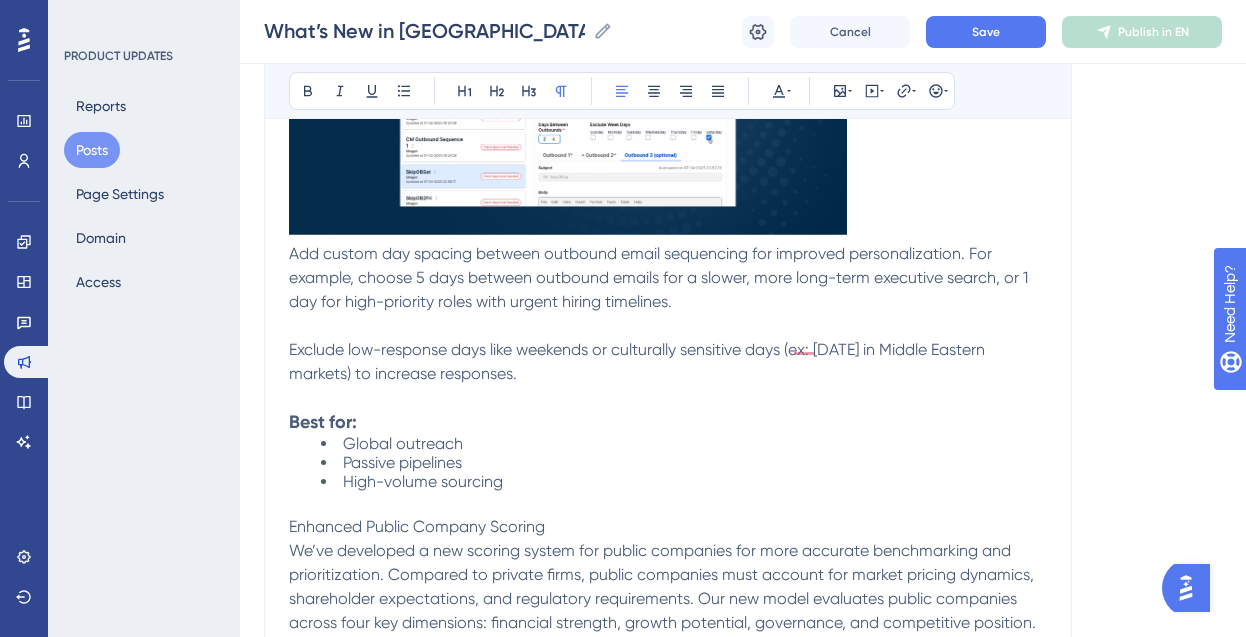 drag, startPoint x: 565, startPoint y: 518, endPoint x: 283, endPoint y: 518, distance: 282 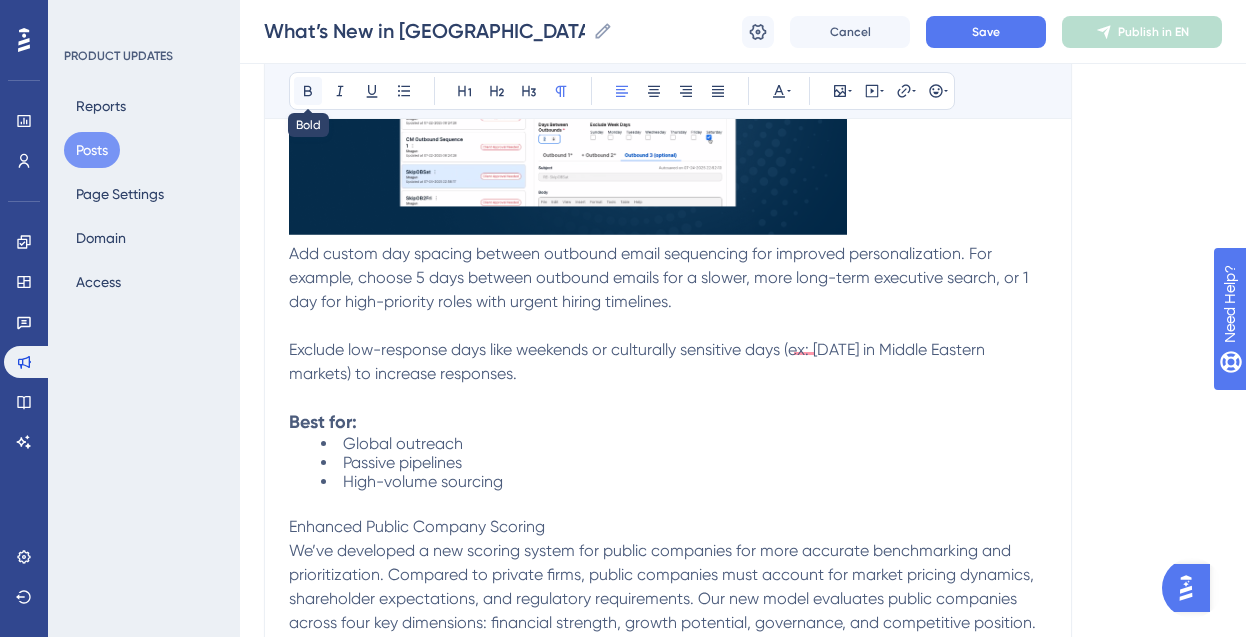 click 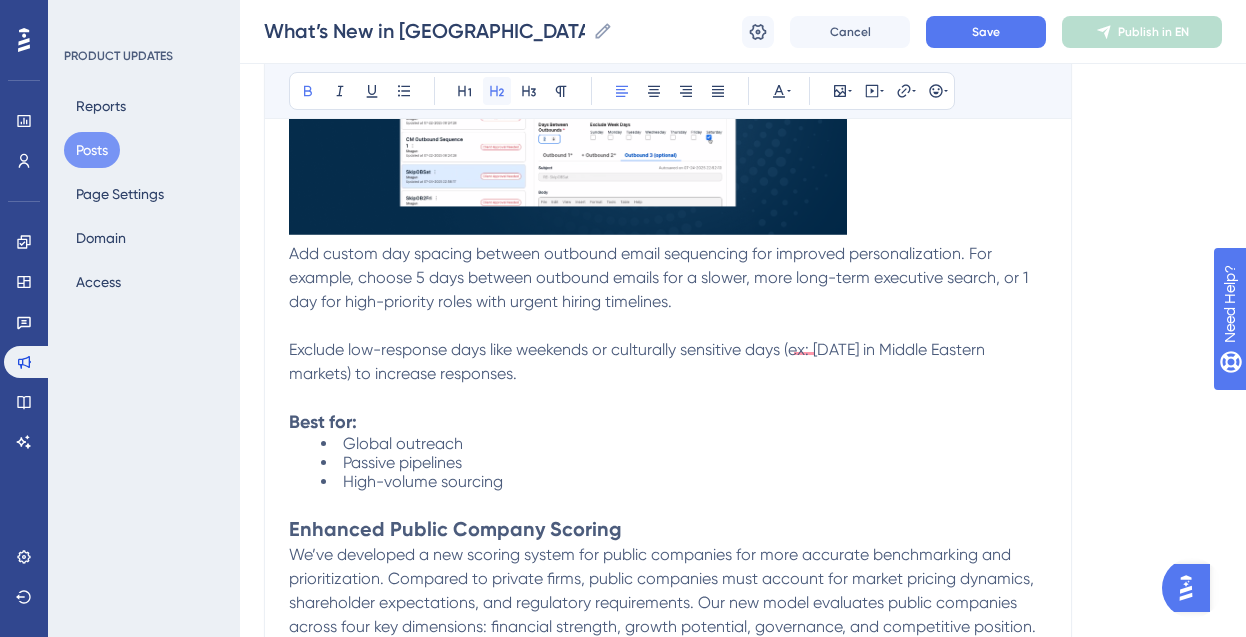 click 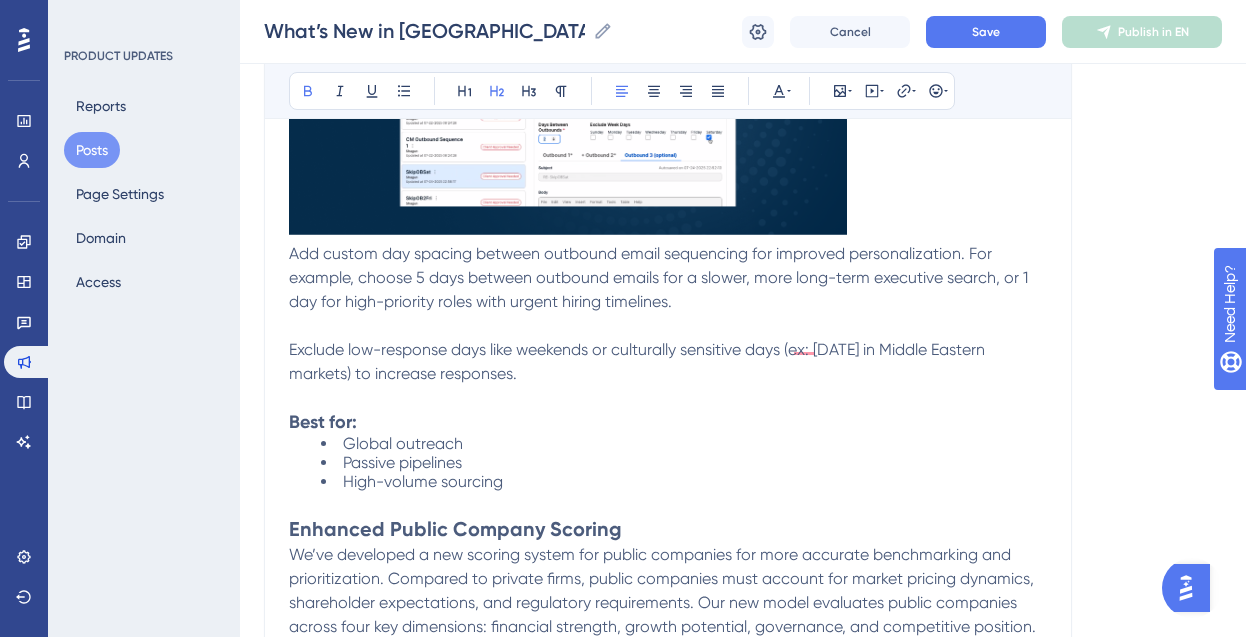 click on "Exclude low-response days like weekends or culturally sensitive days (ex: Friday in Middle Eastern markets) to increase responses." at bounding box center [639, 361] 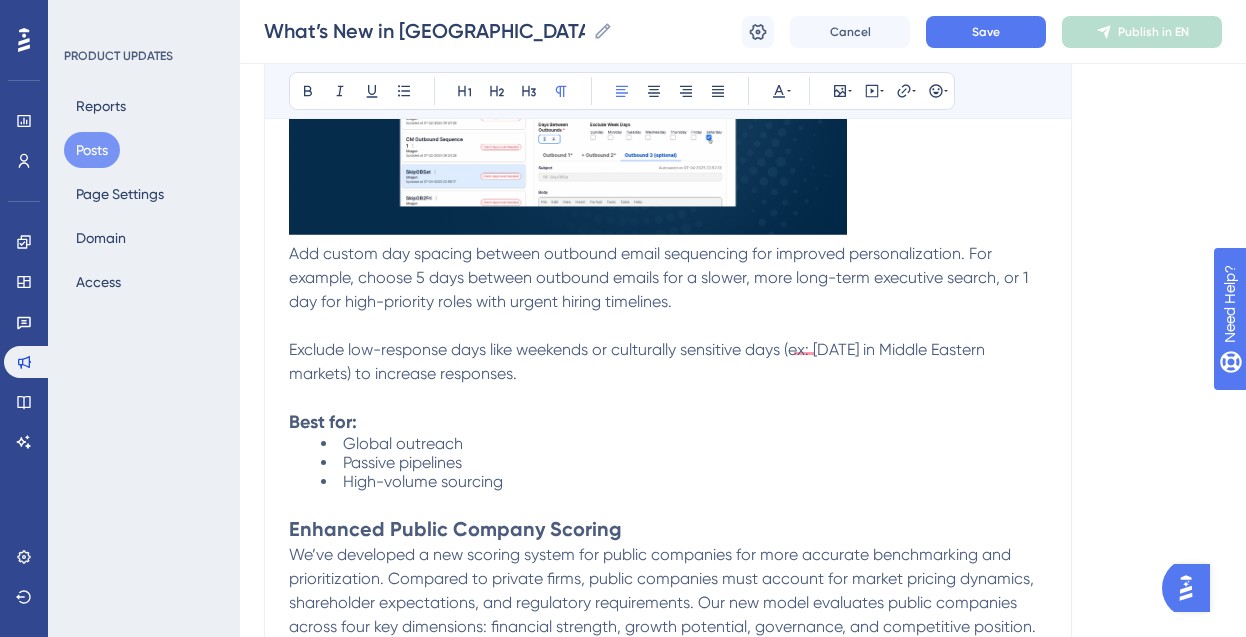 click at bounding box center (668, 326) 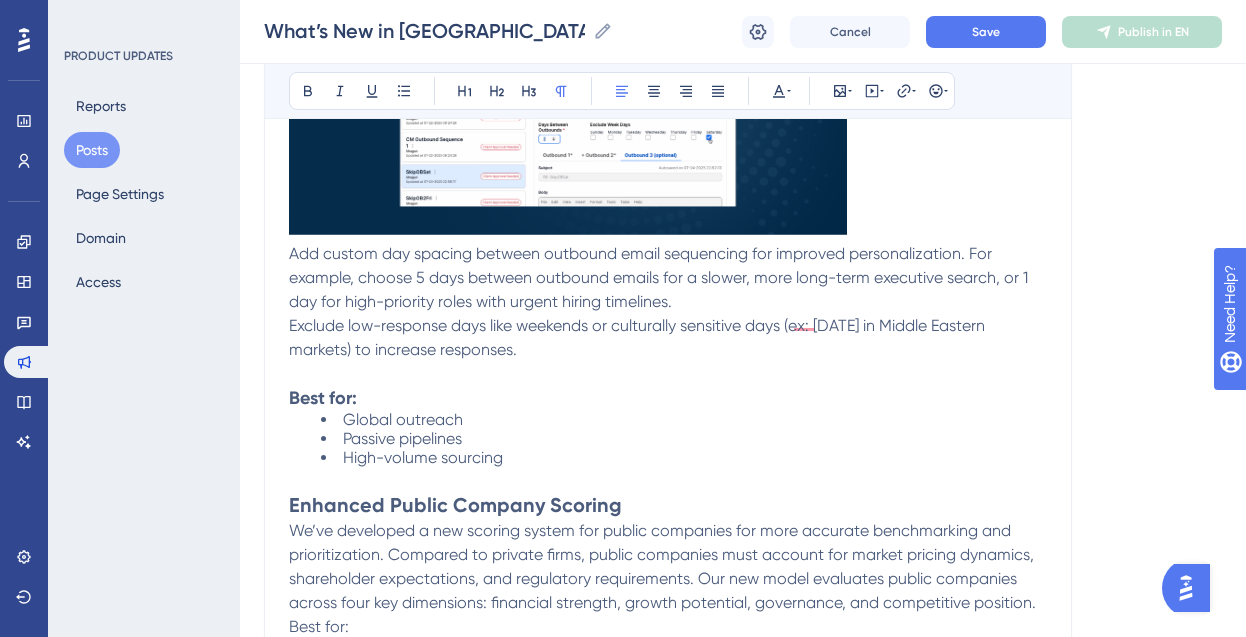click on "What’s New in Sutro: July 2025 Bold Italic Underline Bullet Point Heading 1 Heading 2 Heading 3 Normal Align Left Align Center Align Right Align Justify Text Color Insert Image Embed Video Hyperlink Emojis What’s New in Sutro: July 2025 We’re excited to showcase what the Product and Engineering team delivered this month! From a slew of AI enhancements to standardizing Dossier generation for consistency, July’s updates are packed with improvements that save time, reduce clicks, and surface VIP candidate insights faster.   🌟 Highlights at a Glance:  AI-powered intake & profile assessments are smarter and easier to use  Sales Prep Docs now auto-generate with AI (goodbye manual research for pre-sales)  Dossier creation and formatting got multiple upgrades for clarity and speed  Improved AI Evaluation: Score Hundreds of Resumes in Minutes      Best For:   Saving time  Improving candidate shortlists  Reducing potential biases     New Updates:  This is a must-use feature!" at bounding box center [668, 141] 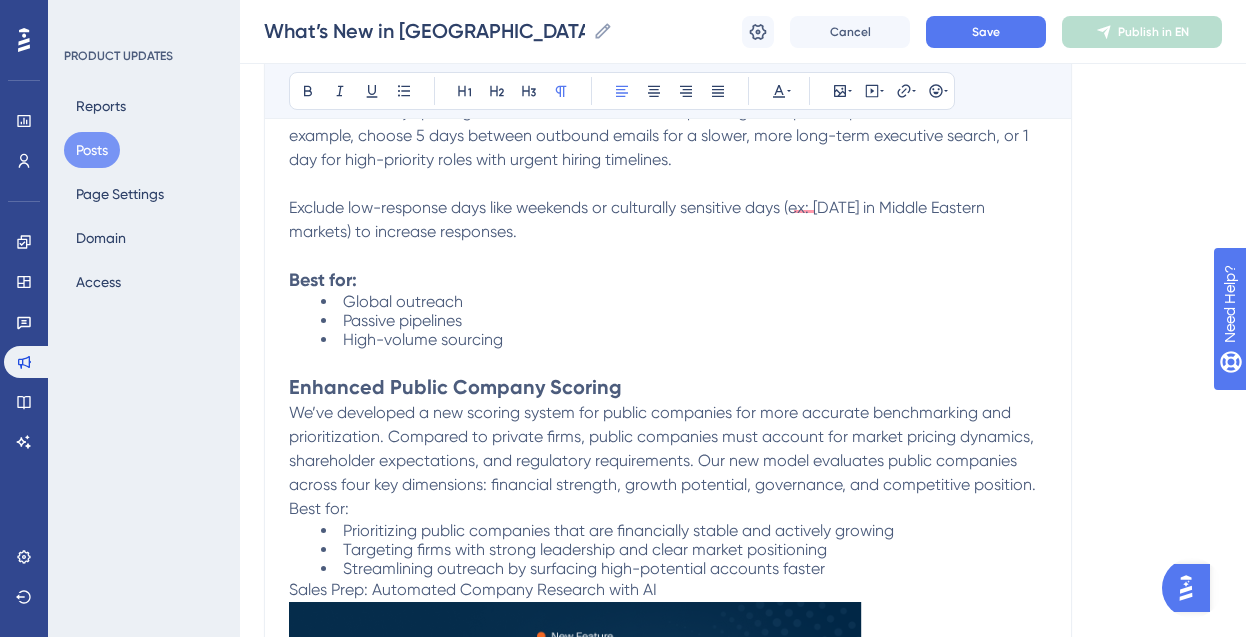 scroll, scrollTop: 2535, scrollLeft: 0, axis: vertical 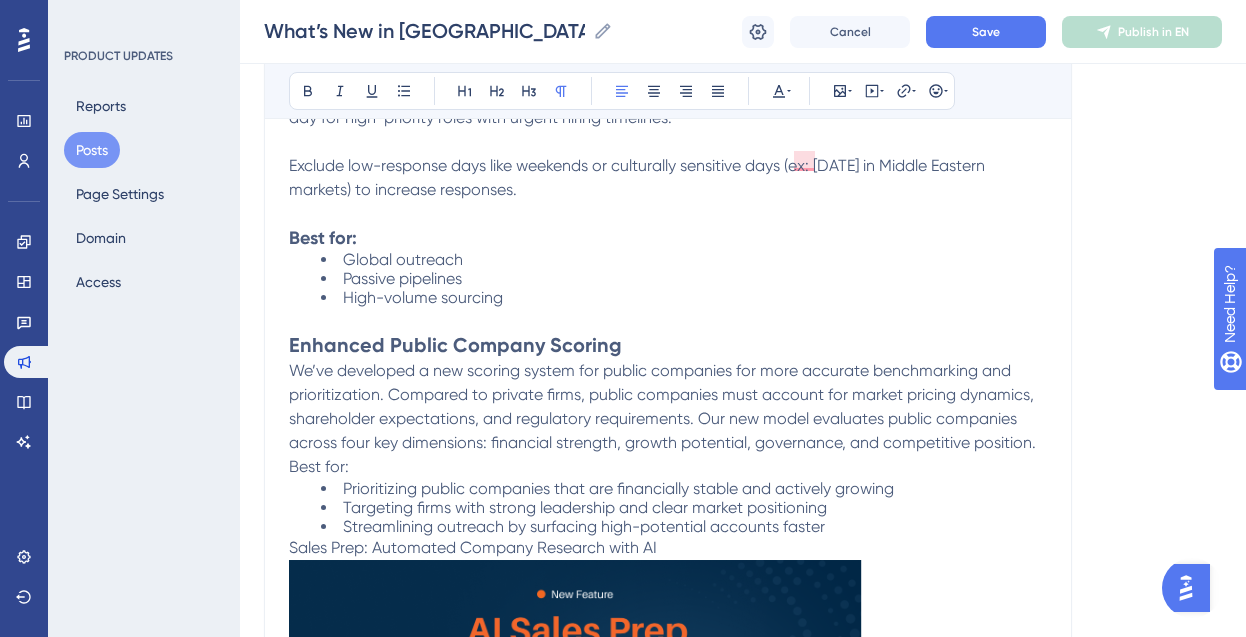 click on "Best for:" at bounding box center [319, 466] 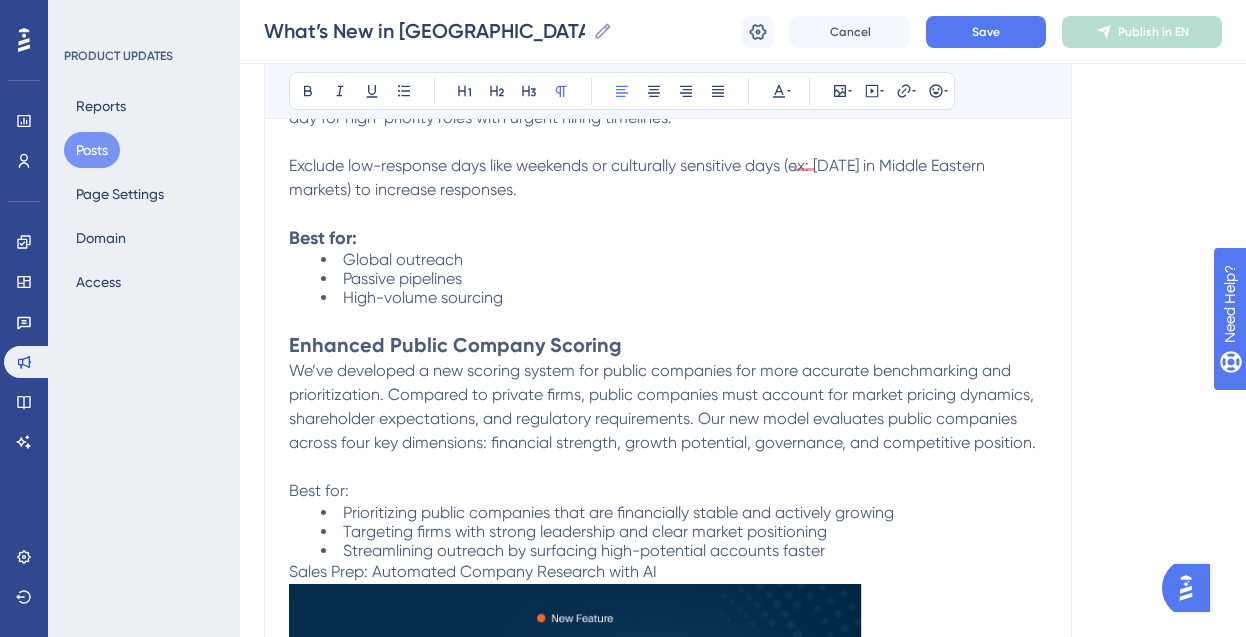 click on "Performance Users Engagement Widgets Feedback Product Updates Knowledge Base AI Assistant Settings Logout PRODUCT UPDATES Reports Posts Page Settings Domain Access What’s New in Sutro: July 2025  What’s New in Sutro: July 2025  What’s New in Sutro: July 2025 Cancel Save Publish in EN Language English (Default) Insert an Image Delete What’s New in Sutro: July 2025 Bold Italic Underline Bullet Point Heading 1 Heading 2 Heading 3 Normal Align Left Align Center Align Right Align Justify Text Color Insert Image Embed Video Hyperlink Emojis What’s New in Sutro: July 2025 We’re excited to showcase what the Product and Engineering team delivered this month! From a slew of AI enhancements to standardizing Dossier generation for consistency, July’s updates are packed with improvements that save time, reduce clicks, and surface VIP candidate insights faster.   🌟 Highlights at a Glance:  AI-powered intake & profile assessments are smarter and easier to use      Best For:   Saving time" at bounding box center [623, -20] 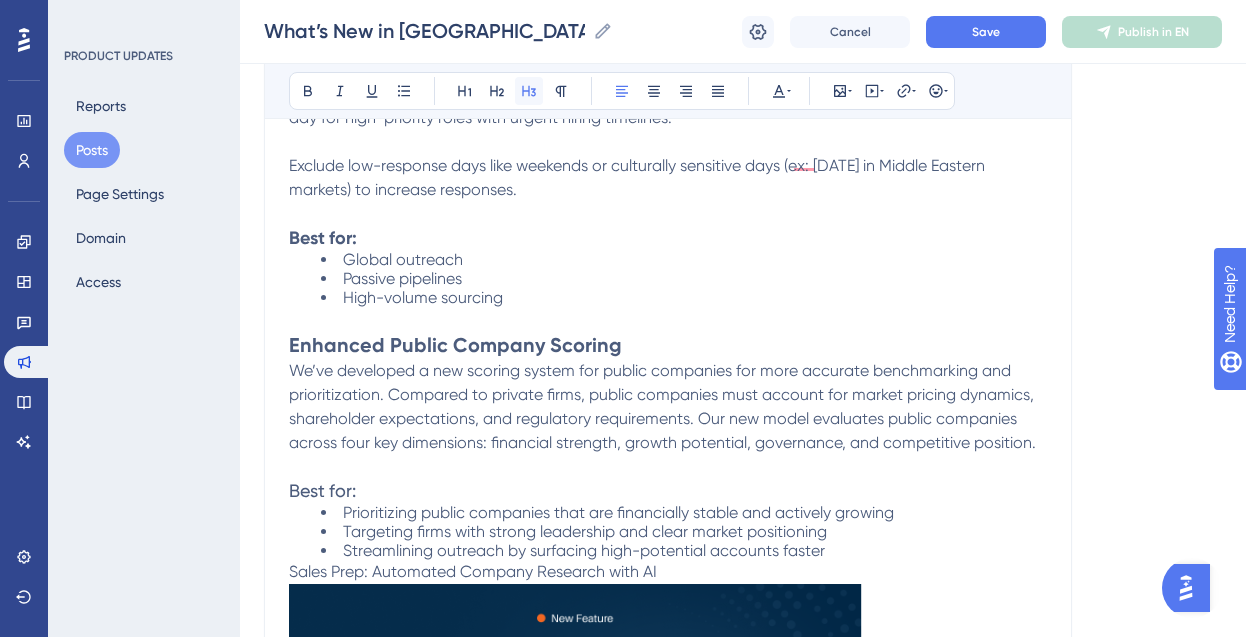 click 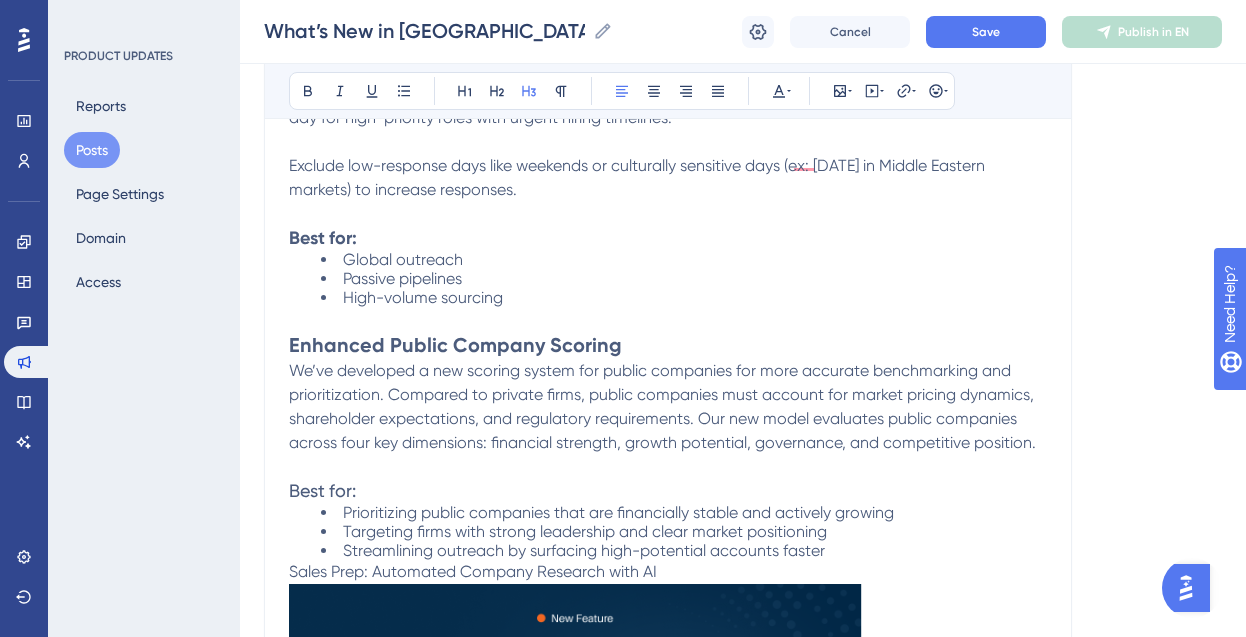 click on "Streamlining outreach by surfacing high-potential accounts faster" at bounding box center (684, 550) 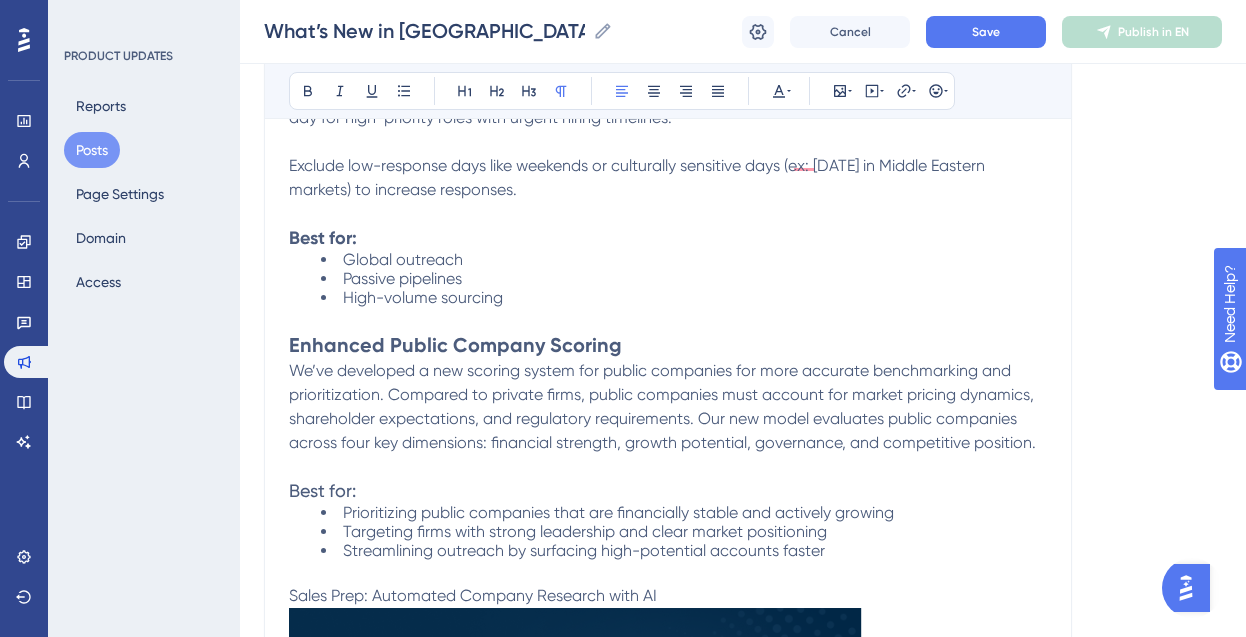 click on "Performance Users Engagement Widgets Feedback Product Updates Knowledge Base AI Assistant Settings Logout PRODUCT UPDATES Reports Posts Page Settings Domain Access What’s New in Sutro: July 2025  What’s New in Sutro: July 2025  What’s New in Sutro: July 2025 Cancel Save Publish in EN Language English (Default) Insert an Image Delete What’s New in Sutro: July 2025 Bold Italic Underline Bullet Point Heading 1 Heading 2 Heading 3 Normal Align Left Align Center Align Right Align Justify Text Color Insert Image Embed Video Hyperlink Emojis What’s New in Sutro: July 2025 We’re excited to showcase what the Product and Engineering team delivered this month! From a slew of AI enhancements to standardizing Dossier generation for consistency, July’s updates are packed with improvements that save time, reduce clicks, and surface VIP candidate insights faster.   🌟 Highlights at a Glance:  AI-powered intake & profile assessments are smarter and easier to use      Best For:   Saving time" at bounding box center [623, -8] 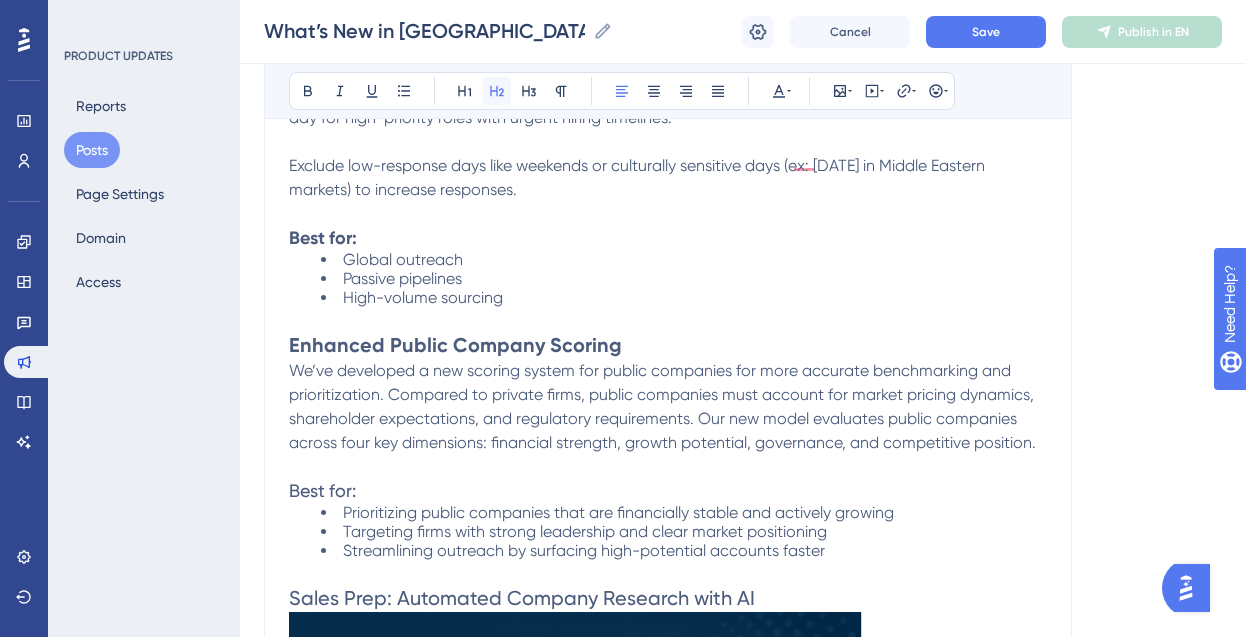 click 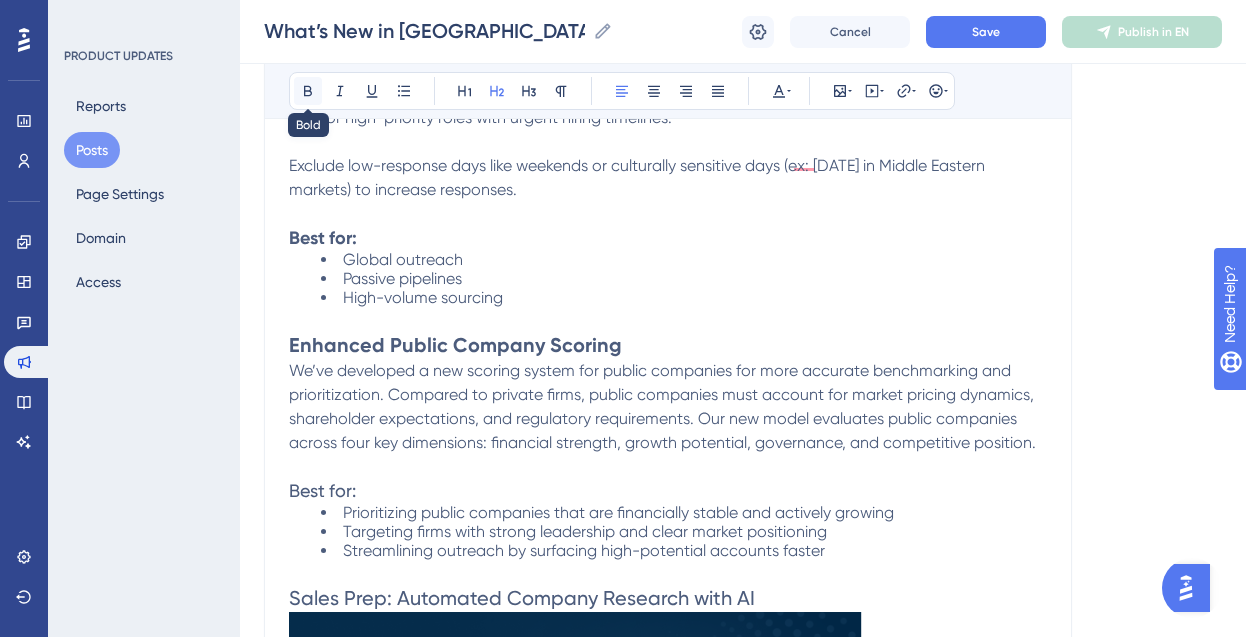 drag, startPoint x: 300, startPoint y: 89, endPoint x: 307, endPoint y: 104, distance: 16.552946 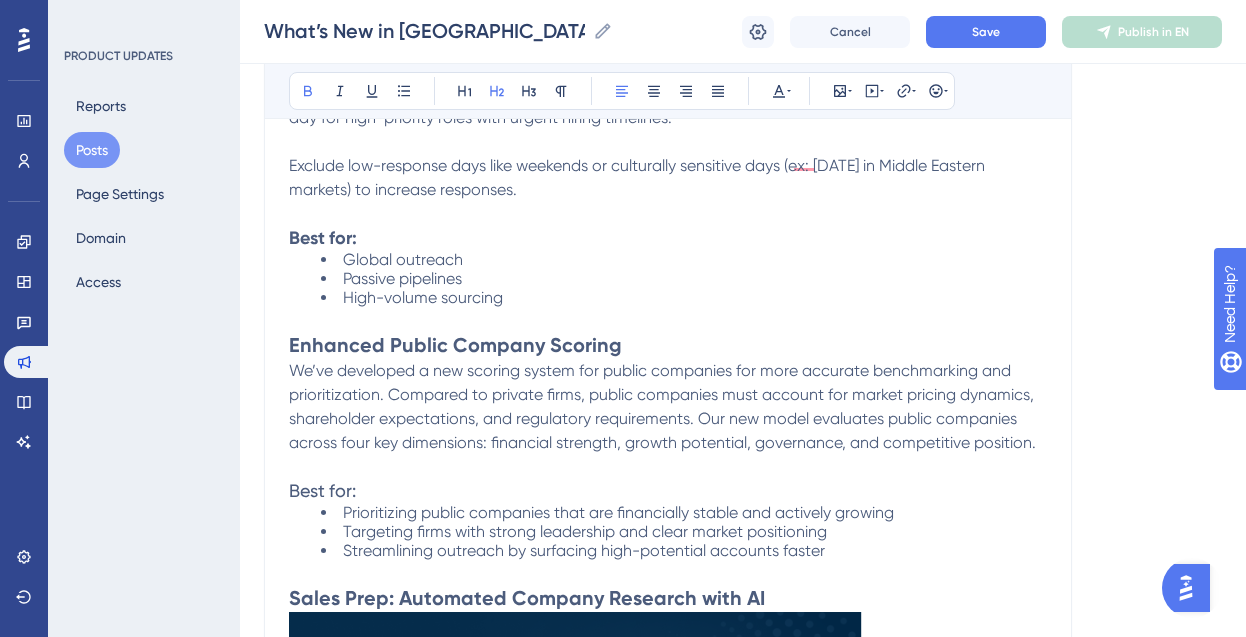 click on "Best for:" at bounding box center [322, 490] 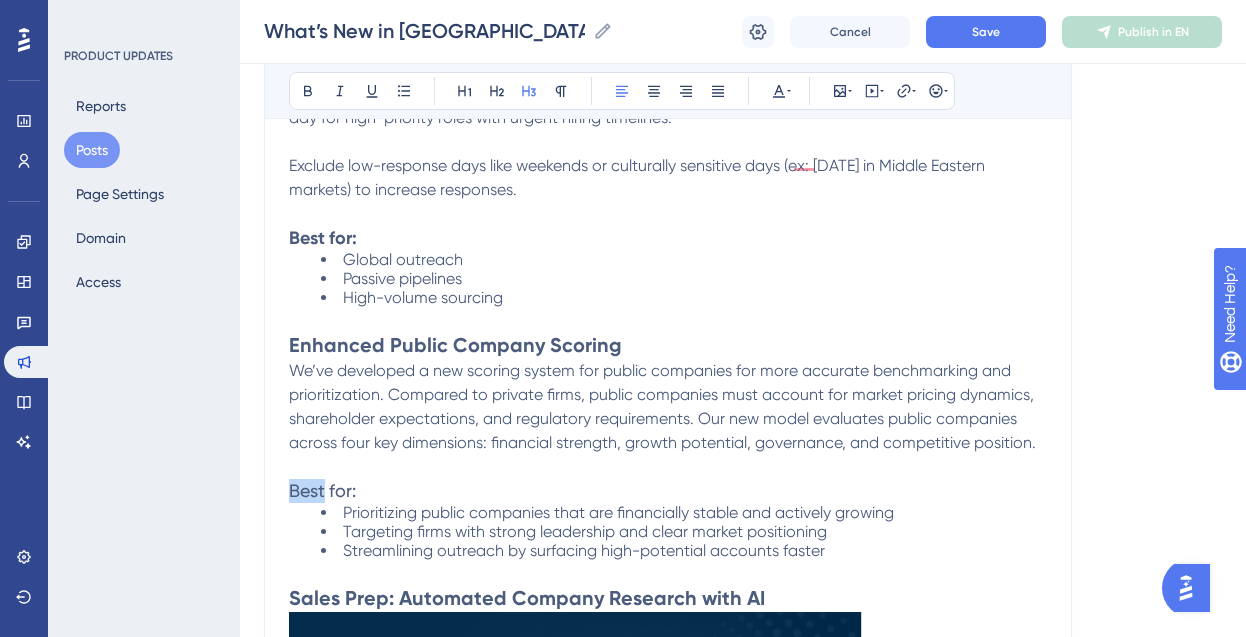 click on "Best for:" at bounding box center [322, 490] 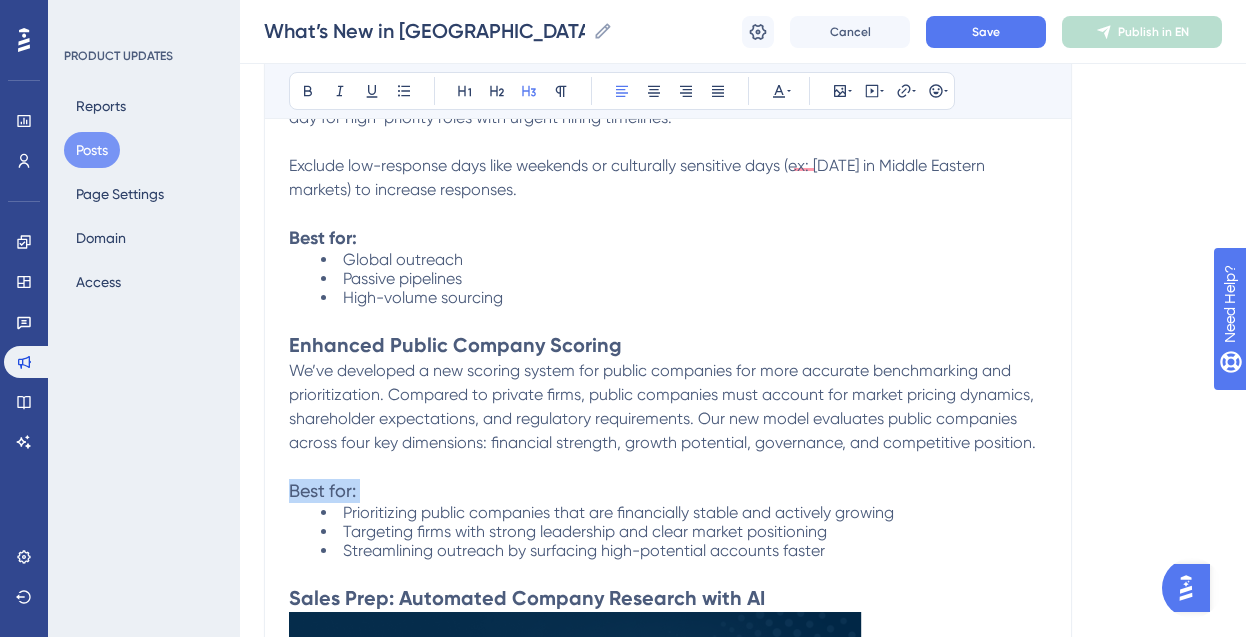 click on "Best for:" at bounding box center [322, 490] 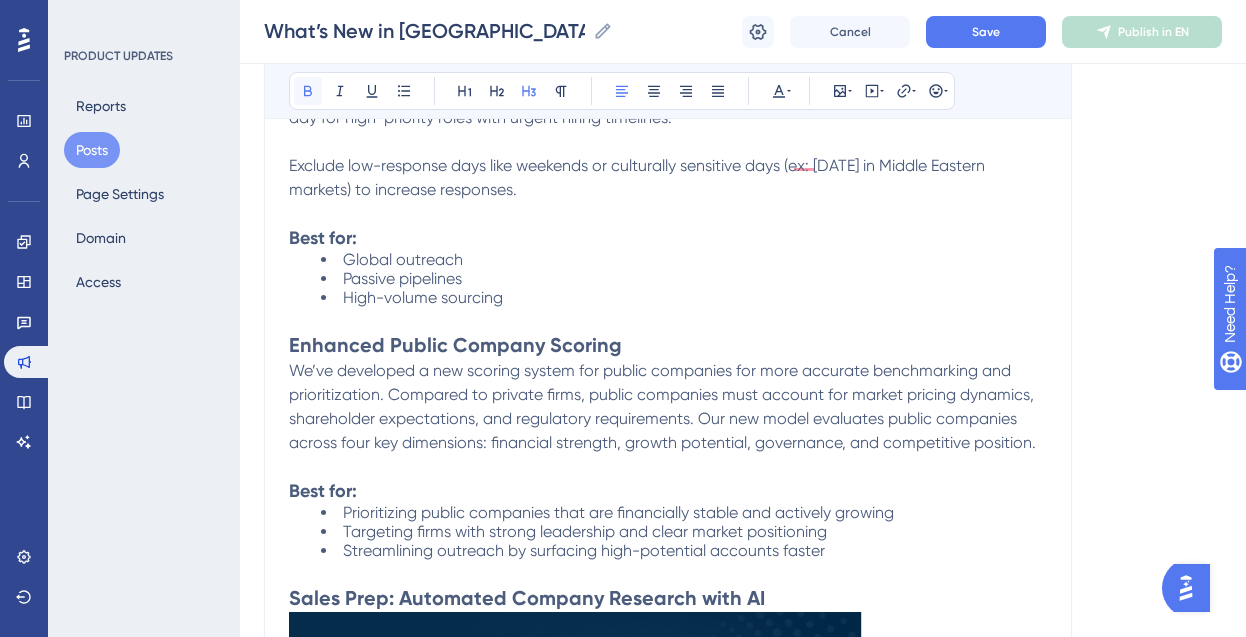 click 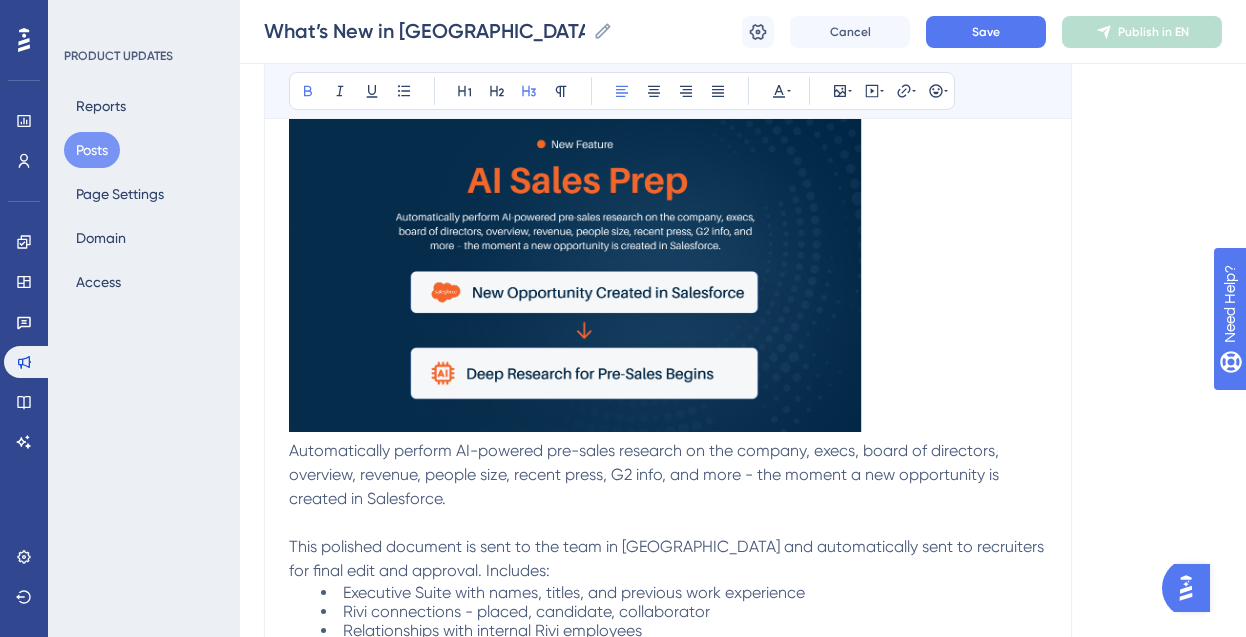 scroll, scrollTop: 3088, scrollLeft: 0, axis: vertical 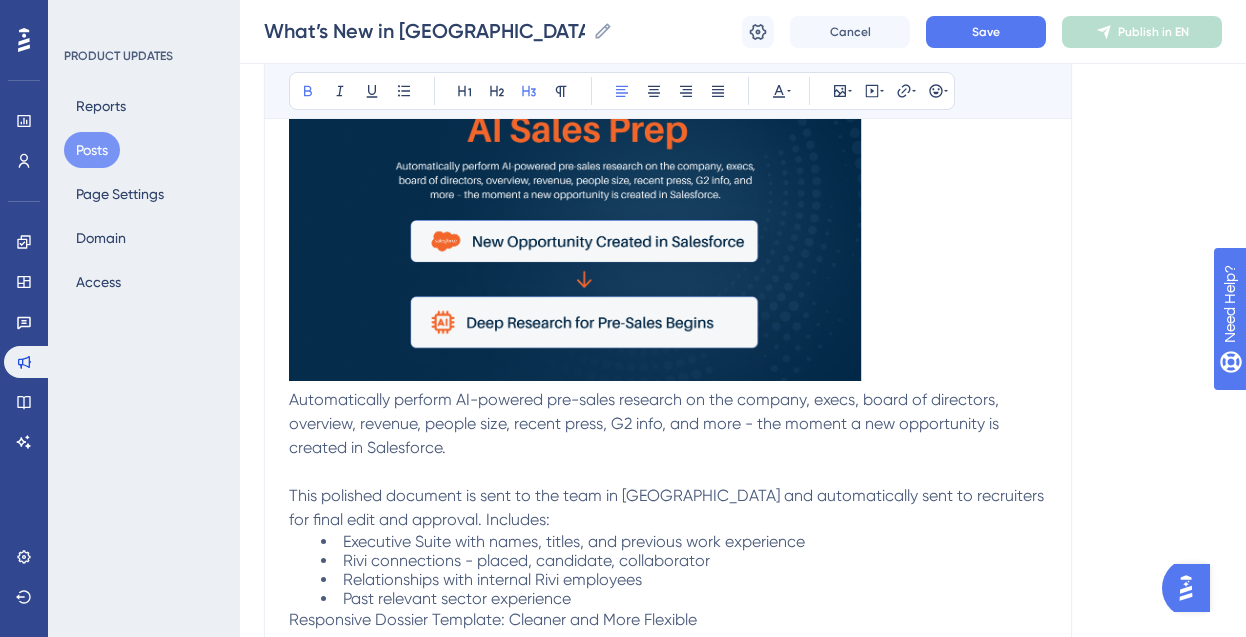 click on "This polished document is sent to the team in India and automatically sent to recruiters for final edit and approval. Includes:" at bounding box center [668, 508] 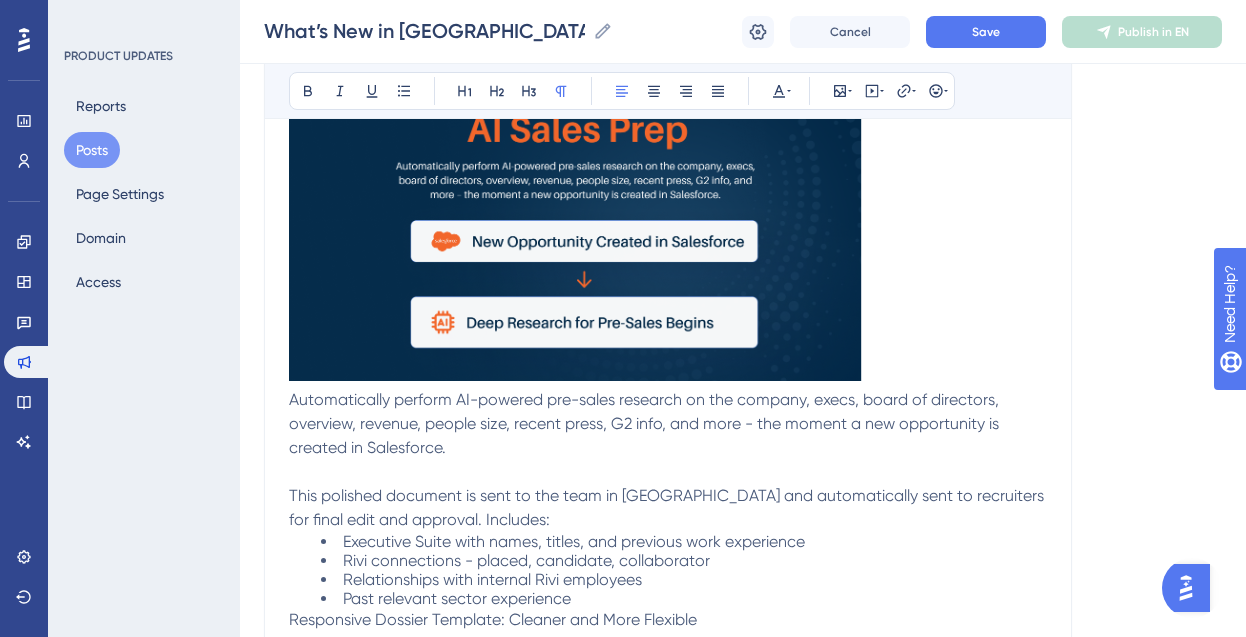 click on "This polished document is sent to the team in India and automatically sent to recruiters for final edit and approval. Includes:" at bounding box center (668, 508) 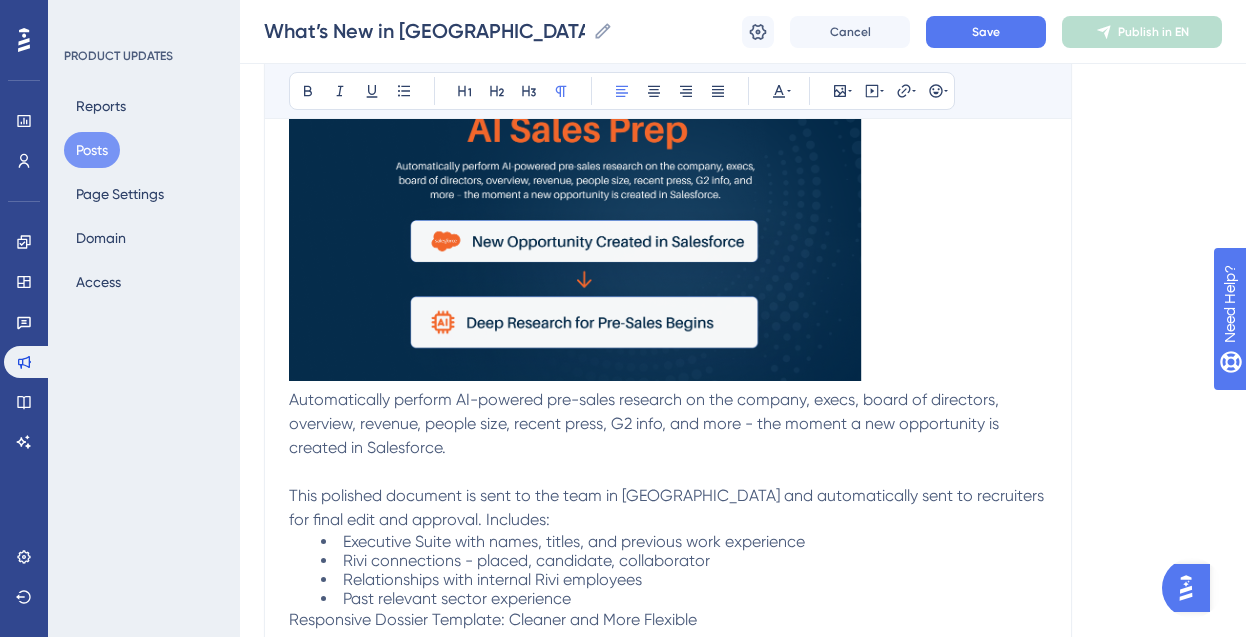 scroll, scrollTop: 3132, scrollLeft: 0, axis: vertical 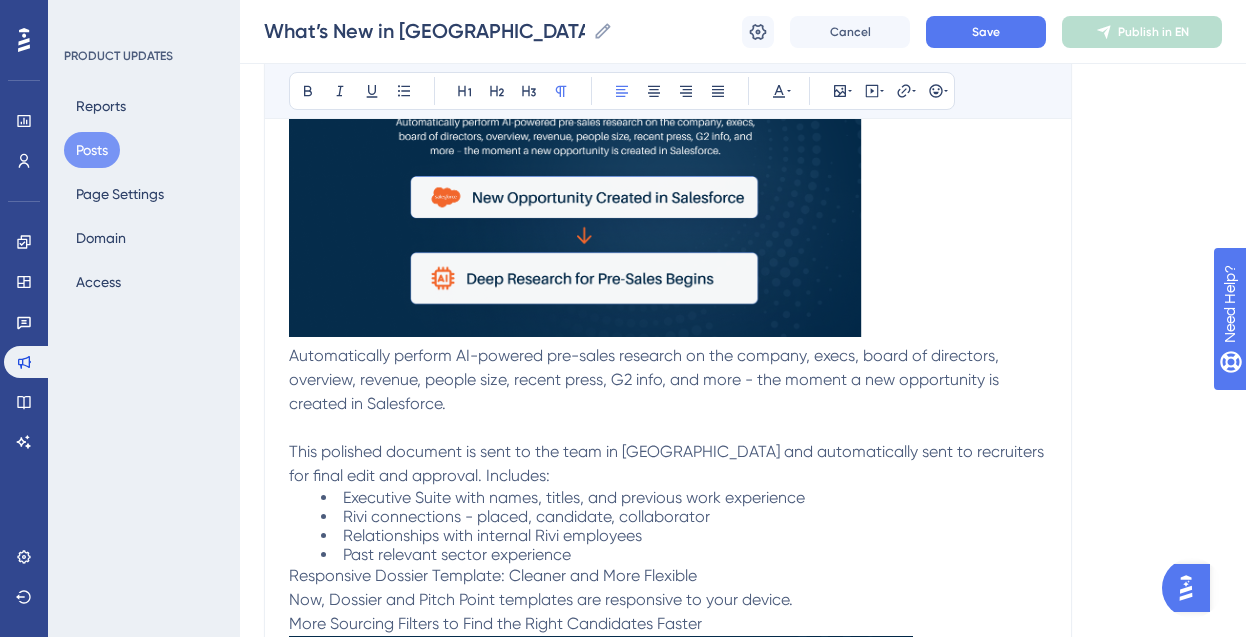 click on "Past relevant sector experience" at bounding box center (684, 554) 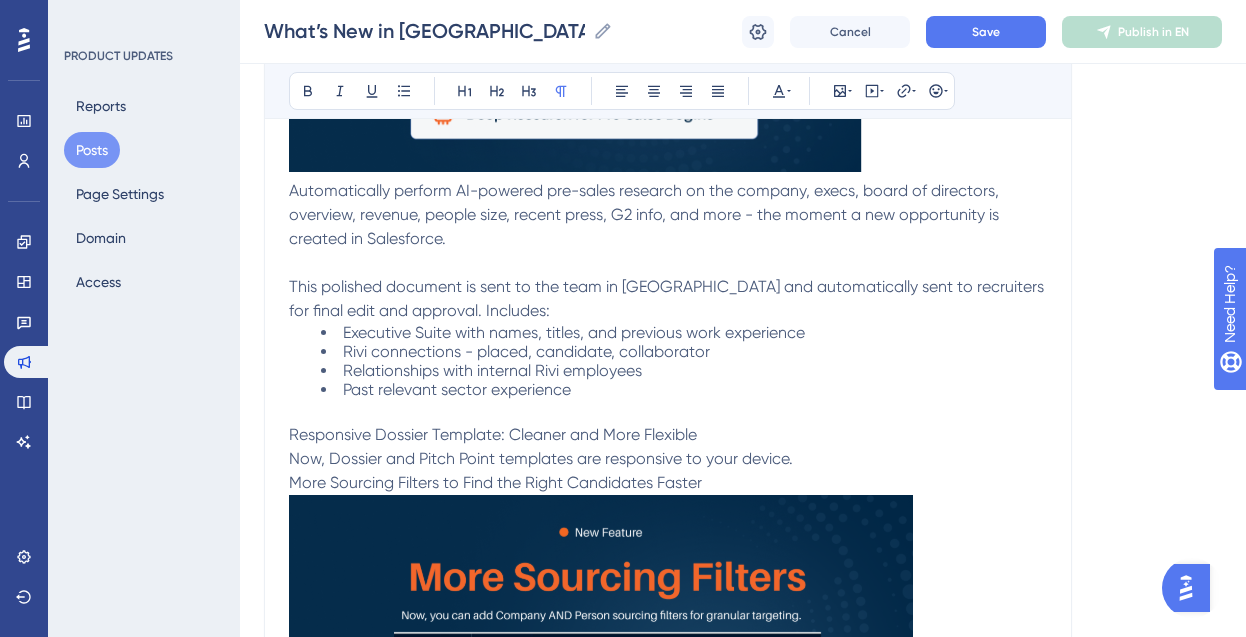 scroll, scrollTop: 3316, scrollLeft: 0, axis: vertical 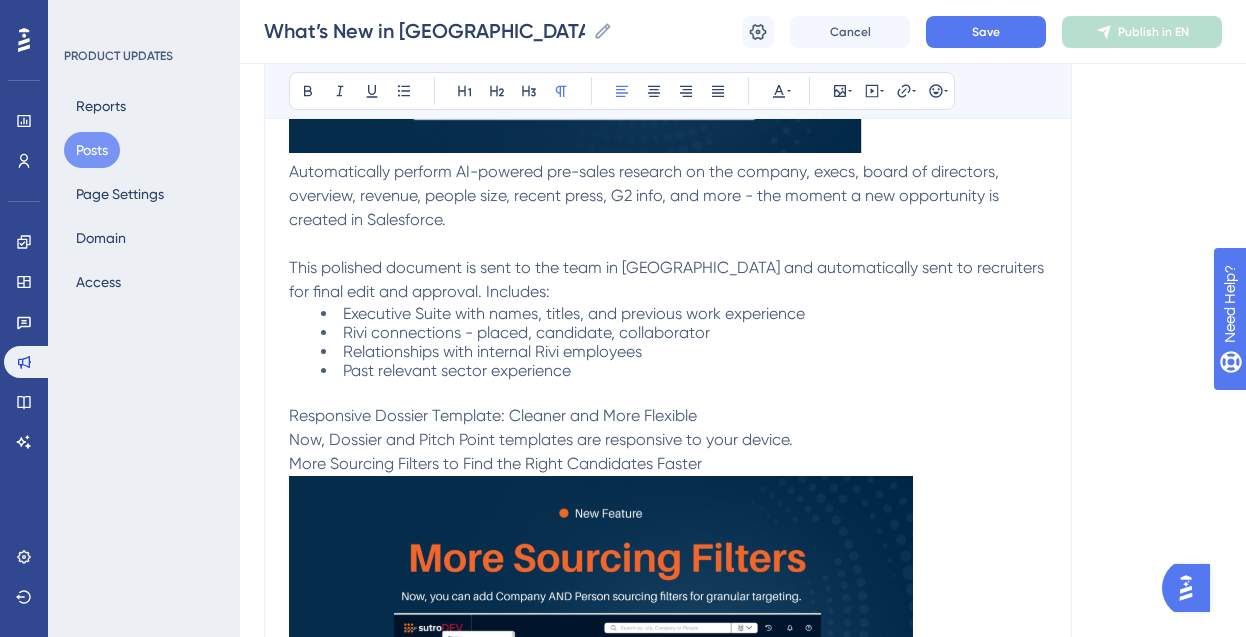 drag, startPoint x: 712, startPoint y: 402, endPoint x: 272, endPoint y: 404, distance: 440.00455 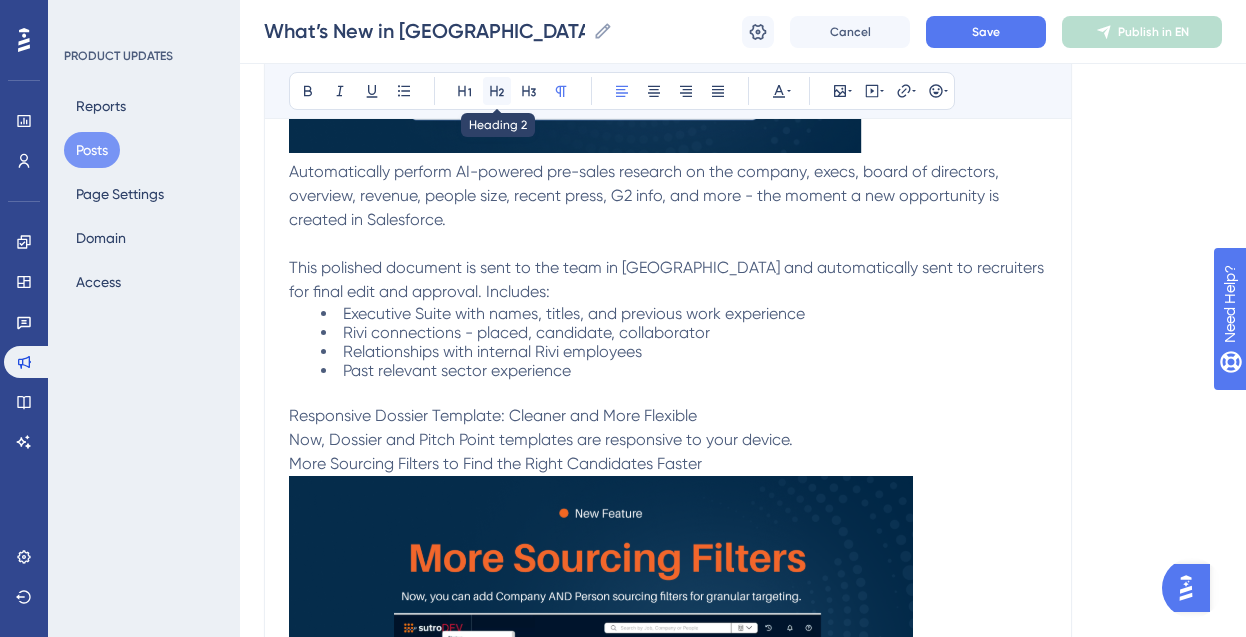click 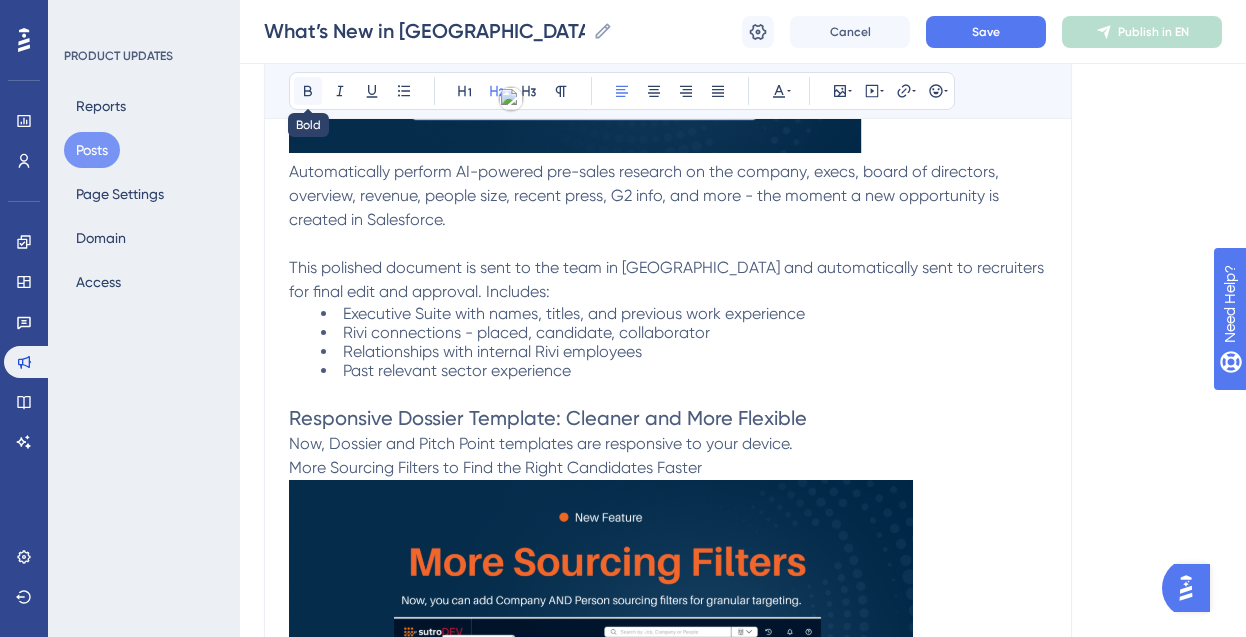click 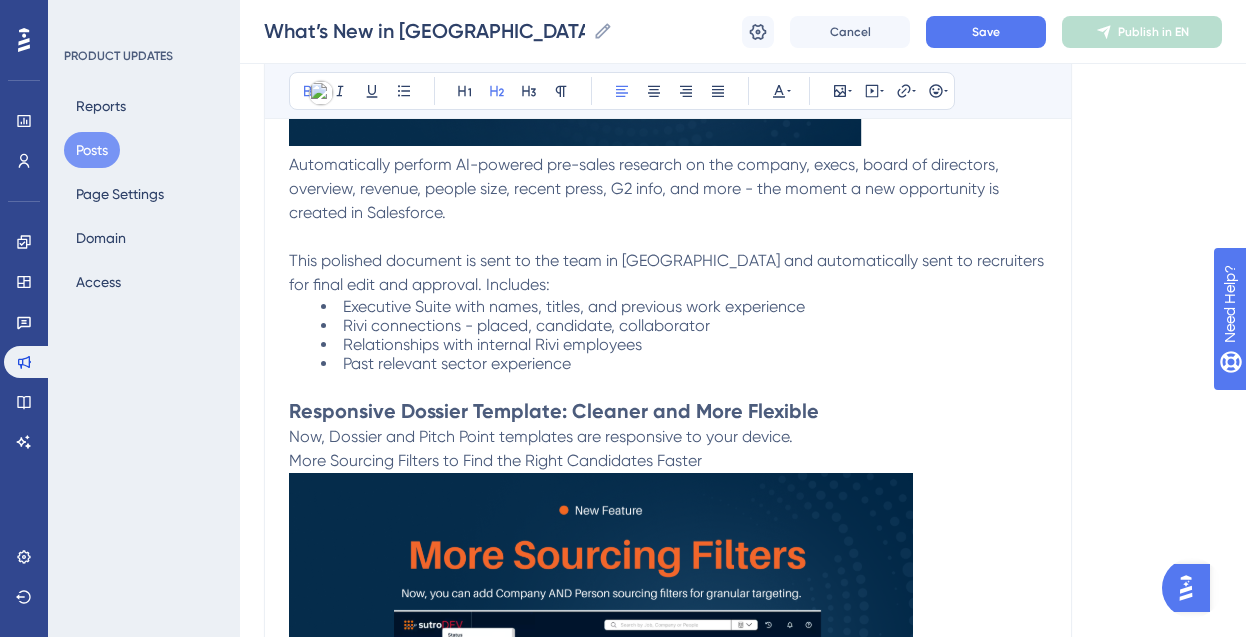 scroll, scrollTop: 3509, scrollLeft: 0, axis: vertical 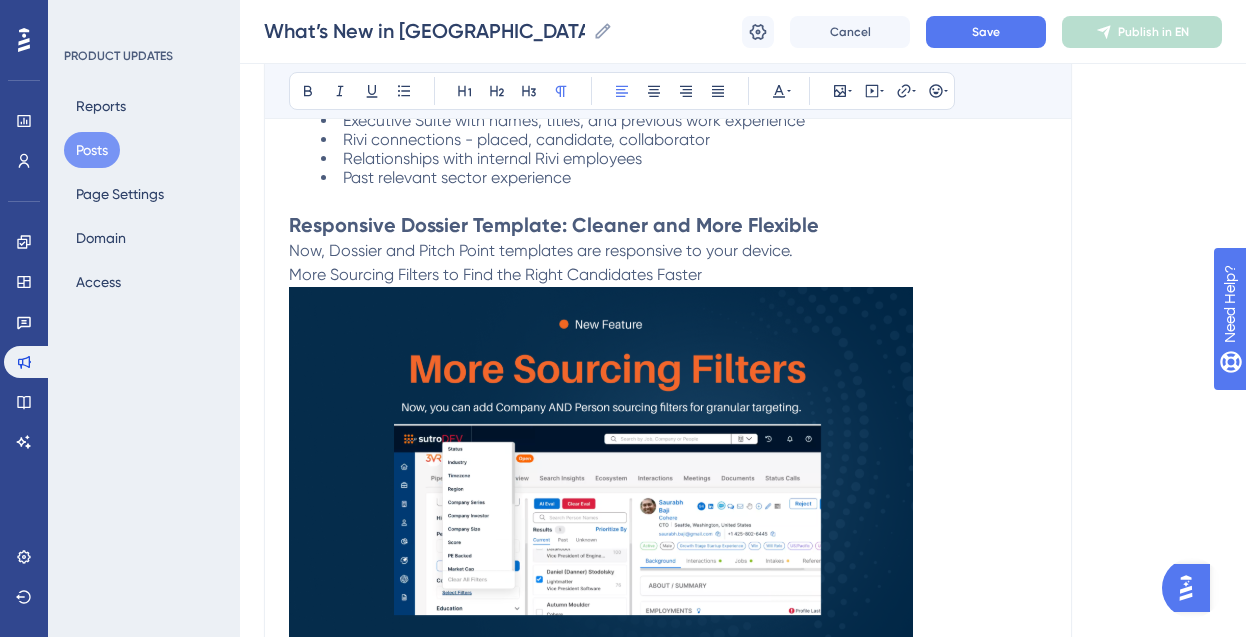 click on "More Sourcing Filters to Find the Right Candidates Faster" at bounding box center (495, 274) 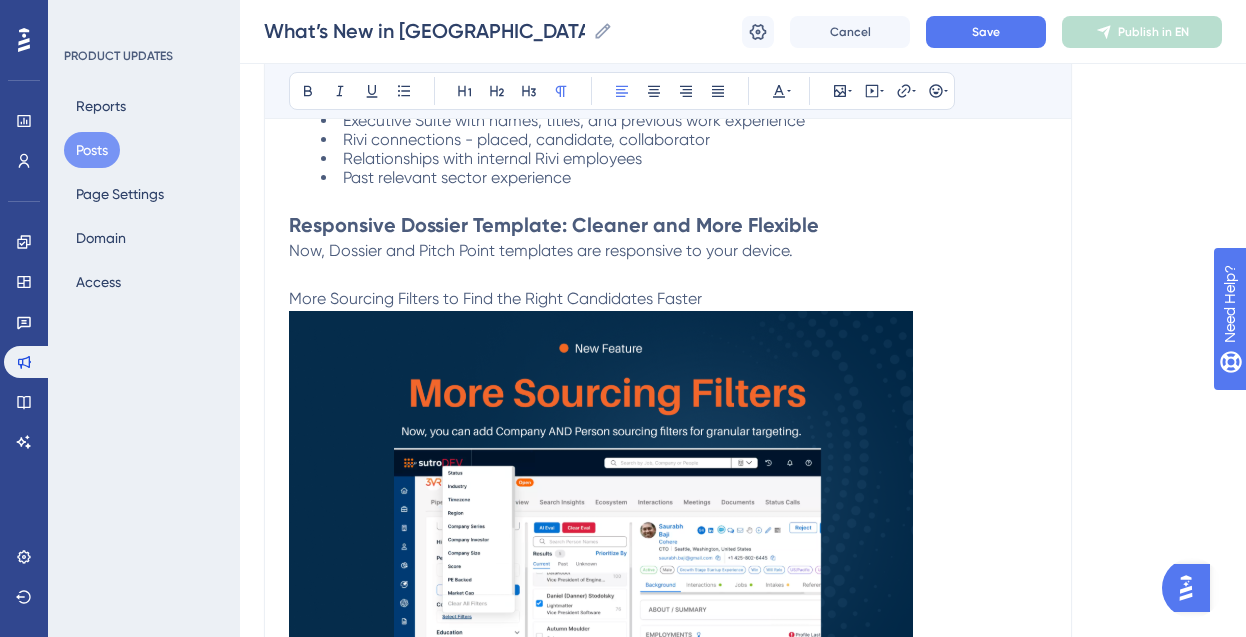 drag, startPoint x: 722, startPoint y: 290, endPoint x: 260, endPoint y: 285, distance: 462.02707 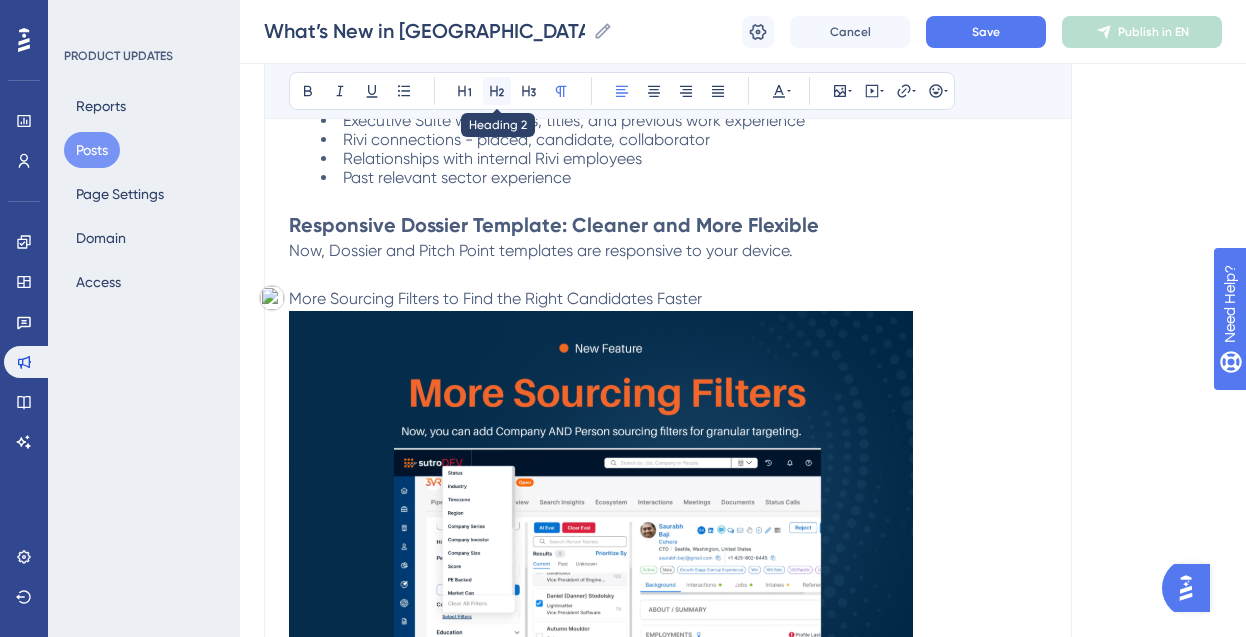 click 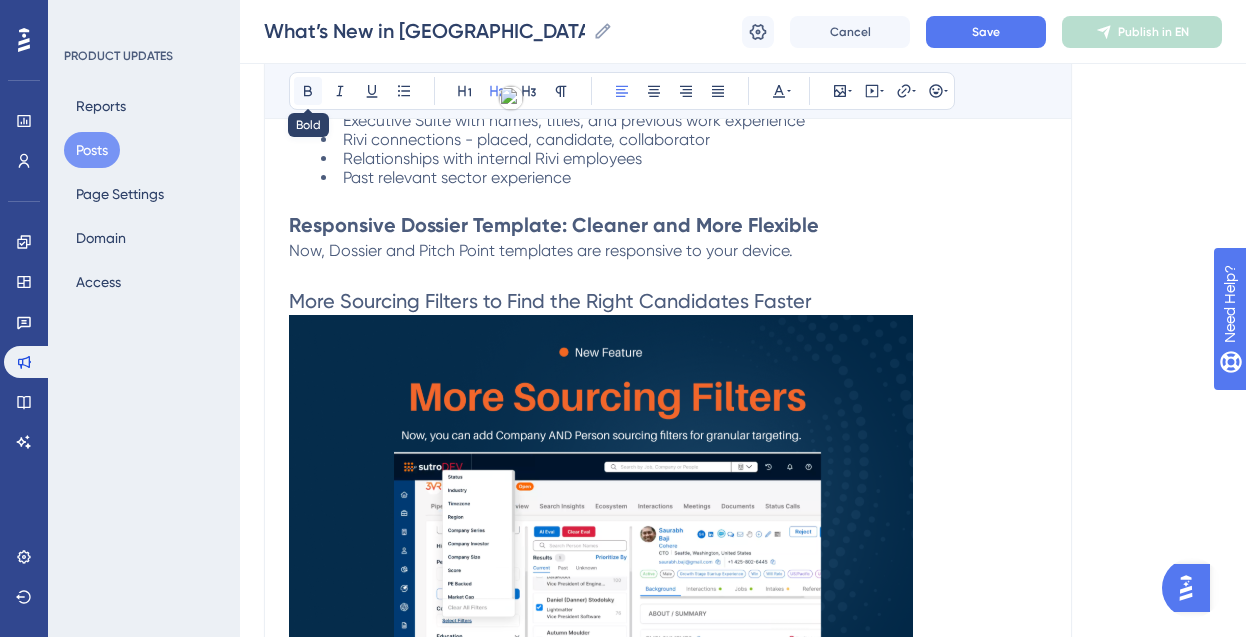 click 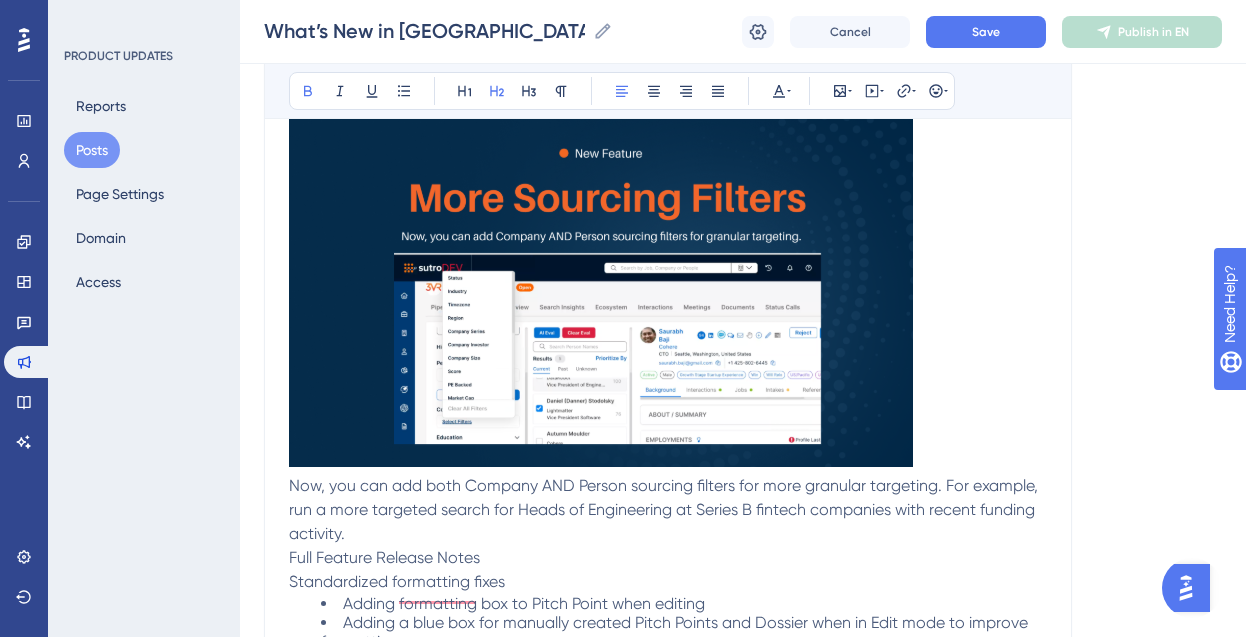 scroll, scrollTop: 3959, scrollLeft: 0, axis: vertical 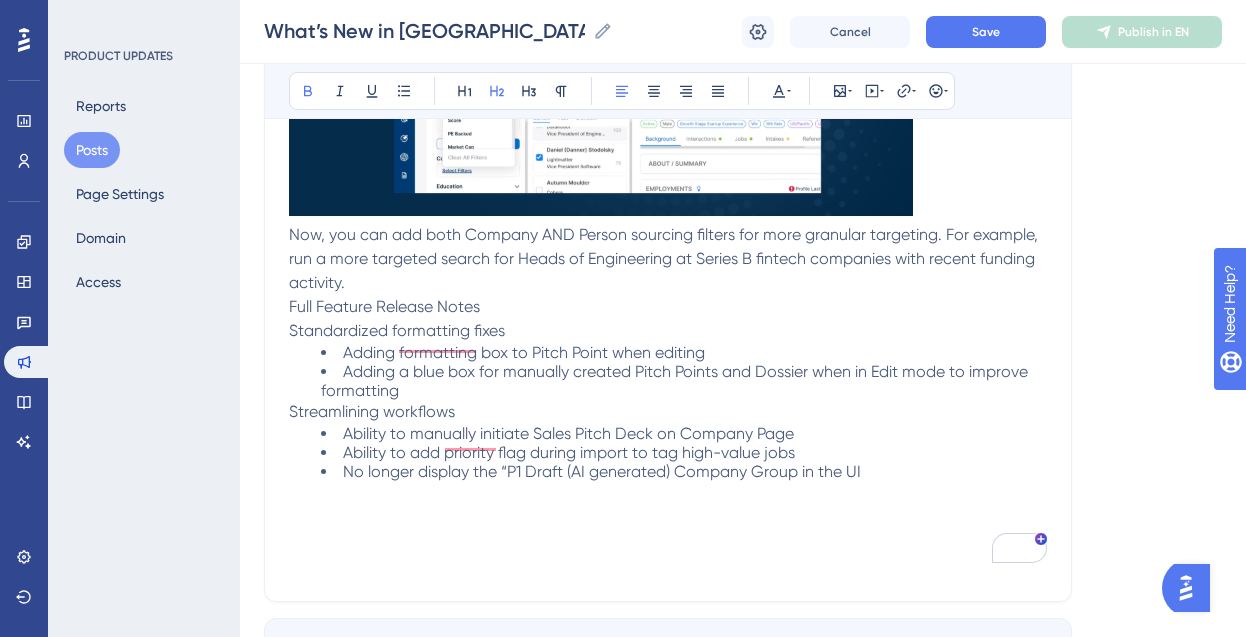 click on "Now, you can add both Company AND Person sourcing filters for more granular targeting. For example, run a more targeted search for Heads of Engineering at Series B fintech companies with recent funding activity." at bounding box center [668, 259] 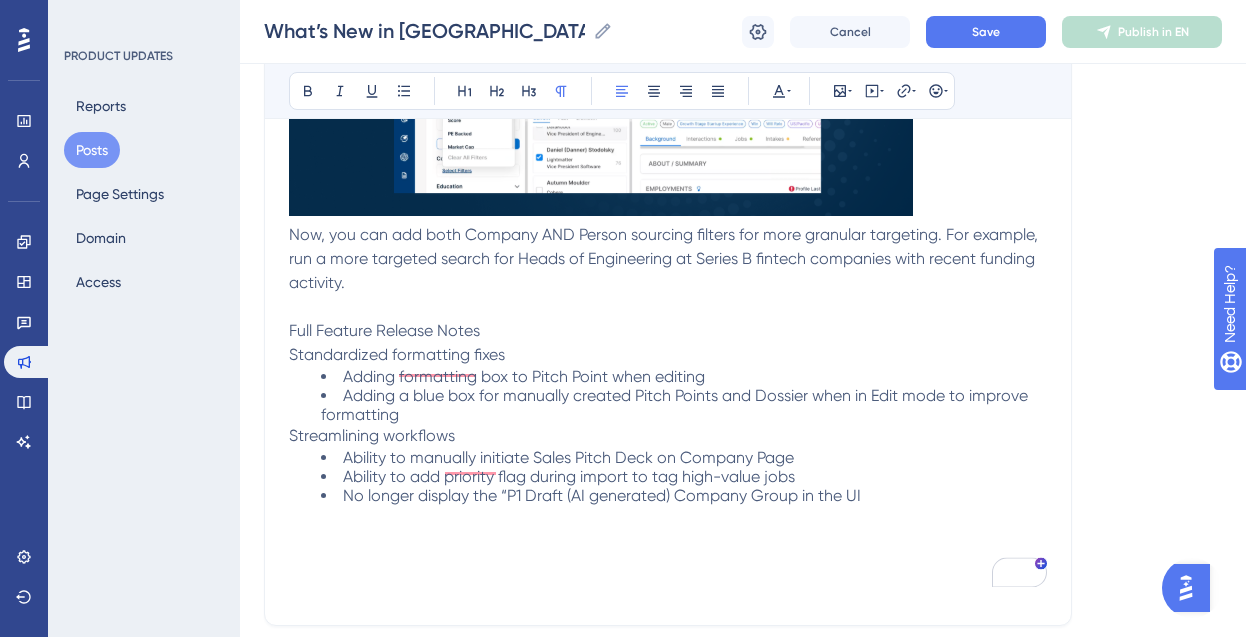 click on "Performance Users Engagement Widgets Feedback Product Updates Knowledge Base AI Assistant Settings Logout PRODUCT UPDATES Reports Posts Page Settings Domain Access What’s New in Sutro: July 2025  What’s New in Sutro: July 2025  What’s New in Sutro: July 2025 Cancel Save Publish in EN Language English (Default) Insert an Image Delete What’s New in Sutro: July 2025 Bold Italic Underline Bullet Point Heading 1 Heading 2 Heading 3 Normal Align Left Align Center Align Right Align Justify Text Color Insert Image Embed Video Hyperlink Emojis What’s New in Sutro: July 2025 We’re excited to showcase what the Product and Engineering team delivered this month! From a slew of AI enhancements to standardizing Dossier generation for consistency, July’s updates are packed with improvements that save time, reduce clicks, and surface VIP candidate insights faster.   🌟 Highlights at a Glance:  AI-powered intake & profile assessments are smarter and easier to use      Best For:   Saving time" at bounding box center [623, -1390] 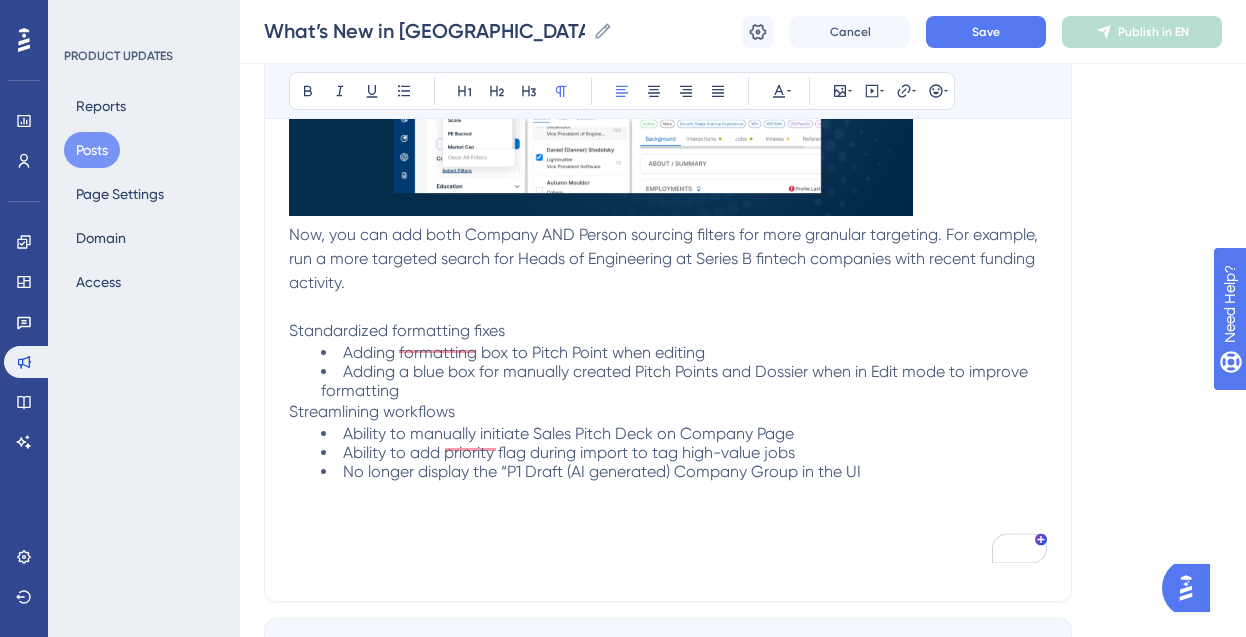 drag, startPoint x: 518, startPoint y: 312, endPoint x: 290, endPoint y: 315, distance: 228.01973 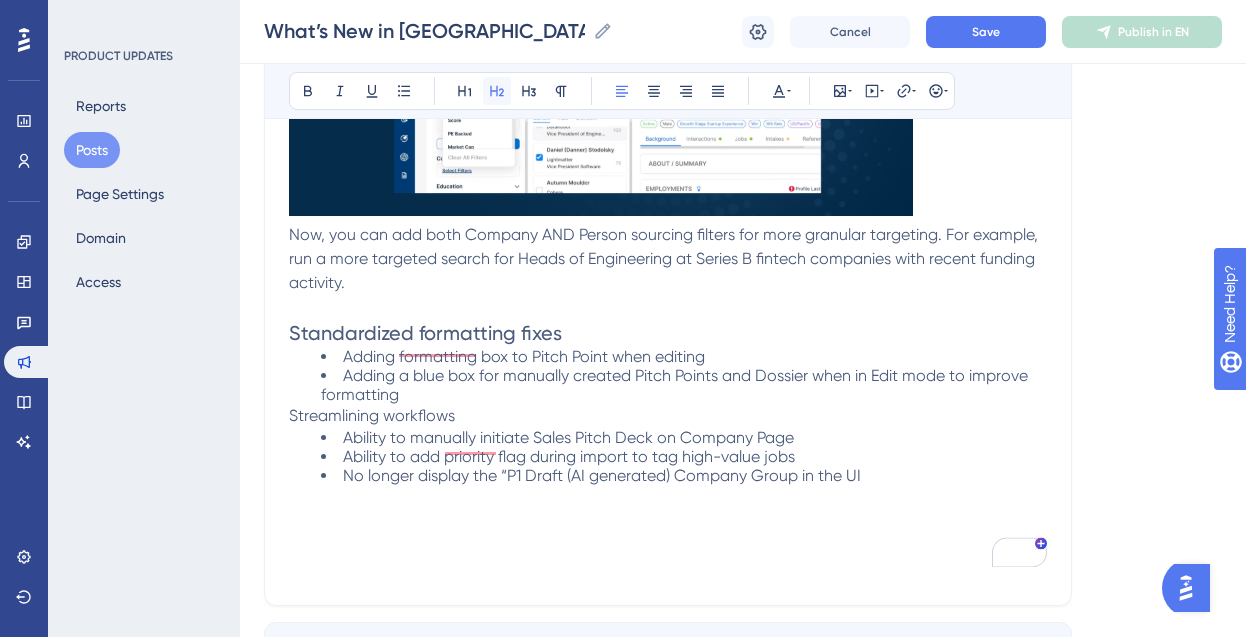 click 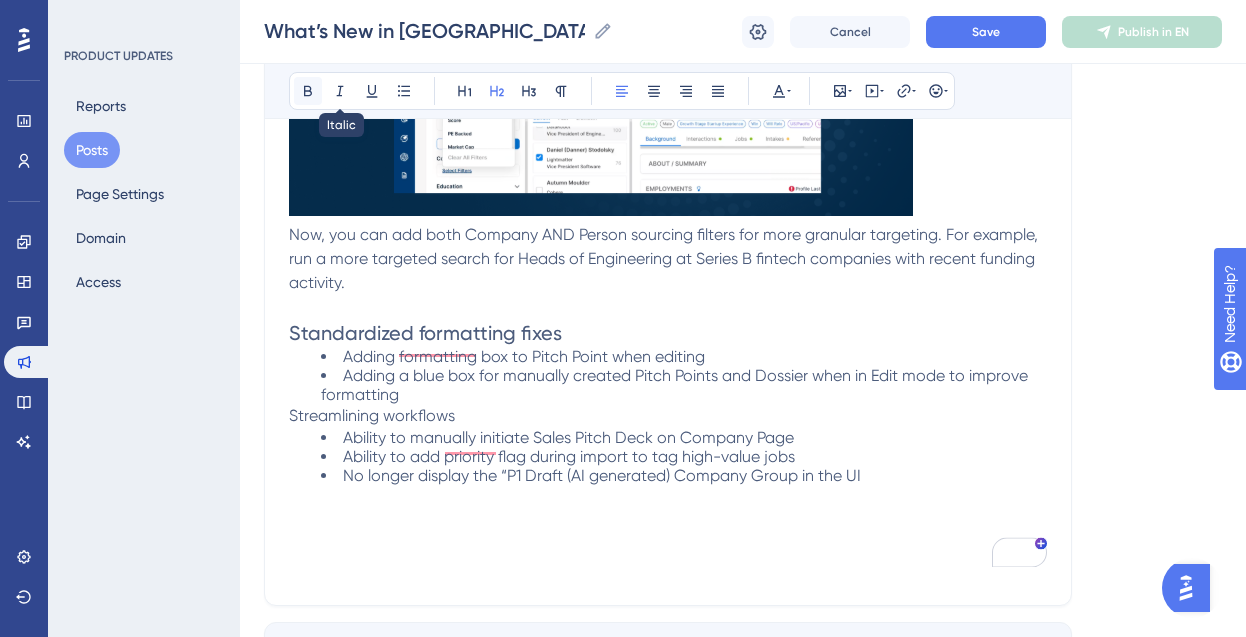 click 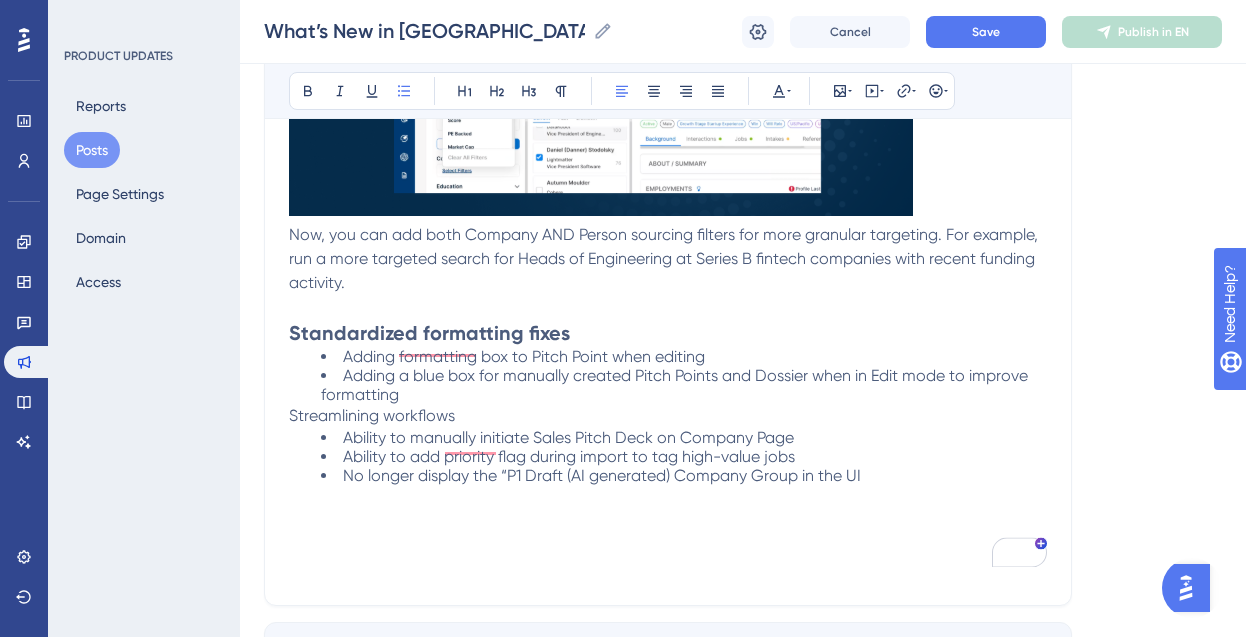 click on "Adding a blue box for manually created Pitch Points and Dossier when in Edit mode to improve formatting" at bounding box center [684, 385] 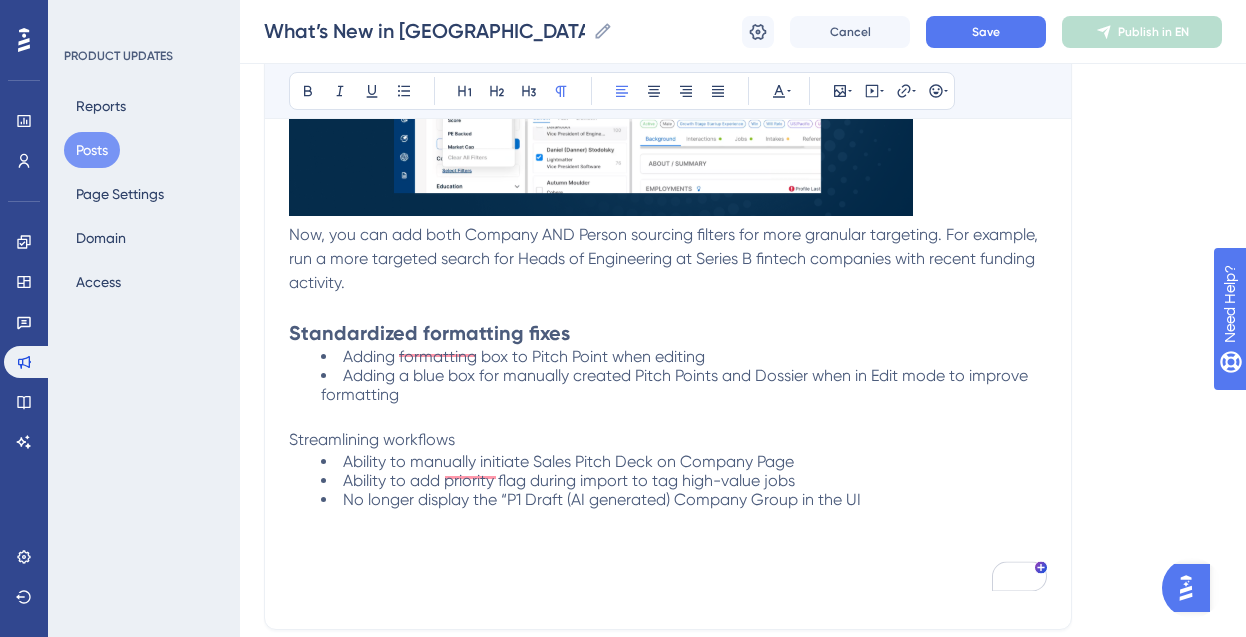 drag, startPoint x: 461, startPoint y: 420, endPoint x: 254, endPoint y: 423, distance: 207.02174 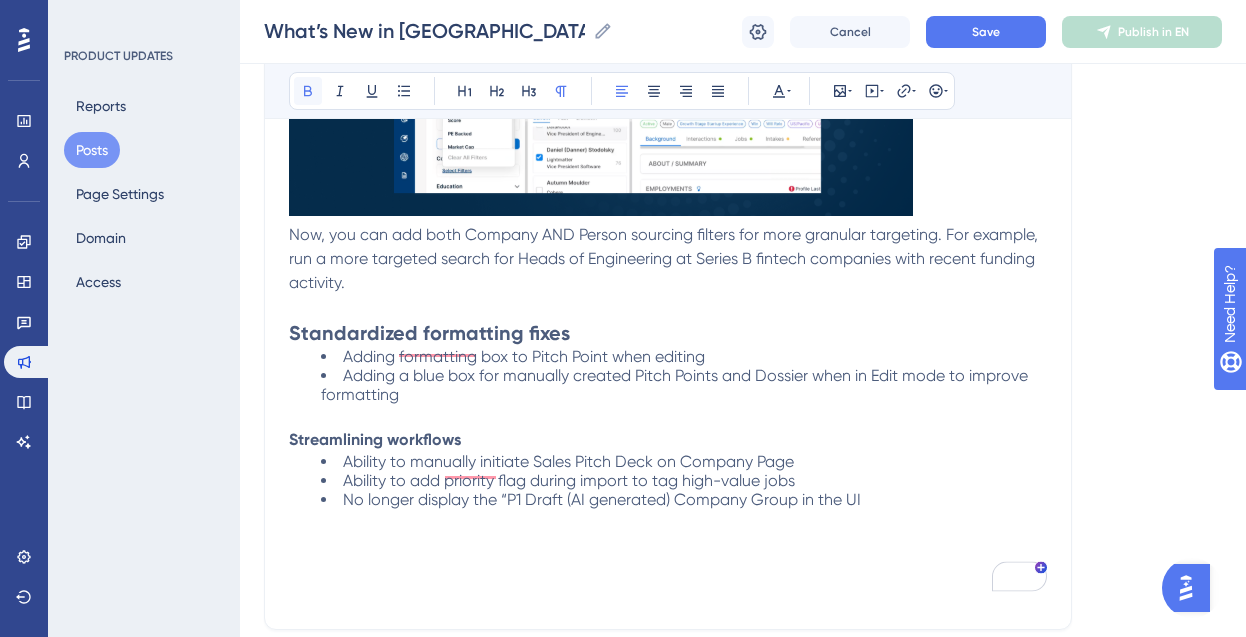 click at bounding box center (308, 91) 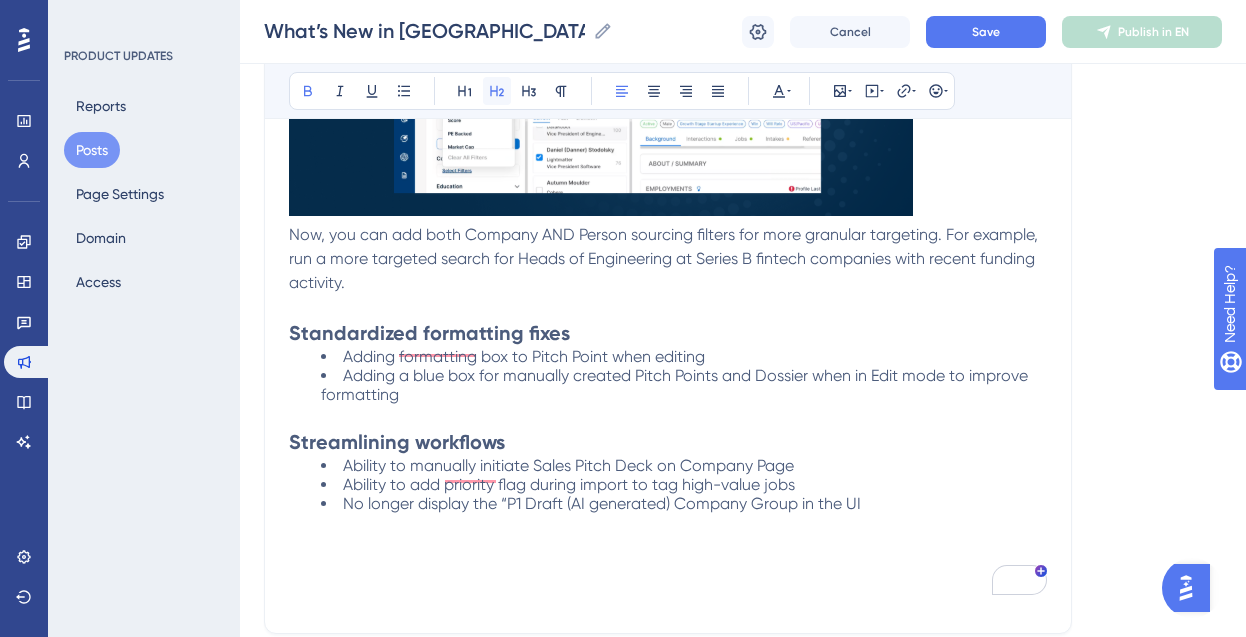 click 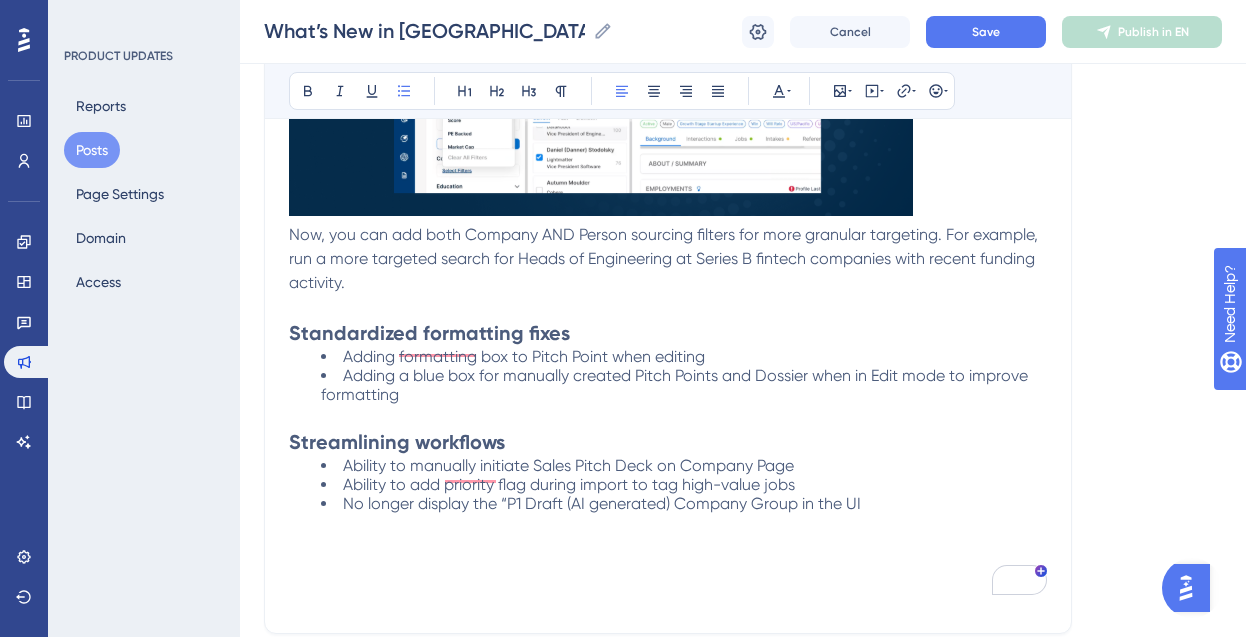 click on "Ability to add priority flag during import to tag high-value jobs" at bounding box center (569, 484) 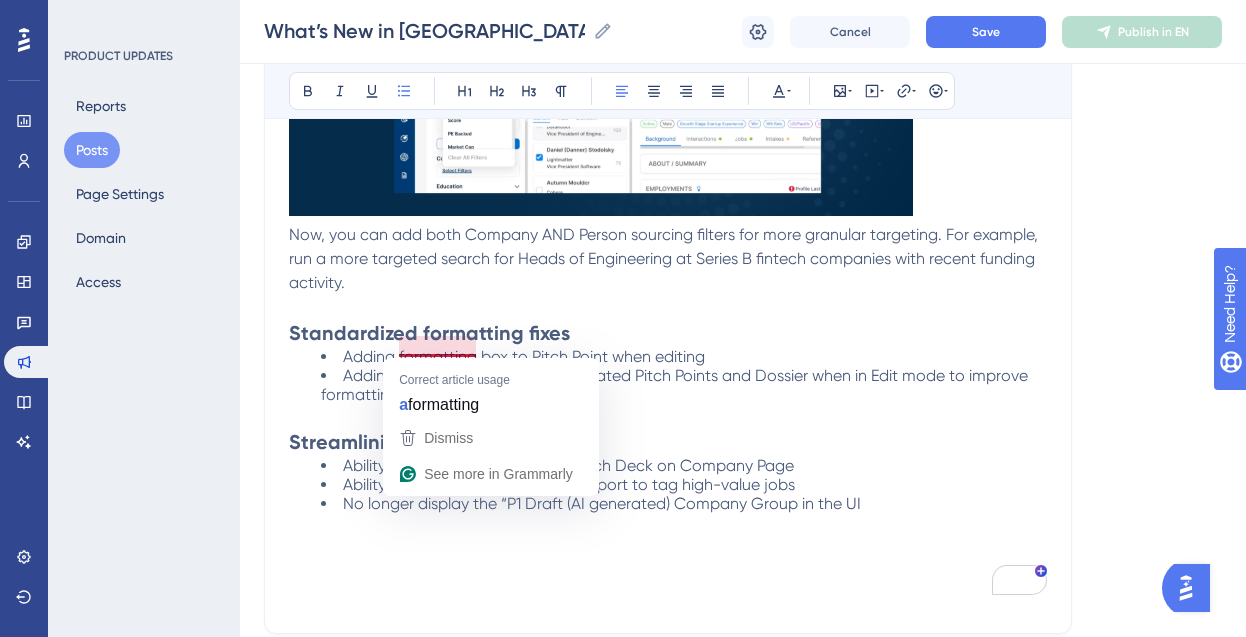 click on "Adding formatting box to Pitch Point when editing" at bounding box center (524, 356) 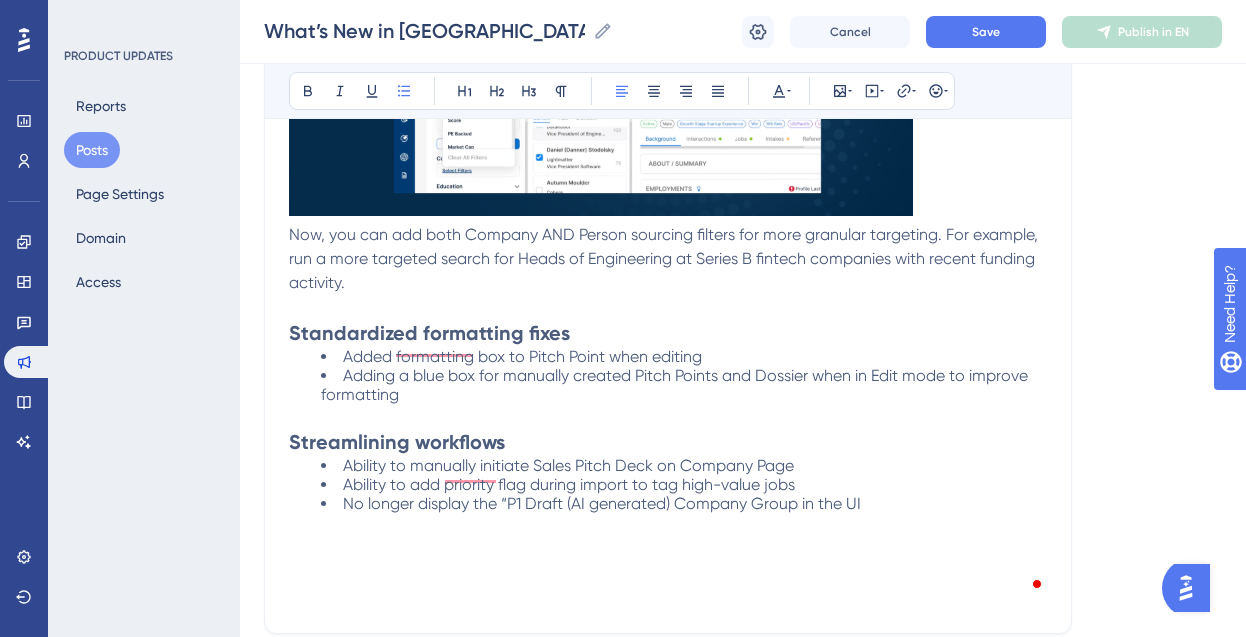 click on "Adding a blue box for manually created Pitch Points and Dossier when in Edit mode to improve formatting" at bounding box center (676, 385) 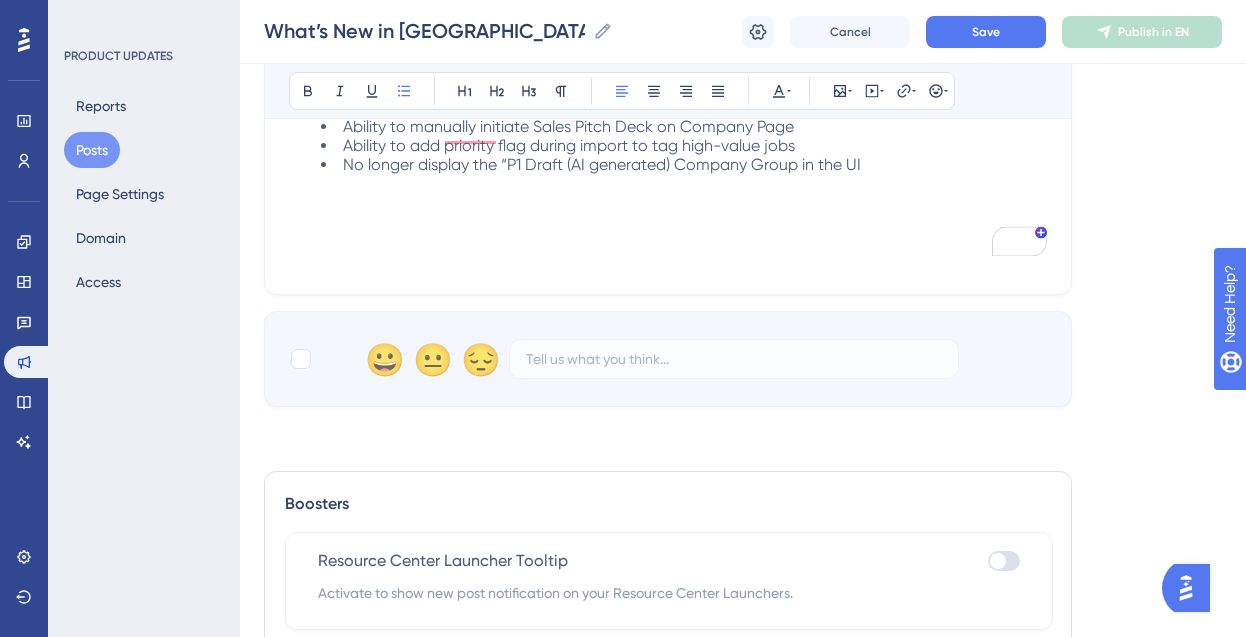 scroll, scrollTop: 4291, scrollLeft: 0, axis: vertical 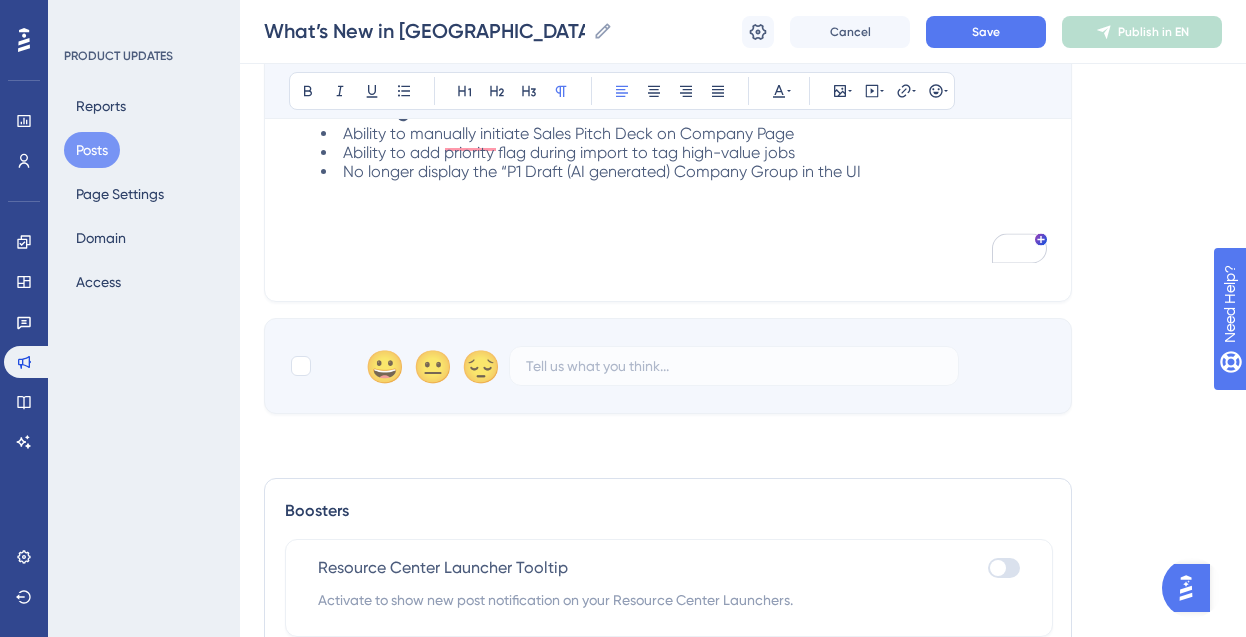 click at bounding box center [668, 265] 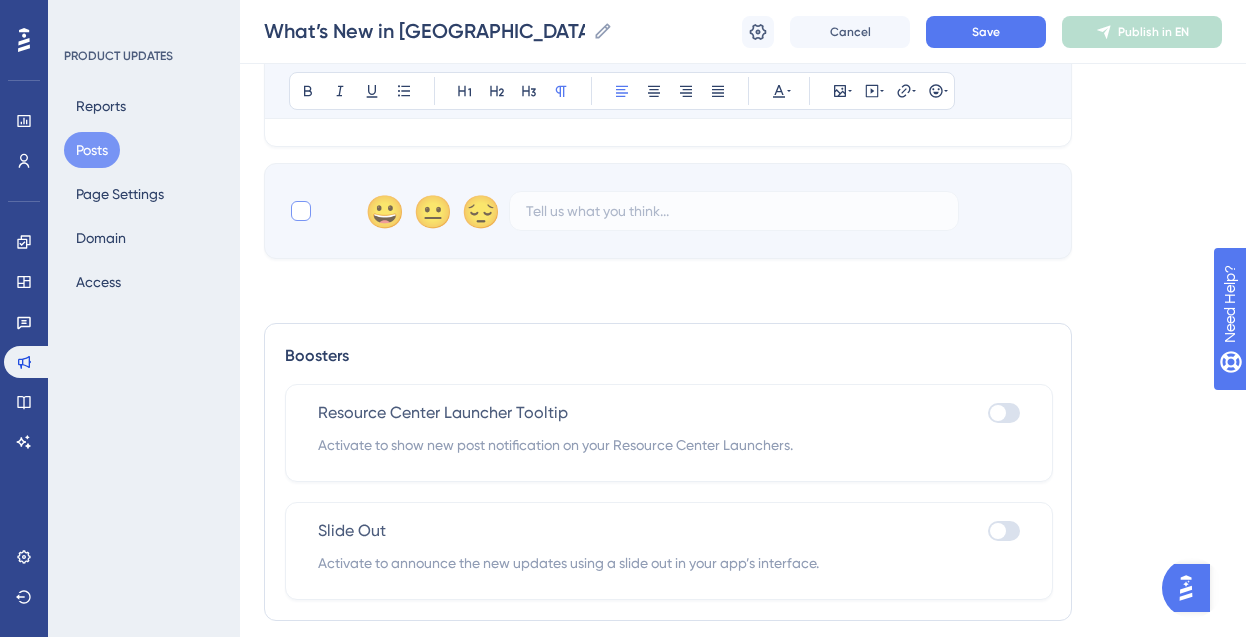 scroll, scrollTop: 4444, scrollLeft: 0, axis: vertical 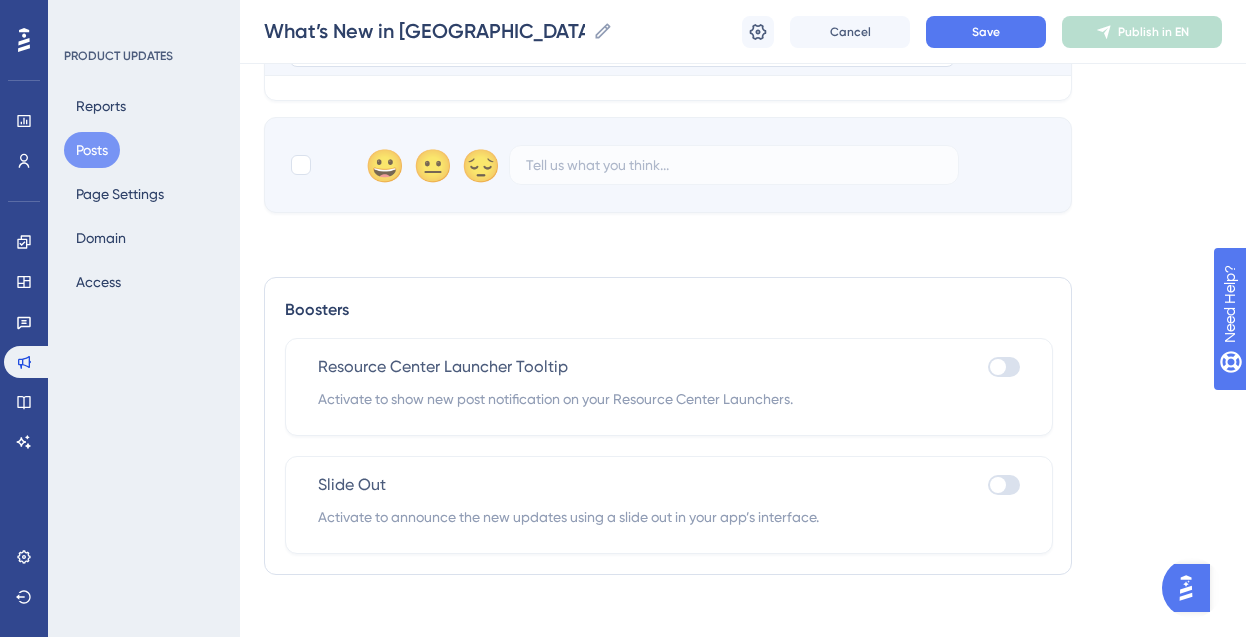 click at bounding box center [1004, 367] 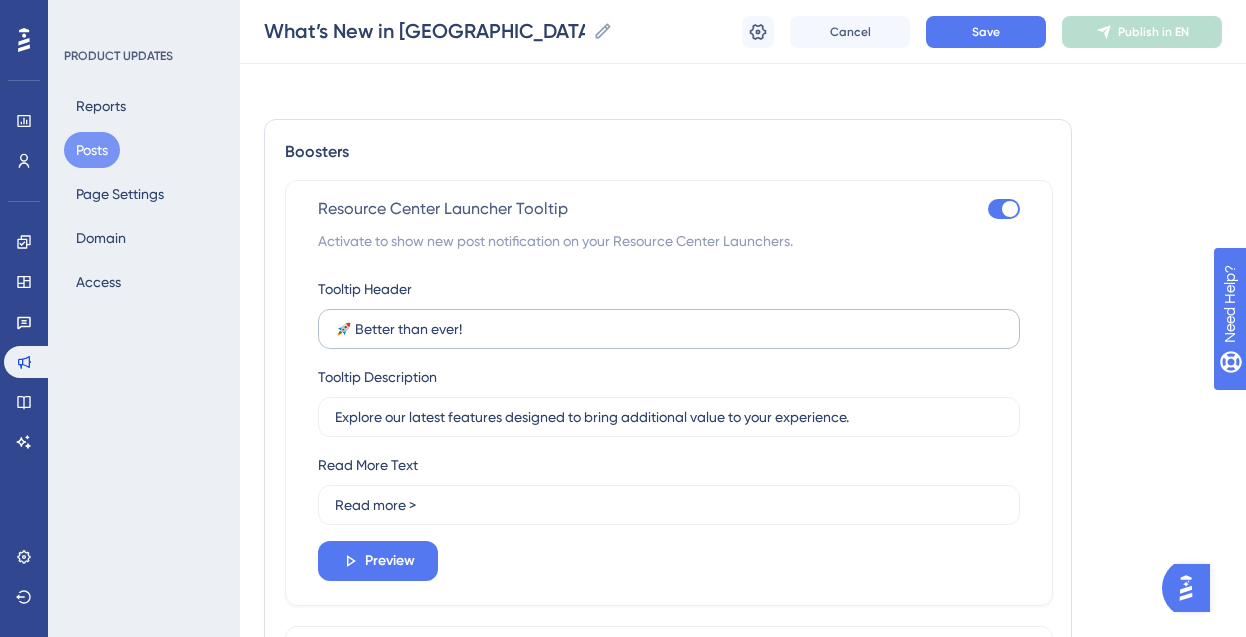 scroll, scrollTop: 4605, scrollLeft: 0, axis: vertical 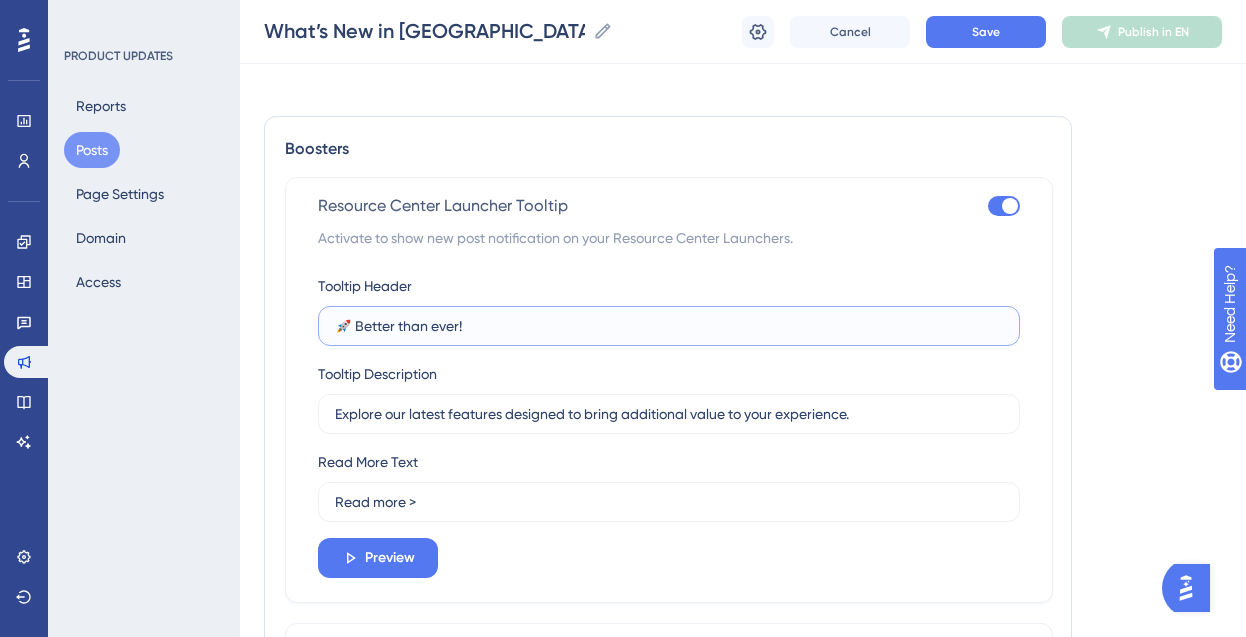 drag, startPoint x: 355, startPoint y: 314, endPoint x: 473, endPoint y: 312, distance: 118.016945 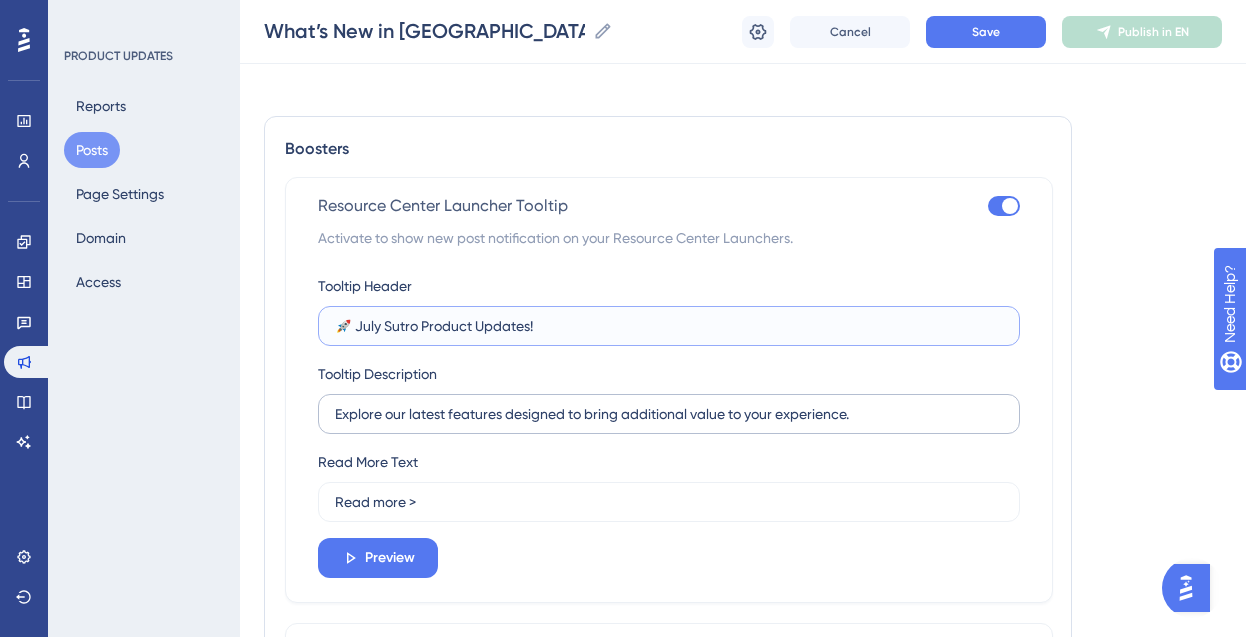 type on "🚀 July Sutro Product Updates!" 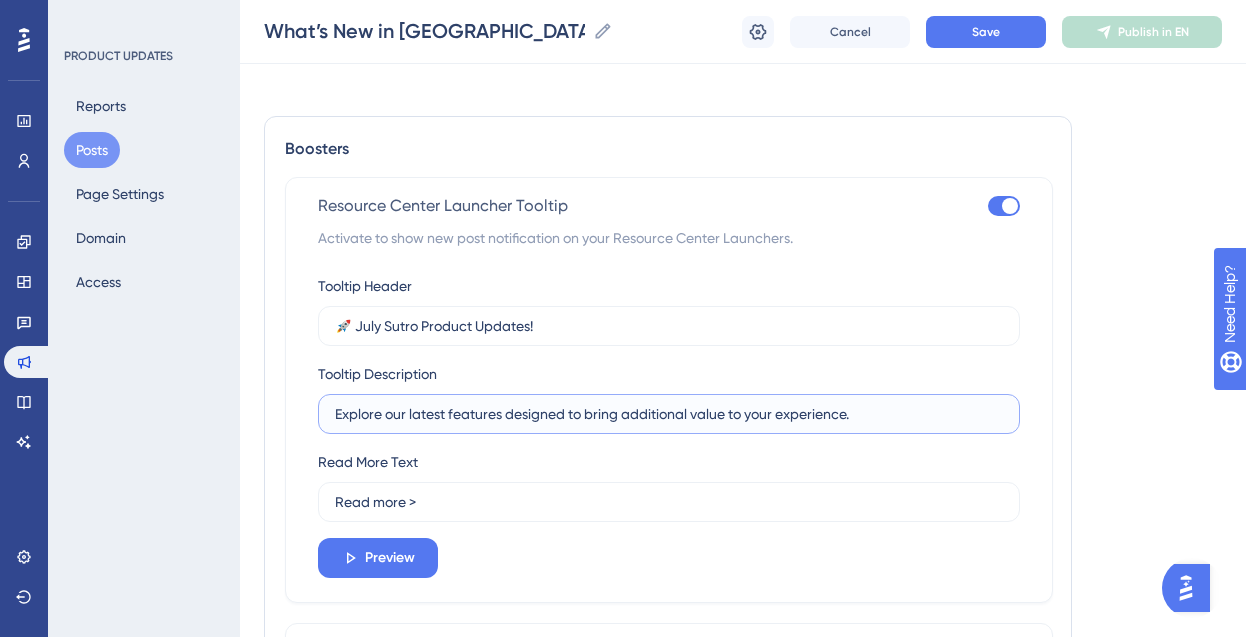 drag, startPoint x: 588, startPoint y: 403, endPoint x: 923, endPoint y: 404, distance: 335.0015 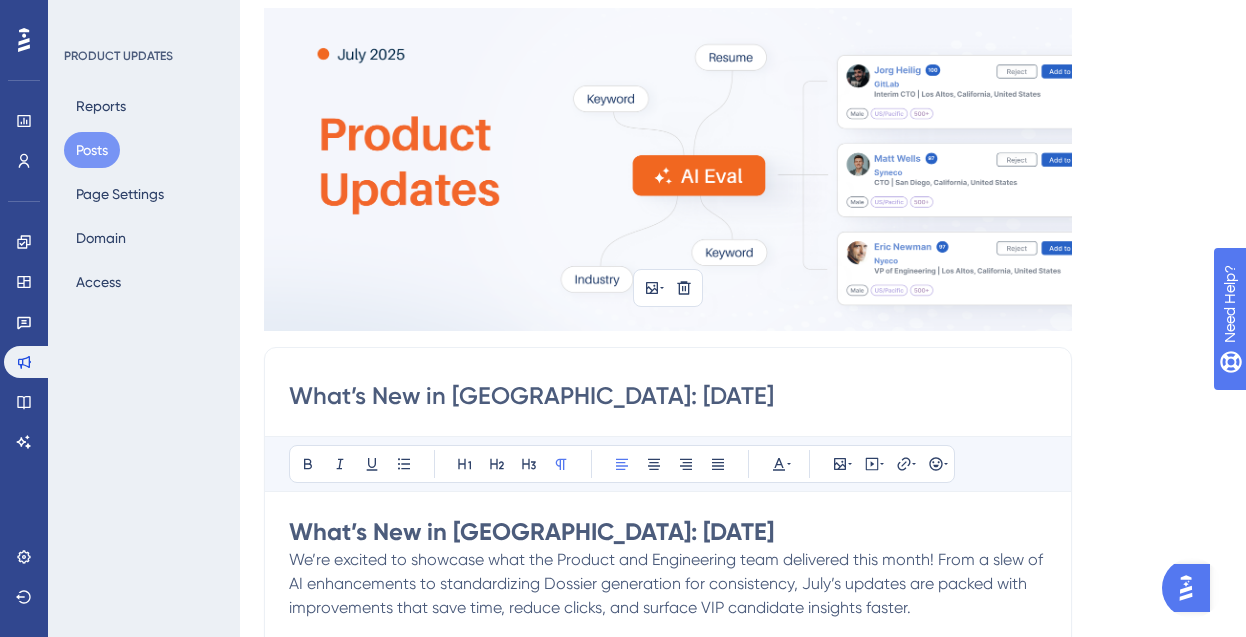 scroll, scrollTop: 492, scrollLeft: 0, axis: vertical 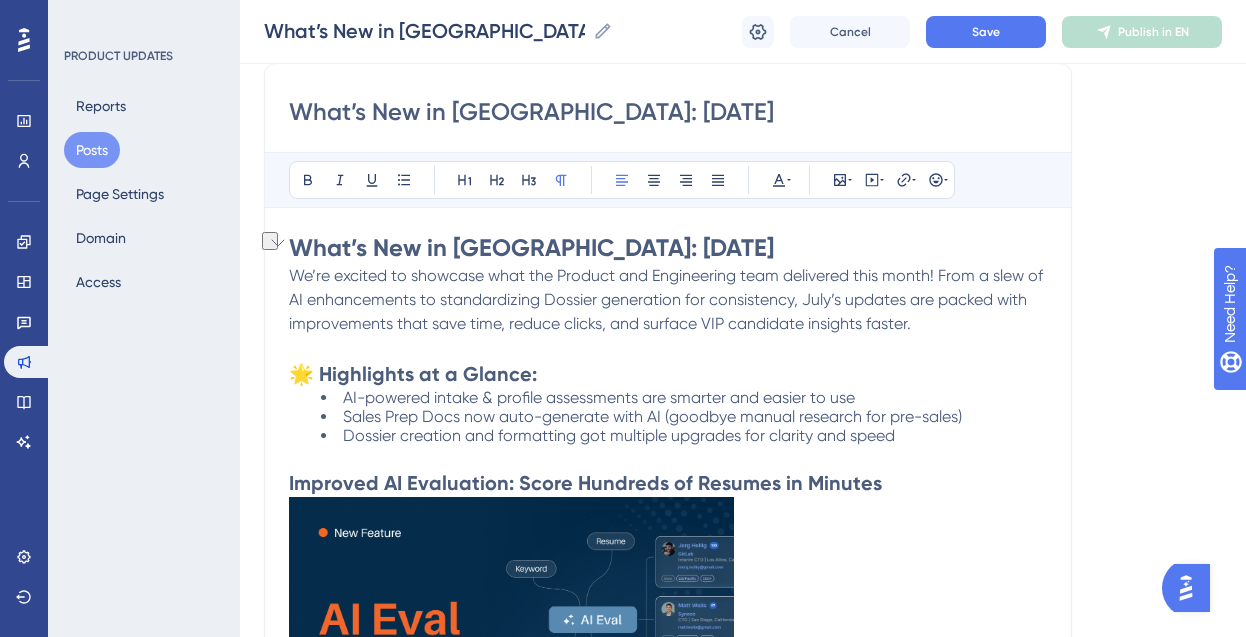 drag, startPoint x: 431, startPoint y: 324, endPoint x: 914, endPoint y: 327, distance: 483.0093 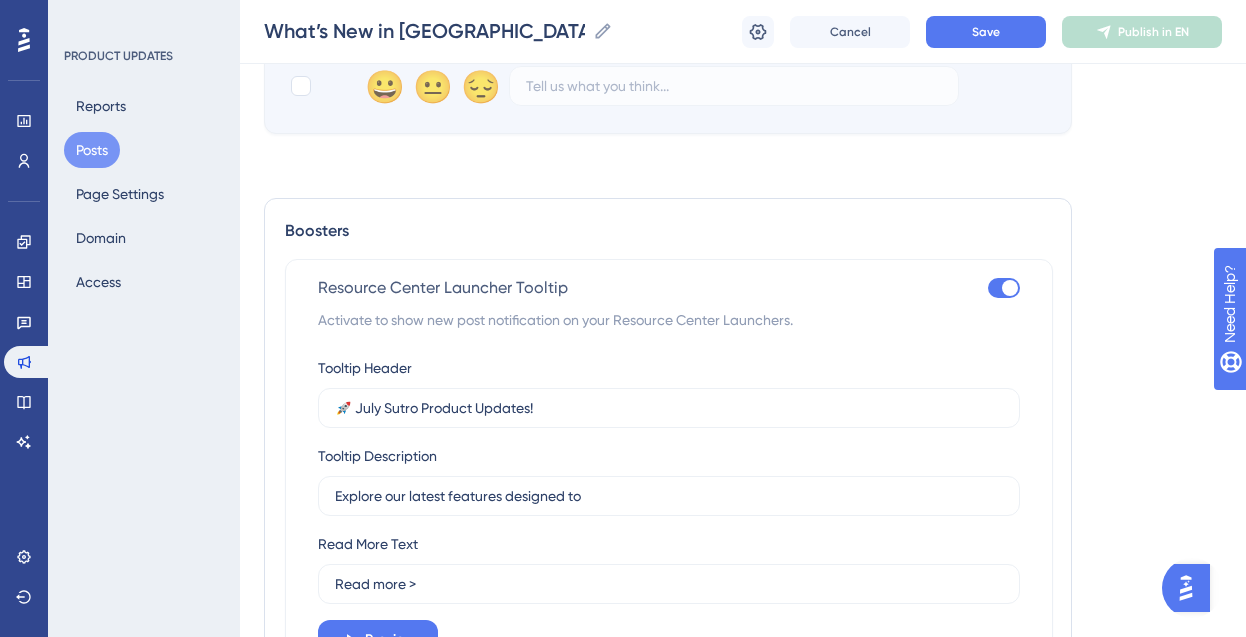 scroll, scrollTop: 4666, scrollLeft: 0, axis: vertical 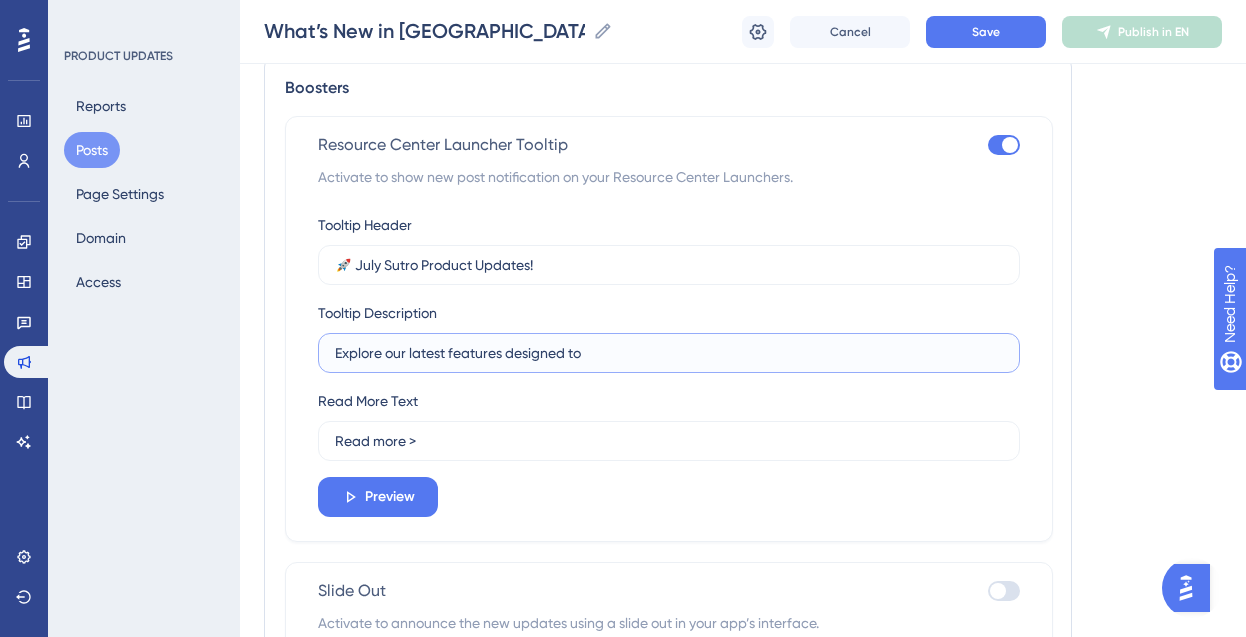 click on "Explore our latest features designed to" at bounding box center (669, 353) 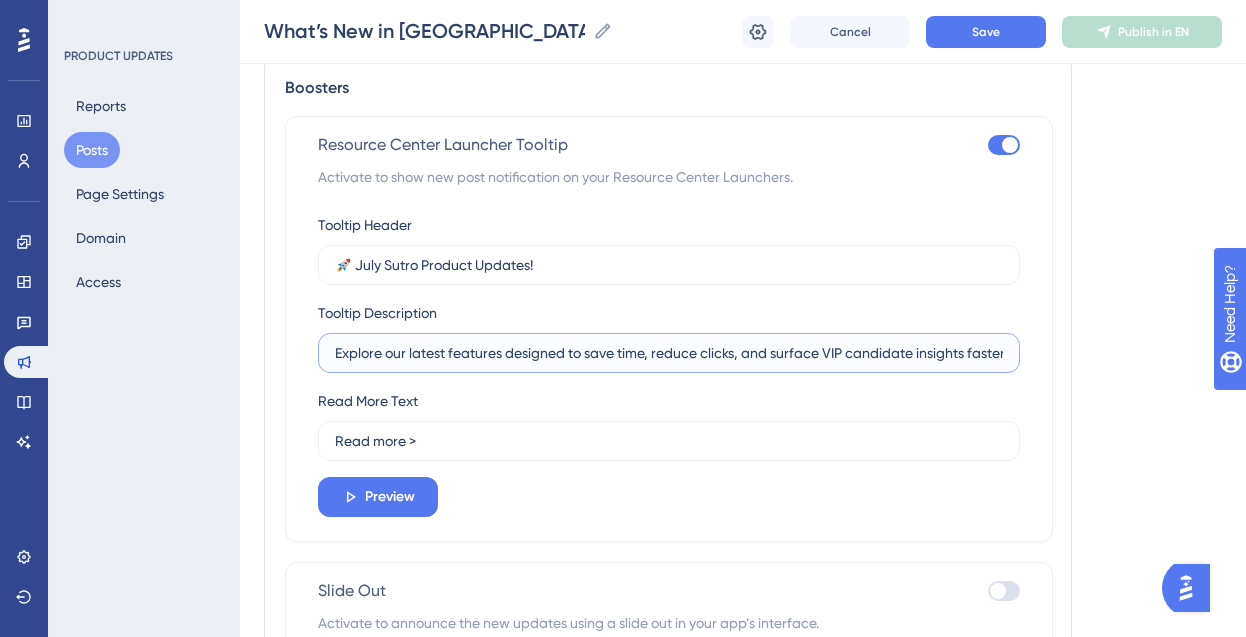 scroll, scrollTop: 0, scrollLeft: 10, axis: horizontal 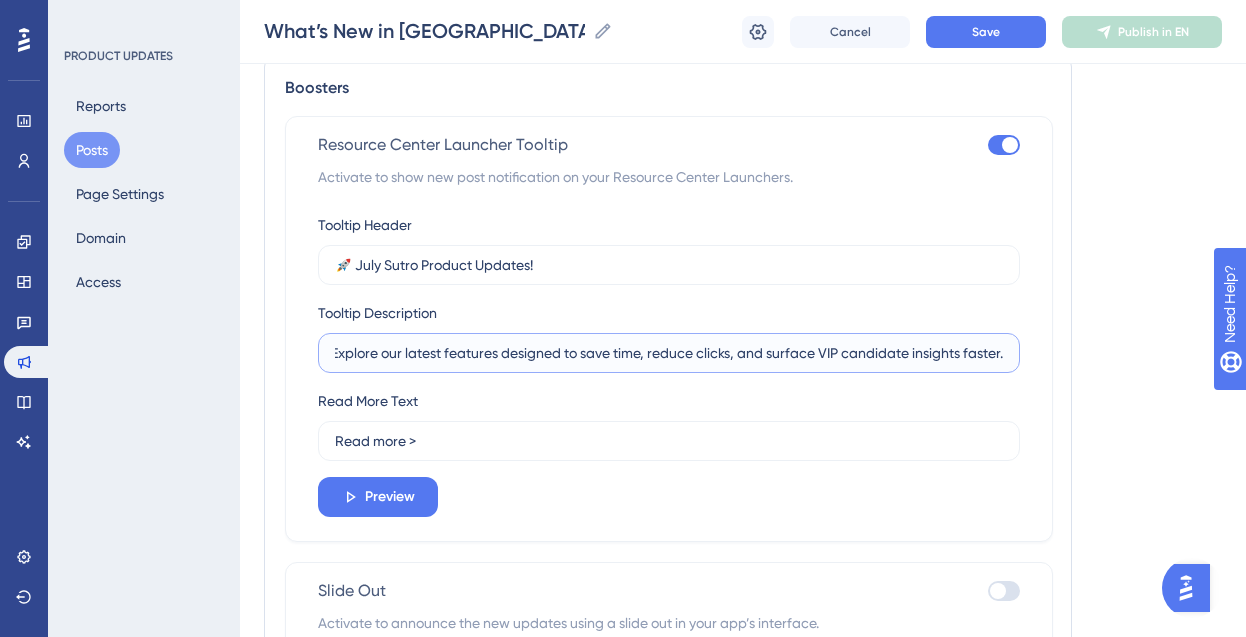 type on "Explore our latest features designed to save time, reduce clicks, and surface VIP candidate insights faster." 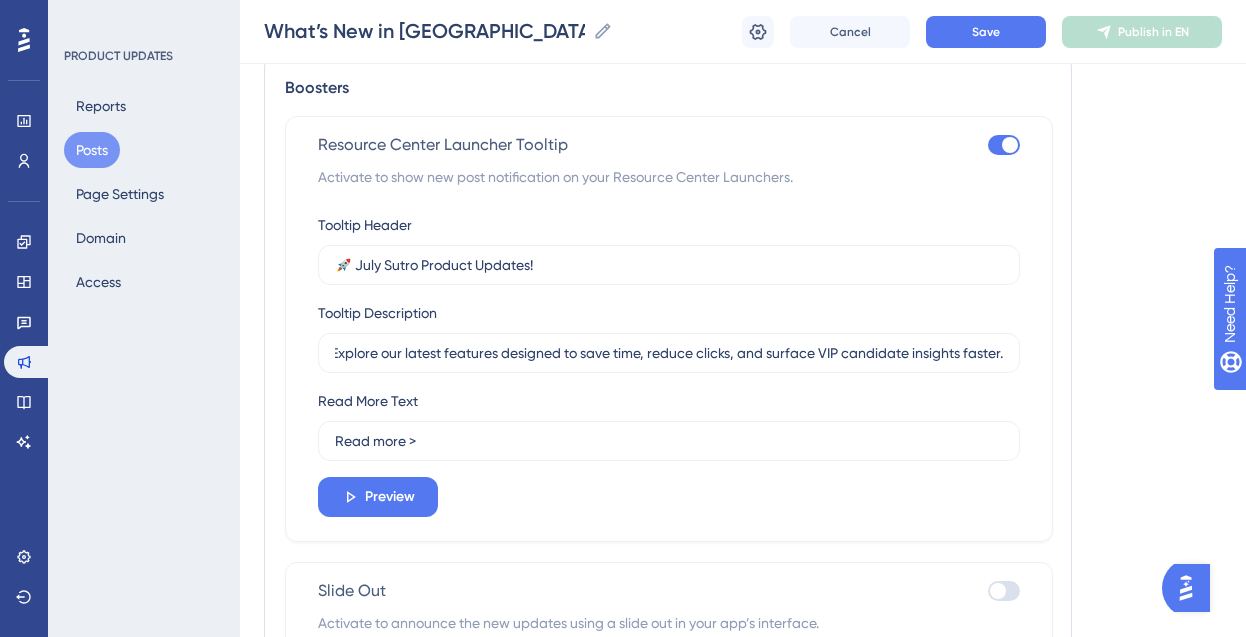 click on "Resource Center Launcher Tooltip Activate to show new post notification on your Resource Center Launchers. Tooltip Header 🚀 July Sutro Product Updates! Tooltip Description Explore our latest features designed to save time, reduce clicks, and surface VIP candidate insights faster. Read More Text Read more > Preview" at bounding box center [669, 329] 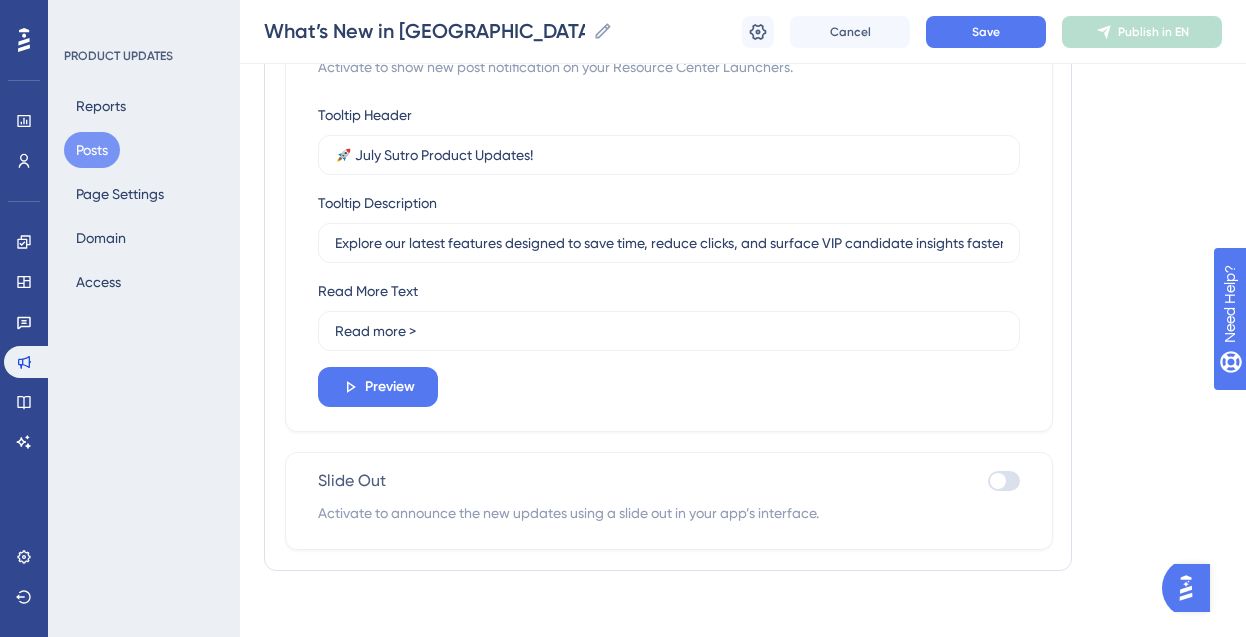 scroll, scrollTop: 4365, scrollLeft: 0, axis: vertical 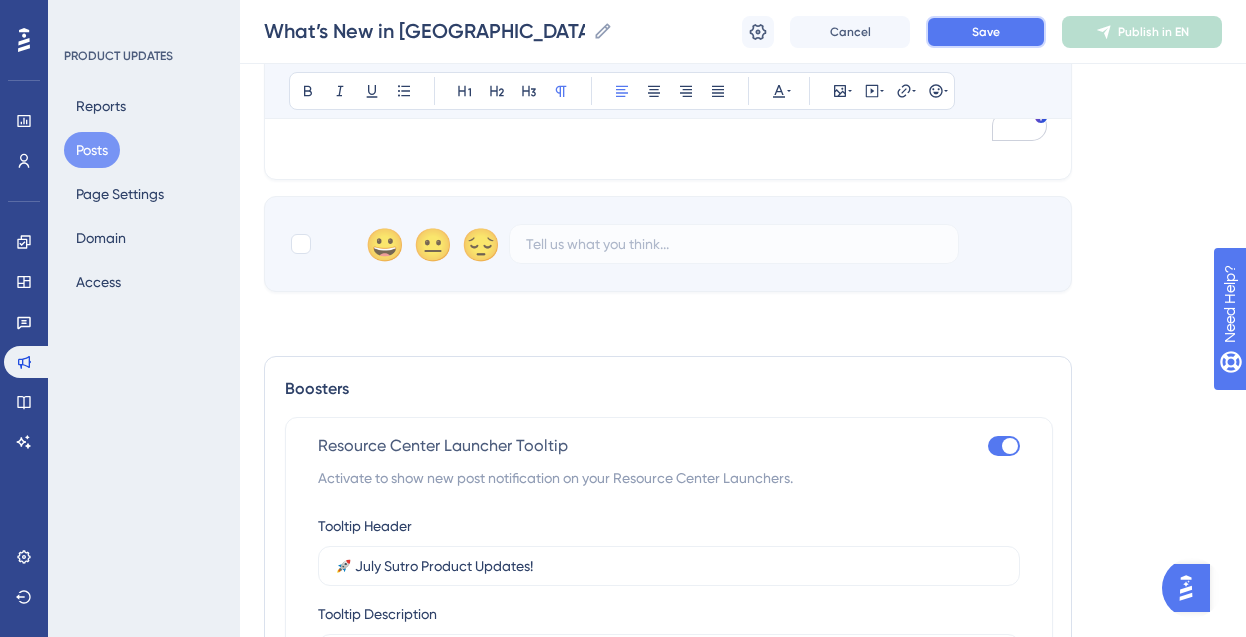 click on "Save" at bounding box center [986, 32] 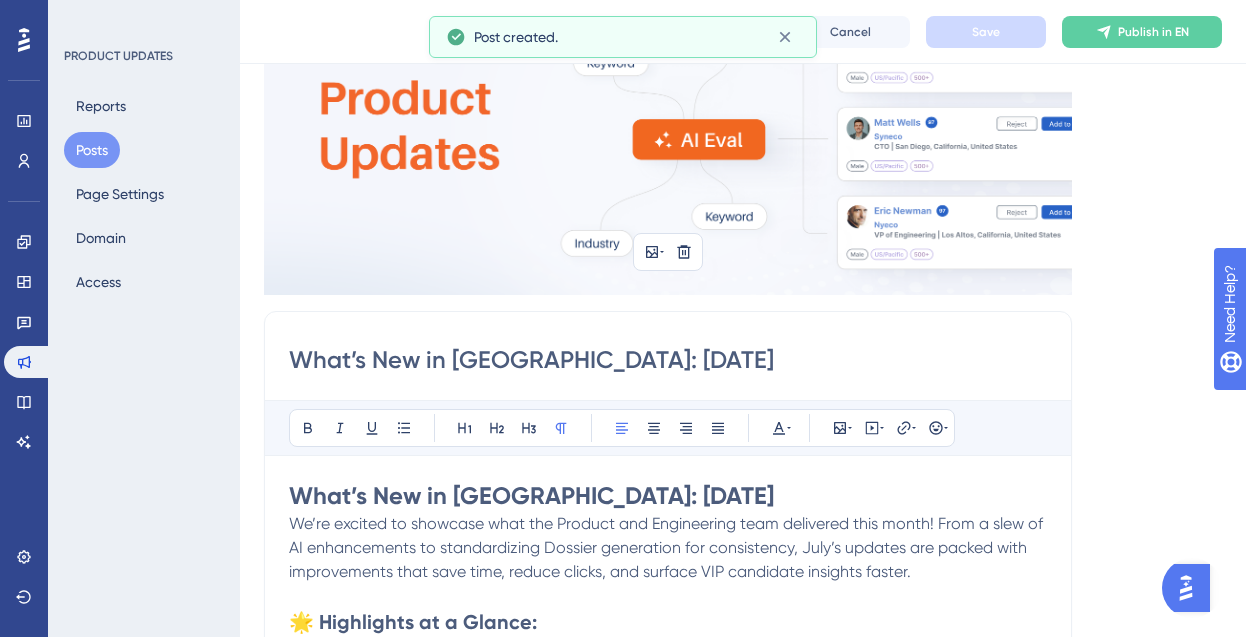 scroll, scrollTop: 0, scrollLeft: 0, axis: both 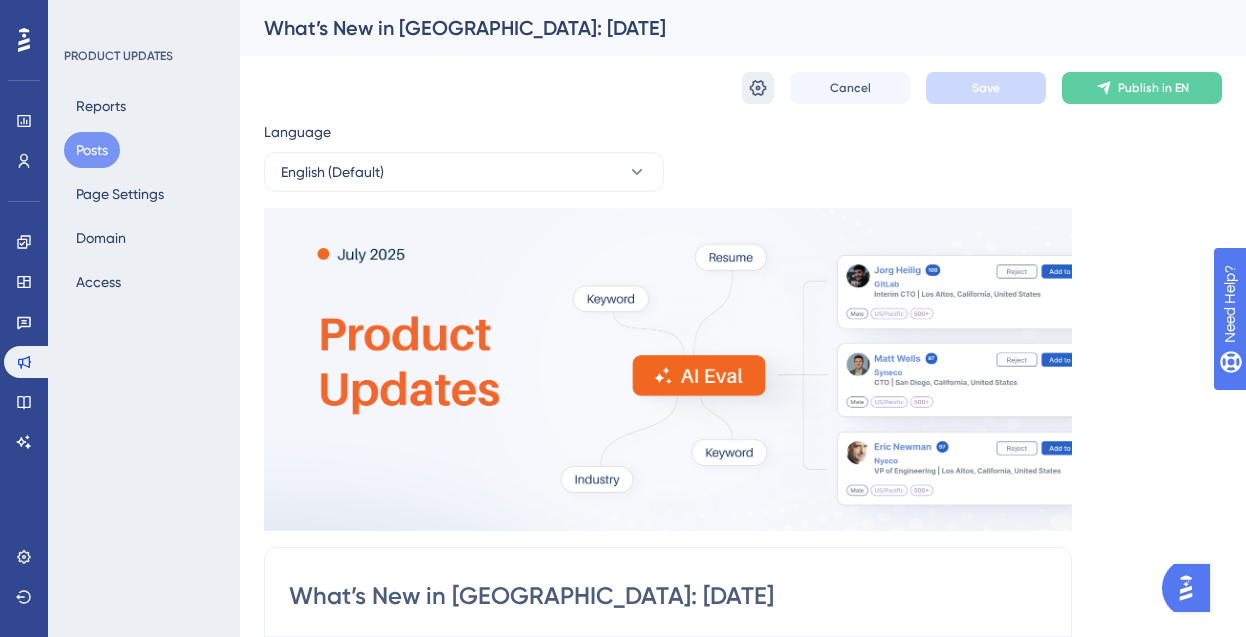 click 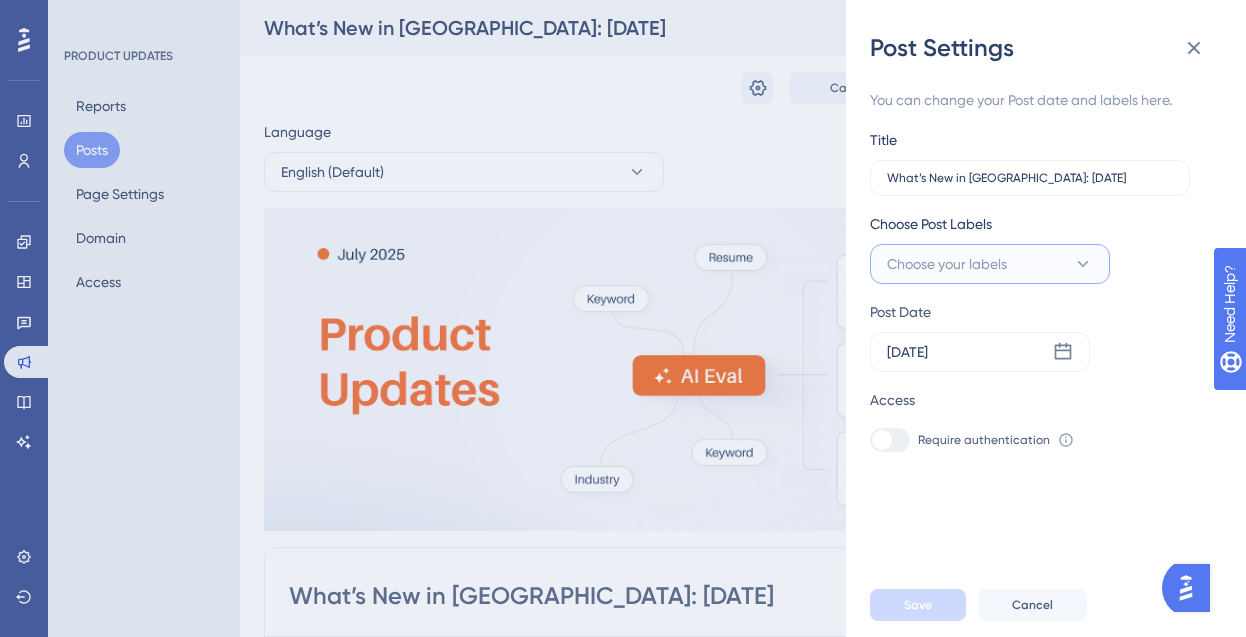 click on "Choose your labels" at bounding box center [947, 264] 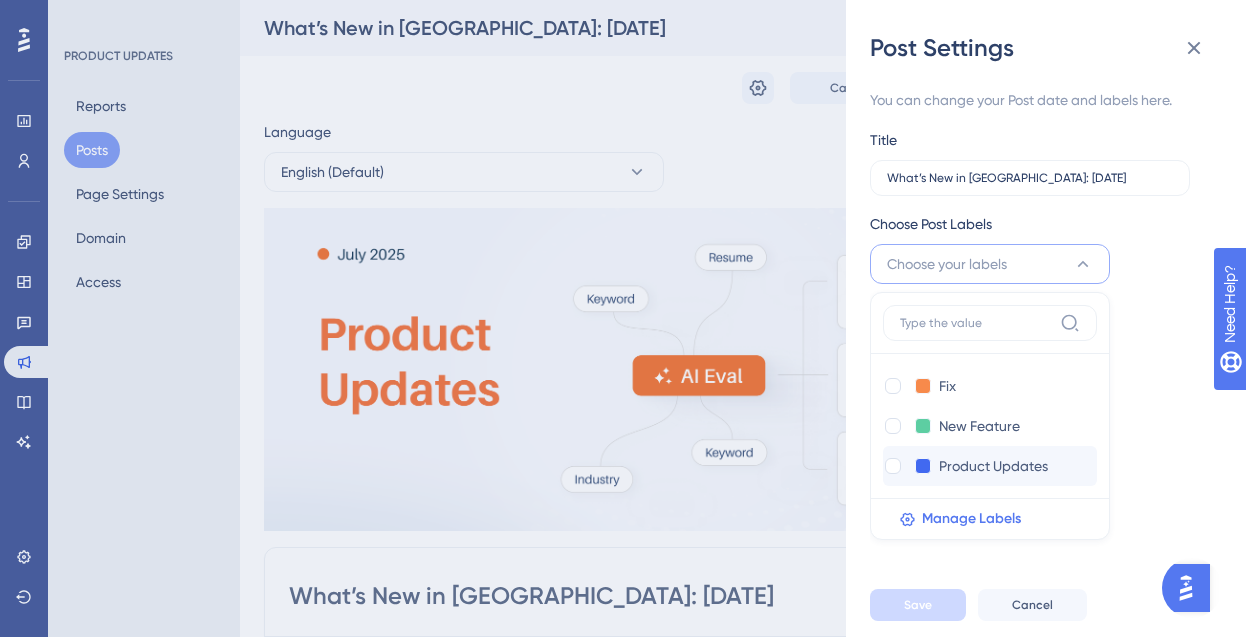 click on "Product Updates Product Updates" at bounding box center [970, 466] 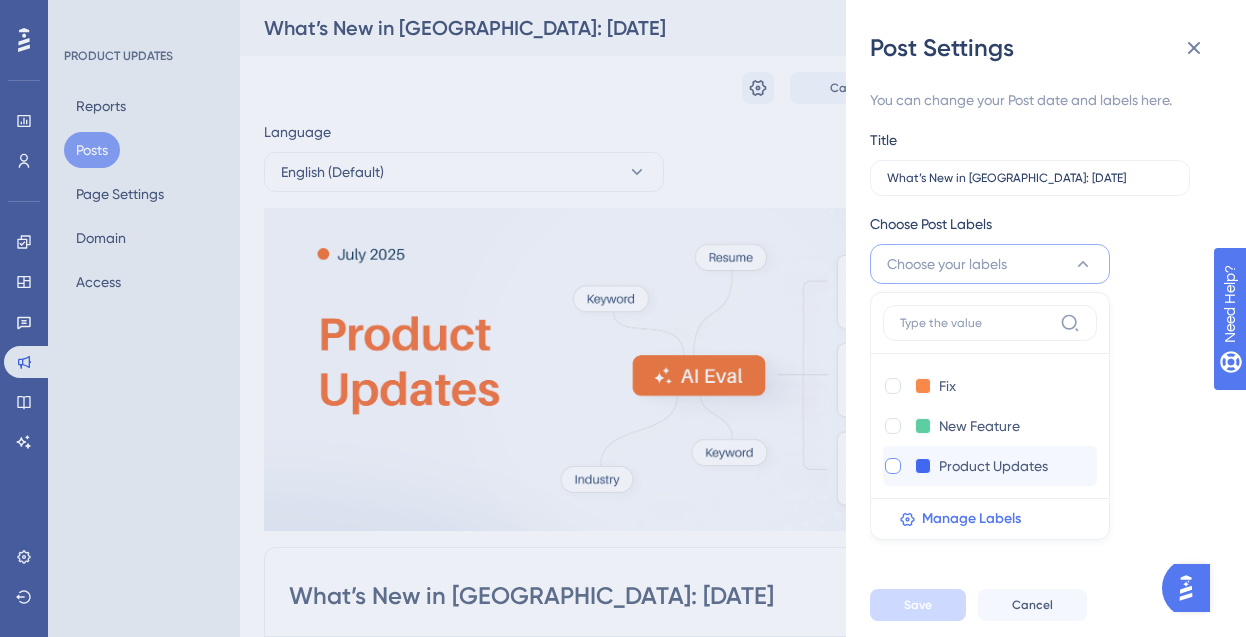 click at bounding box center (893, 466) 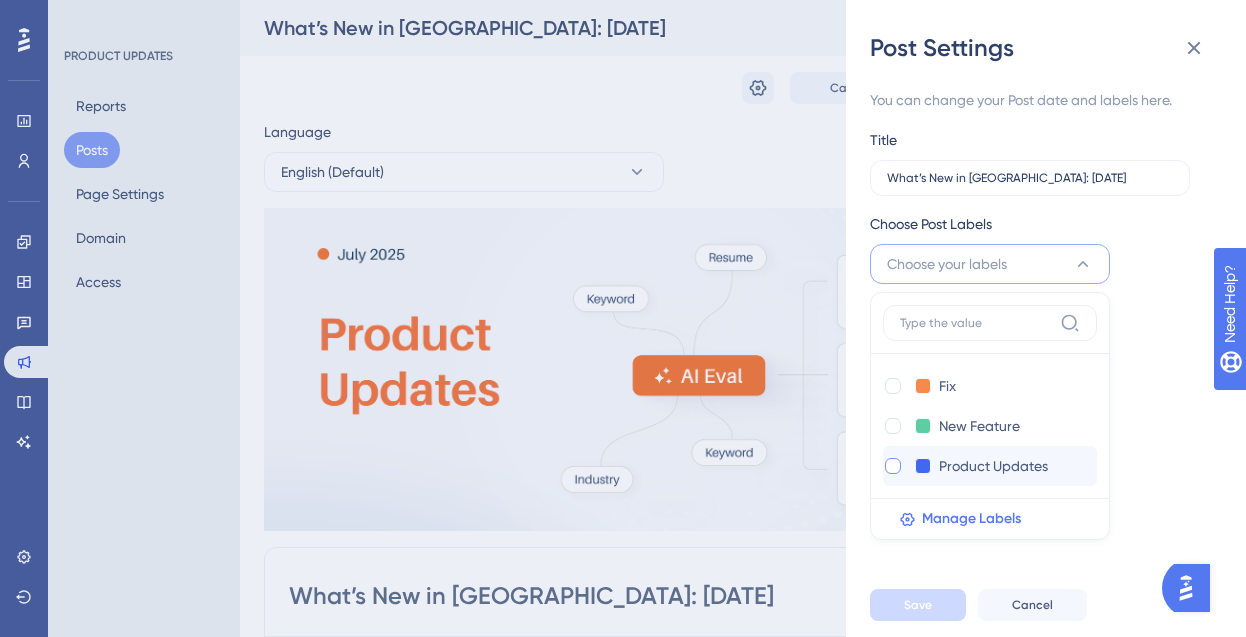 checkbox on "true" 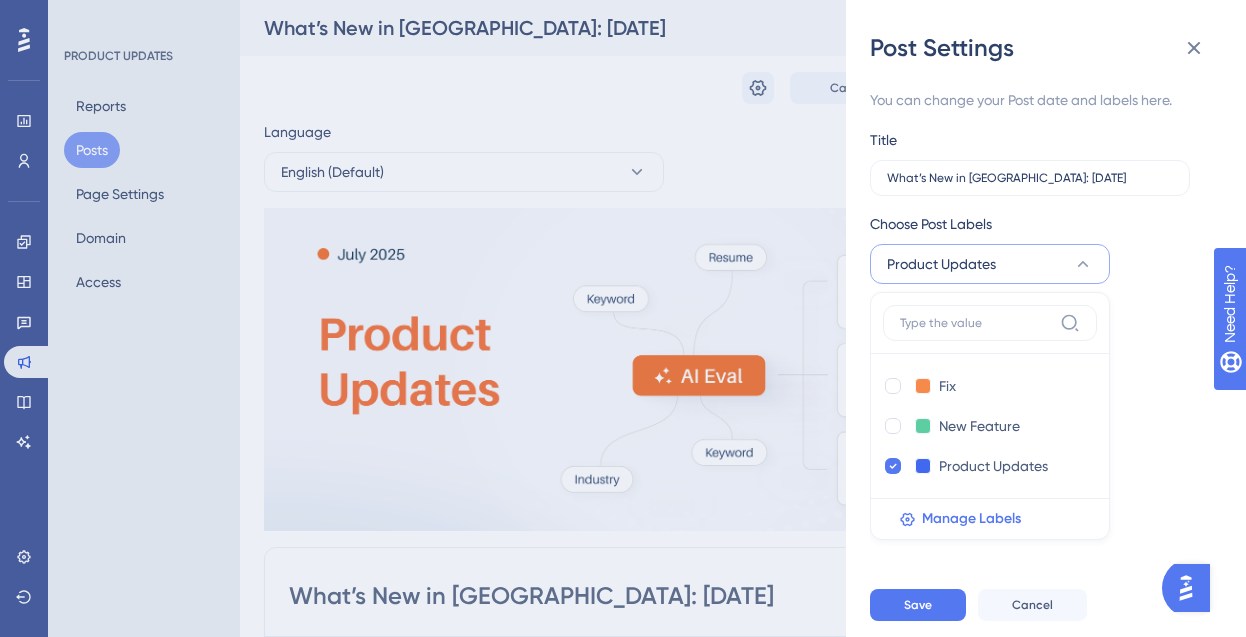 click on "You can change your Post date and labels here. Title What’s New in Sutro: July 2025 Choose Post Labels Product Updates Fix Fix New Feature New Feature Product Updates Product Updates Manage Labels Post Date Jul 30 2025 Access Require authentication To change this setting you should manage your access preferences  under the Access tab. Learn more" at bounding box center (1054, 318) 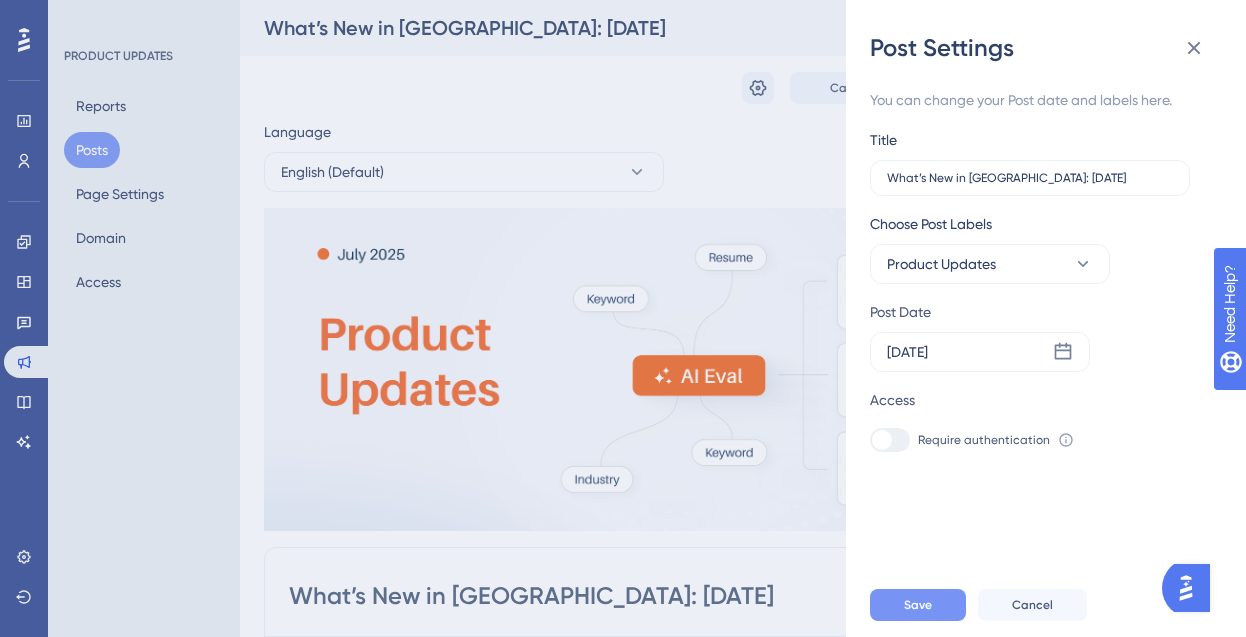 click on "Save" at bounding box center [918, 605] 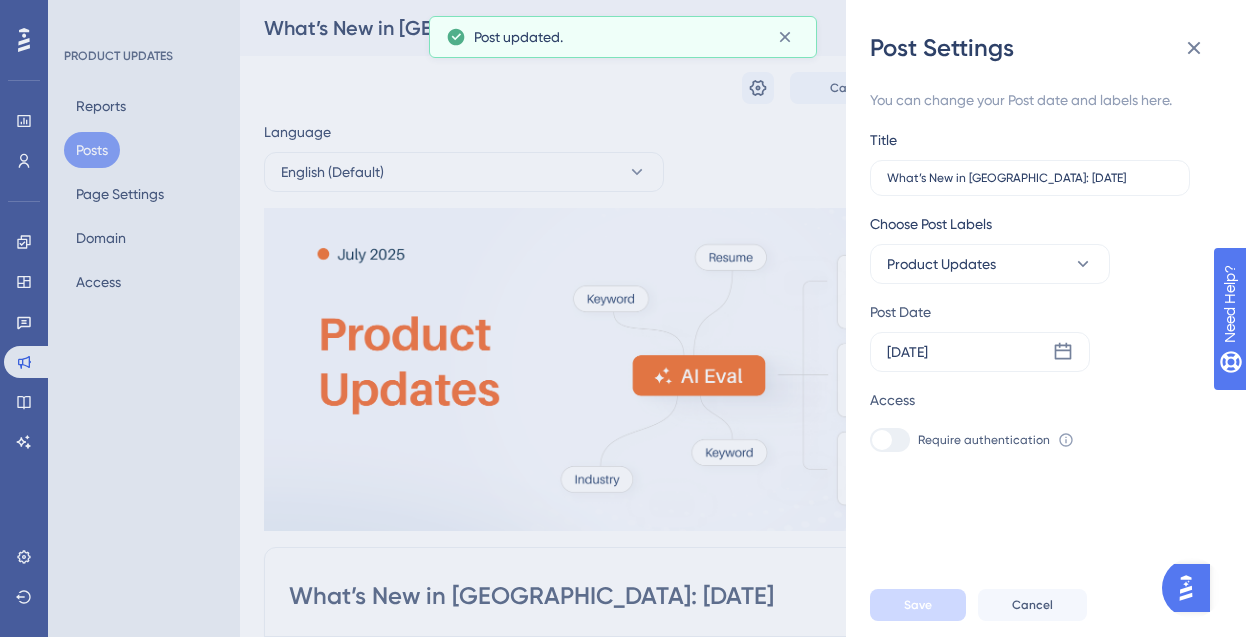 click on "Post Settings You can change your Post date and labels here. Title What’s New in Sutro: July 2025 Choose Post Labels Product Updates Post Date Jul 30 2025 Access Require authentication To change this setting you should manage your access preferences  under the Access tab. Learn more Save Cancel" at bounding box center (623, 318) 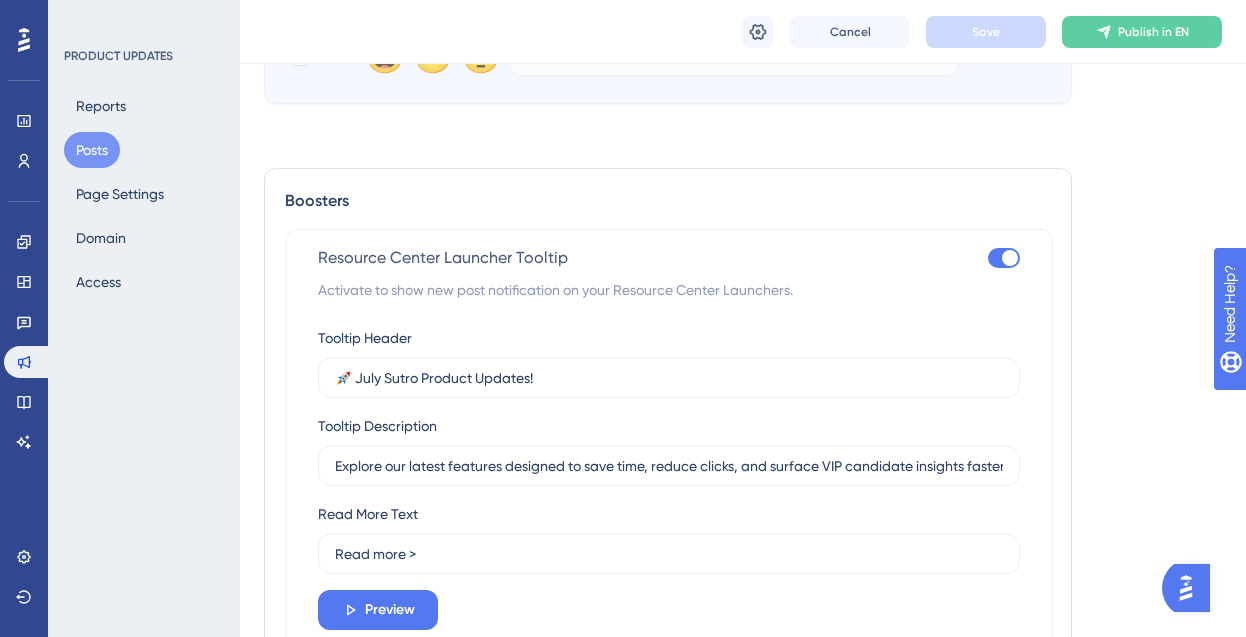 scroll, scrollTop: 4411, scrollLeft: 0, axis: vertical 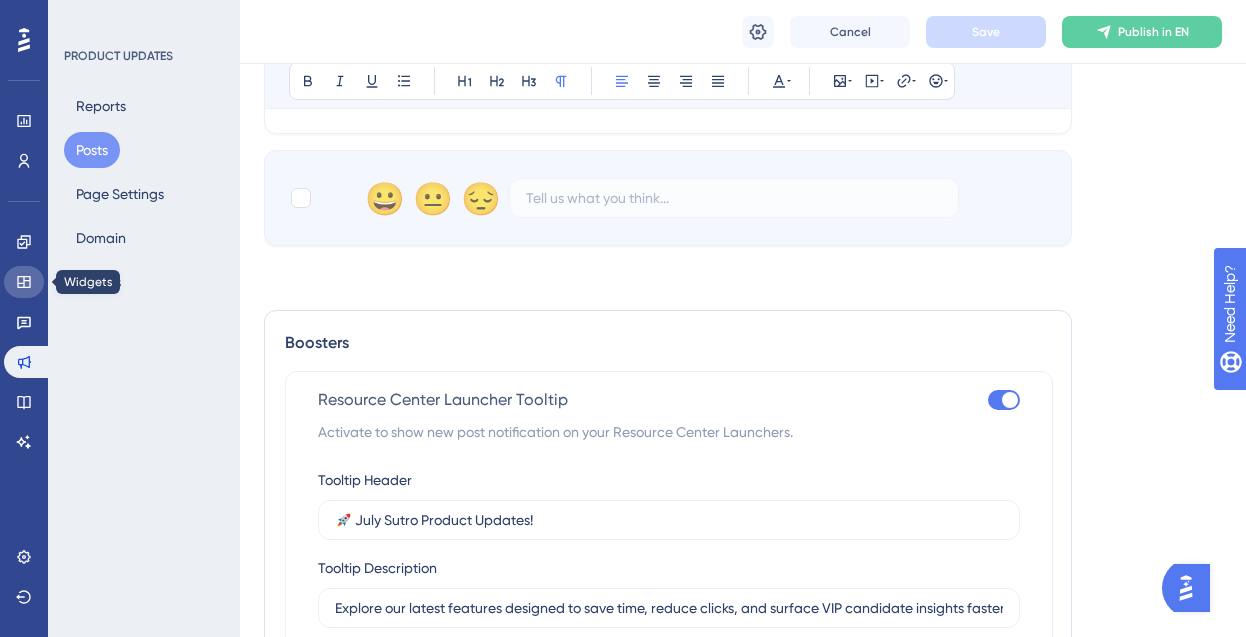 click 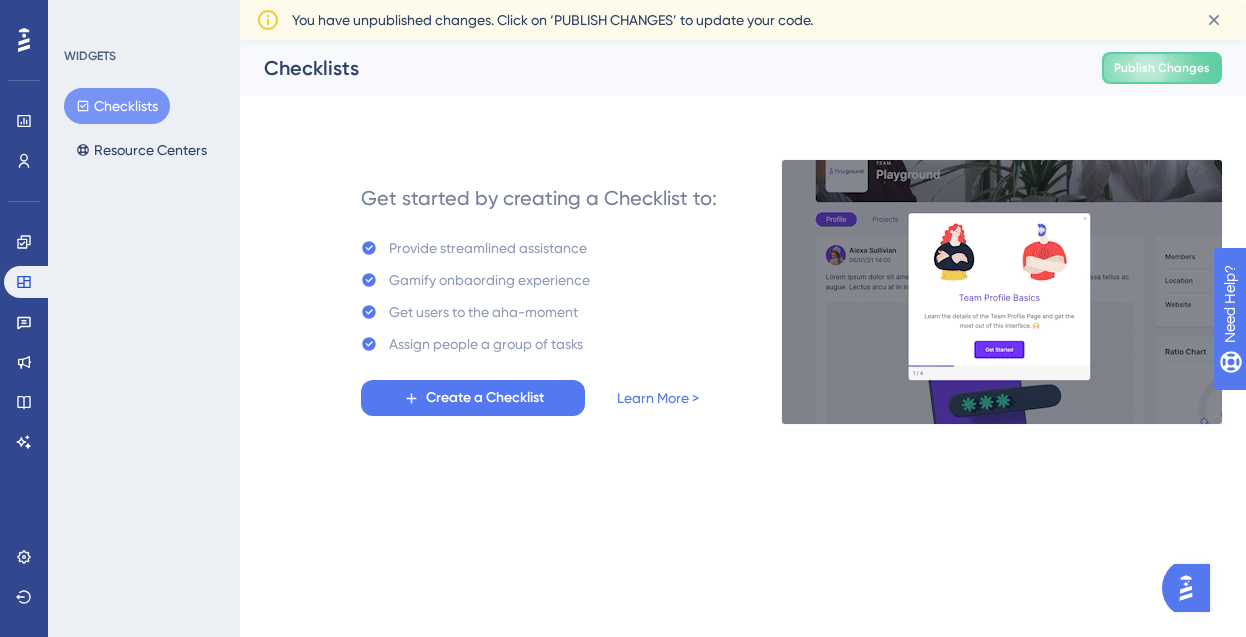 scroll, scrollTop: 0, scrollLeft: 0, axis: both 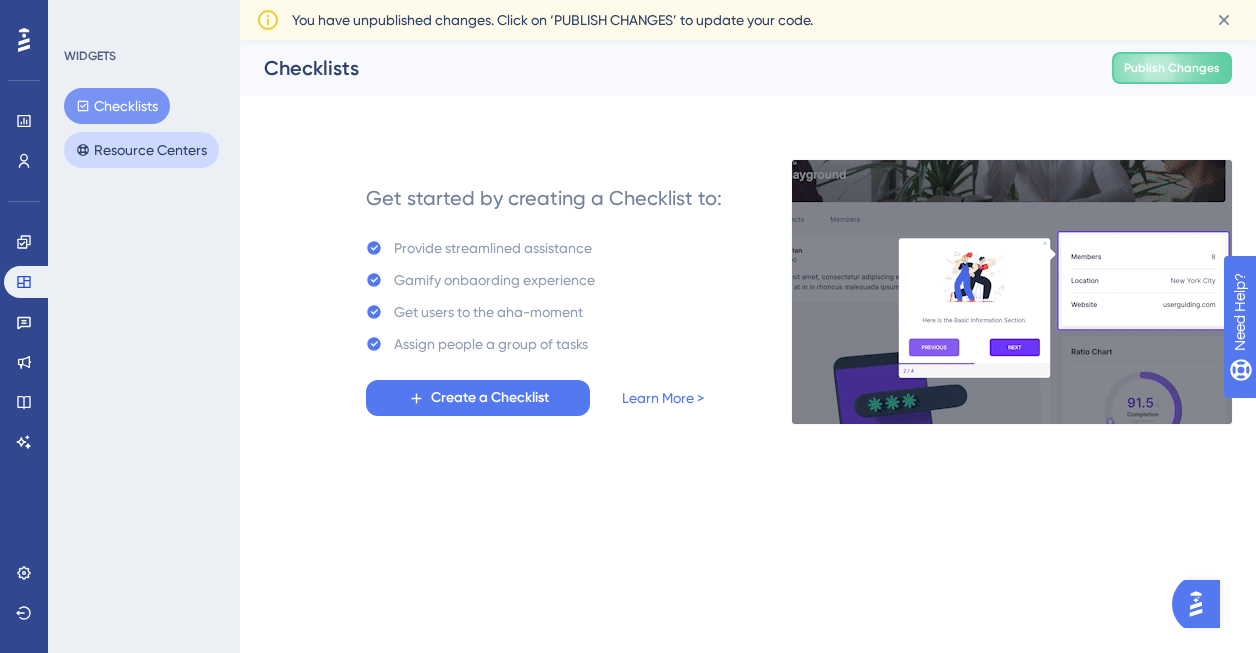 click on "Resource Centers" at bounding box center (141, 150) 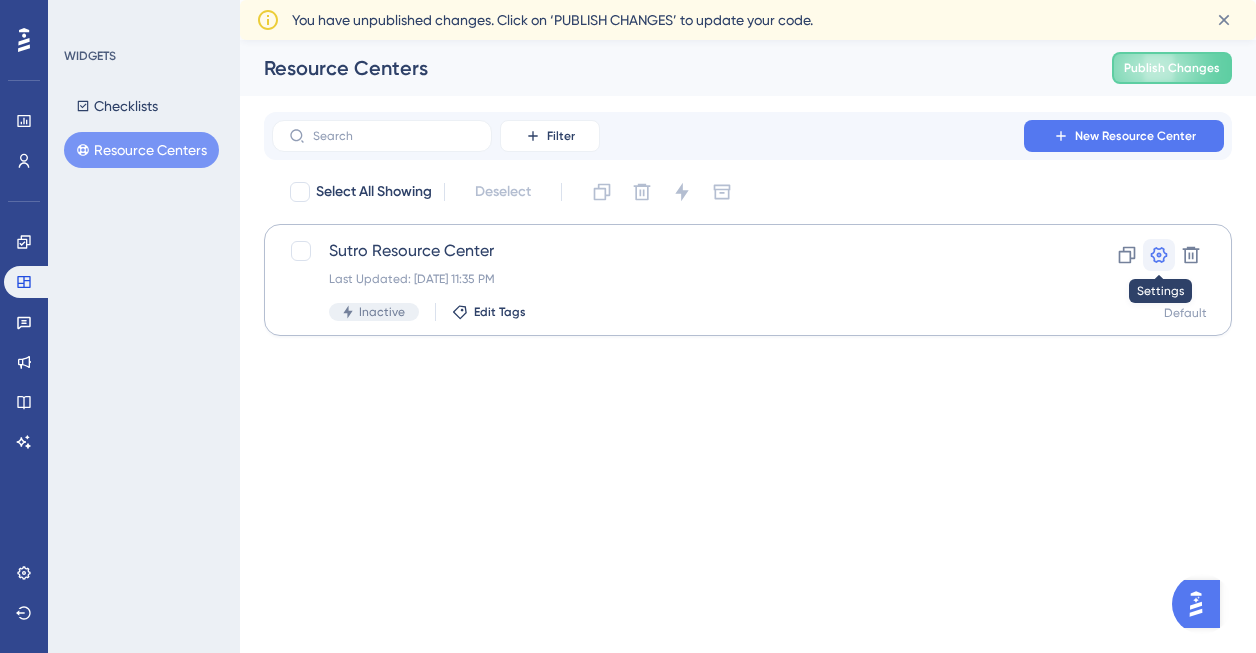 click 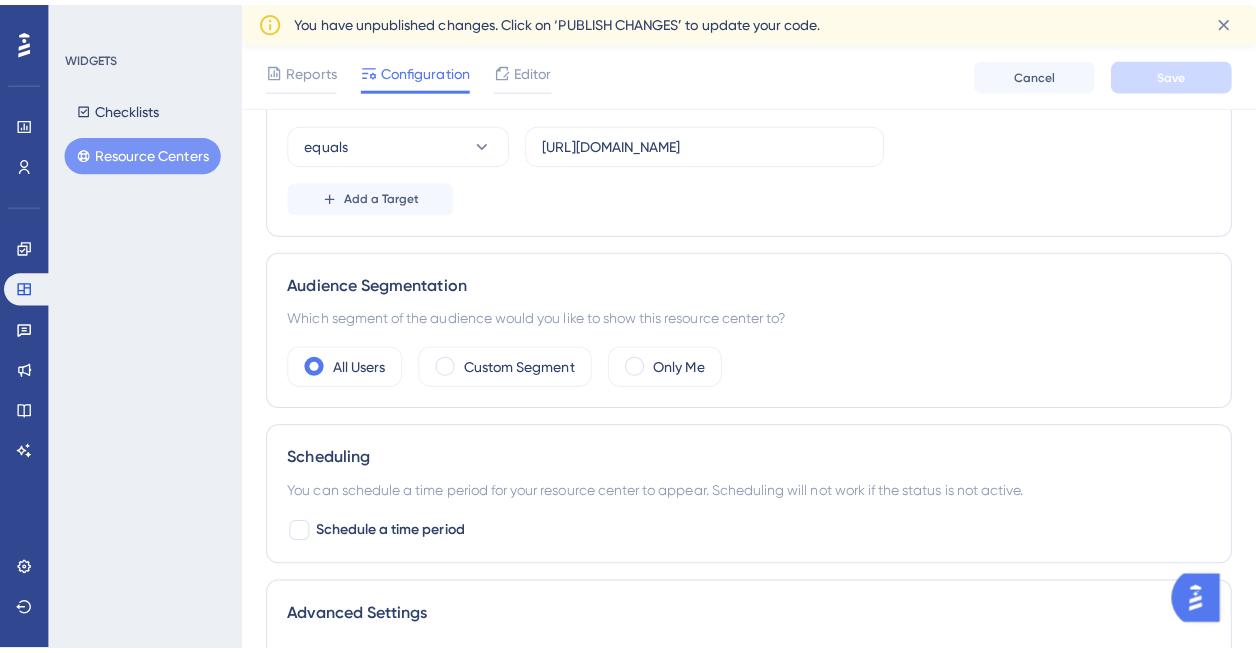 scroll, scrollTop: 0, scrollLeft: 0, axis: both 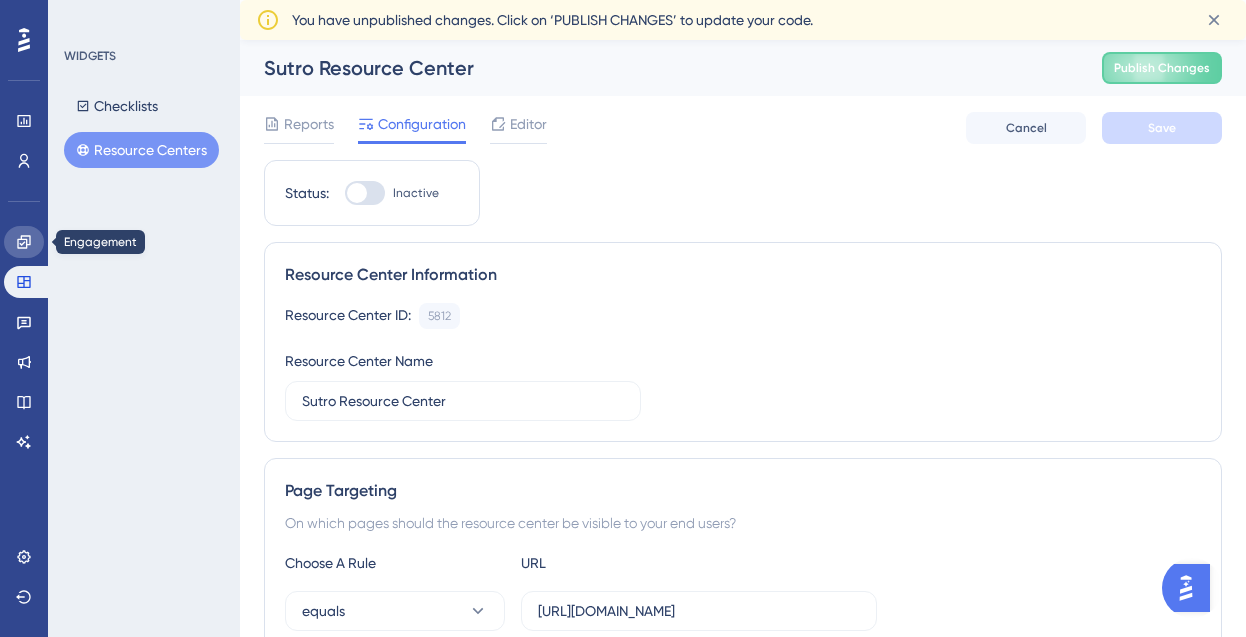 click at bounding box center [24, 242] 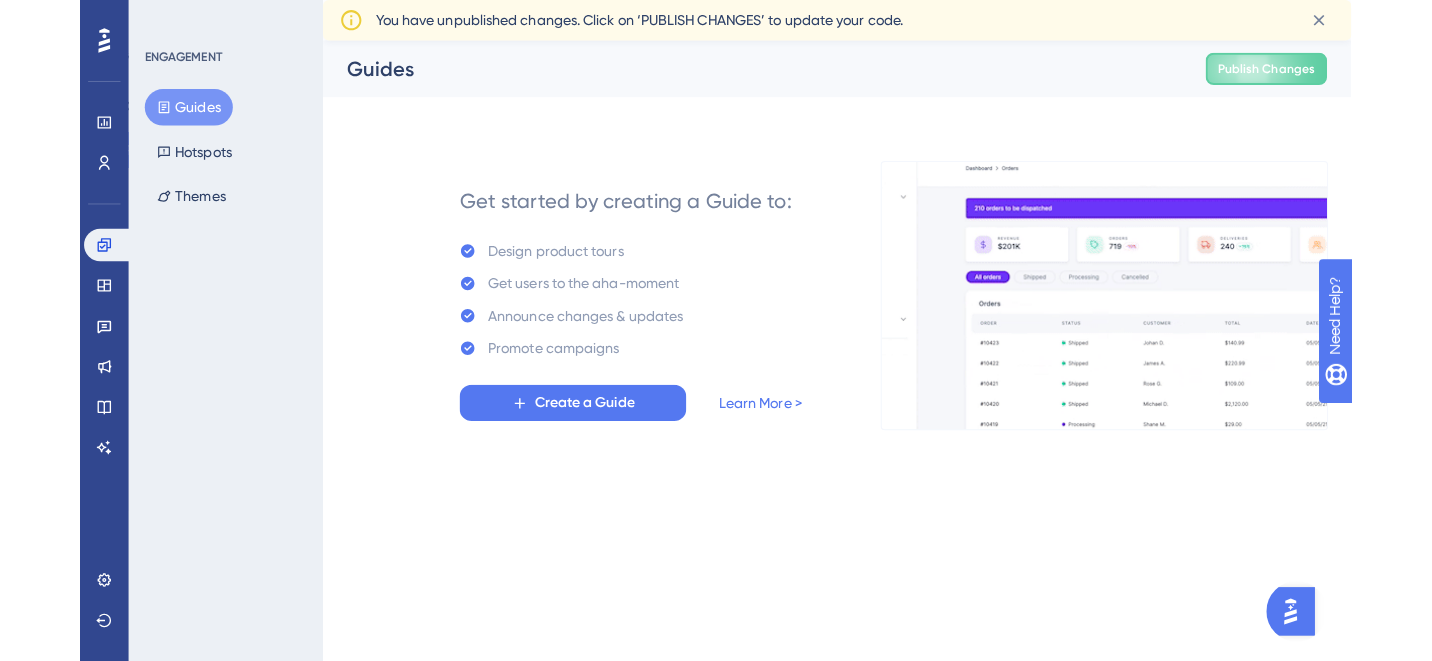 scroll, scrollTop: 0, scrollLeft: 0, axis: both 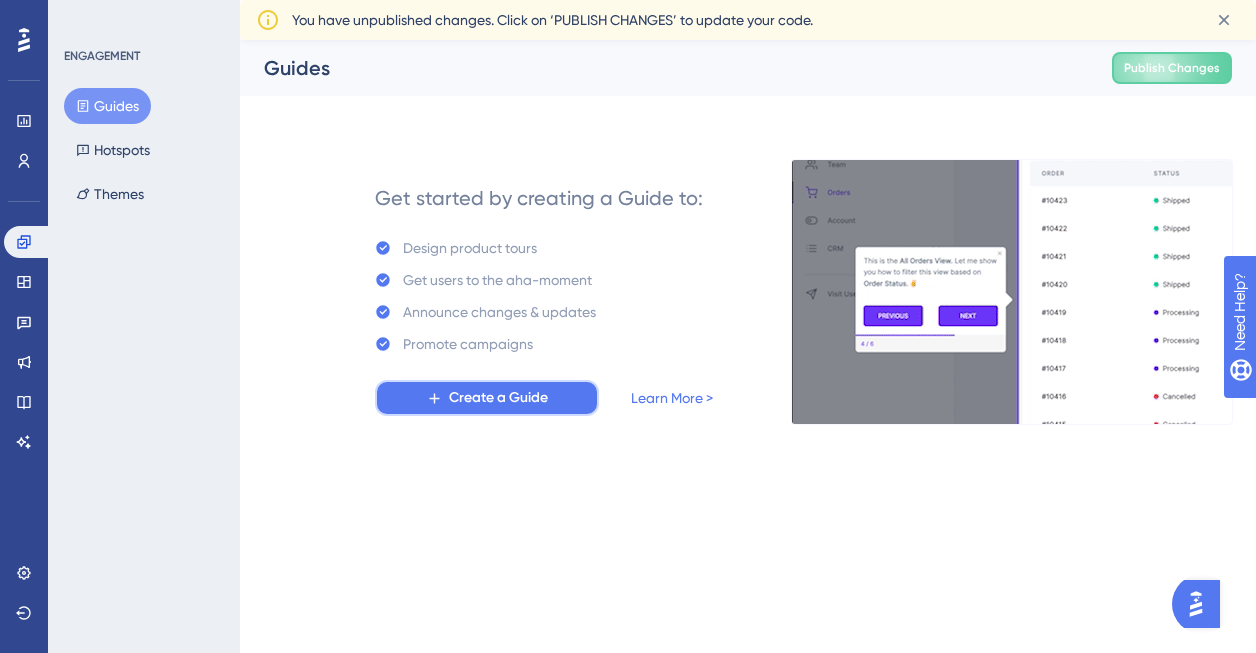 click on "Create a Guide" at bounding box center (498, 398) 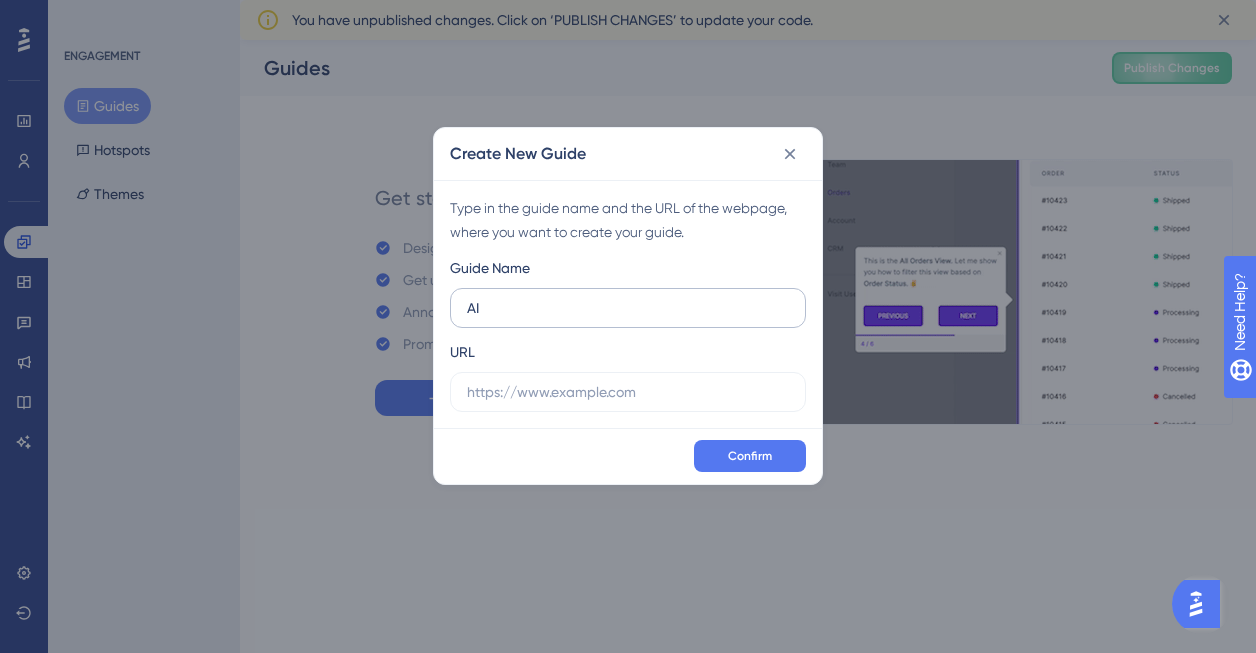 type on "A" 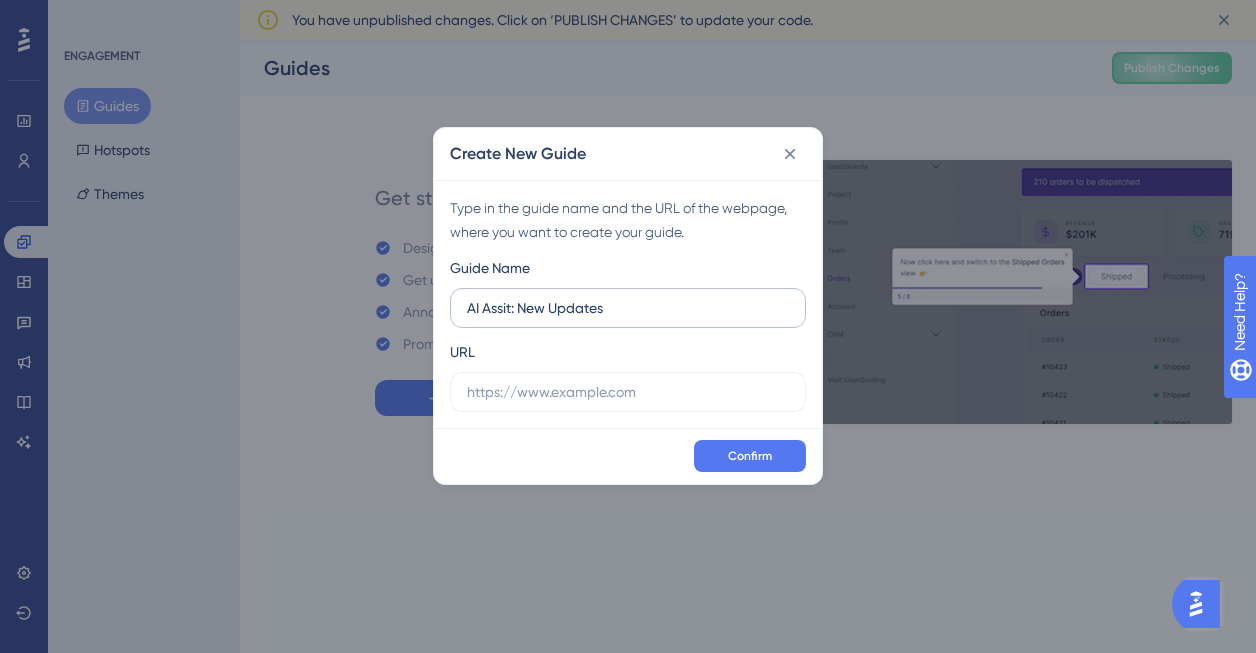 click on "AI Assit: New Updates" at bounding box center [628, 308] 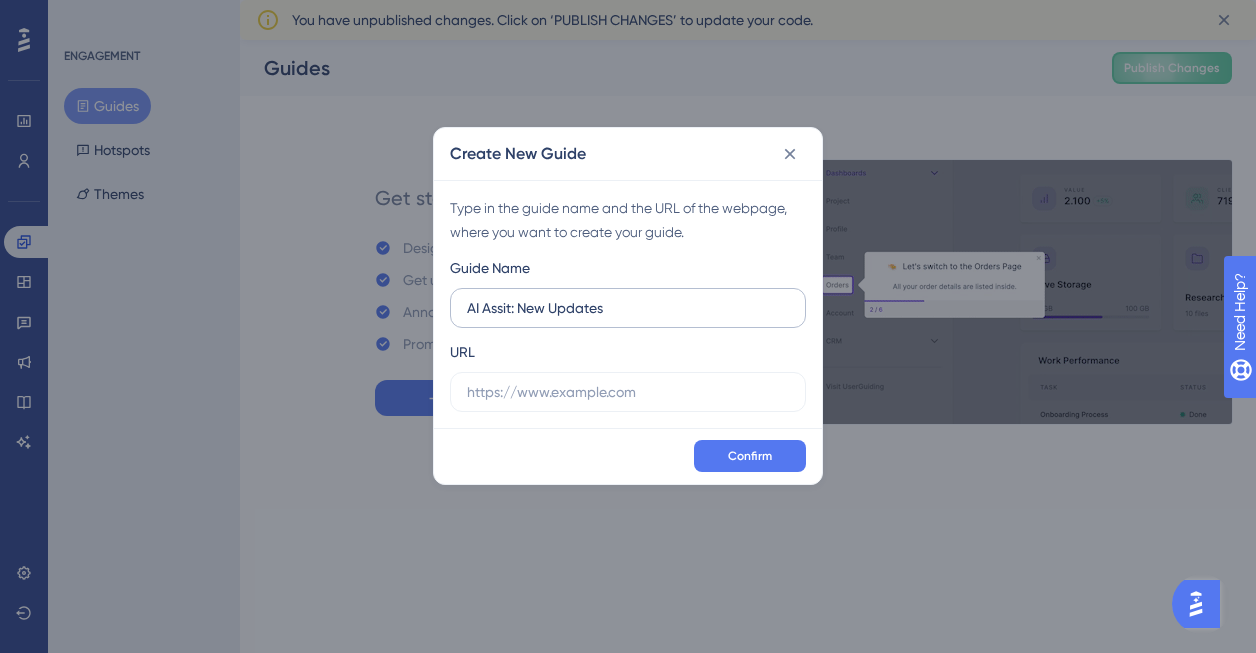 click on "AI Assit: New Updates" at bounding box center (628, 308) 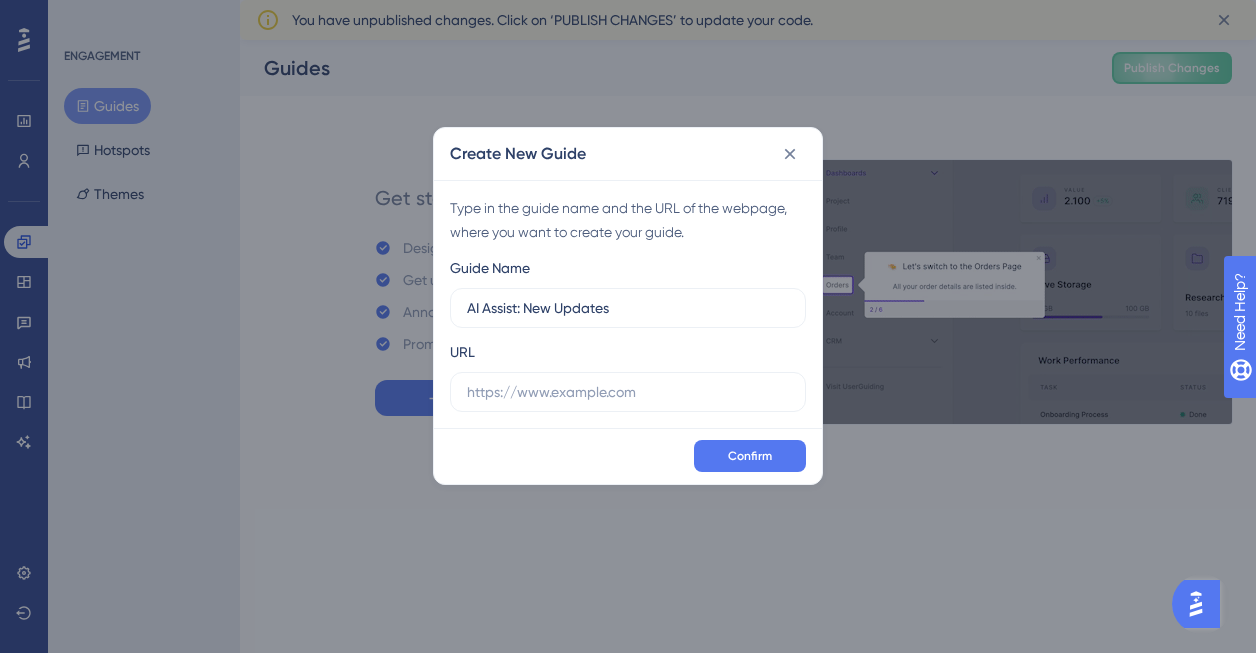 type on "AI Assist: New Updates" 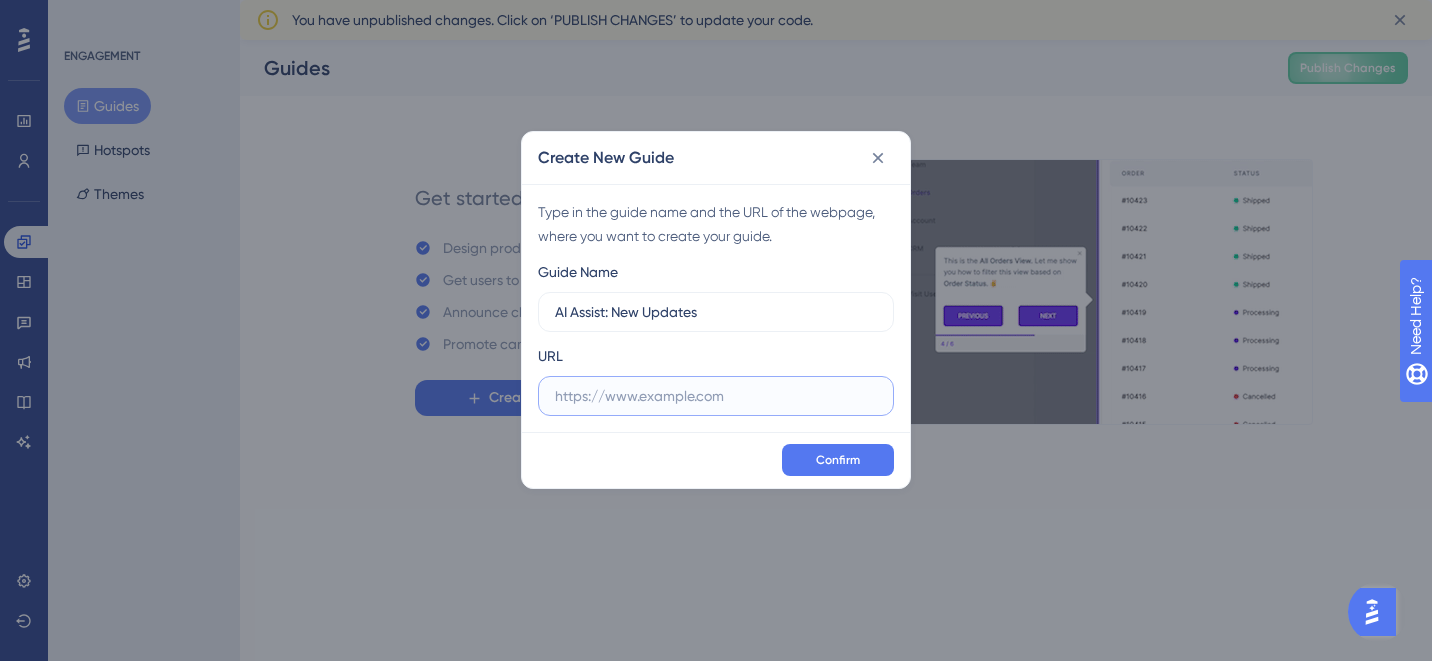 click at bounding box center (716, 396) 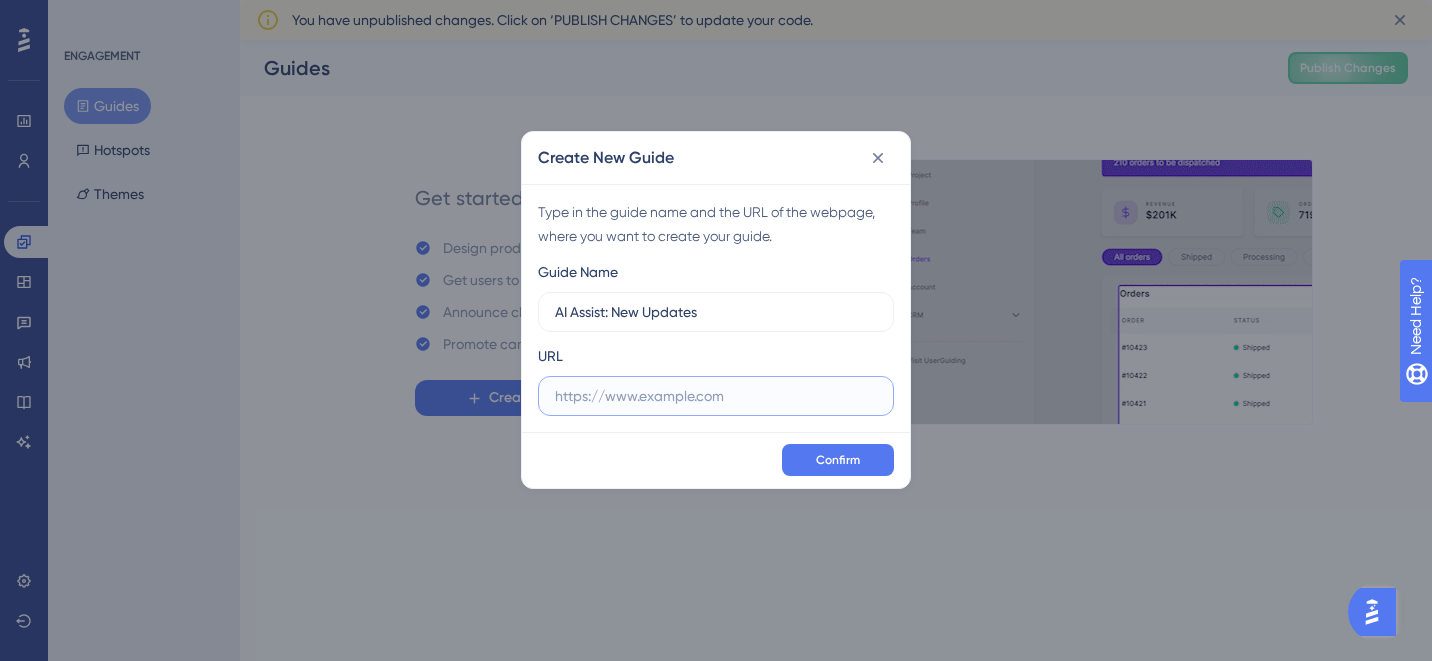 paste on "https://sutrox-qa.riviapps.com/SXMain/JobDetail?" 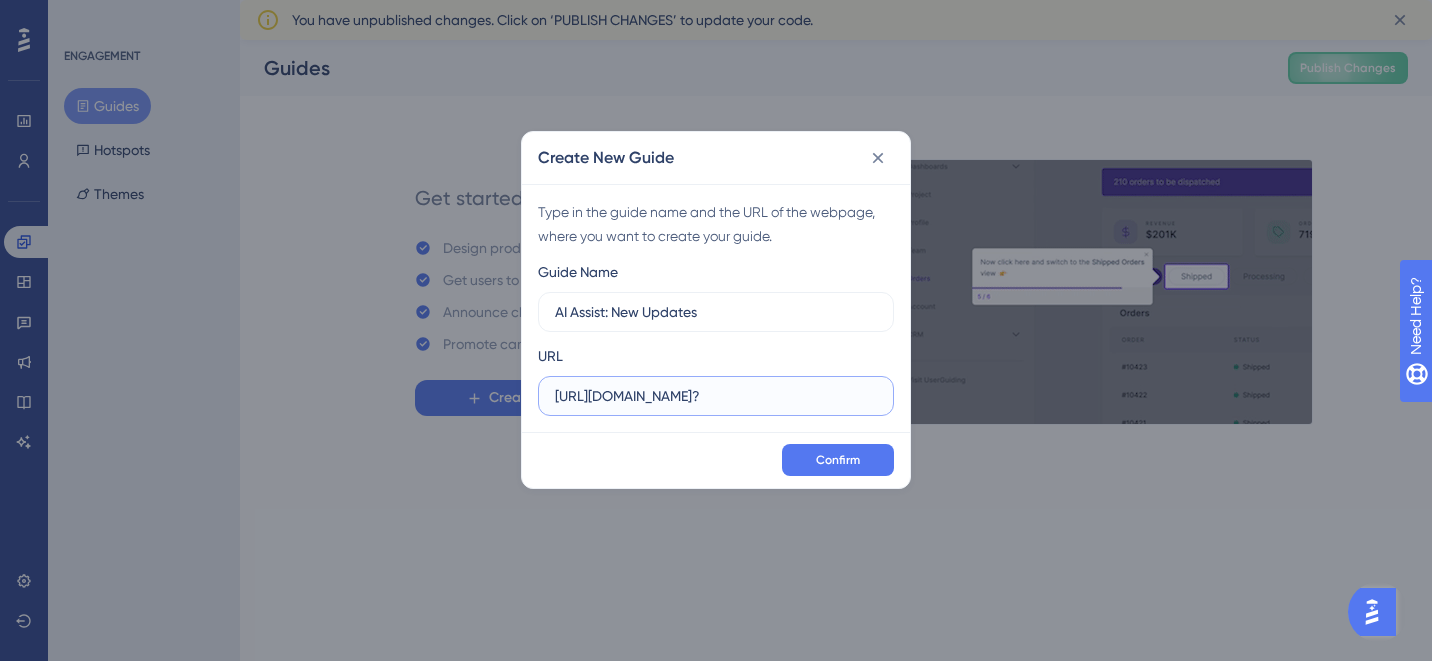 scroll, scrollTop: 0, scrollLeft: 10, axis: horizontal 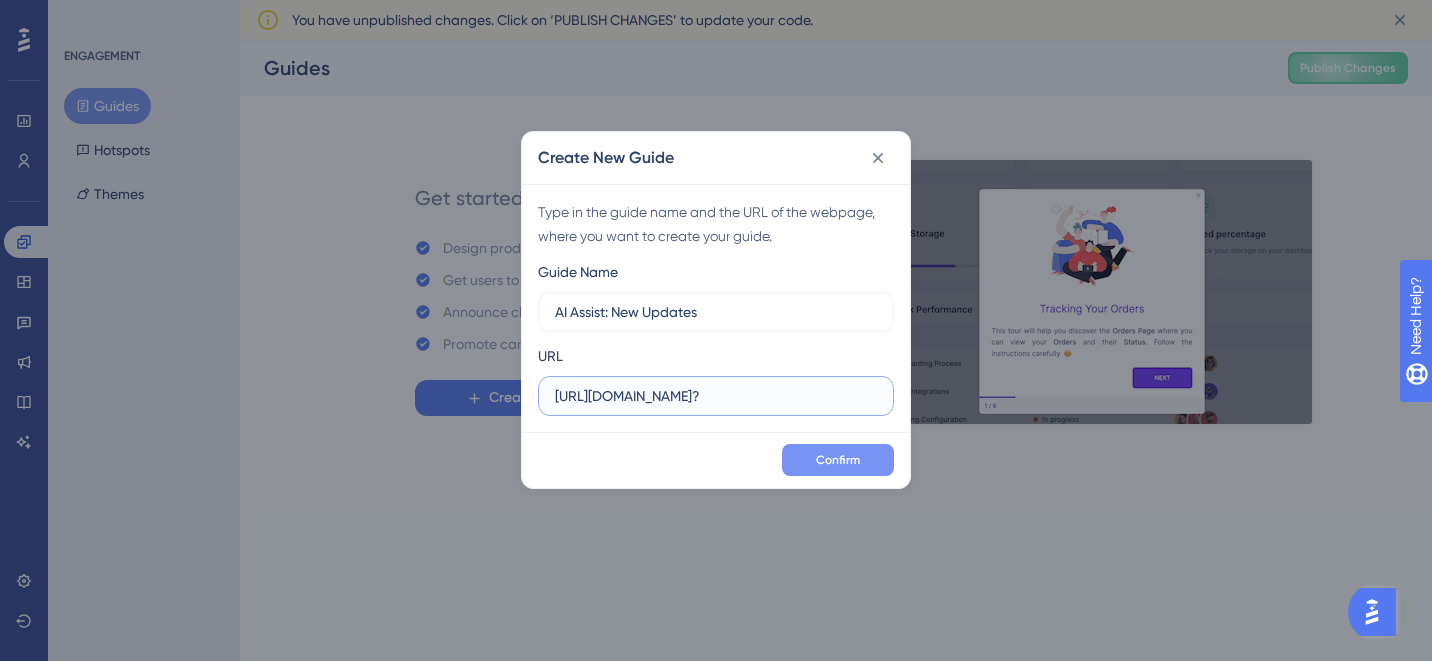 type on "https://sutrox-qa.riviapps.com/SXMain/JobDetail?" 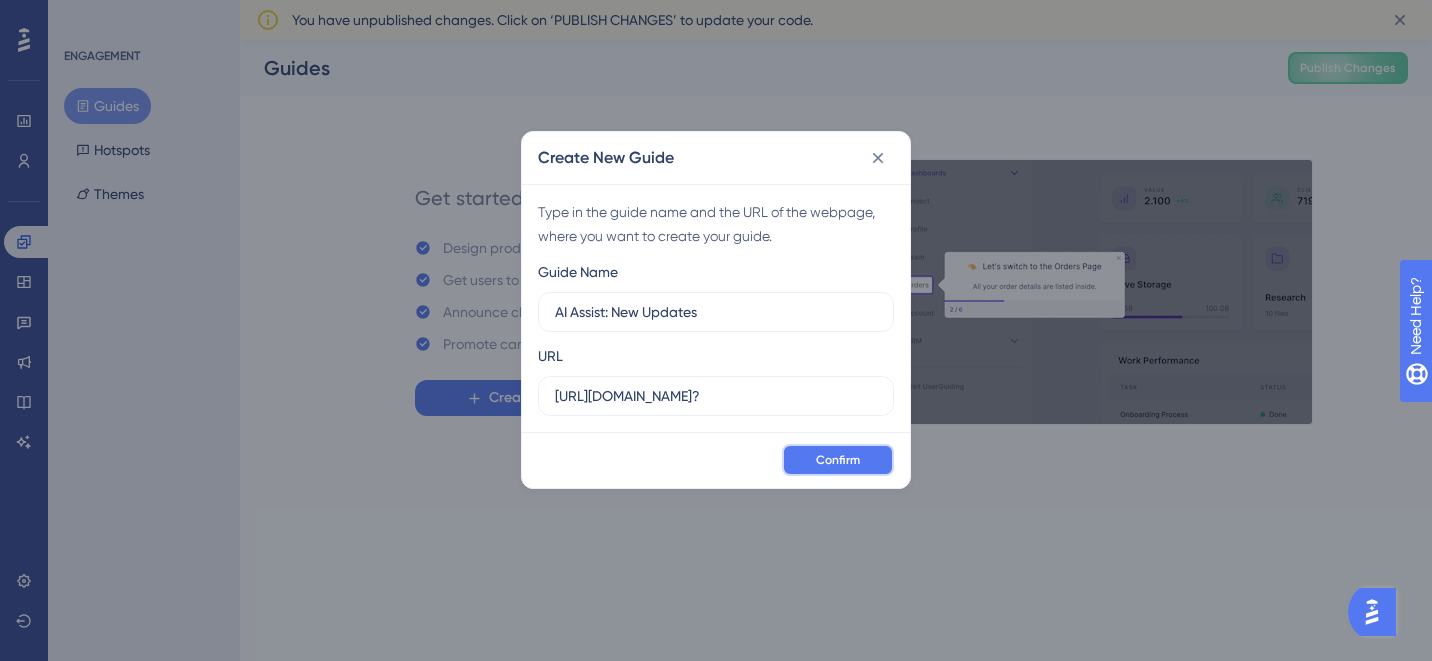 click on "Confirm" at bounding box center [838, 460] 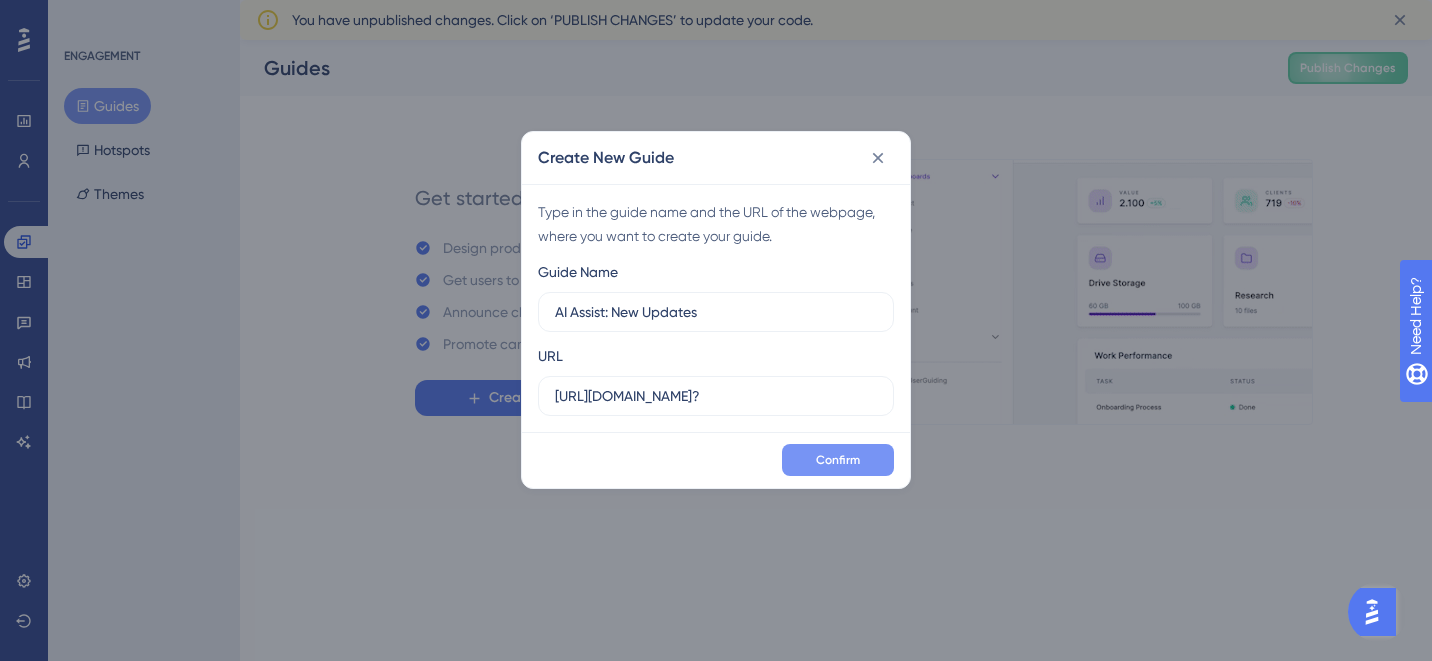 scroll, scrollTop: 0, scrollLeft: 0, axis: both 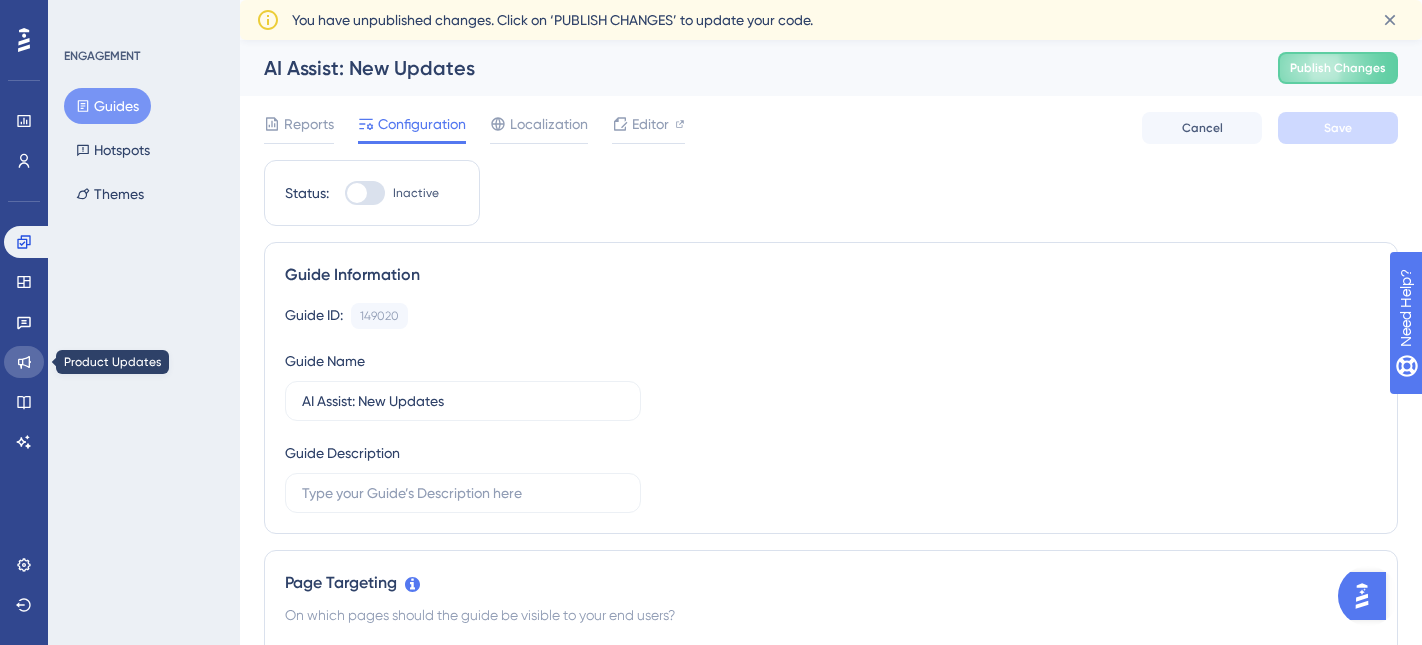 click 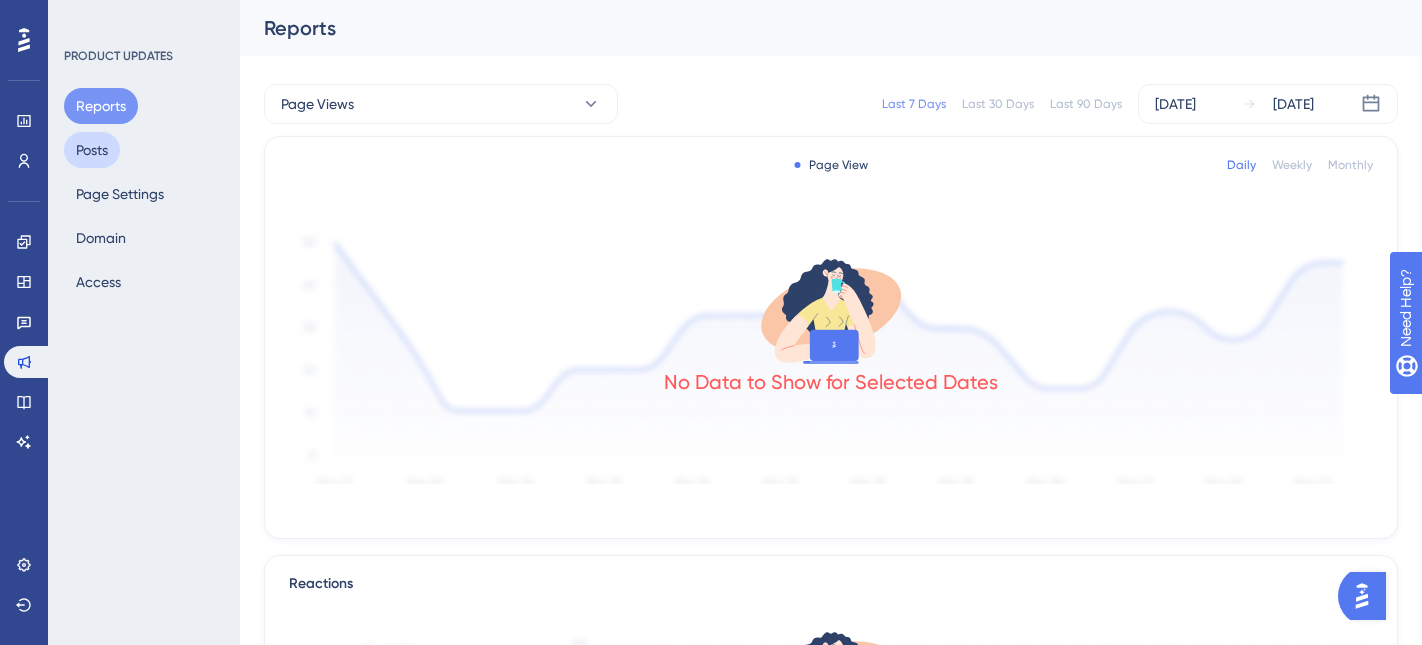 click on "Posts" at bounding box center [92, 150] 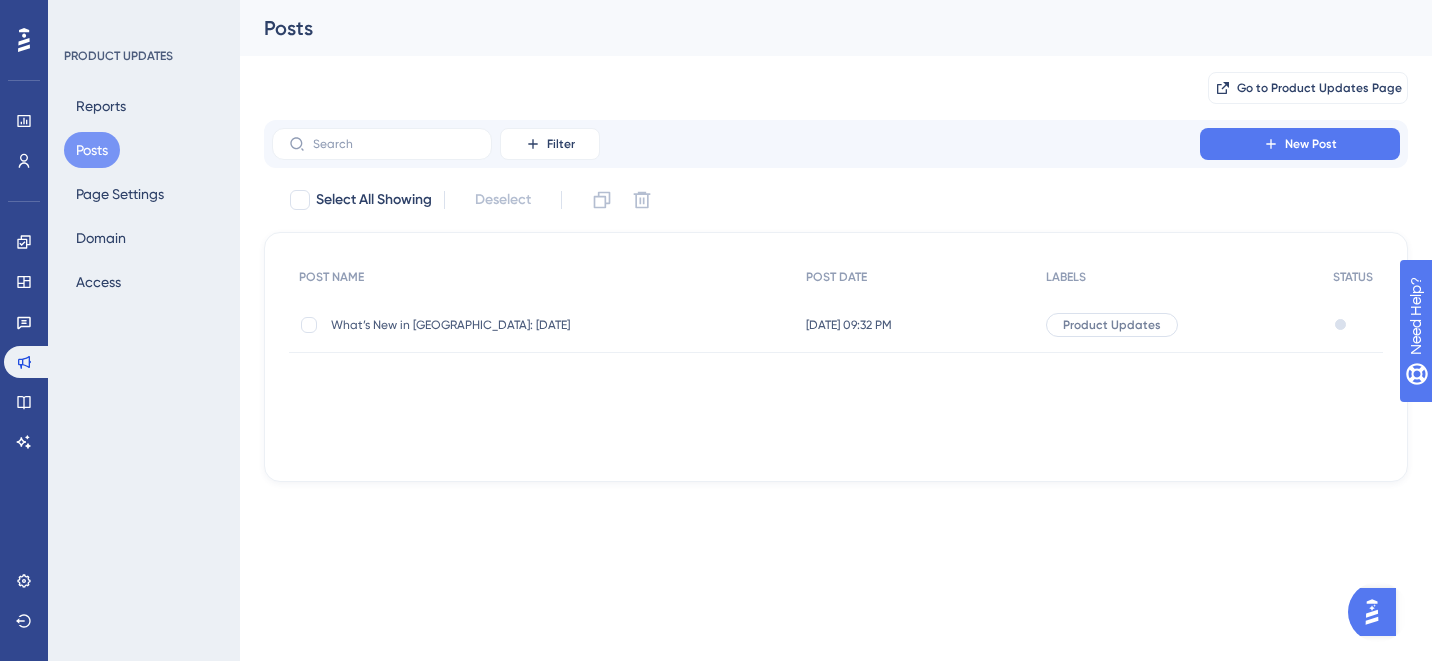 click on "What’s New in Sutro: July 2025 What’s New in Sutro: July 2025" at bounding box center (491, 325) 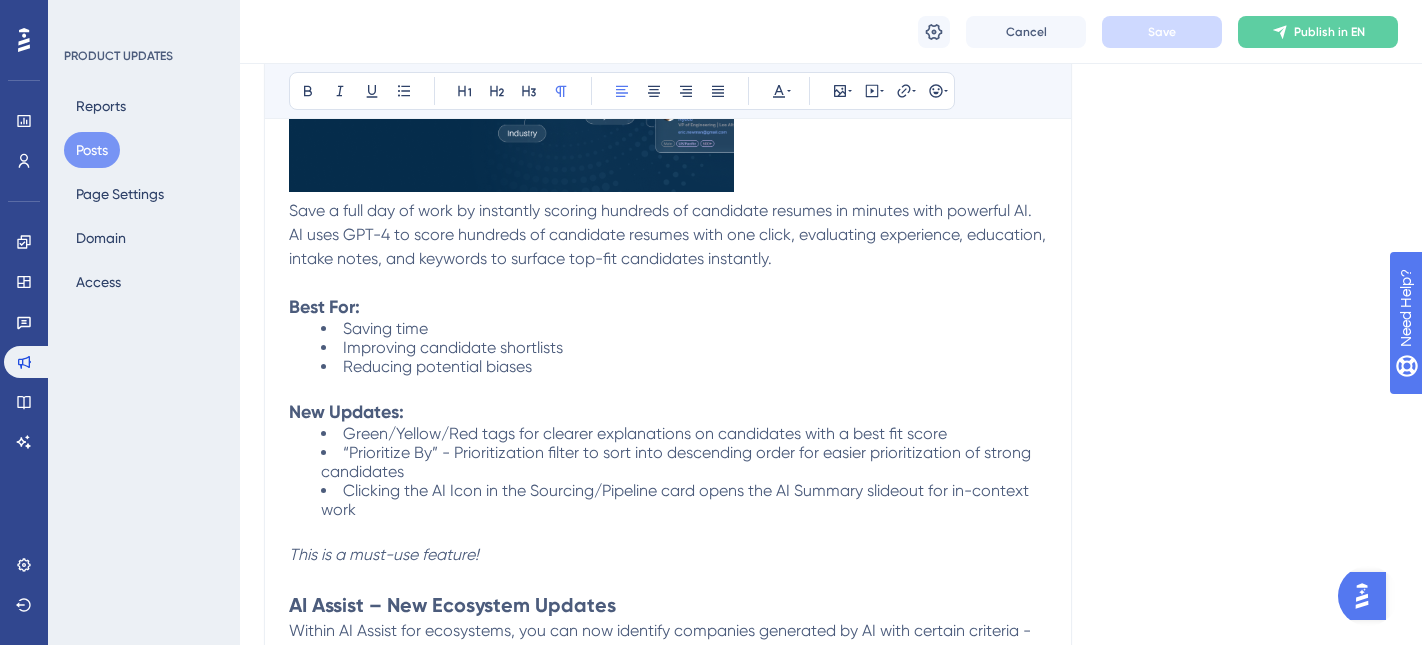 scroll, scrollTop: 1045, scrollLeft: 0, axis: vertical 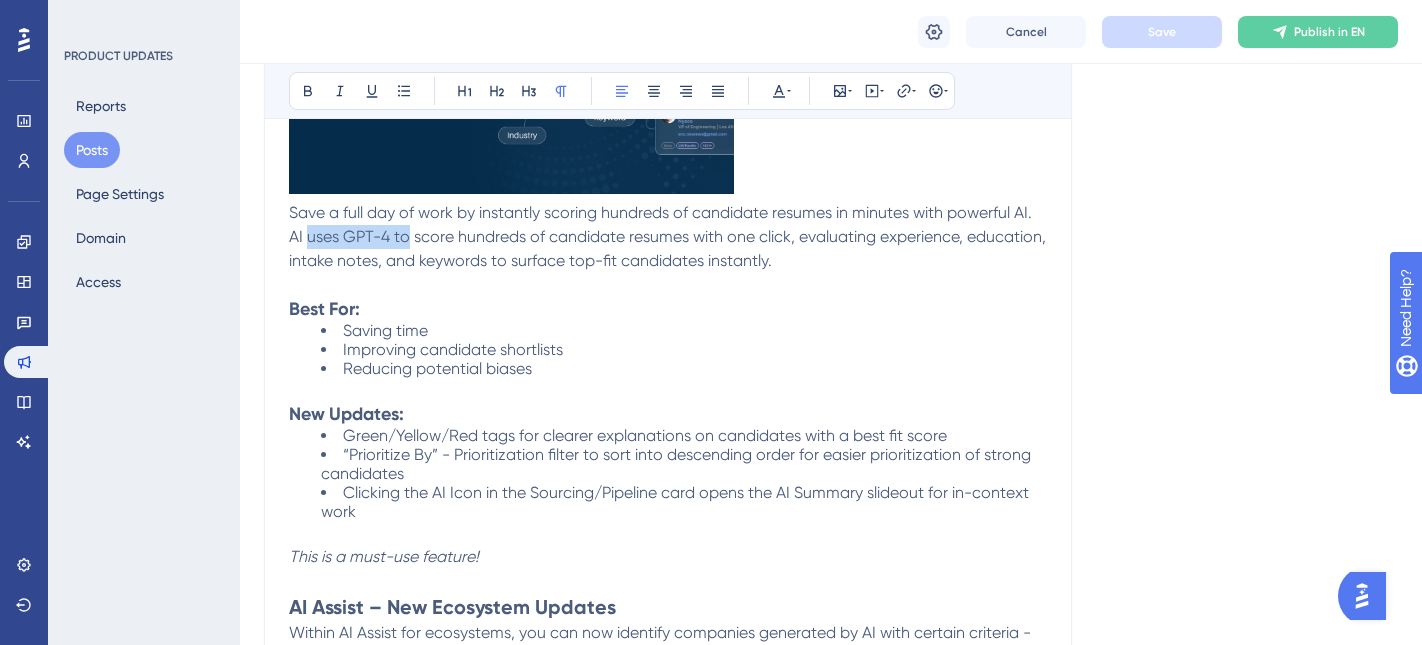 drag, startPoint x: 309, startPoint y: 235, endPoint x: 408, endPoint y: 229, distance: 99.18165 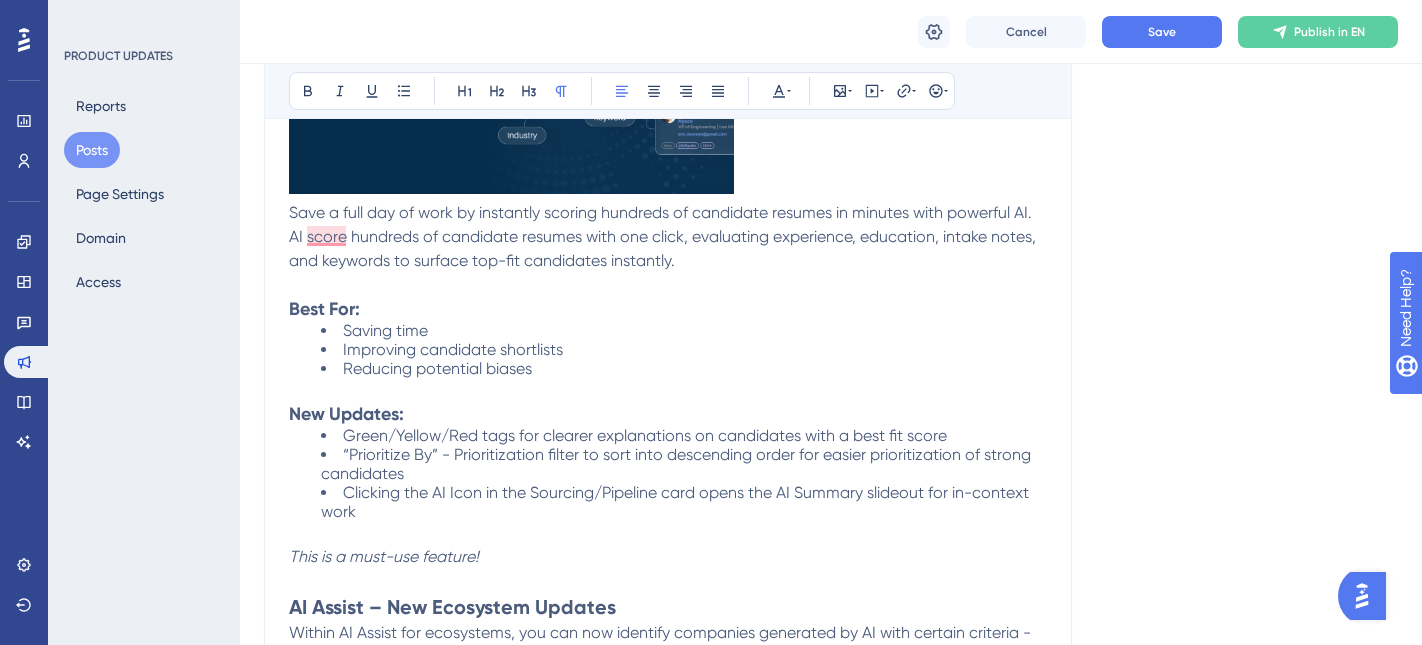 click on "Save a full day of work by instantly scoring hundreds of candidate resumes in minutes with powerful AI. AI score hundreds of candidate resumes with one click, evaluating experience, education, intake notes, and keywords to surface top-fit candidates instantly." at bounding box center (664, 236) 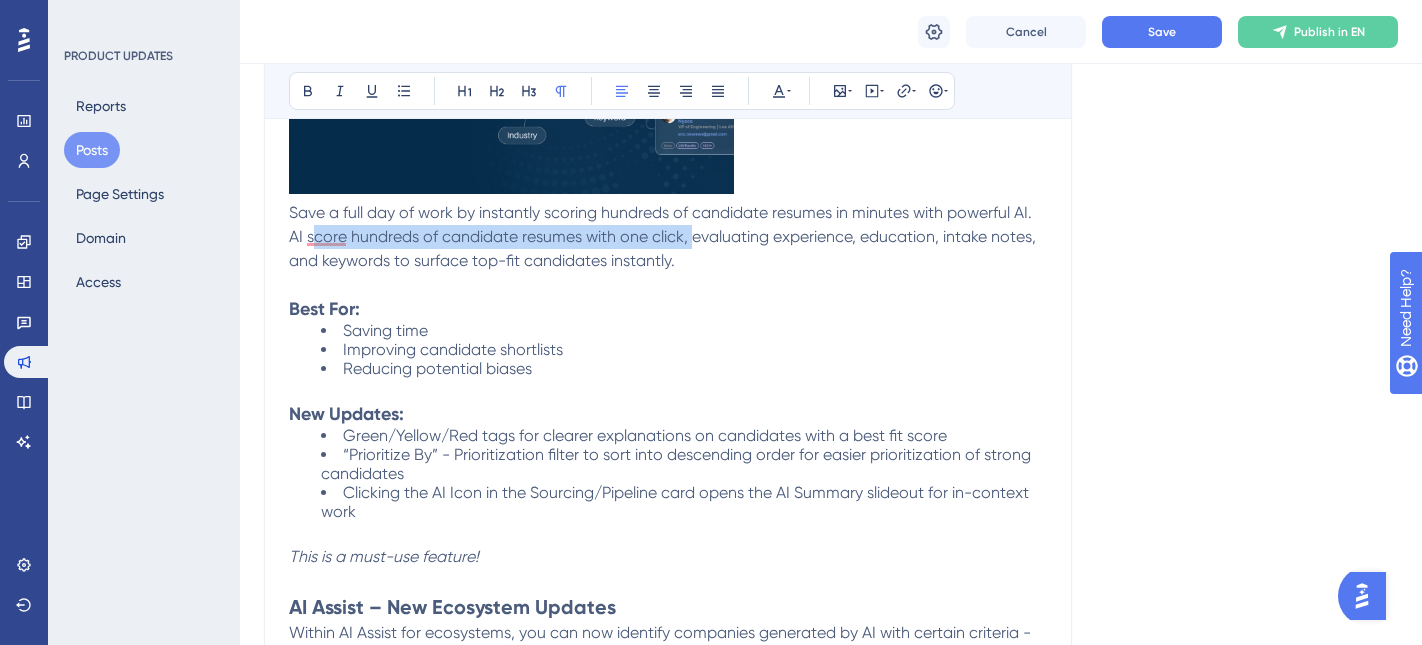 drag, startPoint x: 310, startPoint y: 239, endPoint x: 689, endPoint y: 229, distance: 379.1319 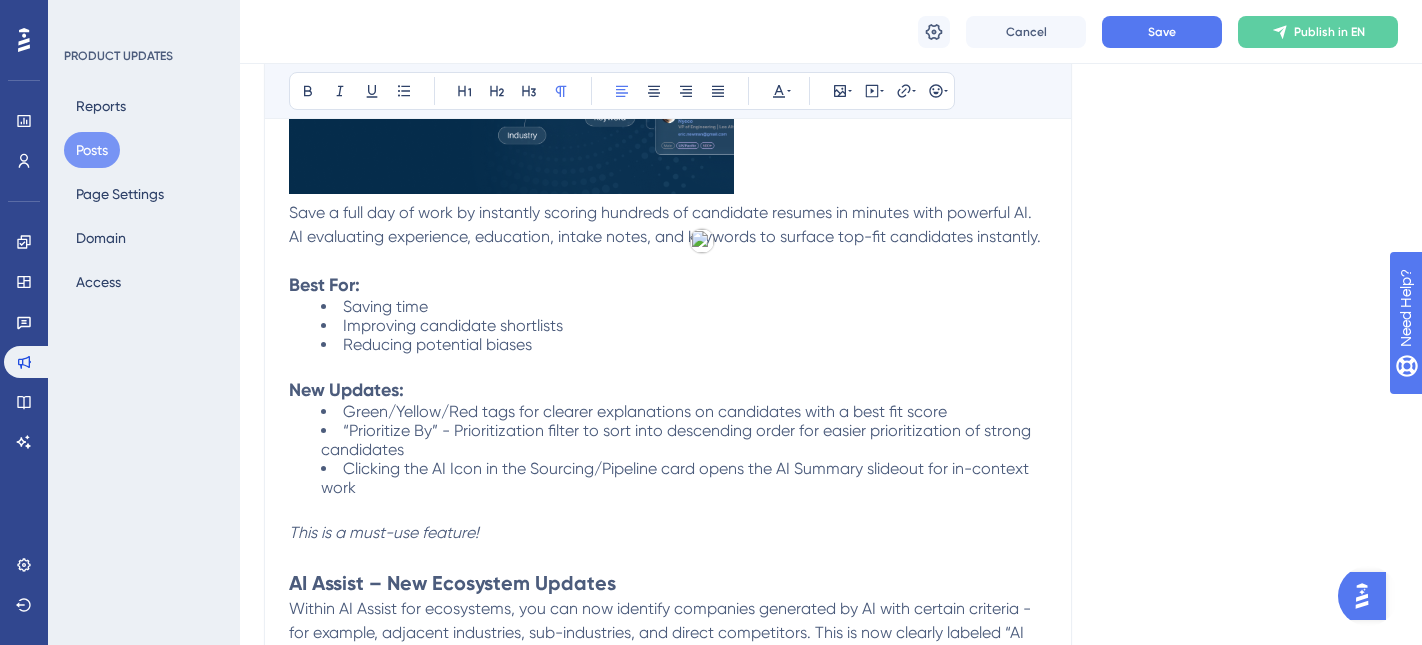 type 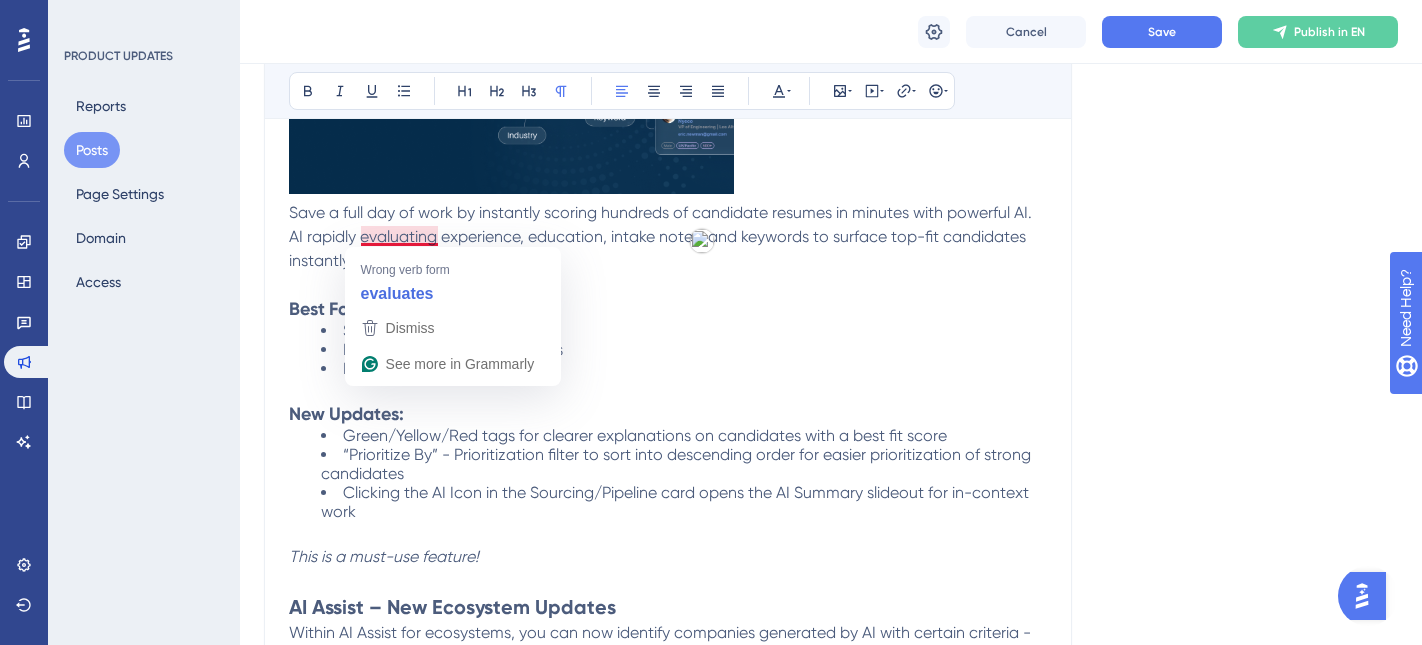 click on "Save a full day of work by instantly scoring hundreds of candidate resumes in minutes with powerful AI. AI rapidly evaluating experience, education, intake notes, and keywords to surface top-fit candidates instantly." at bounding box center (662, 236) 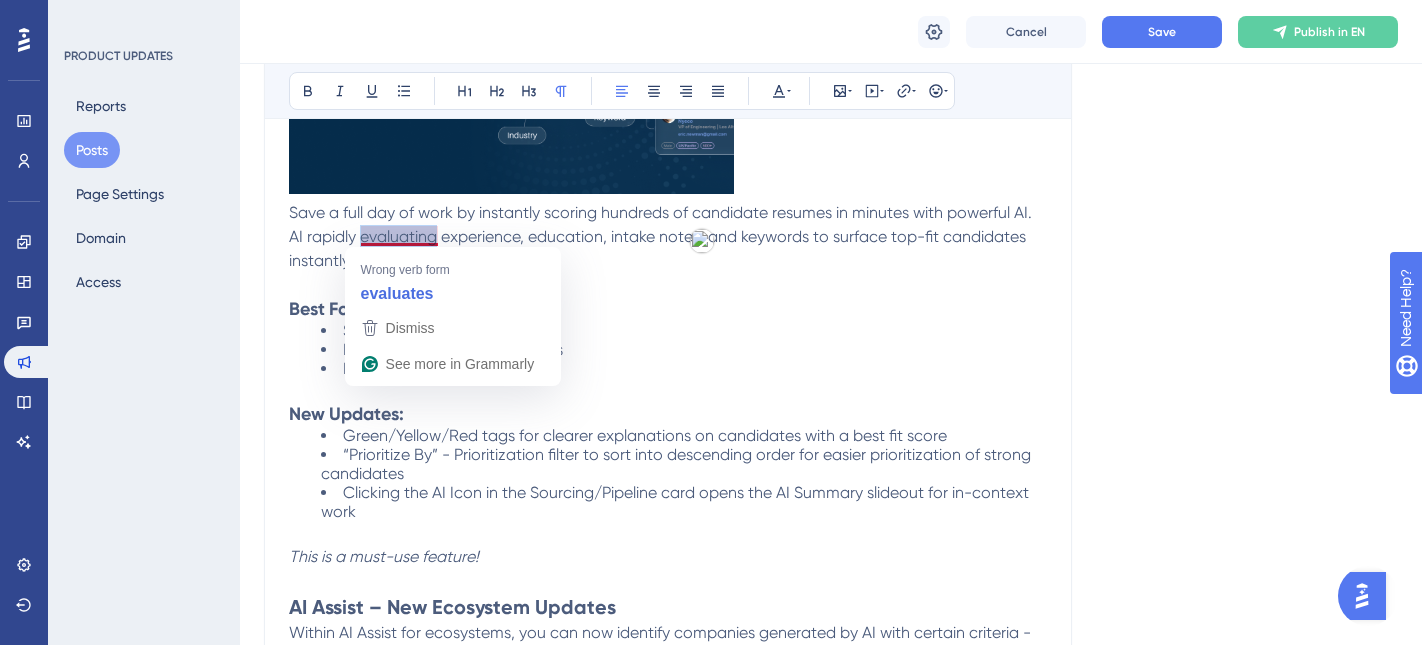 click on "Save a full day of work by instantly scoring hundreds of candidate resumes in minutes with powerful AI. AI rapidly evaluating experience, education, intake notes, and keywords to surface top-fit candidates instantly." at bounding box center [662, 236] 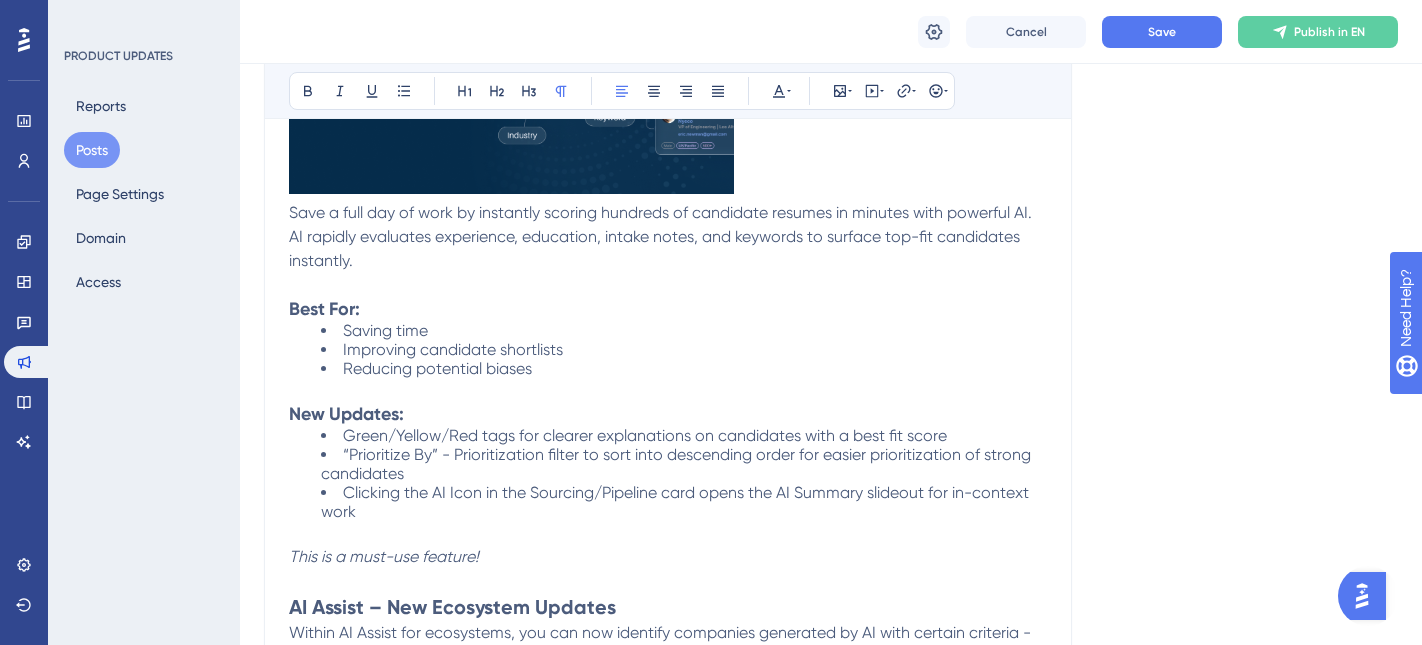 click on "Save a full day of work by instantly scoring hundreds of candidate resumes in minutes with powerful AI. AI rapidly evaluates experience, education, intake notes, and keywords to surface top-fit candidates instantly." at bounding box center (668, 237) 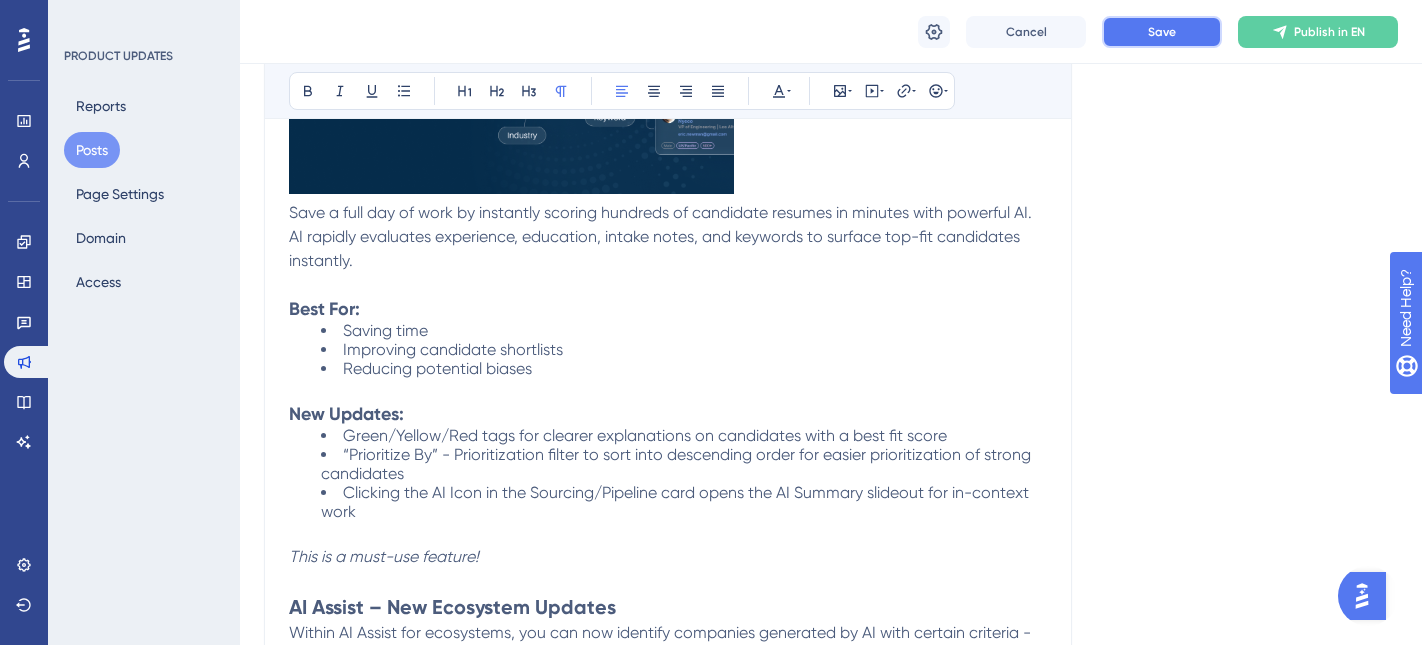 click on "Save" at bounding box center (1162, 32) 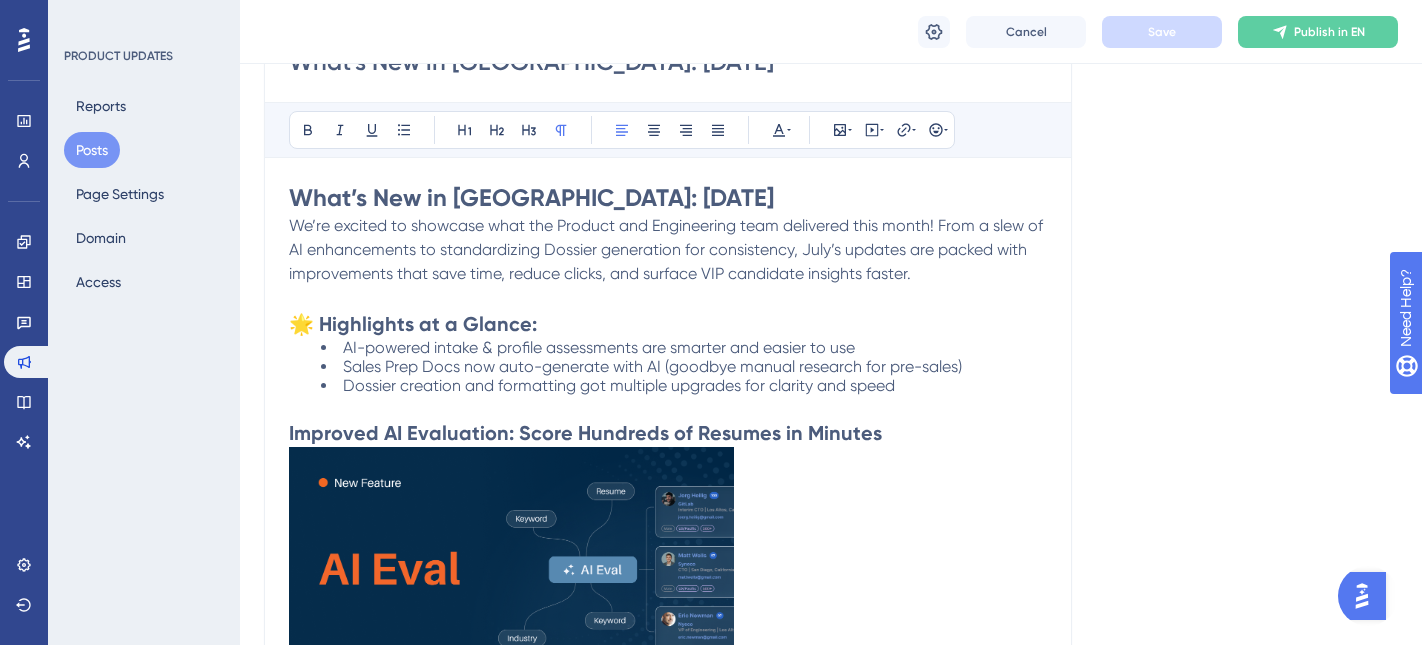 scroll, scrollTop: 509, scrollLeft: 0, axis: vertical 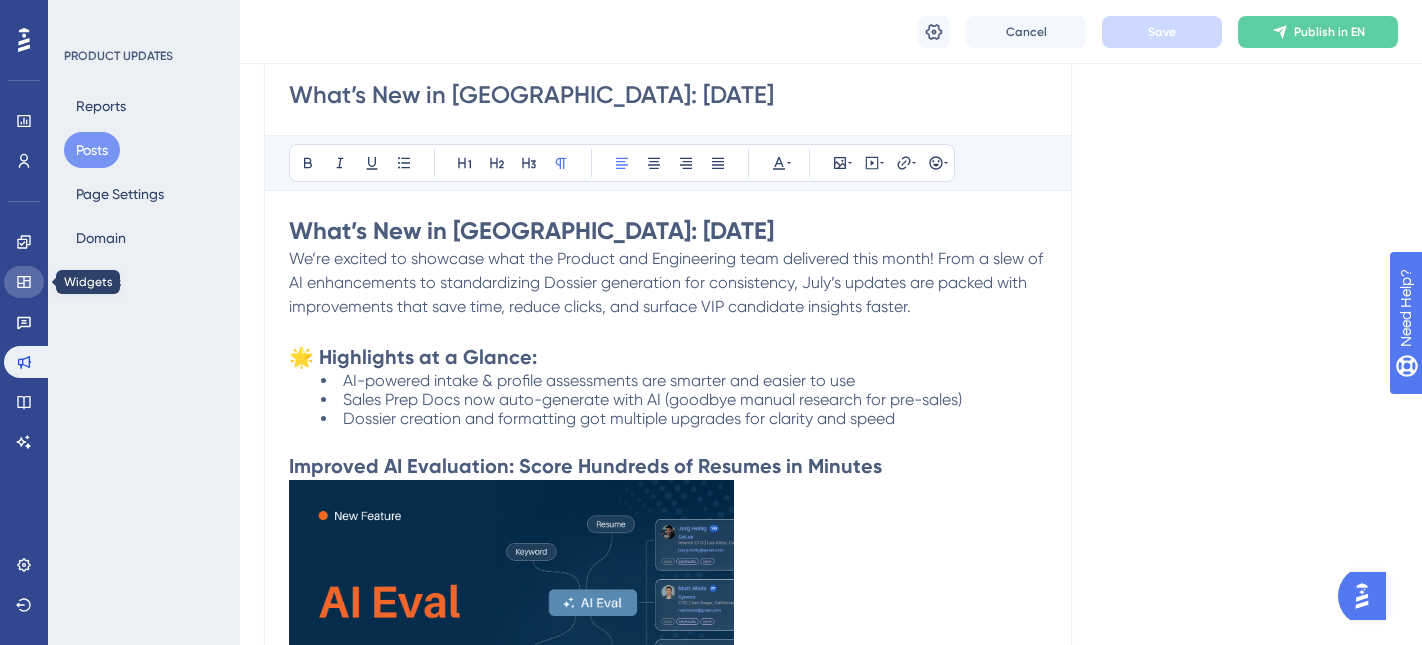 click 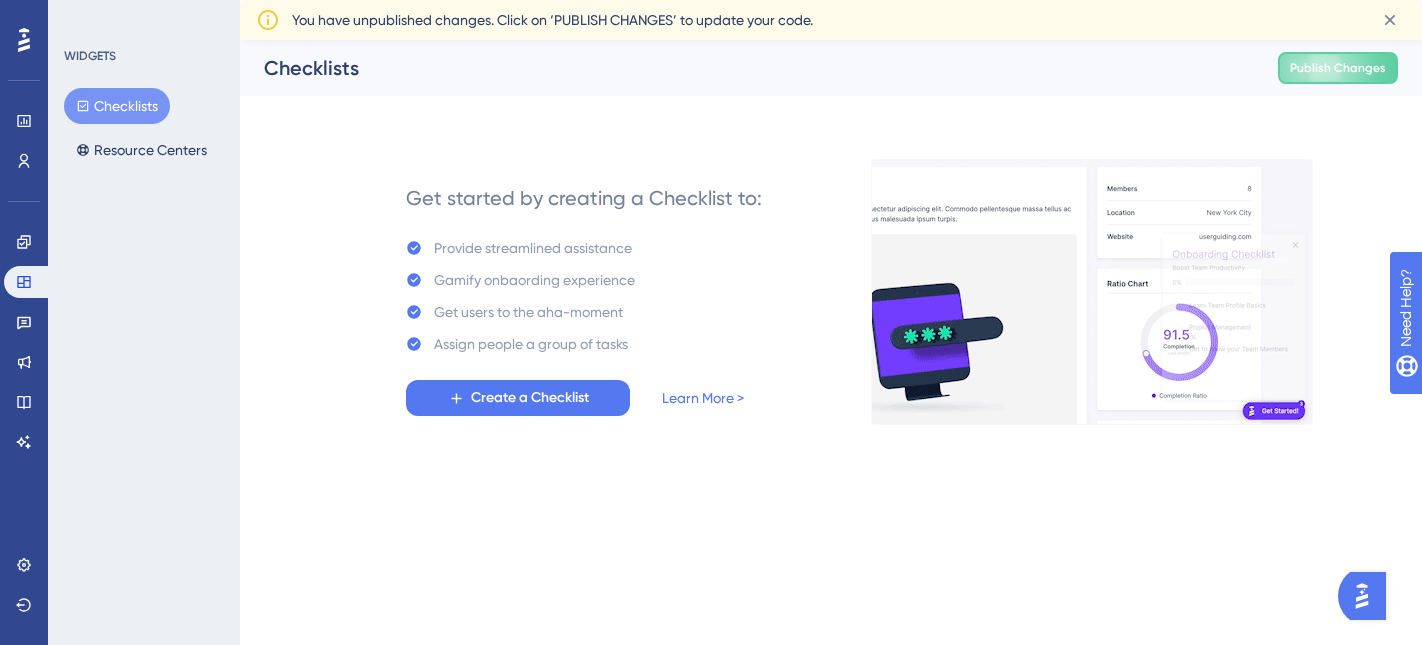 scroll, scrollTop: 0, scrollLeft: 0, axis: both 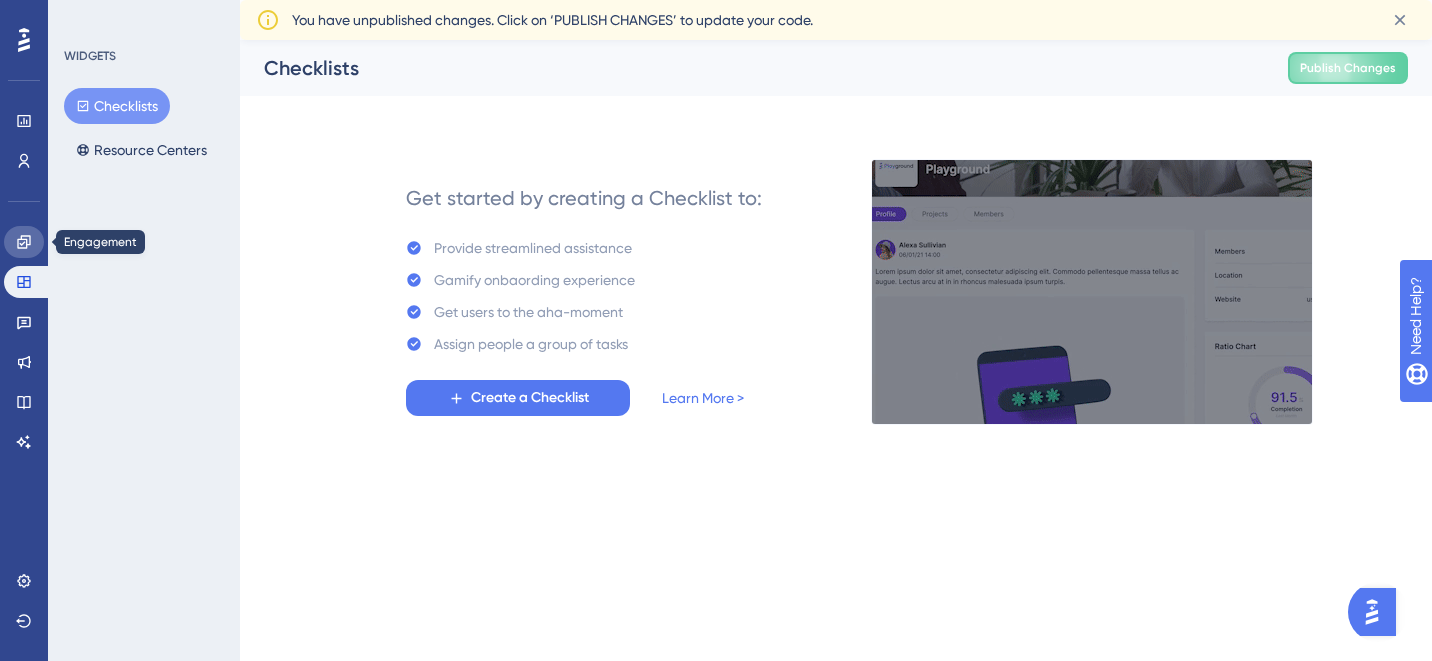 click 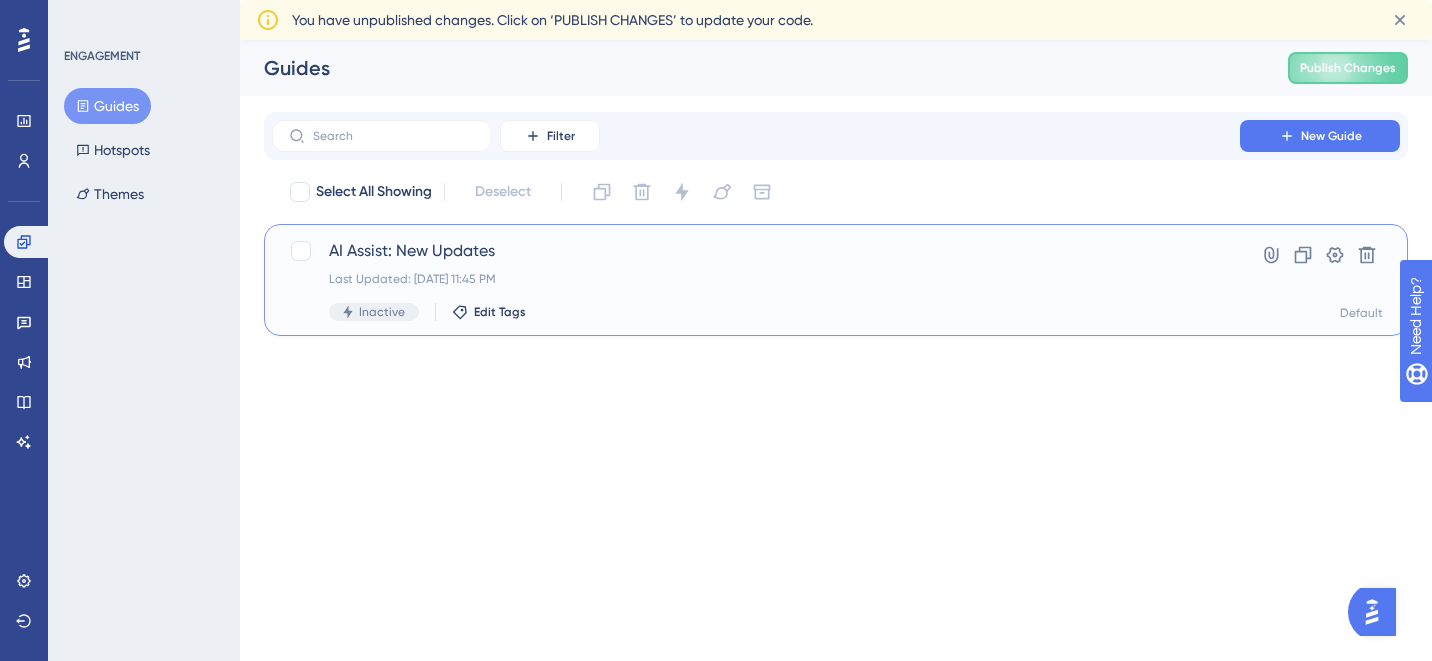click on "AI Assist: New Updates" at bounding box center (756, 251) 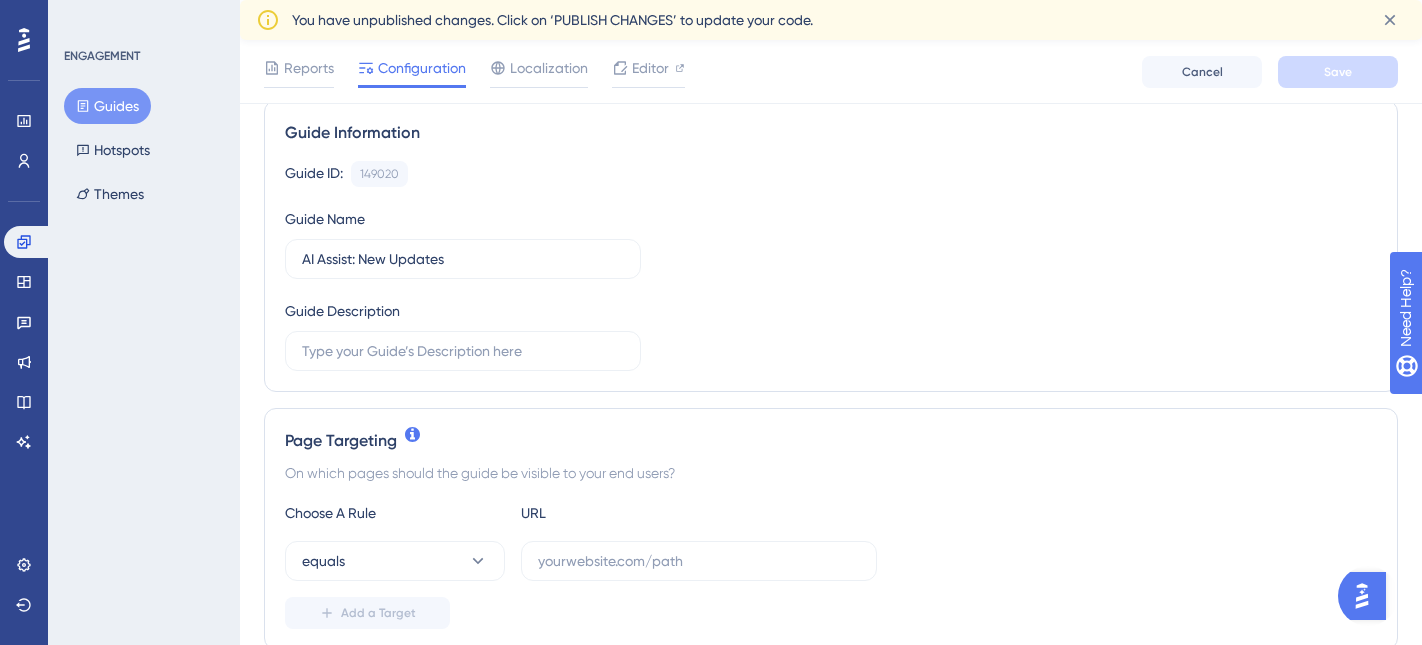 scroll, scrollTop: 150, scrollLeft: 1, axis: both 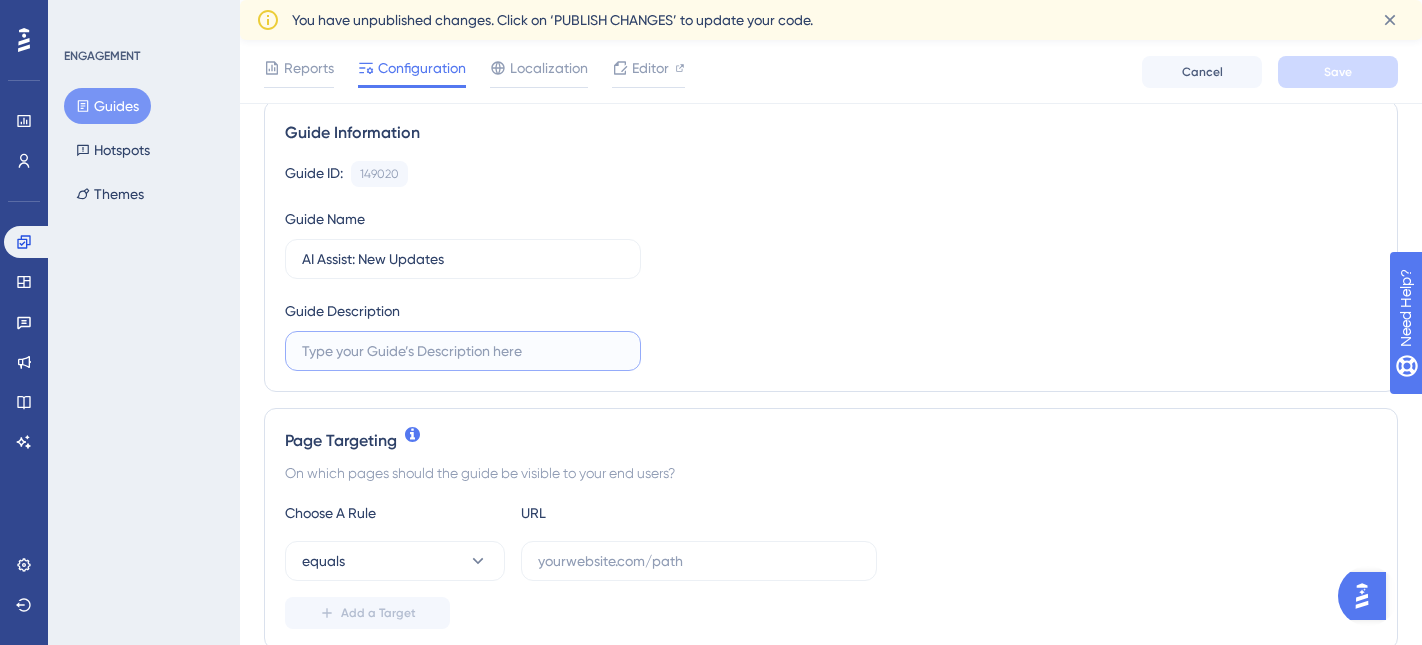 click at bounding box center (463, 351) 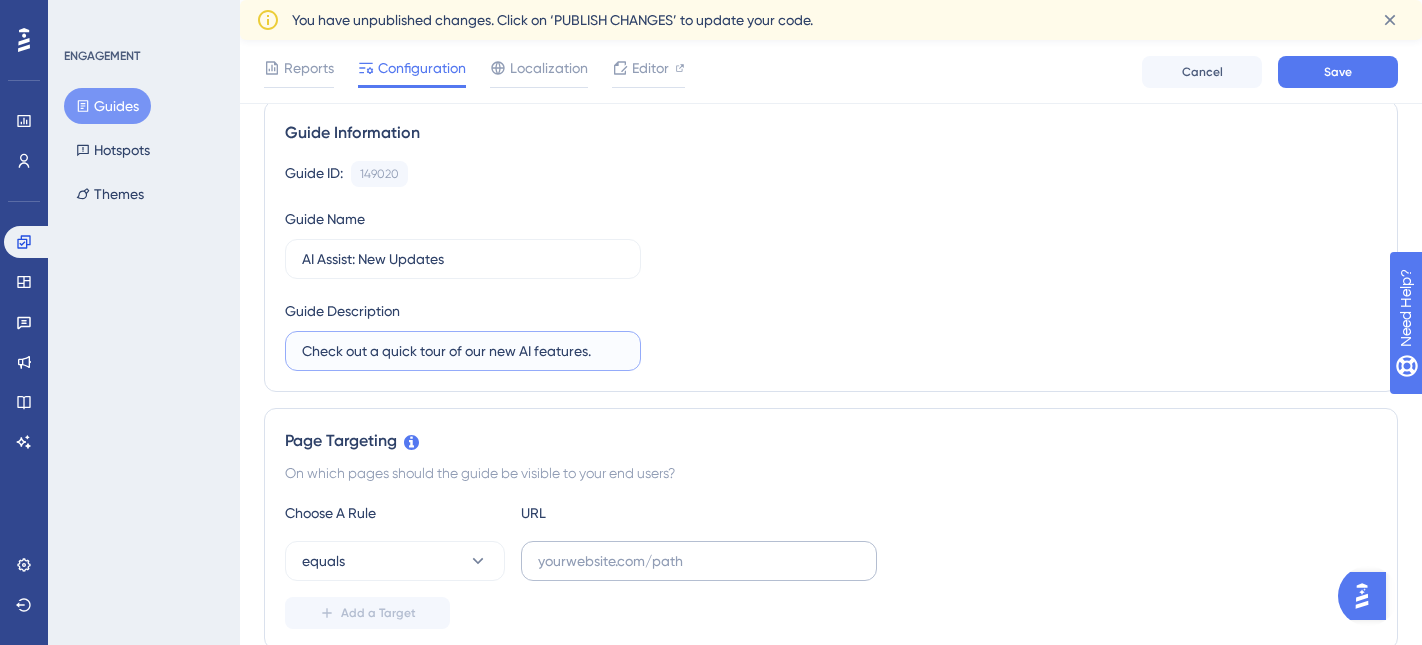 type on "Check out a quick tour of our new AI features." 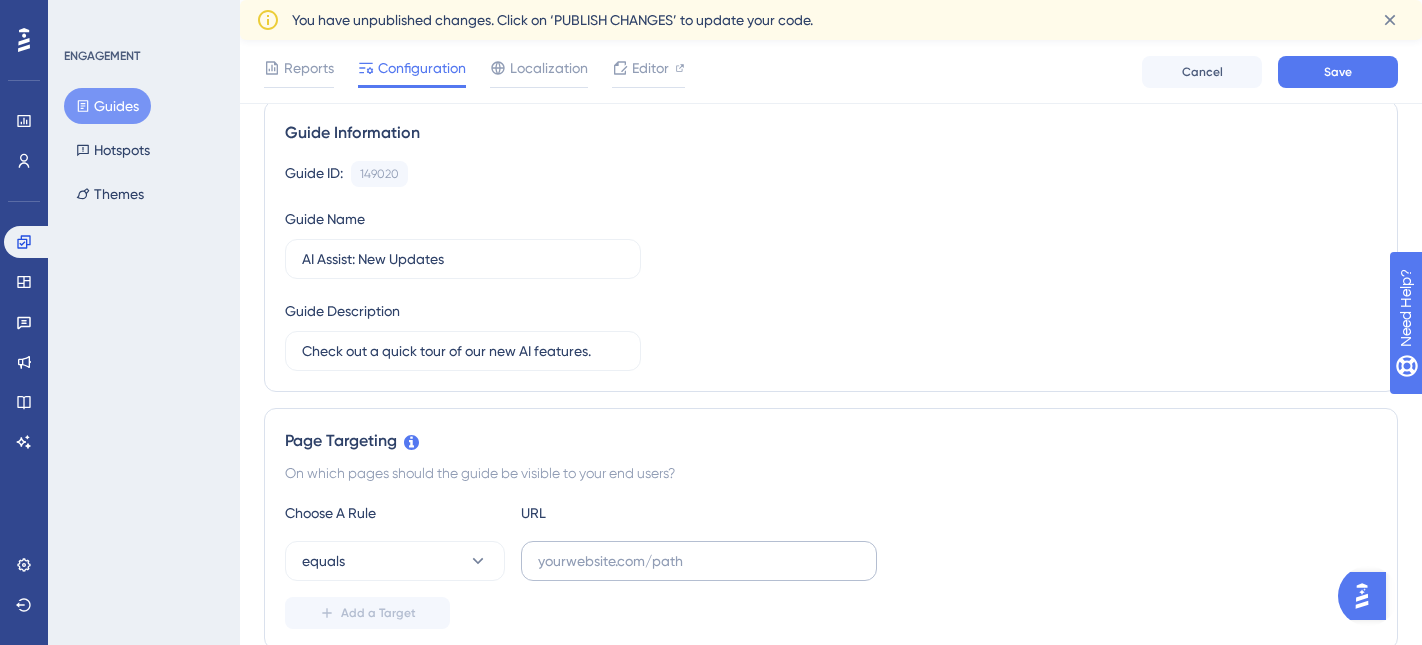 click at bounding box center (699, 561) 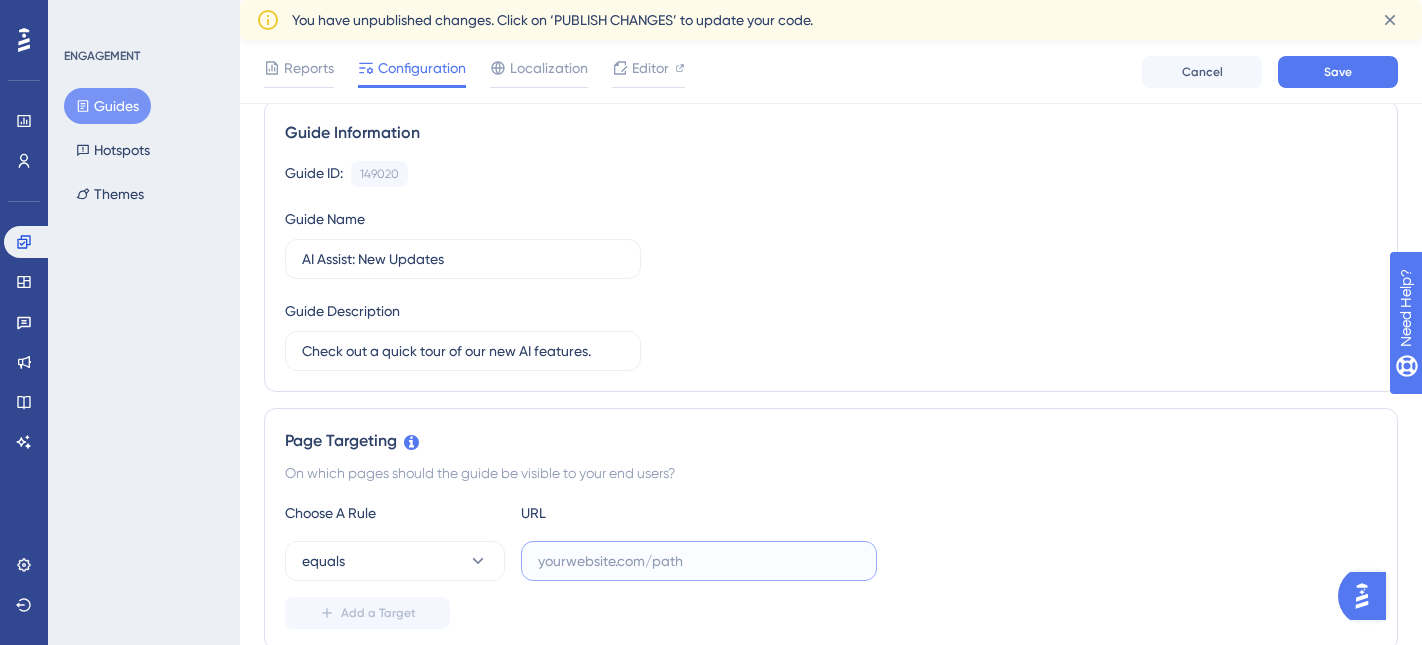 click at bounding box center [699, 561] 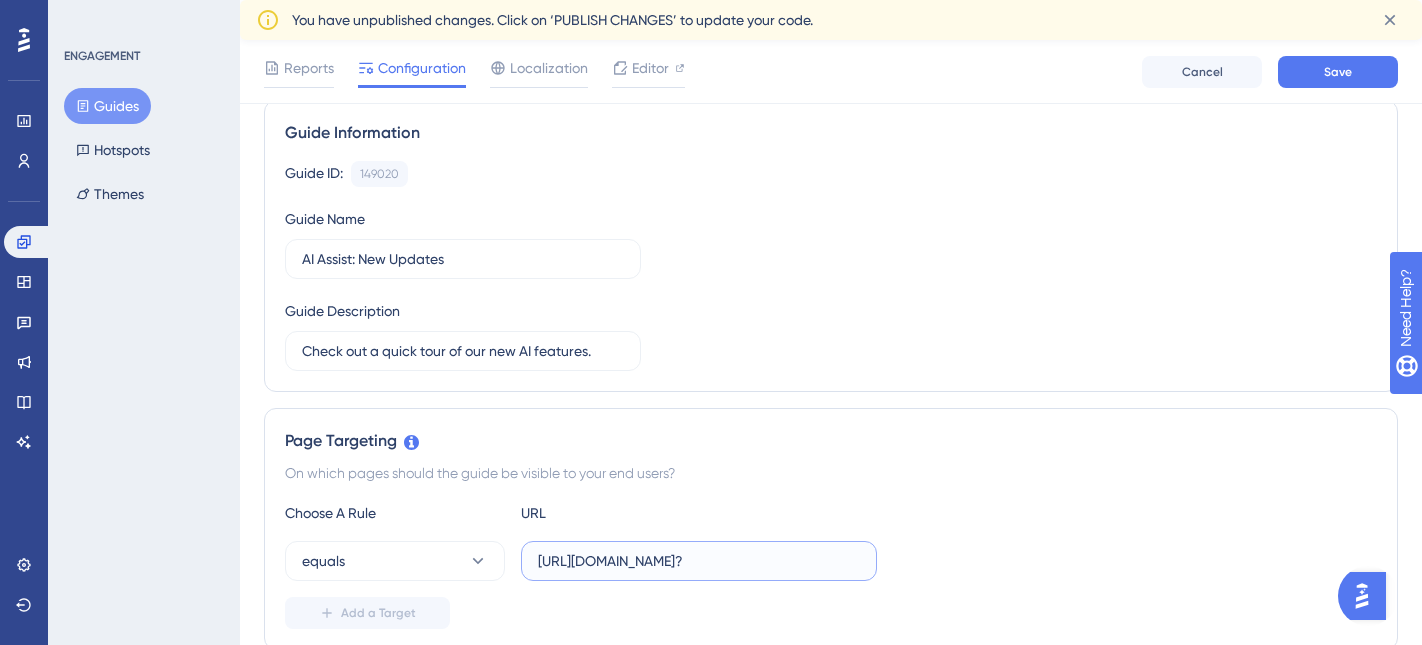 scroll, scrollTop: 0, scrollLeft: 10, axis: horizontal 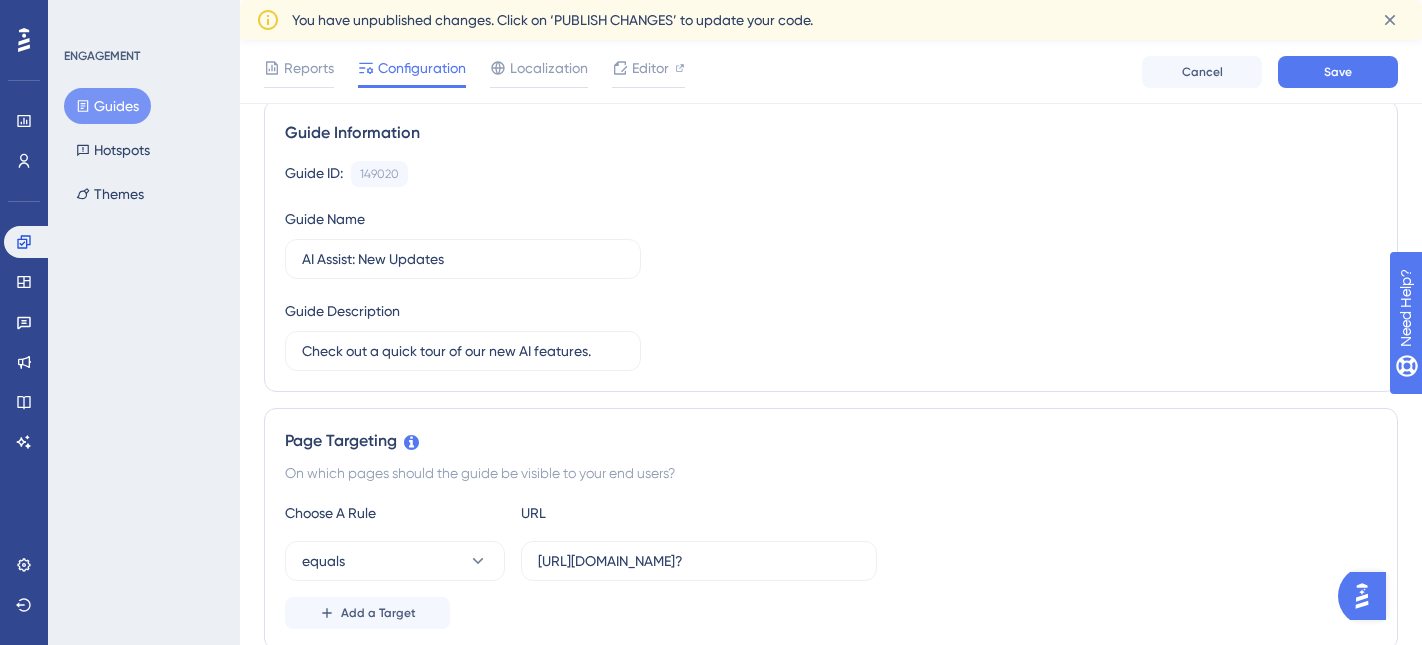 click on "URL" at bounding box center [631, 513] 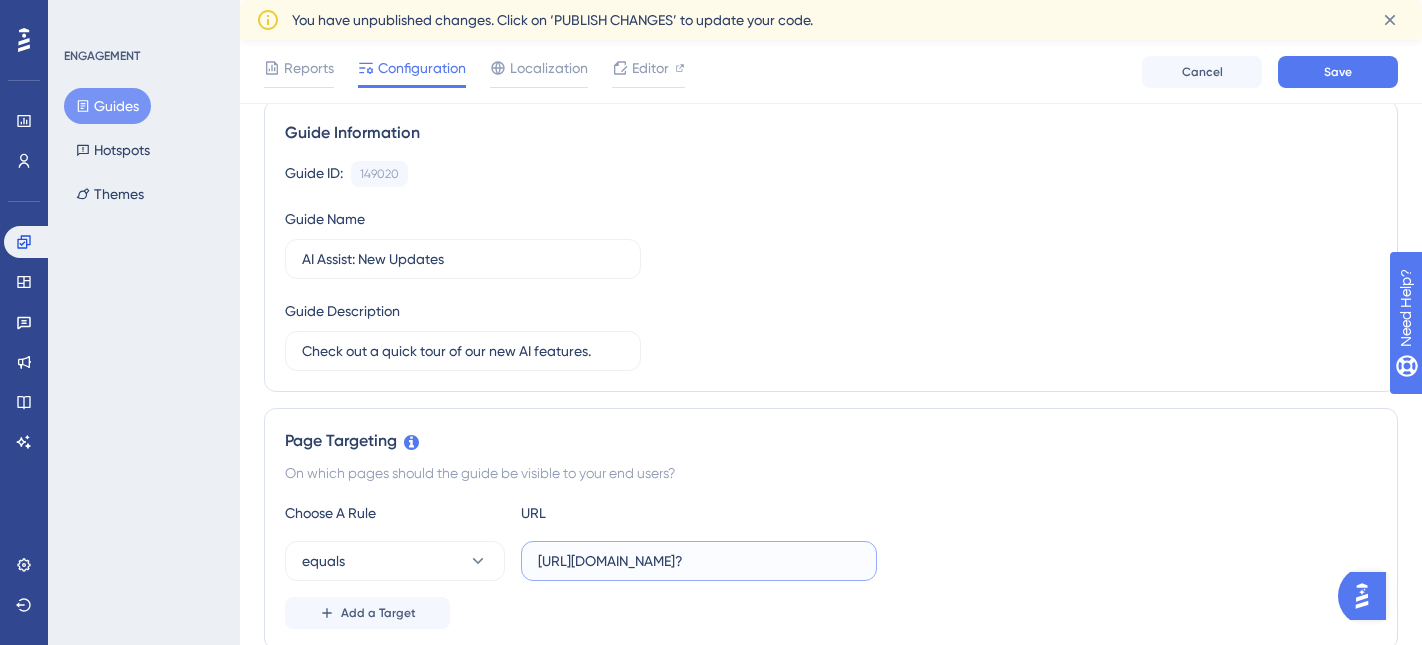 drag, startPoint x: 655, startPoint y: 562, endPoint x: 627, endPoint y: 565, distance: 28.160255 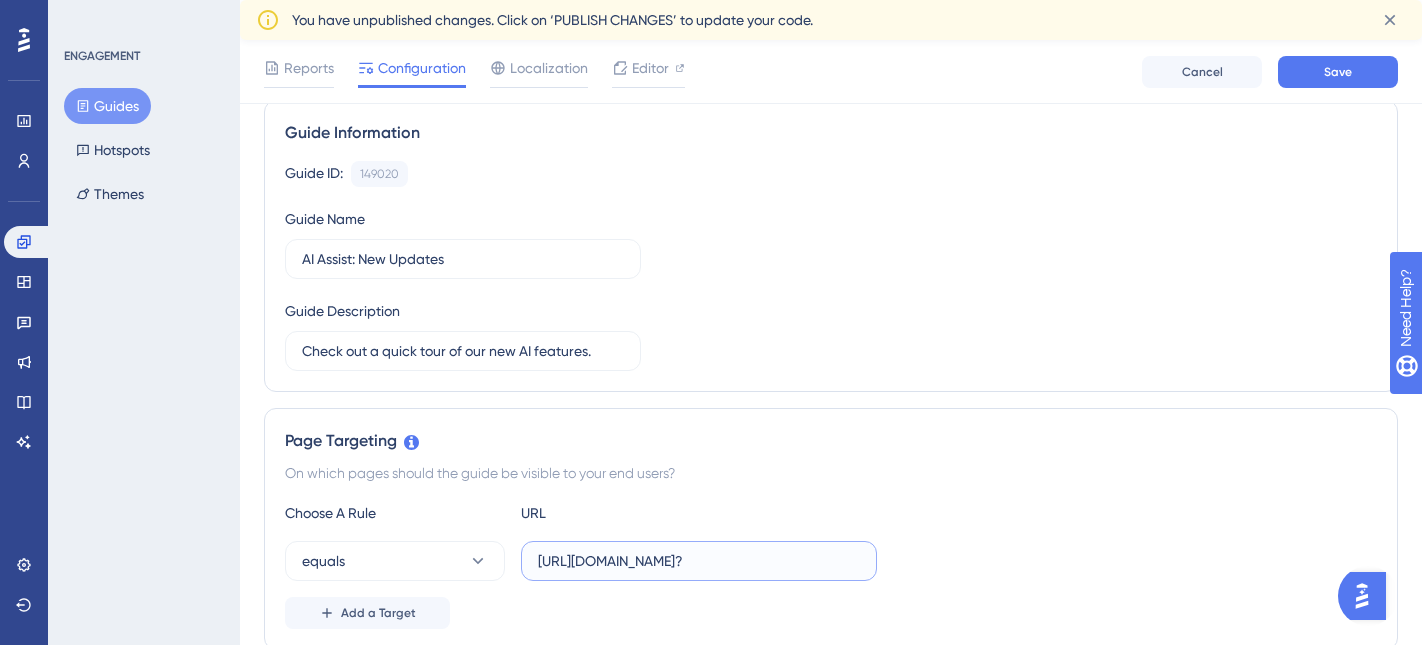 type on "https://sutrox.riviapps.com/SXMain/JobDetail?" 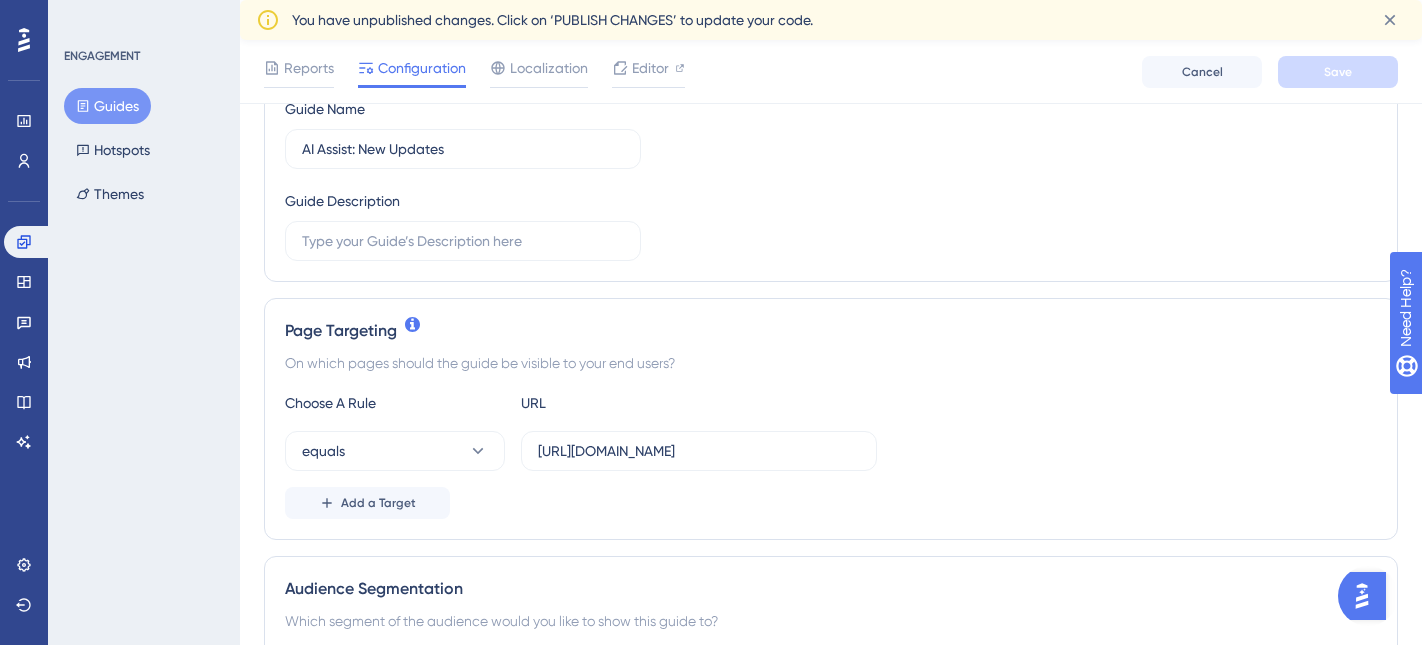 scroll, scrollTop: 404, scrollLeft: 0, axis: vertical 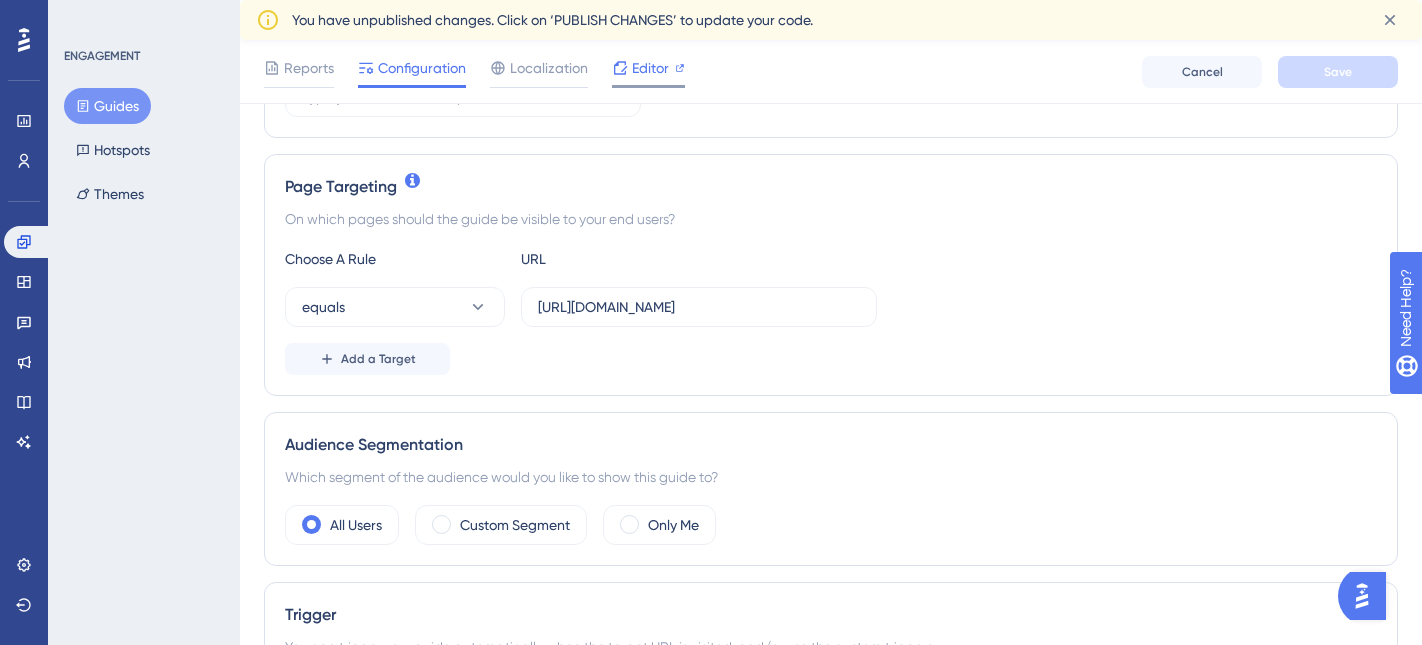 click on "Editor" at bounding box center [648, 72] 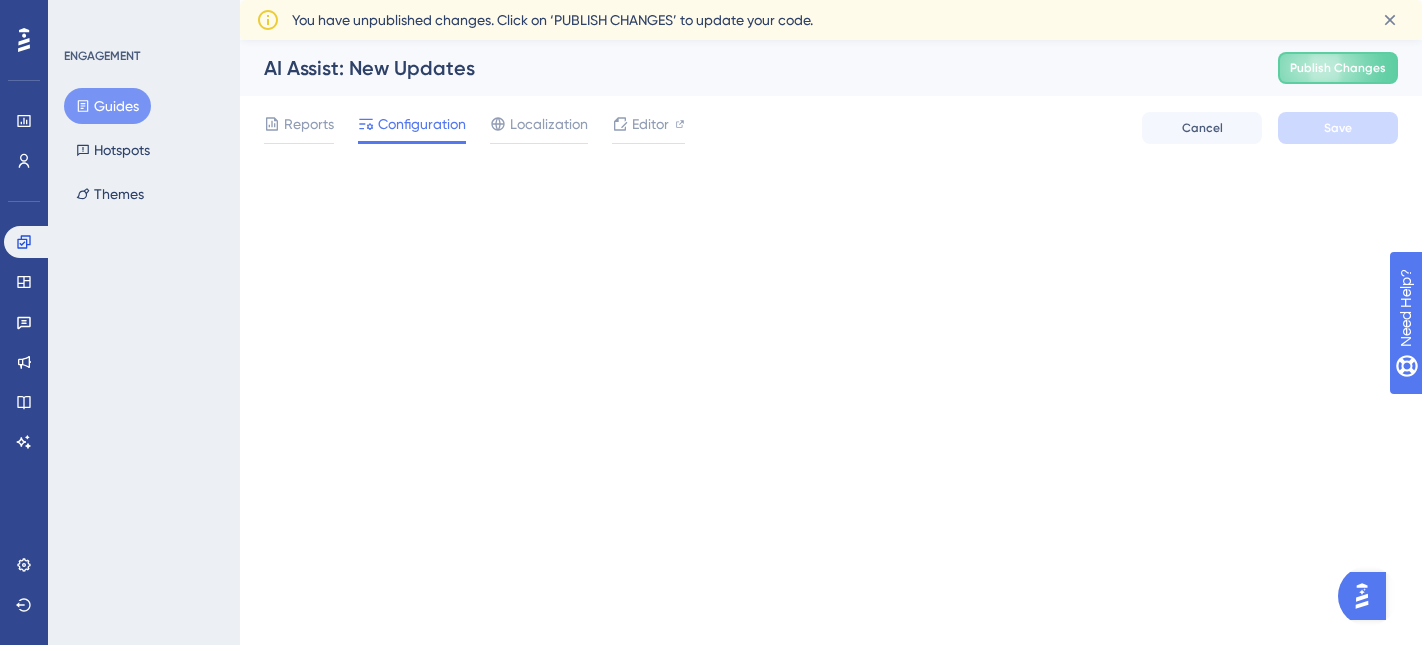 scroll, scrollTop: 0, scrollLeft: 0, axis: both 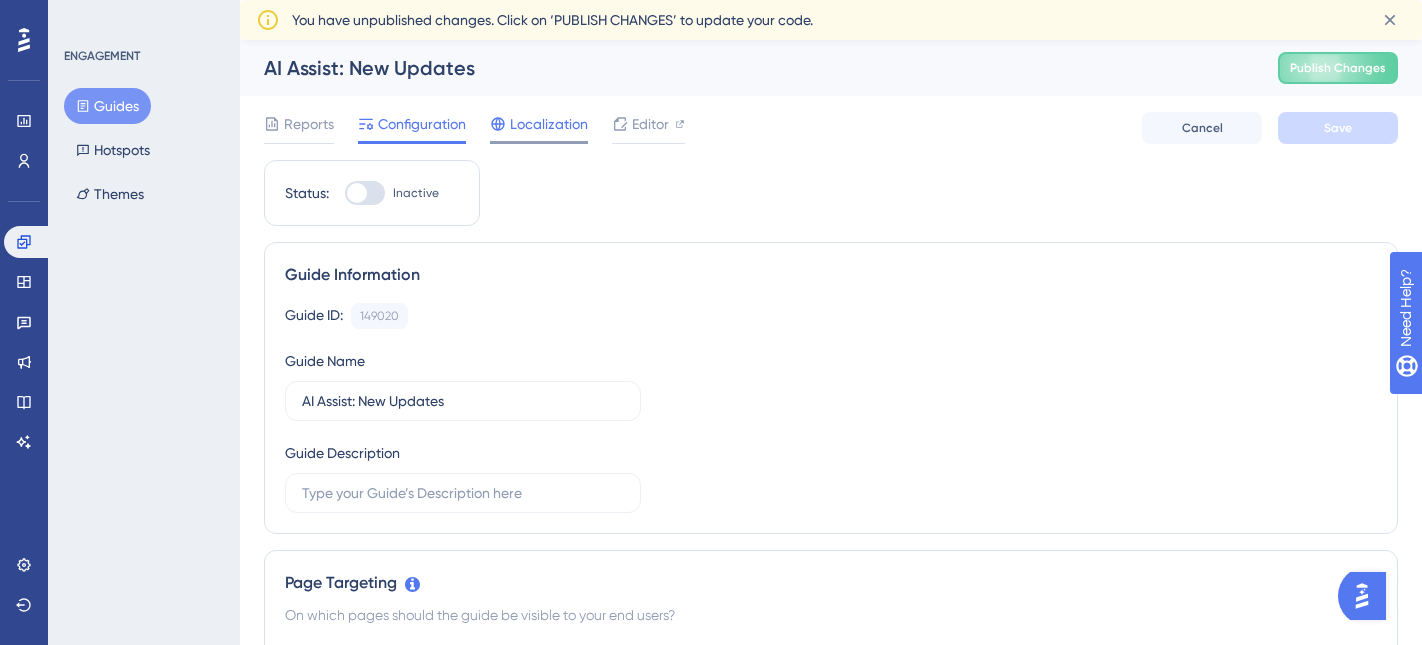 click on "Localization" at bounding box center [549, 124] 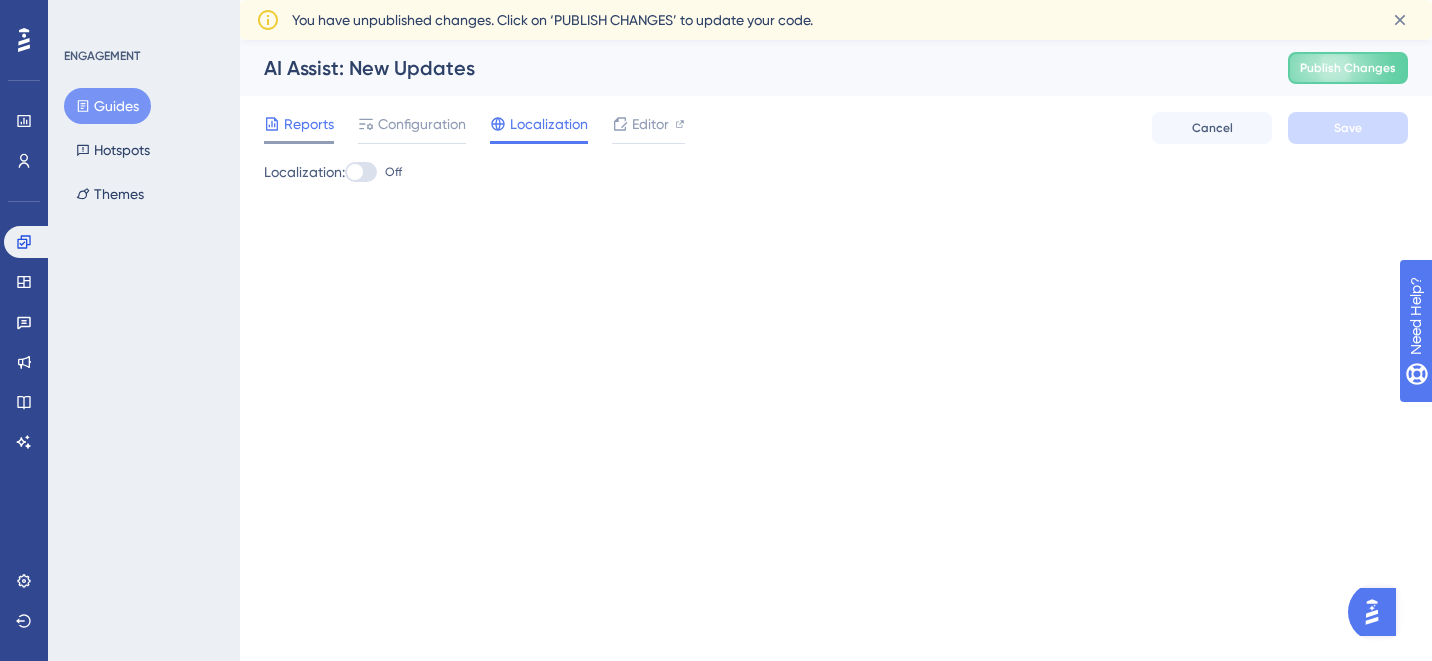 click on "Reports" at bounding box center (309, 124) 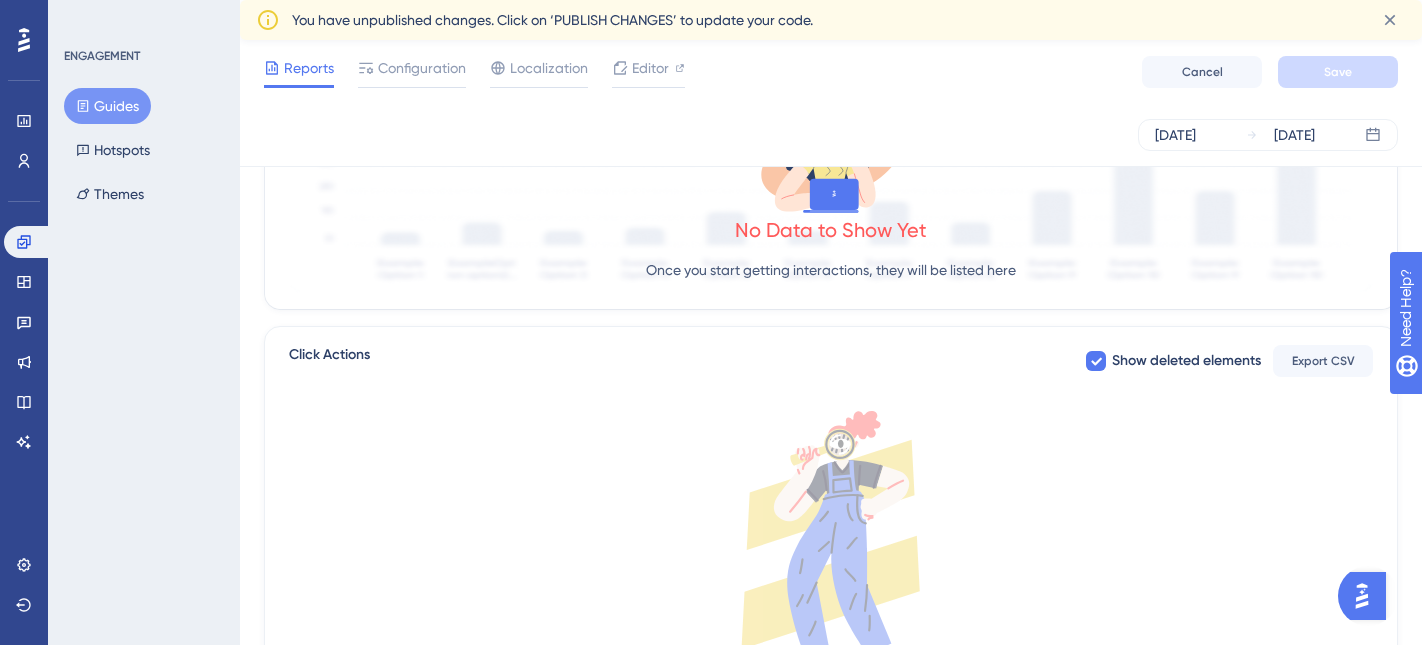 scroll, scrollTop: 791, scrollLeft: 0, axis: vertical 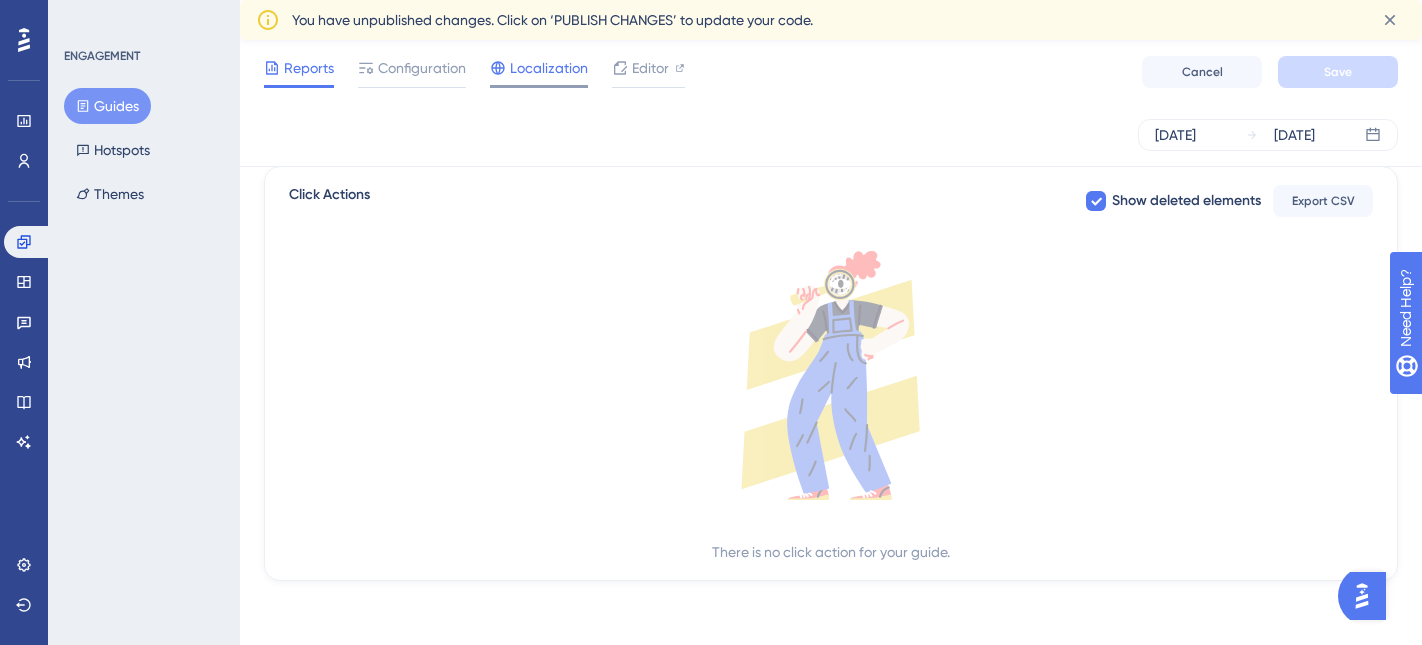 click on "Localization" at bounding box center (549, 68) 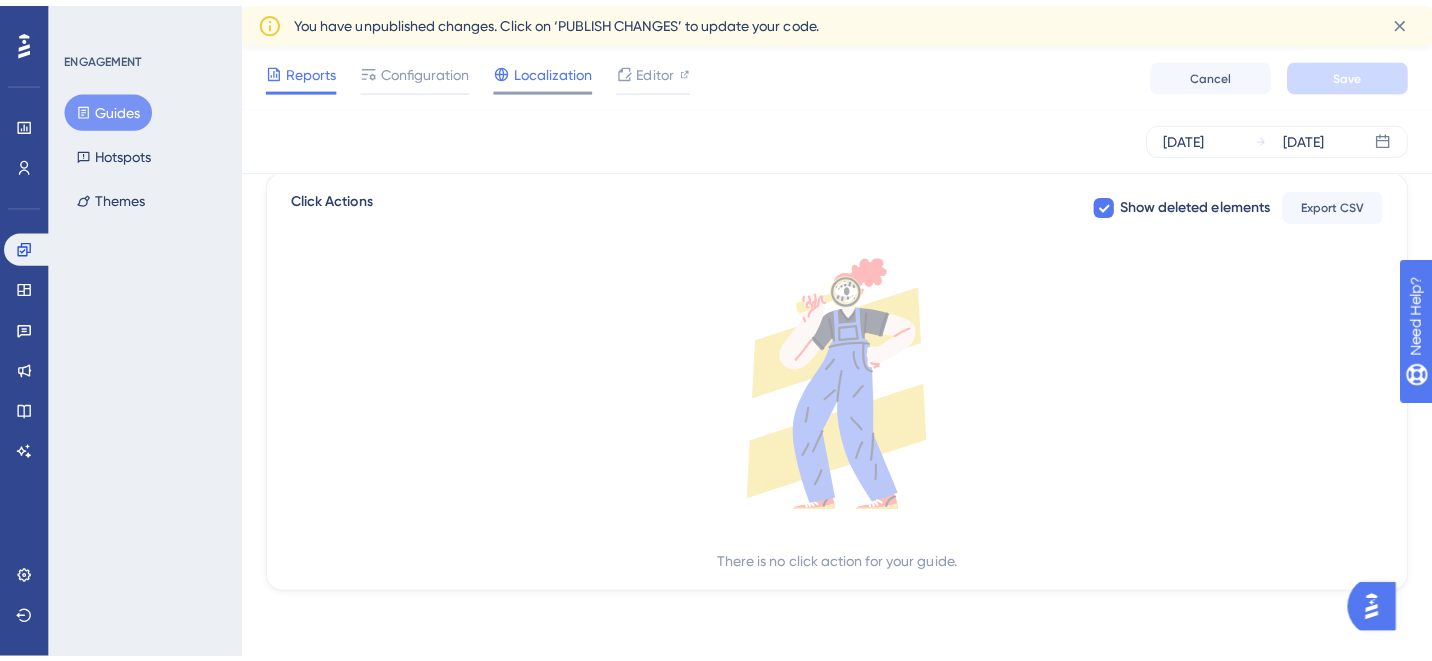 scroll, scrollTop: 0, scrollLeft: 0, axis: both 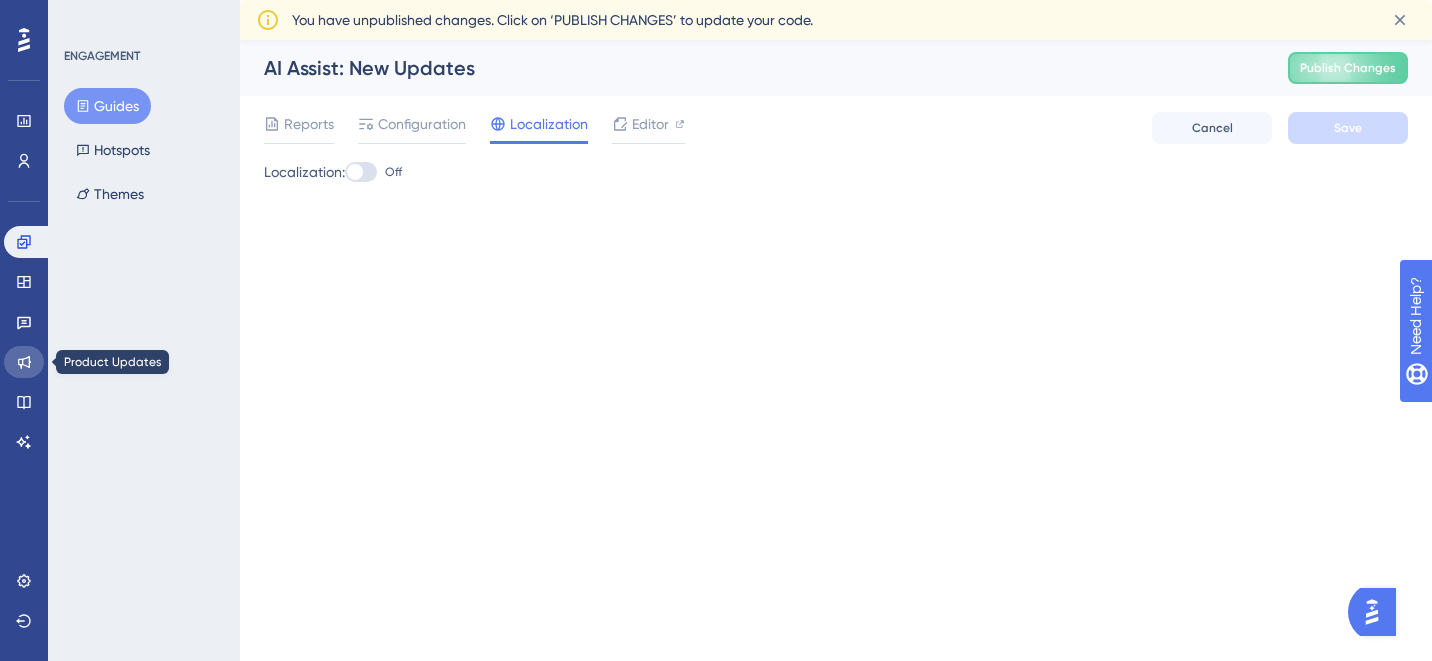 click 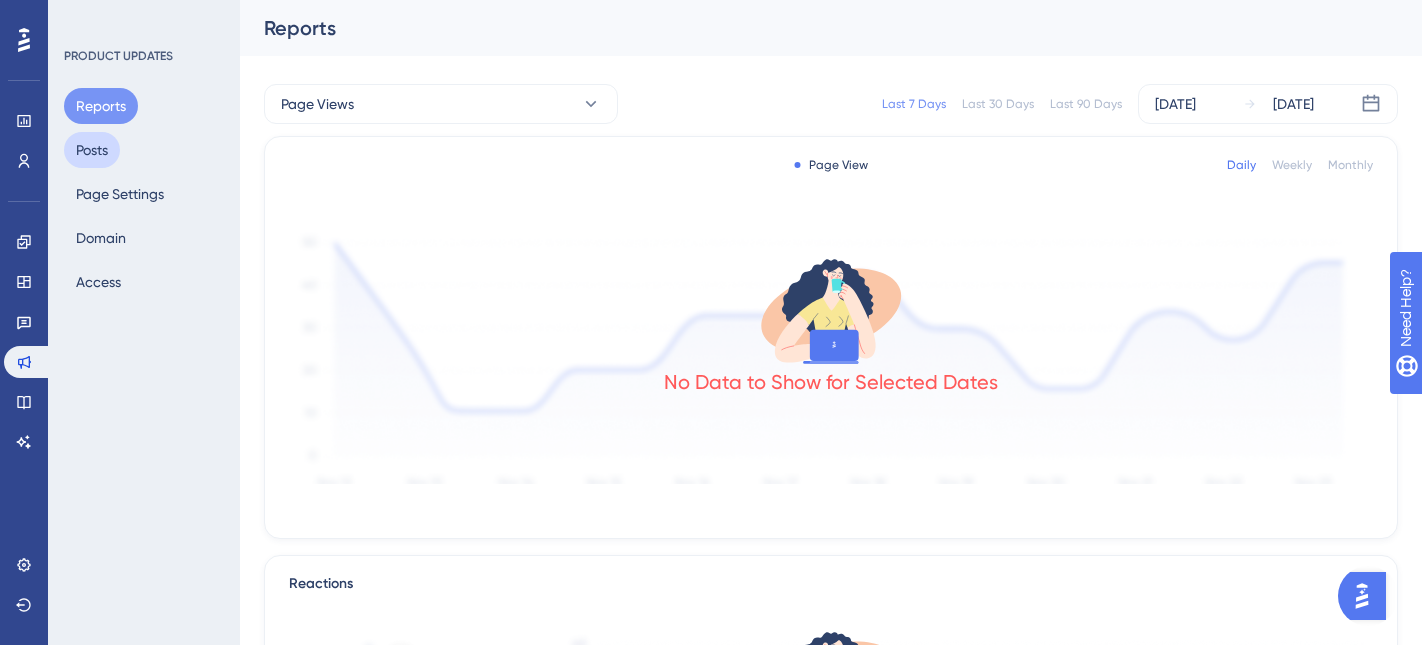 click on "Posts" at bounding box center [92, 150] 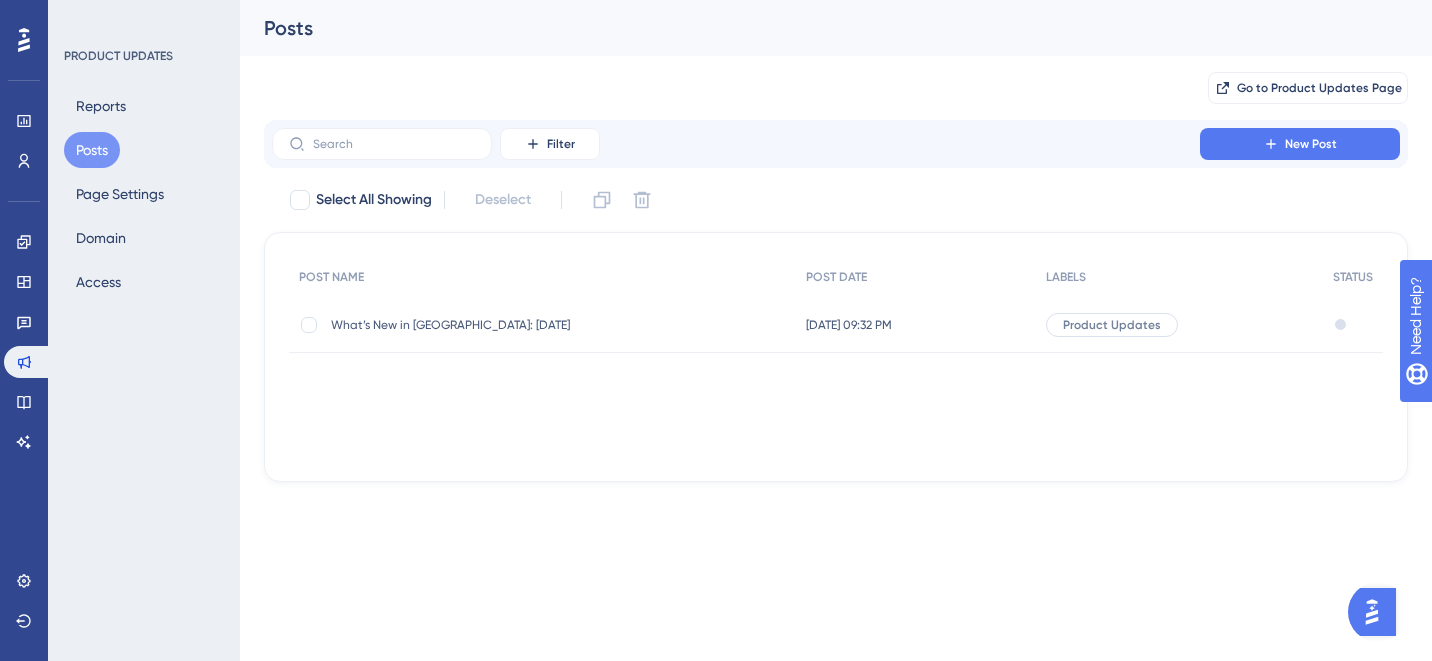 click on "What’s New in Sutro: July 2025" at bounding box center [491, 325] 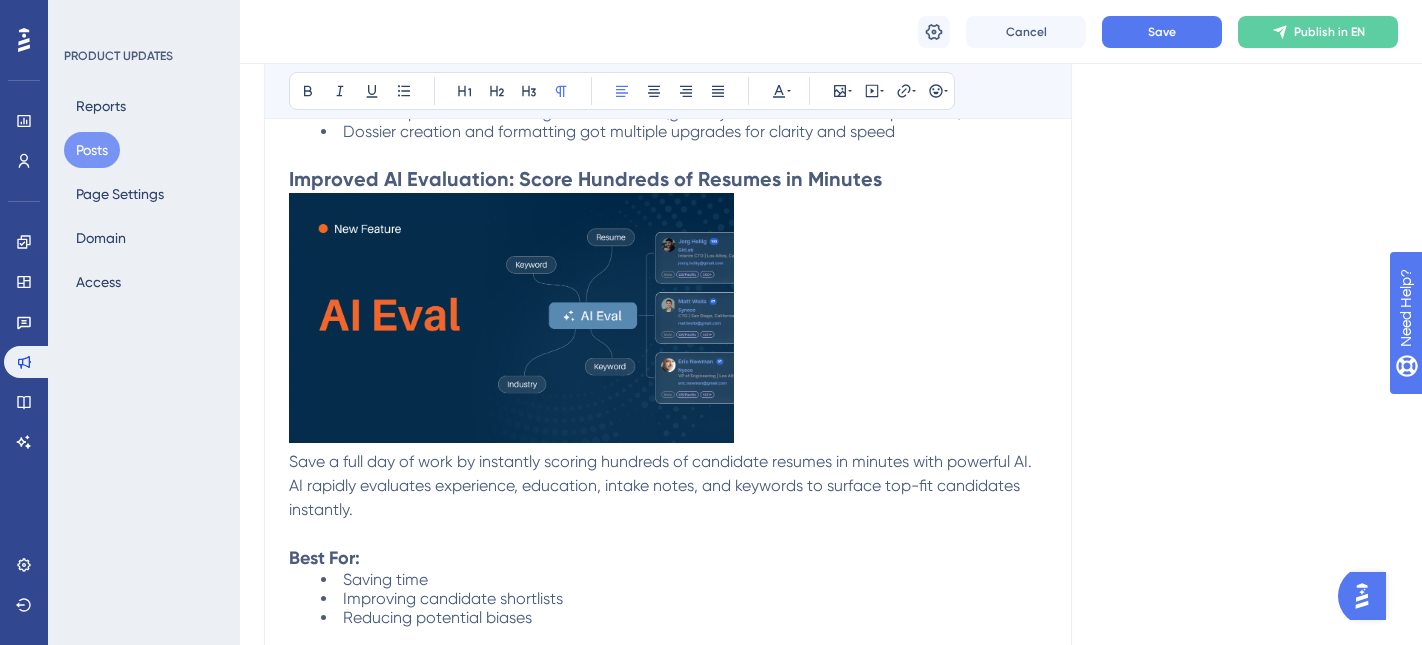 scroll, scrollTop: 618, scrollLeft: 0, axis: vertical 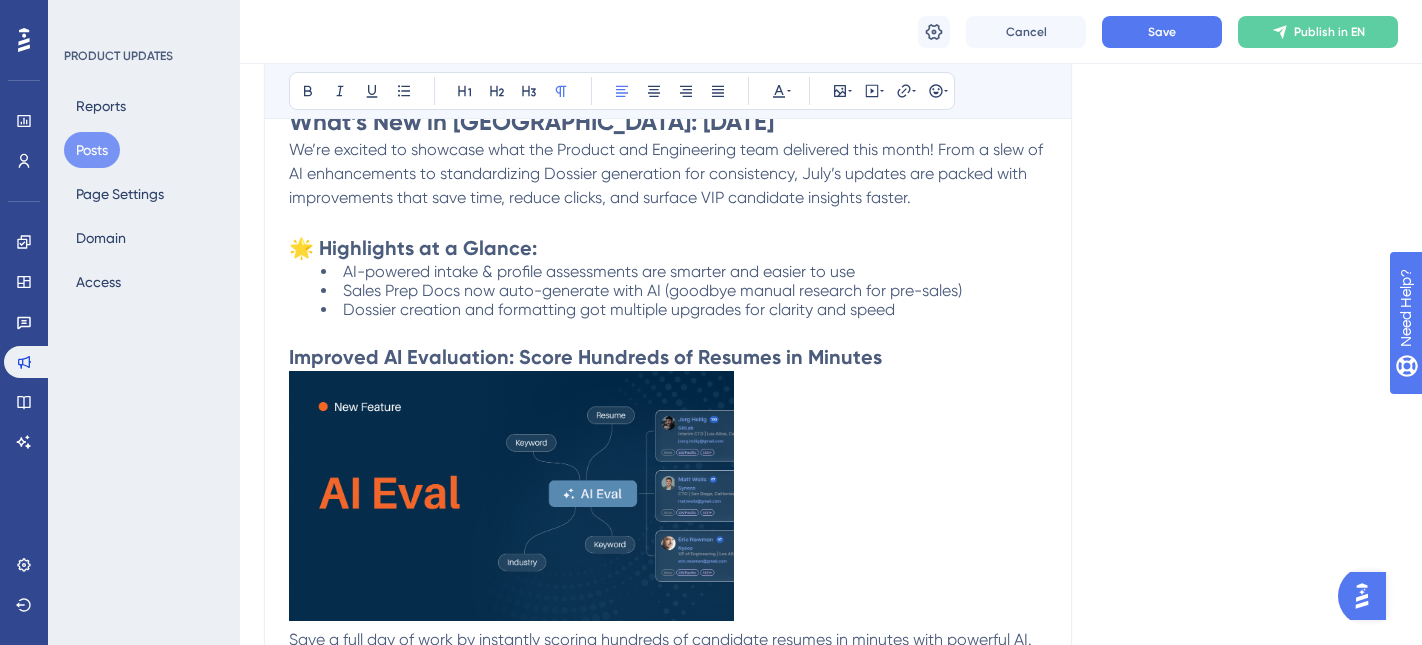 click at bounding box center [511, 496] 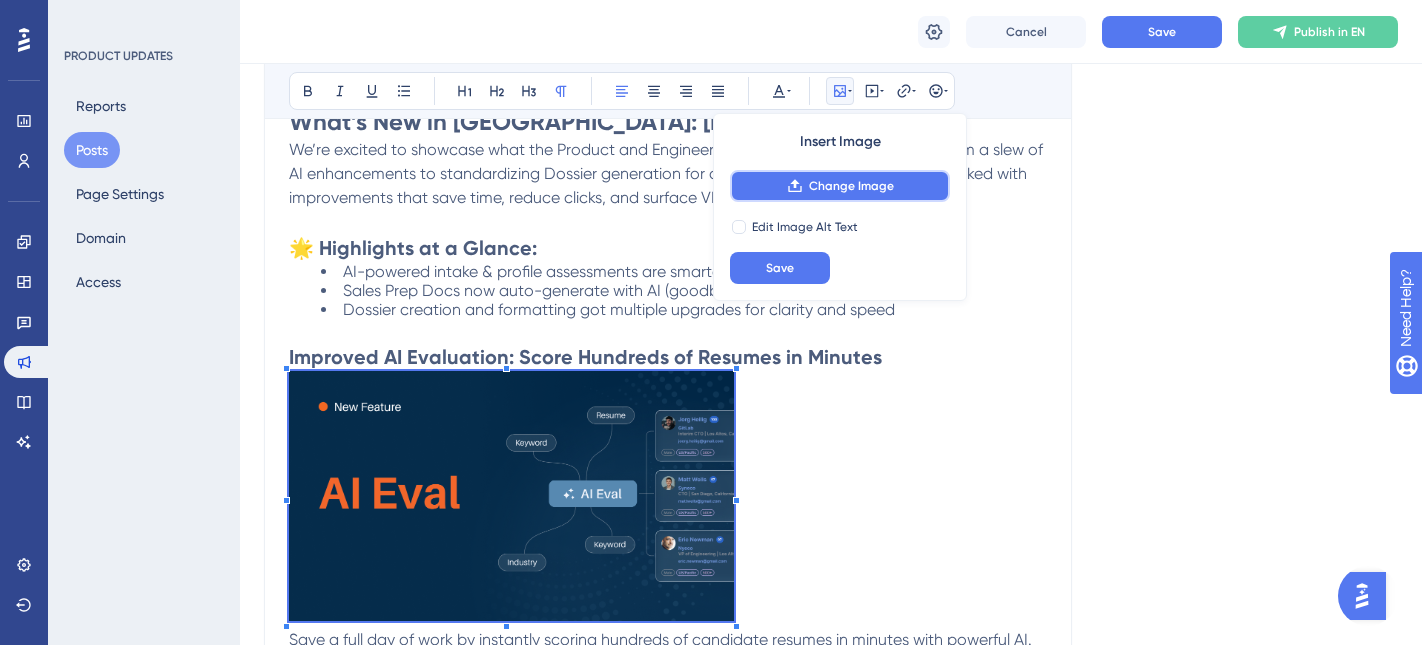 click on "Change Image" at bounding box center (851, 186) 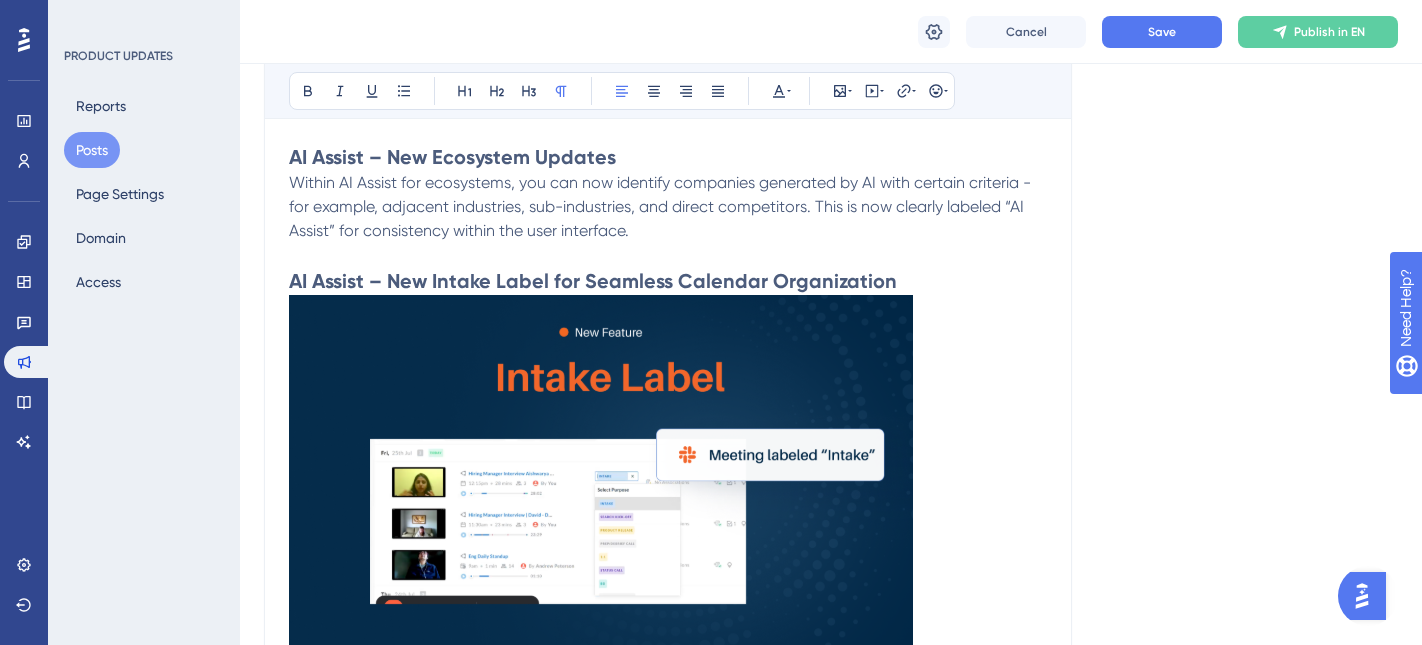 scroll, scrollTop: 1394, scrollLeft: 0, axis: vertical 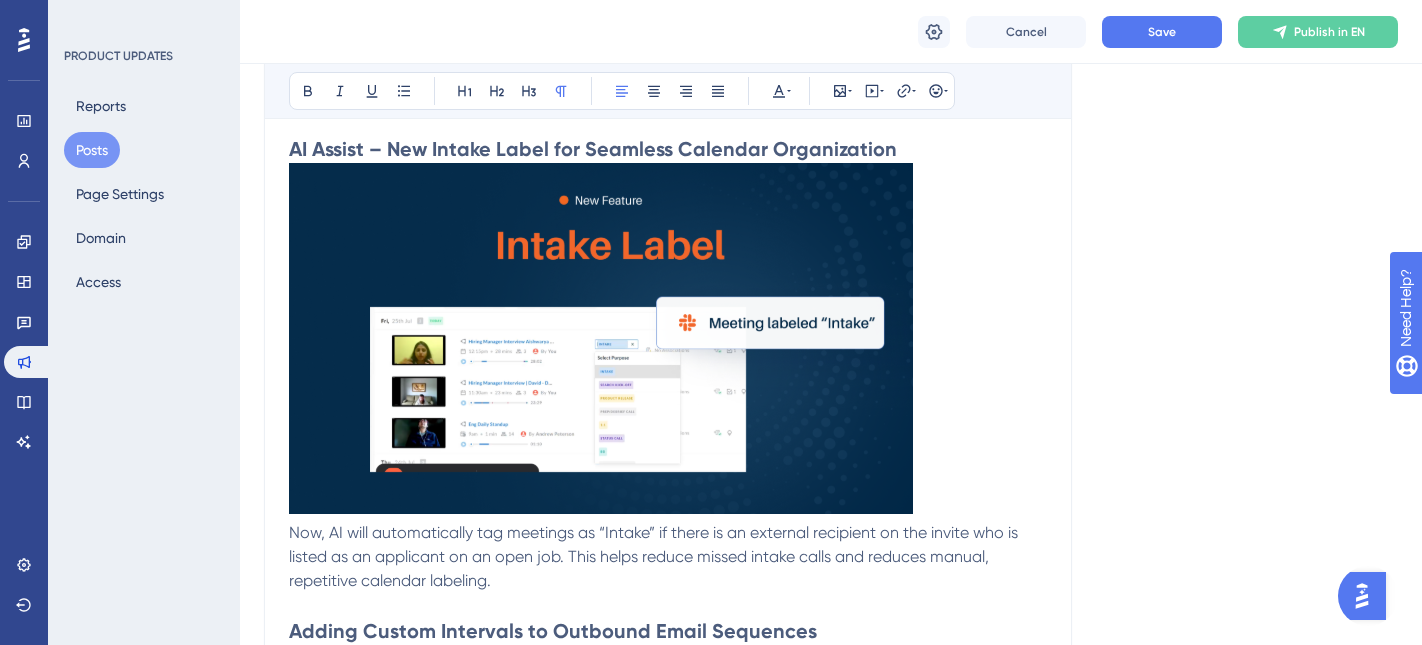 click at bounding box center [601, 338] 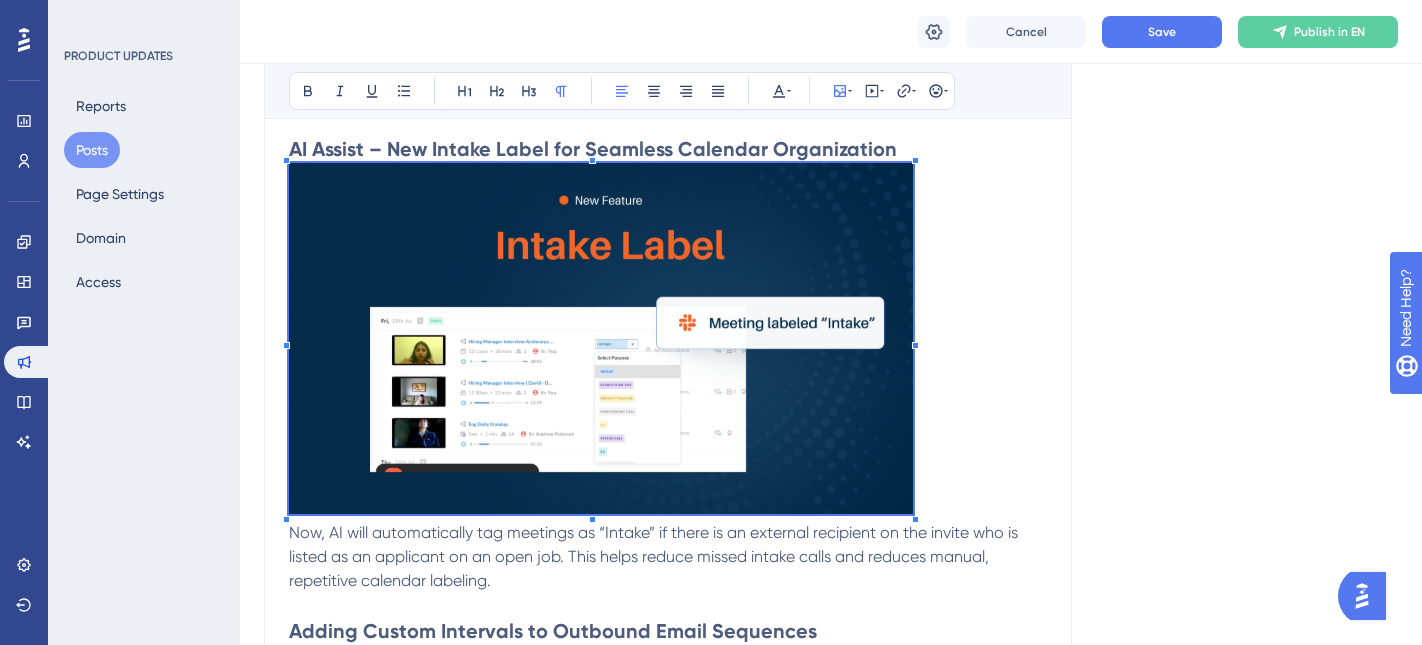 click at bounding box center (601, 338) 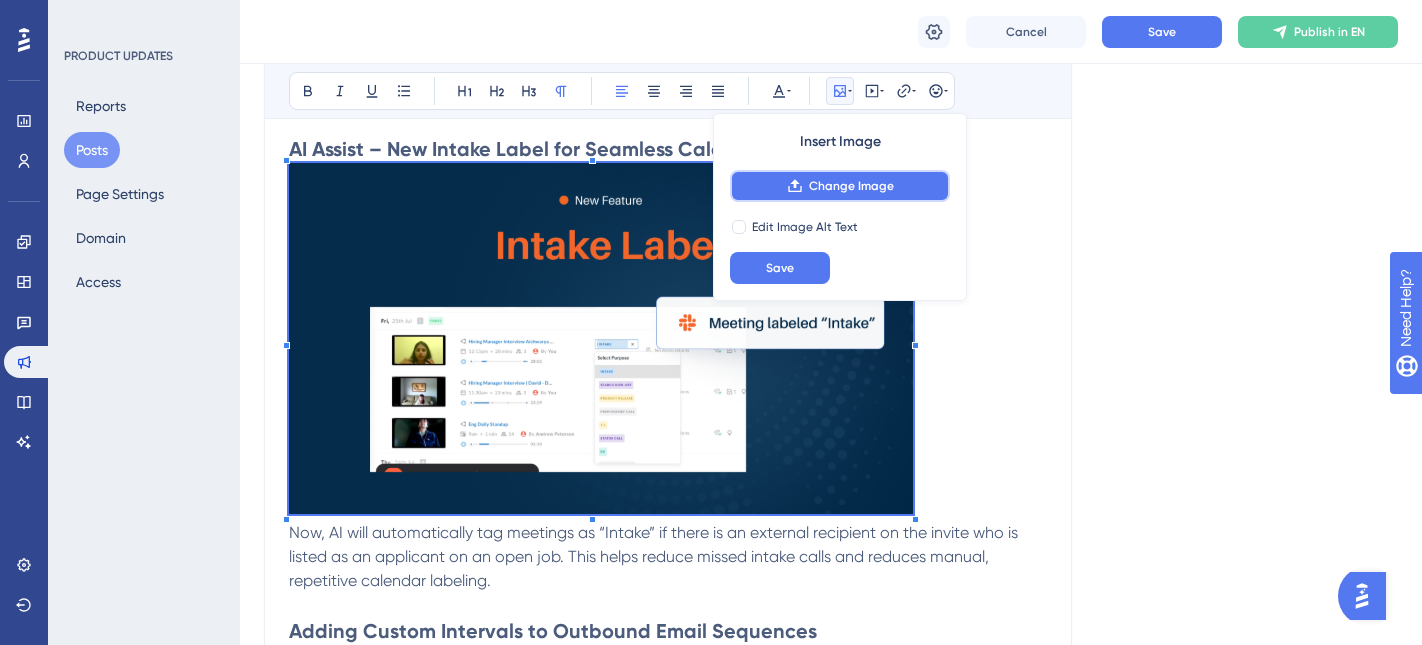 click on "Change Image" at bounding box center (851, 186) 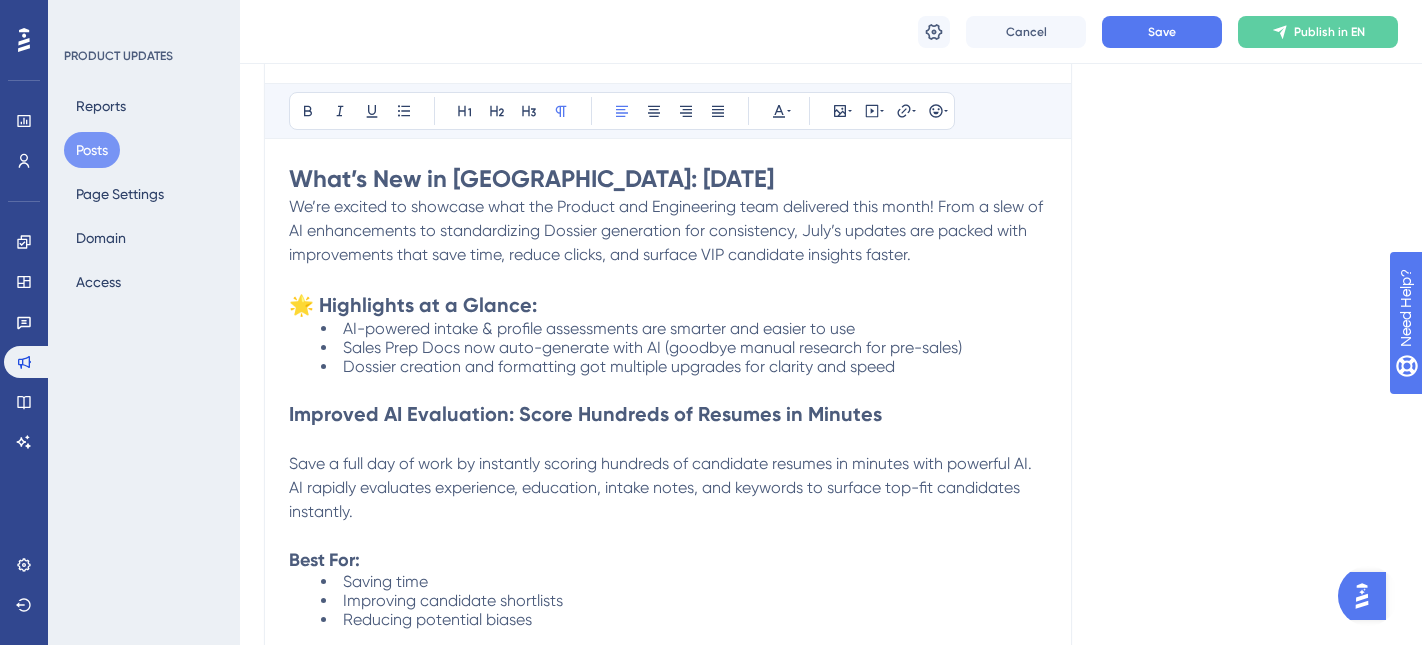 scroll, scrollTop: 456, scrollLeft: 0, axis: vertical 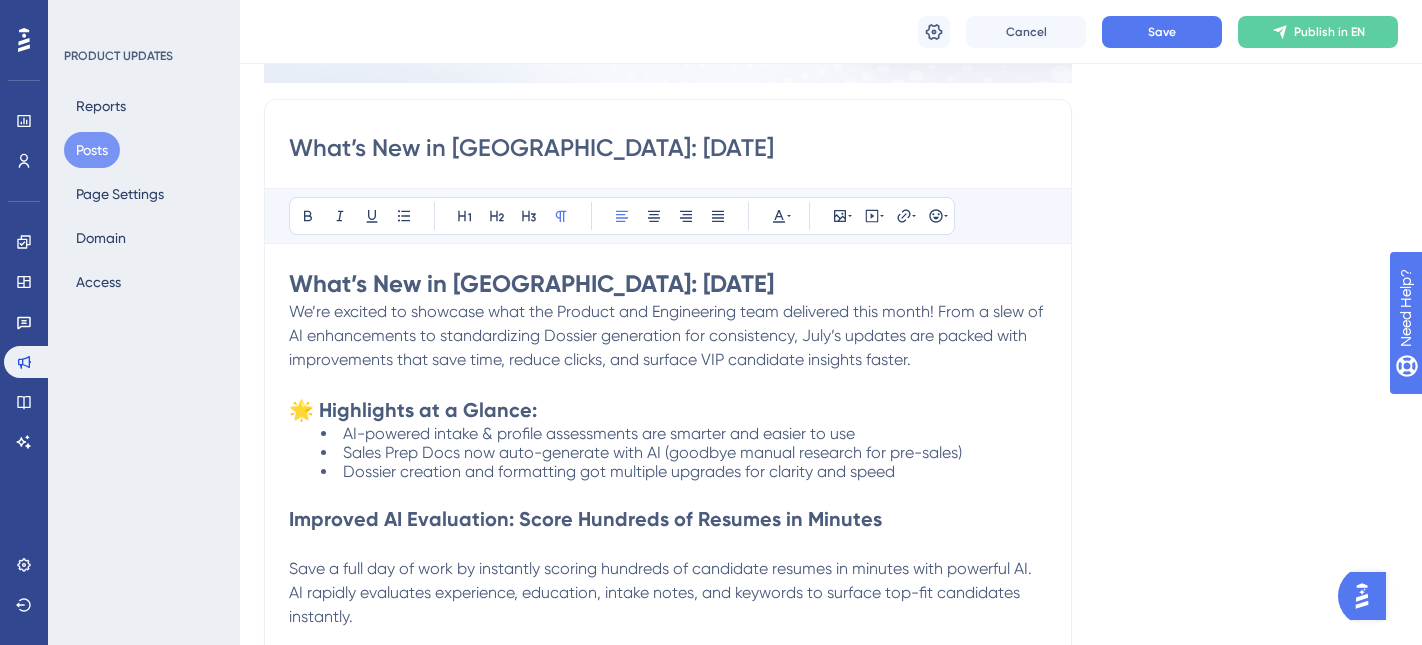click at bounding box center (668, 384) 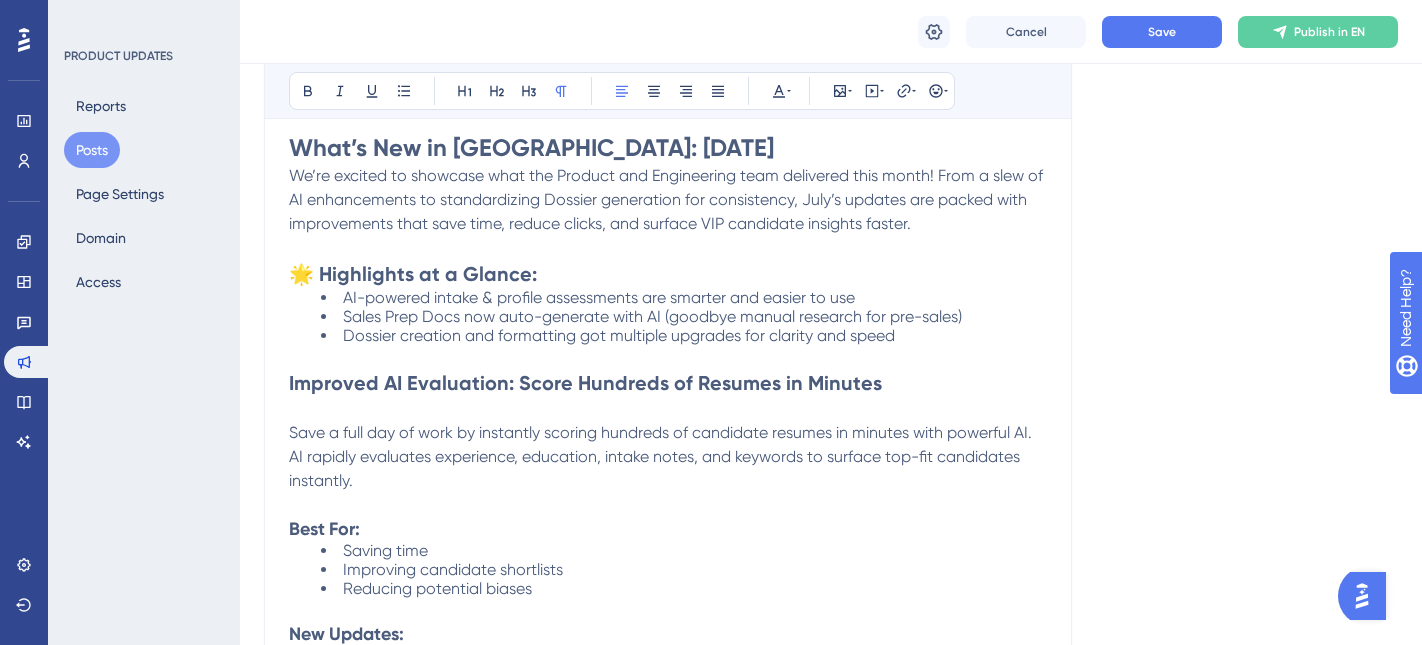 scroll, scrollTop: 606, scrollLeft: 0, axis: vertical 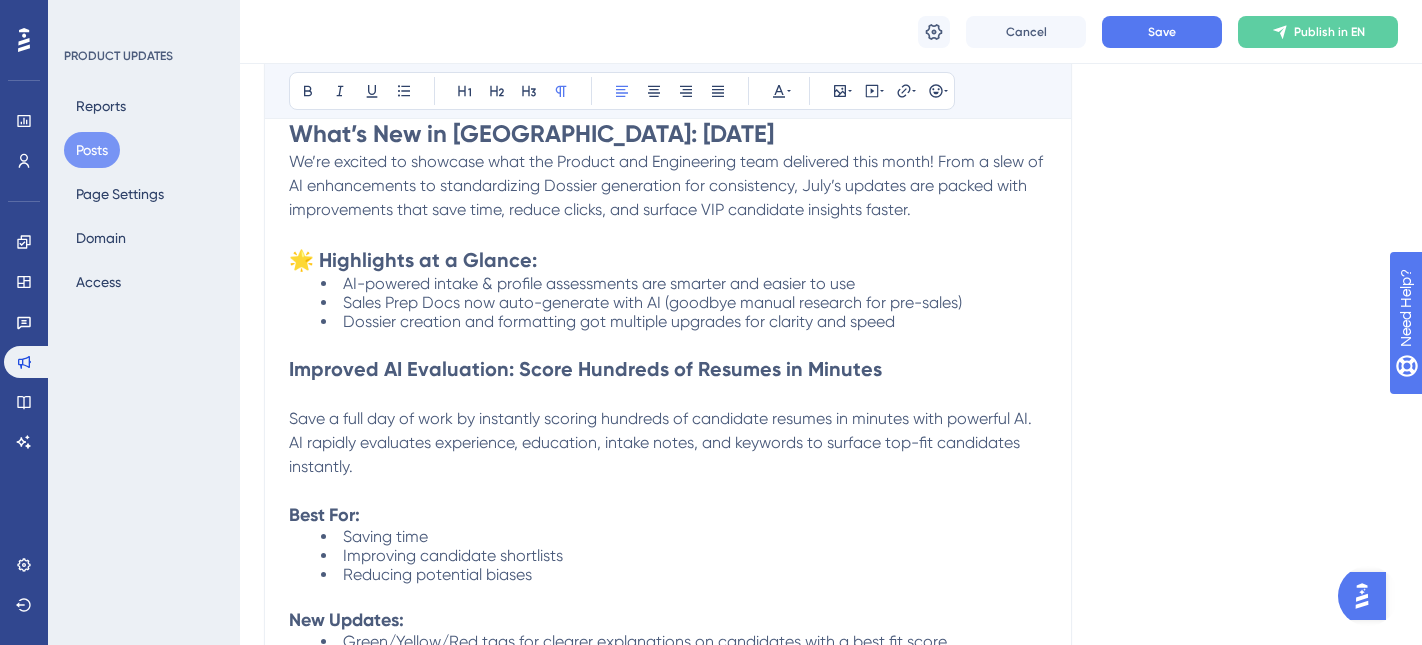 click at bounding box center (668, 395) 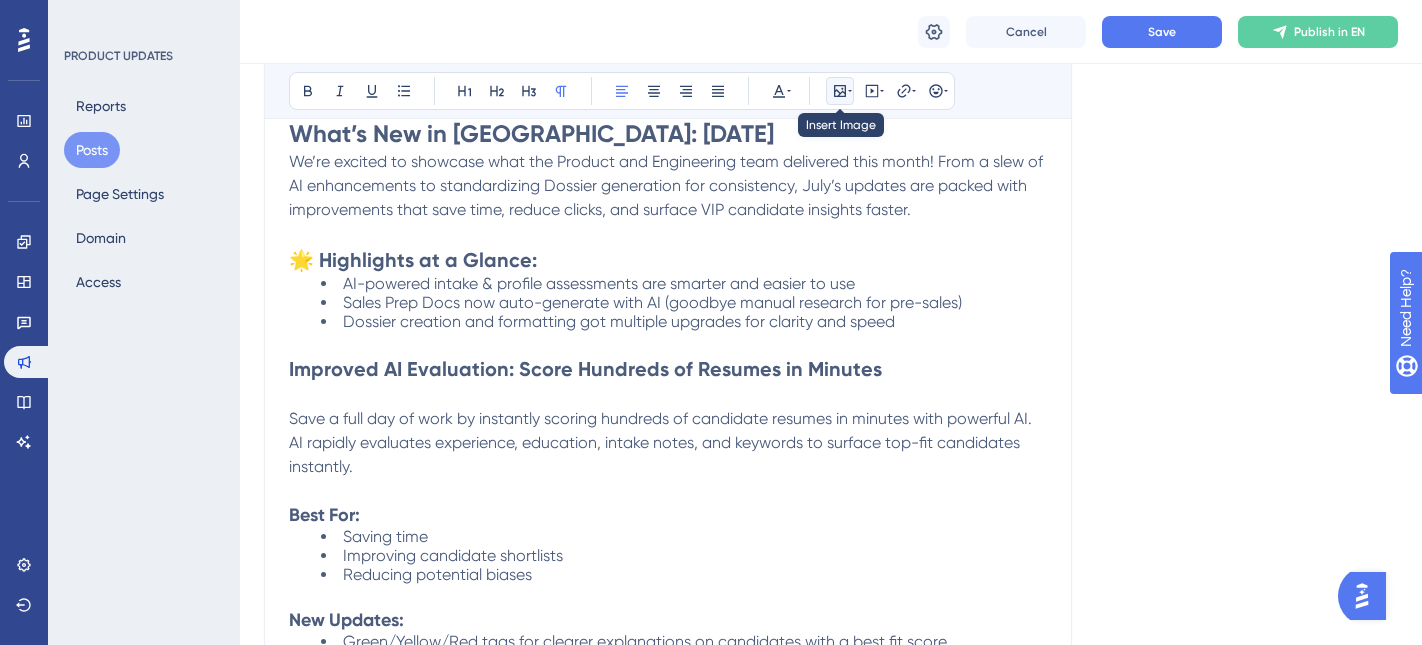 click 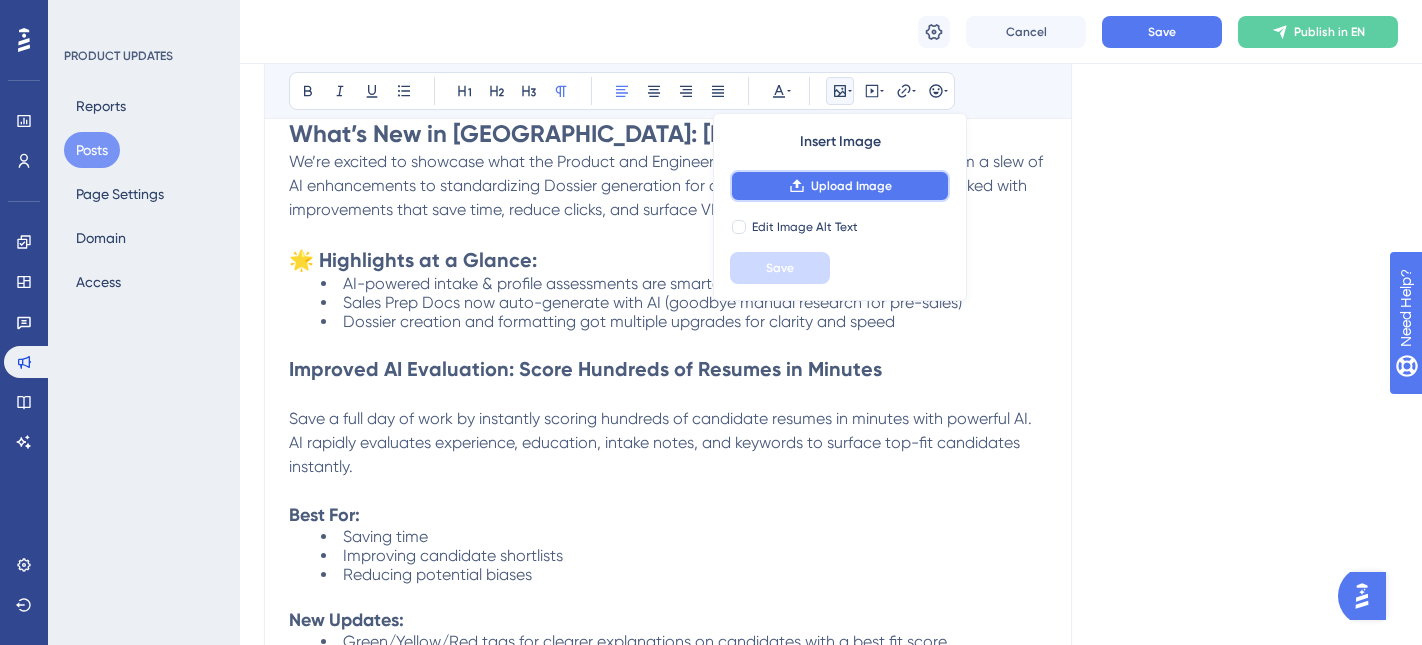 click on "Upload Image" at bounding box center (851, 186) 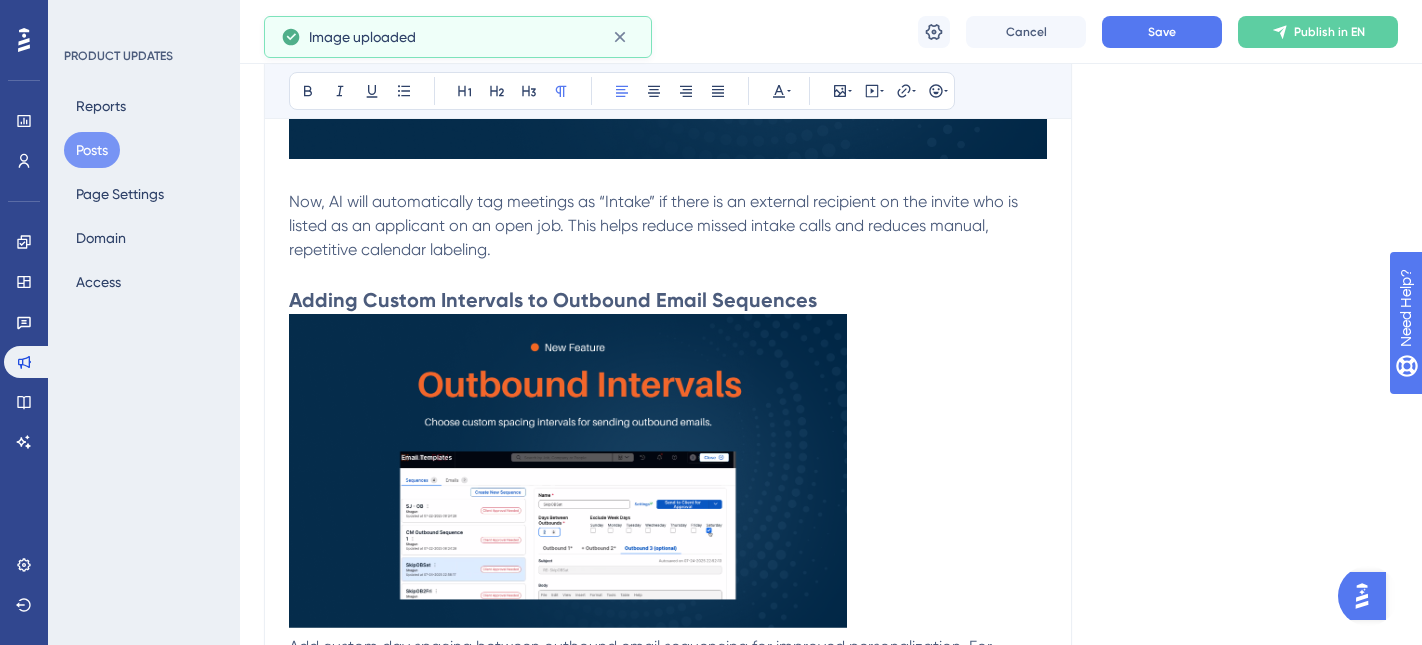 scroll, scrollTop: 2319, scrollLeft: 0, axis: vertical 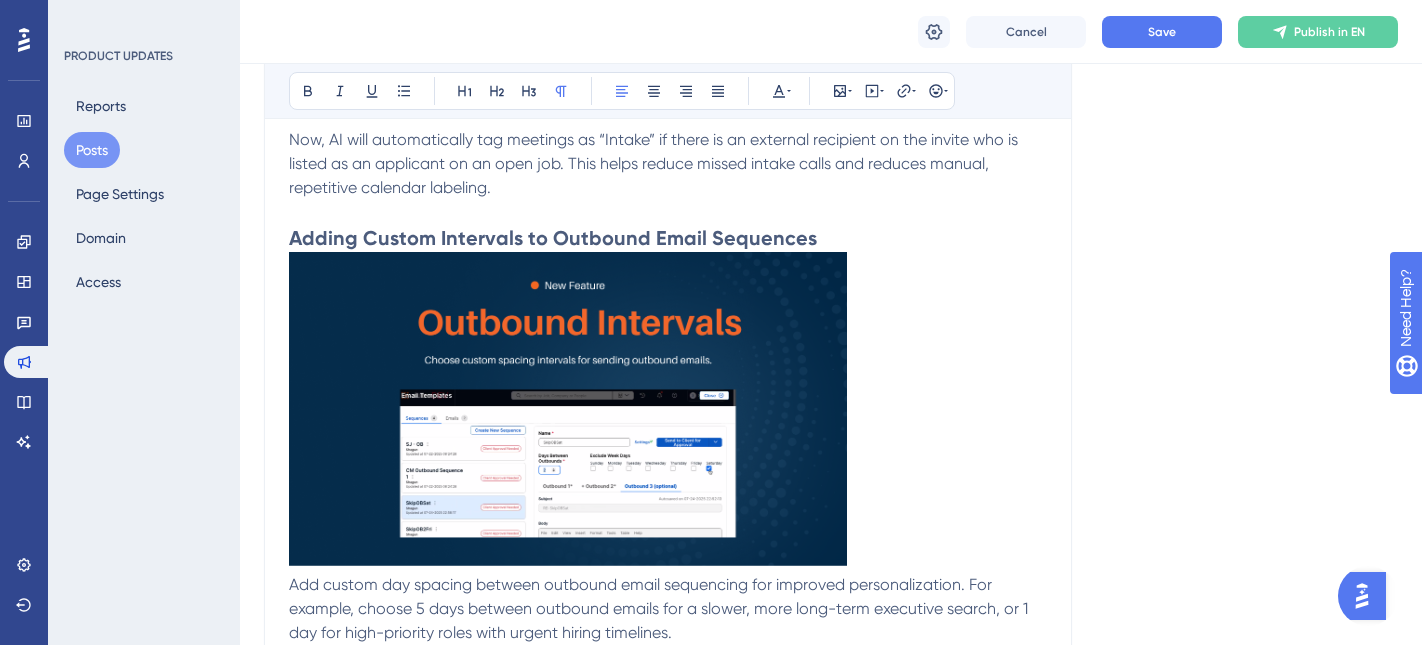 click on "Add custom day spacing between outbound email sequencing for improved personalization. For example, choose 5 days between outbound emails for a slower, more long-term executive search, or 1 day for high-priority roles with urgent hiring timelines." at bounding box center (668, 609) 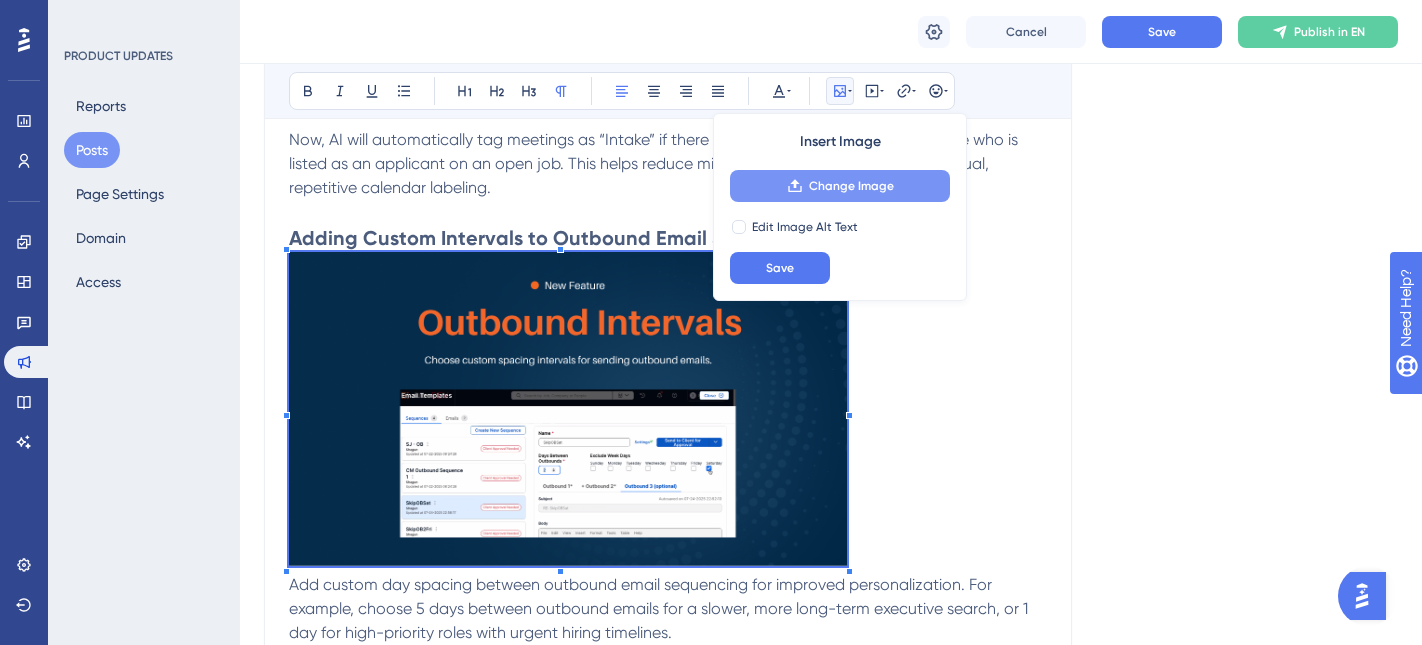 click on "Change Image" at bounding box center (851, 186) 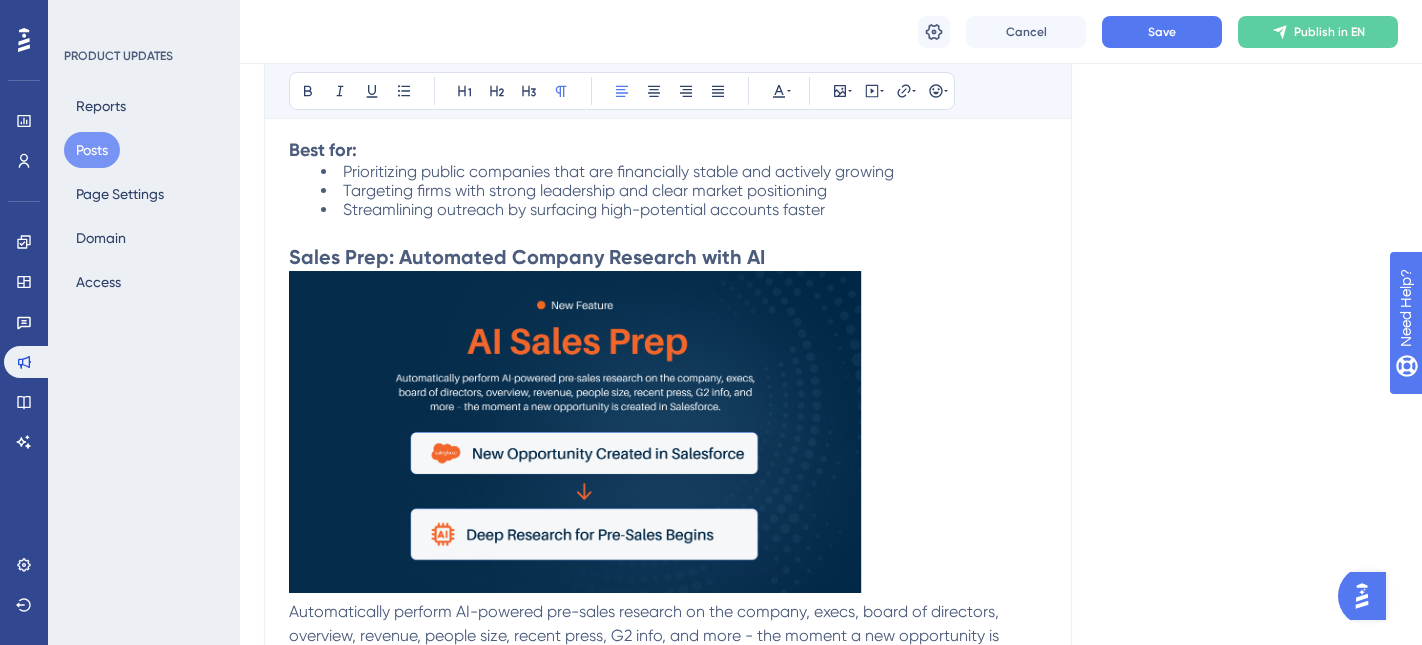 scroll, scrollTop: 3344, scrollLeft: 0, axis: vertical 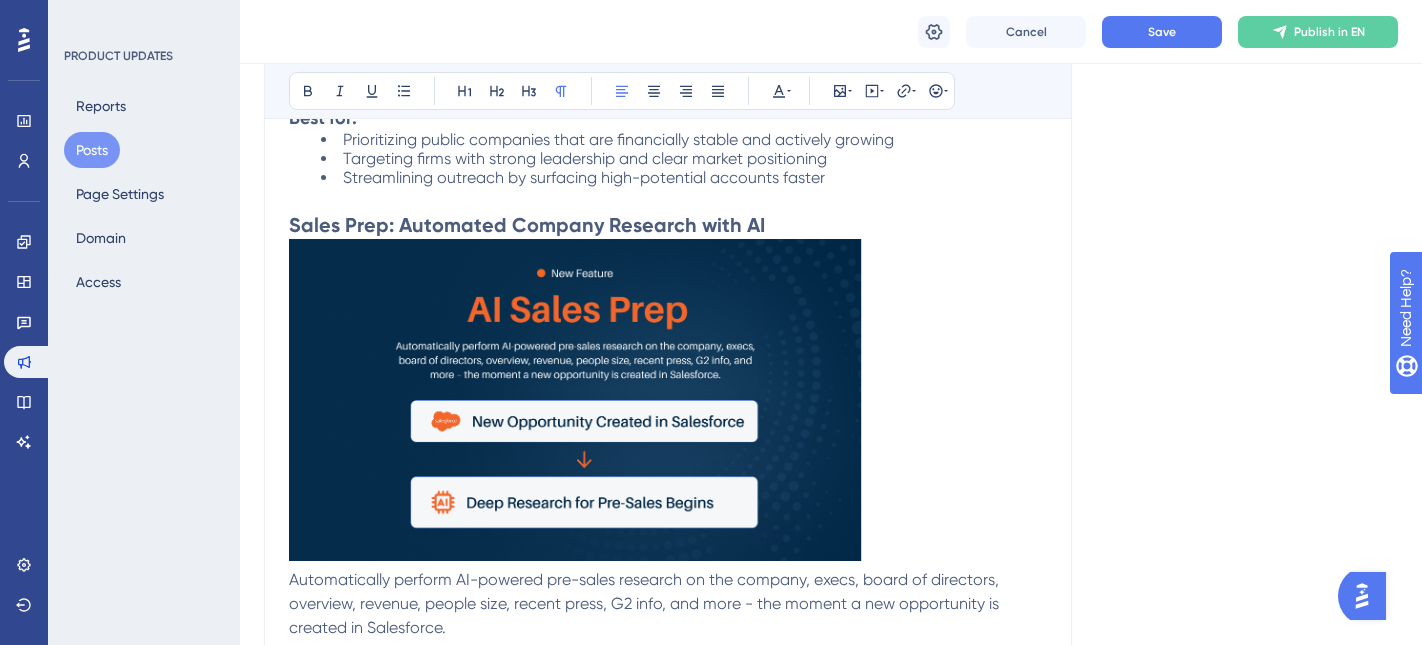 click at bounding box center [575, 400] 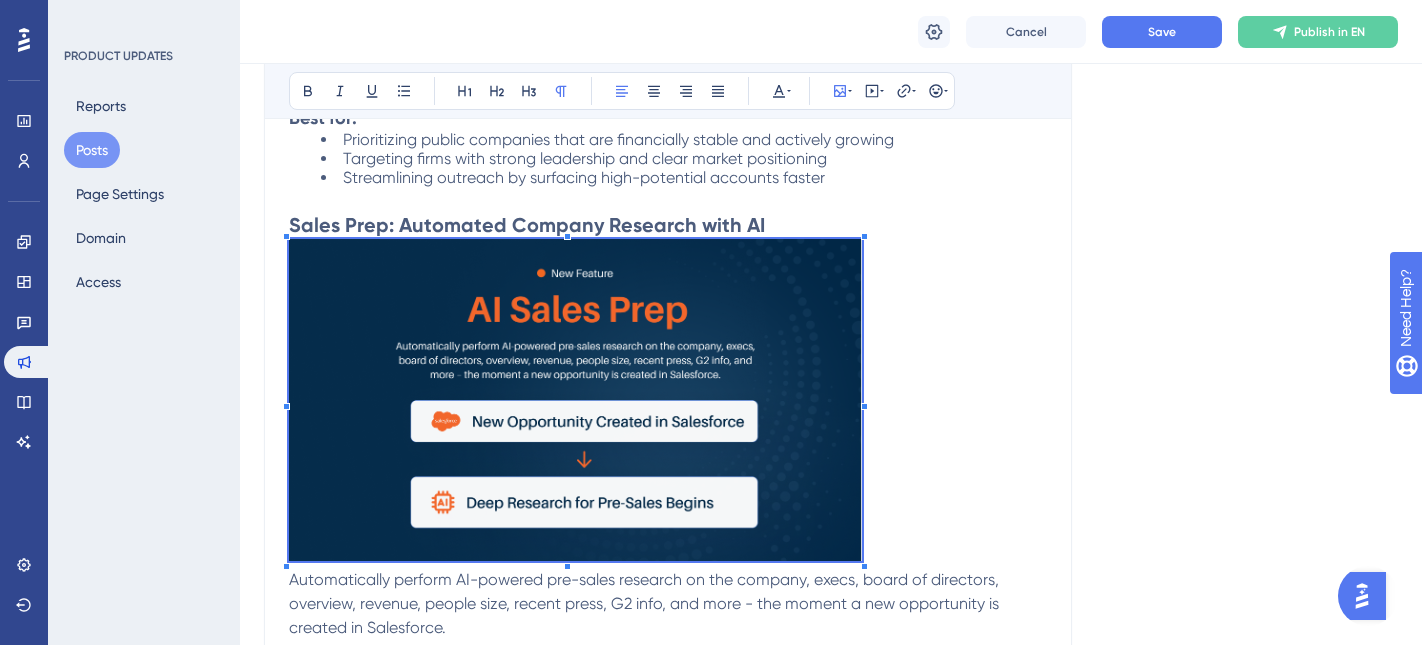 click at bounding box center [575, 400] 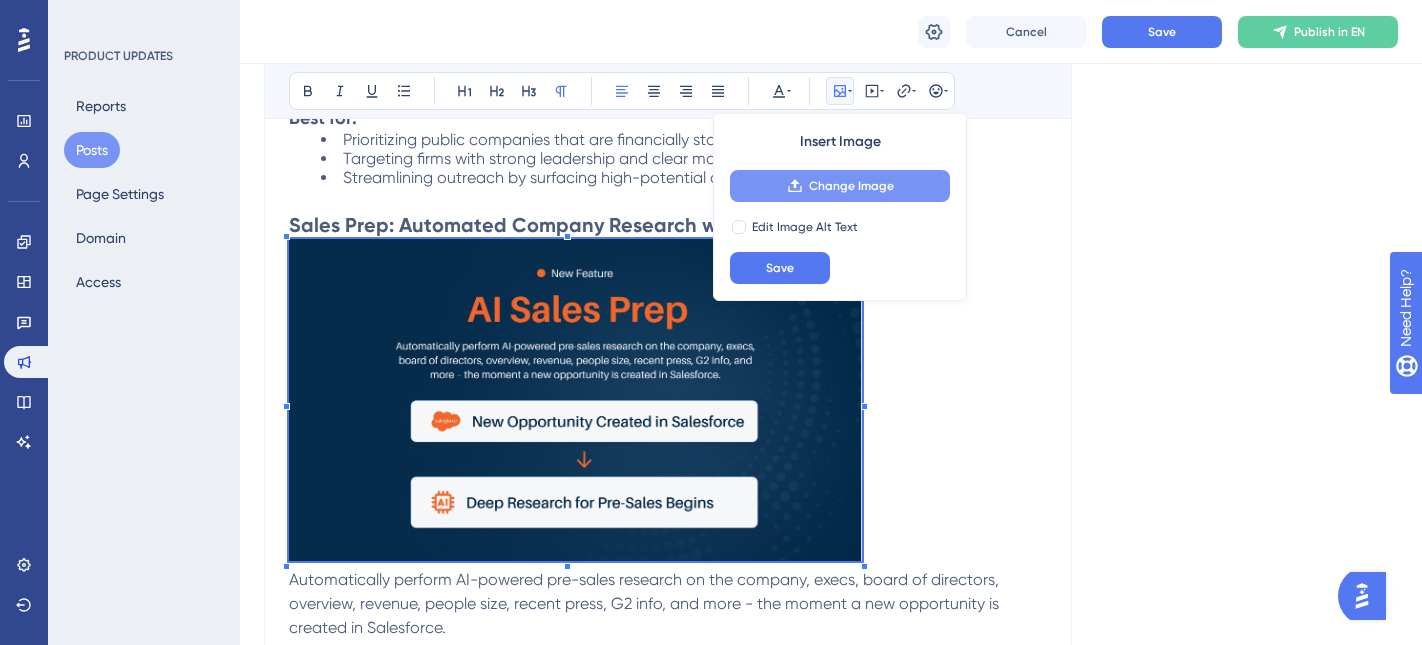 click 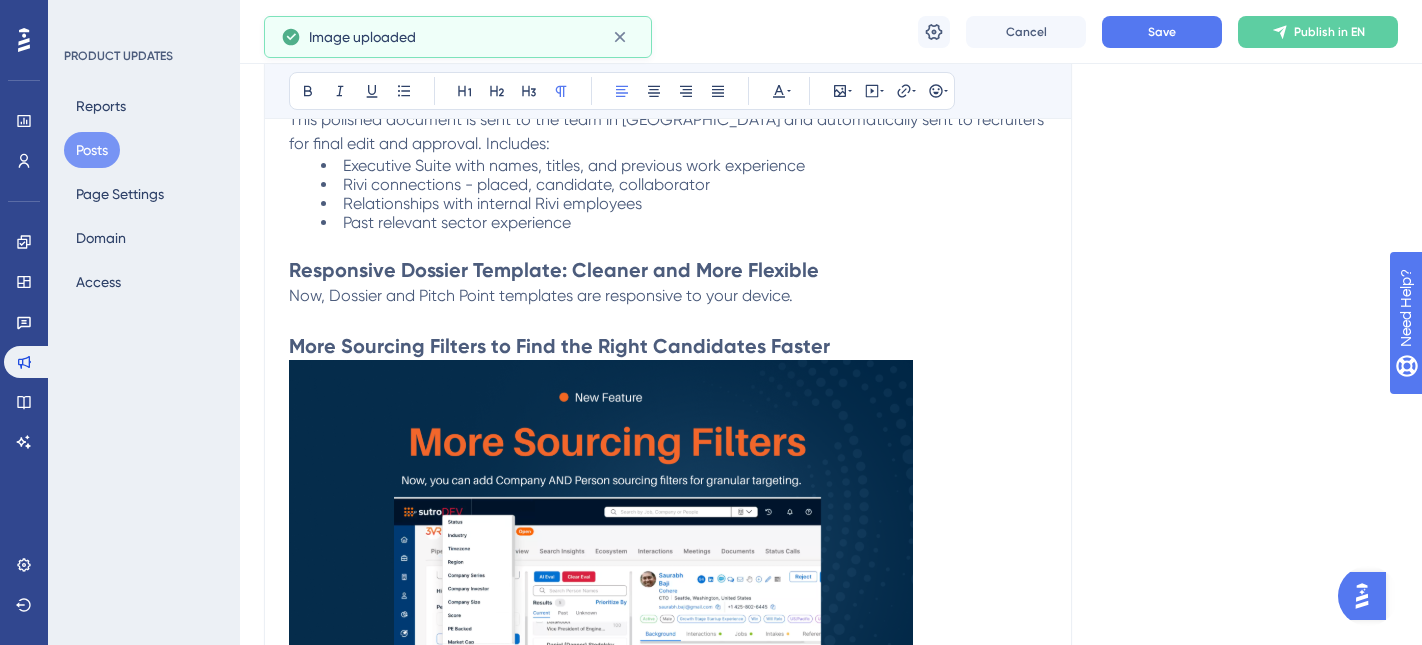 scroll, scrollTop: 4142, scrollLeft: 0, axis: vertical 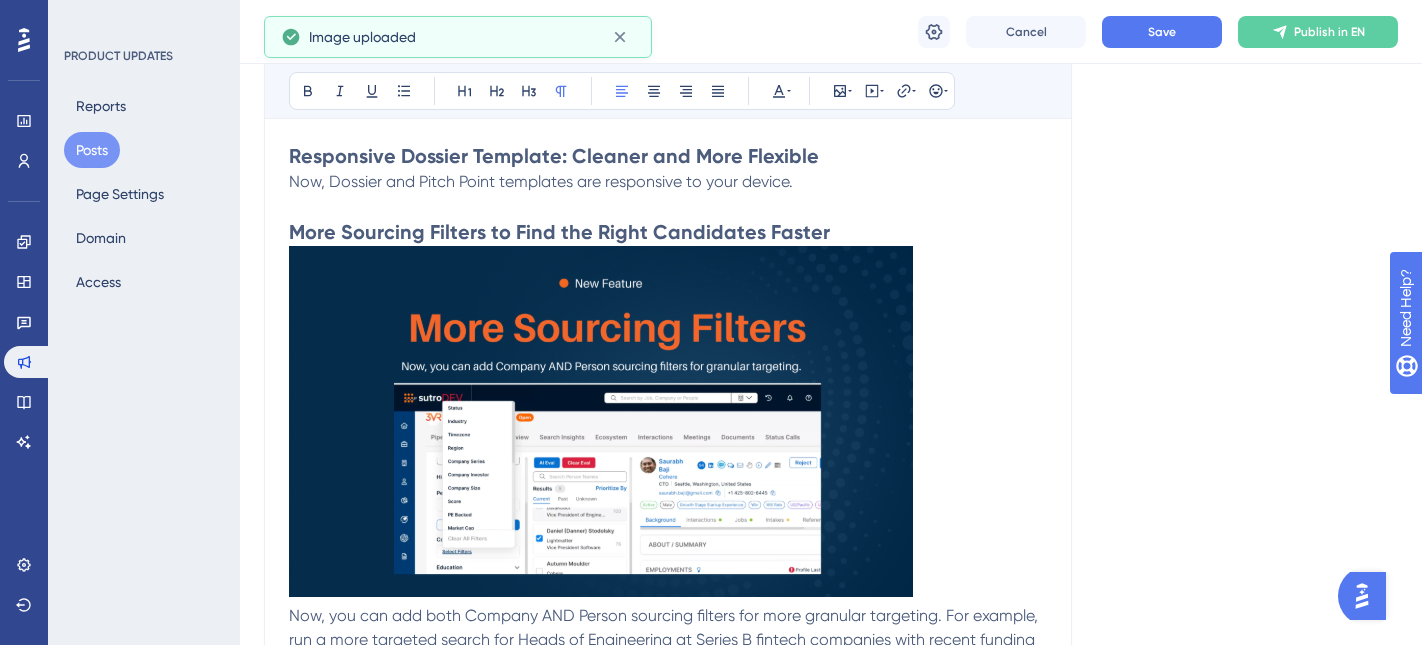 click at bounding box center [601, 421] 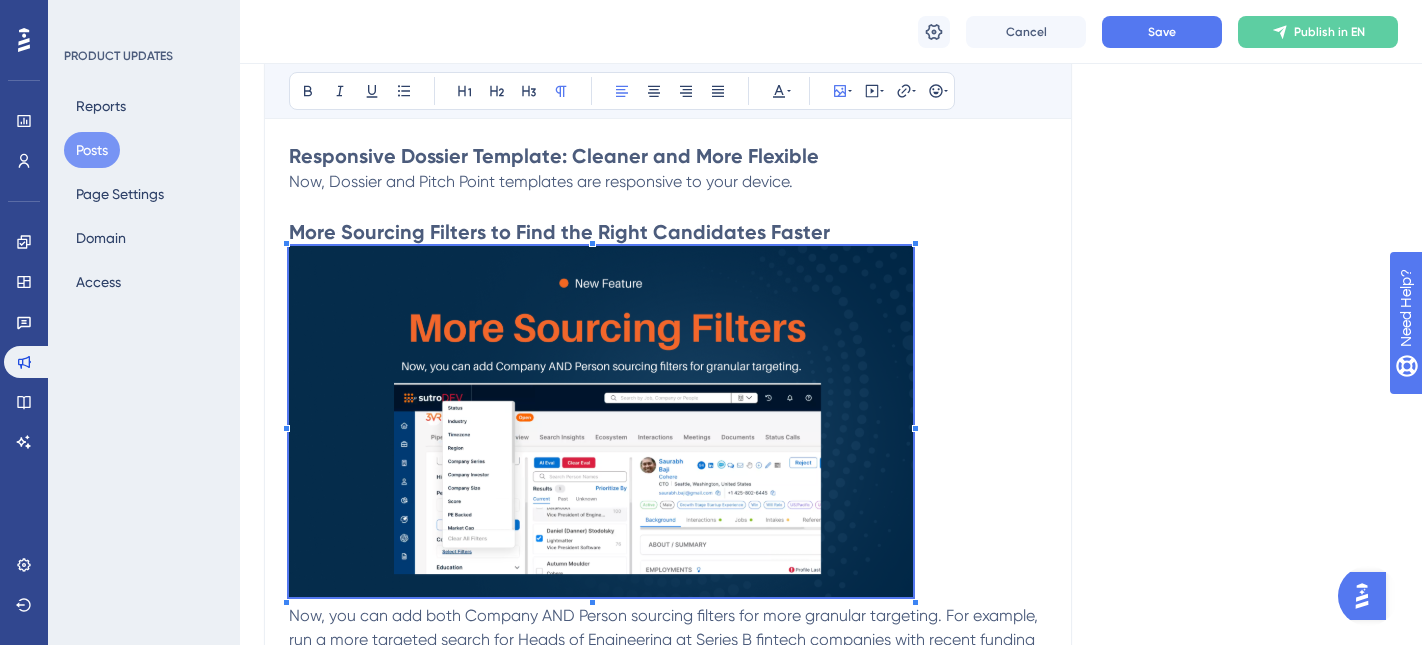 click at bounding box center [601, 421] 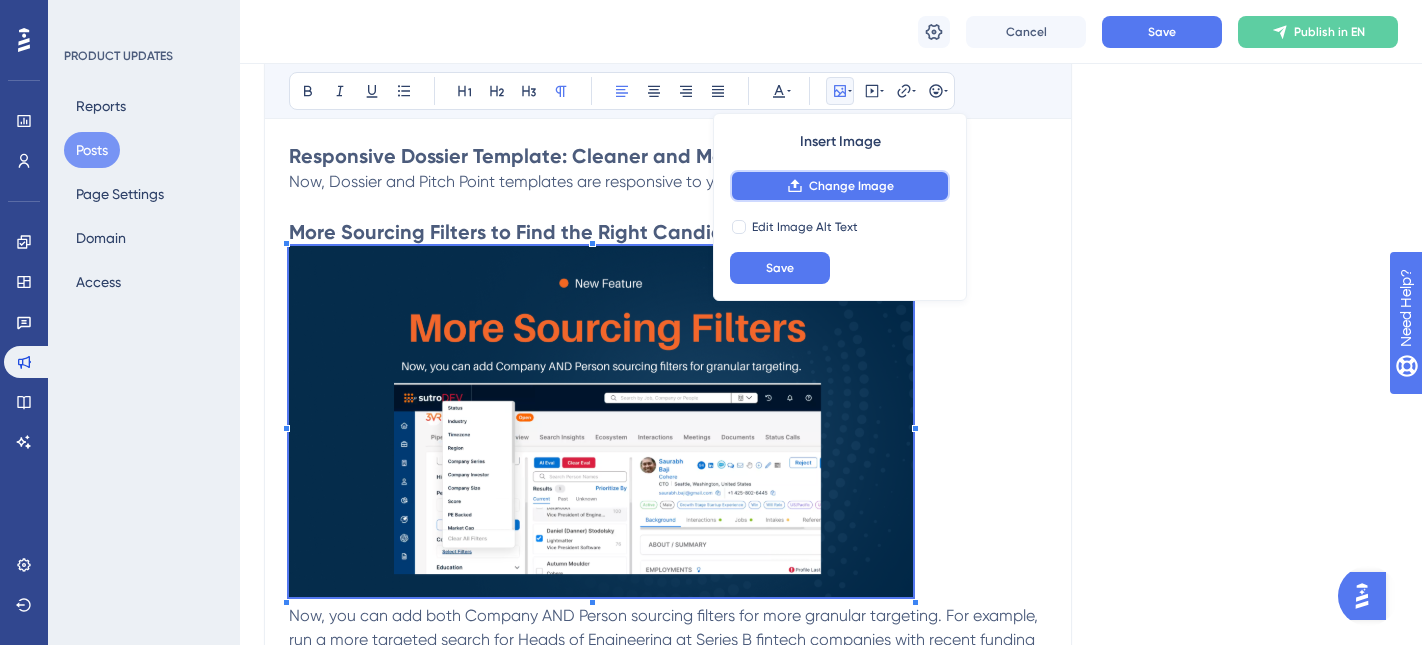 click on "Change Image" at bounding box center (851, 186) 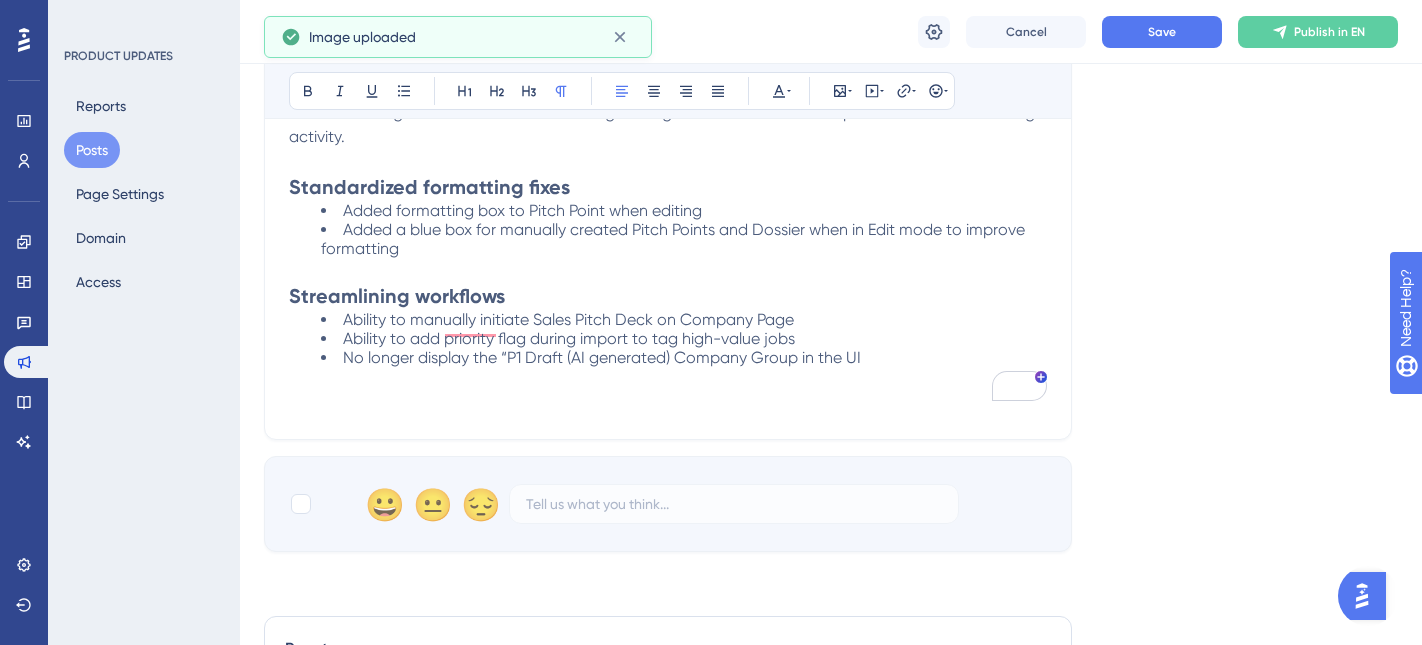 scroll, scrollTop: 4760, scrollLeft: 0, axis: vertical 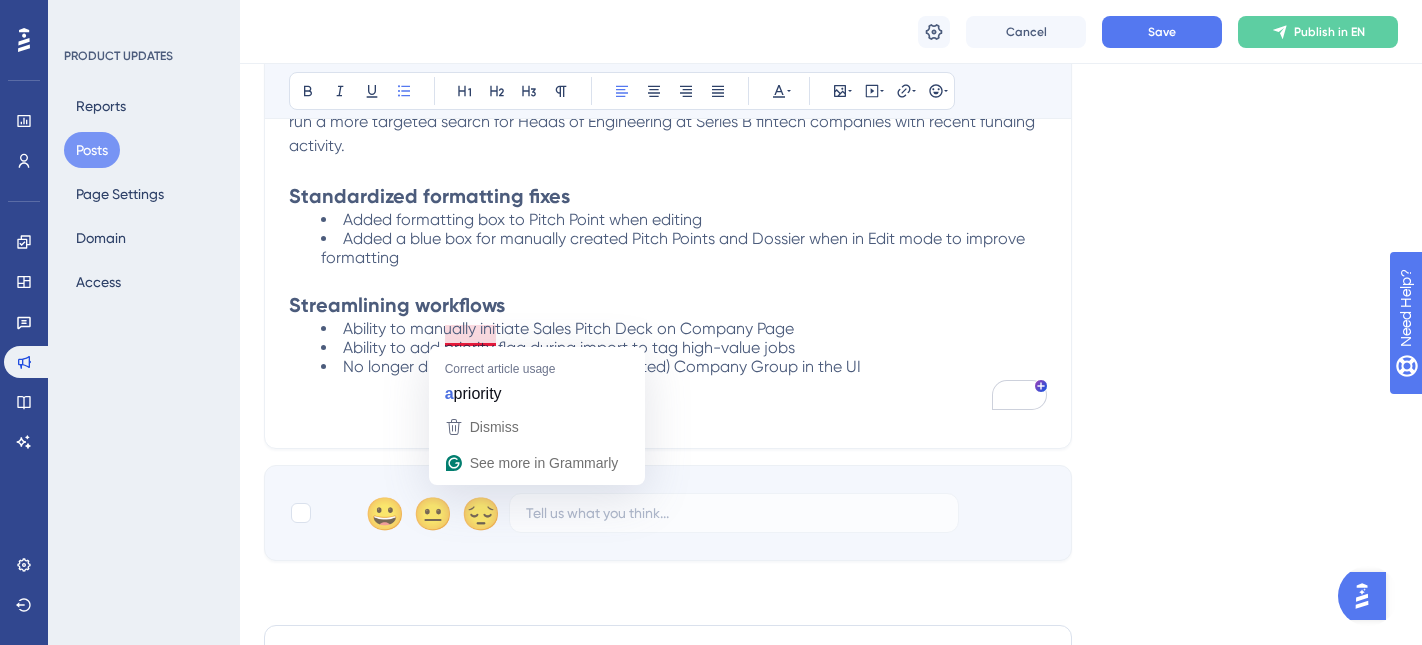 click on "Ability to add priority flag during import to tag high-value jobs" at bounding box center [569, 347] 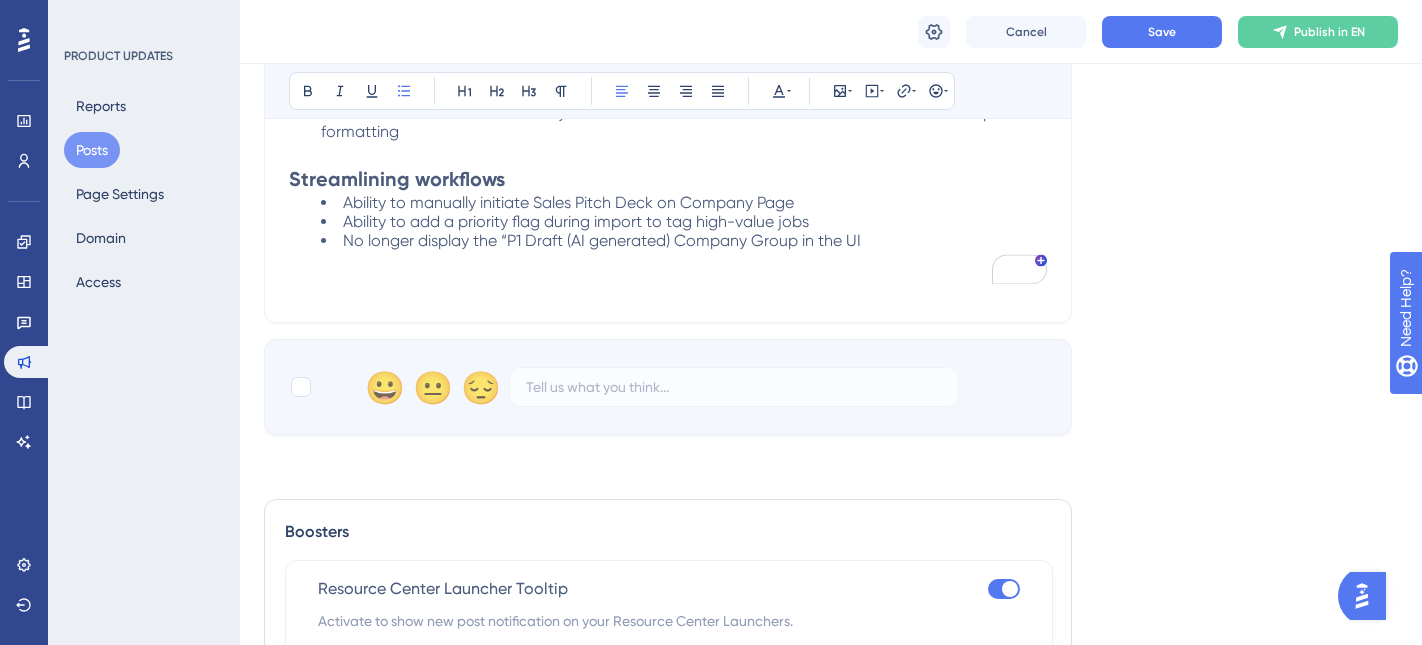 scroll, scrollTop: 4918, scrollLeft: 0, axis: vertical 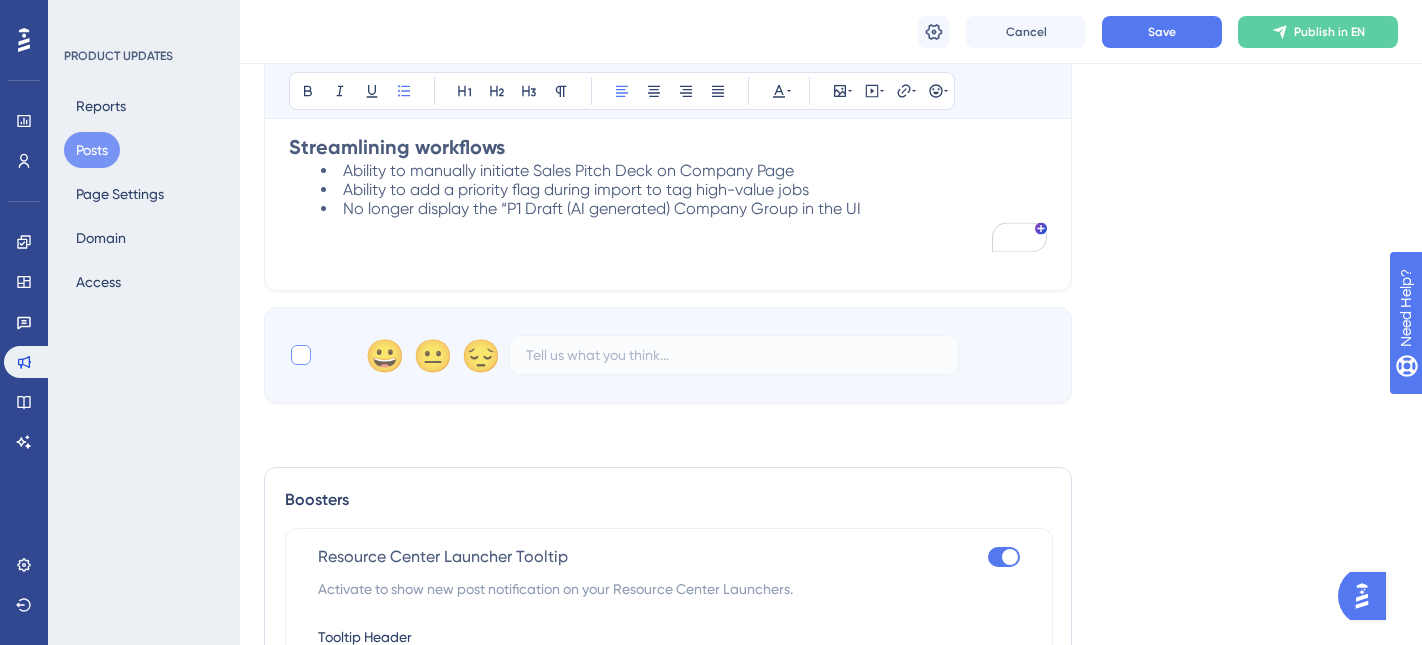 click at bounding box center [301, 355] 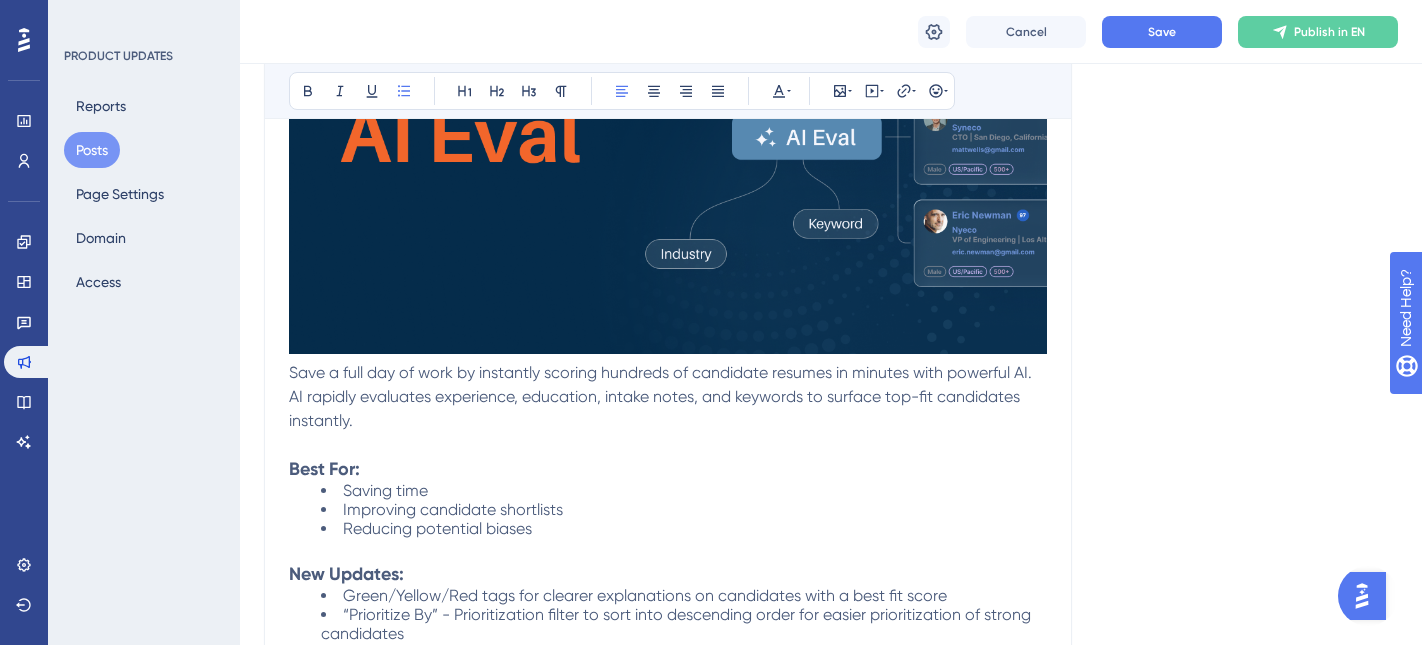 scroll, scrollTop: 1089, scrollLeft: 10, axis: both 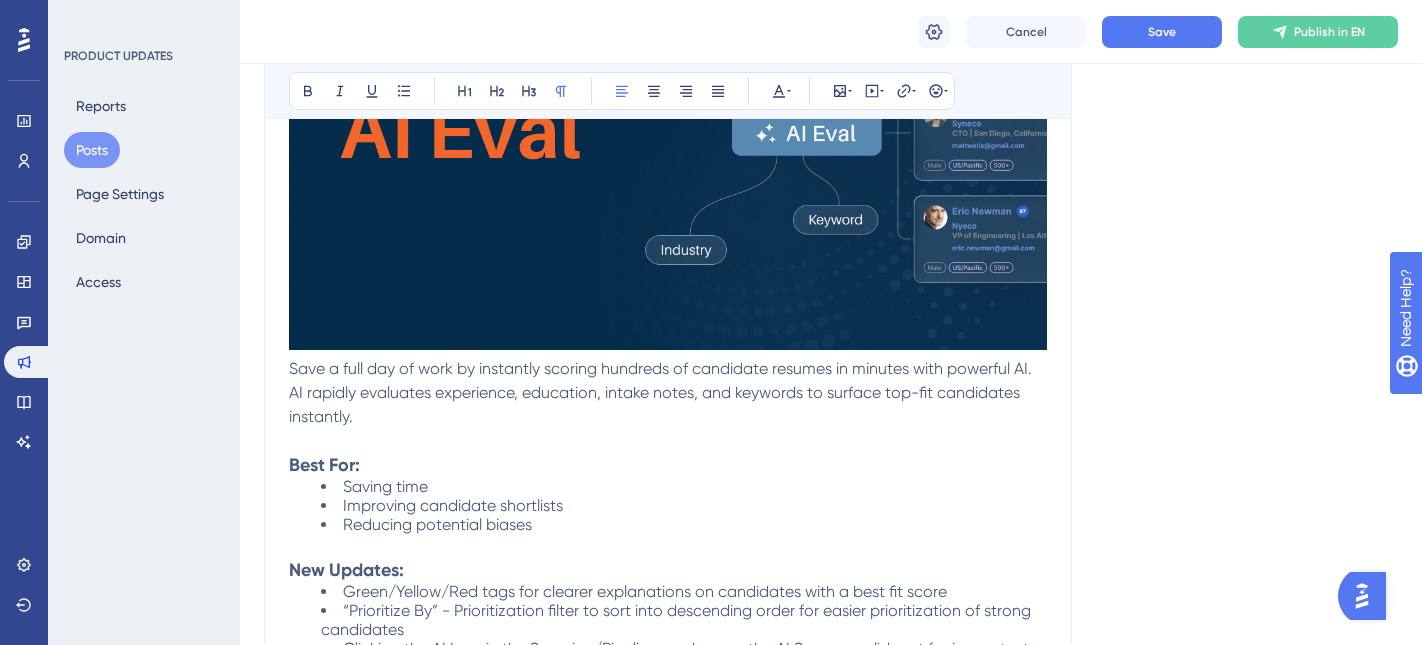 click on "Save a full day of work by instantly scoring hundreds of candidate resumes in minutes with powerful AI. AI rapidly evaluates experience, education, intake notes, and keywords to surface top-fit candidates instantly." at bounding box center (662, 392) 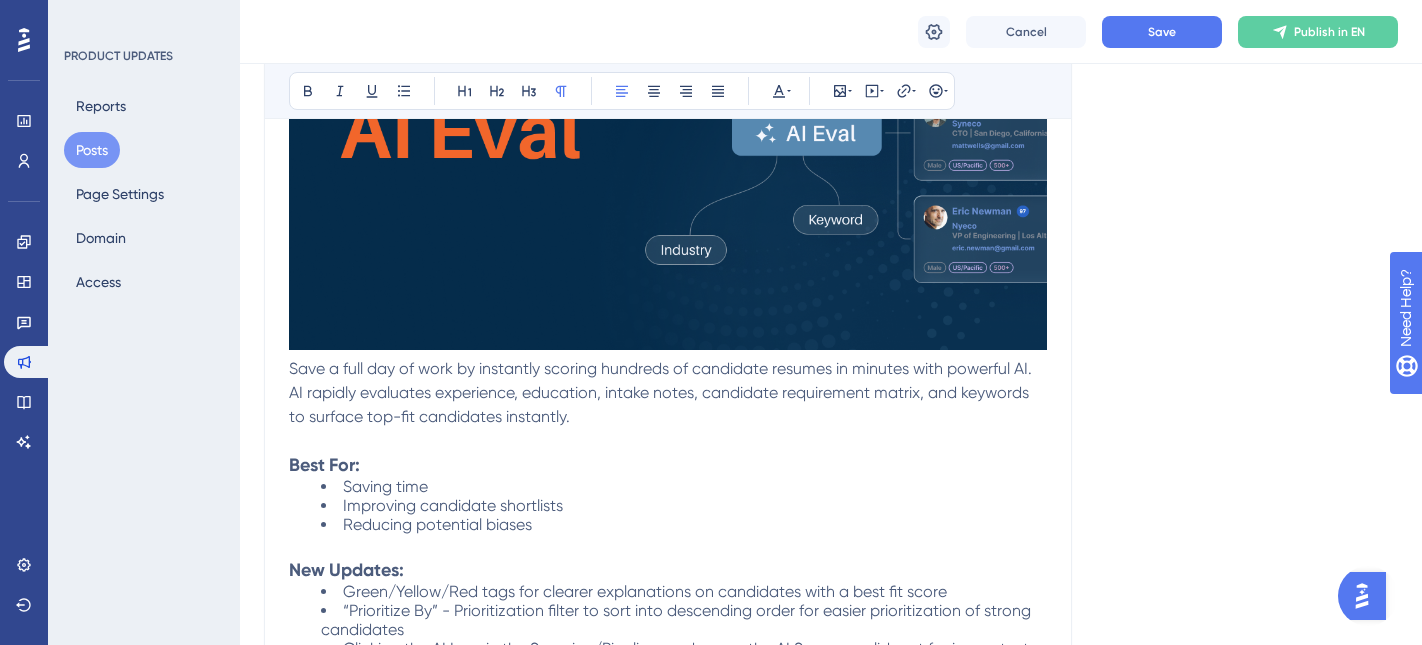 click on "Save a full day of work by instantly scoring hundreds of candidate resumes in minutes with powerful AI. AI rapidly evaluates experience, education, intake notes, candidate requirement matrix, and keywords to surface top-fit candidates instantly." at bounding box center (662, 392) 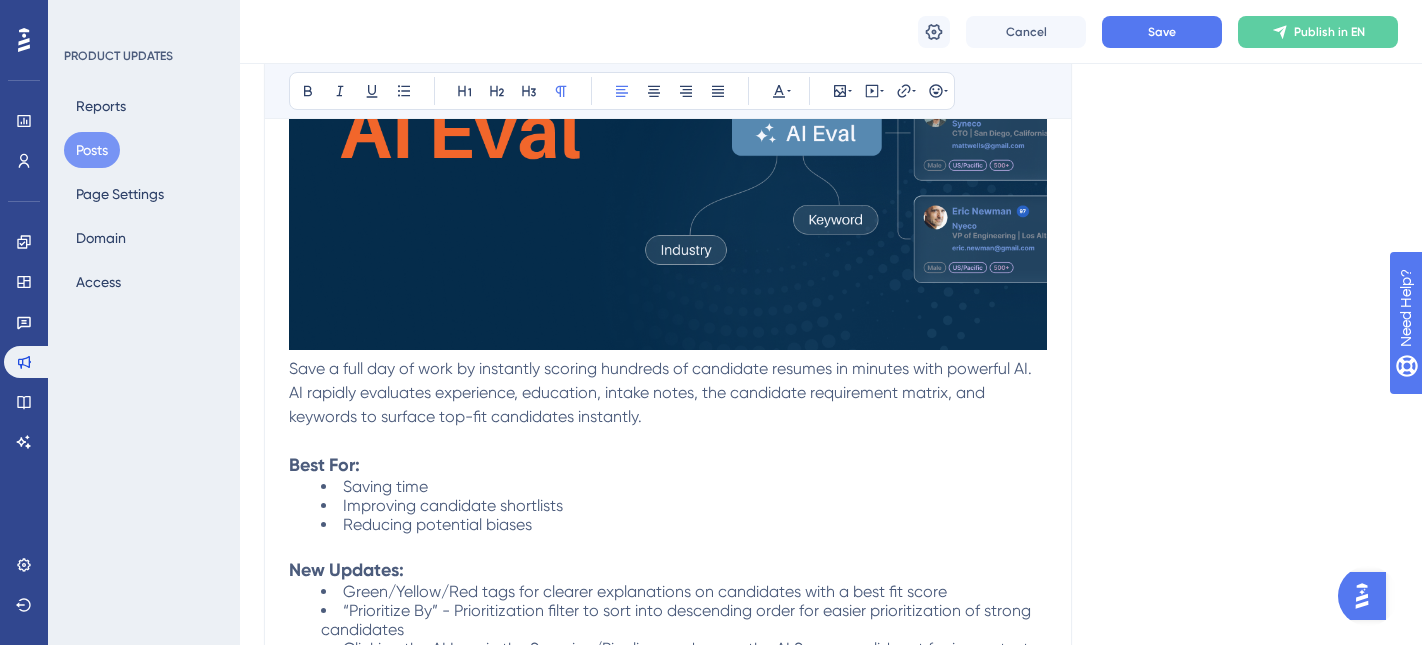 click on "Save a full day of work by instantly scoring hundreds of candidate resumes in minutes with powerful AI. AI rapidly evaluates experience, education, intake notes, the candidate requirement matrix, and keywords to surface top-fit candidates instantly." at bounding box center [662, 392] 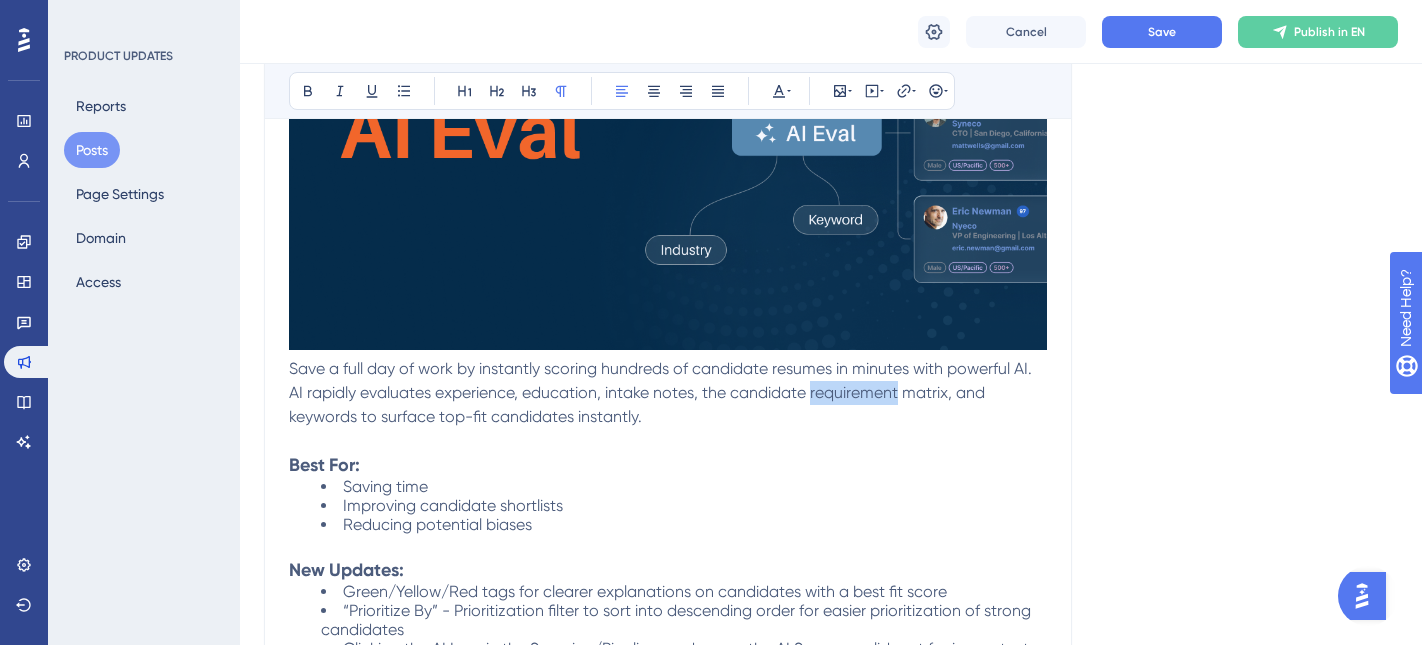 click on "Save a full day of work by instantly scoring hundreds of candidate resumes in minutes with powerful AI. AI rapidly evaluates experience, education, intake notes, the candidate requirement matrix, and keywords to surface top-fit candidates instantly." at bounding box center [662, 392] 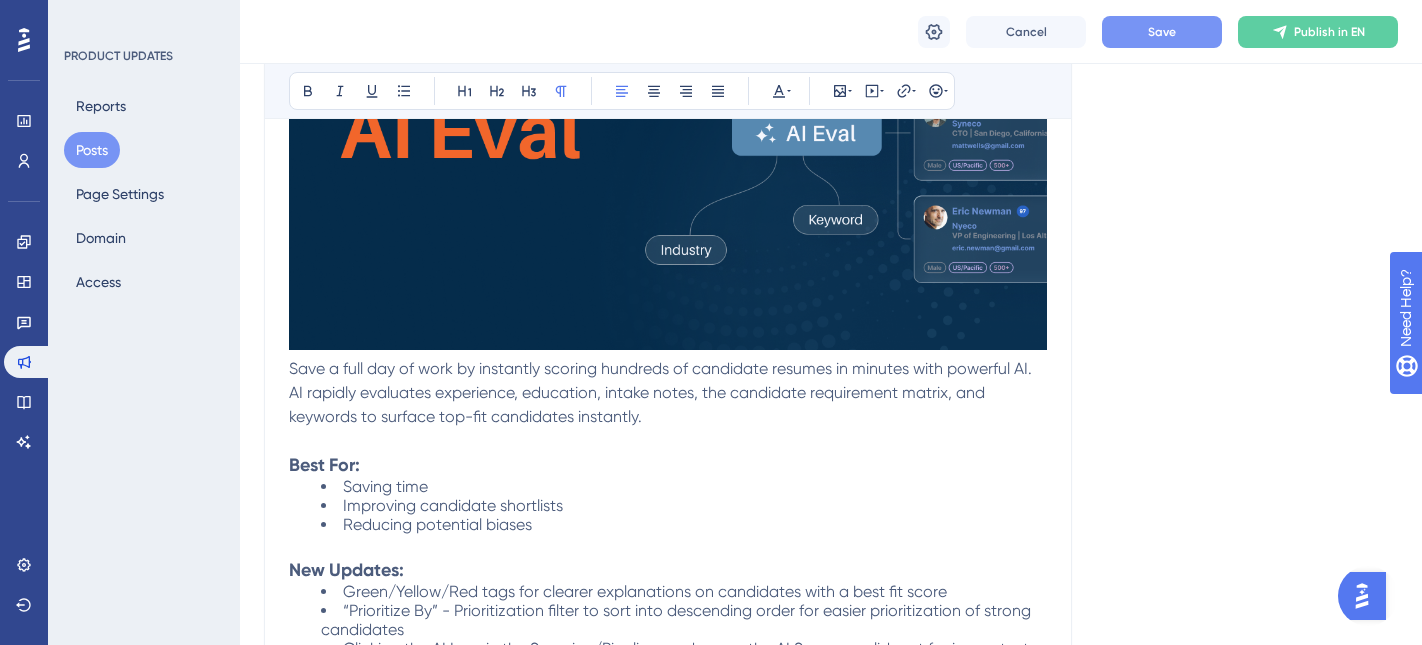 click on "Save" at bounding box center [1162, 32] 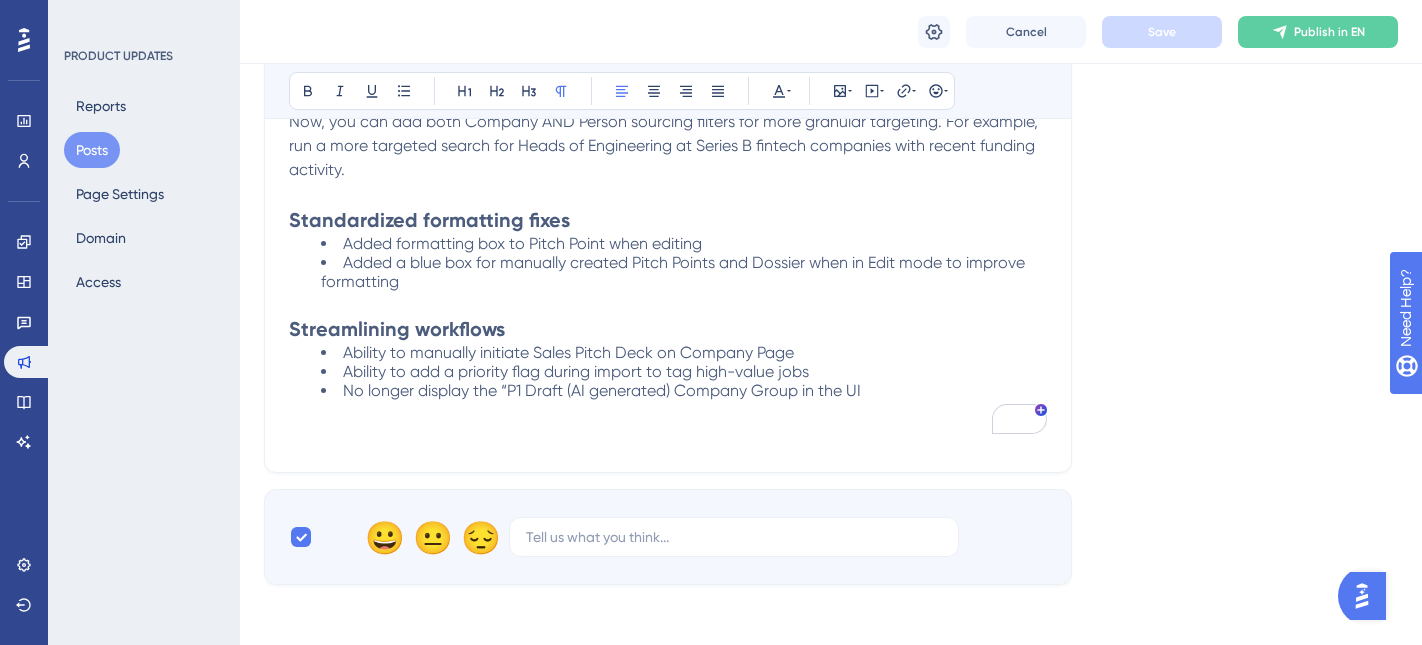 scroll, scrollTop: 4735, scrollLeft: 10, axis: both 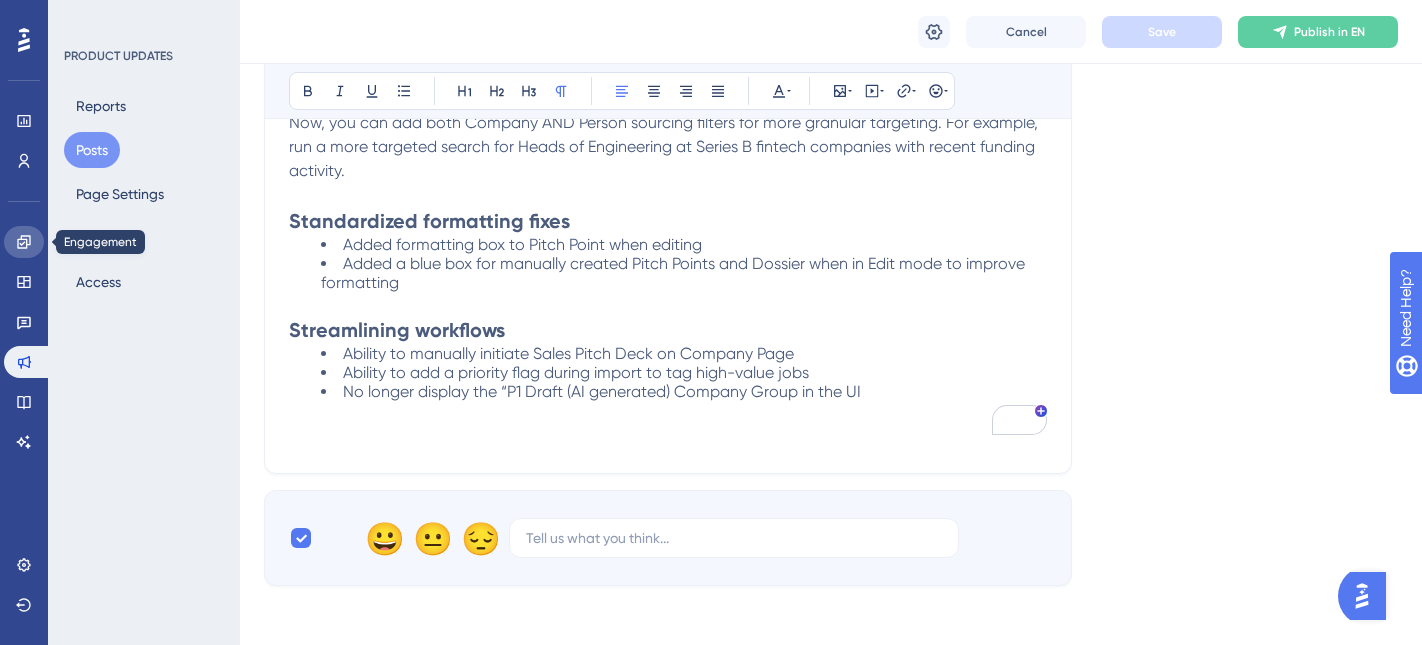 click 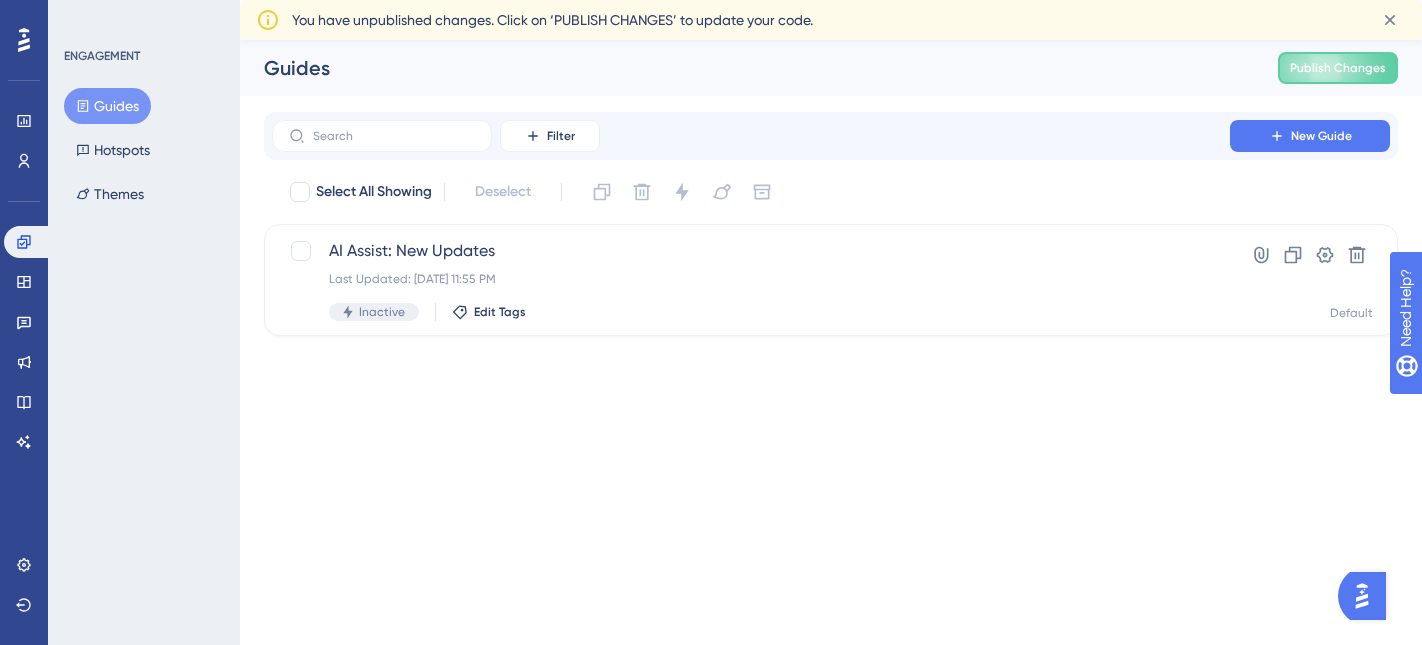 scroll, scrollTop: 0, scrollLeft: 0, axis: both 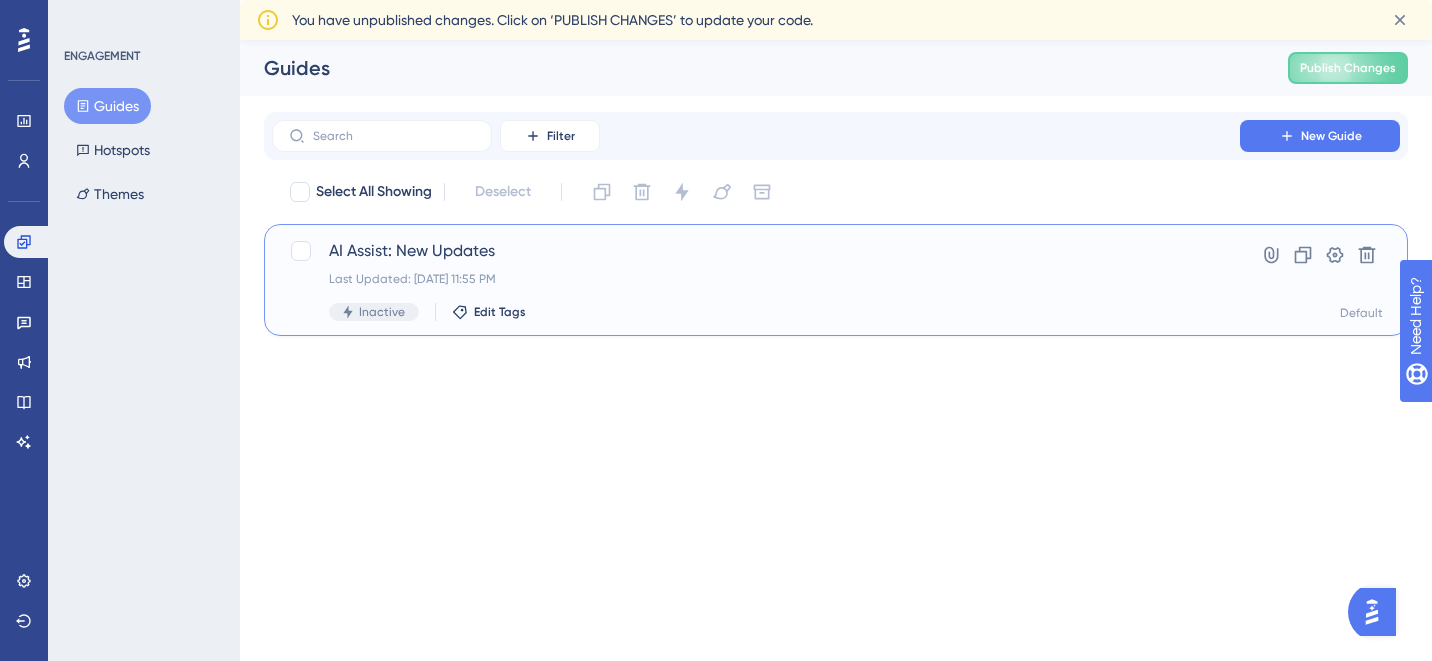 click on "AI Assist: New Updates" at bounding box center [756, 251] 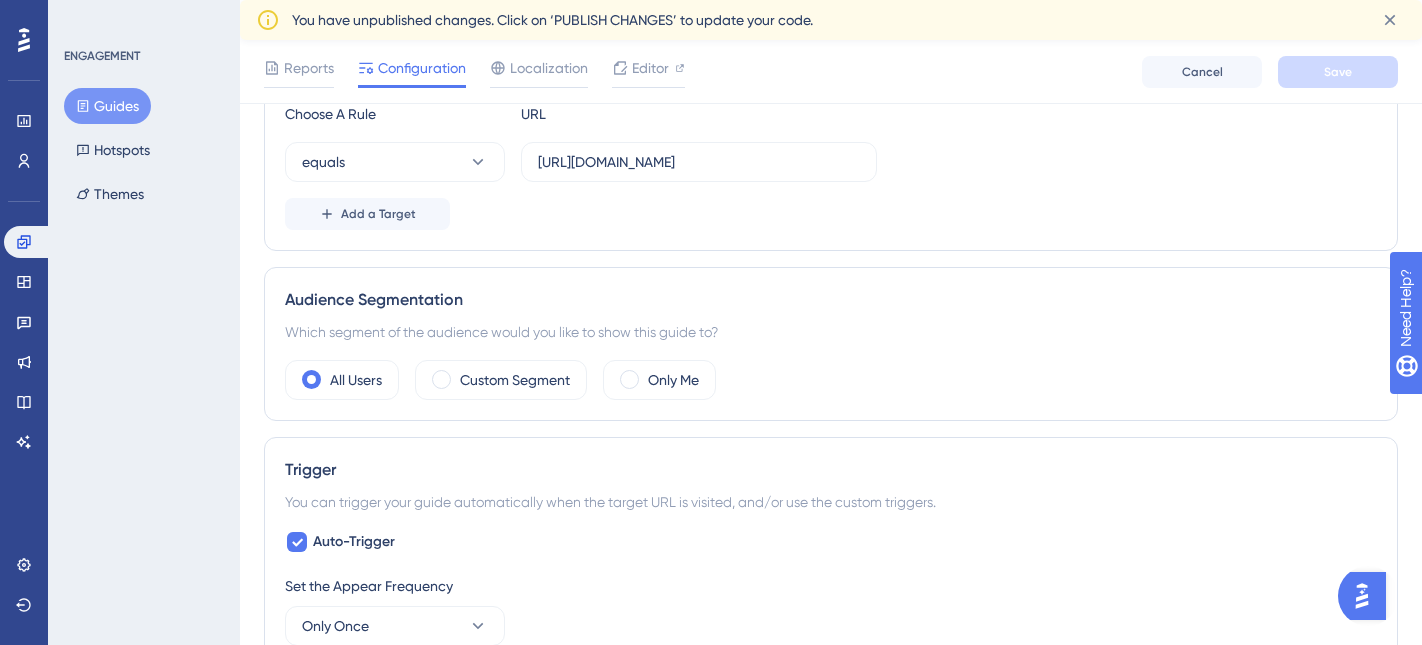 scroll, scrollTop: 548, scrollLeft: 0, axis: vertical 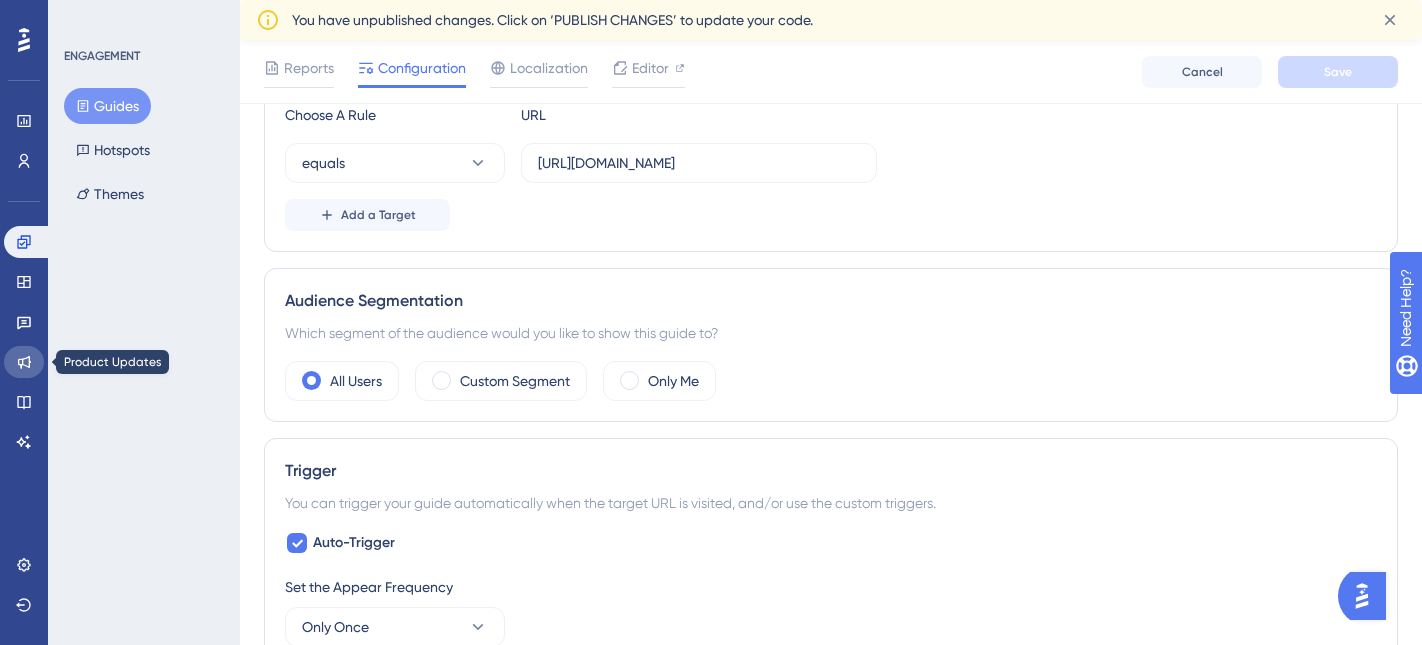 click 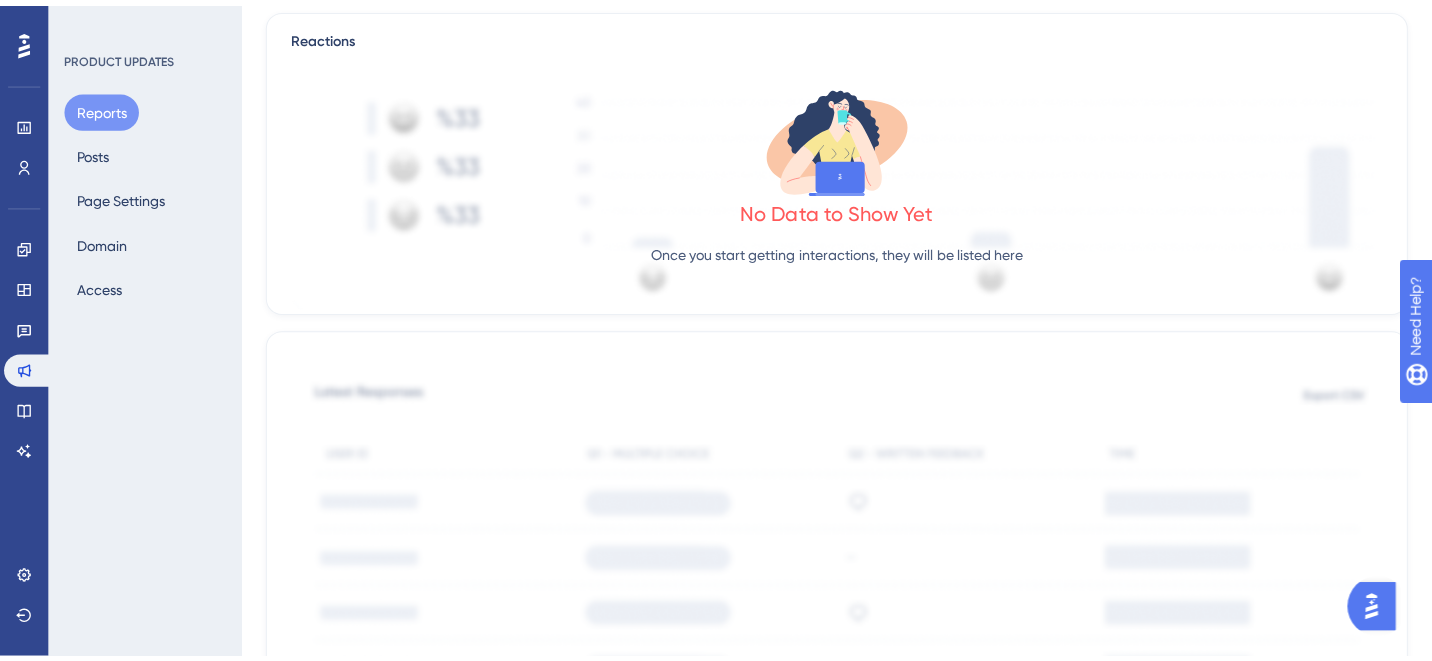 scroll, scrollTop: 0, scrollLeft: 0, axis: both 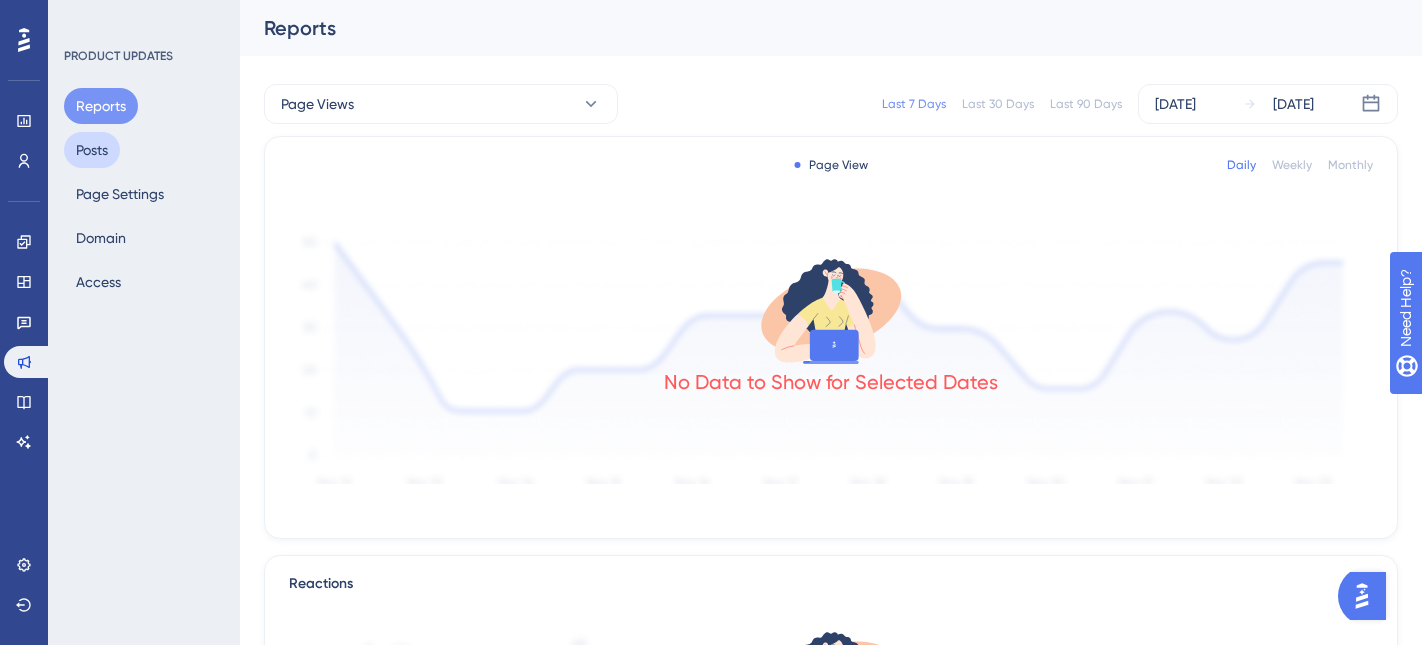 click on "Posts" at bounding box center [92, 150] 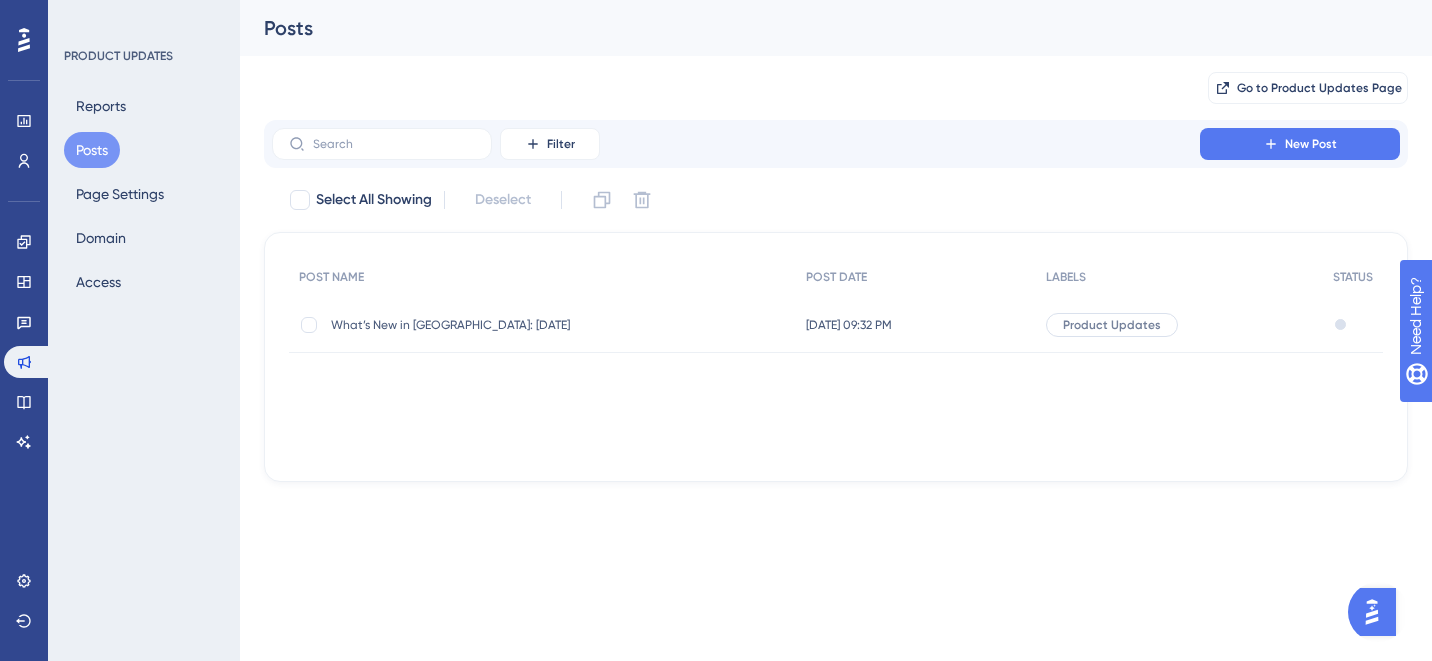 click on "What’s New in Sutro: July 2025 What’s New in Sutro: July 2025" at bounding box center [491, 325] 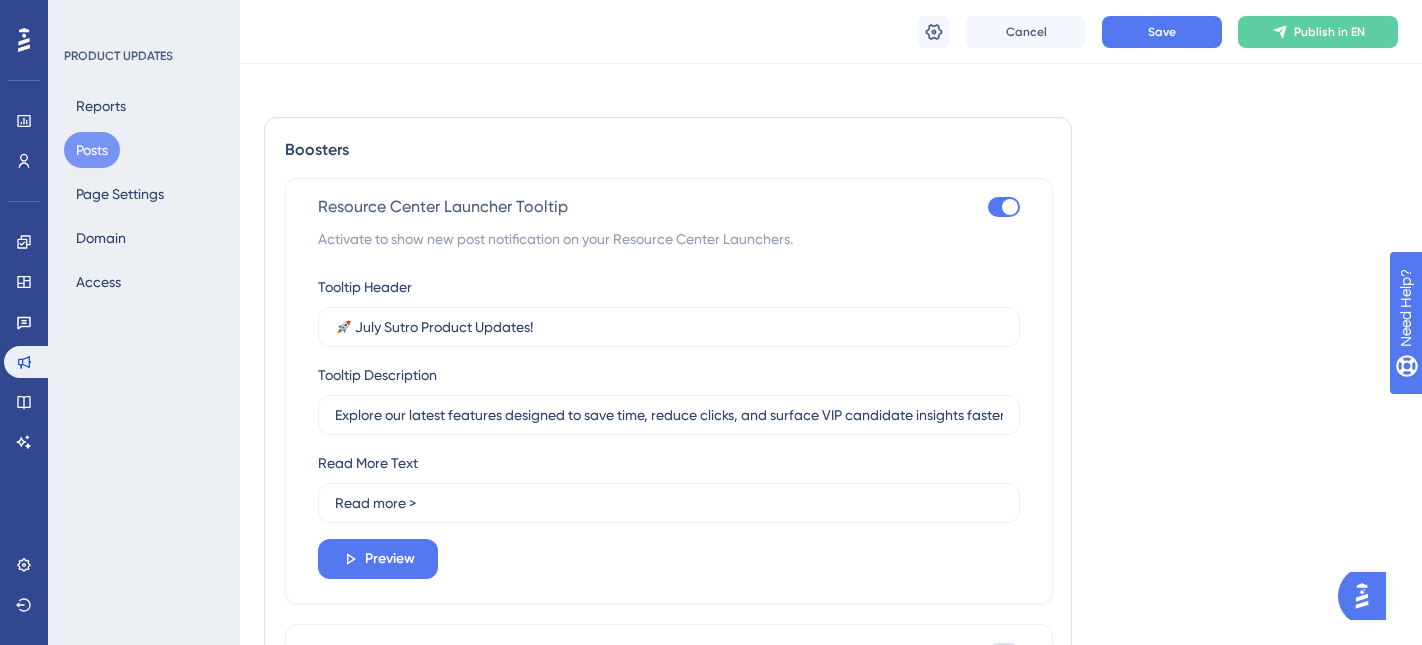 scroll, scrollTop: 5432, scrollLeft: 0, axis: vertical 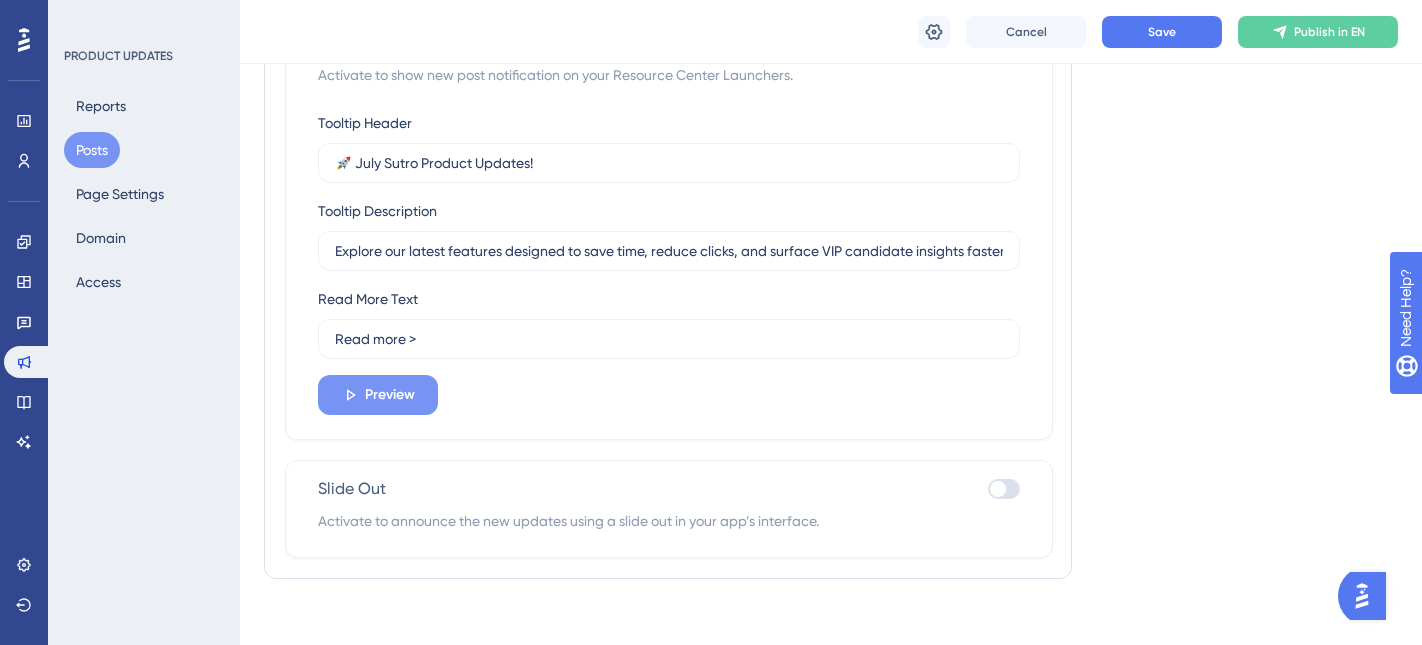 click on "Preview" at bounding box center (390, 395) 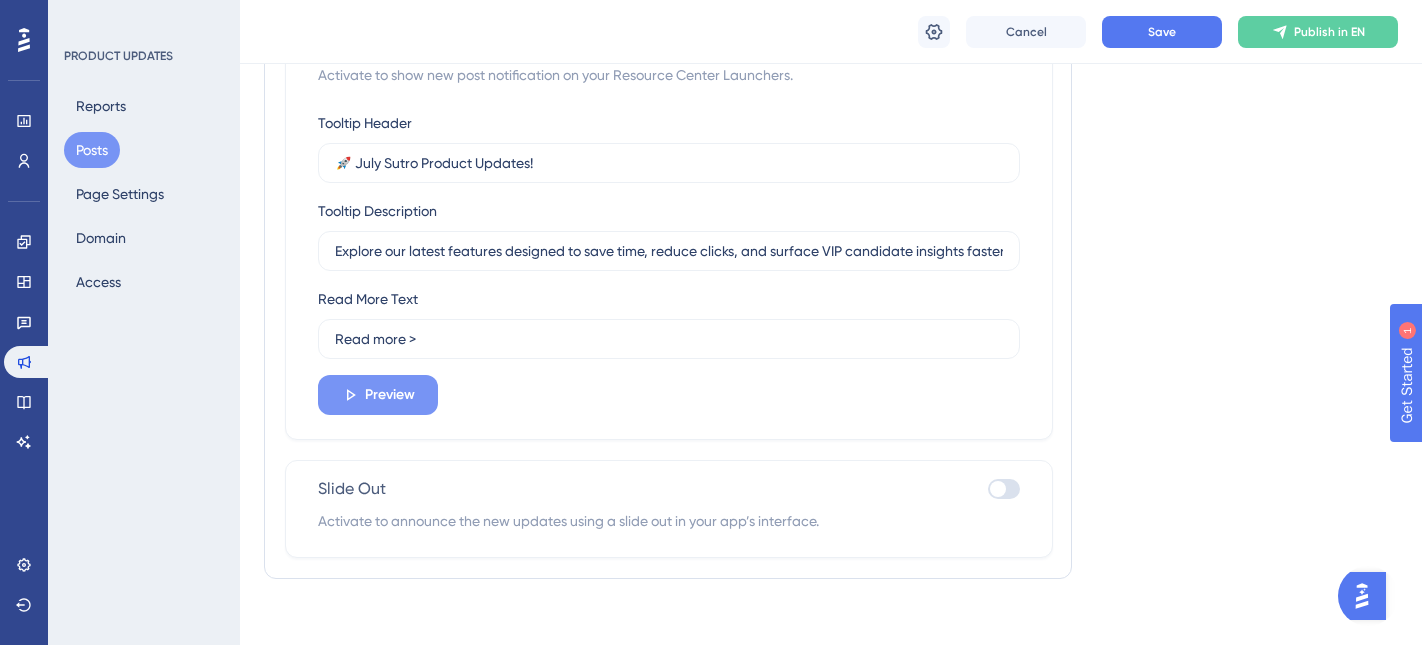 scroll, scrollTop: 0, scrollLeft: 0, axis: both 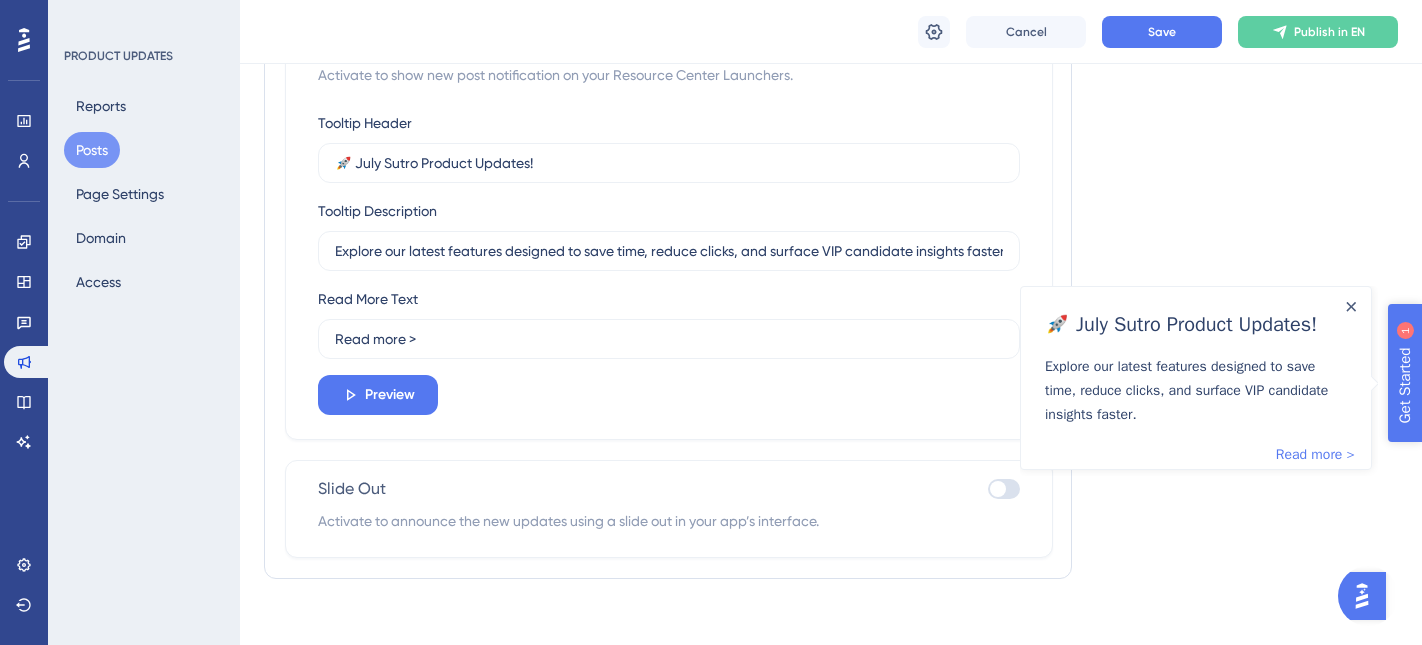 click on "Get Started" at bounding box center (1444, 458) 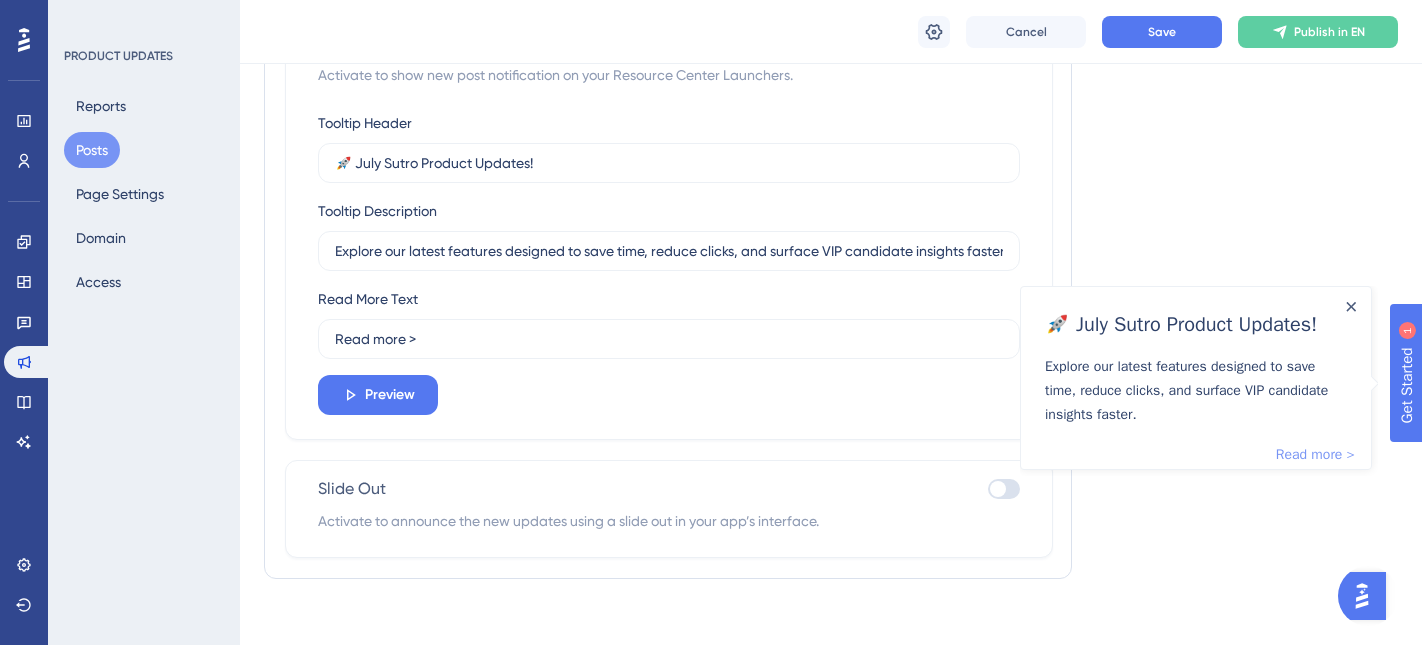 click on "Read more >" at bounding box center [1315, 454] 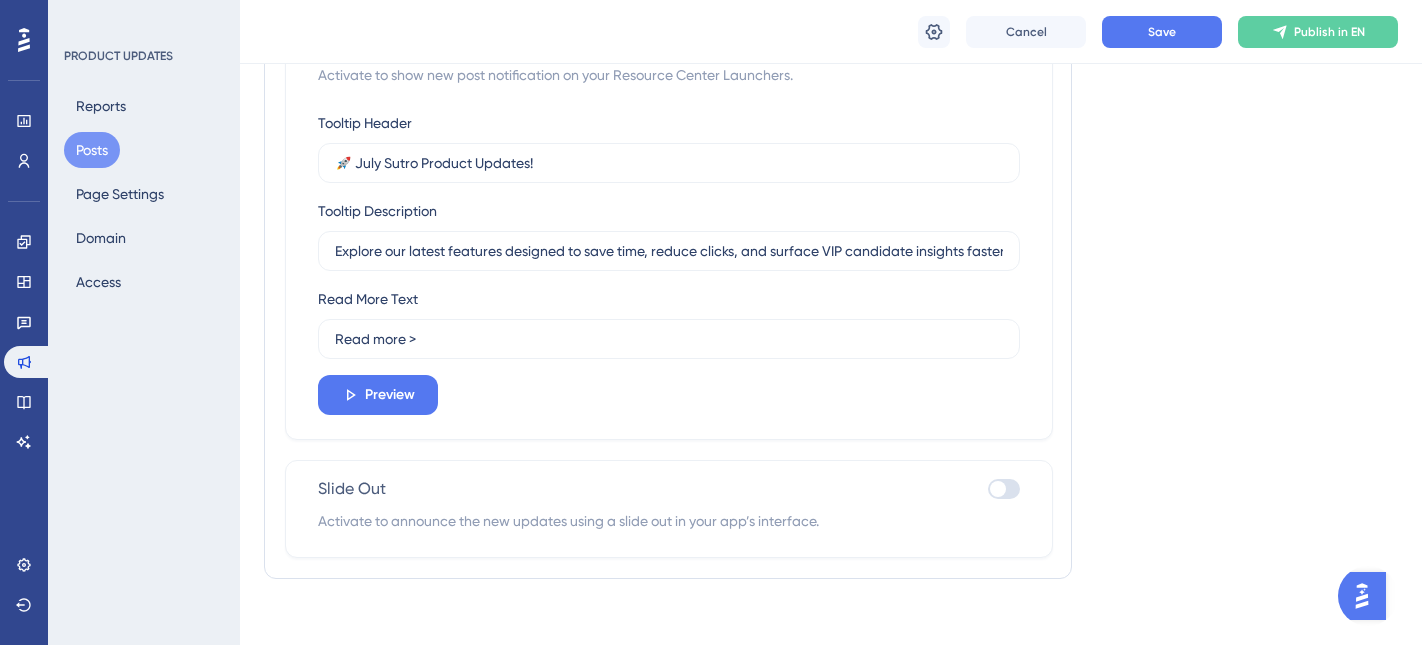 scroll, scrollTop: 5428, scrollLeft: 0, axis: vertical 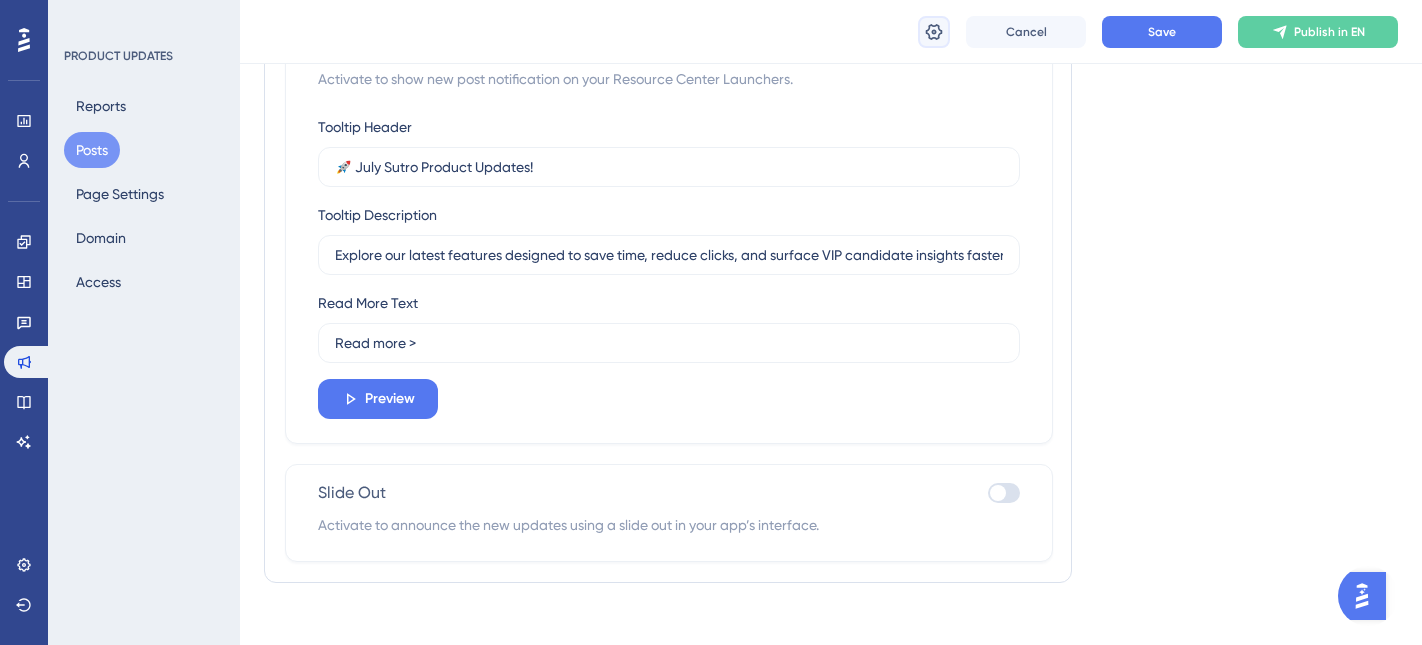 click 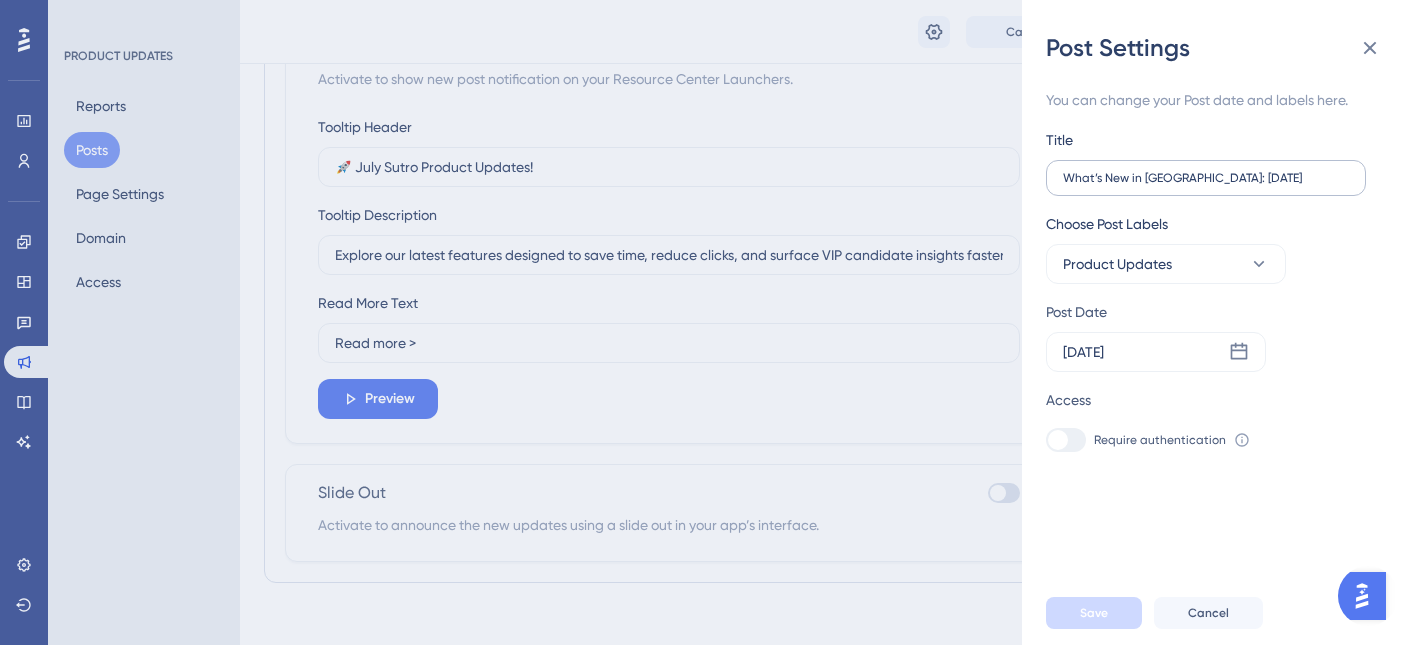 scroll, scrollTop: 5432, scrollLeft: 0, axis: vertical 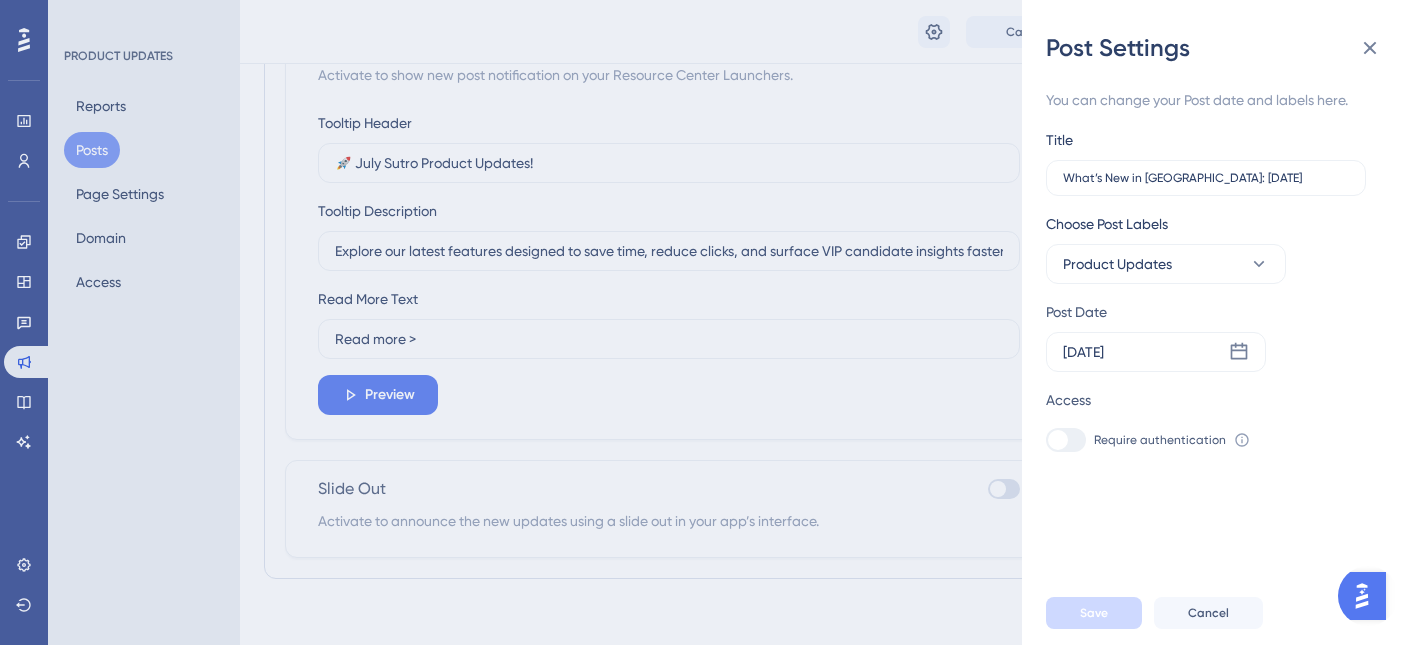 click on "Post Settings You can change your Post date and labels here. Title What’s New in Sutro: July 2025 Choose Post Labels Product Updates Post Date Jul 30 2025 Access Require authentication To change this setting you should manage your access preferences  under the Access tab. Learn more Save Cancel" at bounding box center (711, 322) 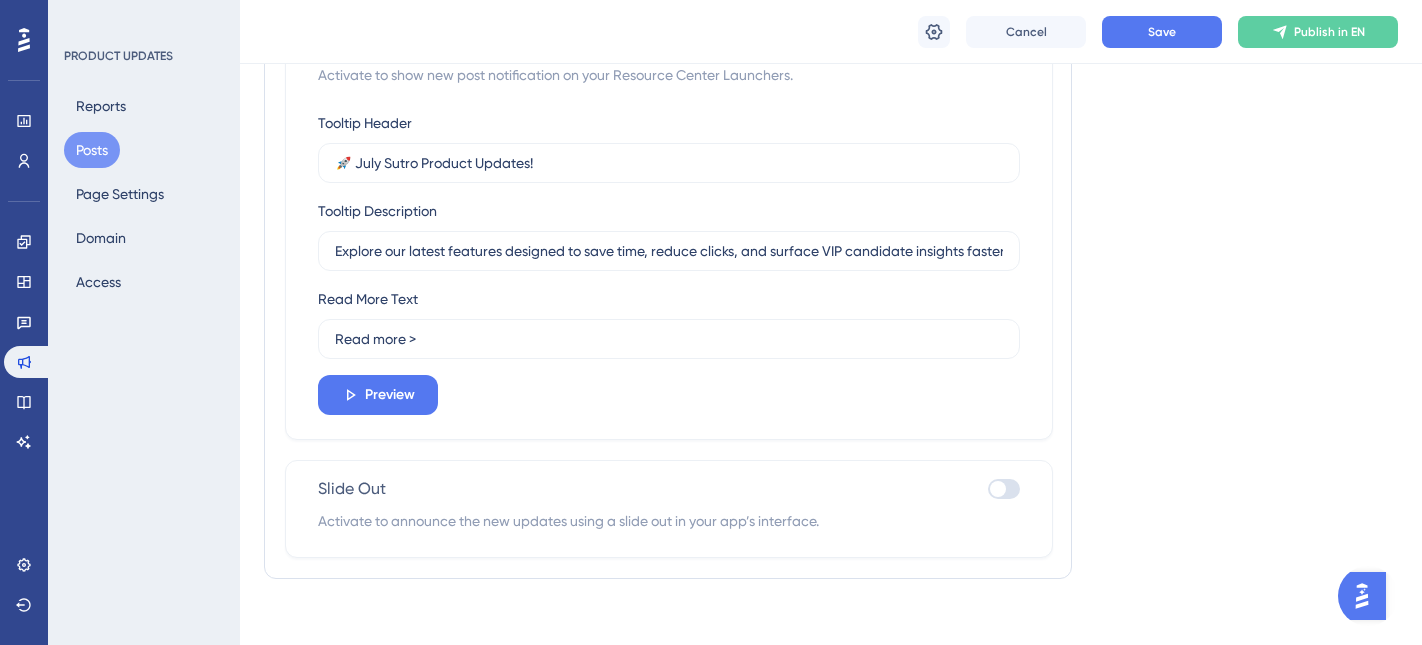 scroll, scrollTop: 5403, scrollLeft: 0, axis: vertical 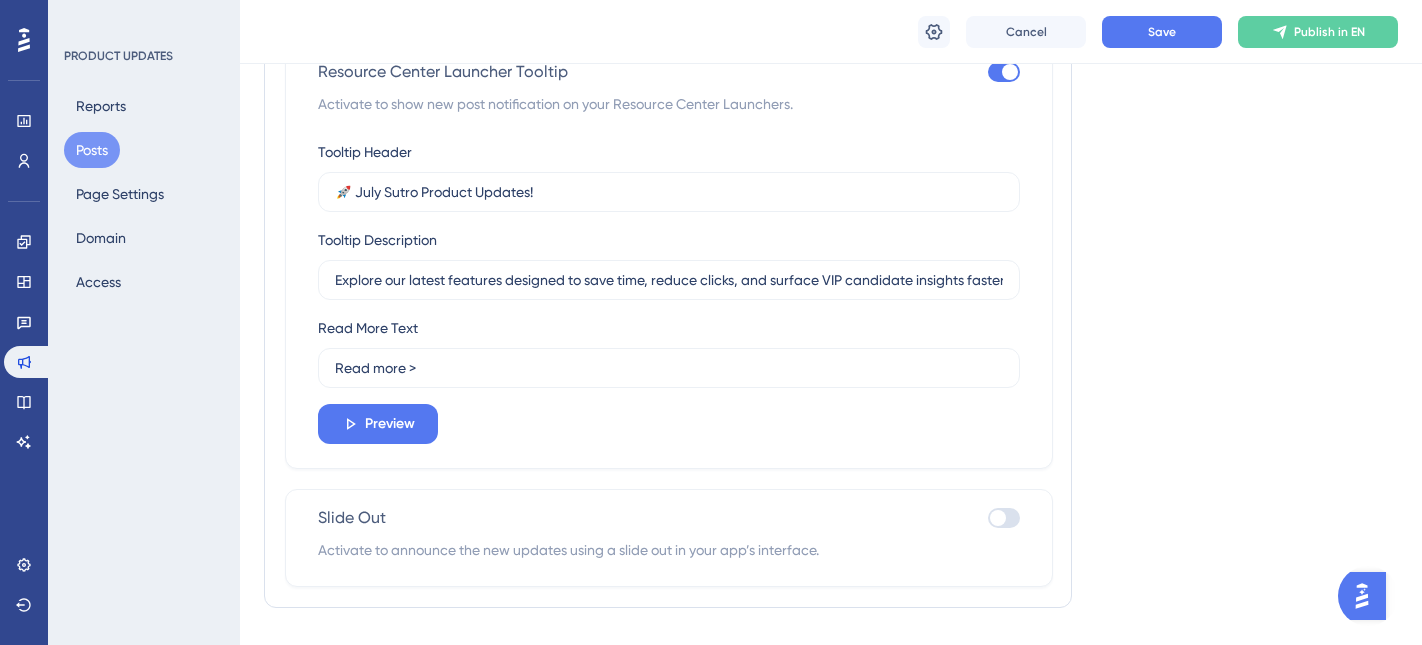 click at bounding box center (998, 518) 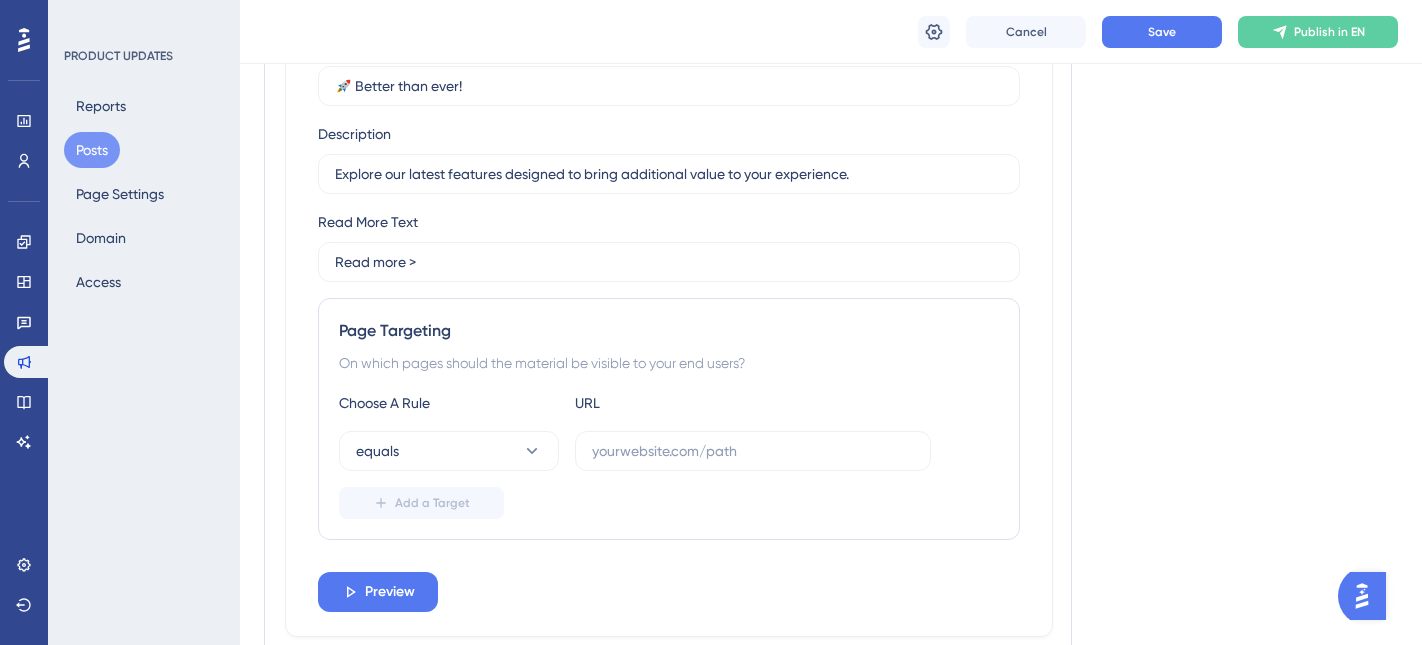 scroll, scrollTop: 6015, scrollLeft: 0, axis: vertical 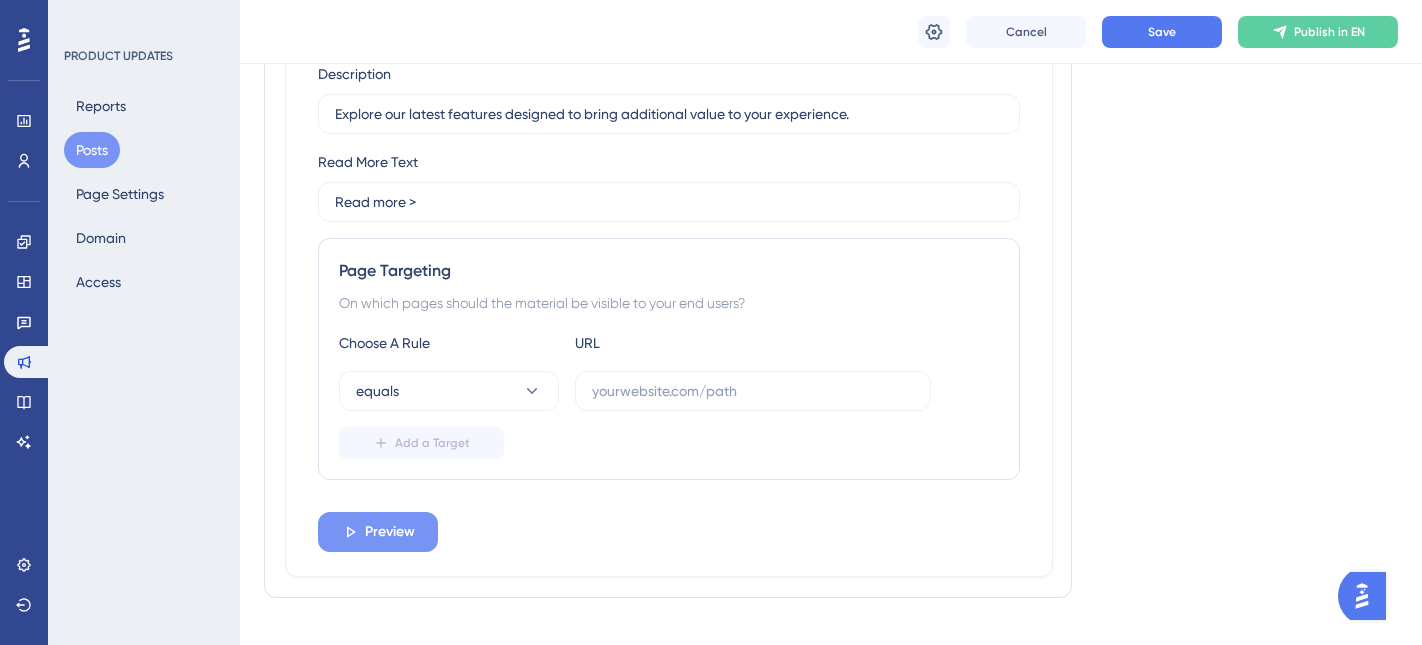 click on "Preview" at bounding box center (390, -188) 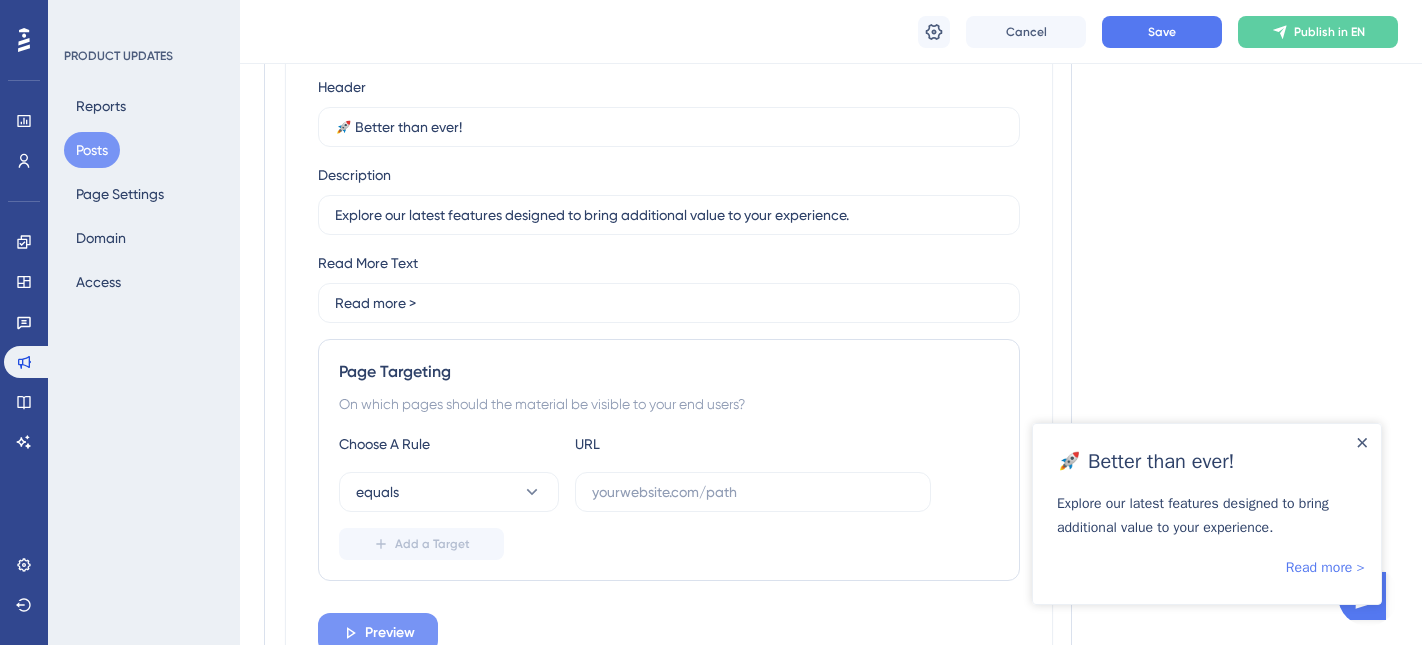 scroll, scrollTop: 5839, scrollLeft: 0, axis: vertical 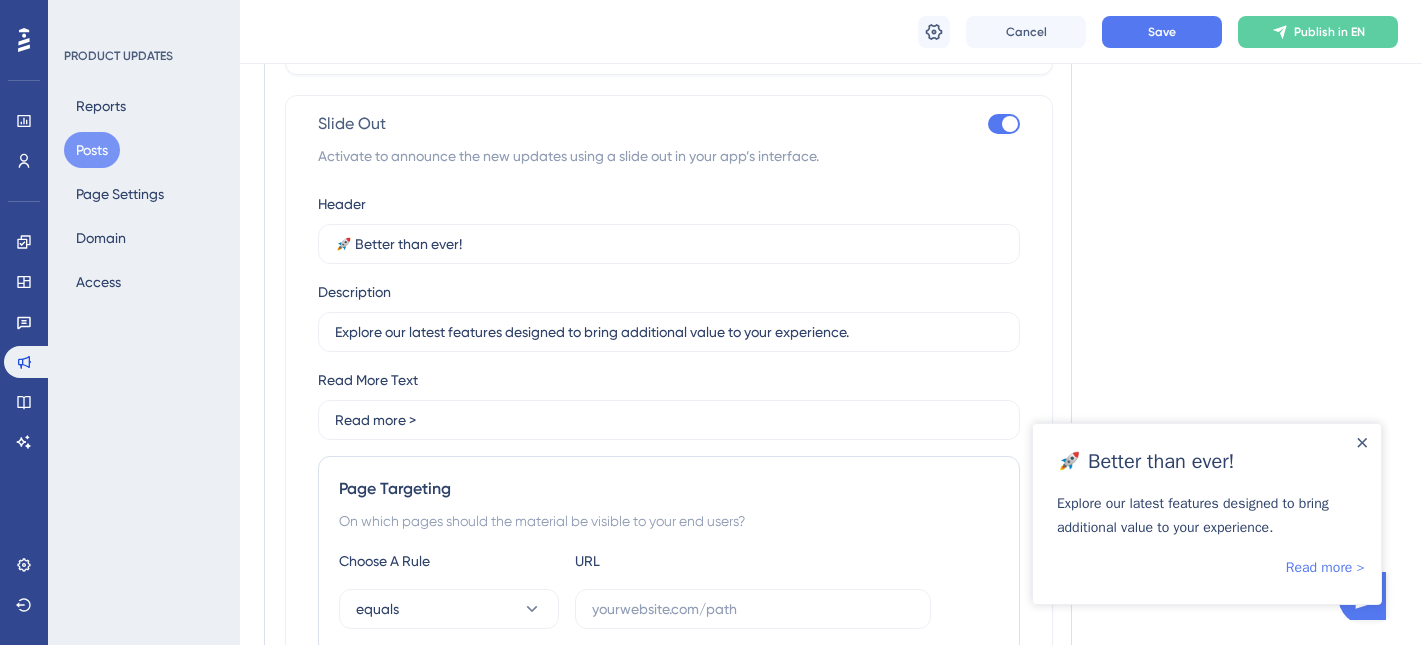 click at bounding box center [1010, 124] 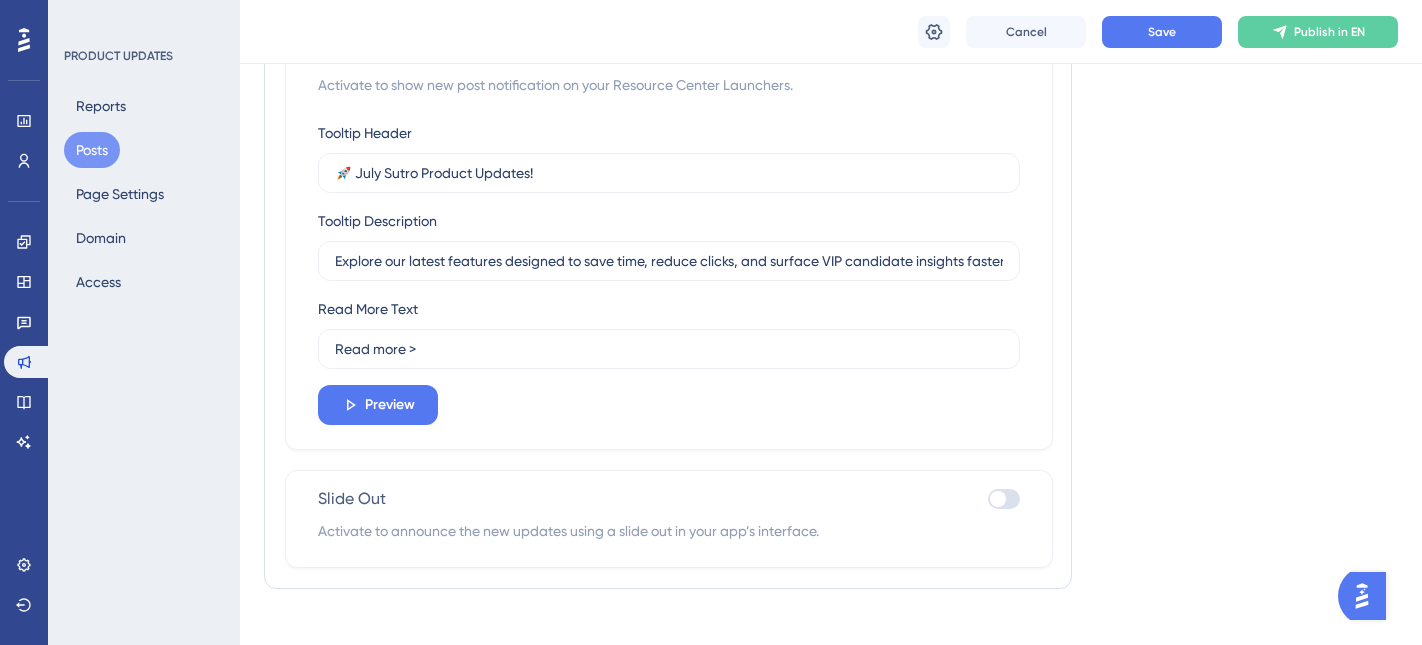 scroll, scrollTop: 5421, scrollLeft: 0, axis: vertical 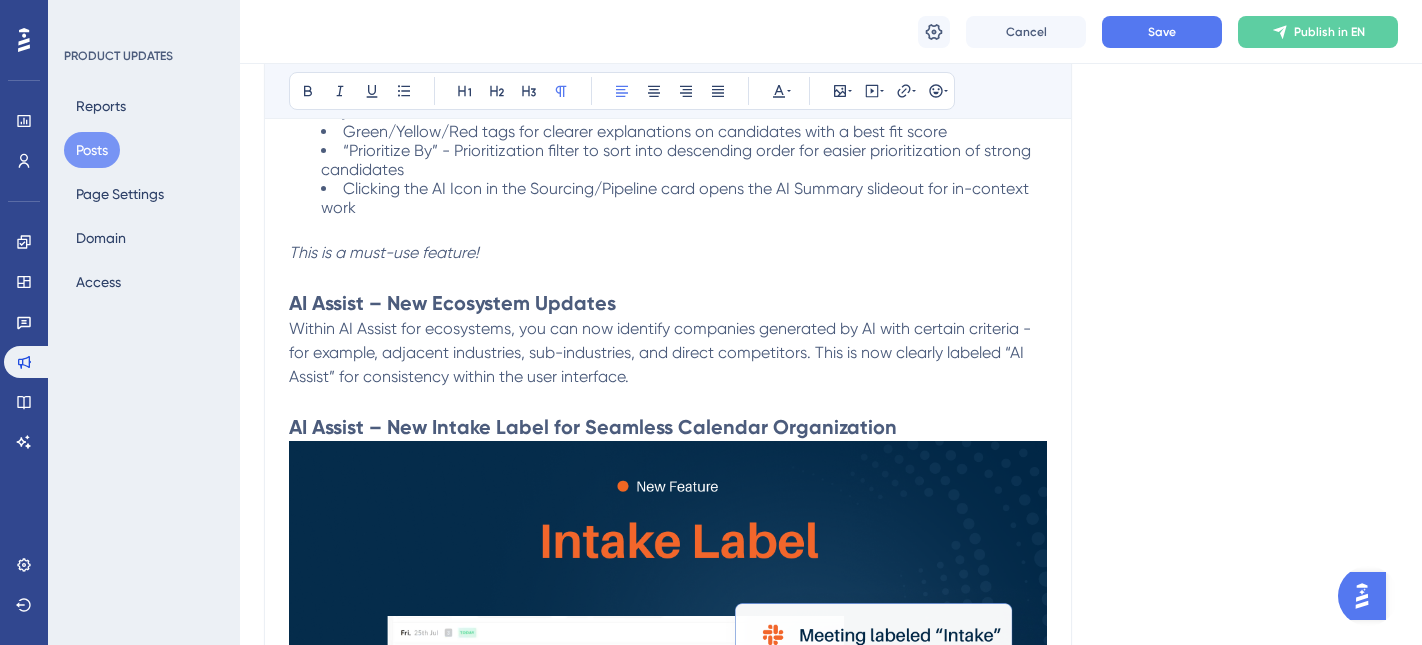 click on "Within AI Assist for ecosystems, you can now identify companies generated by AI with certain criteria - for example, adjacent industries, sub-industries, and direct competitors. This is now clearly labeled “AI Assist” for consistency within the user interface." at bounding box center [668, 353] 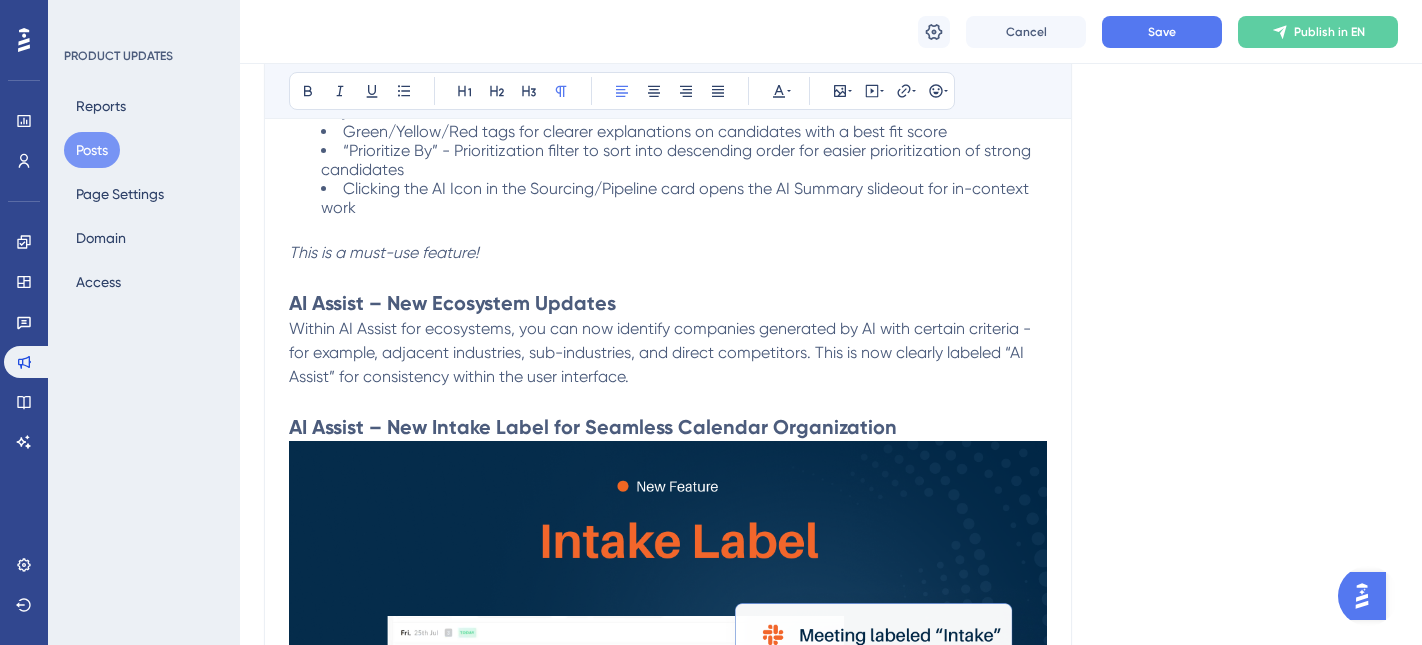 click on "AI Assist – New Ecosystem Updates" at bounding box center (452, 303) 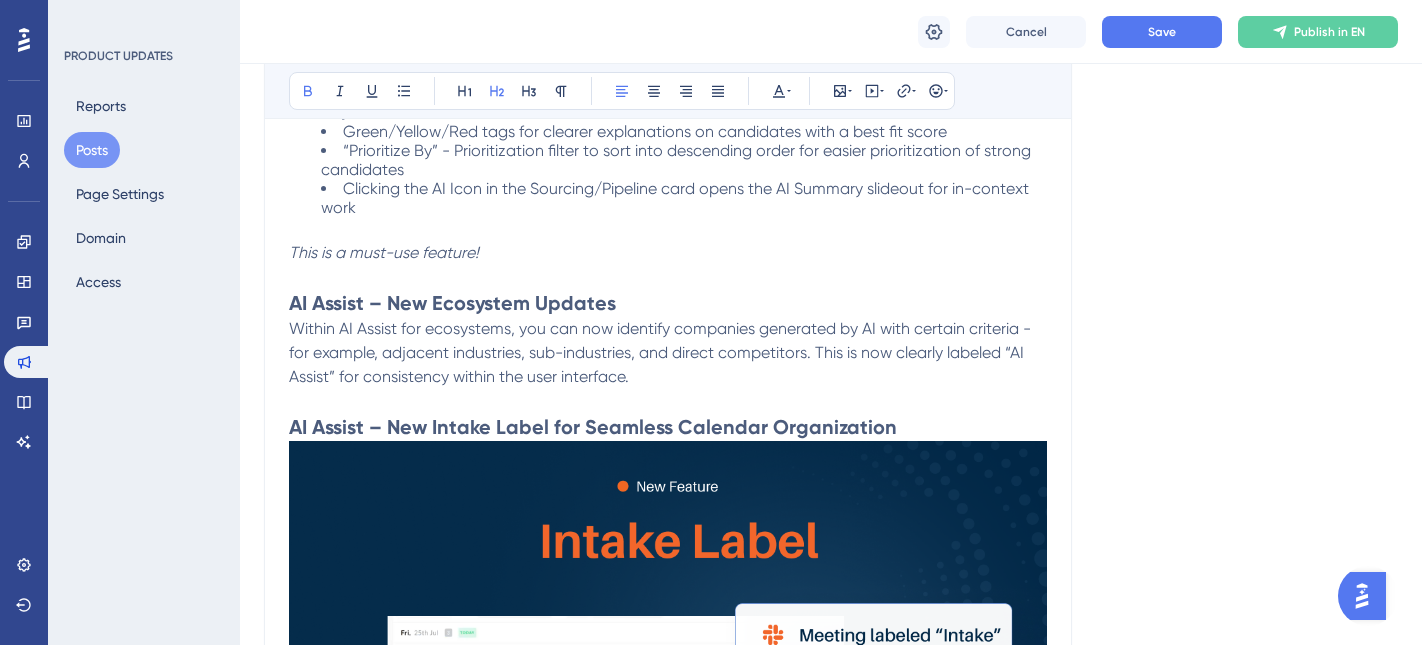 click on "Within AI Assist for ecosystems, you can now identify companies generated by AI with certain criteria - for example, adjacent industries, sub-industries, and direct competitors. This is now clearly labeled “AI Assist” for consistency within the user interface." at bounding box center [662, 352] 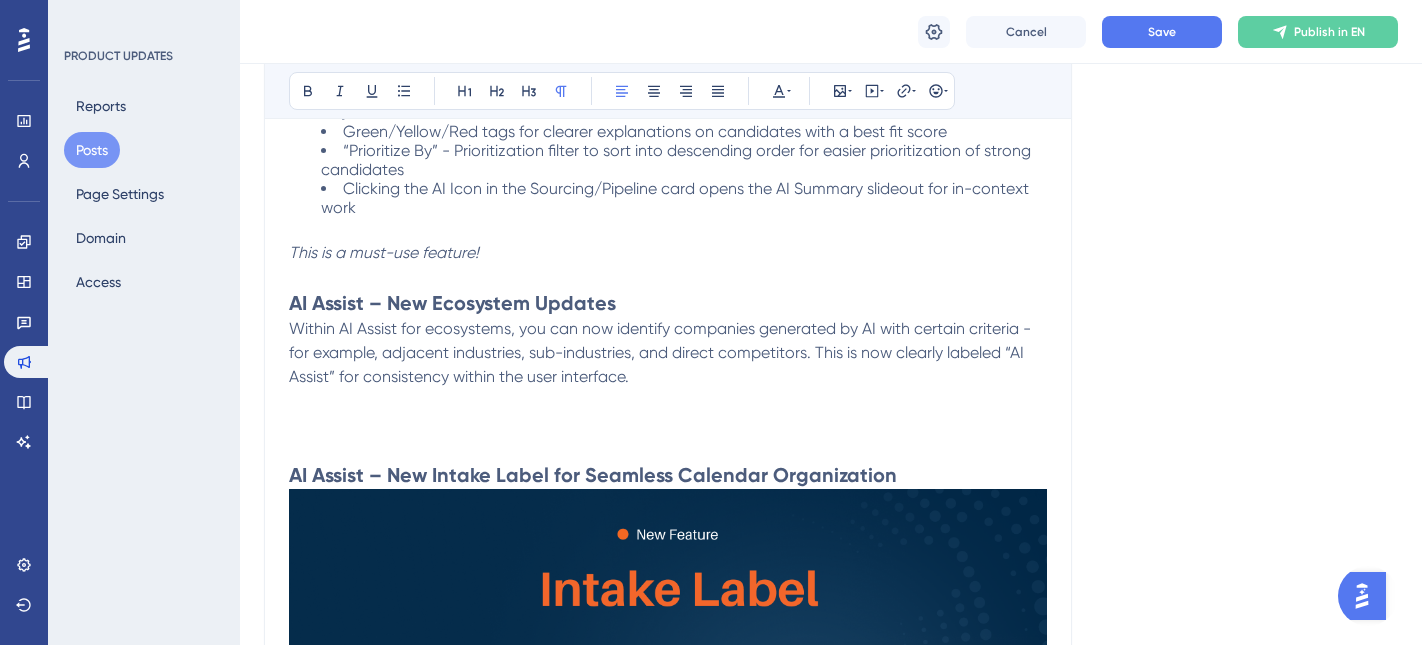 type 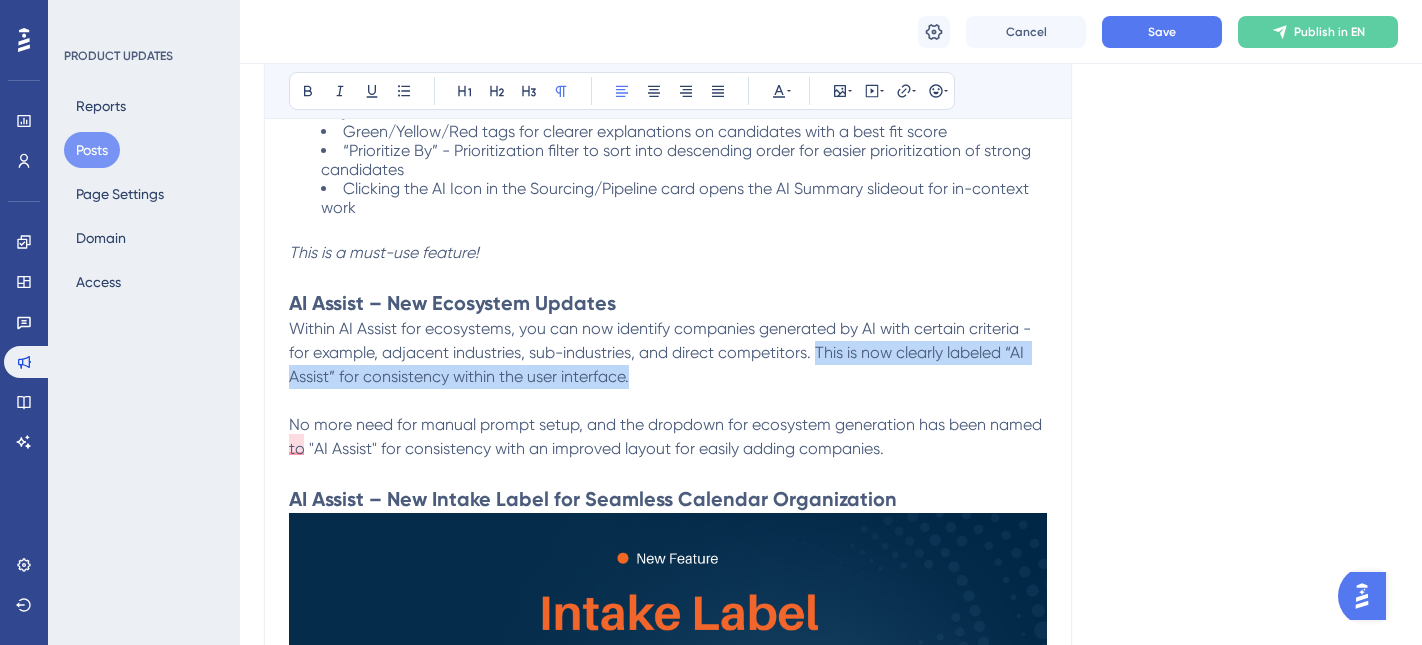 drag, startPoint x: 819, startPoint y: 346, endPoint x: 819, endPoint y: 373, distance: 27 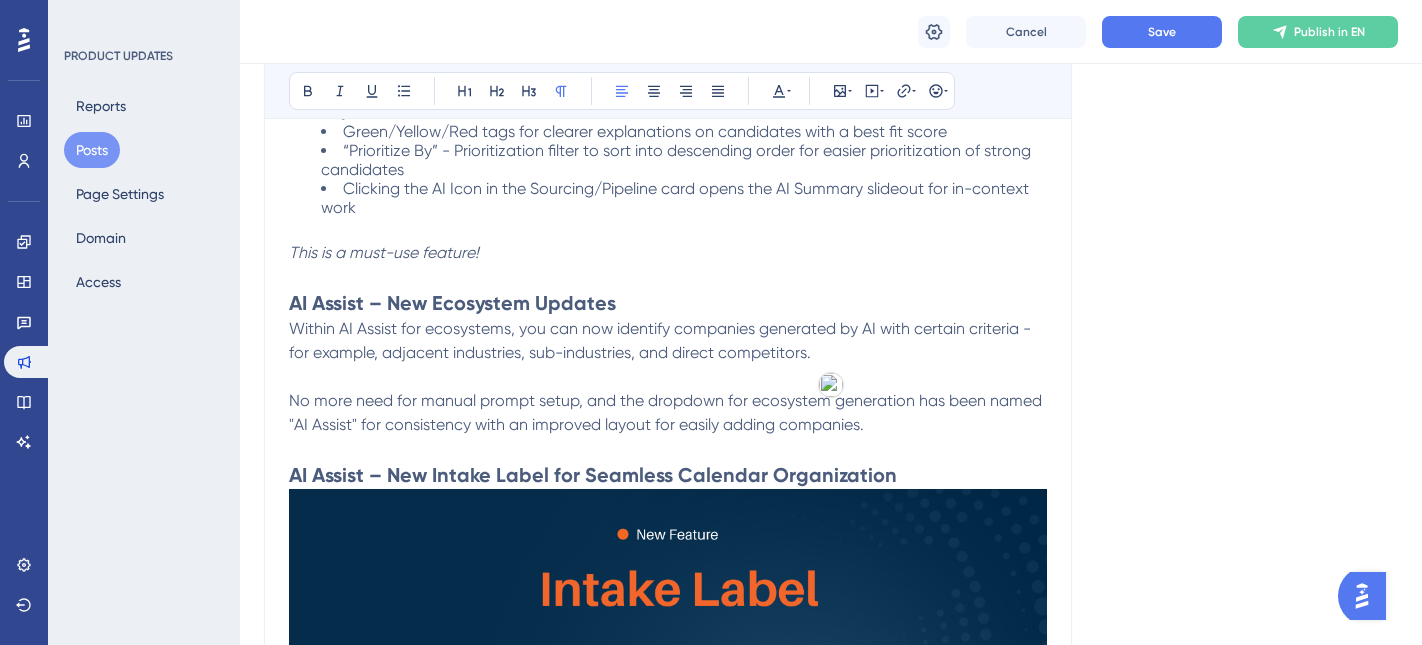 click on "No more need for manual prompt setup, and the dropdown for ecosystem generation has been named "AI Assist" for consistency with an improved layout for easily adding companies." at bounding box center (667, 412) 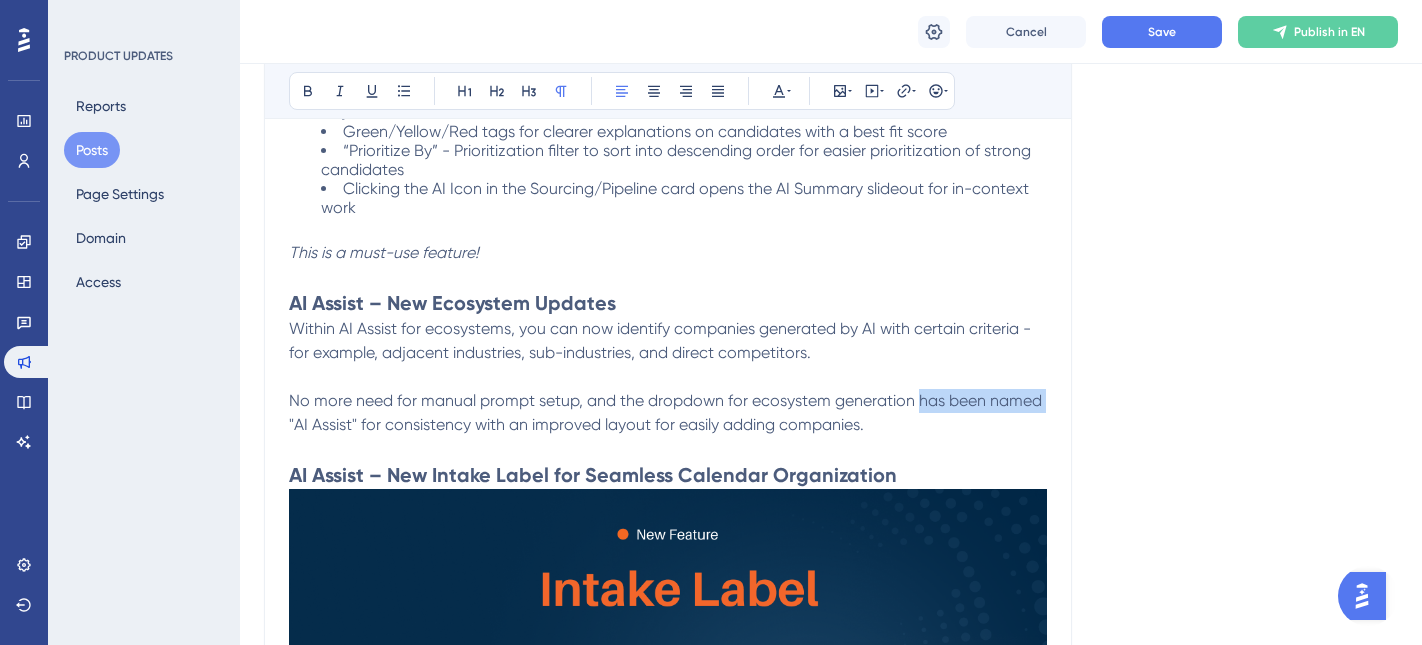 drag, startPoint x: 917, startPoint y: 399, endPoint x: 1050, endPoint y: 400, distance: 133.00375 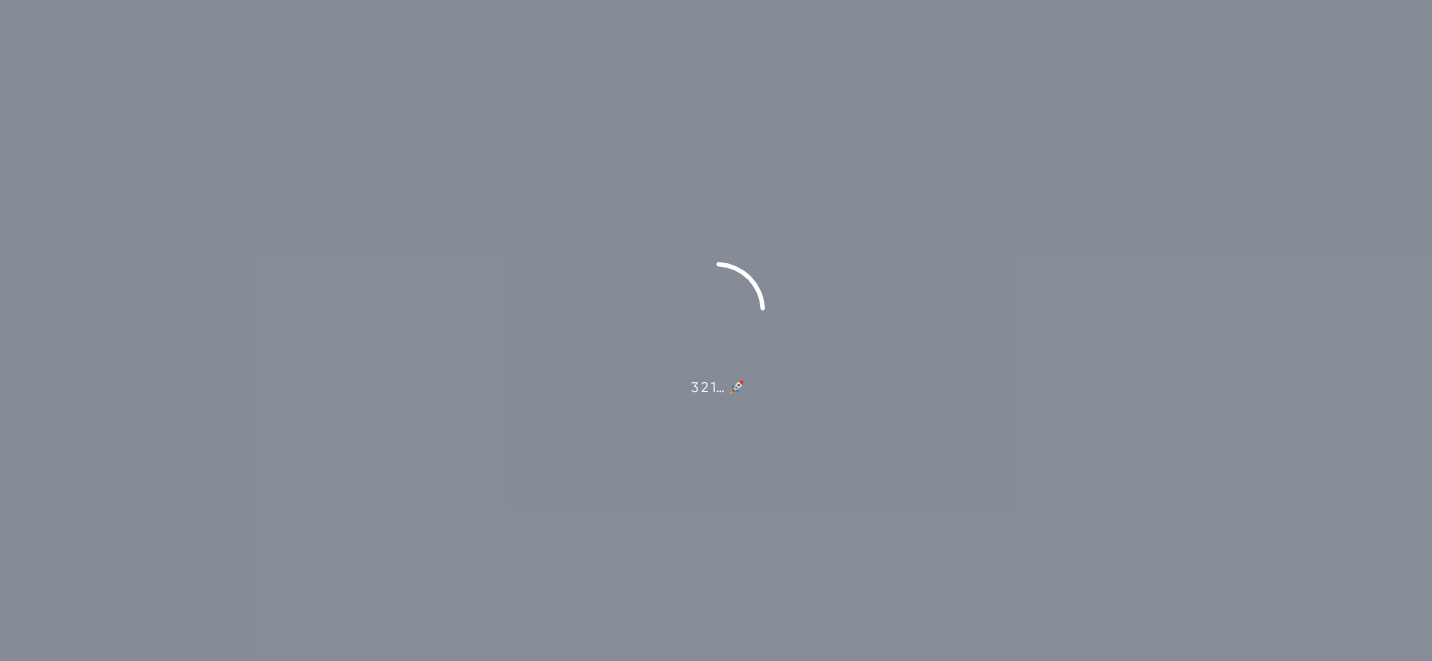 scroll, scrollTop: 0, scrollLeft: 0, axis: both 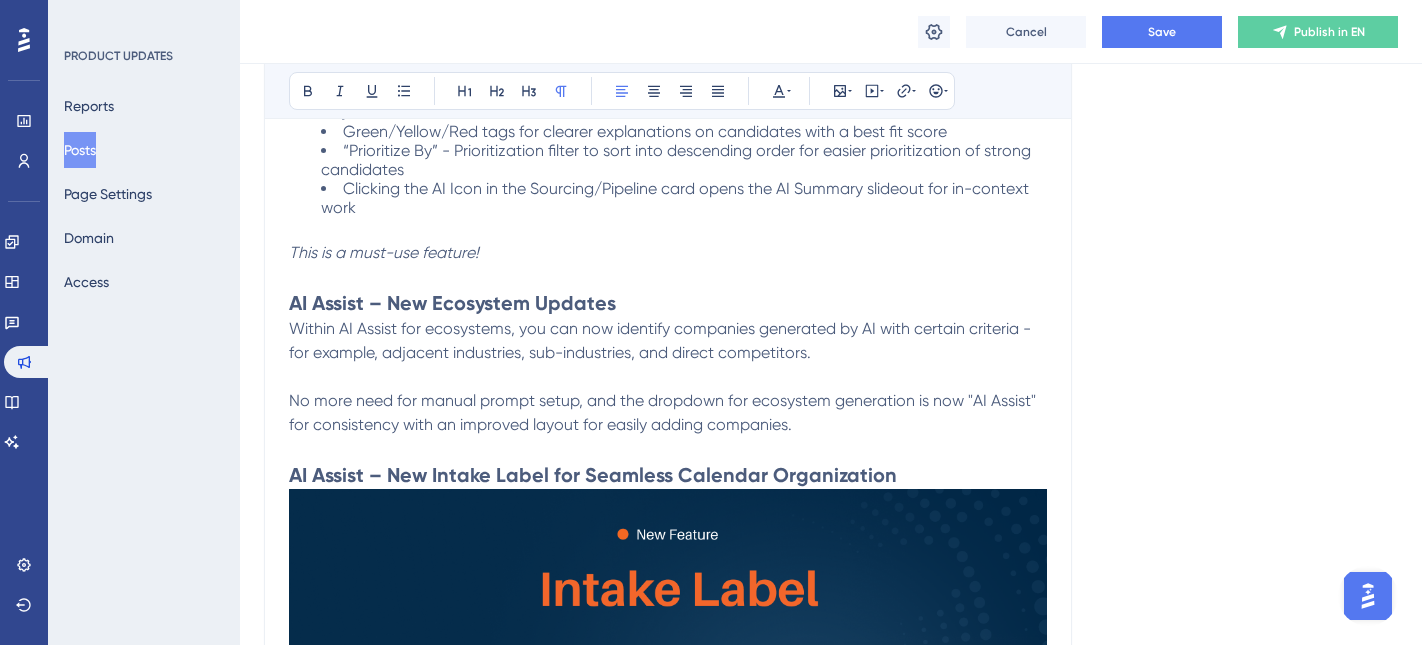 type 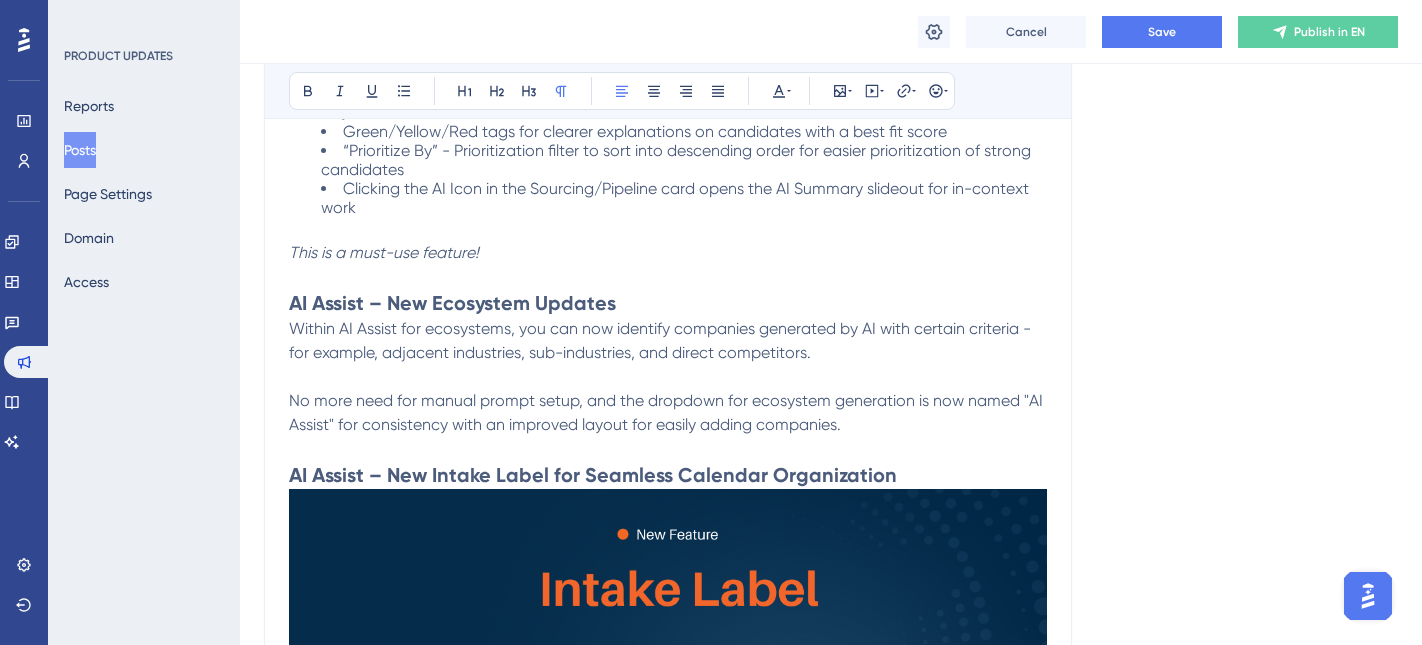 click at bounding box center [668, 377] 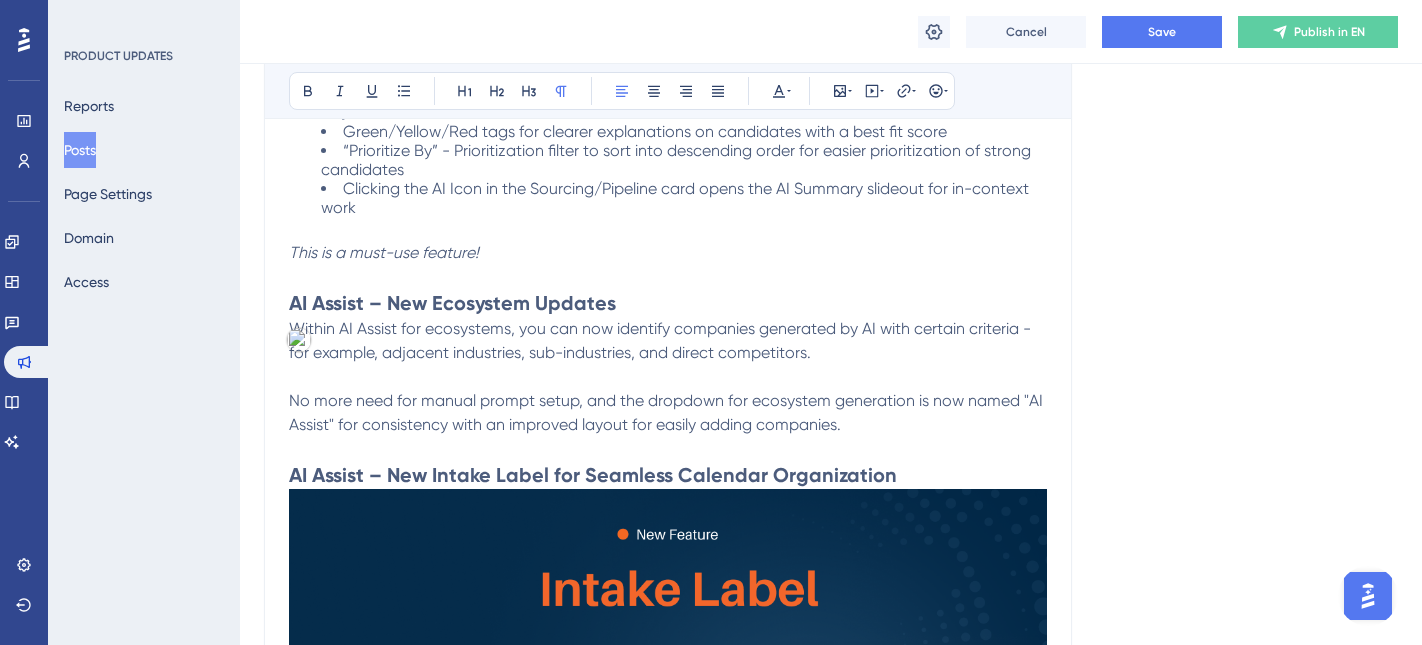 copy on "Within AI Assist for ecosystems, you can now identify companies generated by AI with certain criteria - for example, adjacent industries, sub-industries, and direct competitors.  No more need for manual prompt setup, and the dropdown for ecosystem generation is now named "AI Assist" for consistency with an improved layout for easily adding companies." 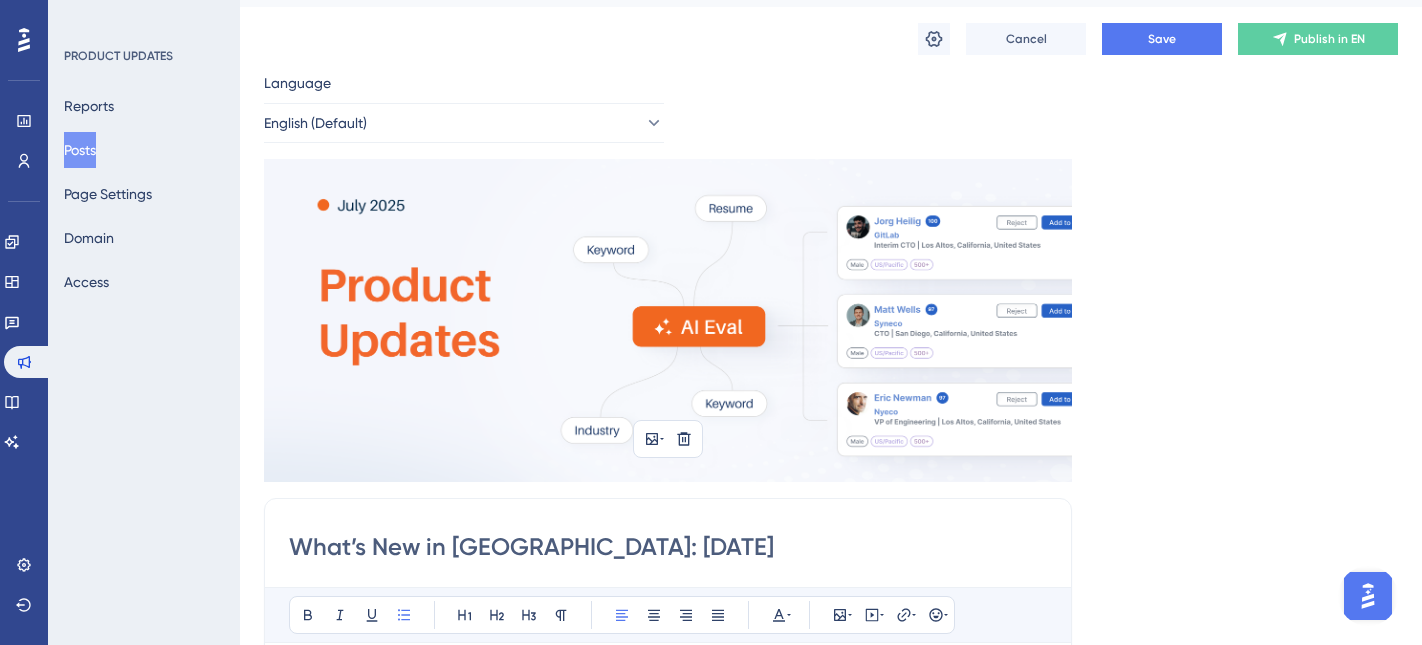 scroll, scrollTop: 31, scrollLeft: 0, axis: vertical 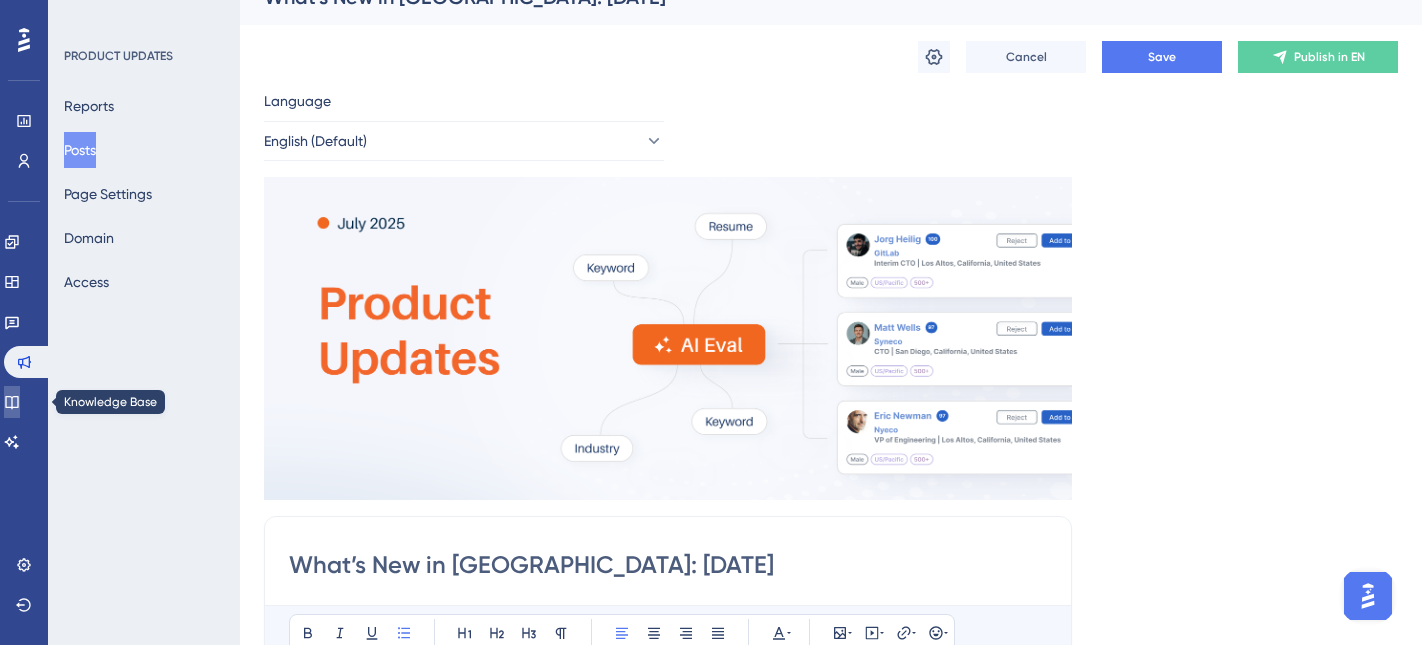 click at bounding box center (12, 402) 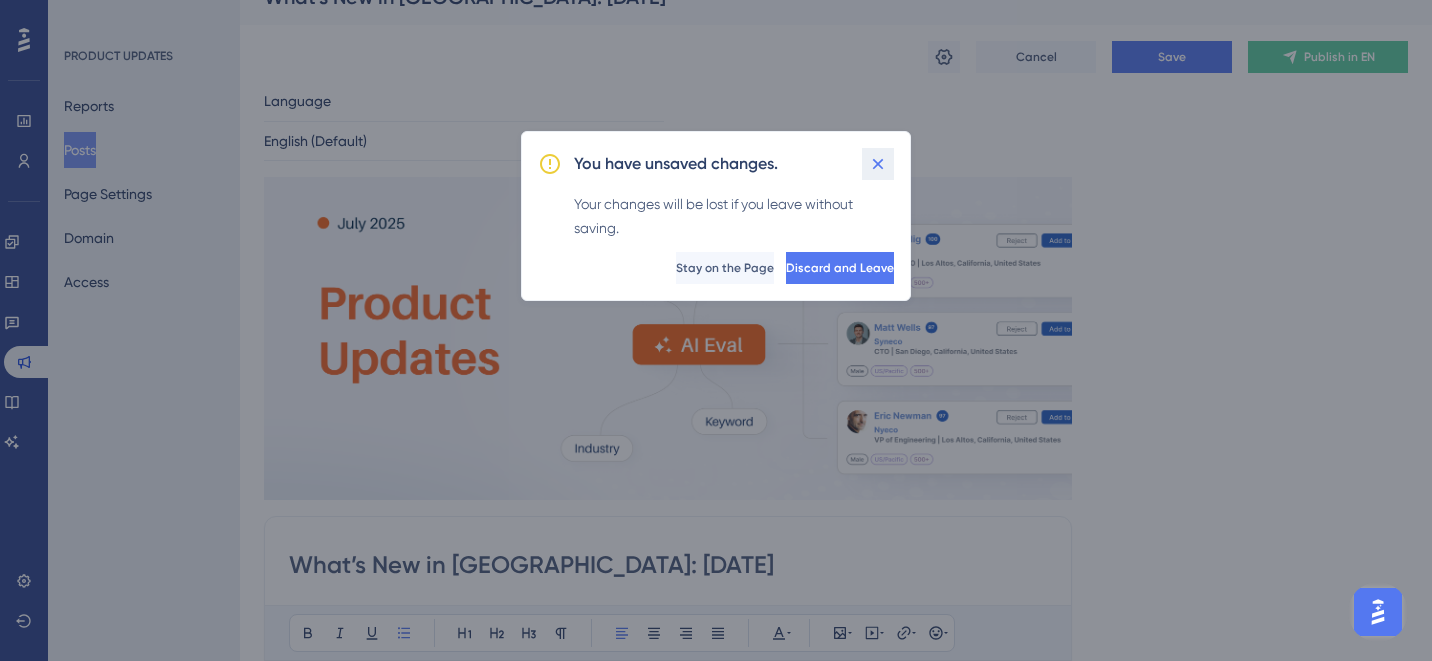 click at bounding box center [878, 164] 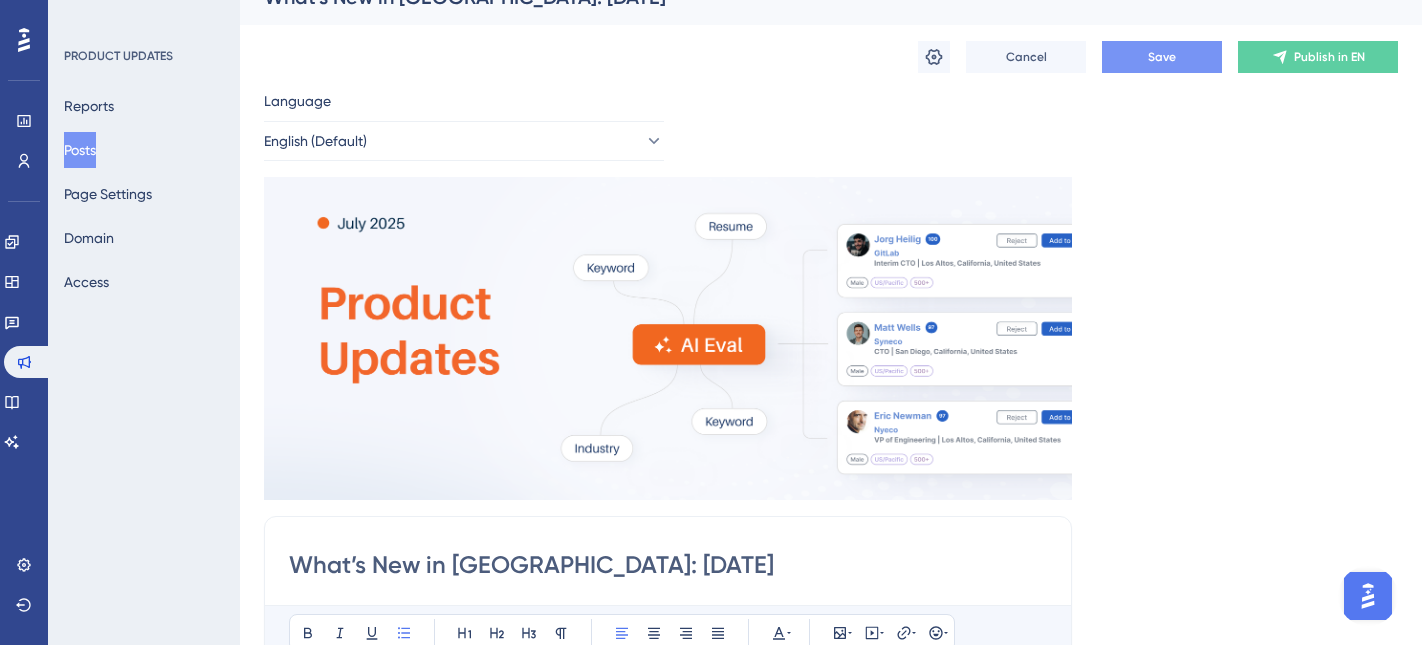 click on "Save" at bounding box center (1162, 57) 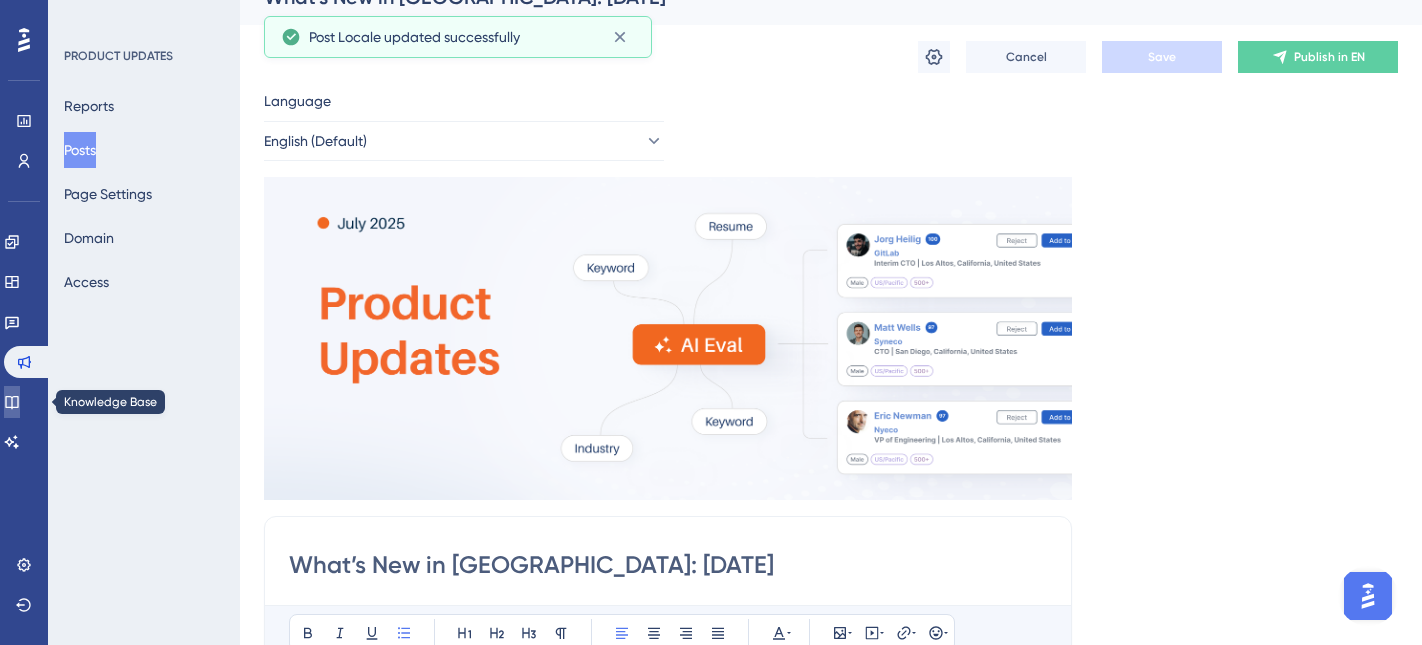 click 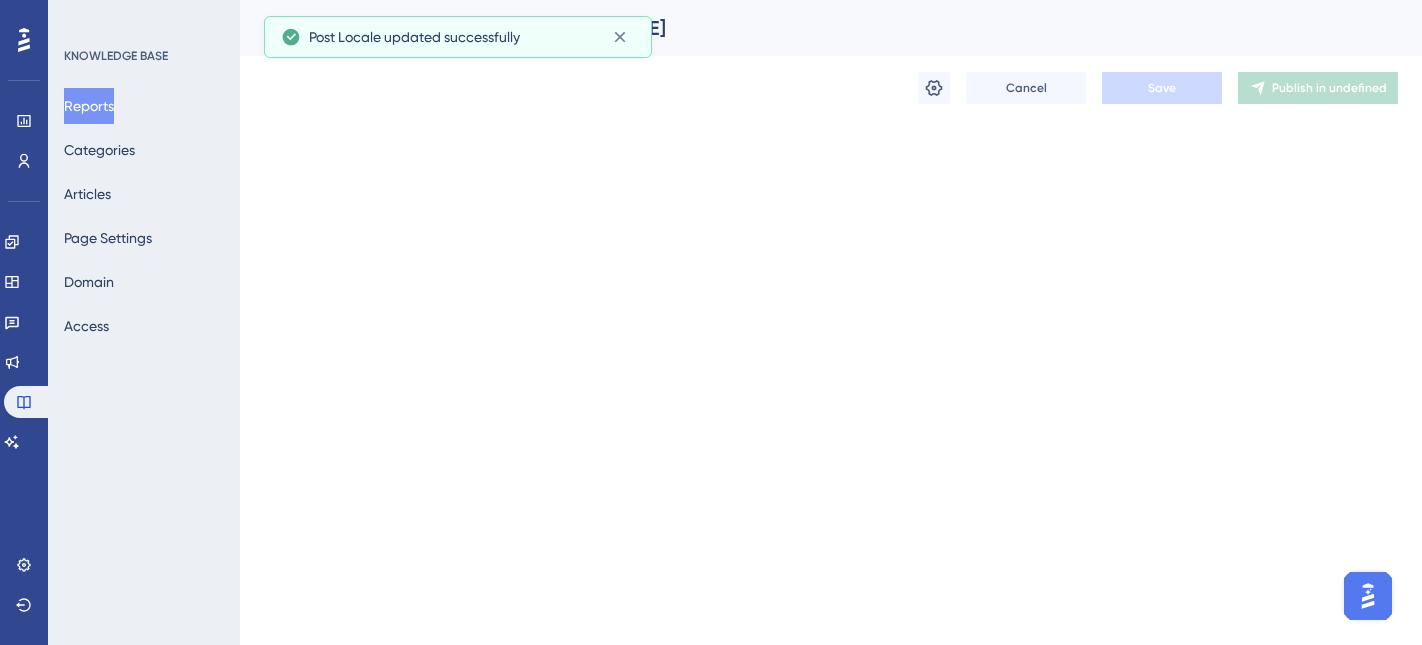 scroll, scrollTop: 0, scrollLeft: 0, axis: both 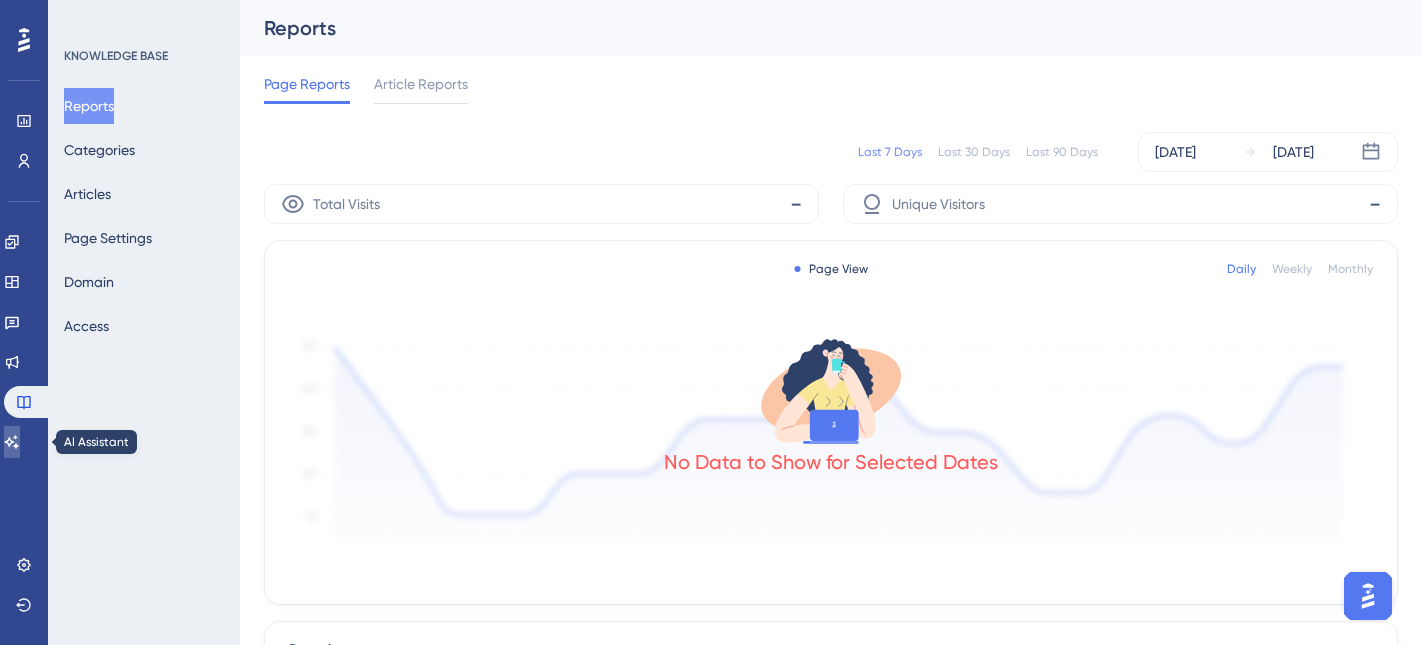 click 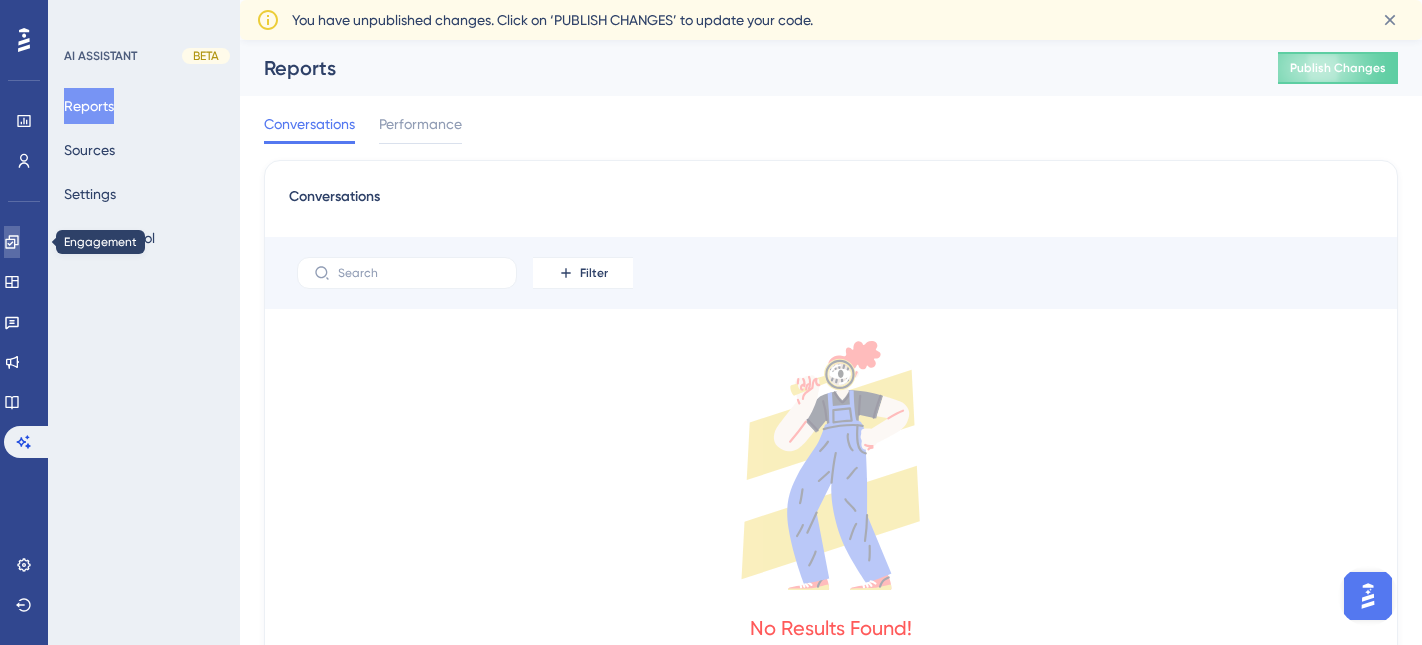 click 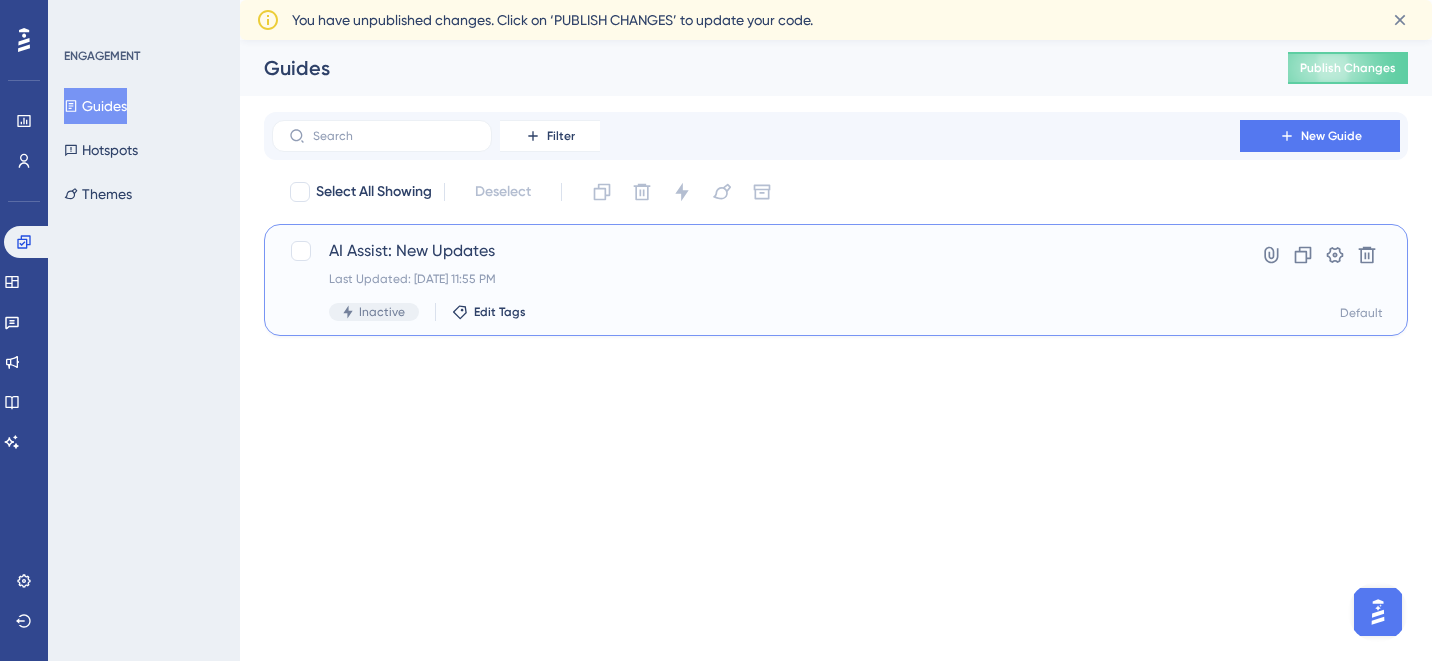 click on "AI Assist: New Updates" at bounding box center (756, 251) 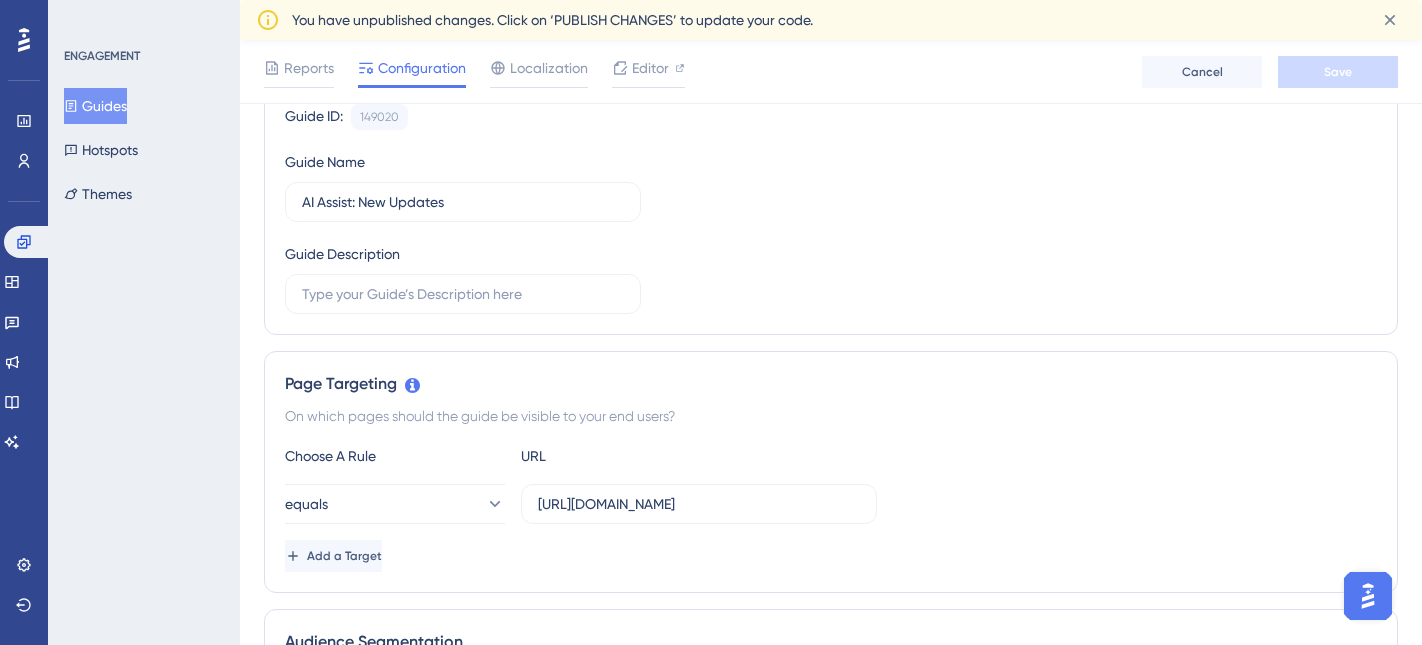 scroll, scrollTop: 0, scrollLeft: 0, axis: both 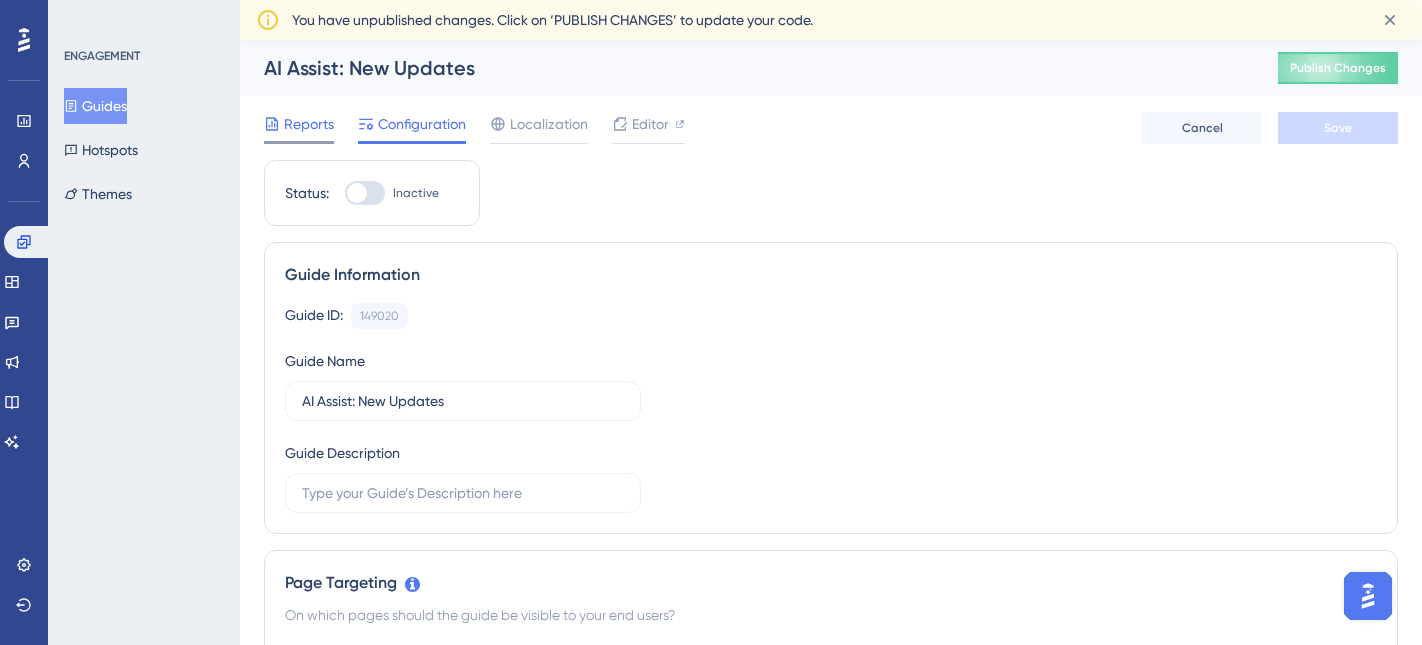 click on "Reports" at bounding box center [309, 124] 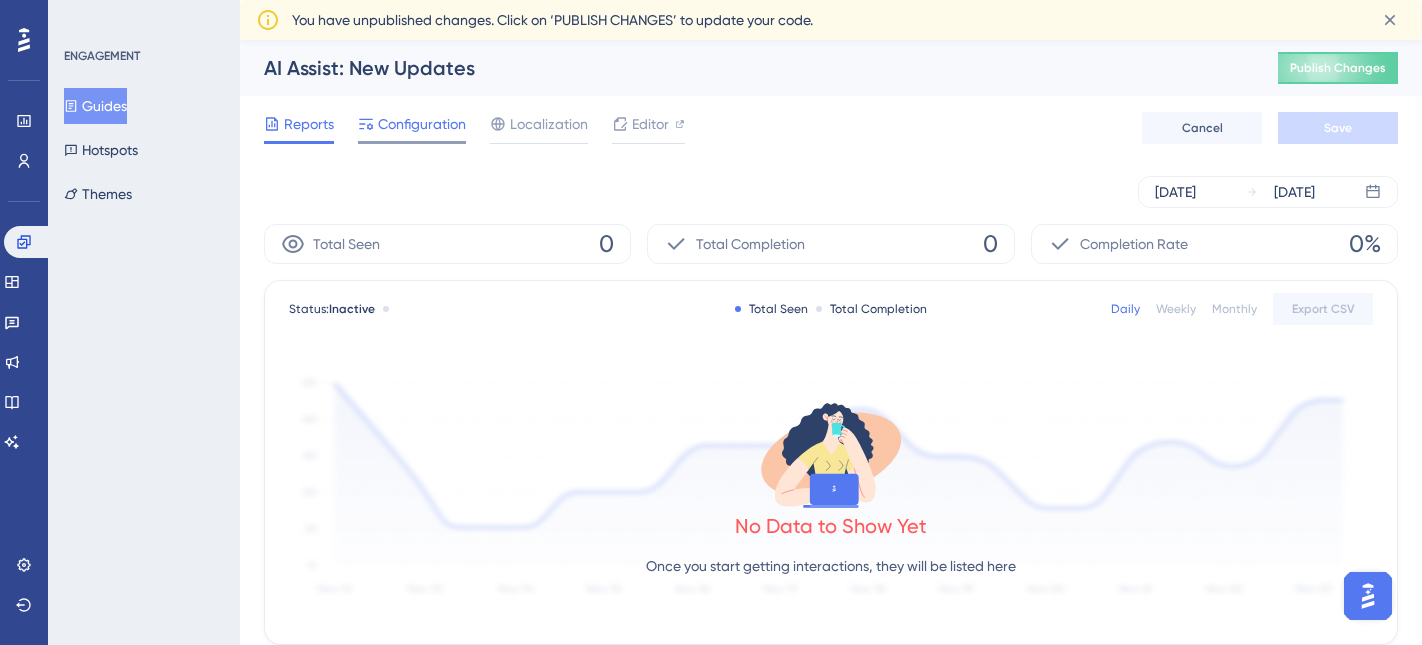 click on "Configuration" at bounding box center [422, 124] 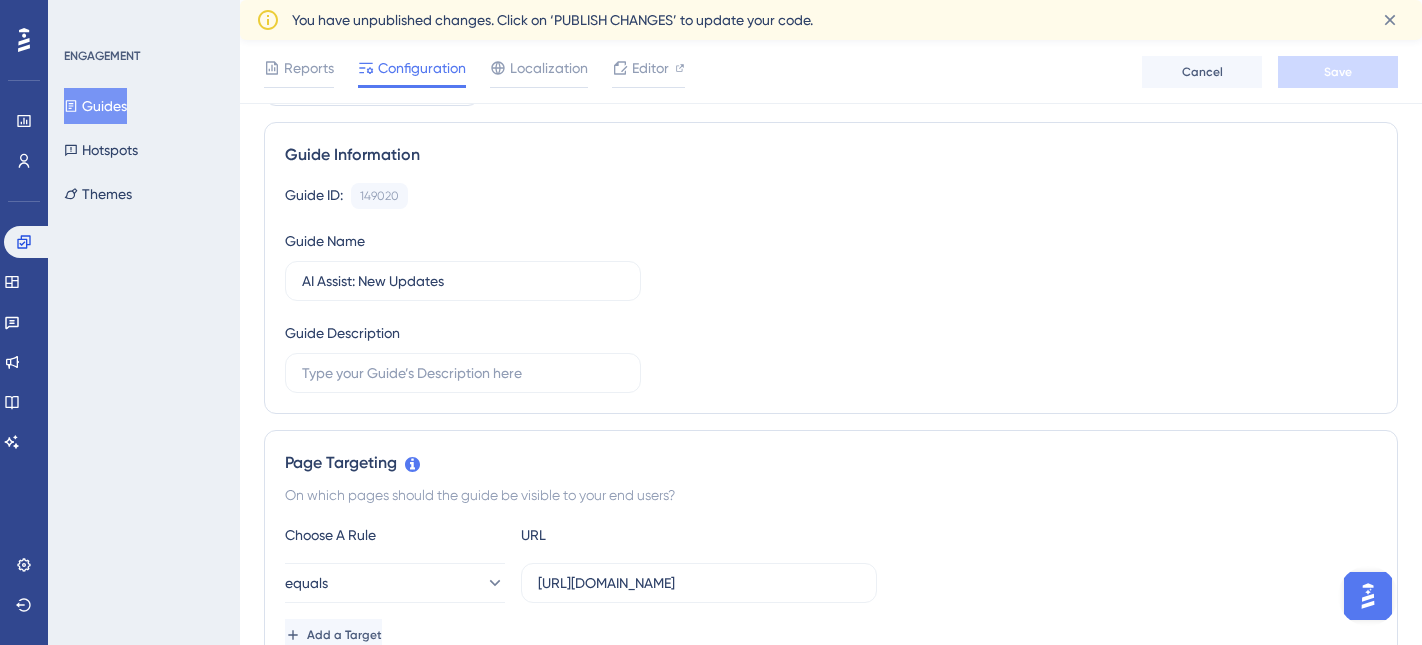 scroll, scrollTop: 132, scrollLeft: 0, axis: vertical 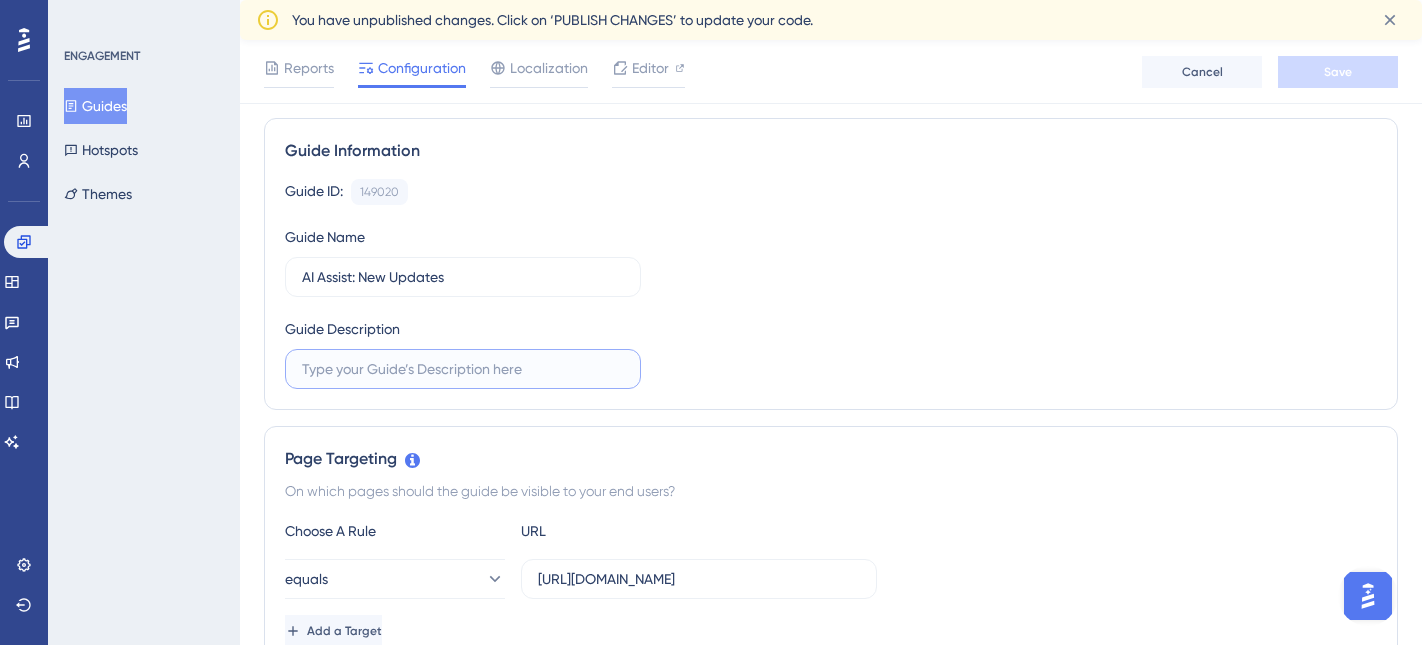 click at bounding box center (463, 369) 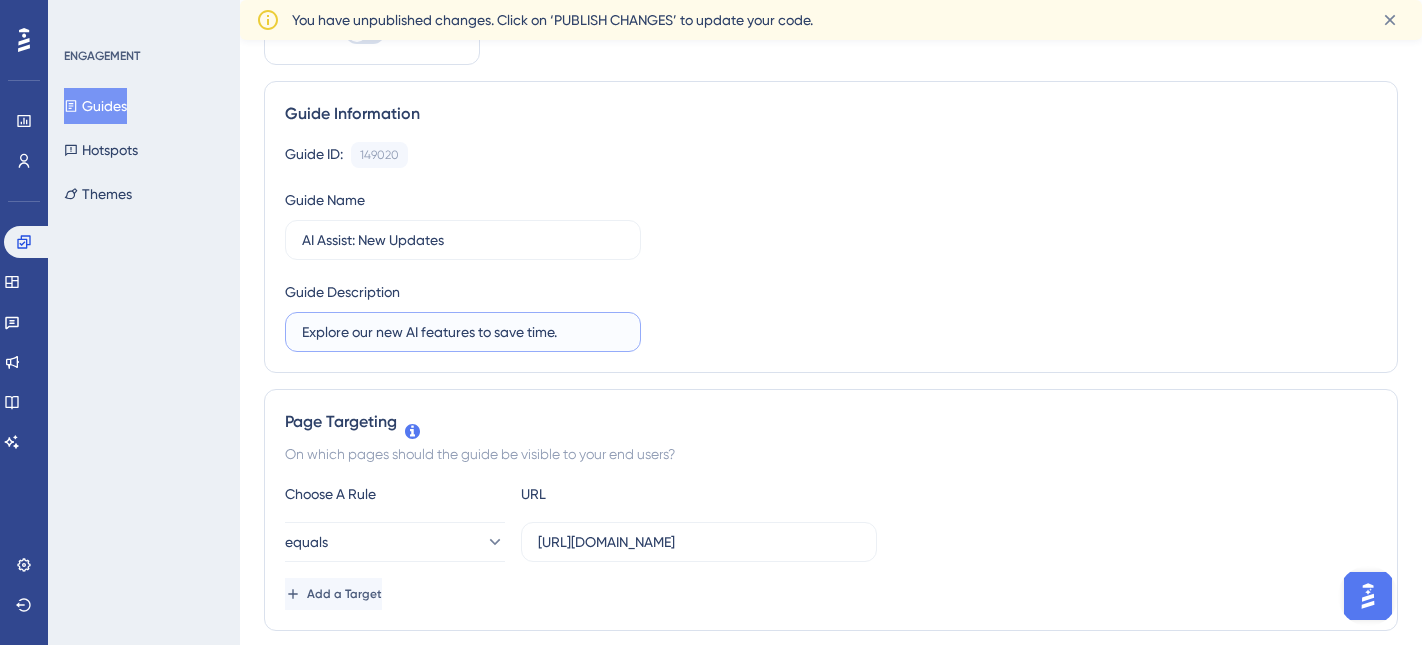 scroll, scrollTop: 0, scrollLeft: 0, axis: both 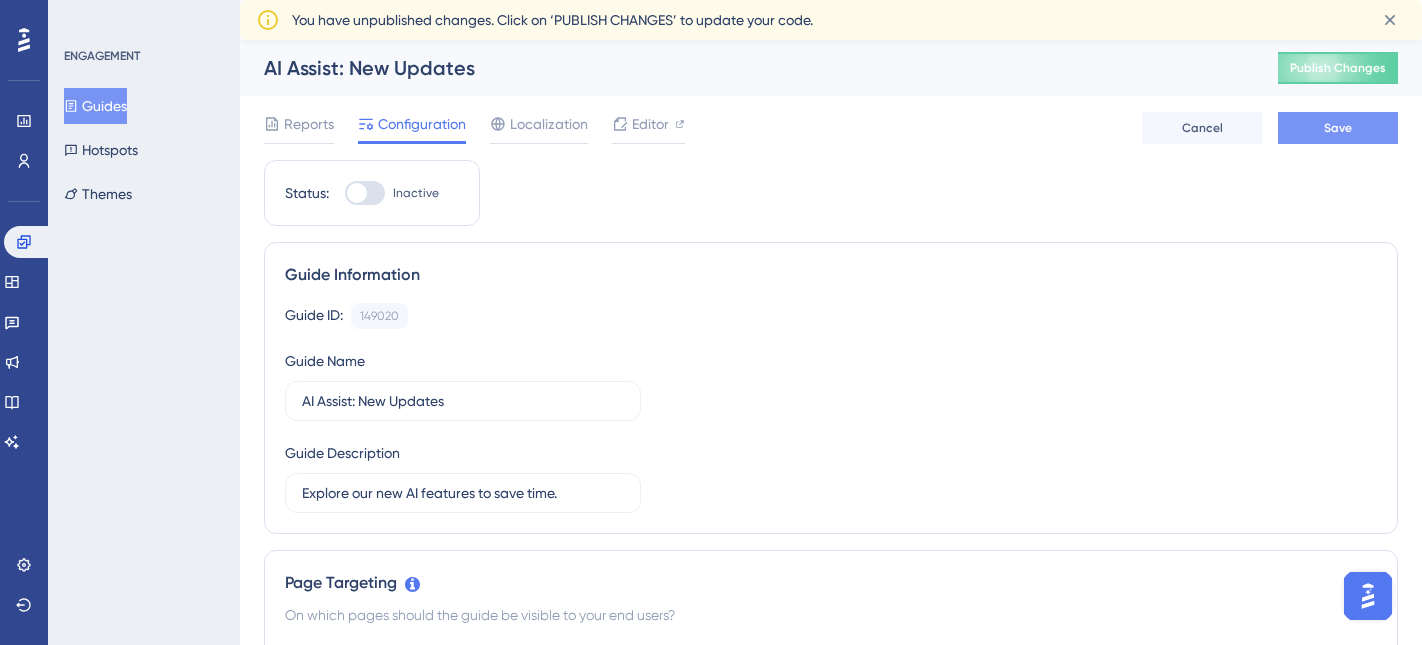 click on "Save" at bounding box center (1338, 128) 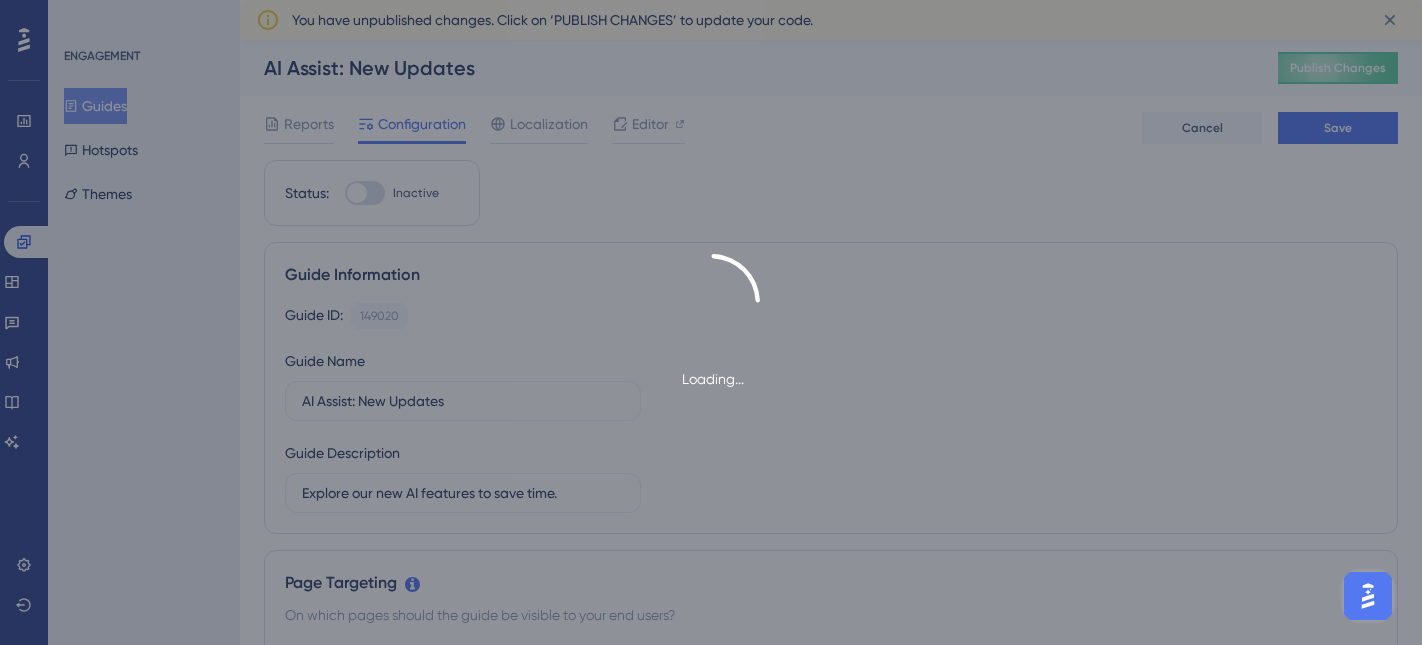 type on "Explore our new AI features to save time." 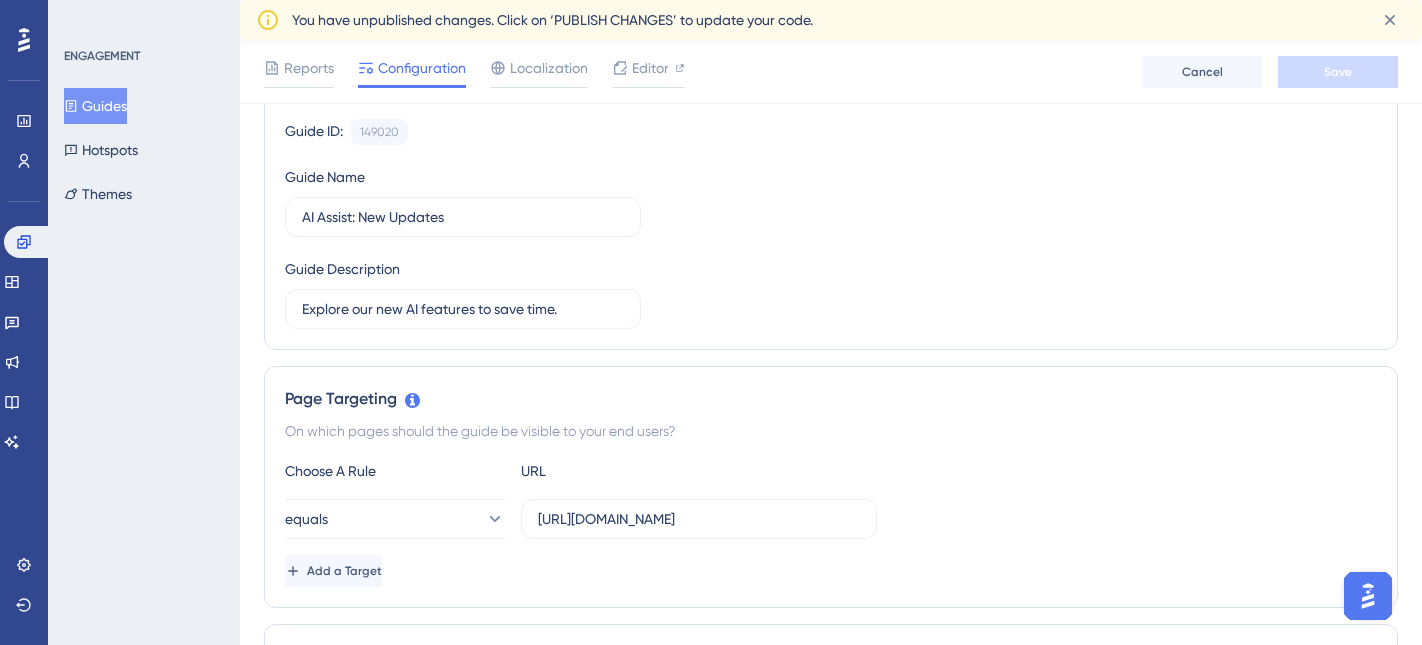scroll, scrollTop: 0, scrollLeft: 0, axis: both 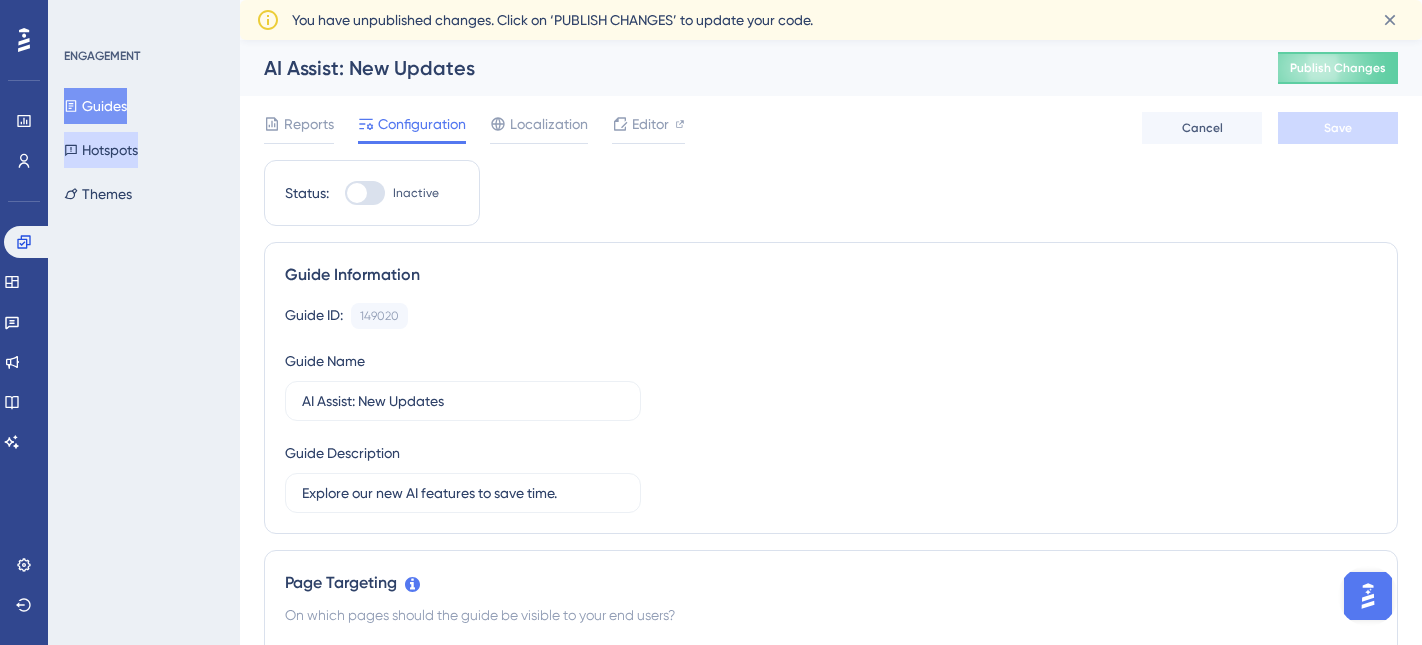 click on "Hotspots" at bounding box center [101, 150] 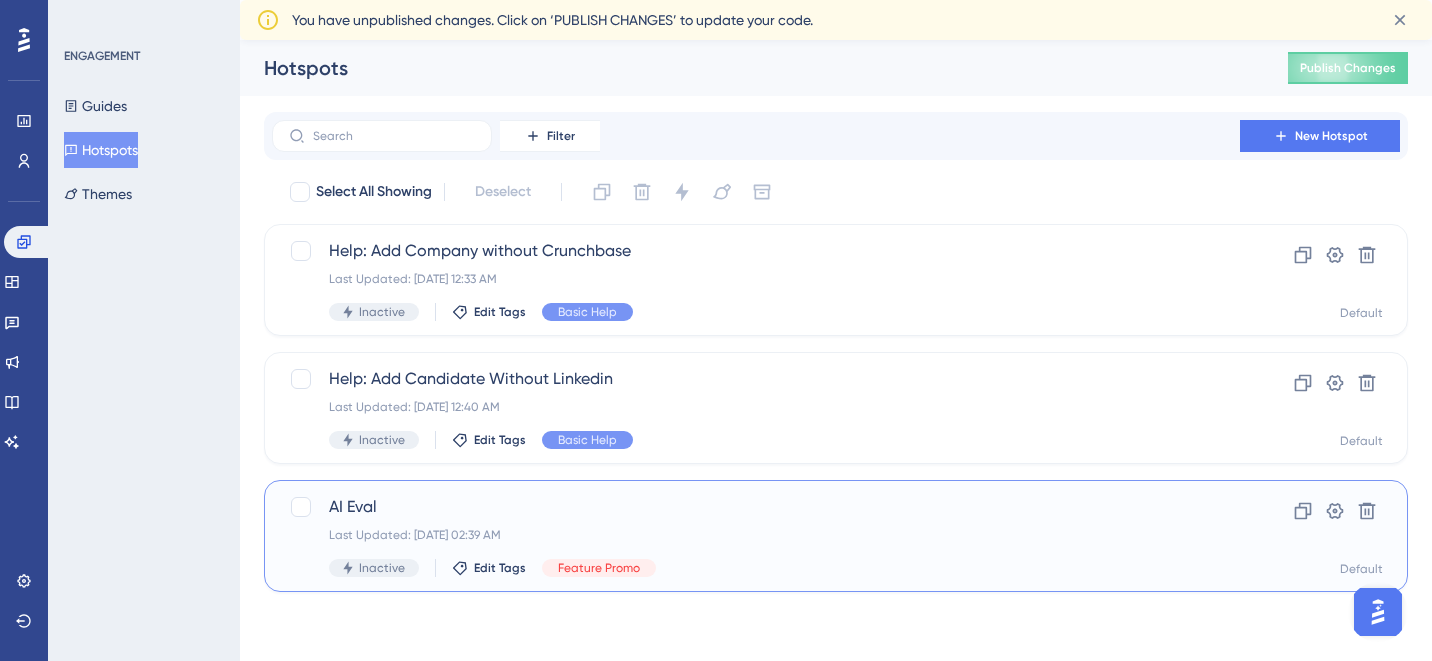 click on "AI Eval" at bounding box center [756, 507] 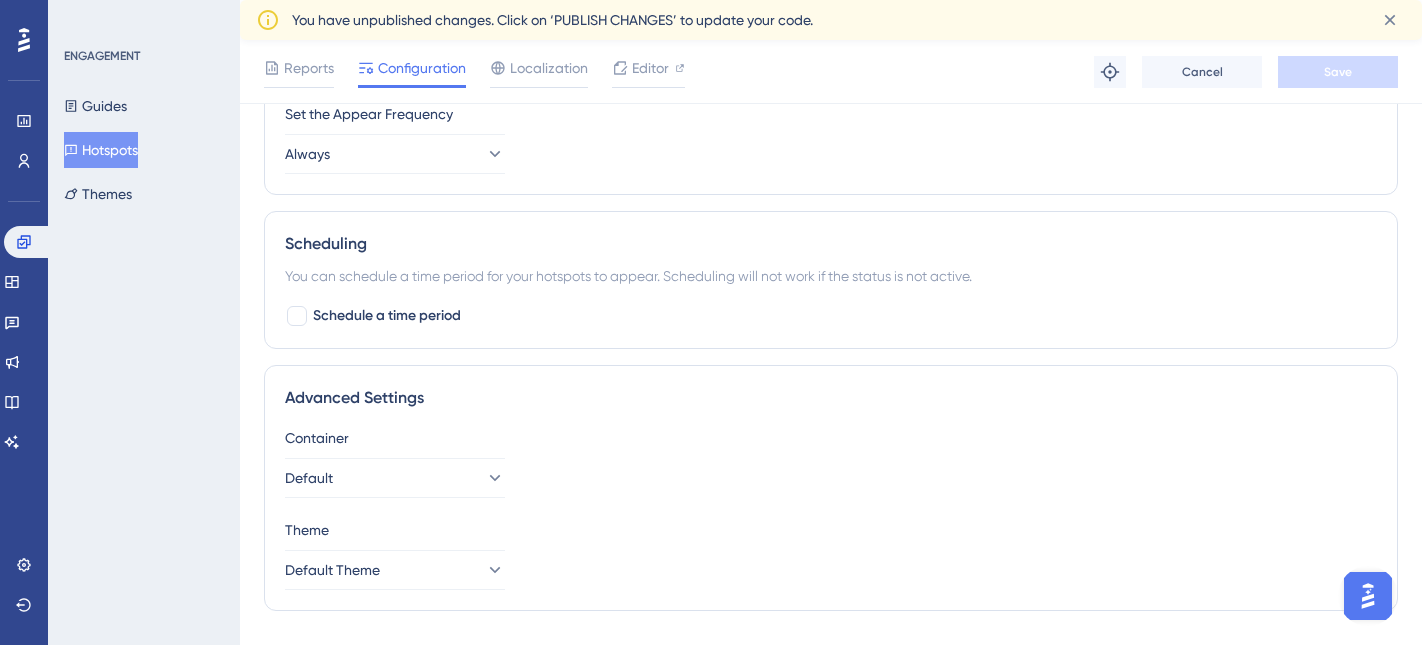 scroll, scrollTop: 931, scrollLeft: 0, axis: vertical 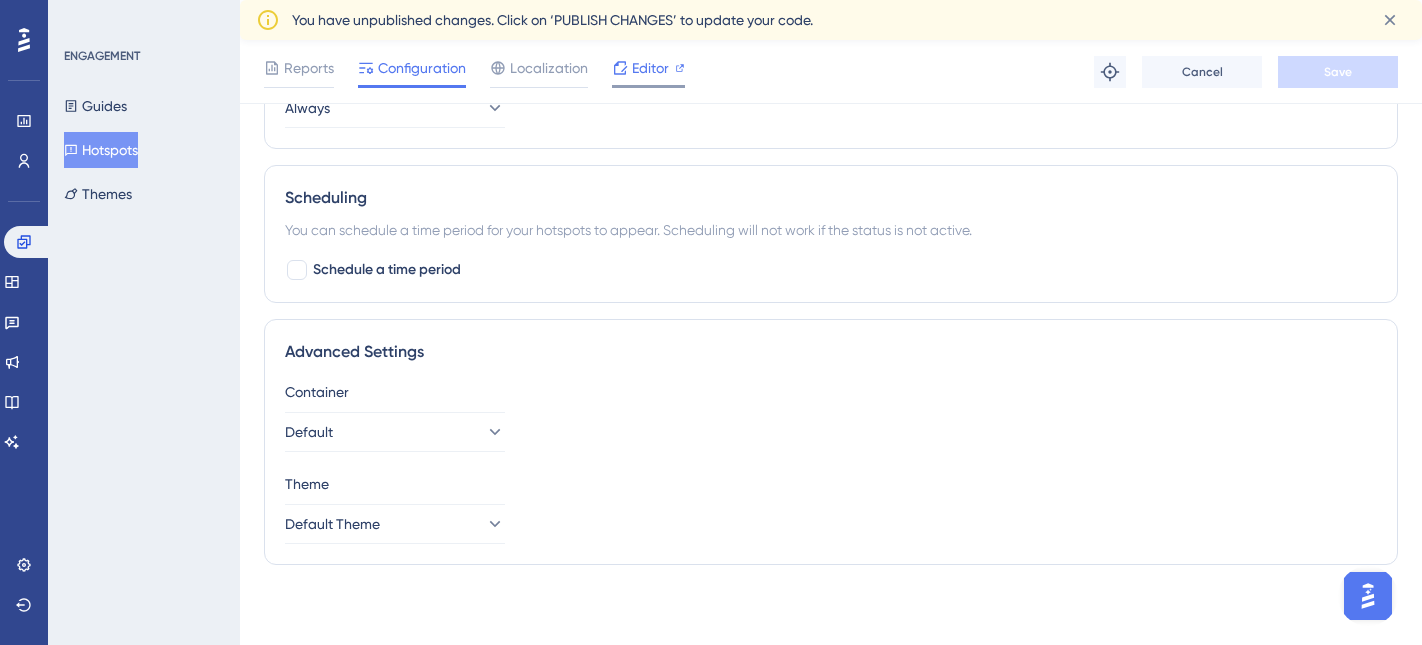 click on "Editor" at bounding box center [650, 68] 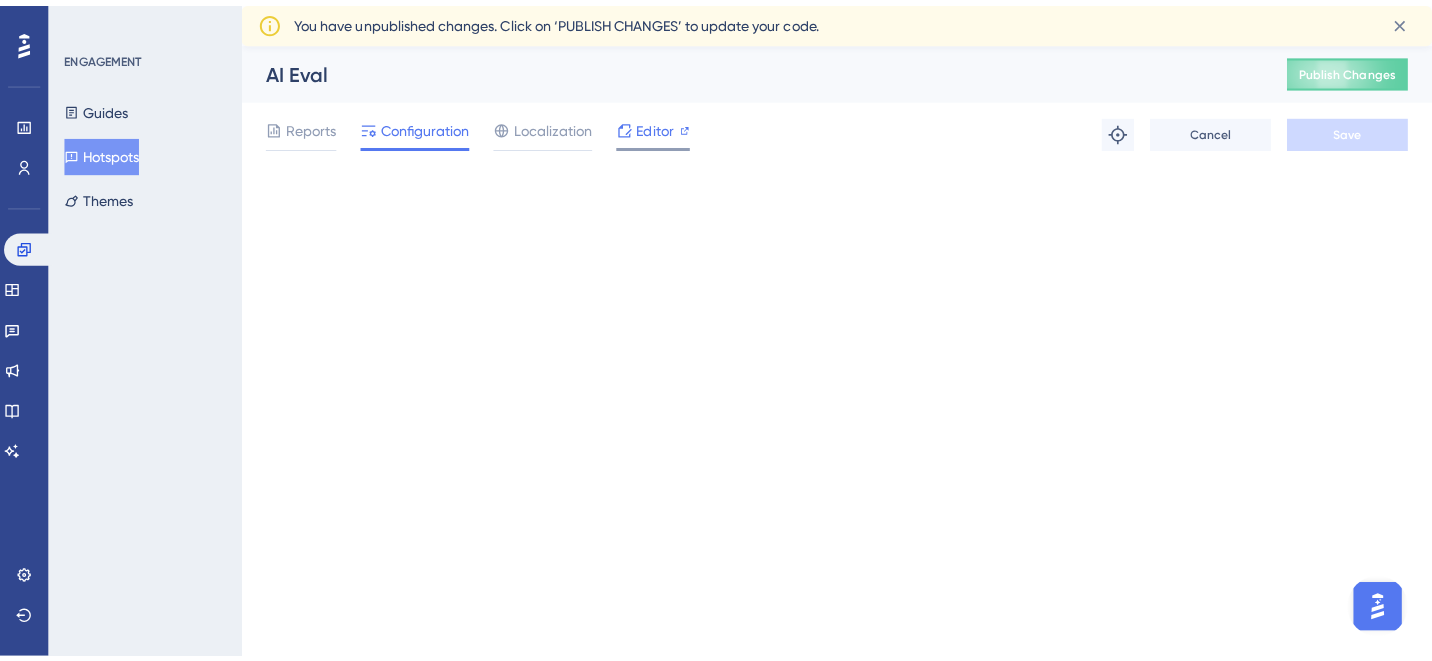 scroll, scrollTop: 0, scrollLeft: 0, axis: both 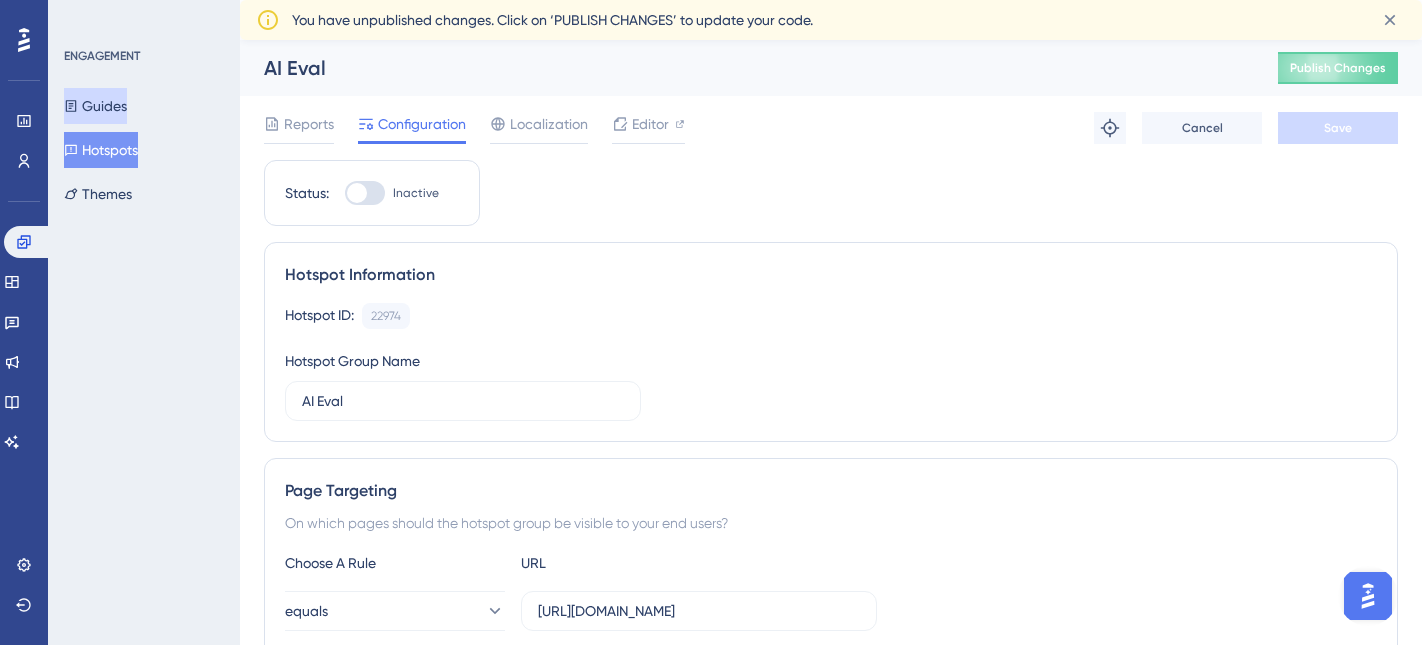 click on "Guides" at bounding box center (95, 106) 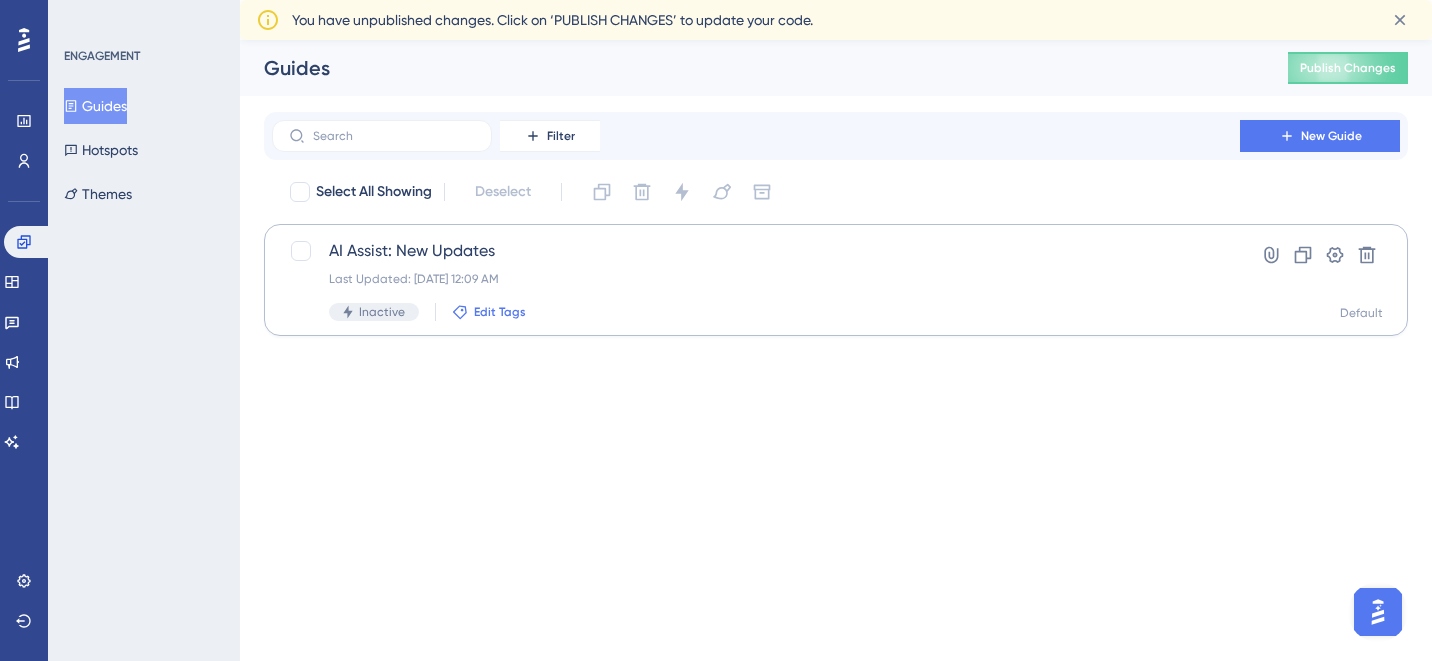 click on "Edit Tags" at bounding box center (500, 312) 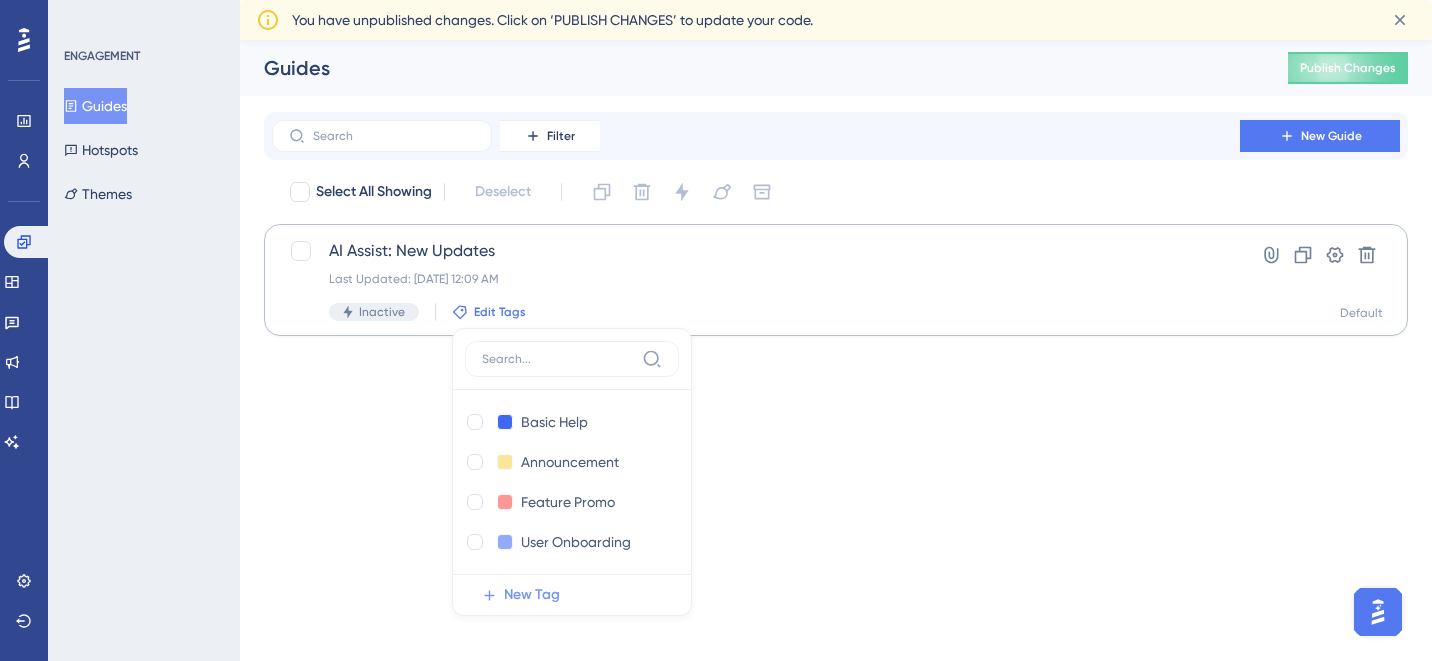 click on "New Tag" at bounding box center (532, 595) 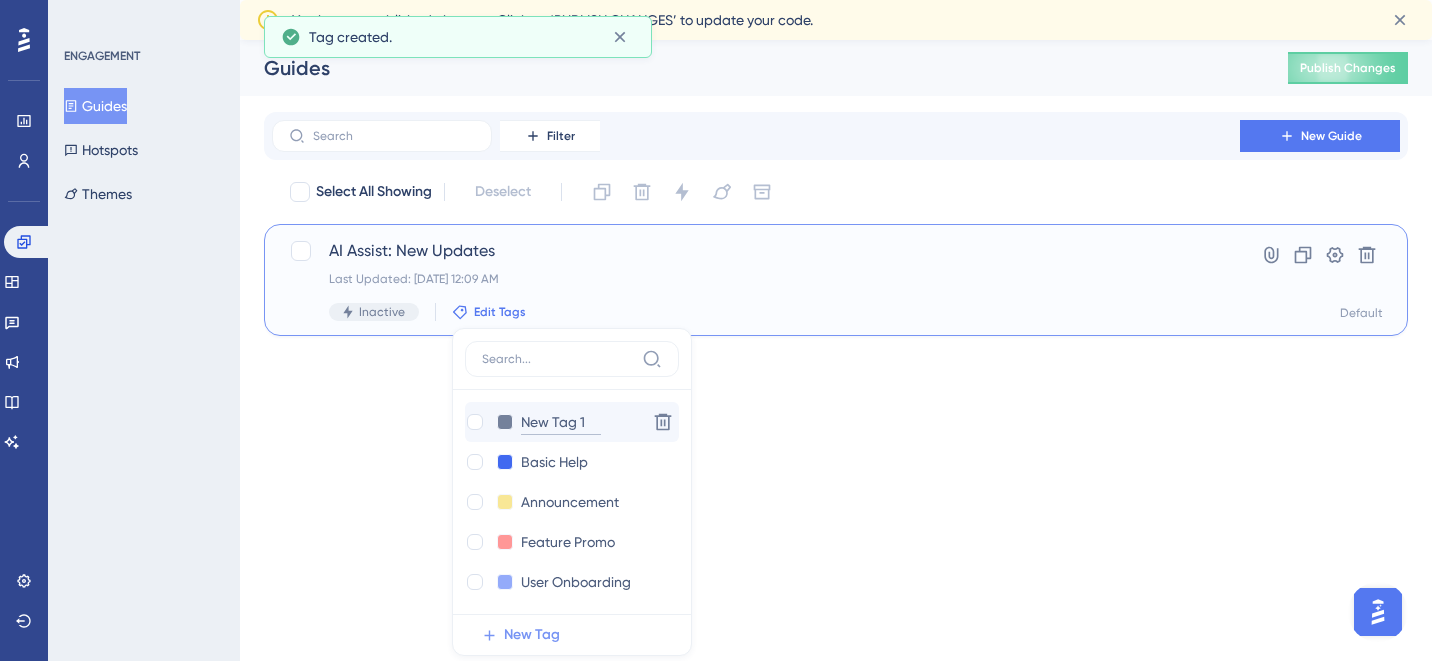 click on "New Tag 1" at bounding box center (561, 422) 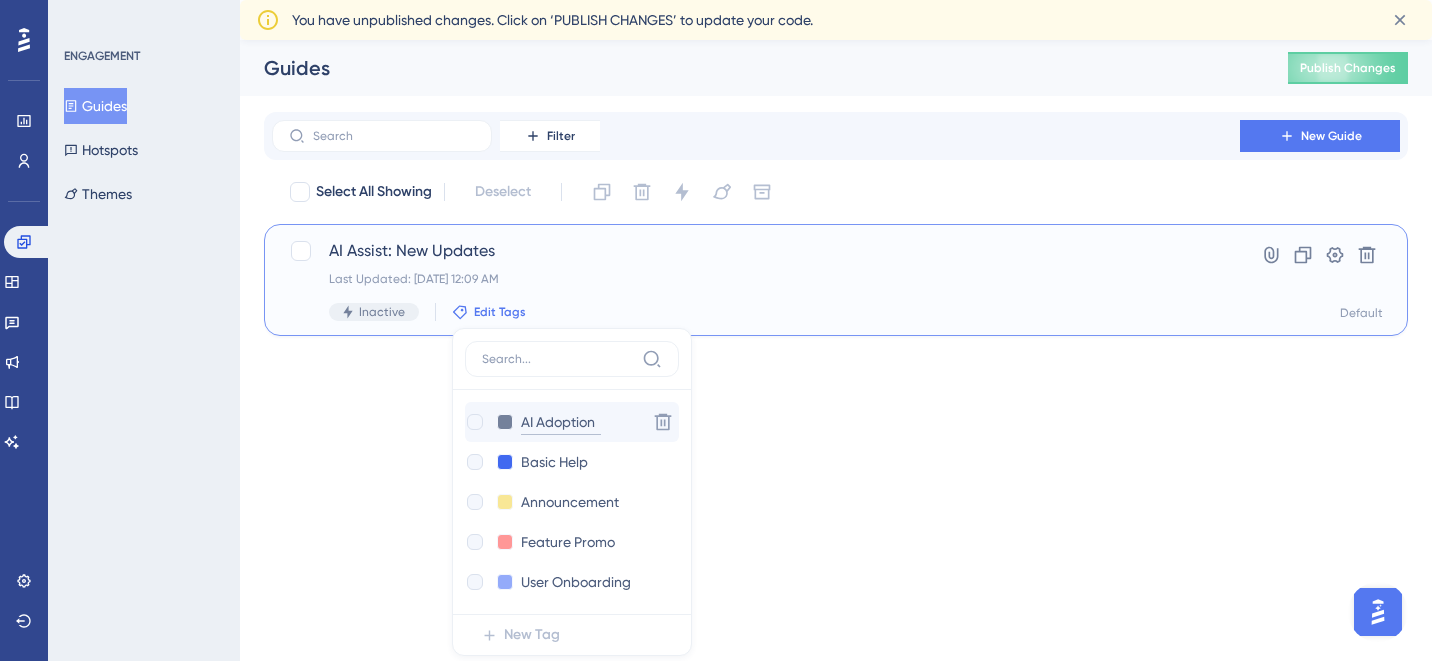 type on "AI Adoption" 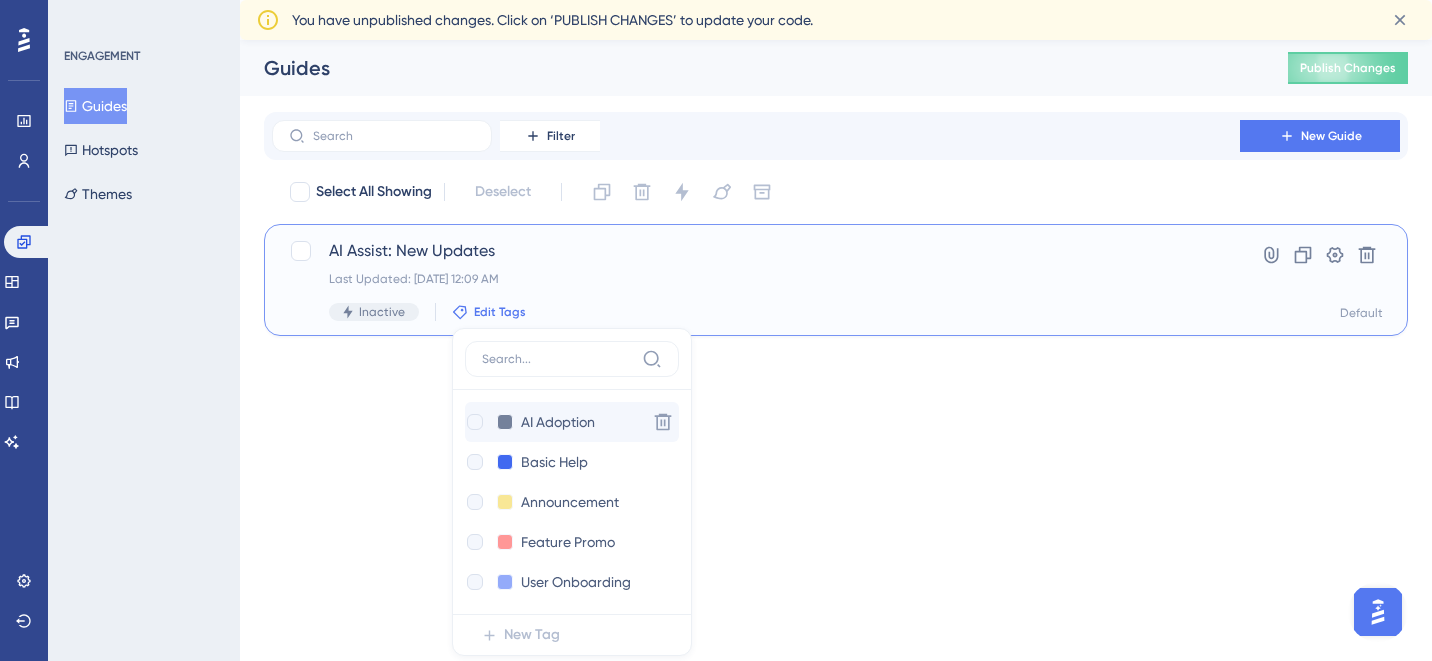 click at bounding box center (475, 422) 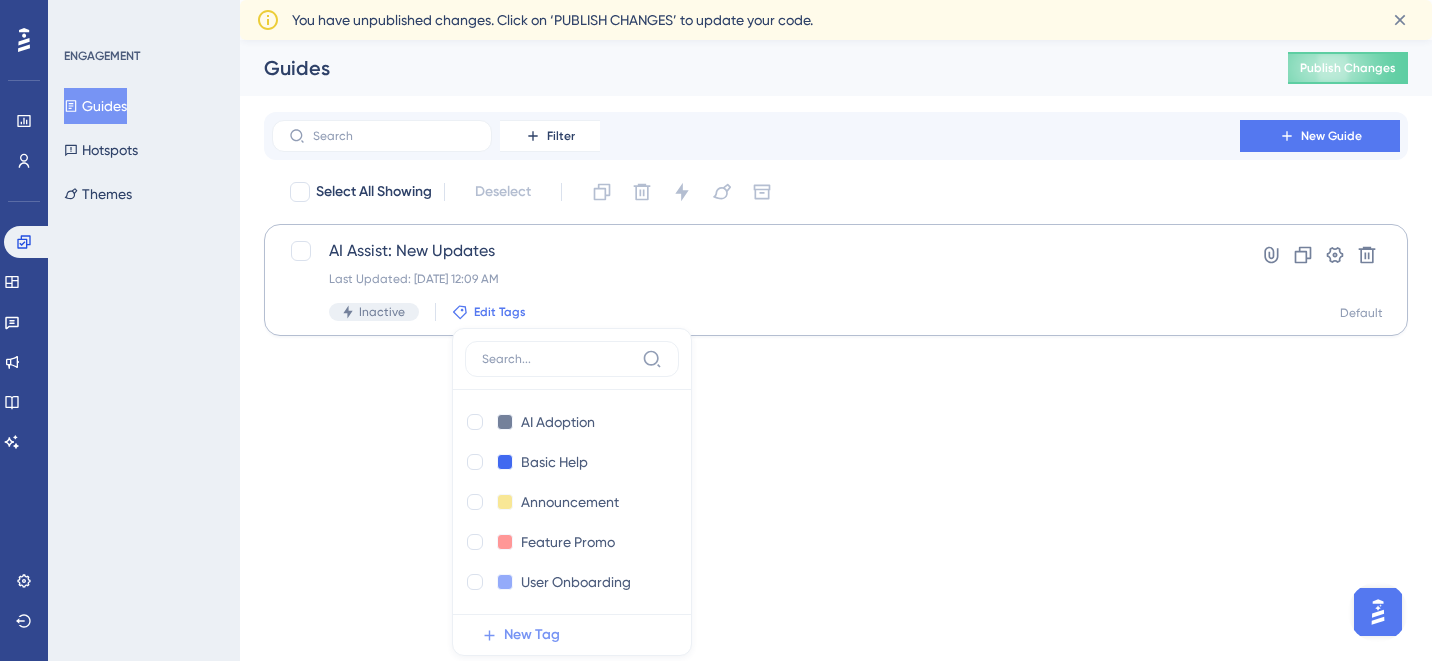 click on "Performance Users Engagement Widgets Feedback Product Updates Knowledge Base AI Assistant Settings Logout ENGAGEMENT Guides Hotspots Themes Guides Publish Changes Filter New Guide Select All Showing Deselect AI Assist: New Updates Last Updated: Jul 31 2025, 12:09 AM Inactive Edit Tags AI Adoption AI Adoption Delete Basic Help Basic Help Delete Announcement Announcement Delete Feature Promo Feature Promo Delete User Onboarding User Onboarding Delete New Tag Hyperlink Clone Settings Delete Default You have unpublished changes. Click on ‘PUBLISH CHANGES’ to update your code." at bounding box center [716, 0] 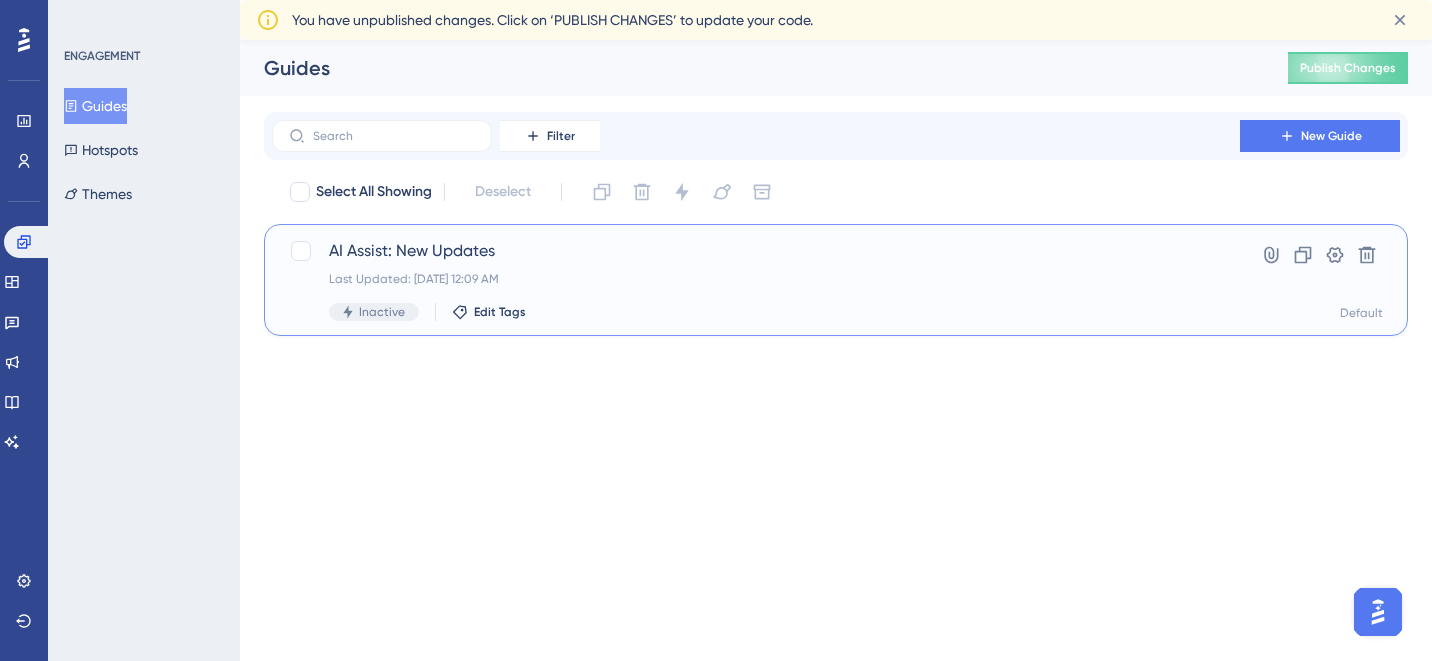 click on "AI Assist: New Updates Last Updated: Jul 31 2025, 12:09 AM Inactive Edit Tags Hyperlink Clone Settings Delete Default" at bounding box center (836, 280) 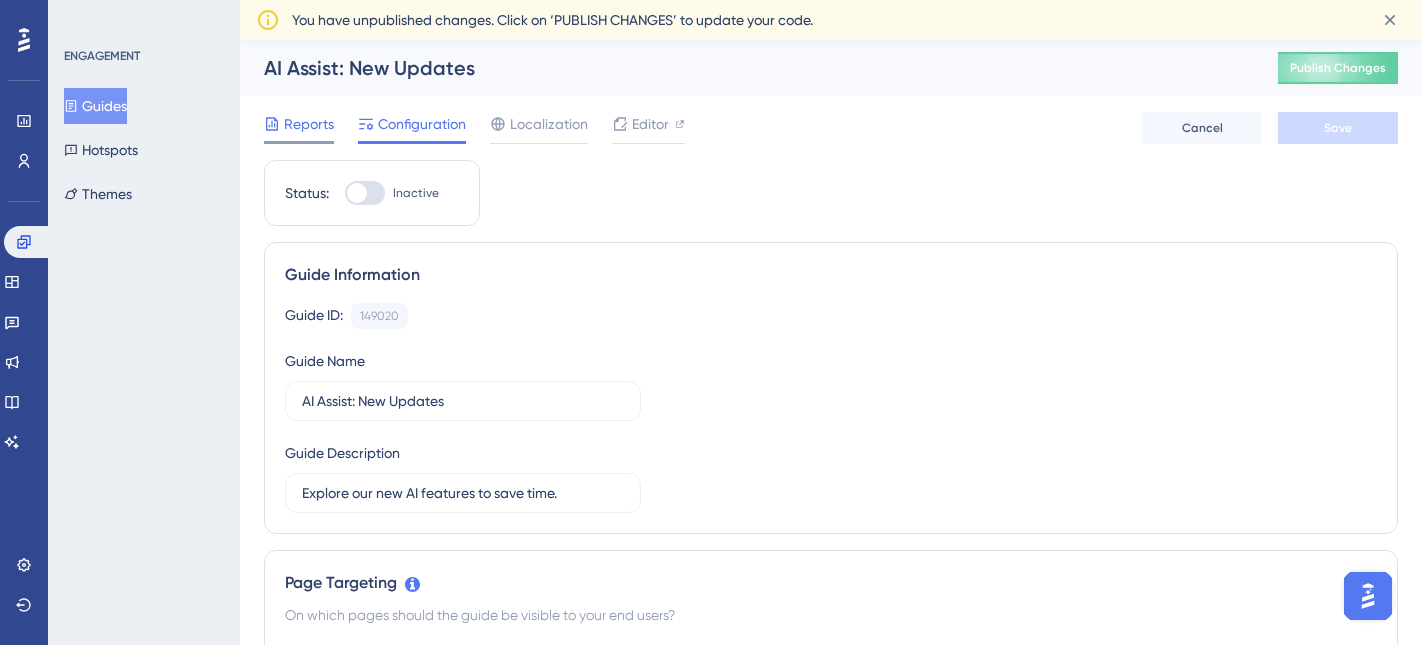 click on "Reports" at bounding box center [309, 124] 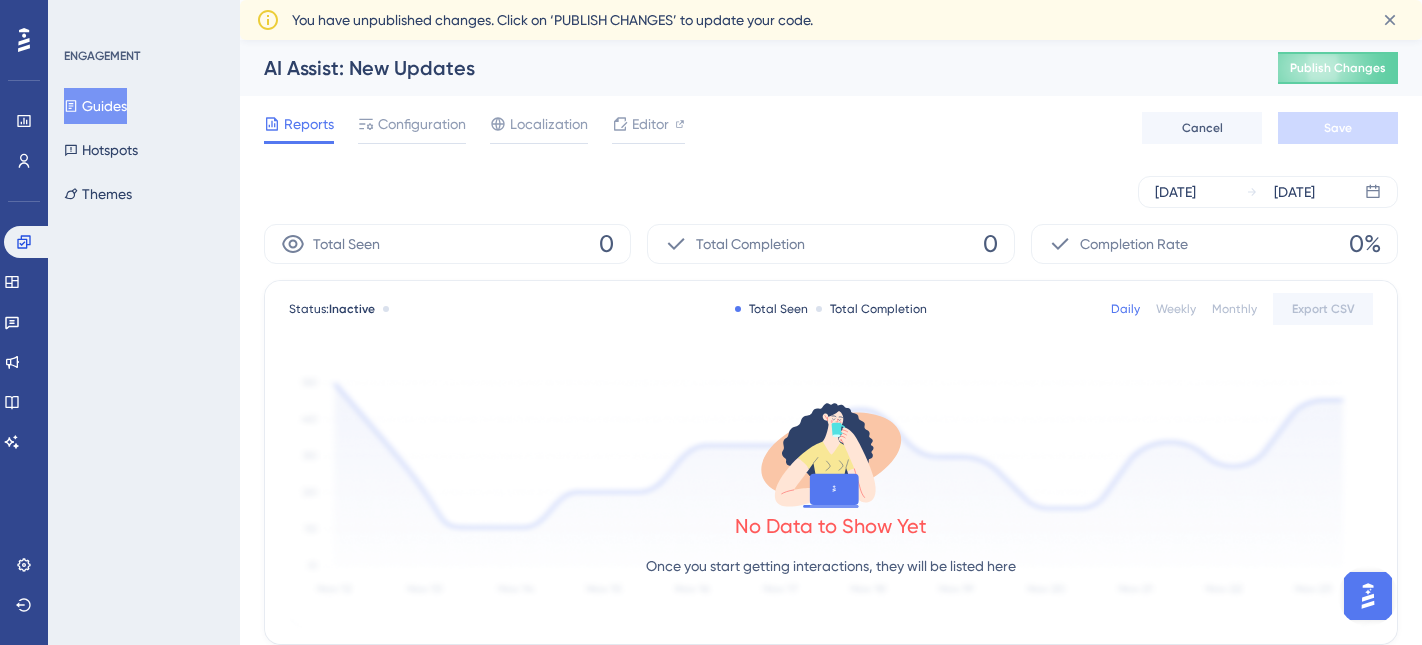 click on "Guides" at bounding box center [95, 106] 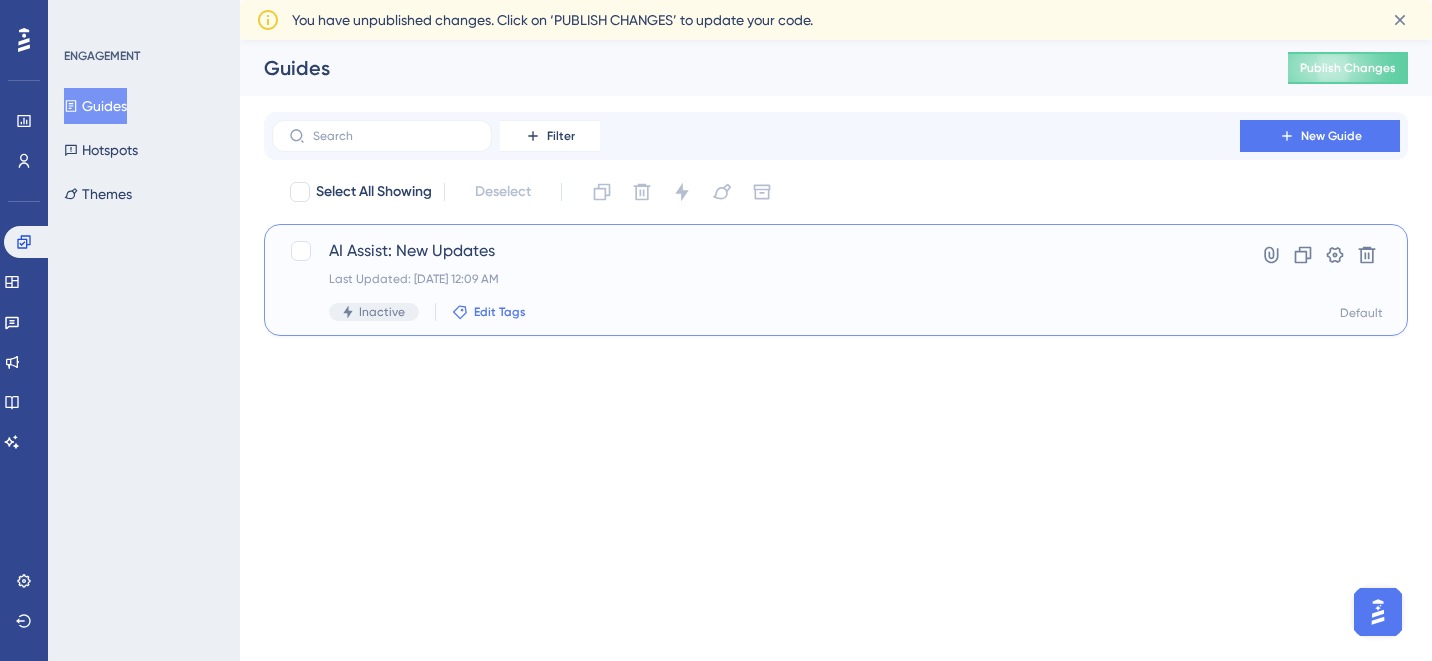 click on "Edit Tags" at bounding box center (500, 312) 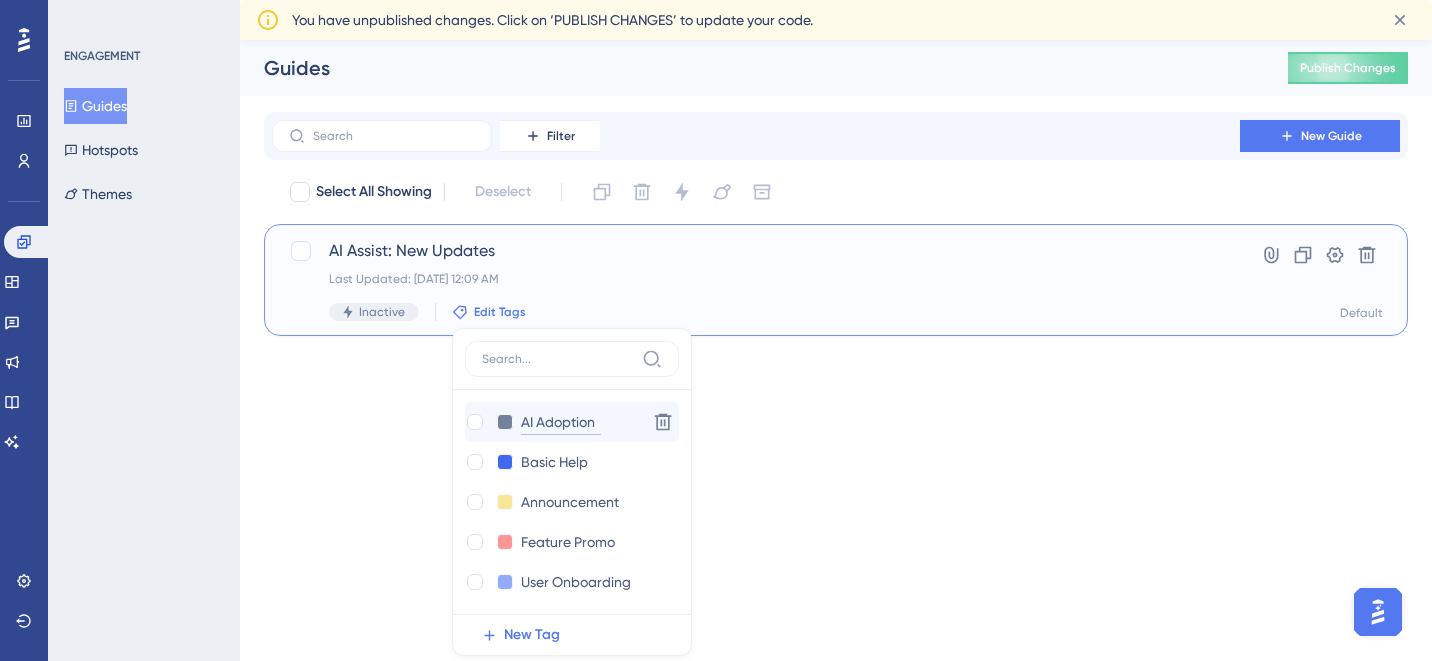 click on "AI Adoption" at bounding box center (561, 422) 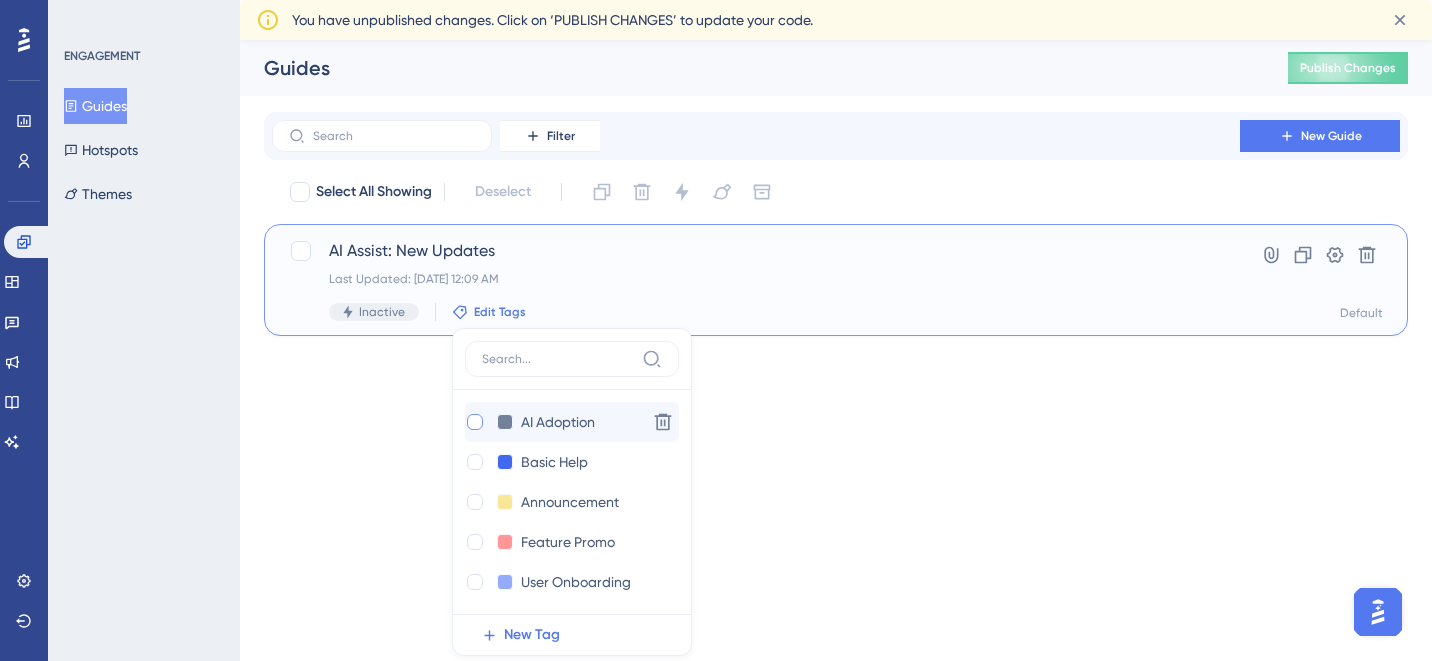 click at bounding box center [475, 422] 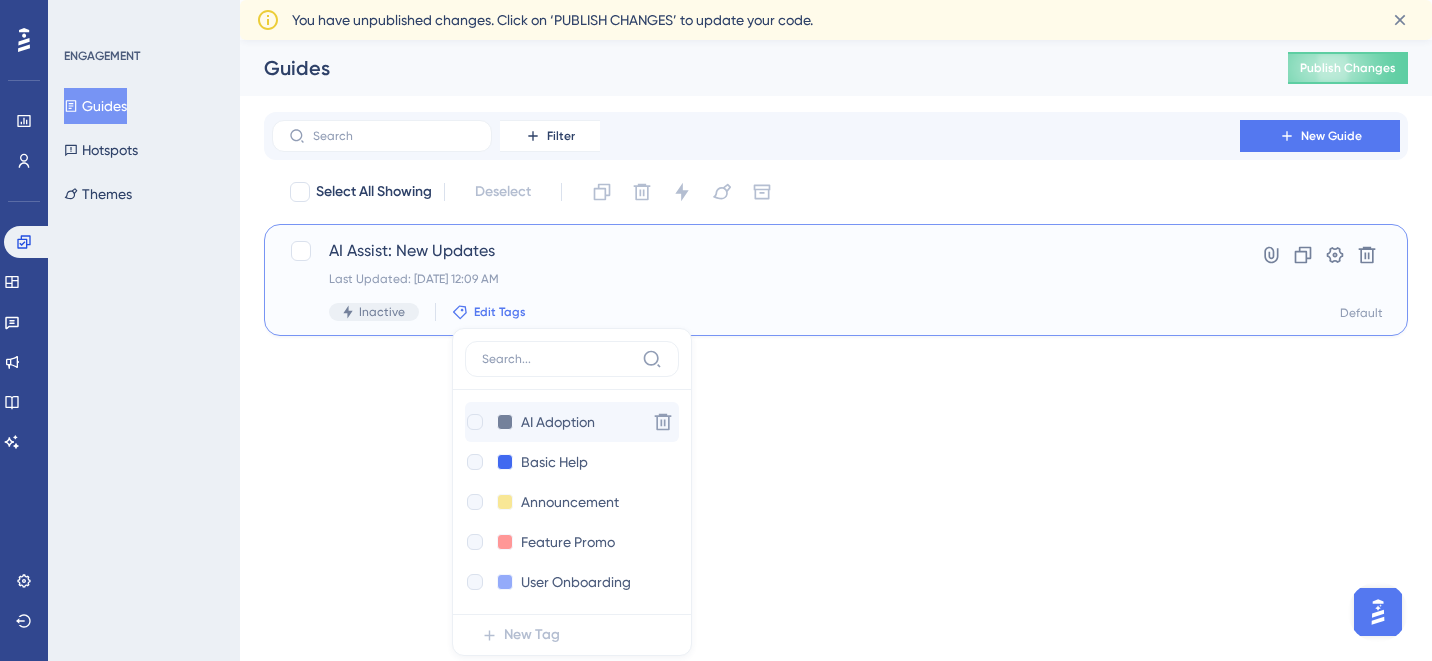 checkbox on "true" 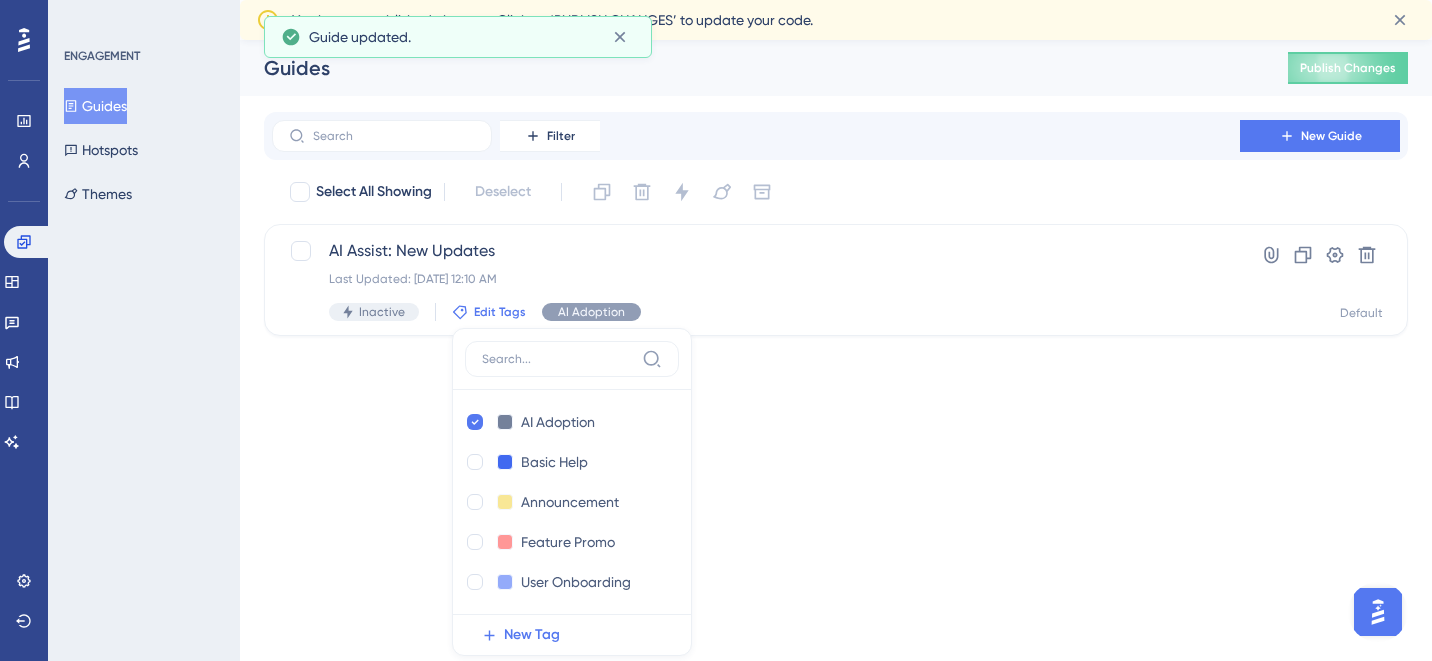 click on "Performance Users Engagement Widgets Feedback Product Updates Knowledge Base AI Assistant Settings Logout ENGAGEMENT Guides Hotspots Themes Guides Publish Changes Filter New Guide Select All Showing Deselect AI Assist: New Updates Last Updated: Jul 31 2025, 12:10 AM Inactive Edit Tags AI Adoption AI Adoption Delete Basic Help Basic Help Delete Announcement Announcement Delete Feature Promo Feature Promo Delete User Onboarding User Onboarding Delete New Tag AI Adoption Hyperlink Clone Settings Delete Default You have unpublished changes. Click on ‘PUBLISH CHANGES’ to update your code. Guide updated." at bounding box center [716, 0] 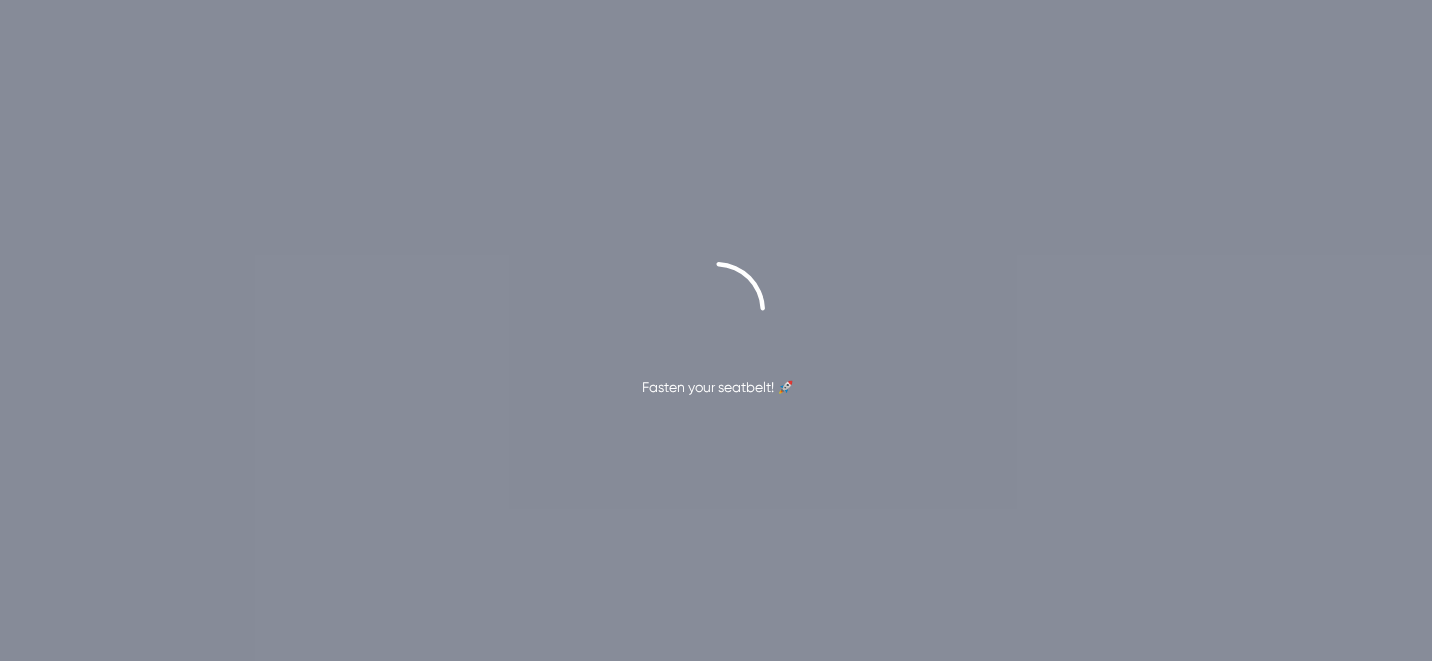 scroll, scrollTop: 0, scrollLeft: 0, axis: both 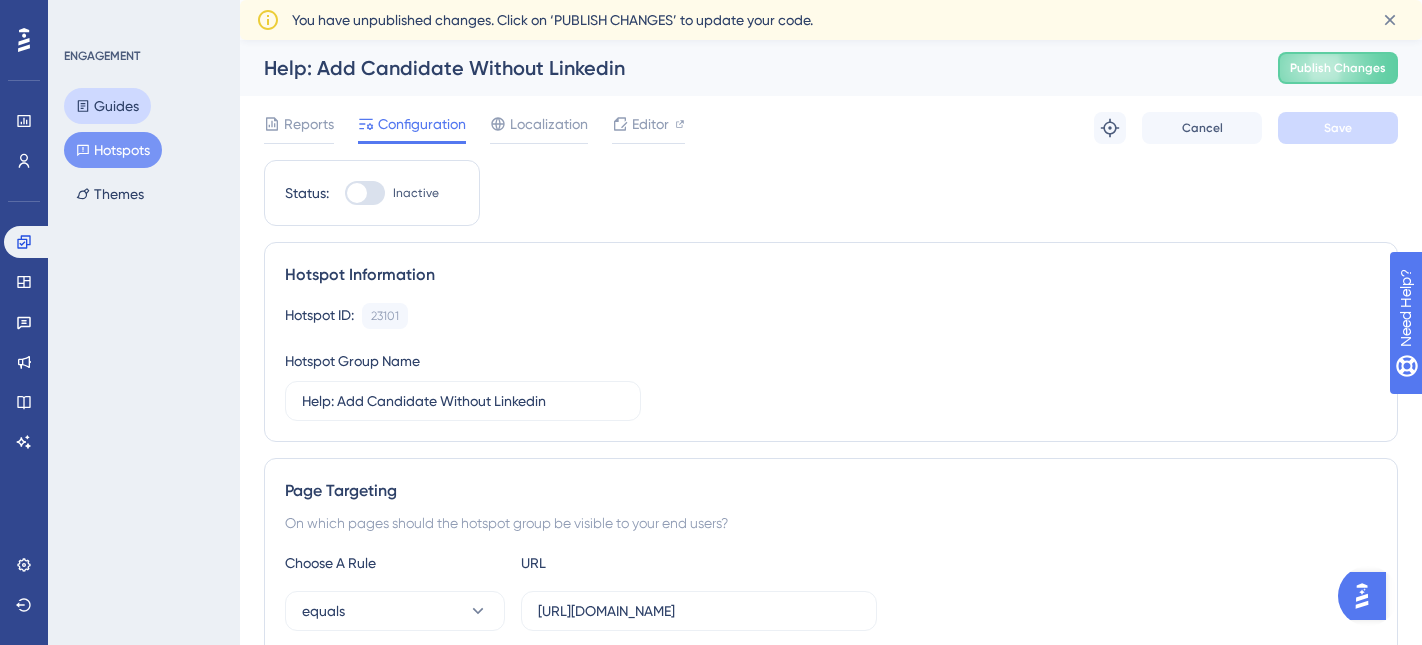 click on "Guides" at bounding box center (107, 106) 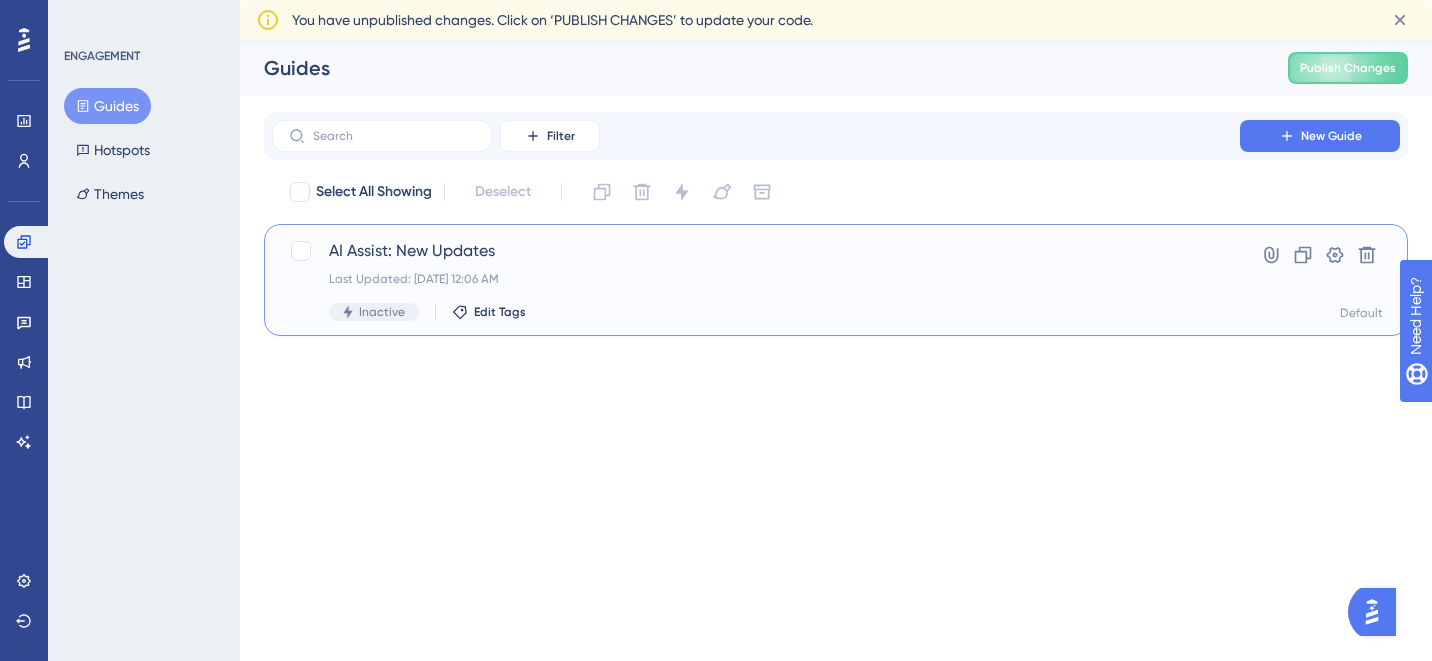click on "AI Assist: New Updates" at bounding box center (756, 251) 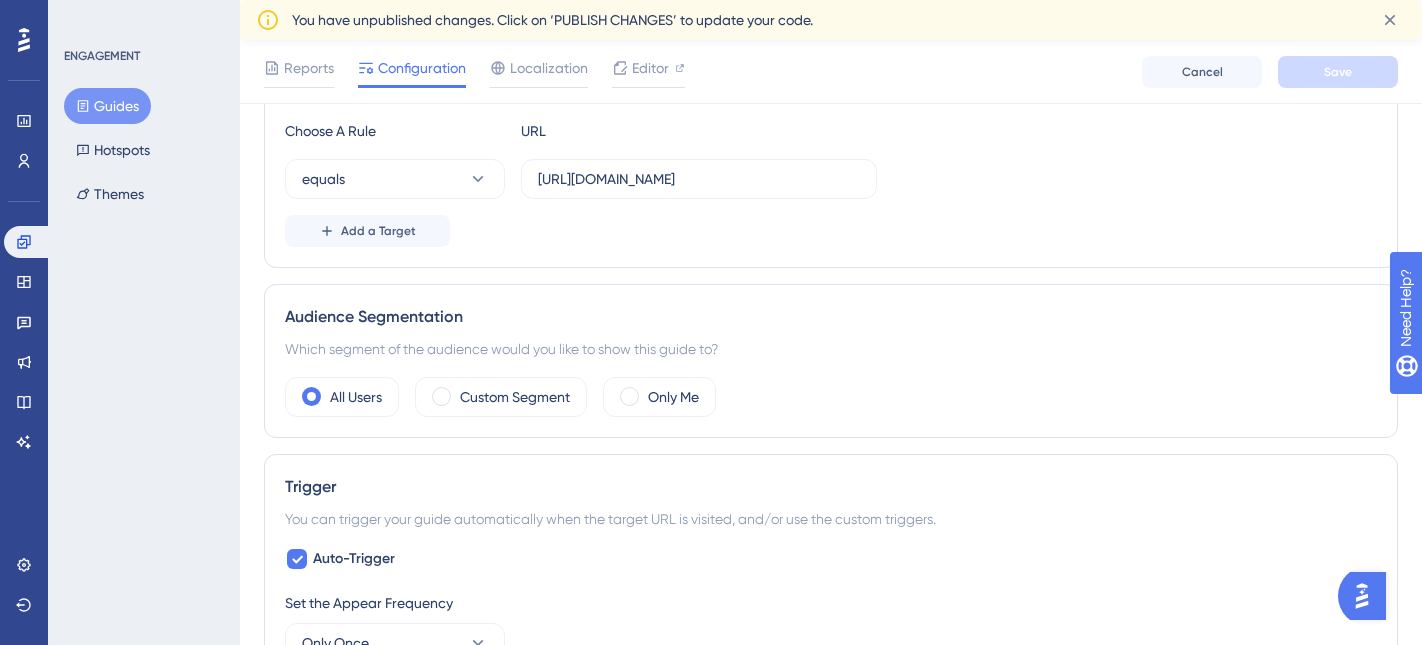 scroll, scrollTop: 530, scrollLeft: 0, axis: vertical 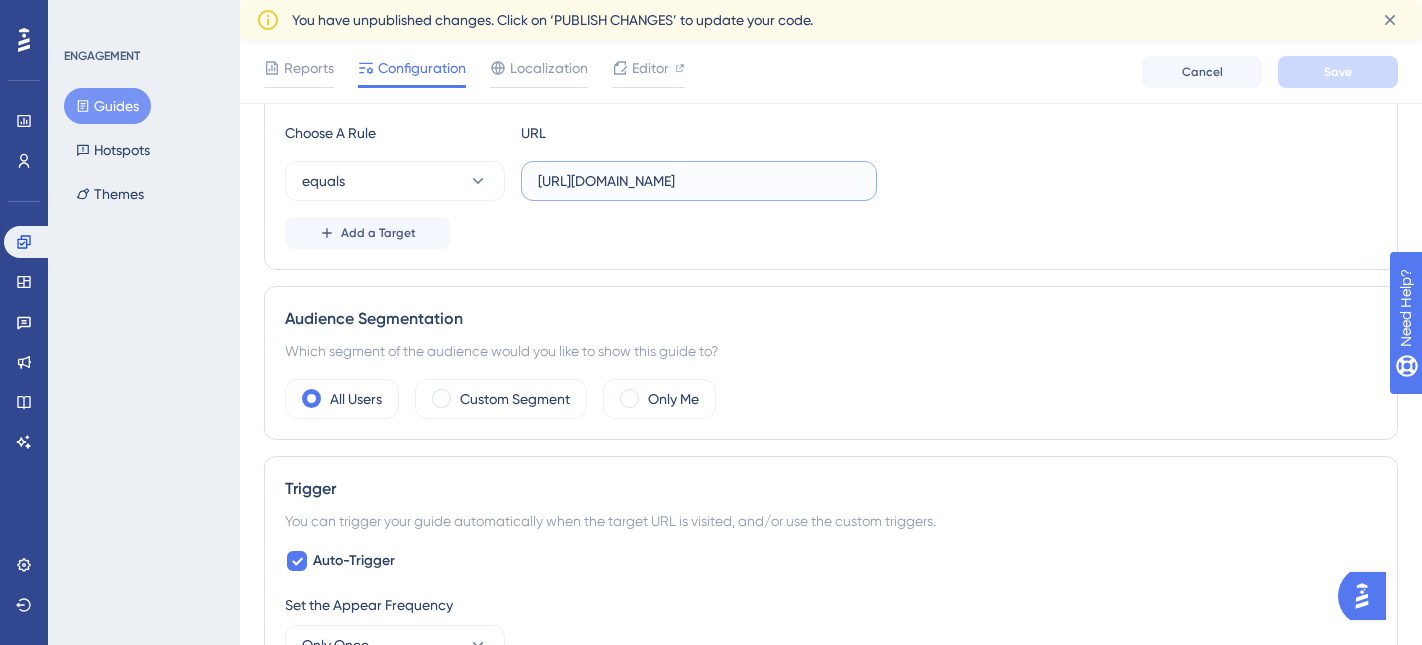 click on "[URL][DOMAIN_NAME]" at bounding box center (699, 181) 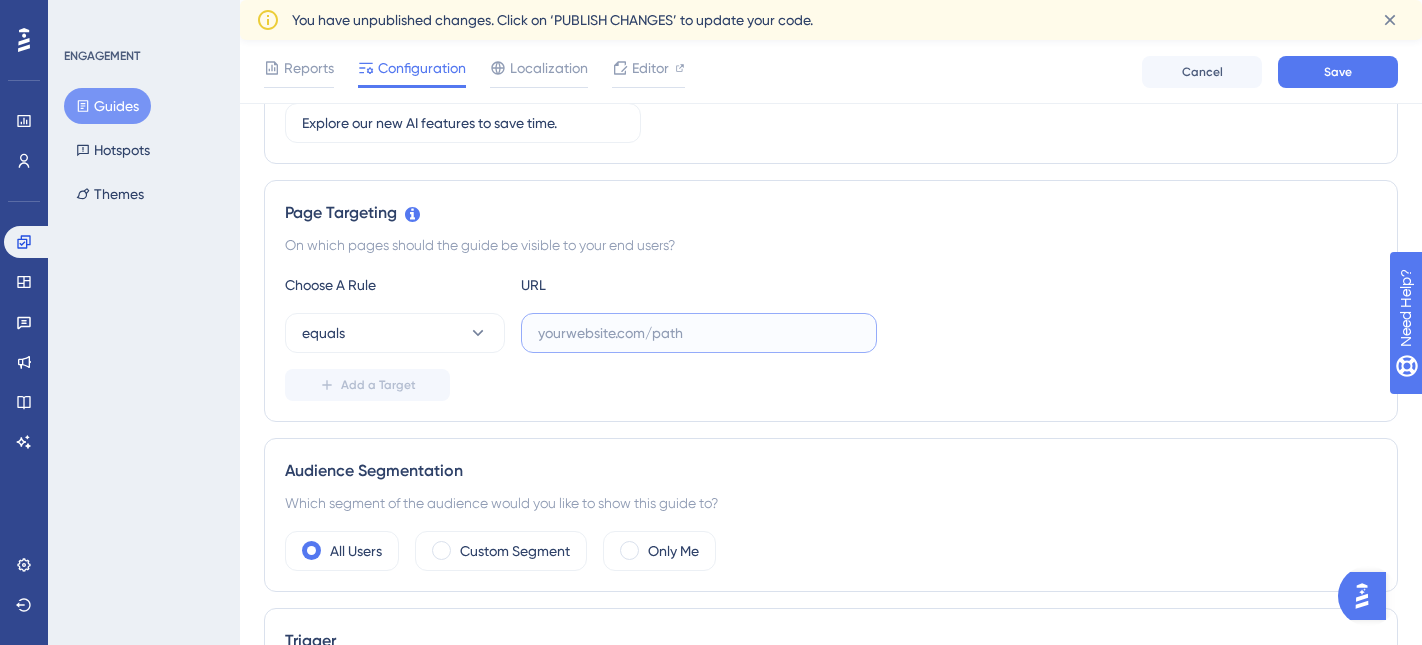 scroll, scrollTop: 106, scrollLeft: 0, axis: vertical 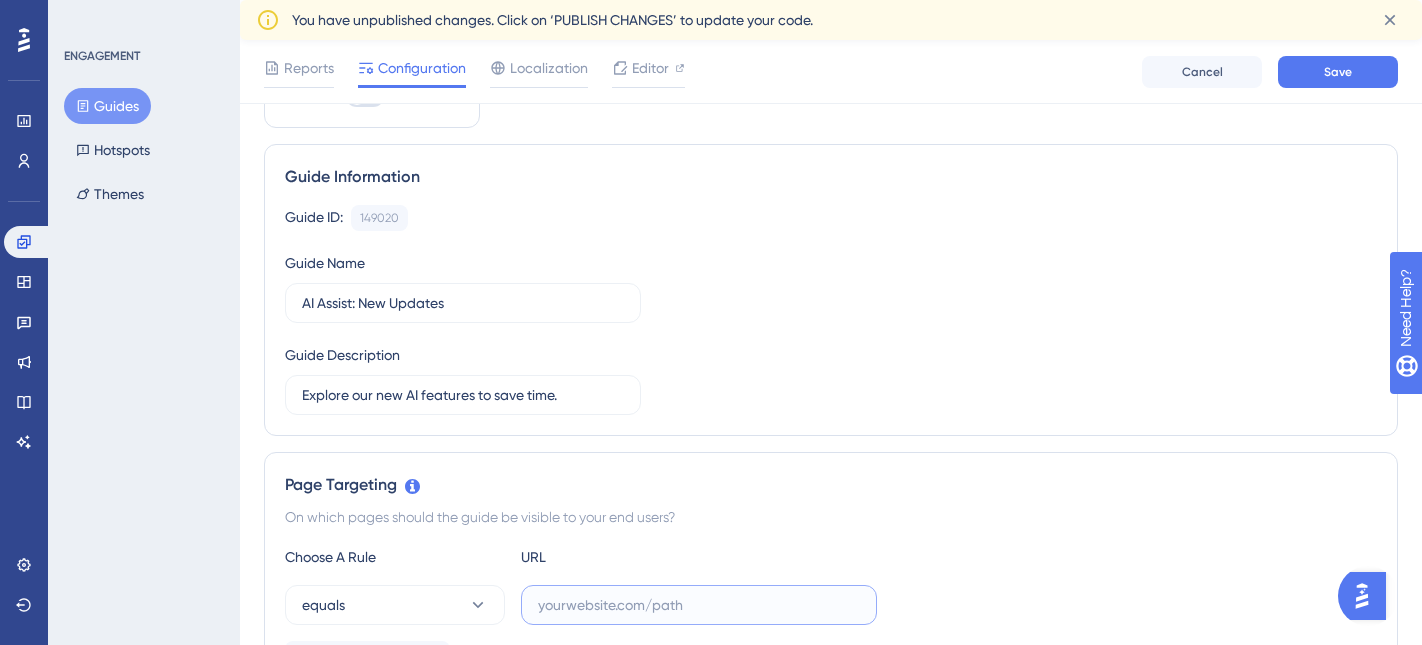 type 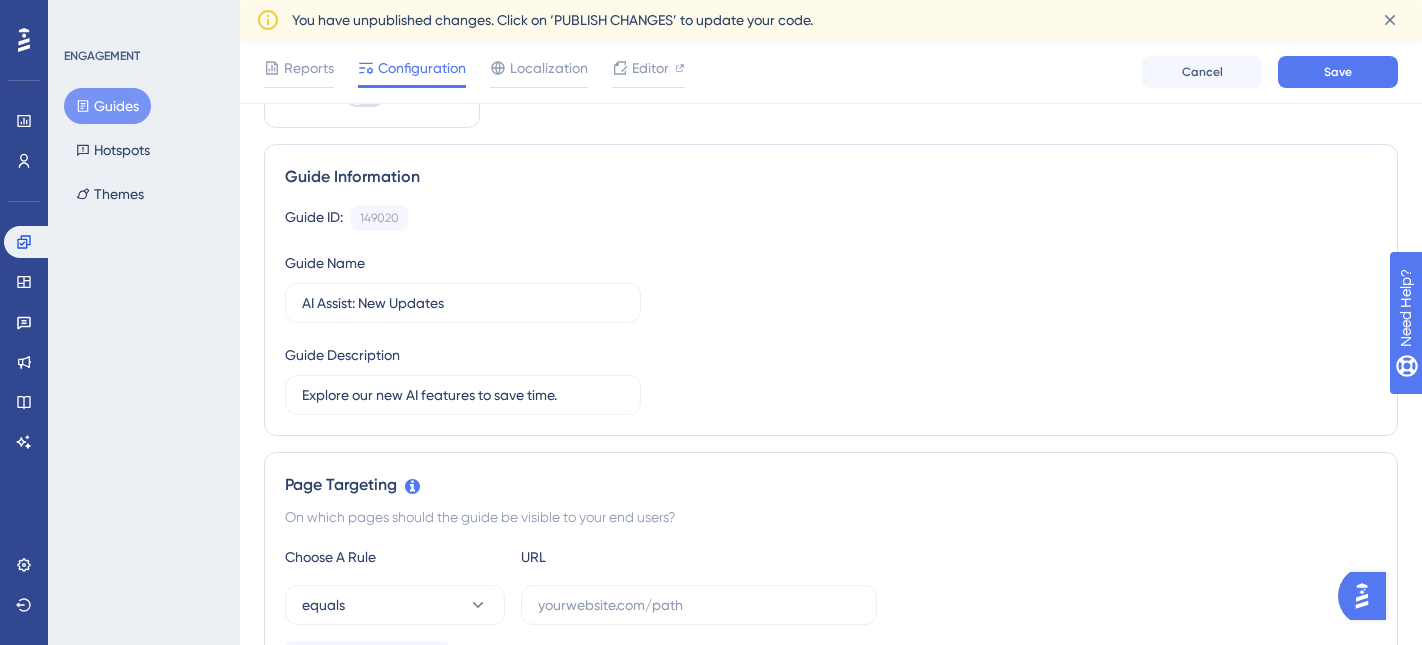 click on "Page Targeting
On which pages should the guide be visible to your end users?
Choose A Rule URL equals Add a Target" at bounding box center [831, 573] 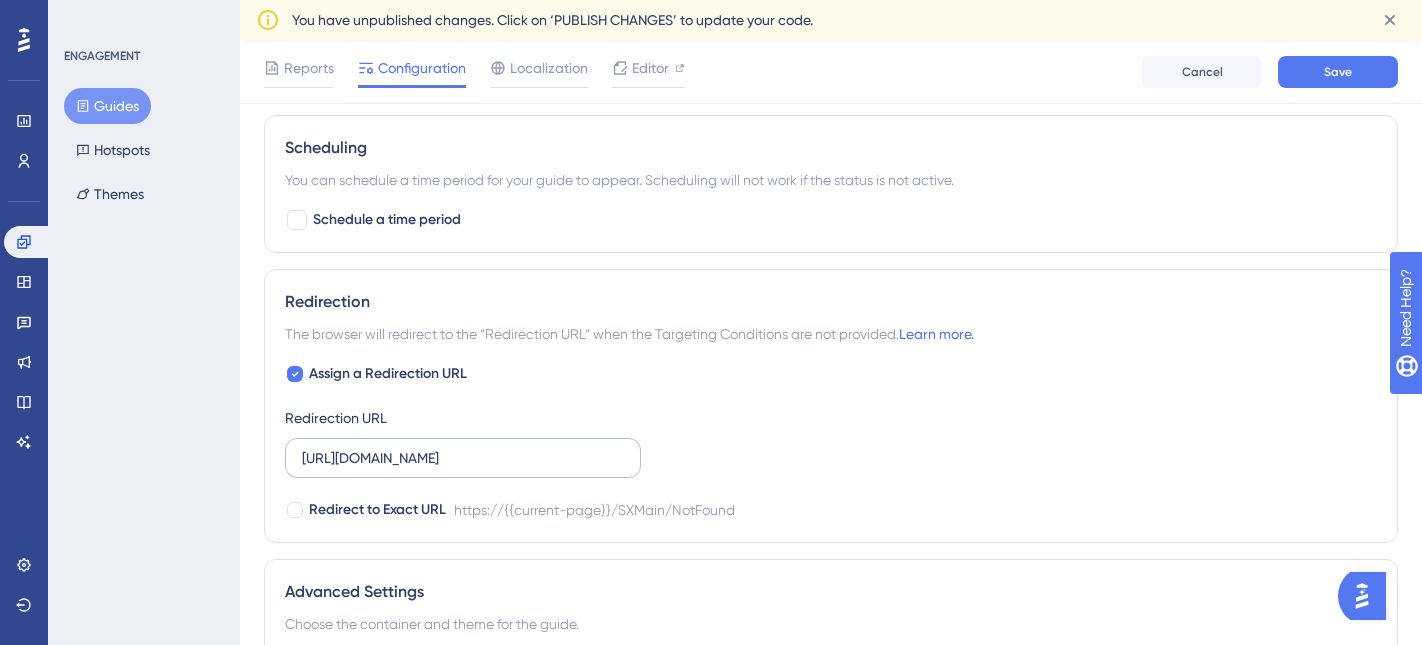 scroll, scrollTop: 844, scrollLeft: 0, axis: vertical 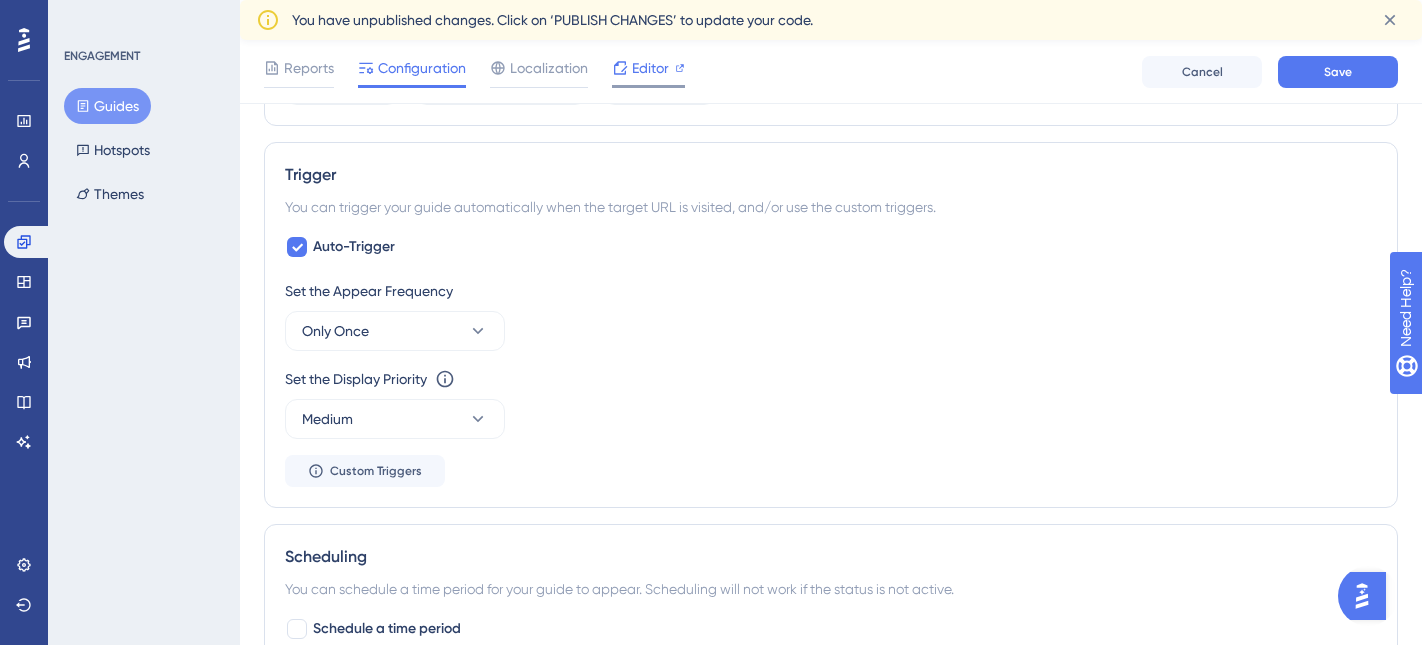 click on "Editor" at bounding box center [650, 68] 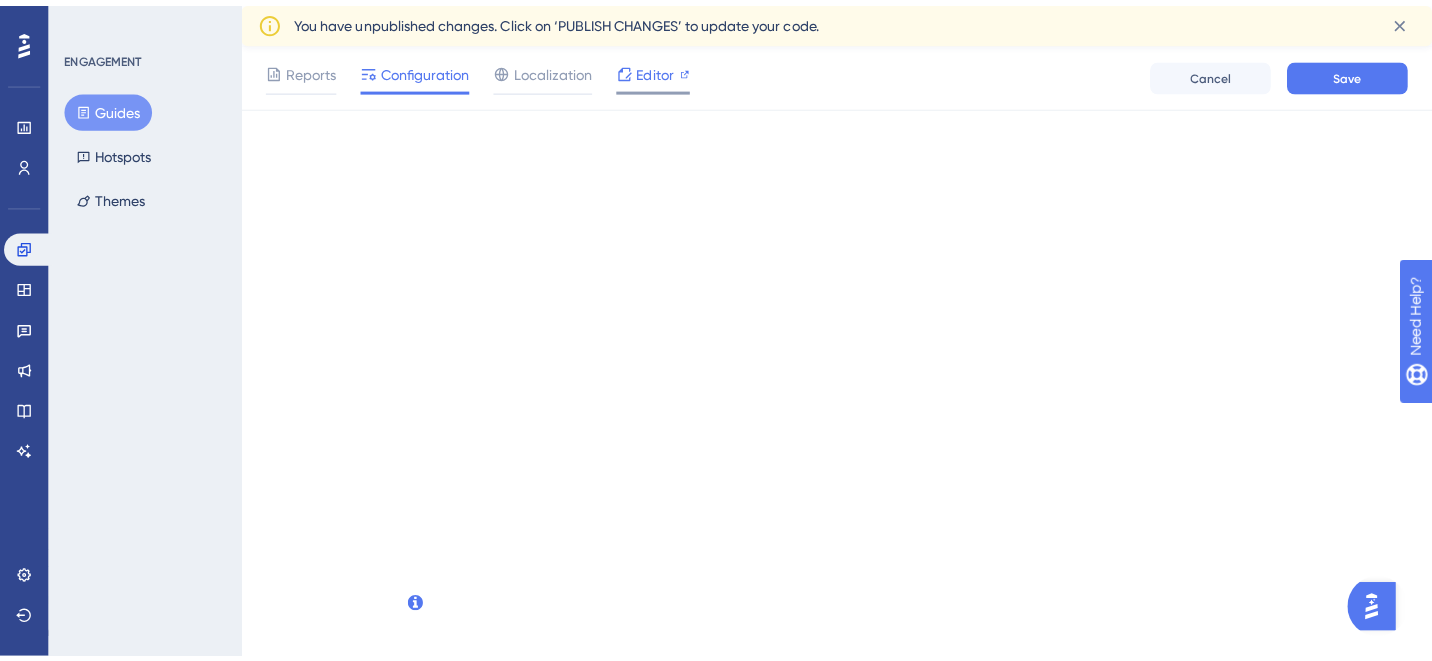 scroll, scrollTop: 0, scrollLeft: 0, axis: both 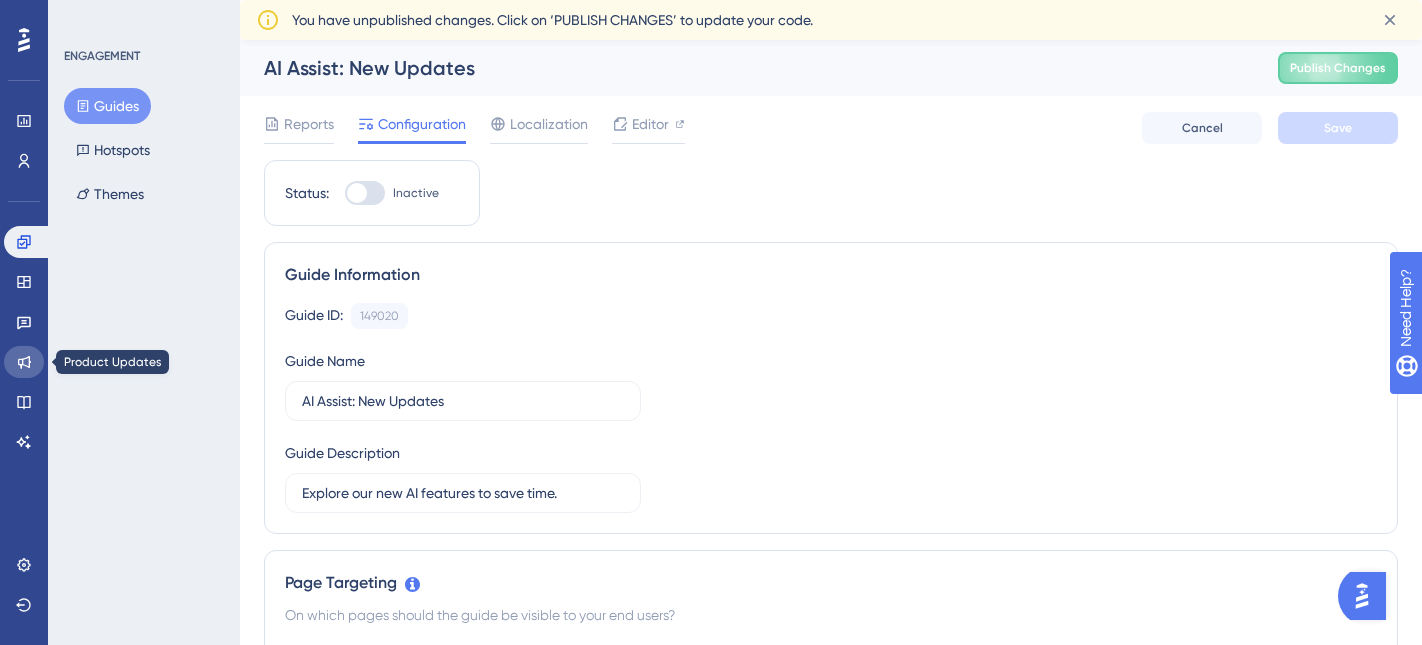 click 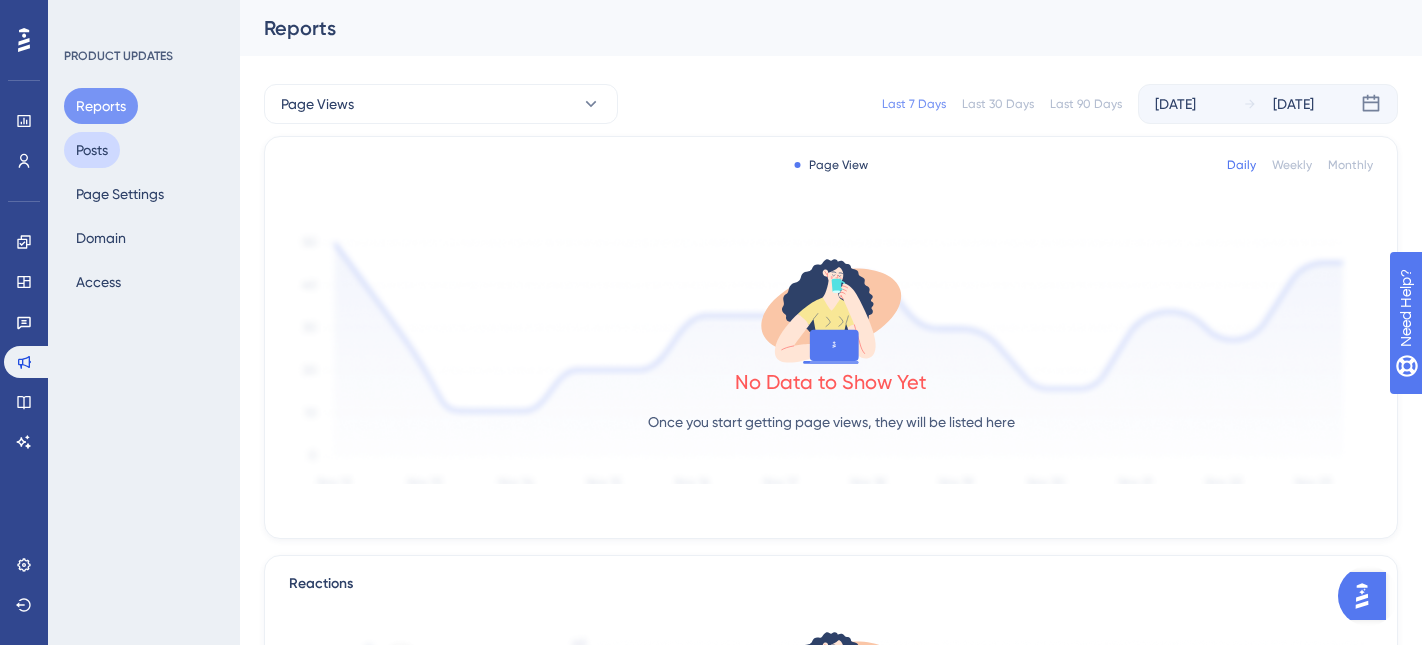 click on "Posts" at bounding box center (92, 150) 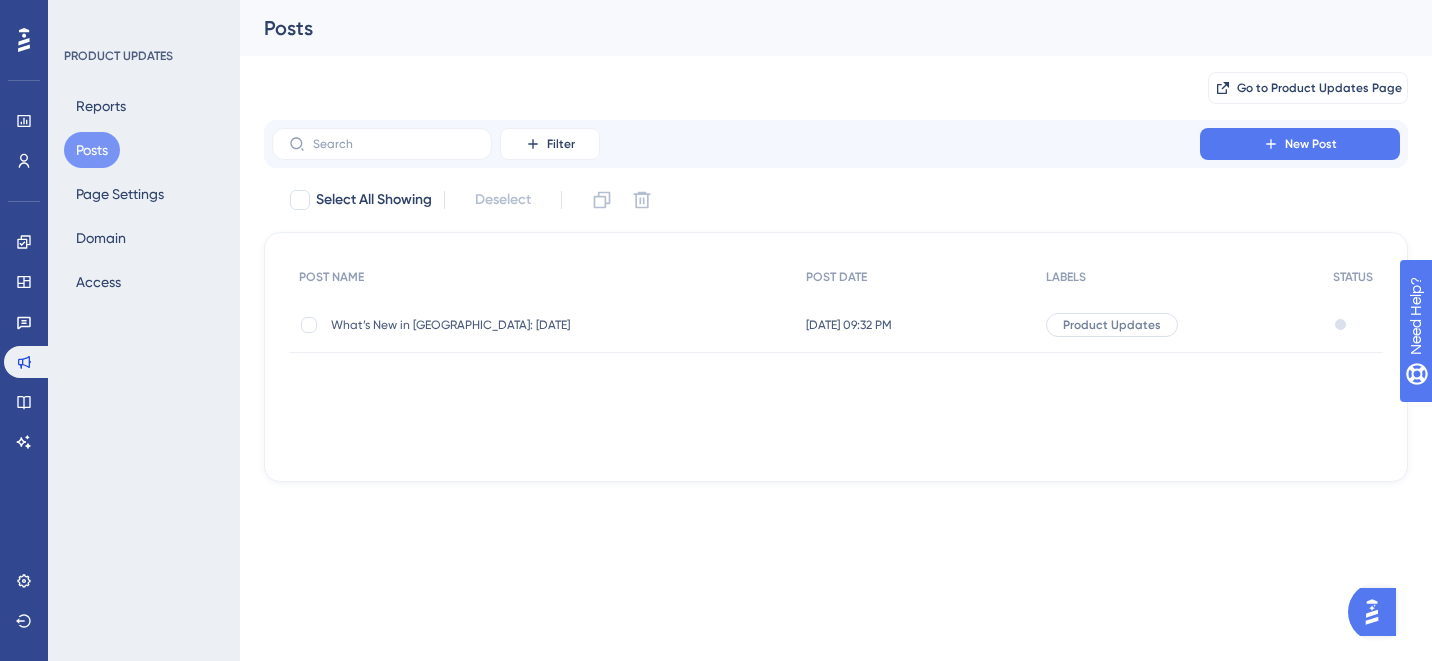 click on "What’s New in Sutro: July 2025" at bounding box center [491, 325] 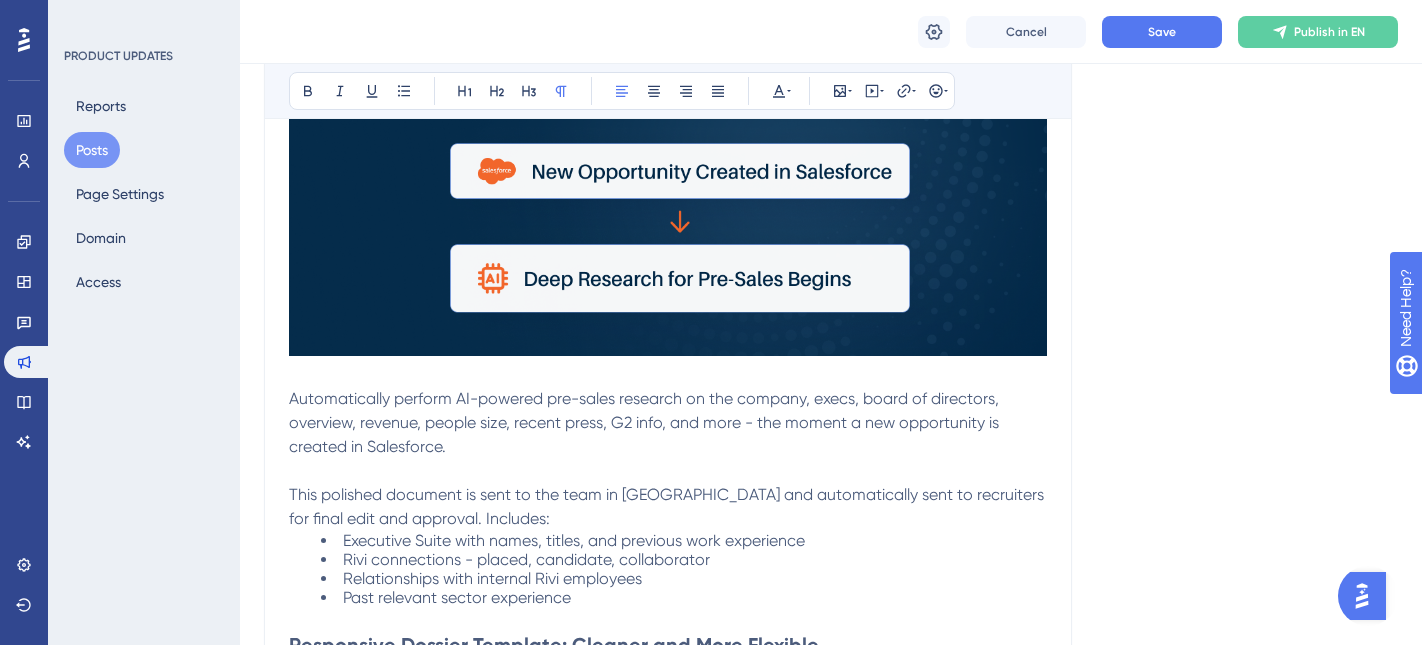 scroll, scrollTop: 3698, scrollLeft: 0, axis: vertical 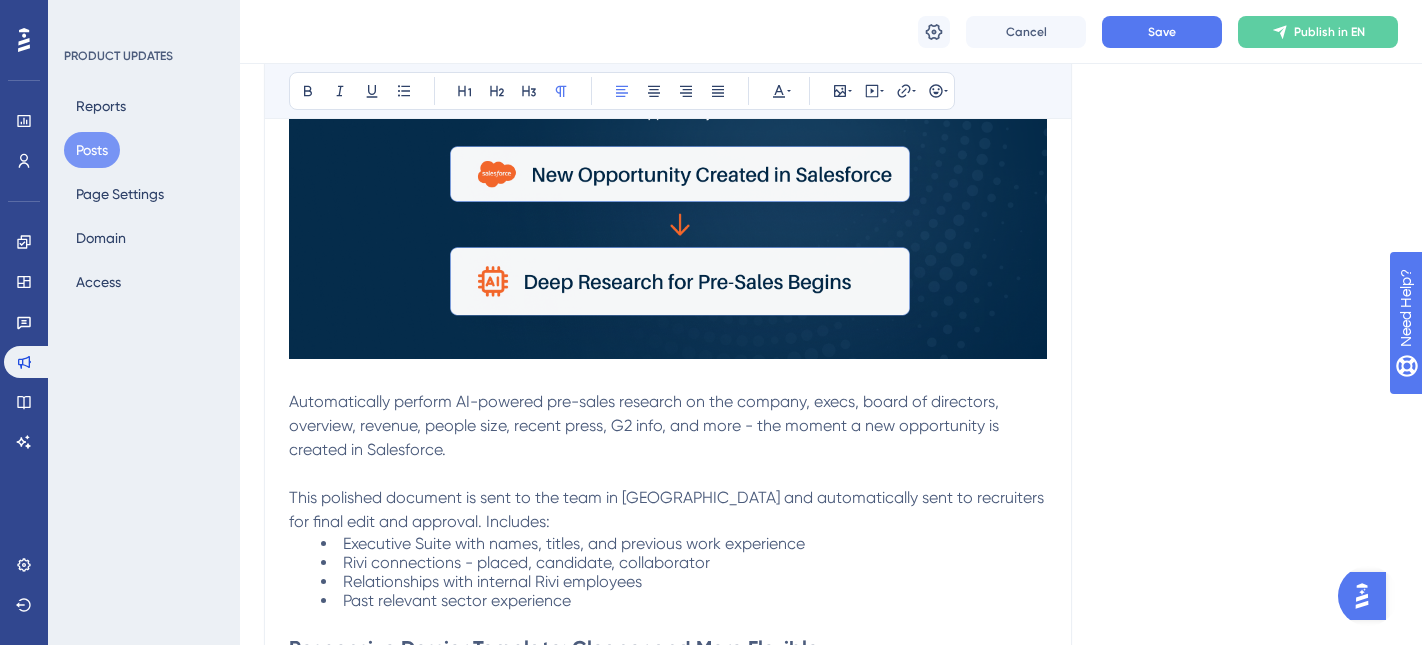 drag, startPoint x: 899, startPoint y: 420, endPoint x: 899, endPoint y: 433, distance: 13 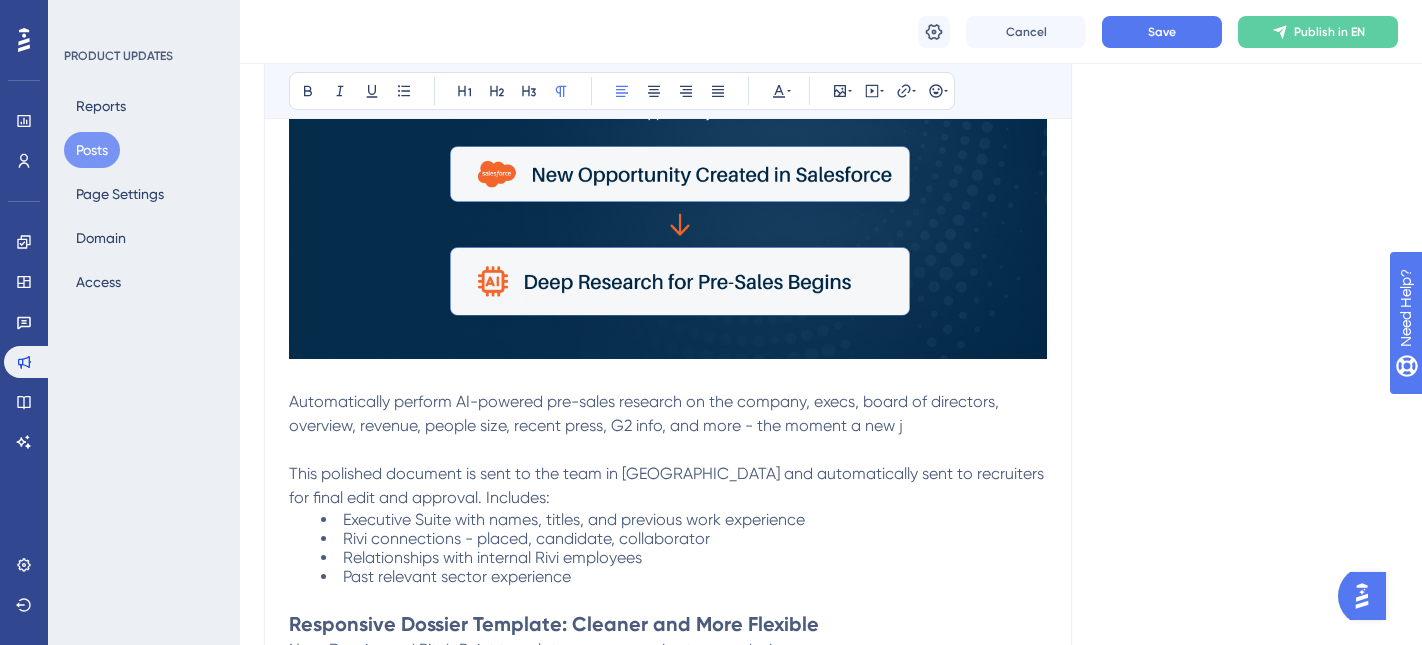 type 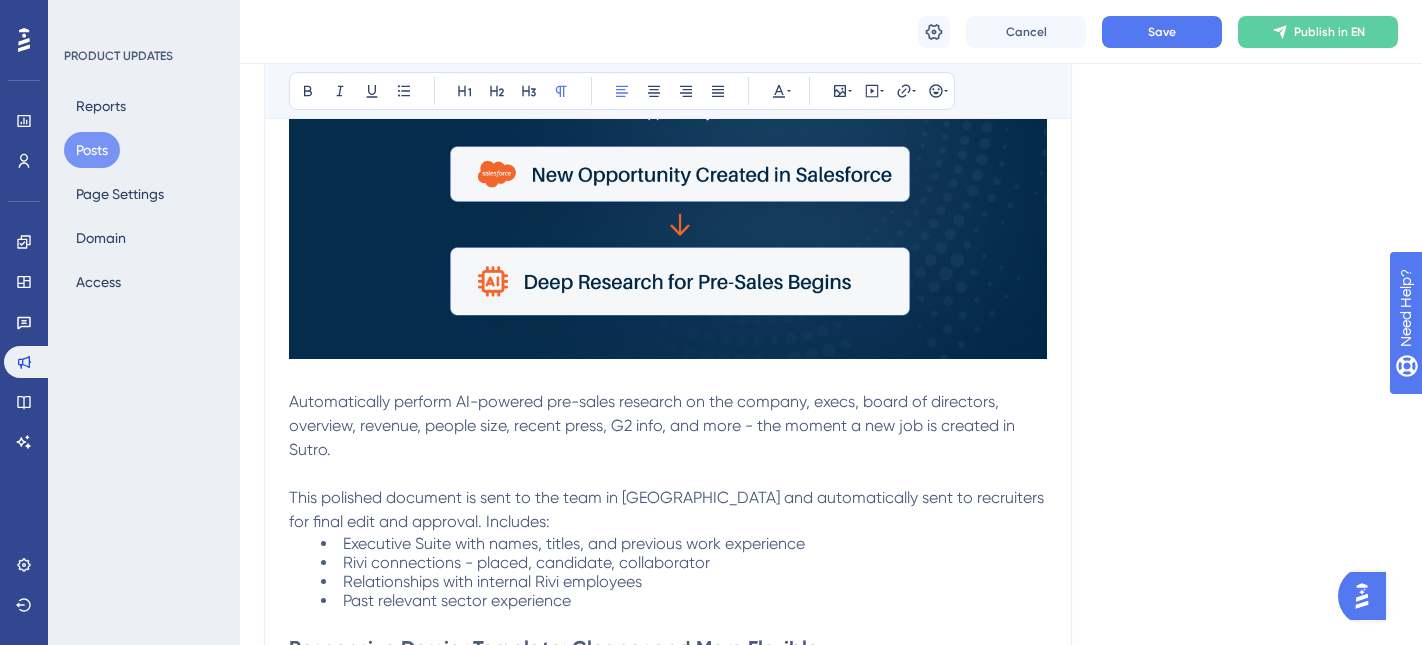 scroll, scrollTop: 3682, scrollLeft: 0, axis: vertical 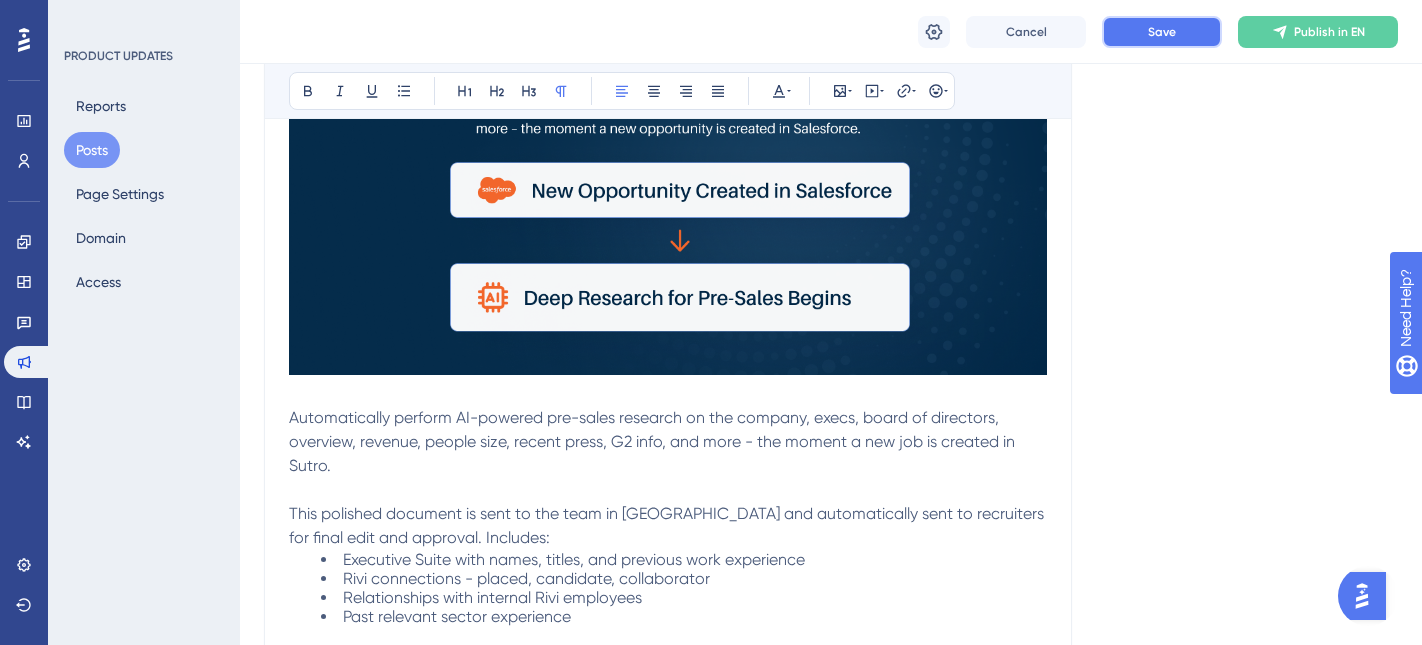 click on "Save" at bounding box center [1162, 32] 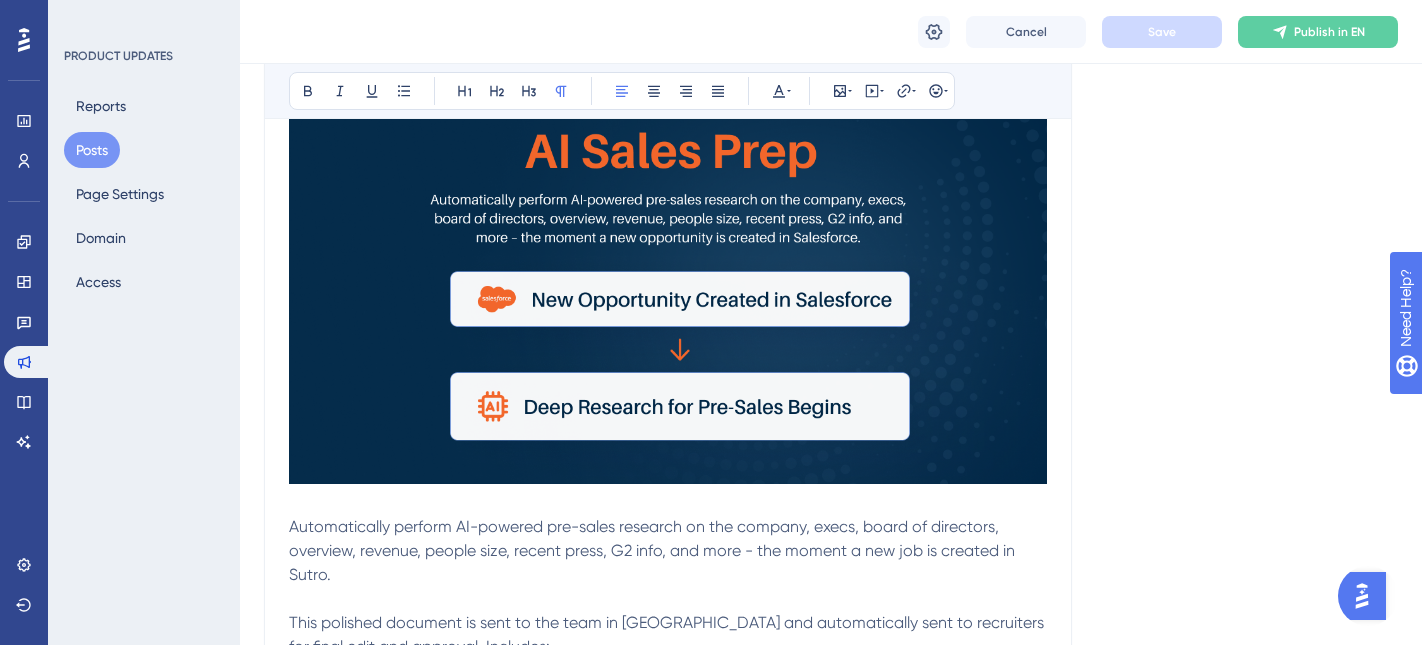 scroll, scrollTop: 3515, scrollLeft: 0, axis: vertical 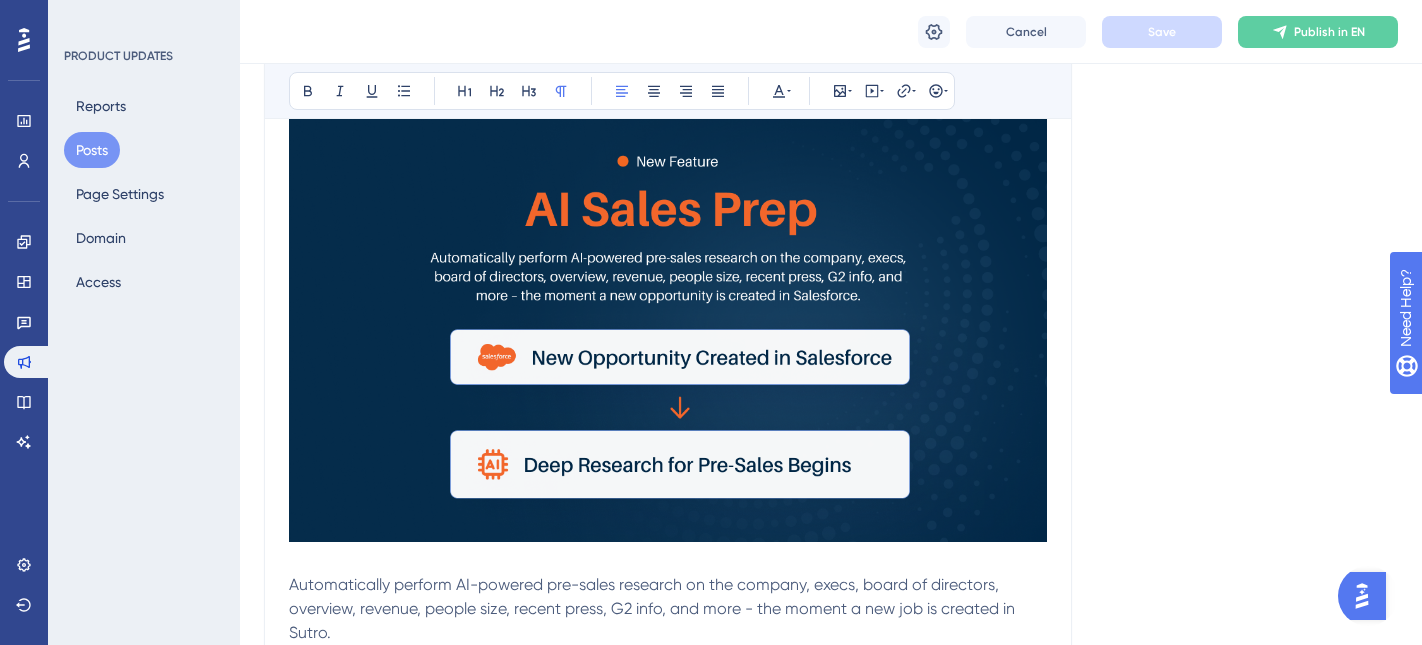 click at bounding box center (668, 329) 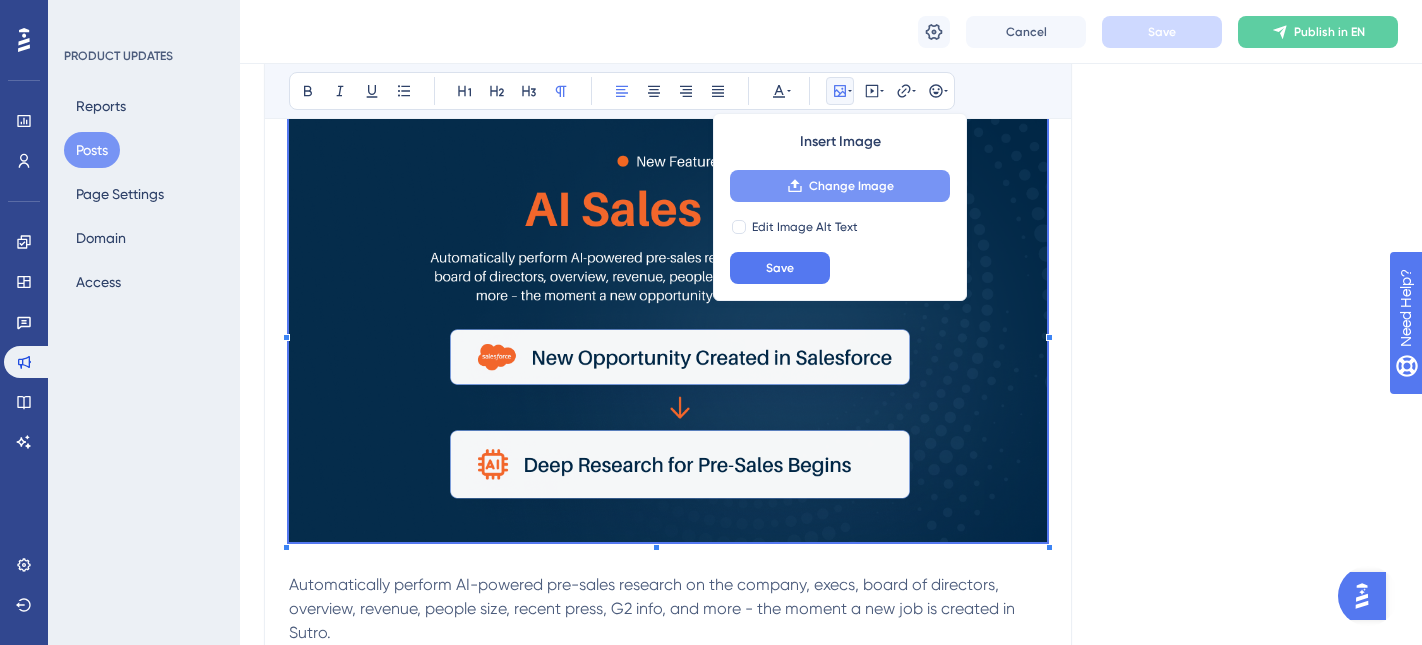 click on "Change Image" at bounding box center (851, 186) 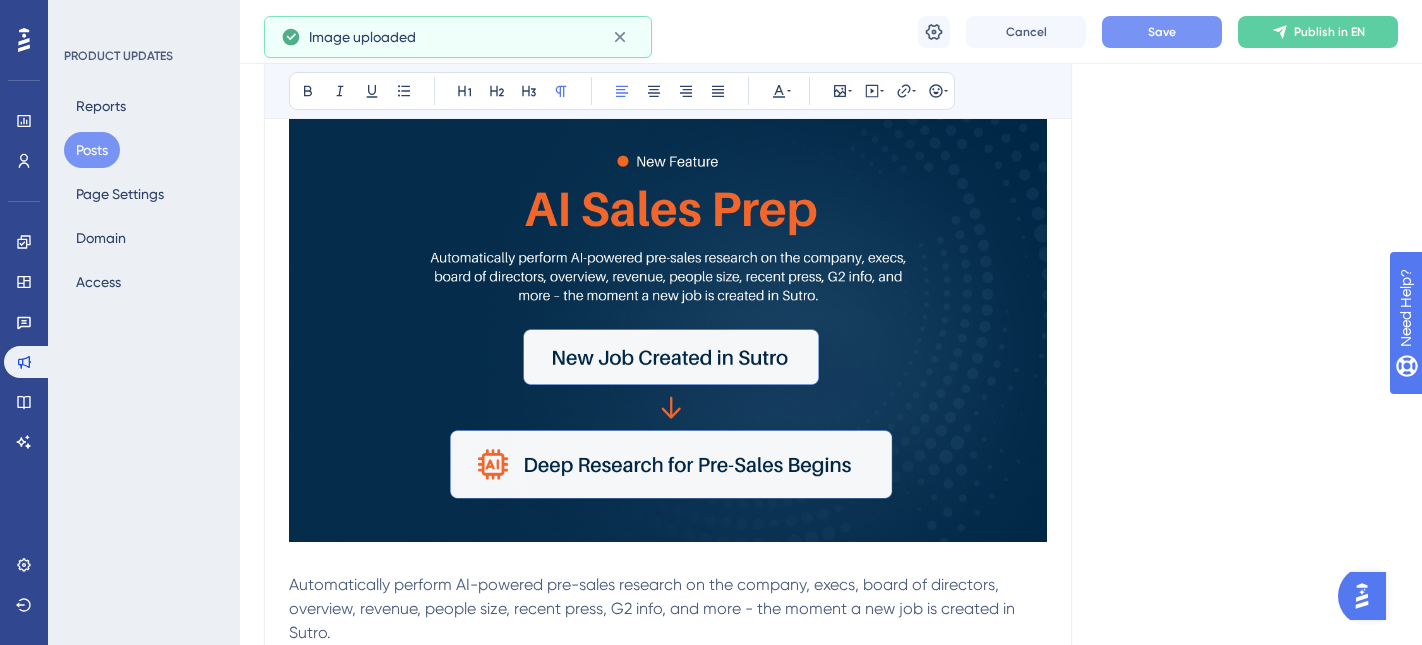 click on "Save" at bounding box center (1162, 32) 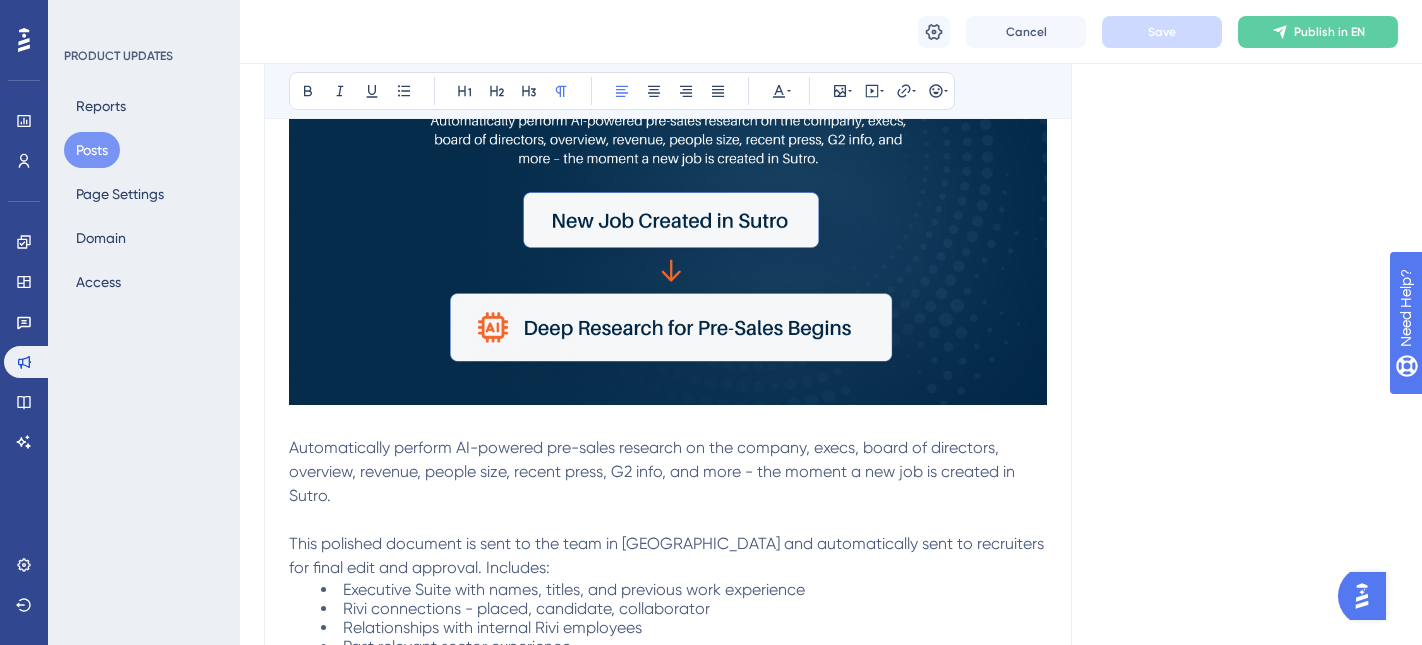 scroll, scrollTop: 3691, scrollLeft: 0, axis: vertical 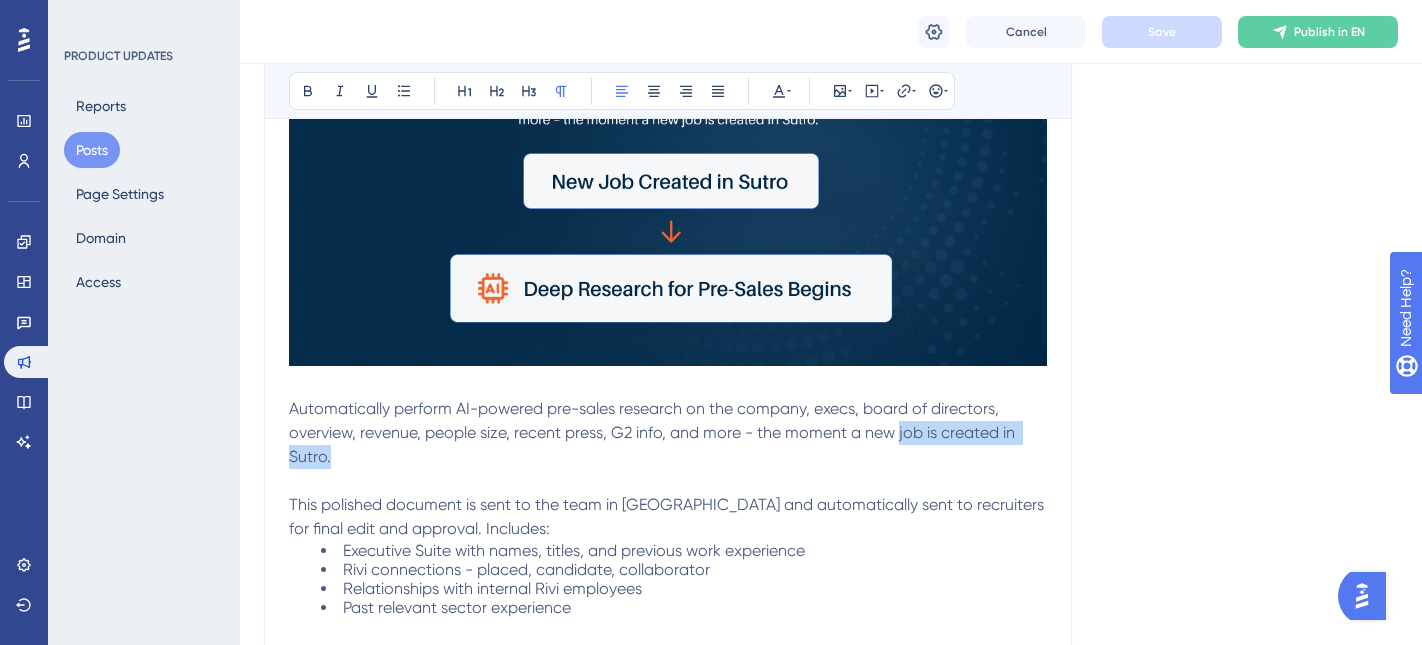 click on "Automatically perform AI-powered pre-sales research on the company, execs, board of directors, overview, revenue, people size, recent press, G2 info, and more - the moment a new job is created in Sutro." at bounding box center [668, 433] 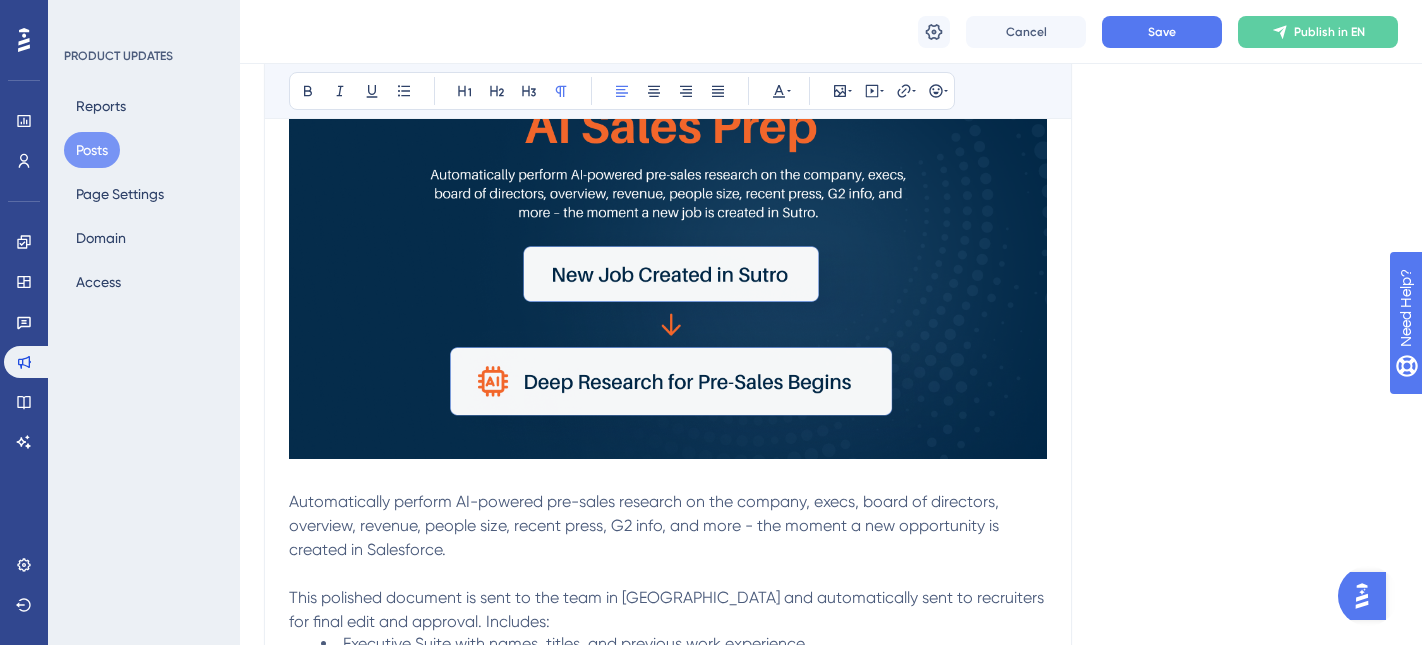 scroll, scrollTop: 3503, scrollLeft: 0, axis: vertical 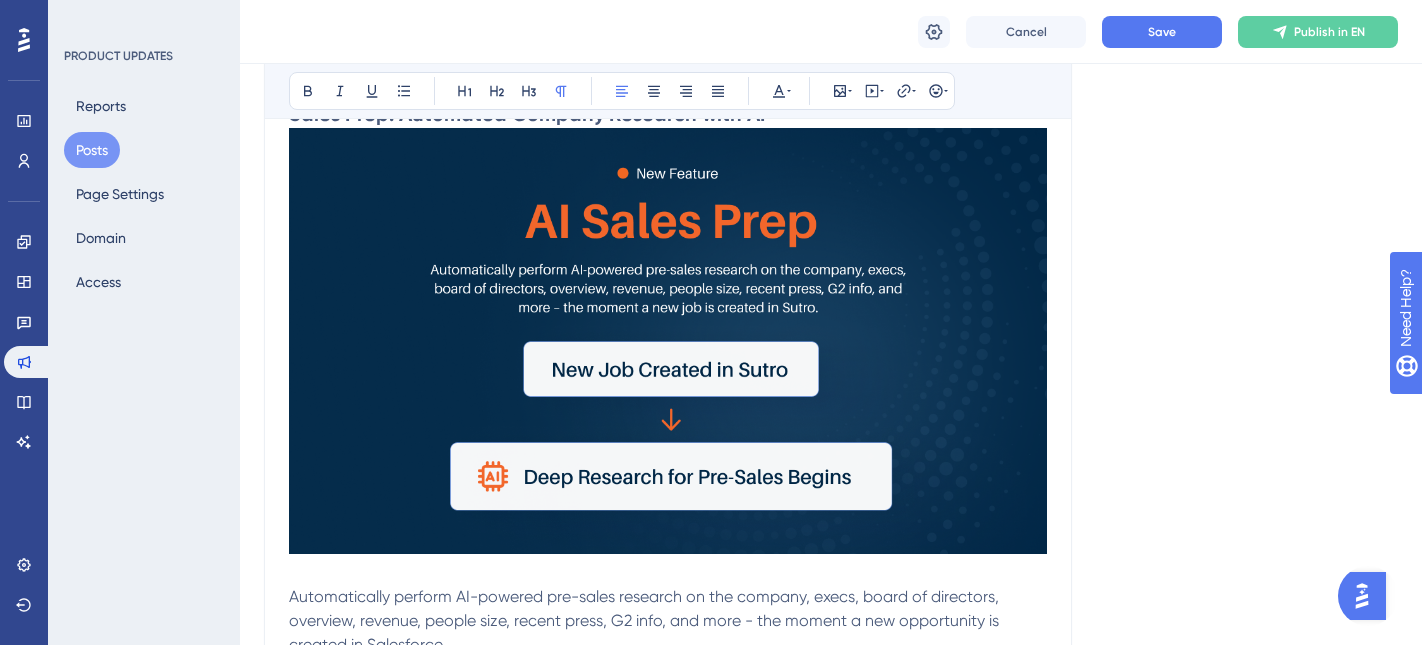 click at bounding box center [668, 341] 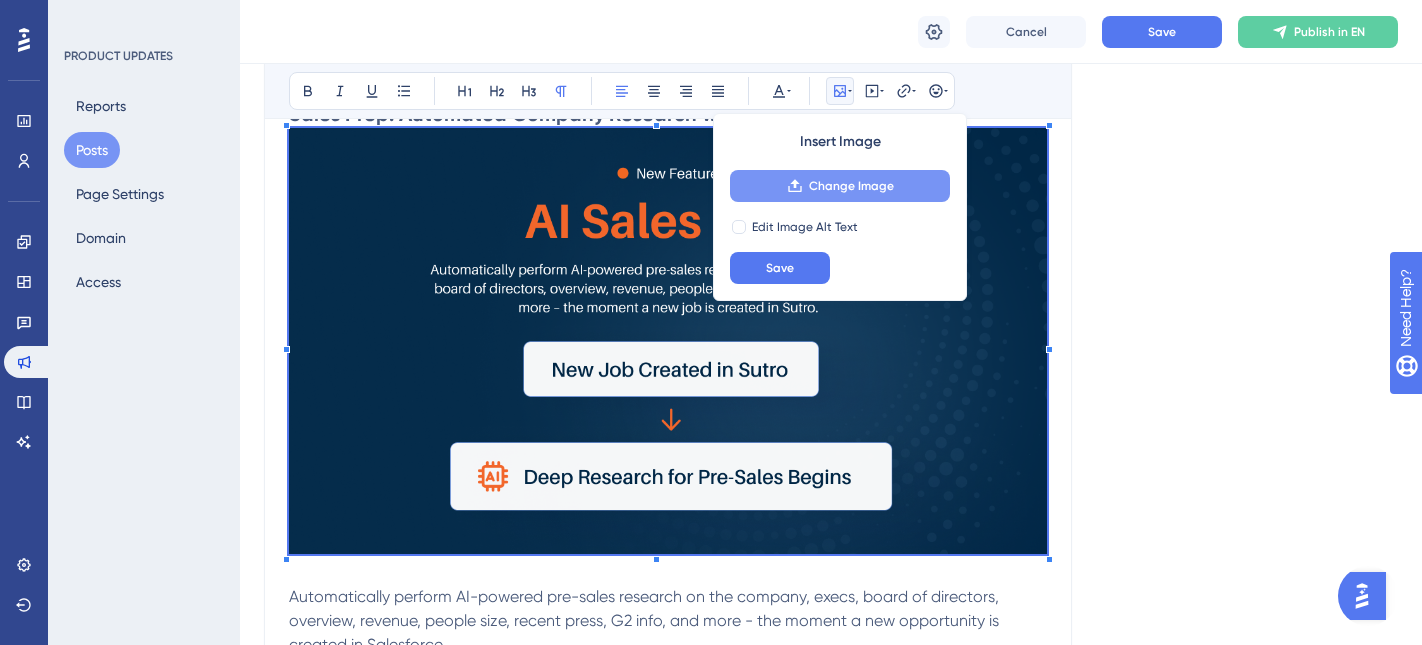 click on "Change Image" at bounding box center (851, 186) 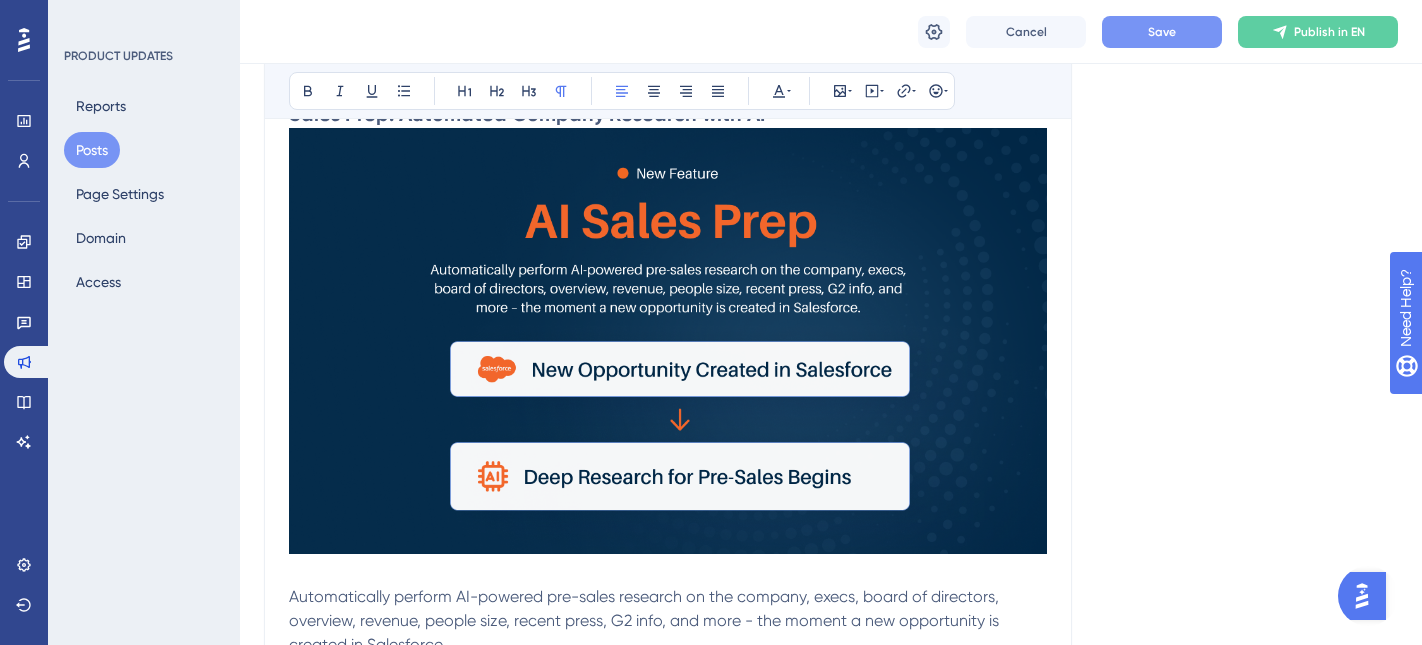 click on "Save" at bounding box center (1162, 32) 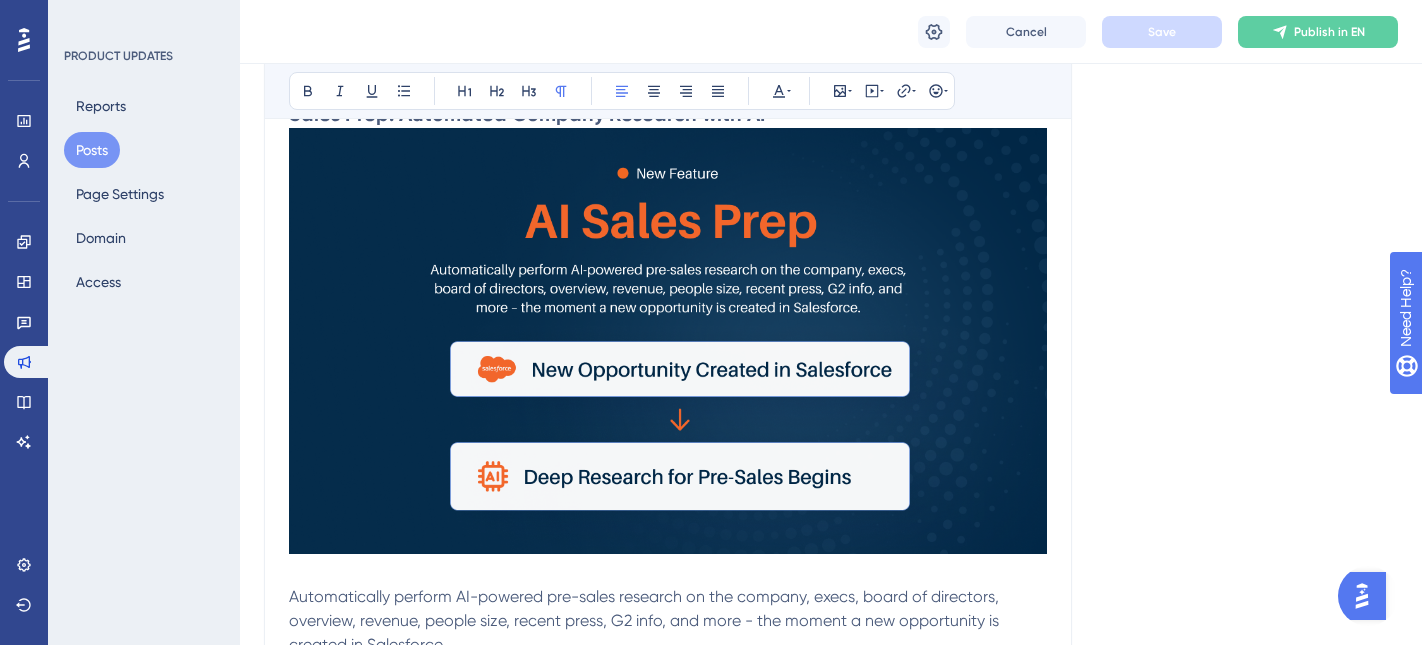 click at bounding box center [668, 341] 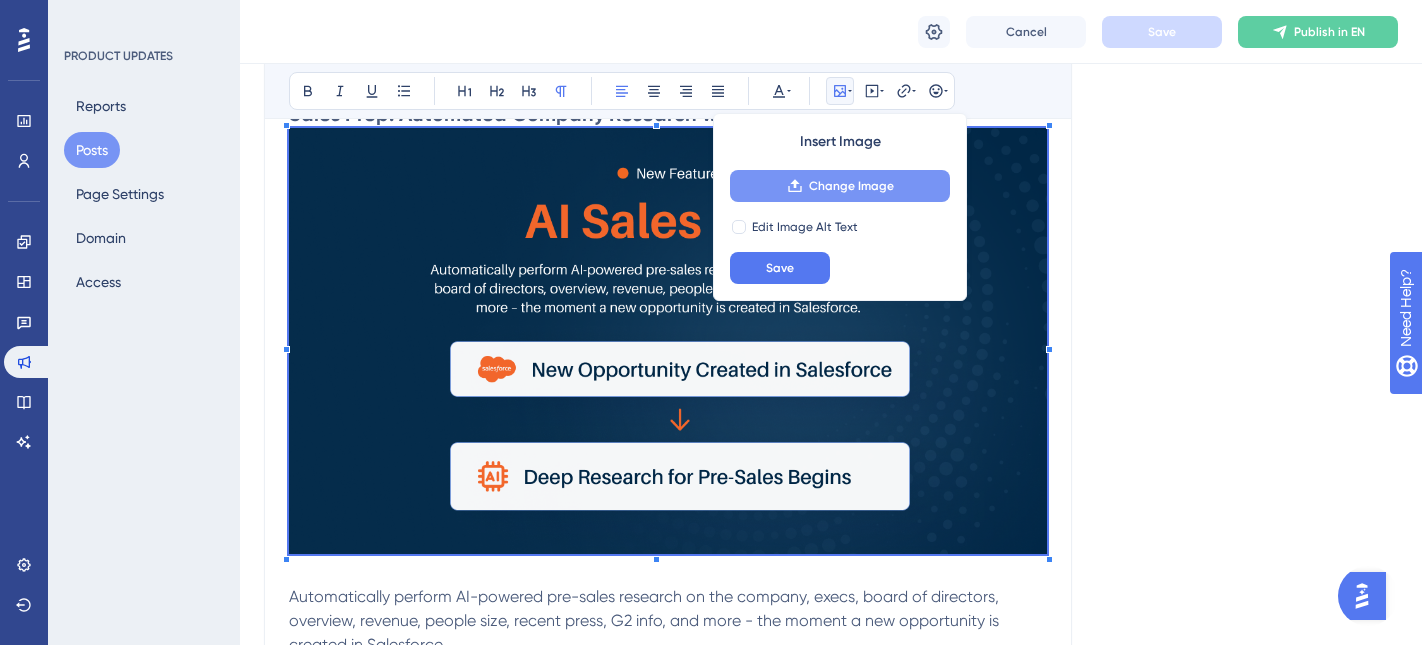 click on "Change Image" at bounding box center (851, 186) 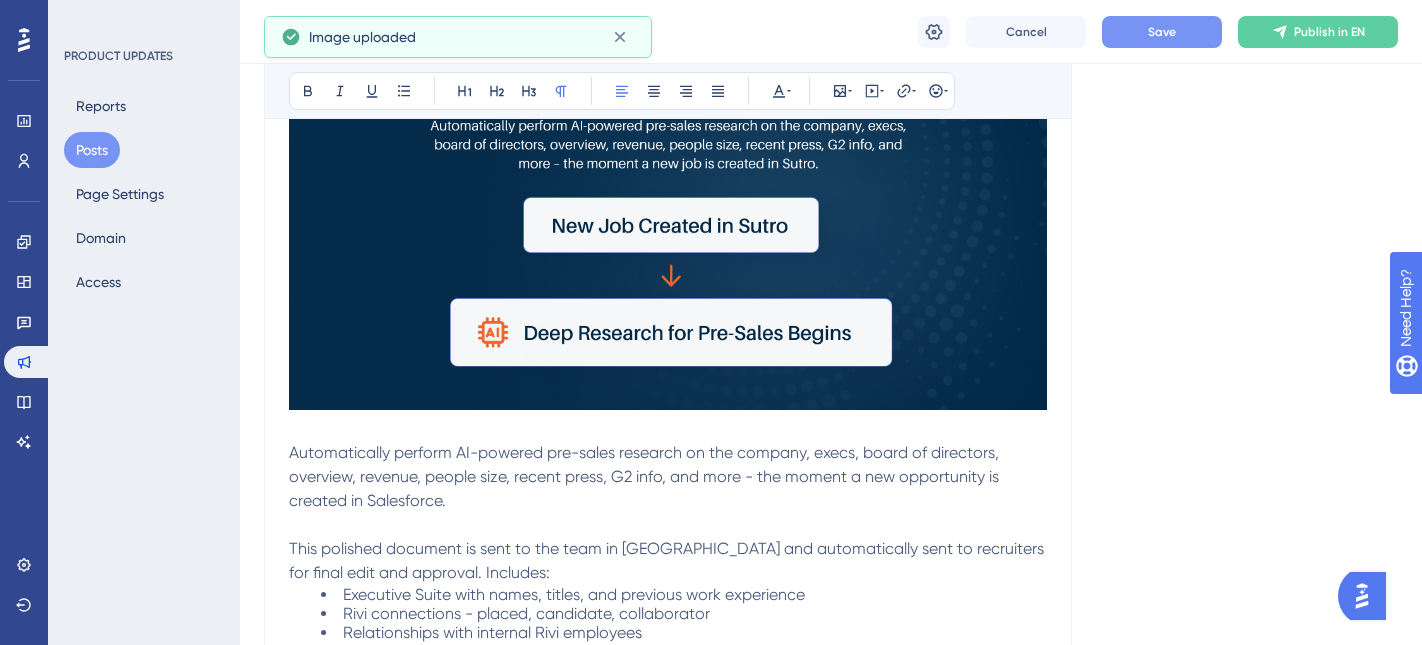 scroll, scrollTop: 3690, scrollLeft: 0, axis: vertical 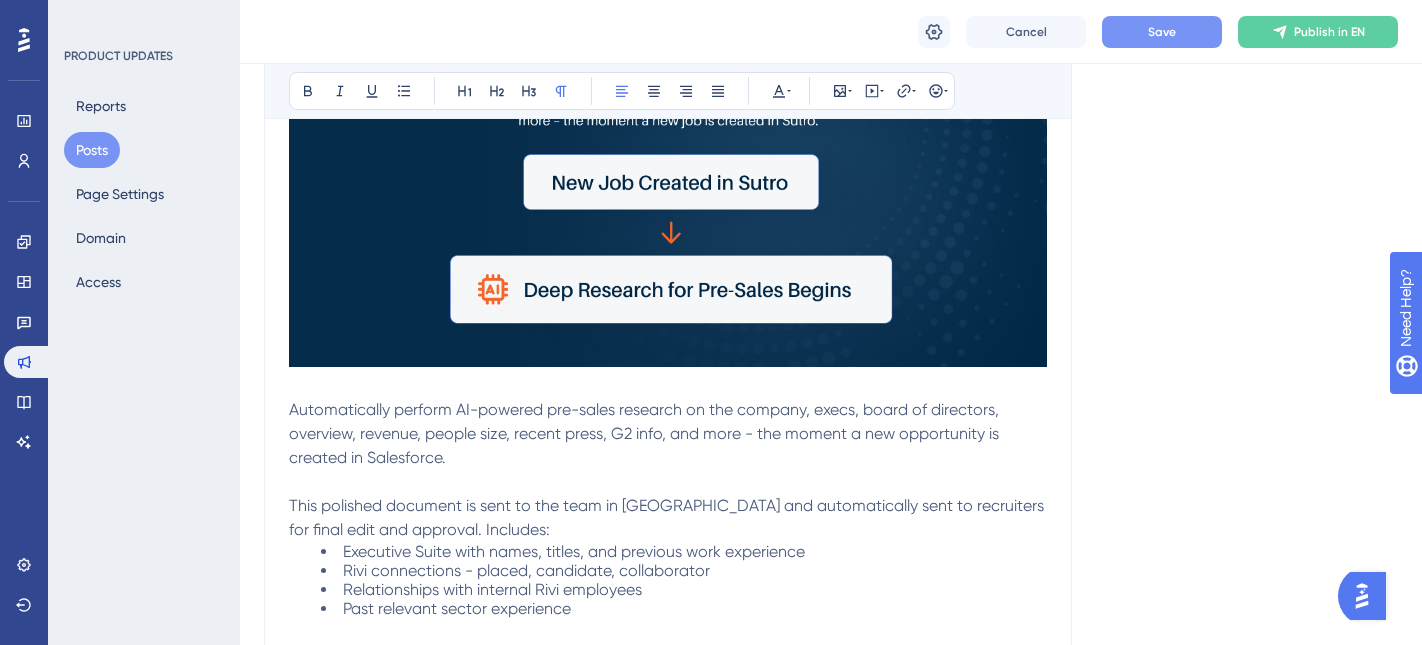 drag, startPoint x: 898, startPoint y: 425, endPoint x: 900, endPoint y: 440, distance: 15.132746 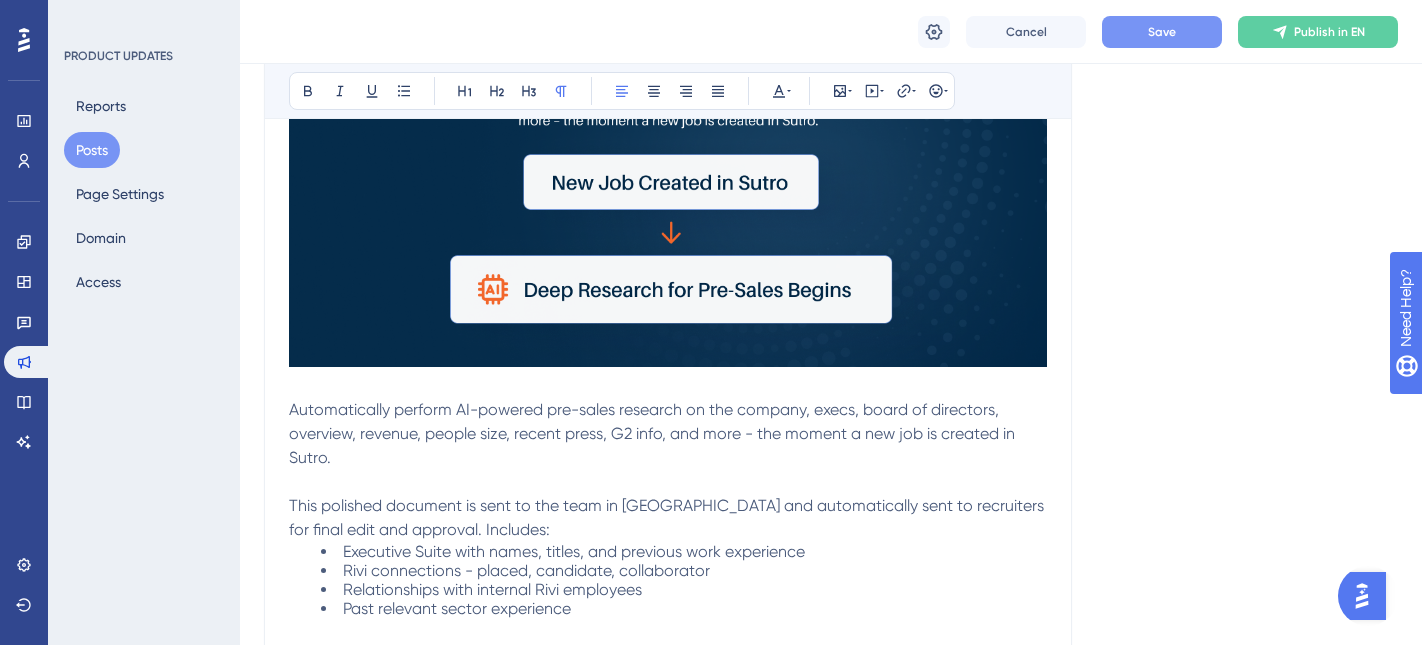 click on "Save" at bounding box center [1162, 32] 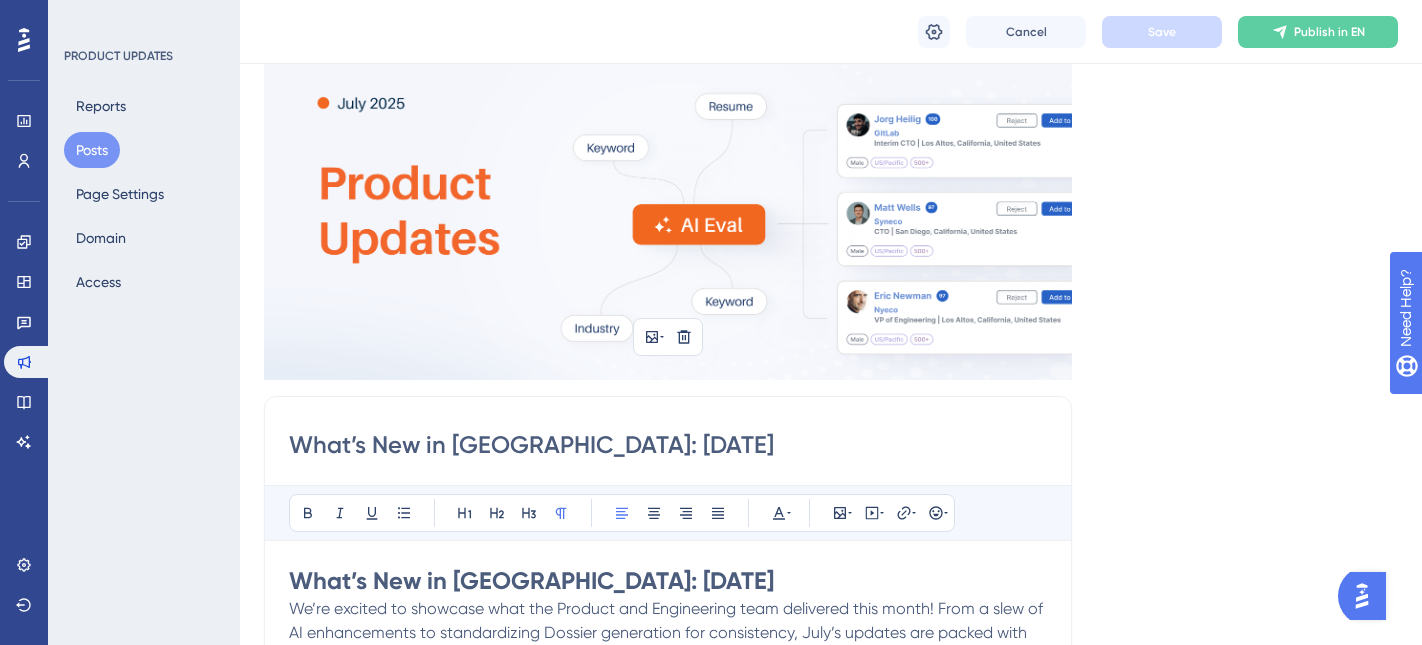 scroll, scrollTop: 0, scrollLeft: 5, axis: horizontal 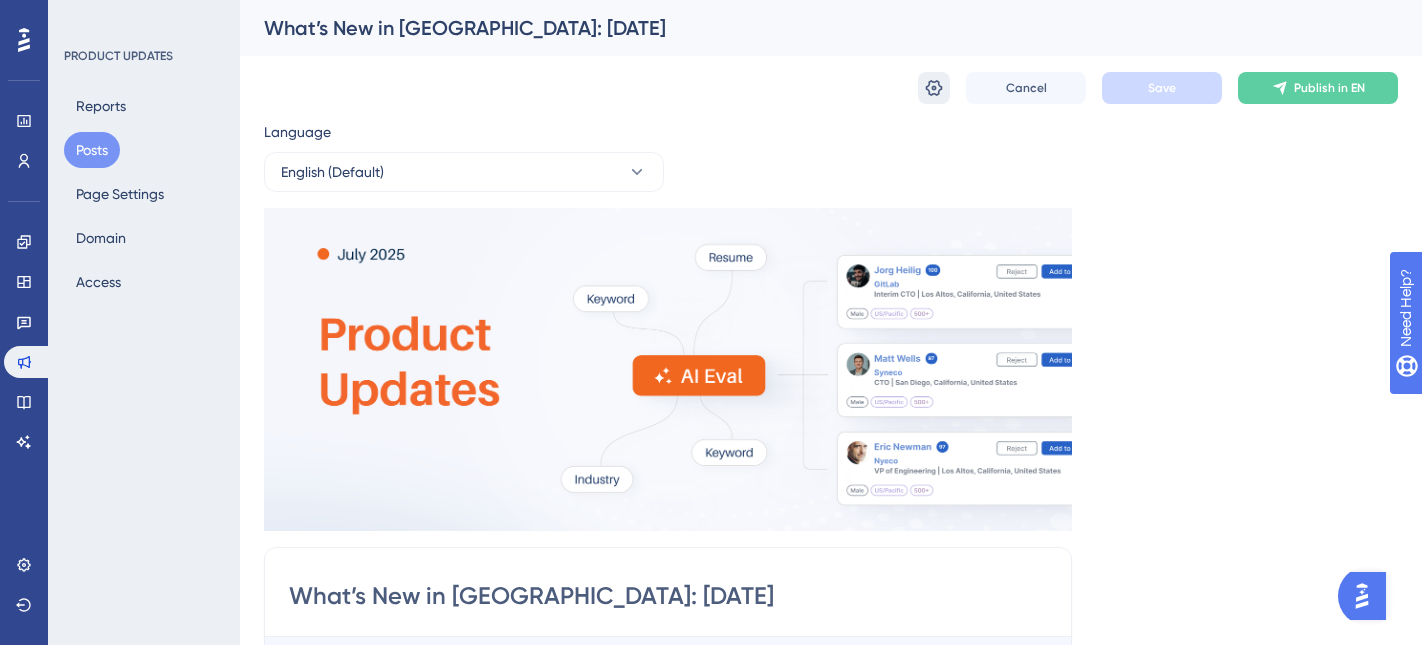 click 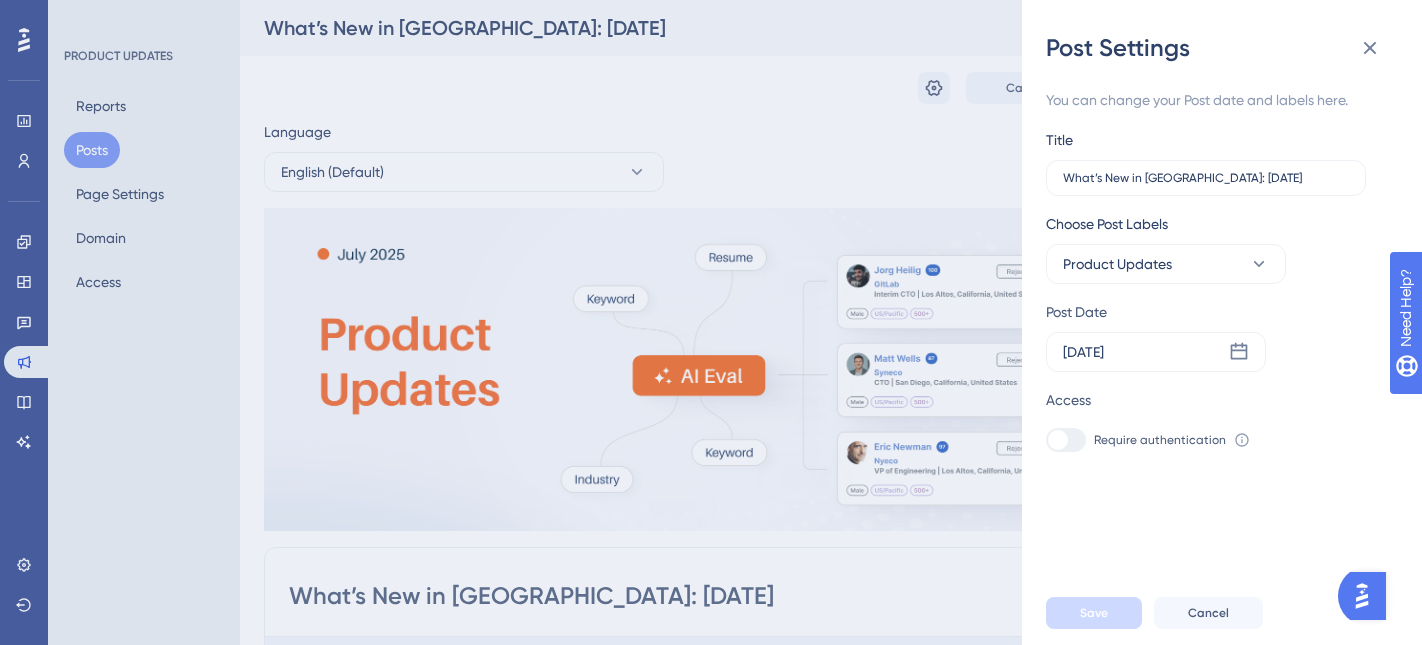 click on "Post Settings You can change your Post date and labels here. Title What’s New in Sutro: July 2025 Choose Post Labels Product Updates Post Date Jul 30 2025 Access Require authentication To change this setting you should manage your access preferences  under the Access tab. Learn more Save Cancel" at bounding box center [711, 322] 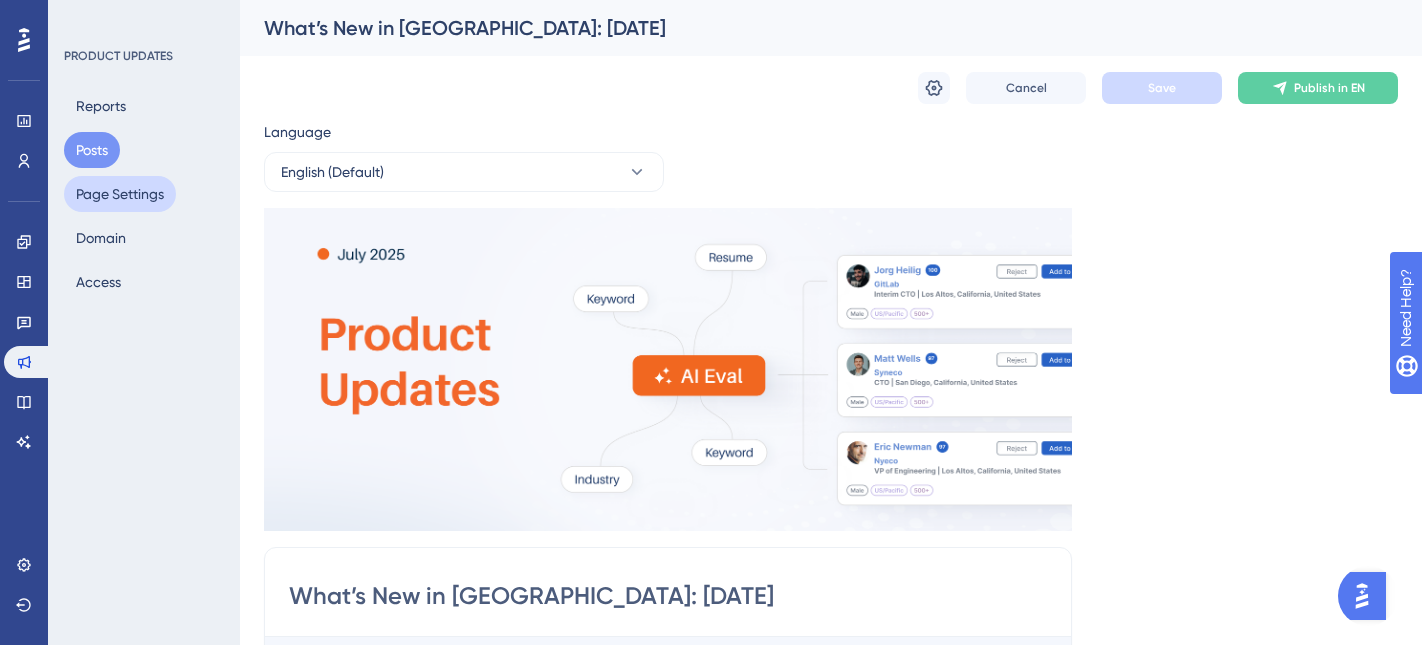 click on "Page Settings" at bounding box center (120, 194) 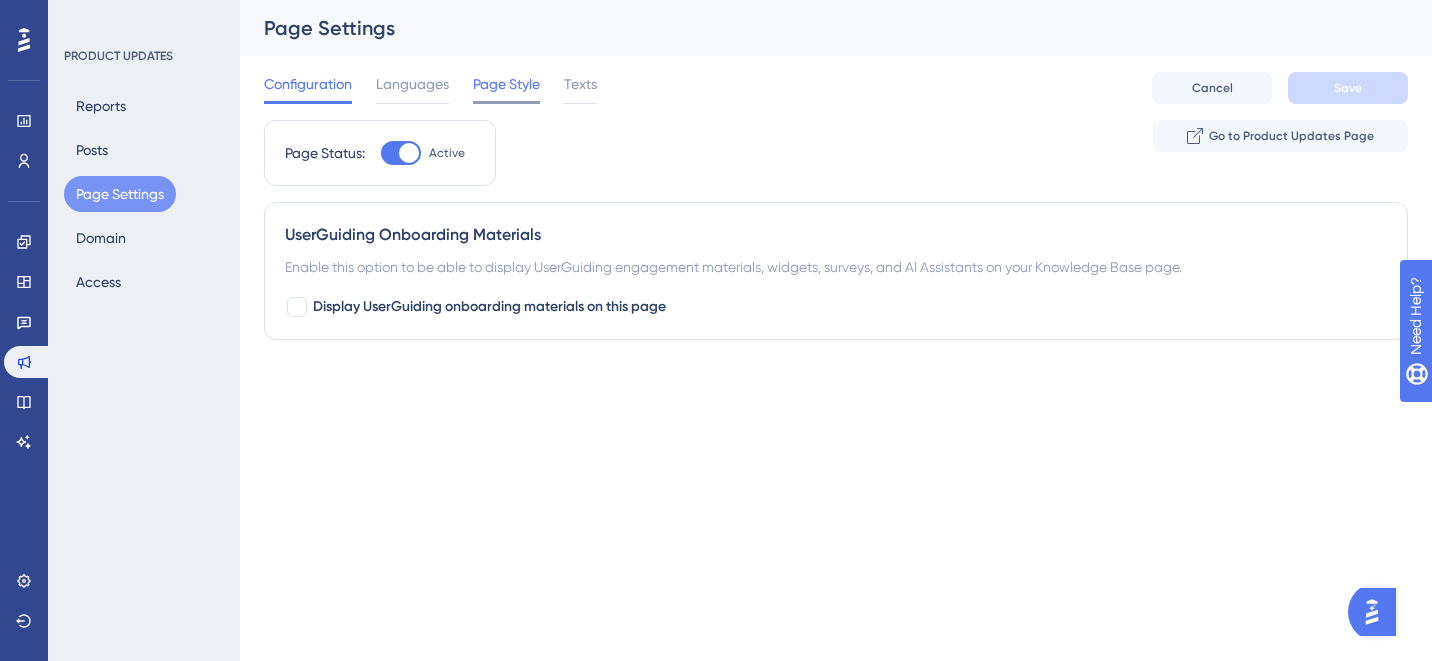 click on "Page Style" at bounding box center (506, 84) 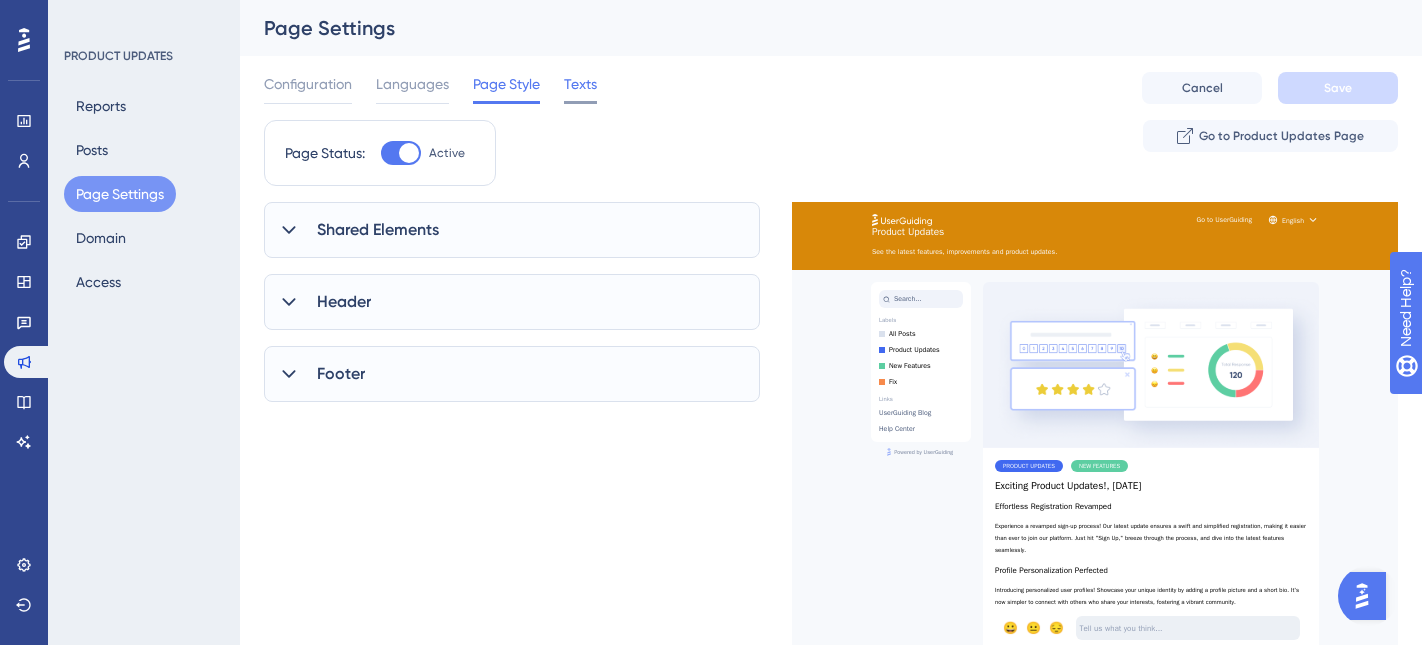 scroll, scrollTop: 0, scrollLeft: 0, axis: both 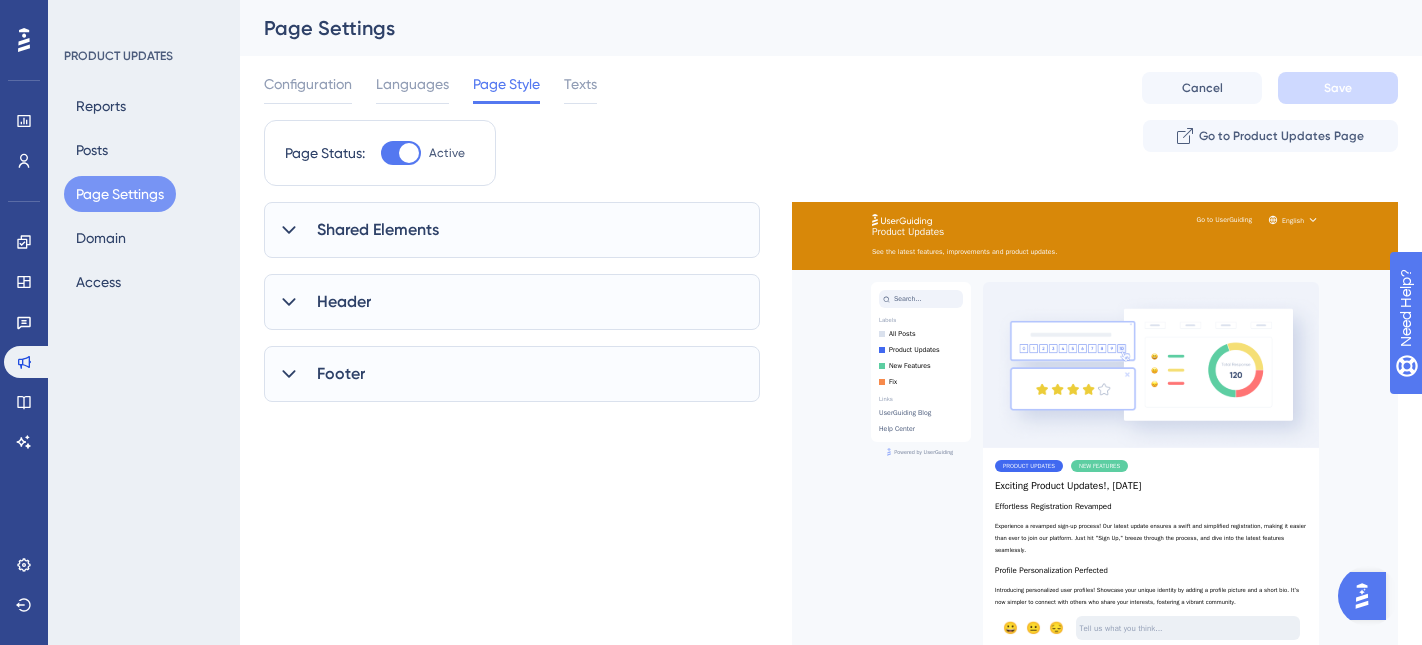 click on "Header" at bounding box center (512, 302) 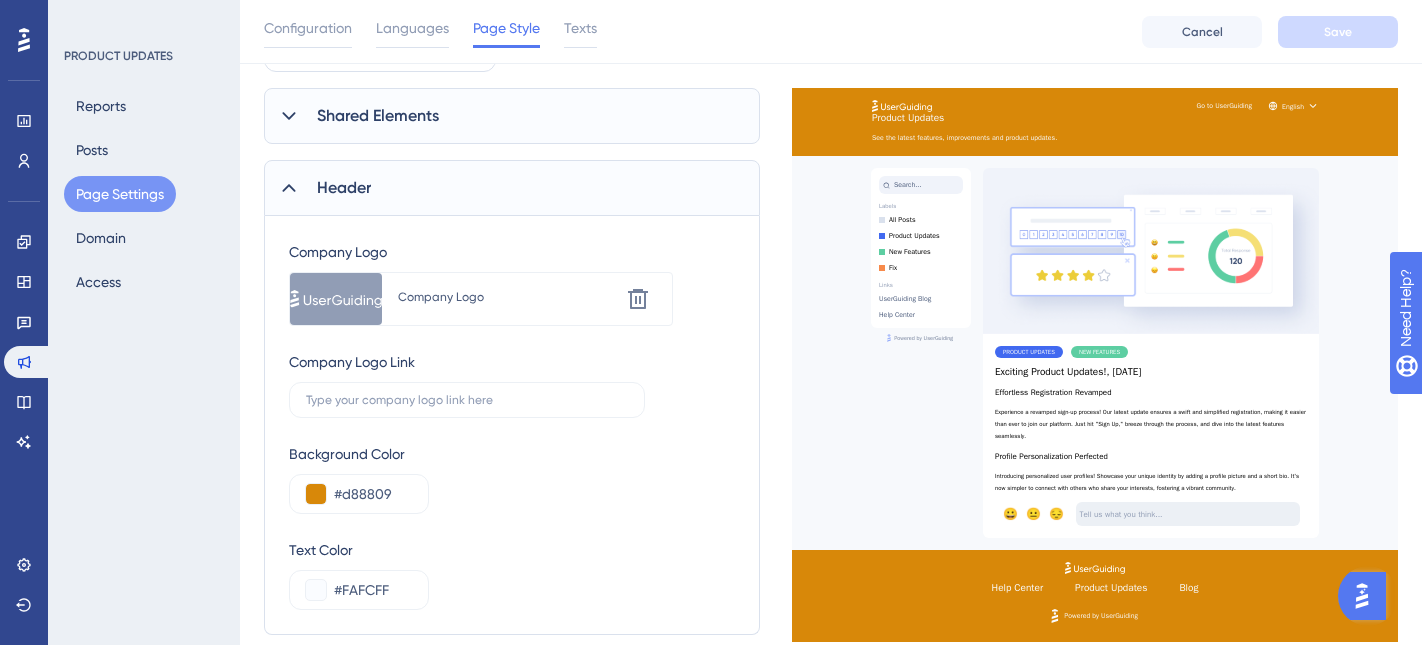 scroll, scrollTop: 121, scrollLeft: 0, axis: vertical 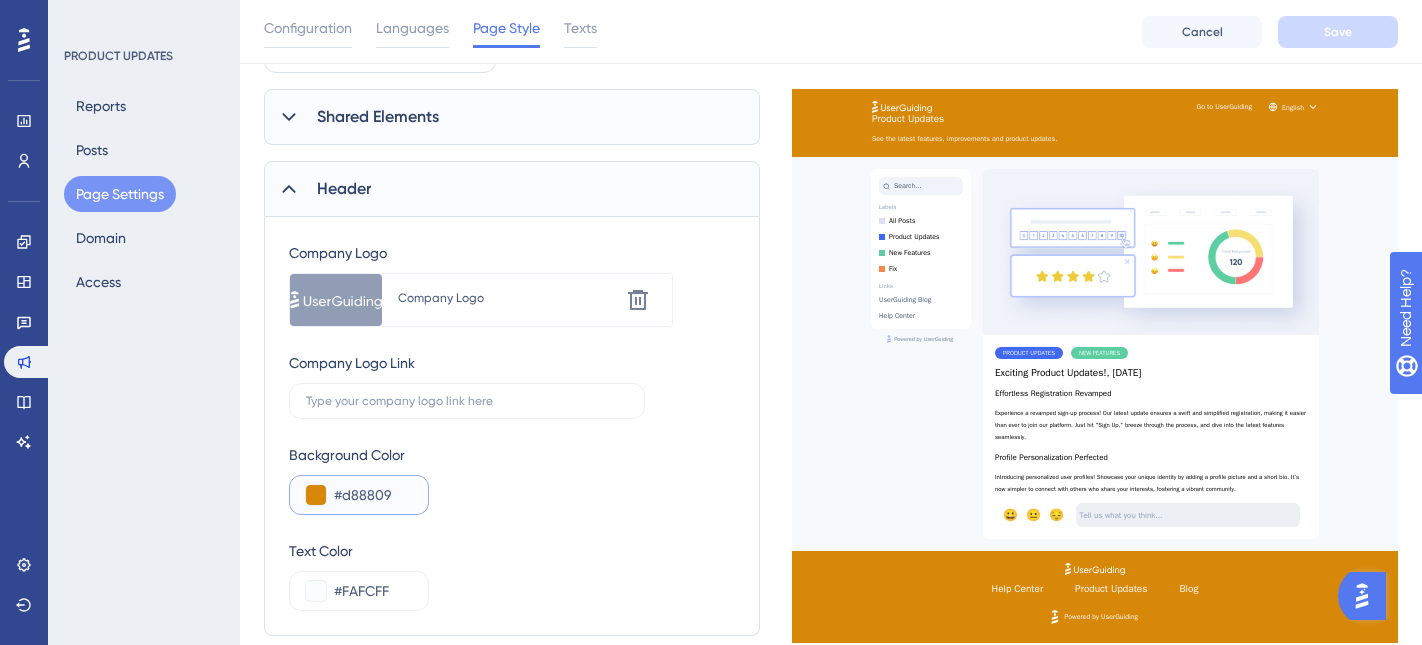 click on "#d88809" at bounding box center (373, 495) 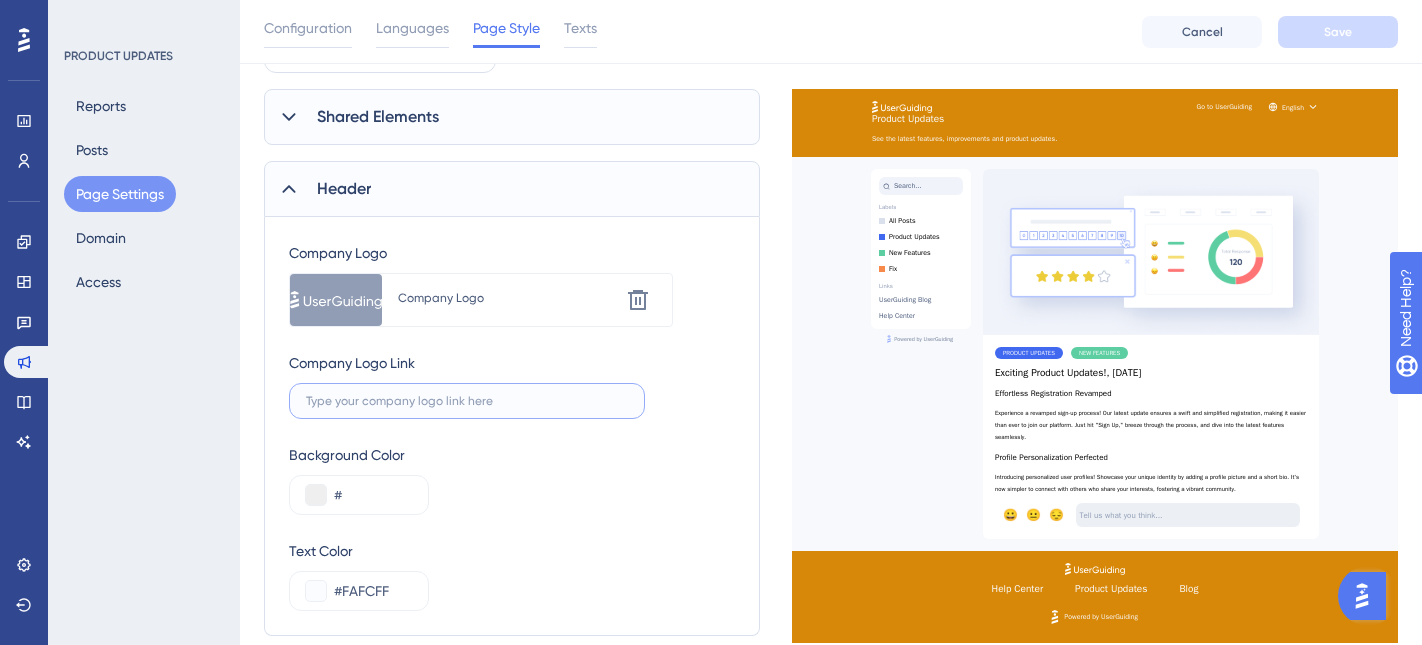 click at bounding box center (467, 401) 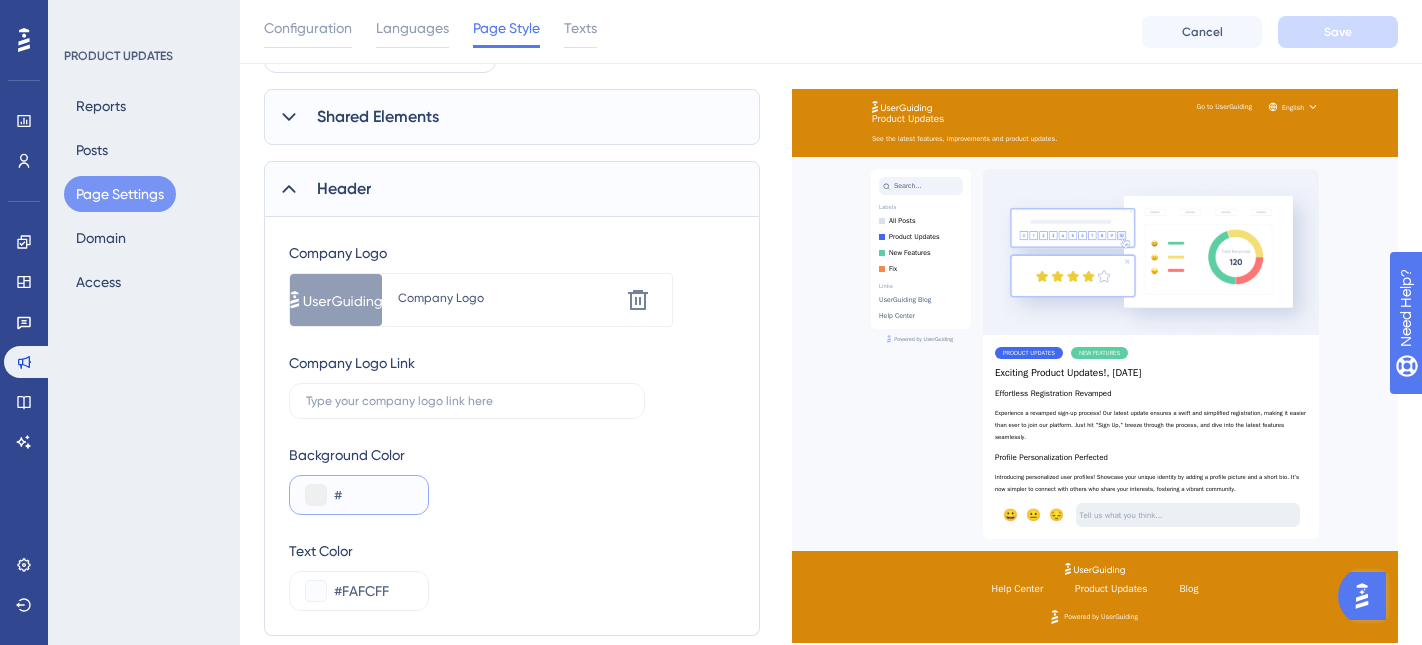 click on "#" at bounding box center [373, 495] 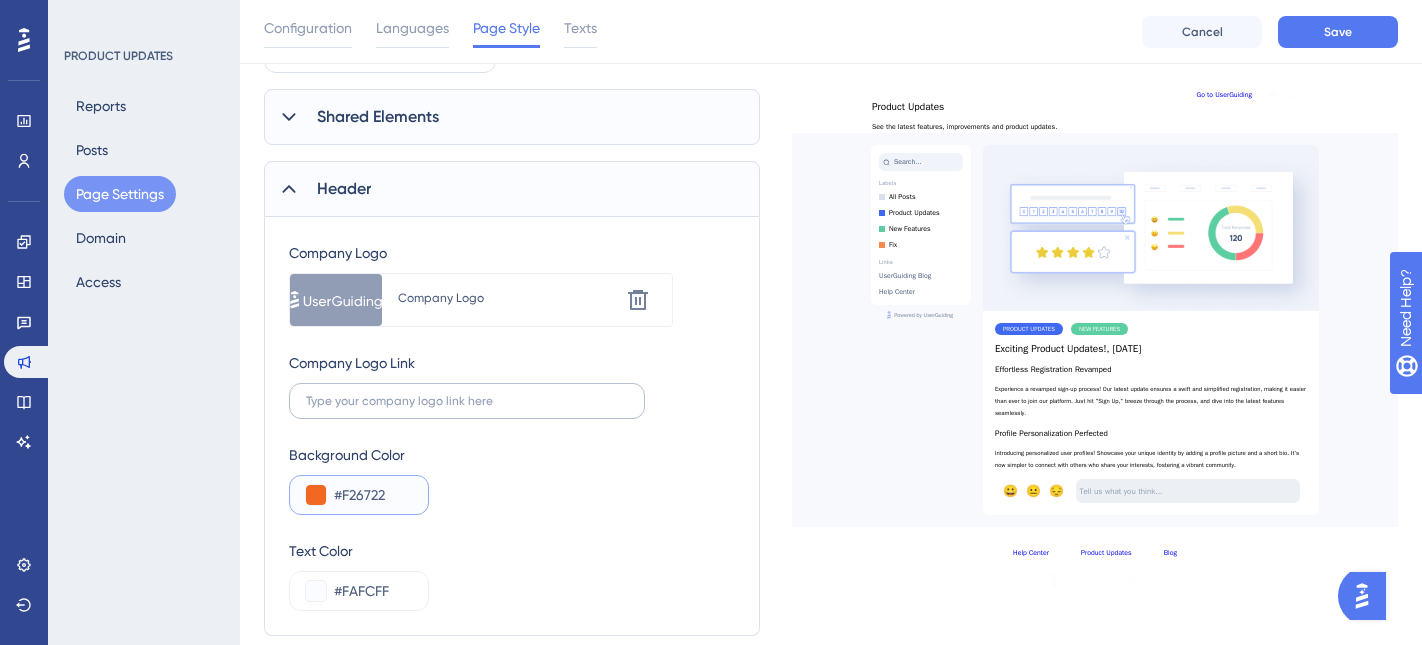type on "#F26722" 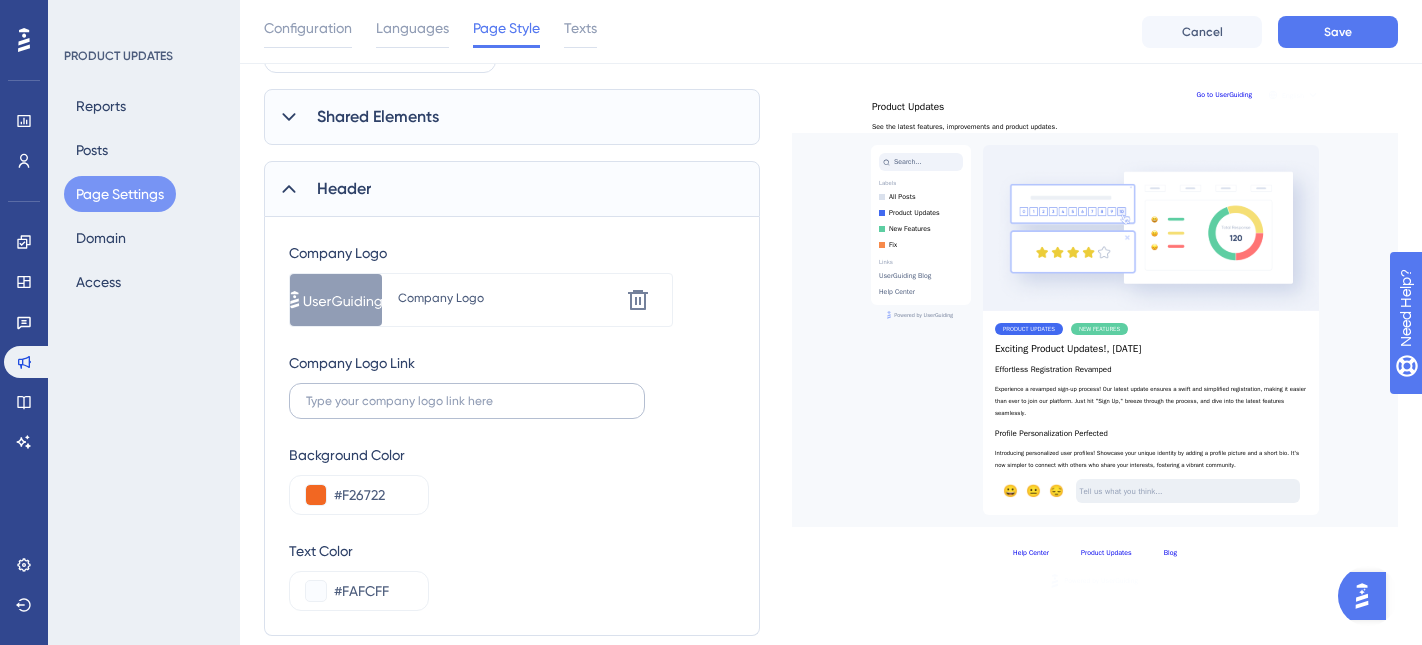 click at bounding box center [467, 401] 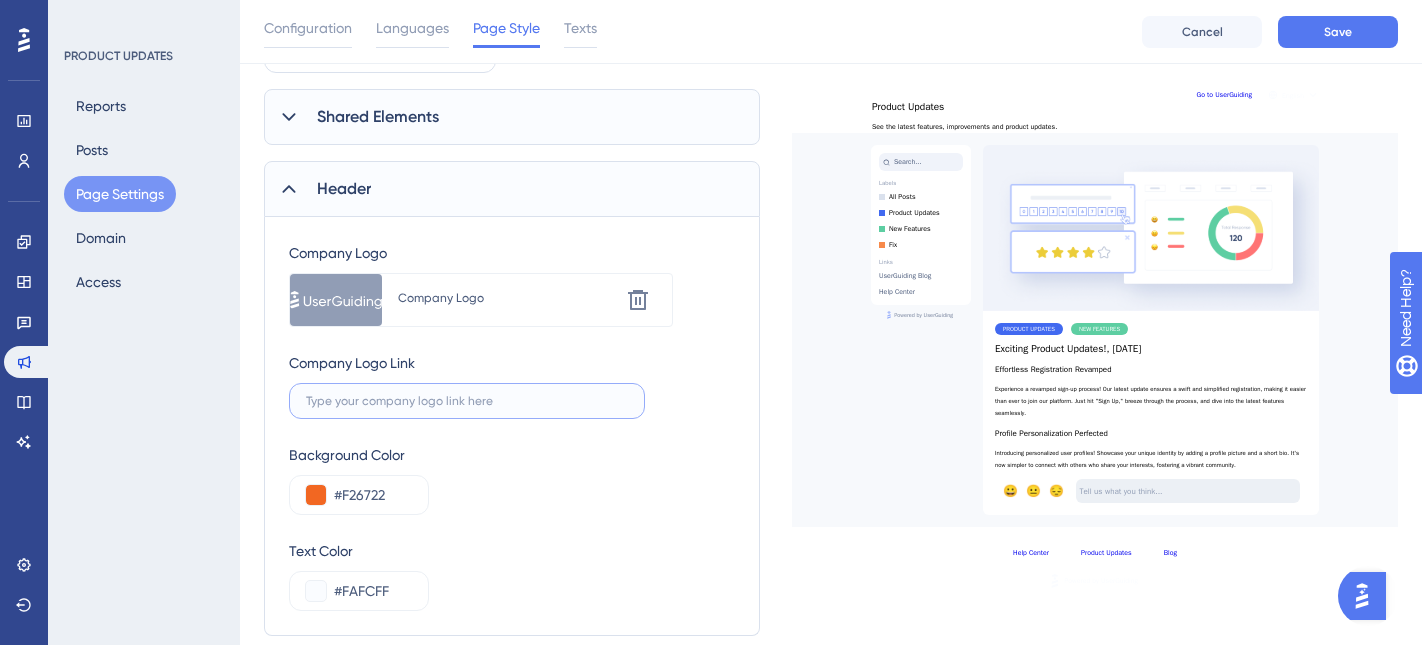 click at bounding box center (467, 401) 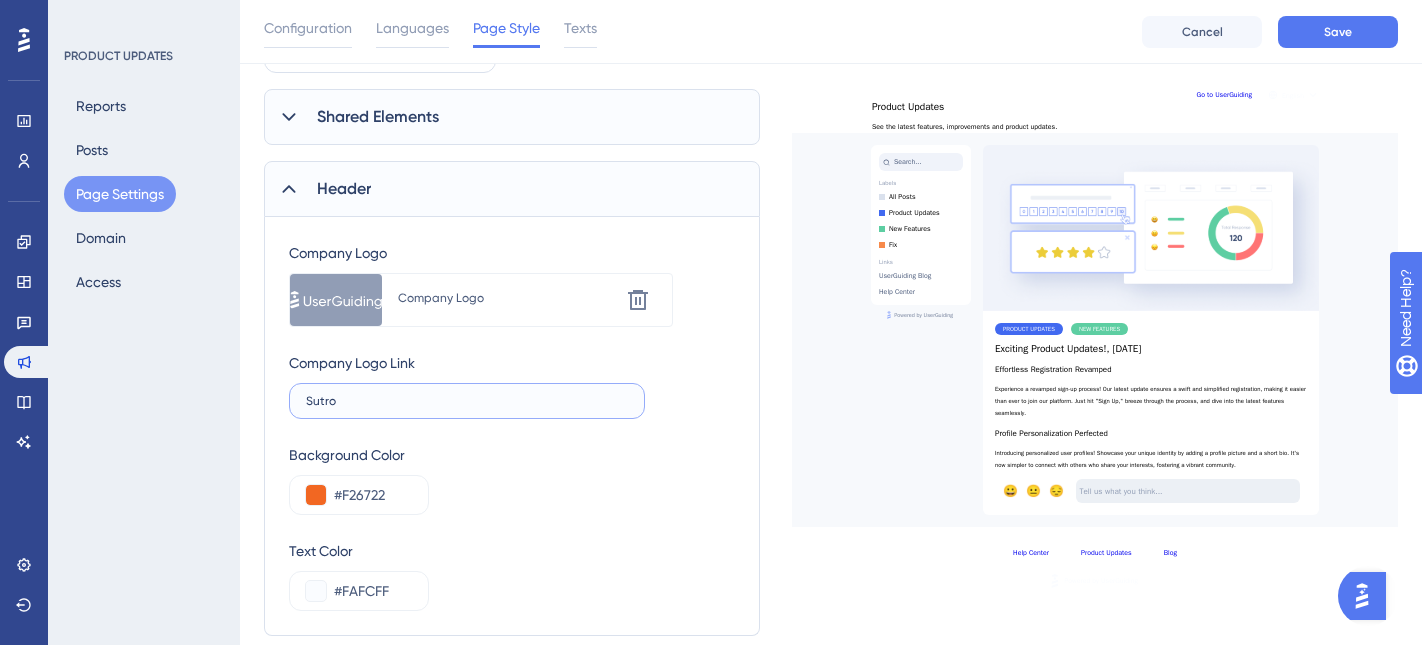 type on "Sutro" 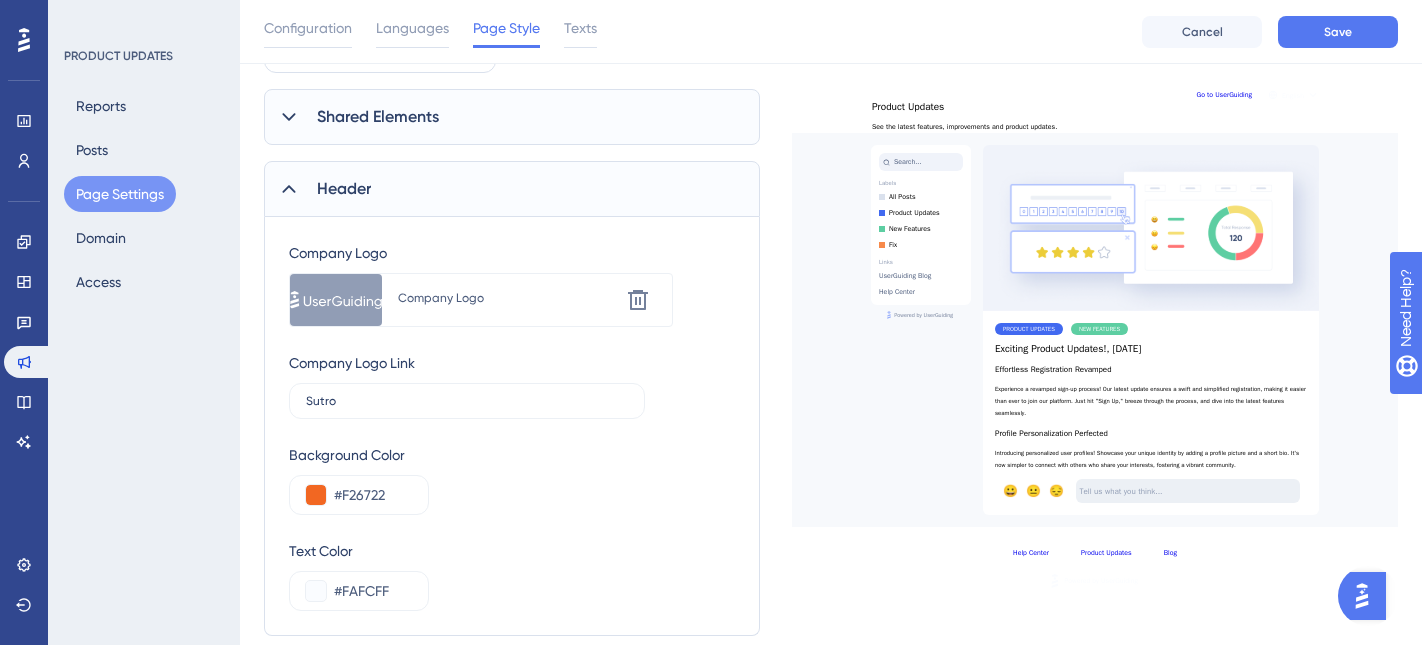 click on "Background Color #F26722" at bounding box center (512, 479) 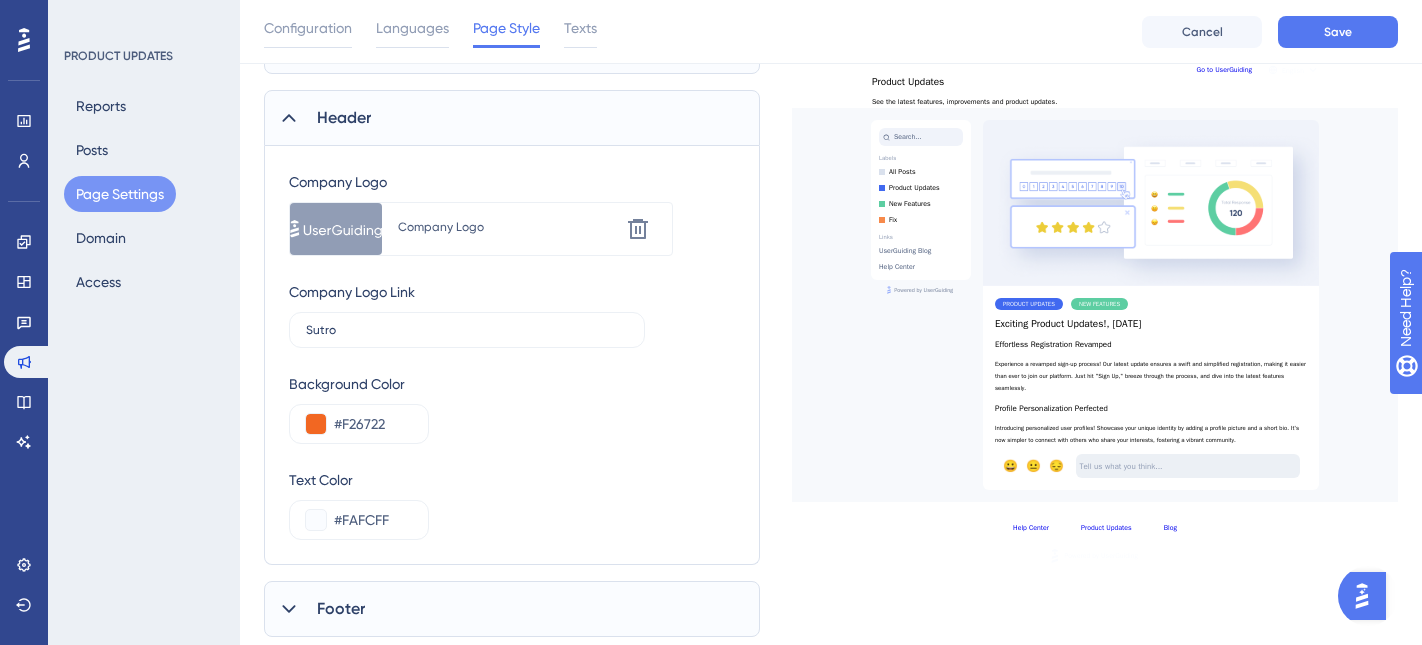 scroll, scrollTop: 454, scrollLeft: 0, axis: vertical 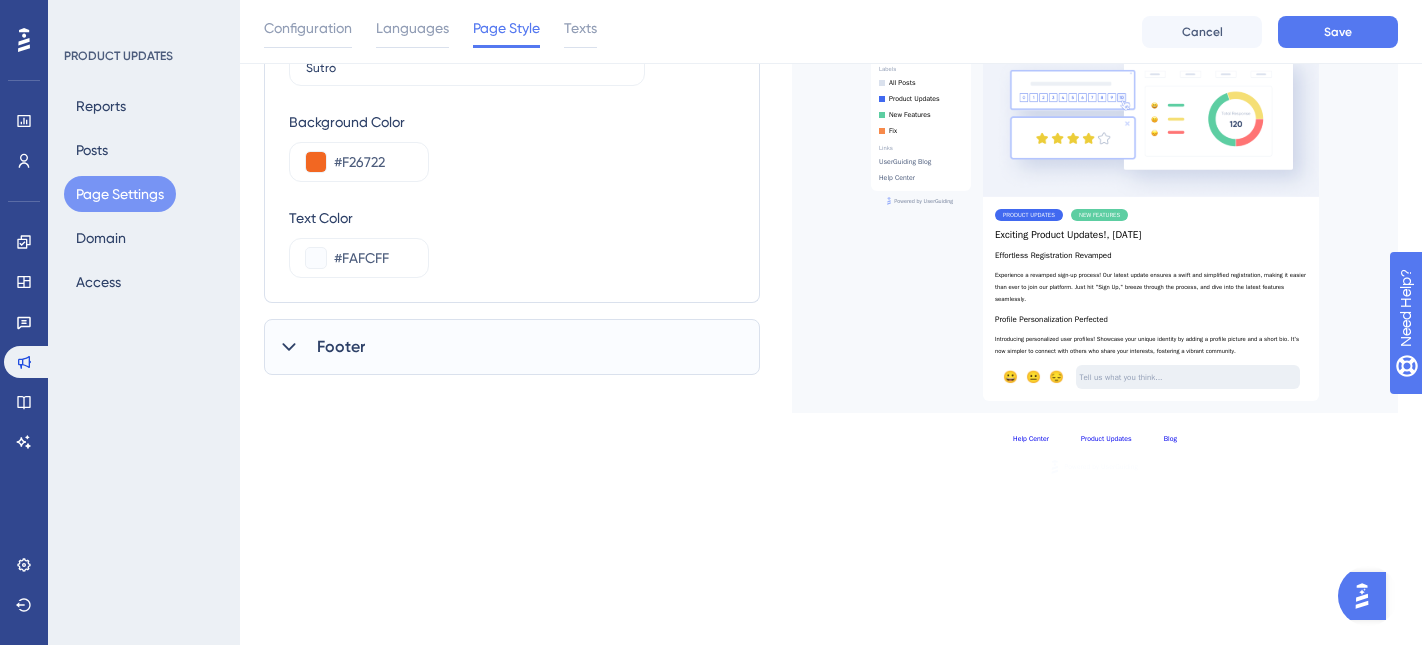 click on "Footer" at bounding box center [341, 347] 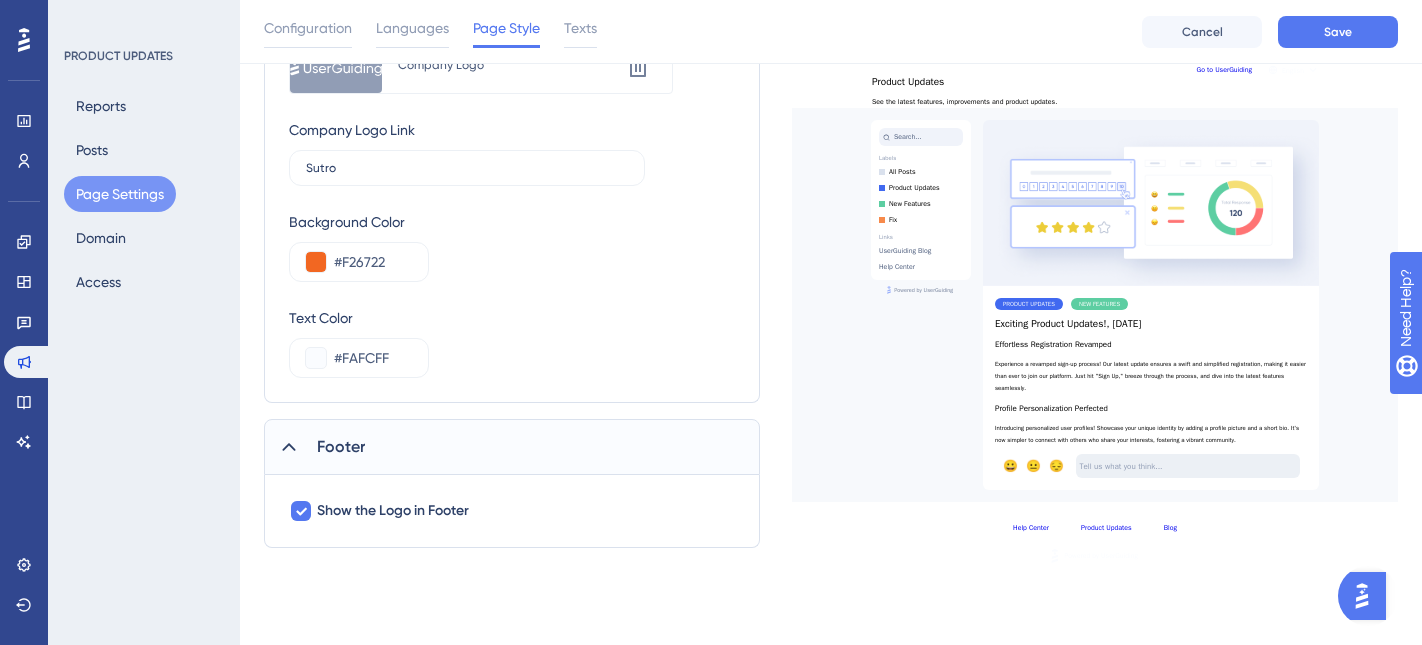 scroll, scrollTop: 60, scrollLeft: 0, axis: vertical 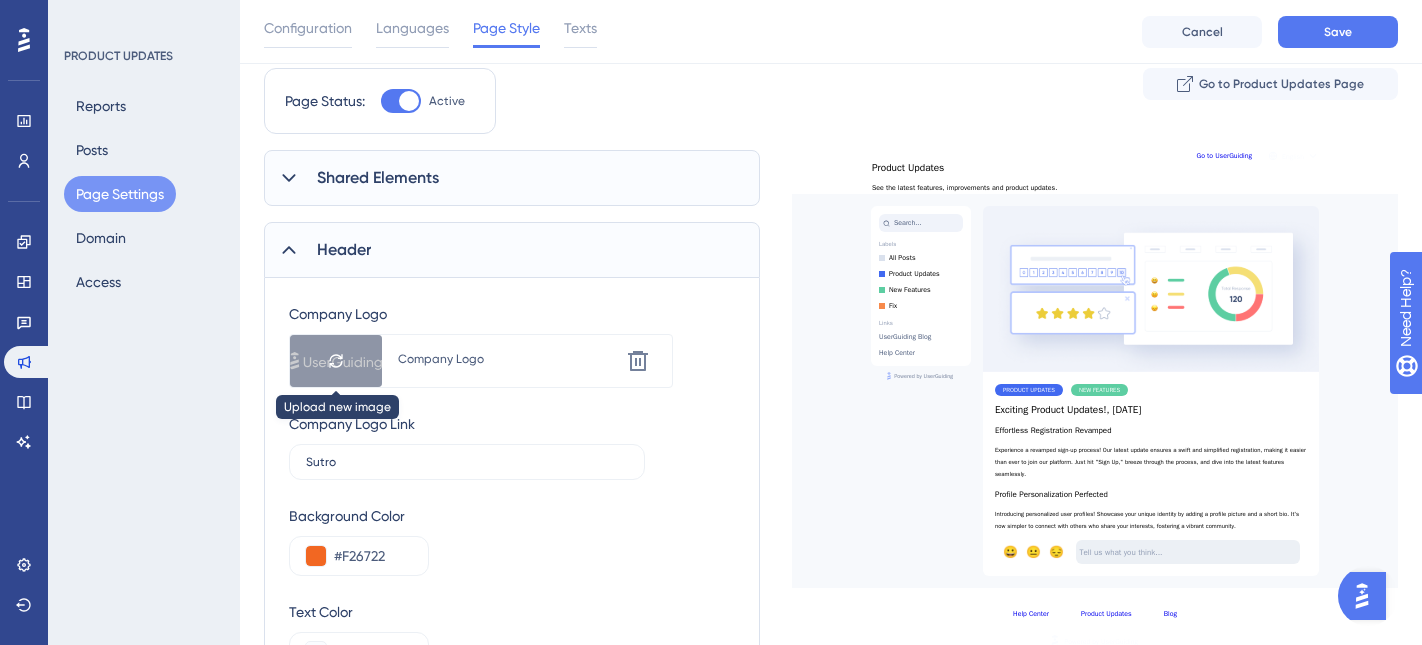 click at bounding box center [336, 361] 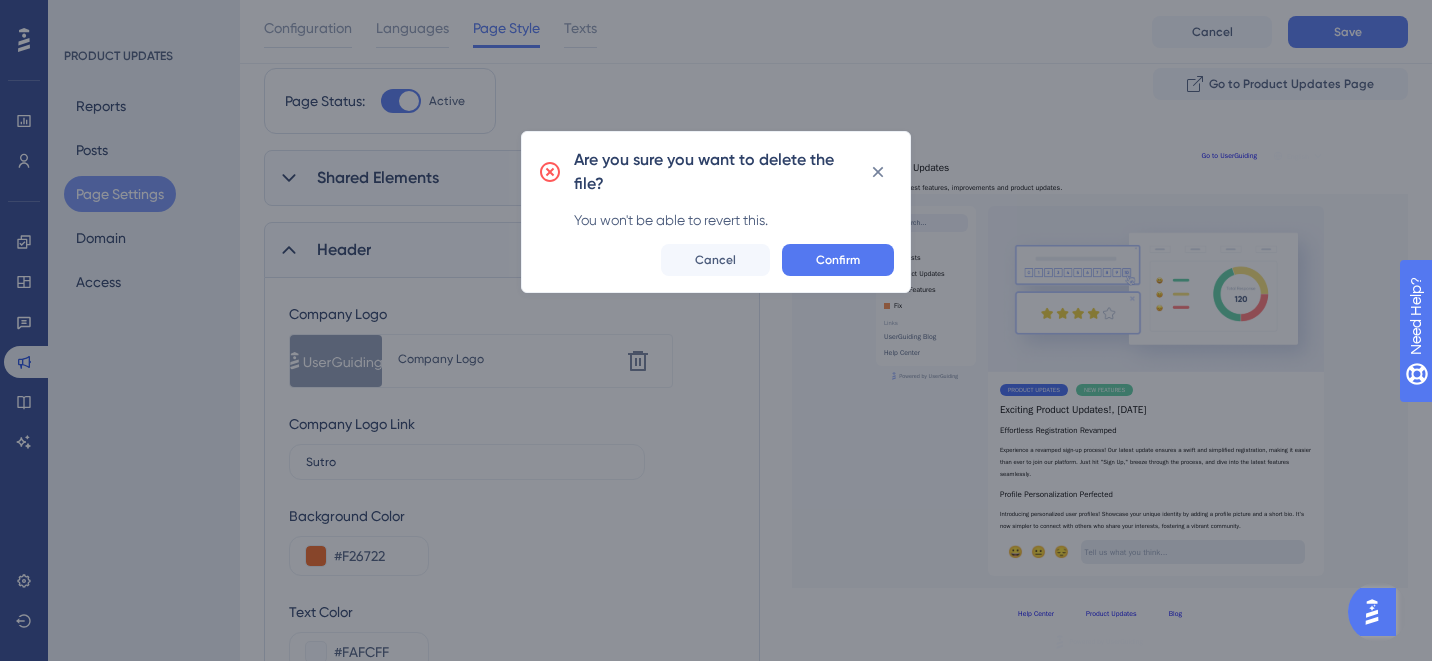 click on "Are you sure you want to delete the file? You won't be able to revert this. Confirm Cancel" at bounding box center [716, 330] 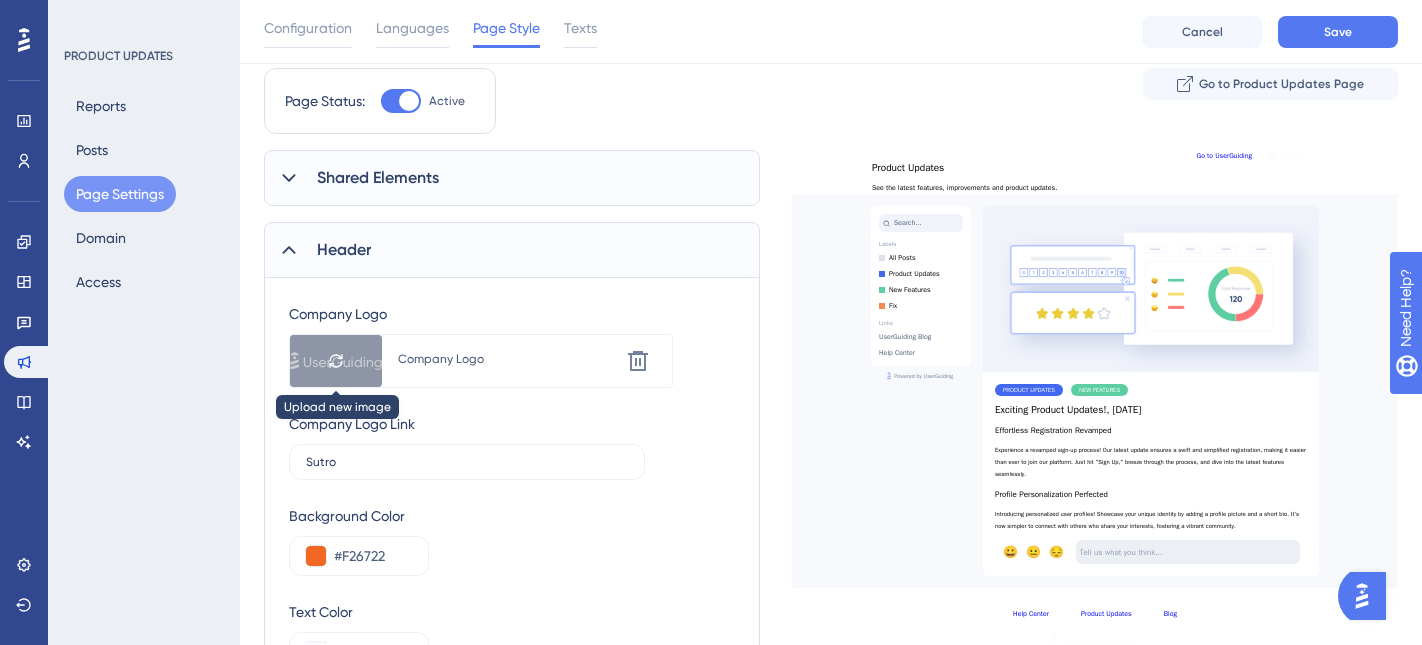 click 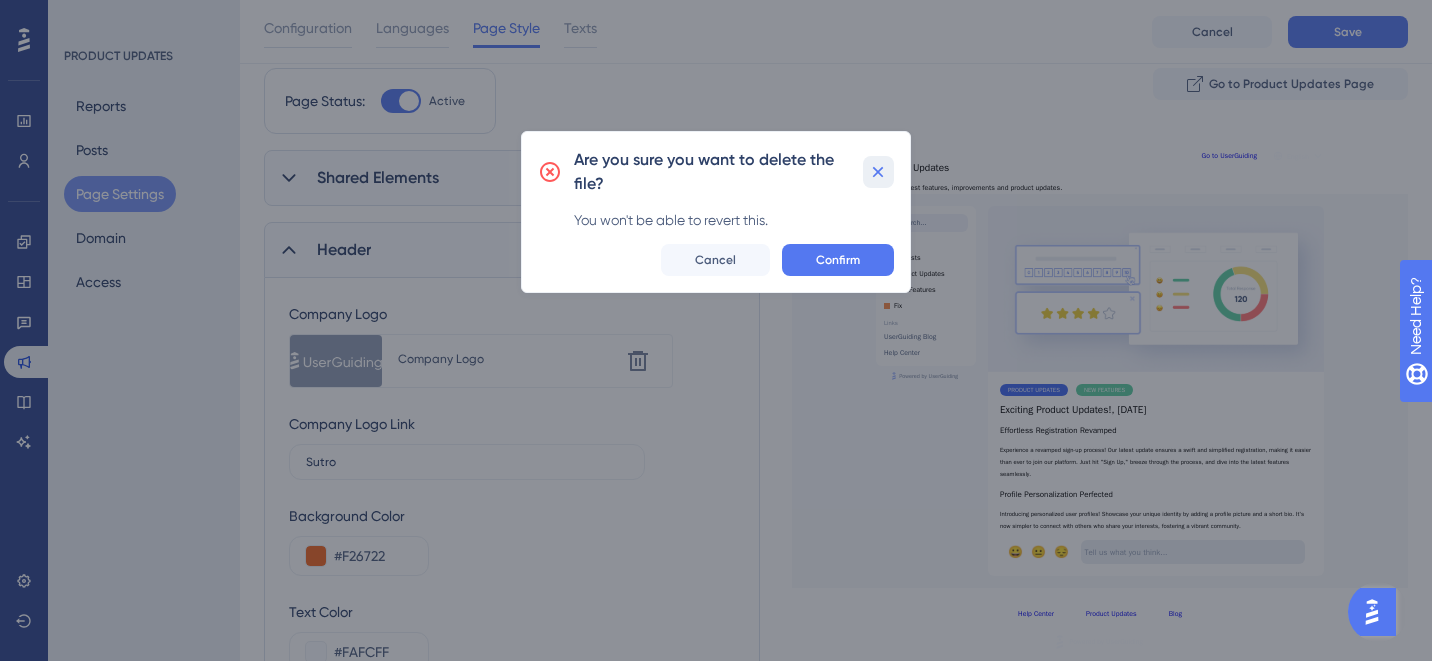 click at bounding box center (878, 172) 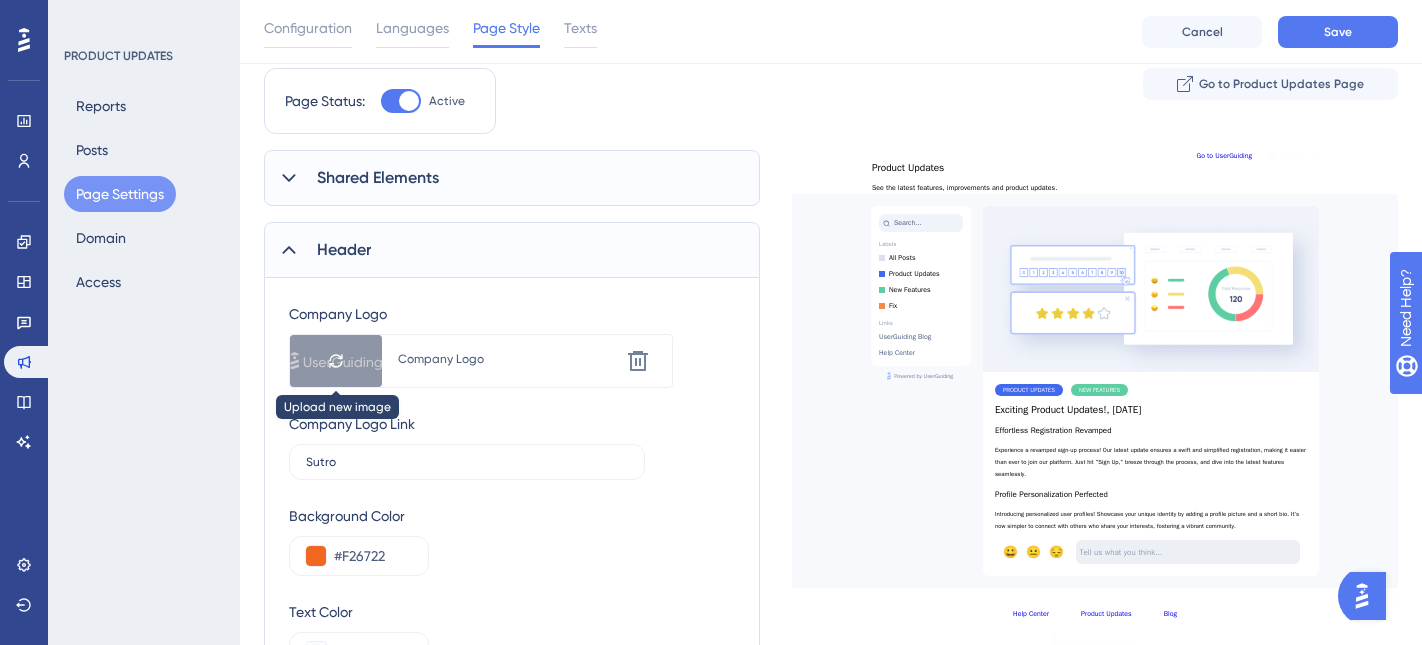 click 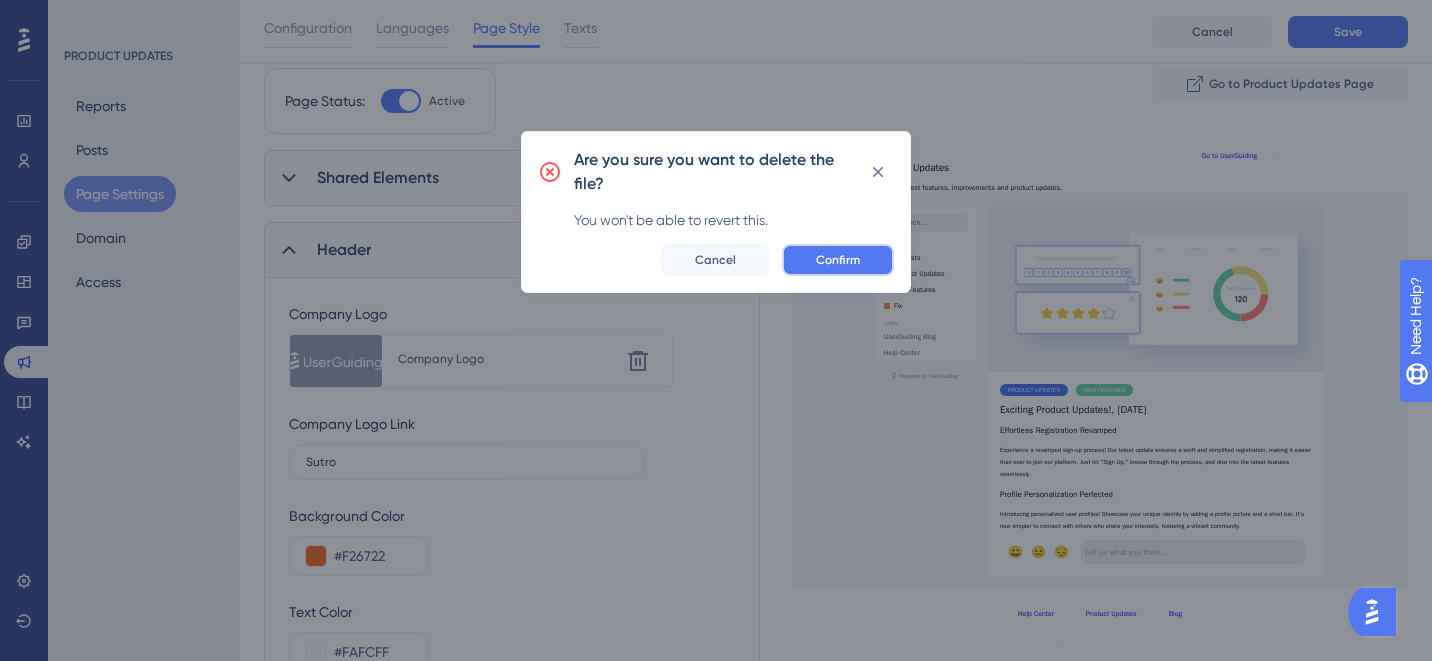 click on "Confirm" at bounding box center (838, 260) 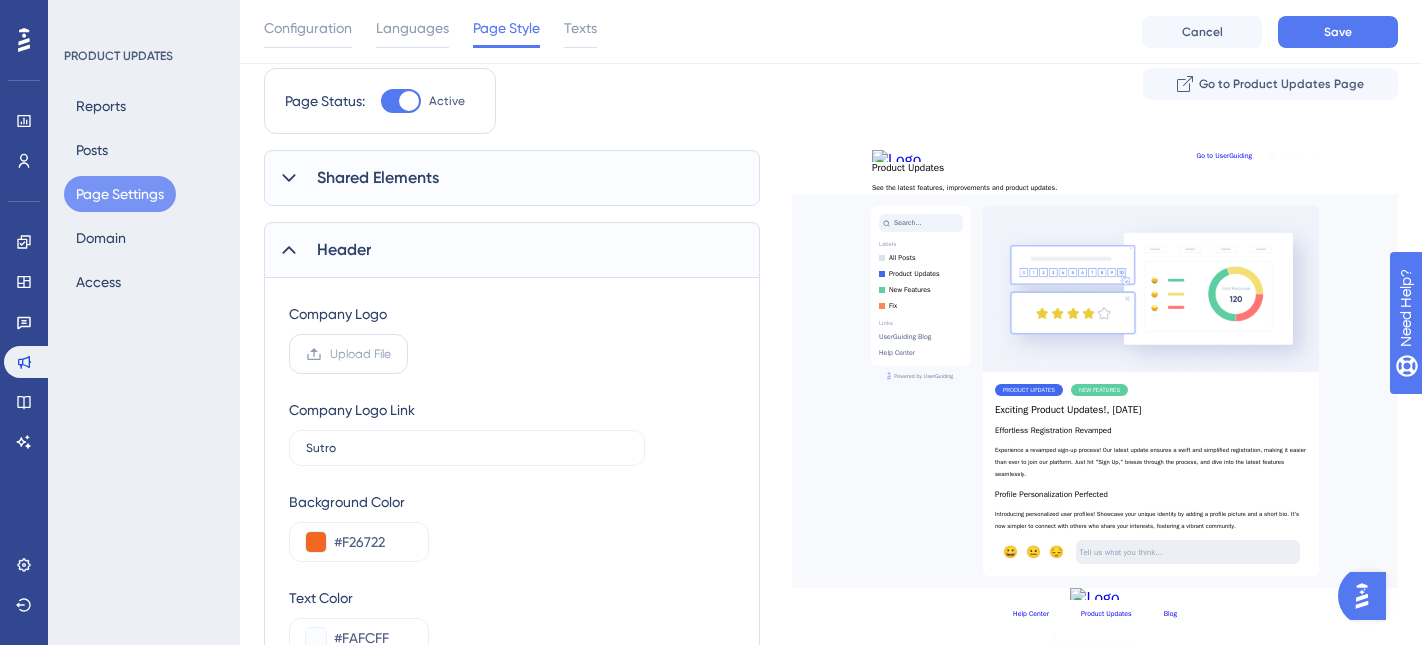 click on "Upload File" at bounding box center [360, 354] 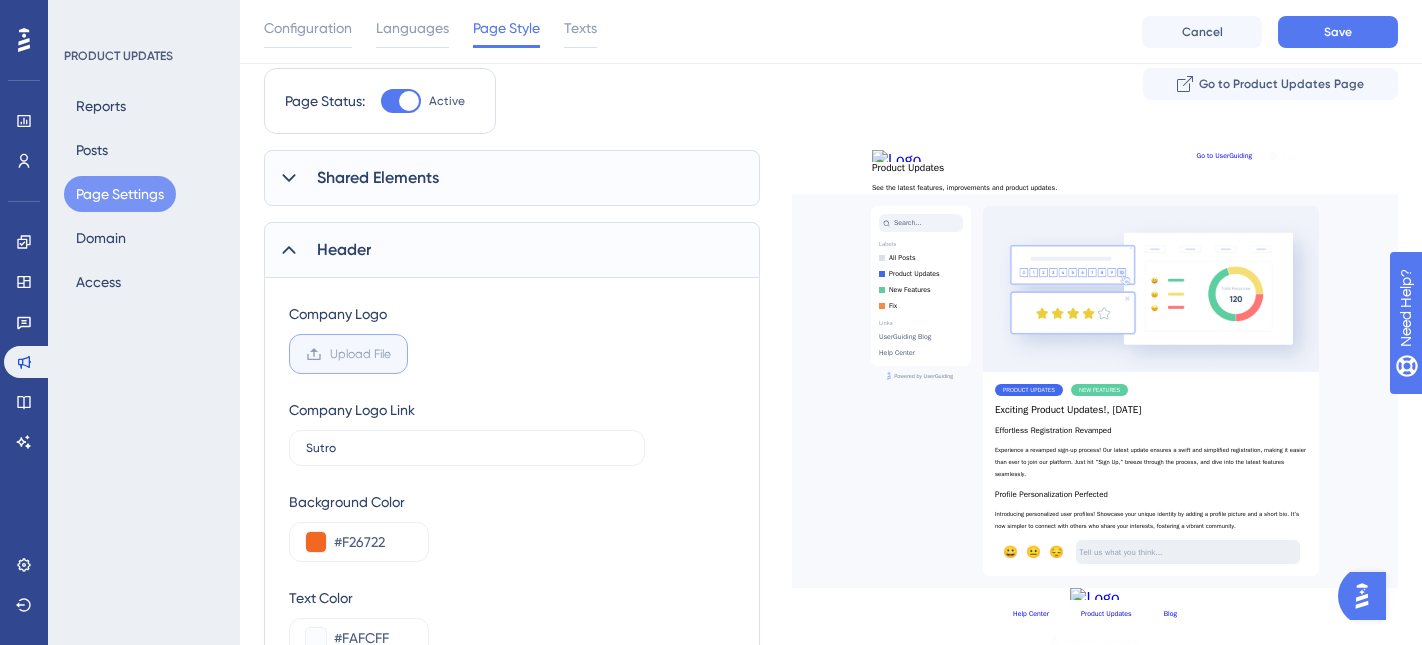 click on "Upload File" at bounding box center (391, 354) 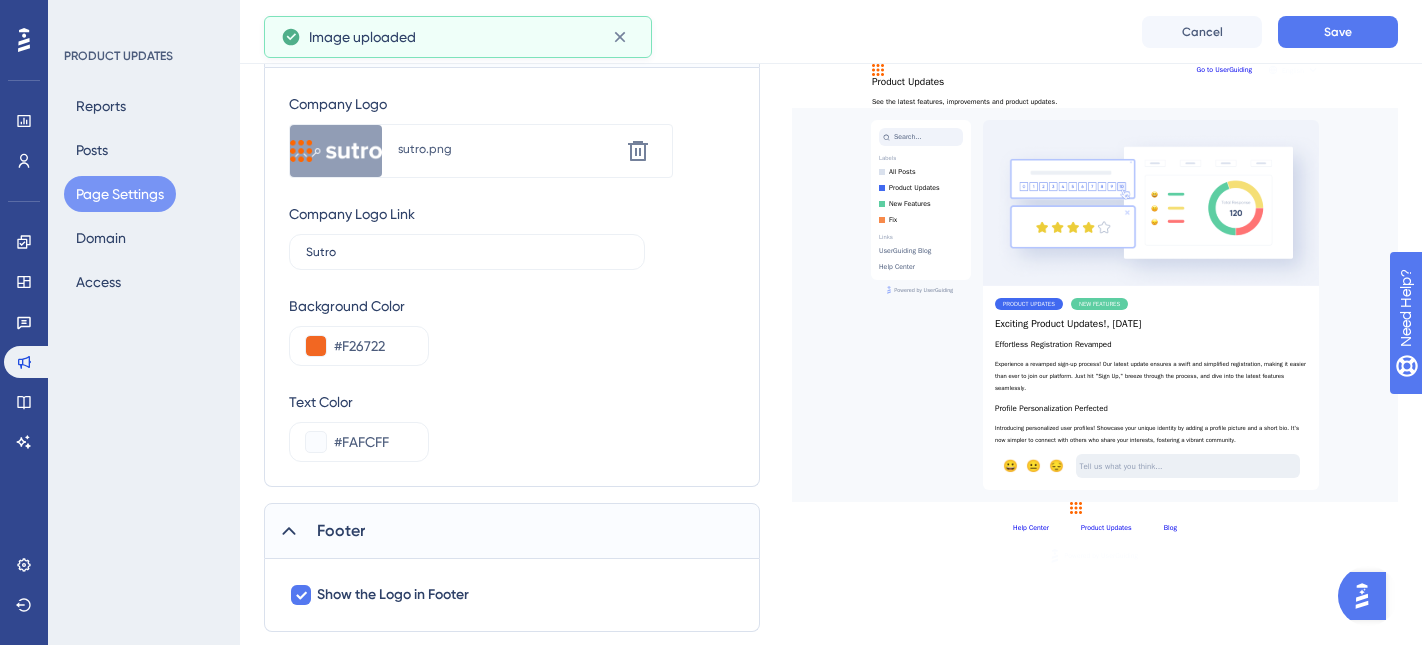 scroll, scrollTop: 400, scrollLeft: 0, axis: vertical 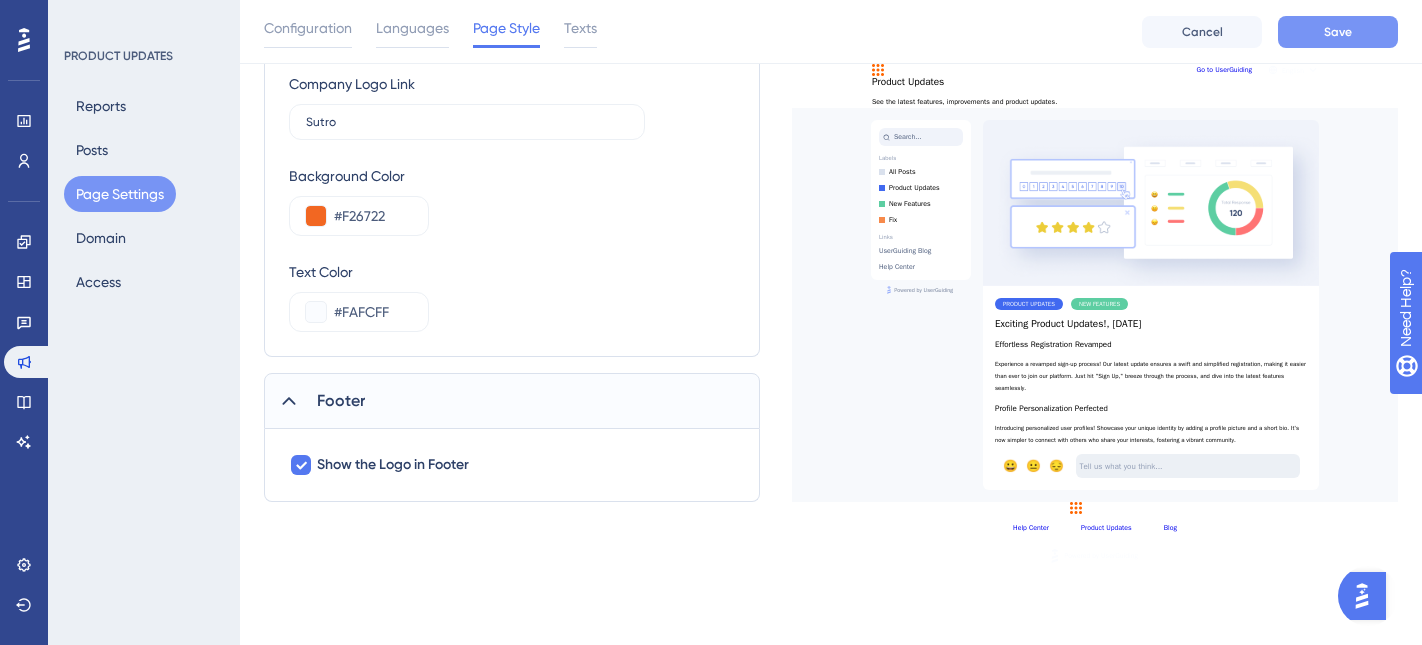 click on "Save" at bounding box center [1338, 32] 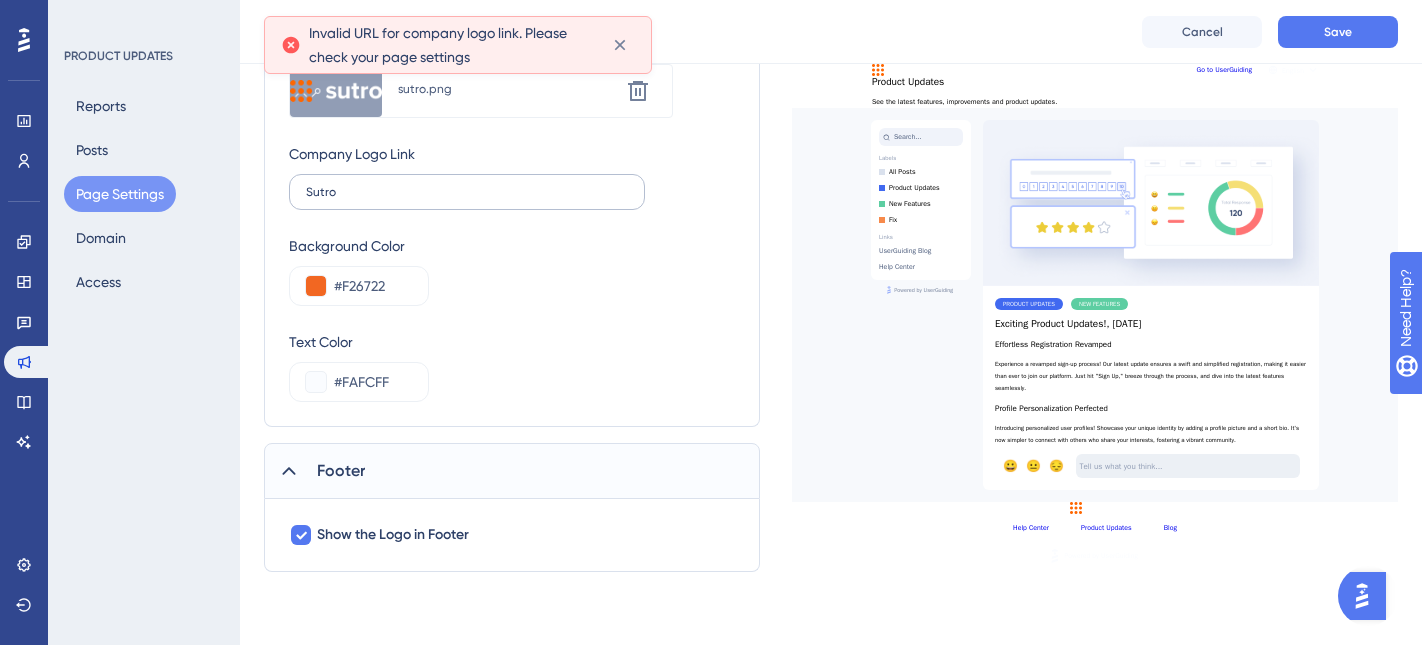 scroll, scrollTop: 313, scrollLeft: 0, axis: vertical 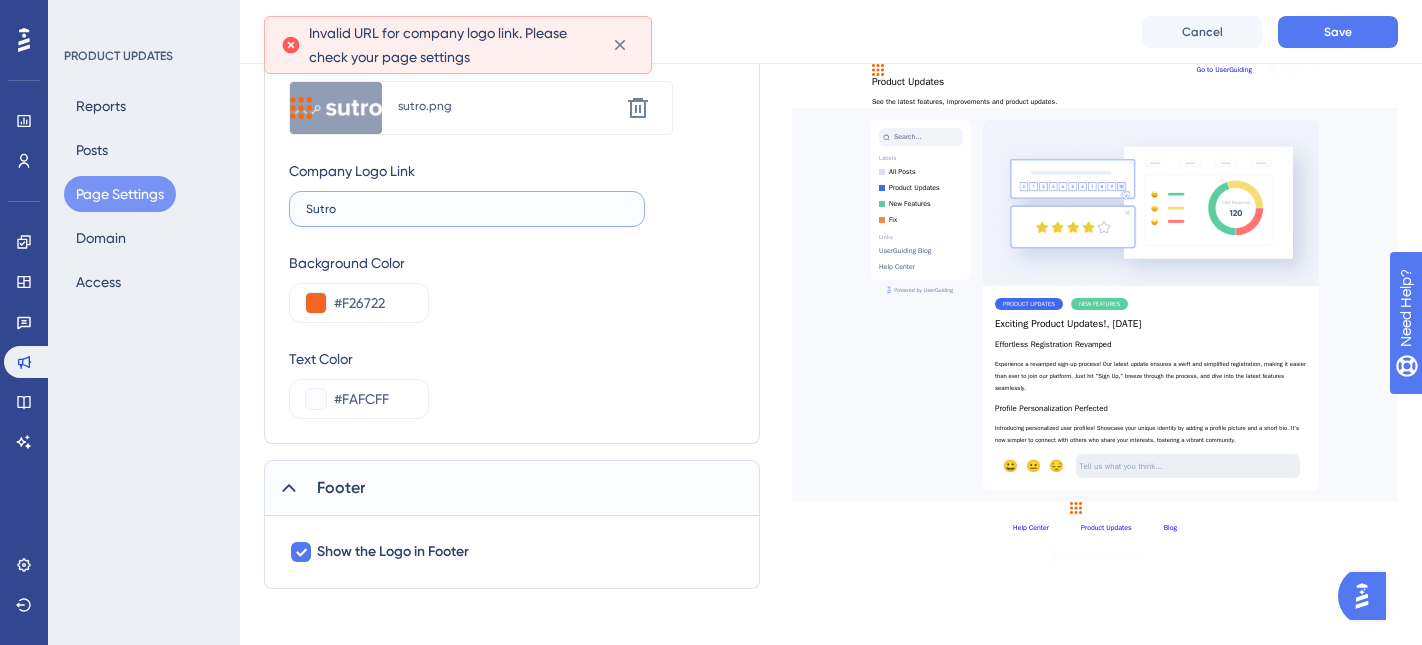 click on "Sutro" at bounding box center [467, 209] 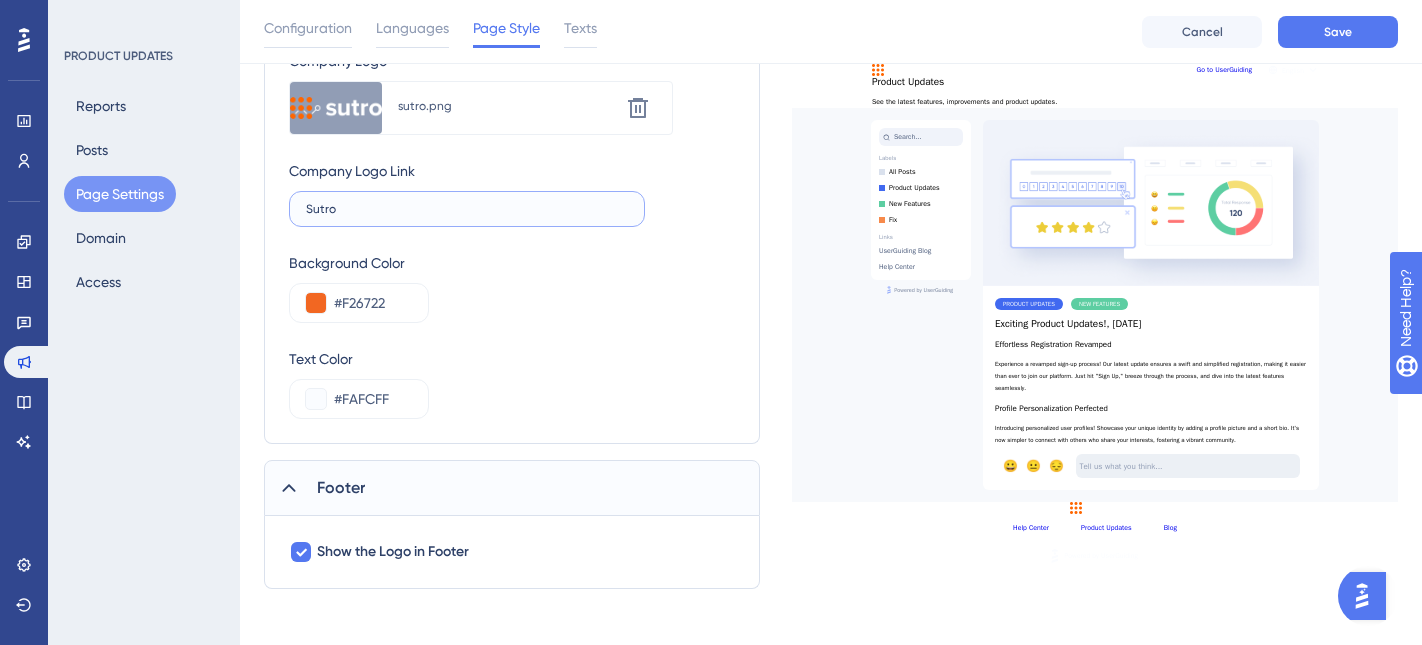 click on "Sutro" at bounding box center (467, 209) 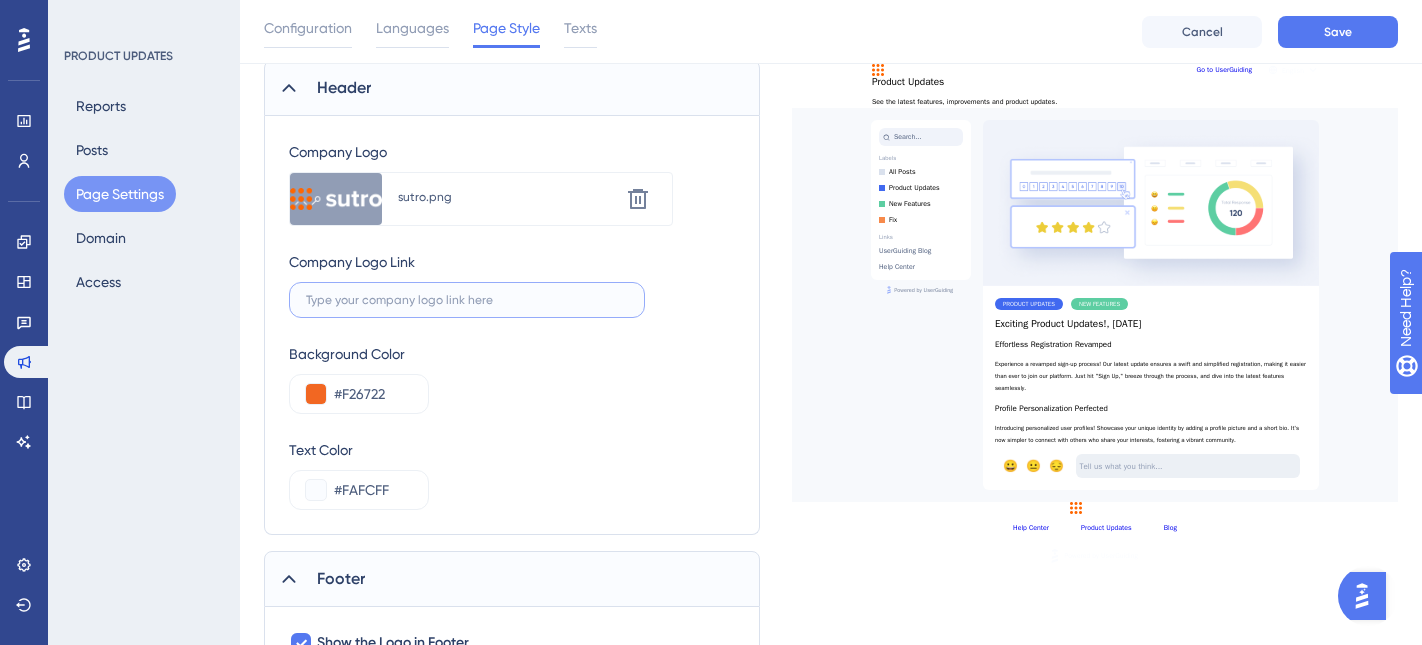 scroll, scrollTop: 211, scrollLeft: 0, axis: vertical 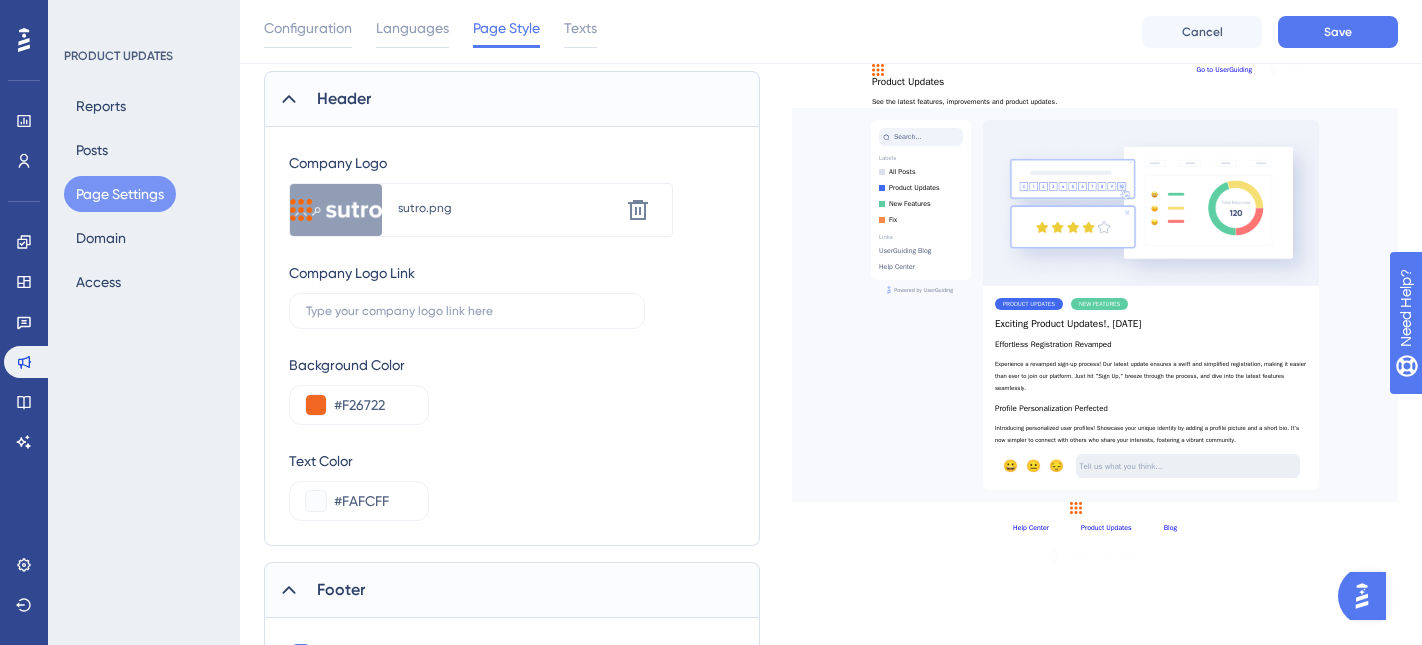 click on "Company Logo Upload new image sutro.png Delete Company Logo Link Background Color #F26722 Text Color #FAFCFF" at bounding box center [512, 336] 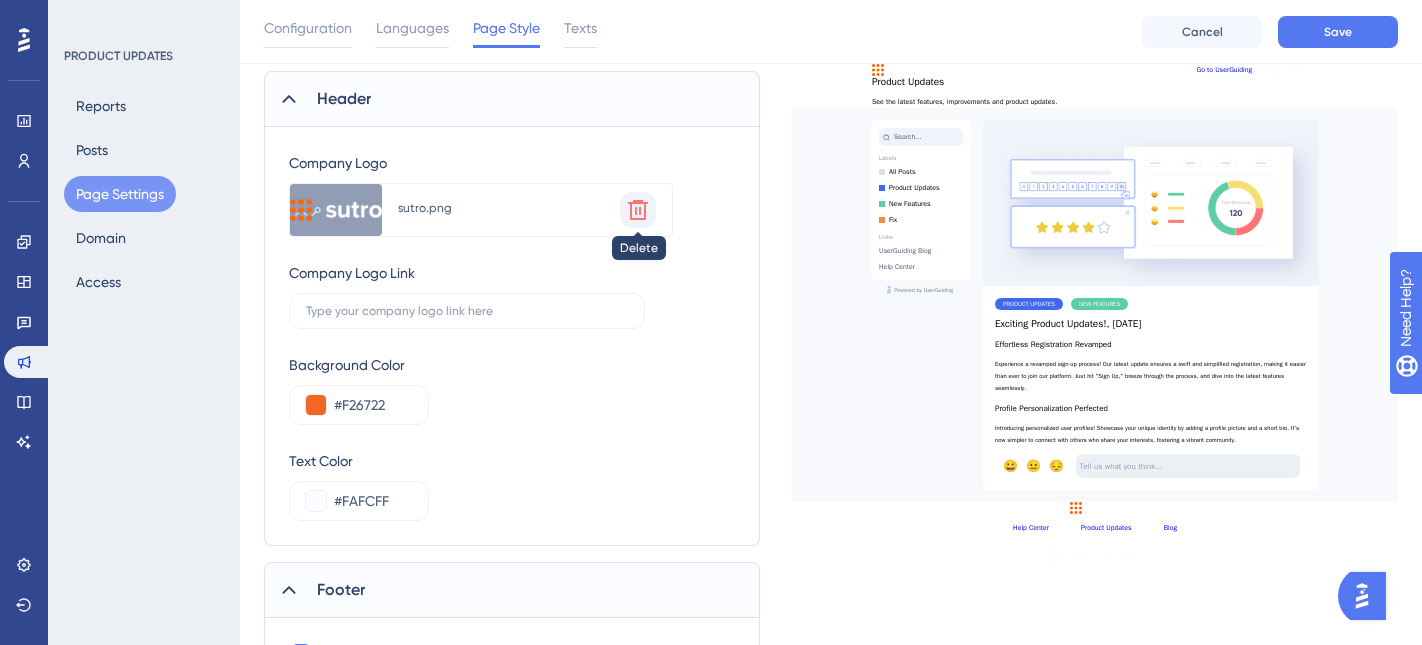 click 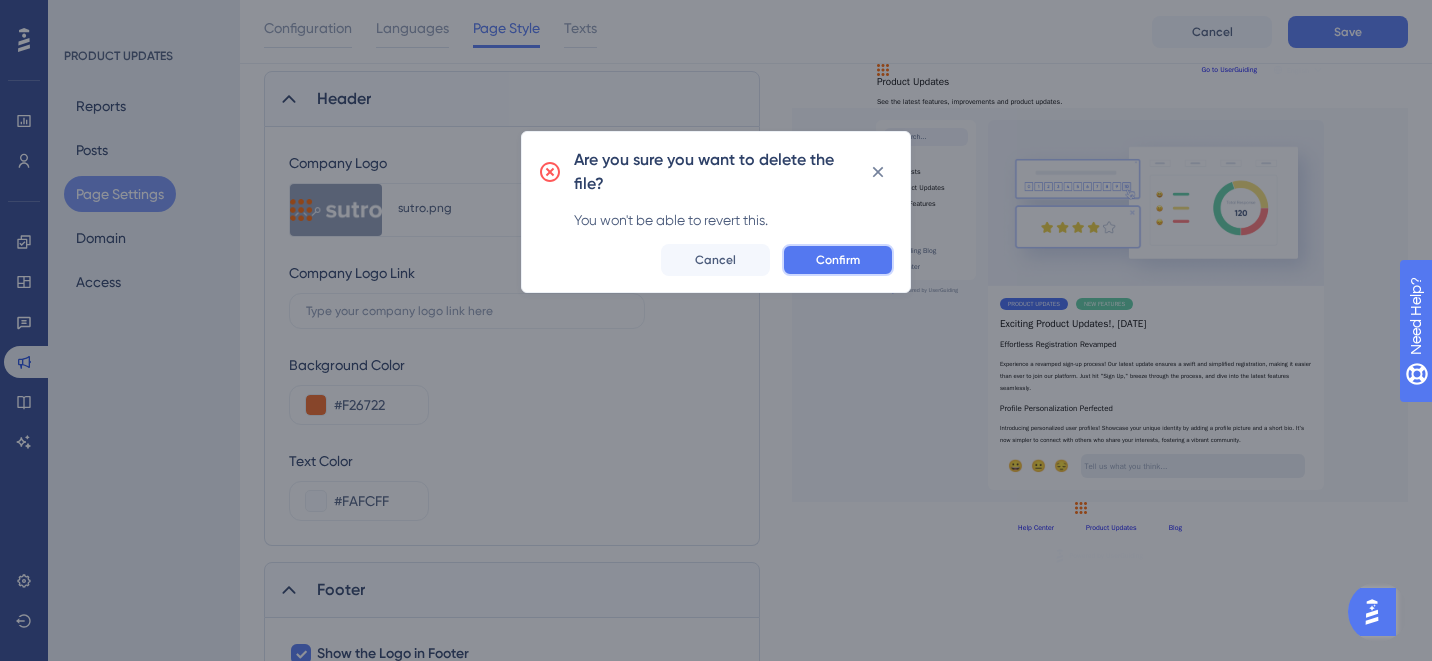 click on "Confirm" at bounding box center (838, 260) 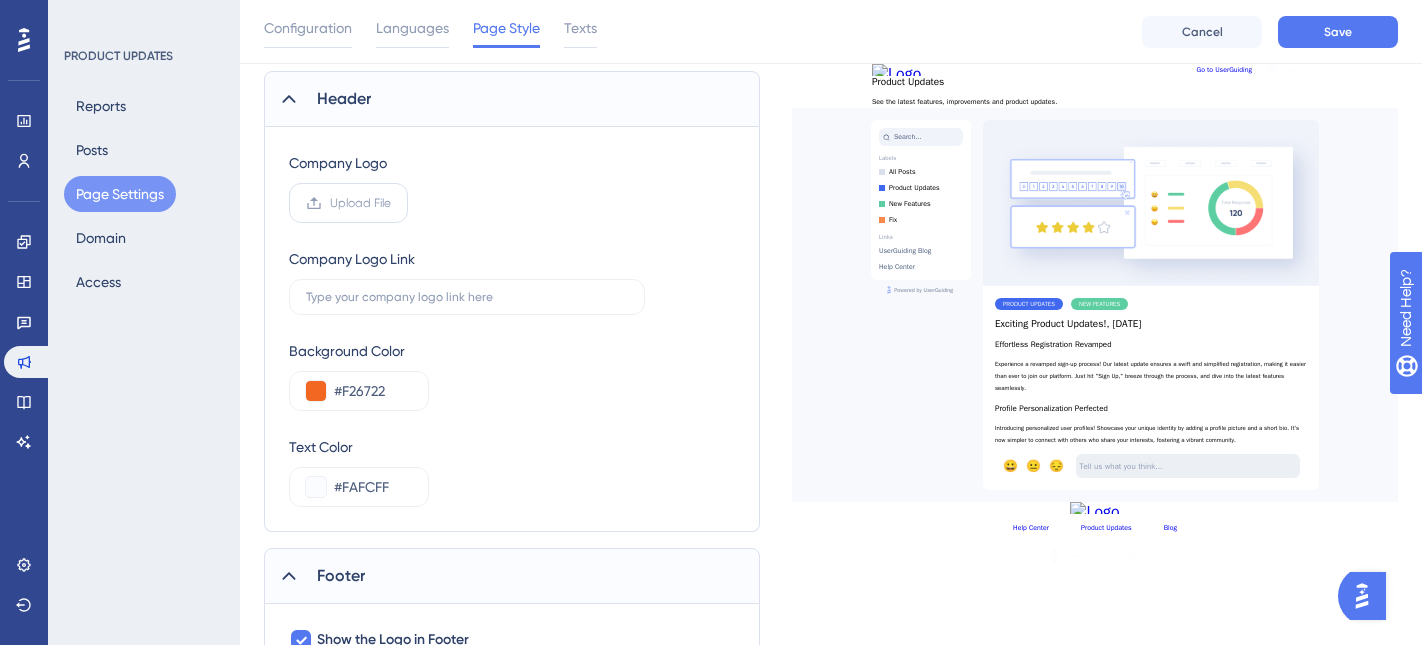 click on "Upload File" at bounding box center (360, 203) 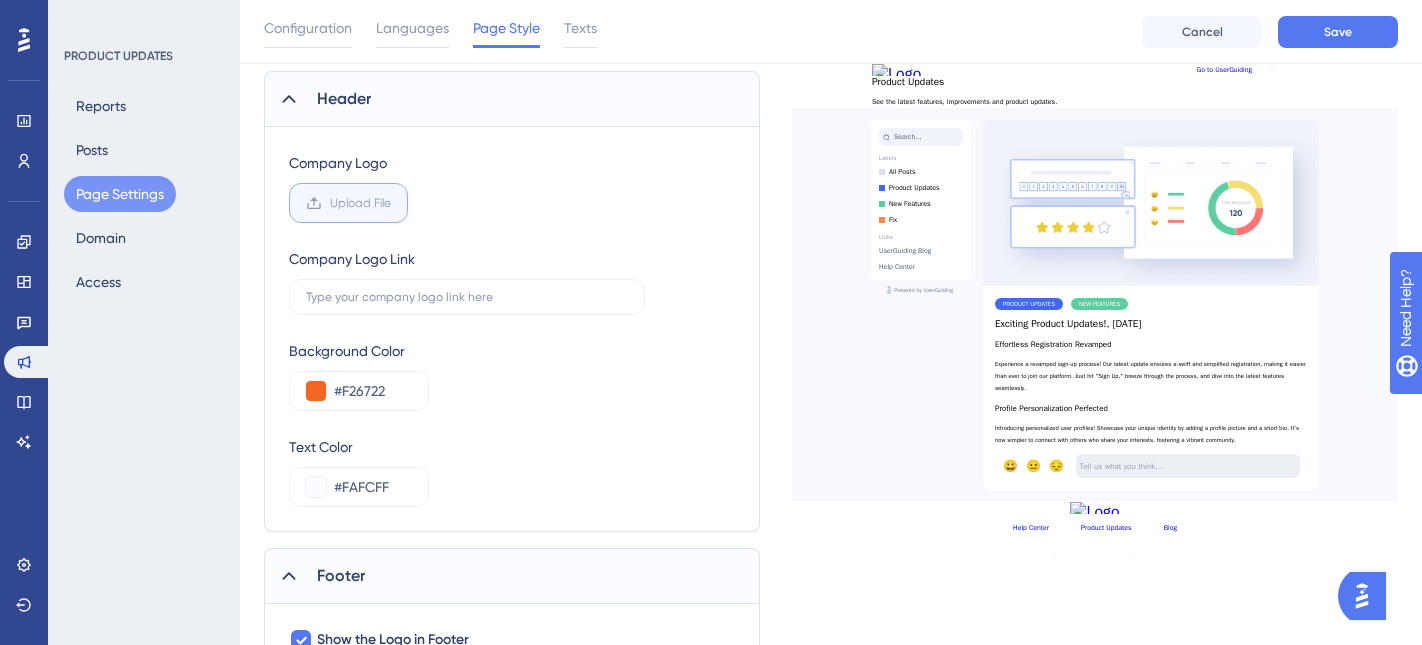 click on "Upload File" at bounding box center [391, 203] 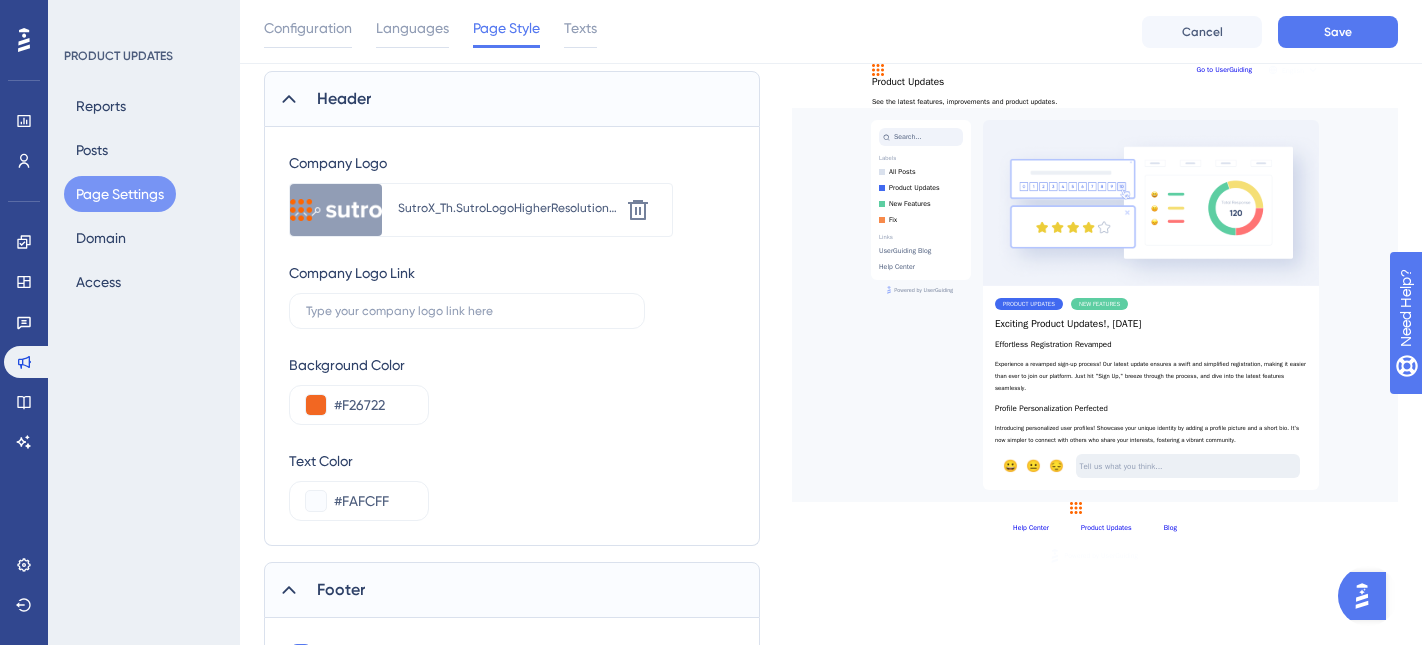 scroll, scrollTop: 318, scrollLeft: 0, axis: vertical 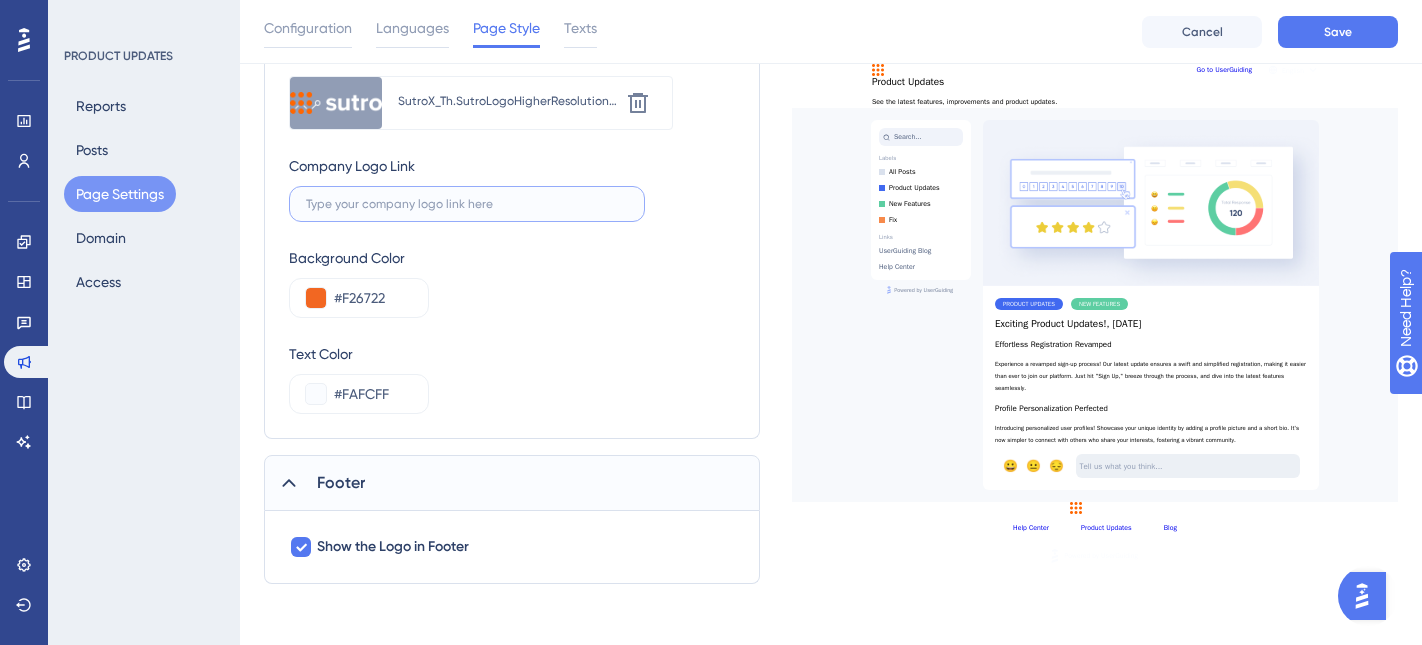 click at bounding box center [467, 204] 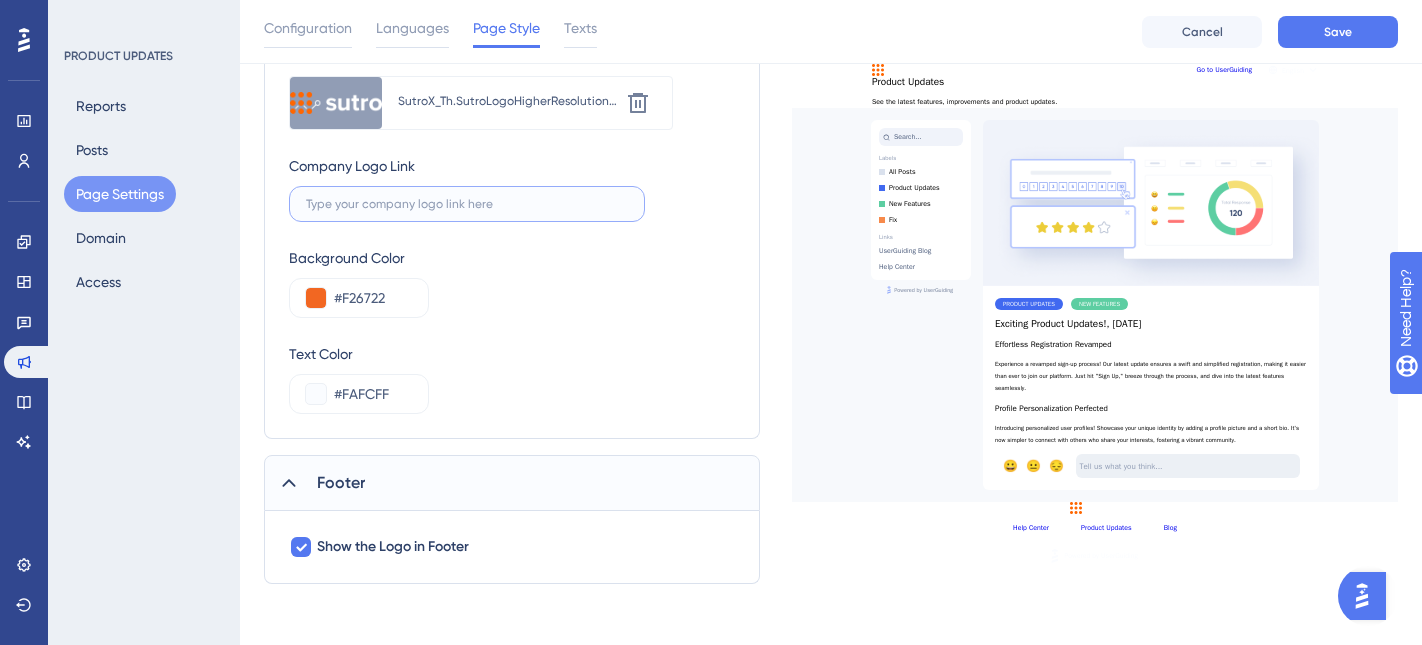 paste on "[URL][DOMAIN_NAME]" 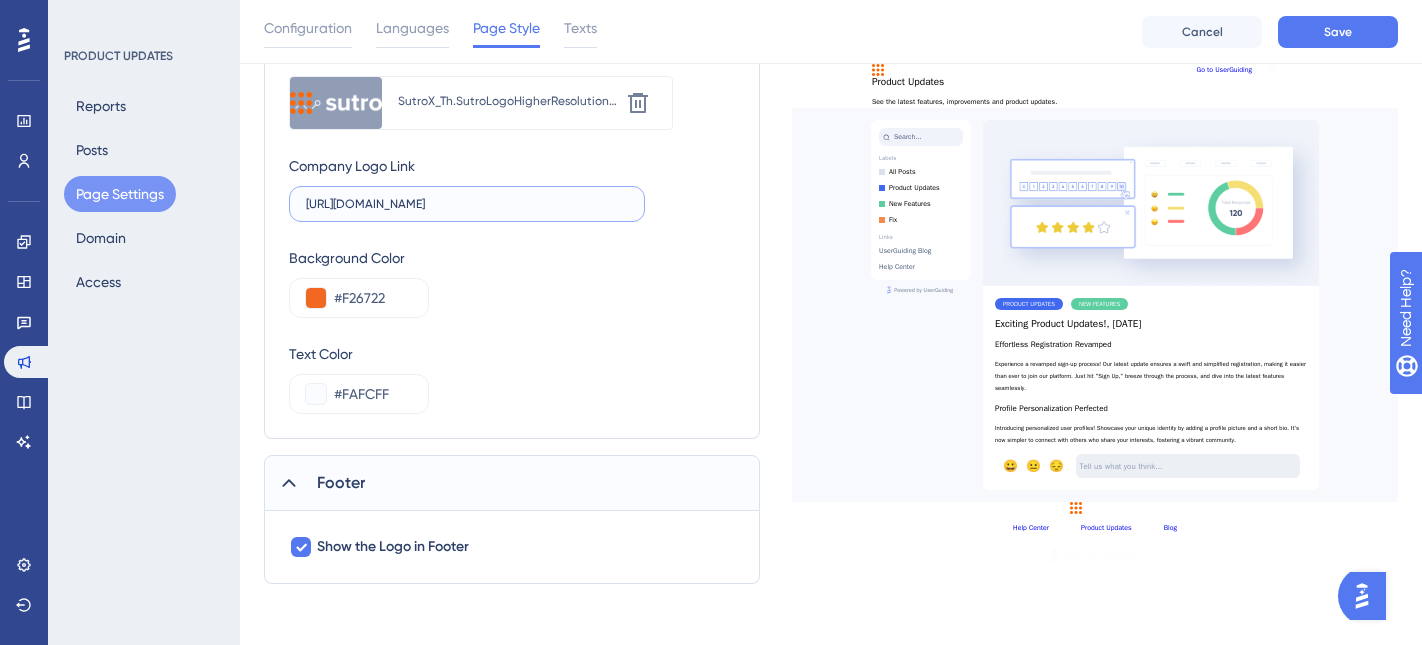 type on "[URL][DOMAIN_NAME]" 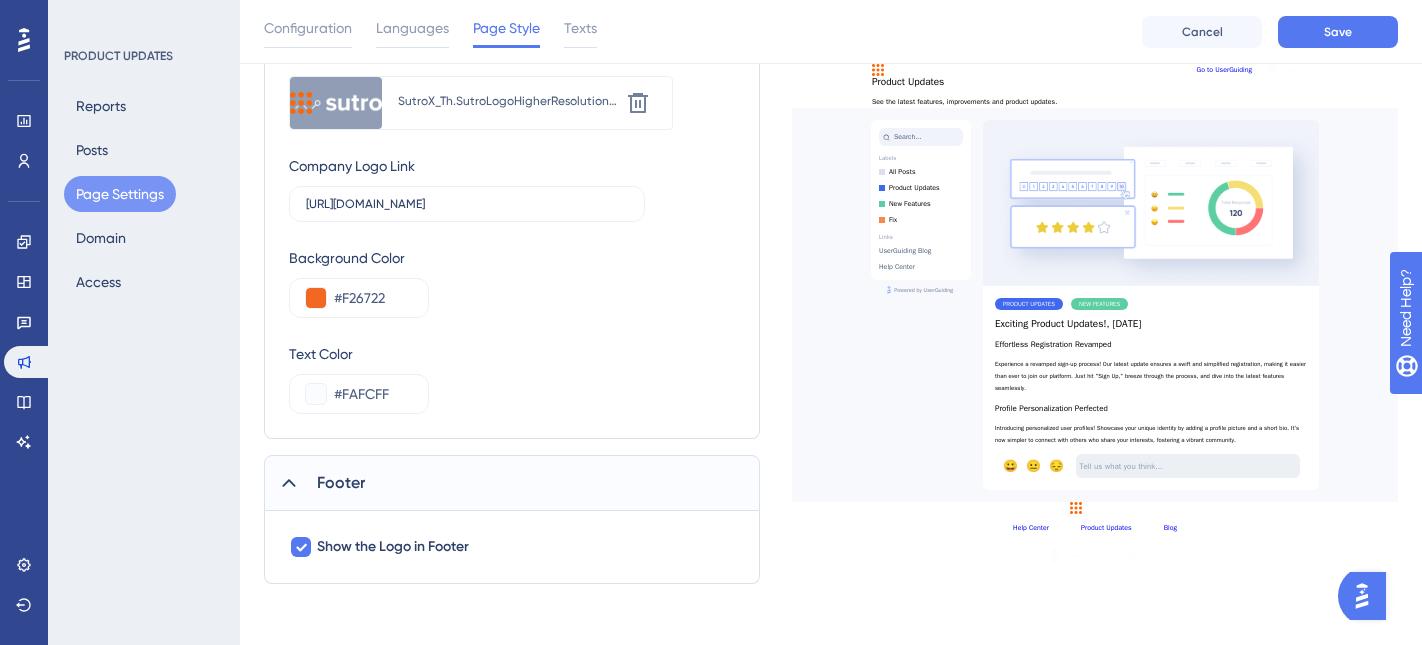 click on "Background Color #F26722" at bounding box center [512, 282] 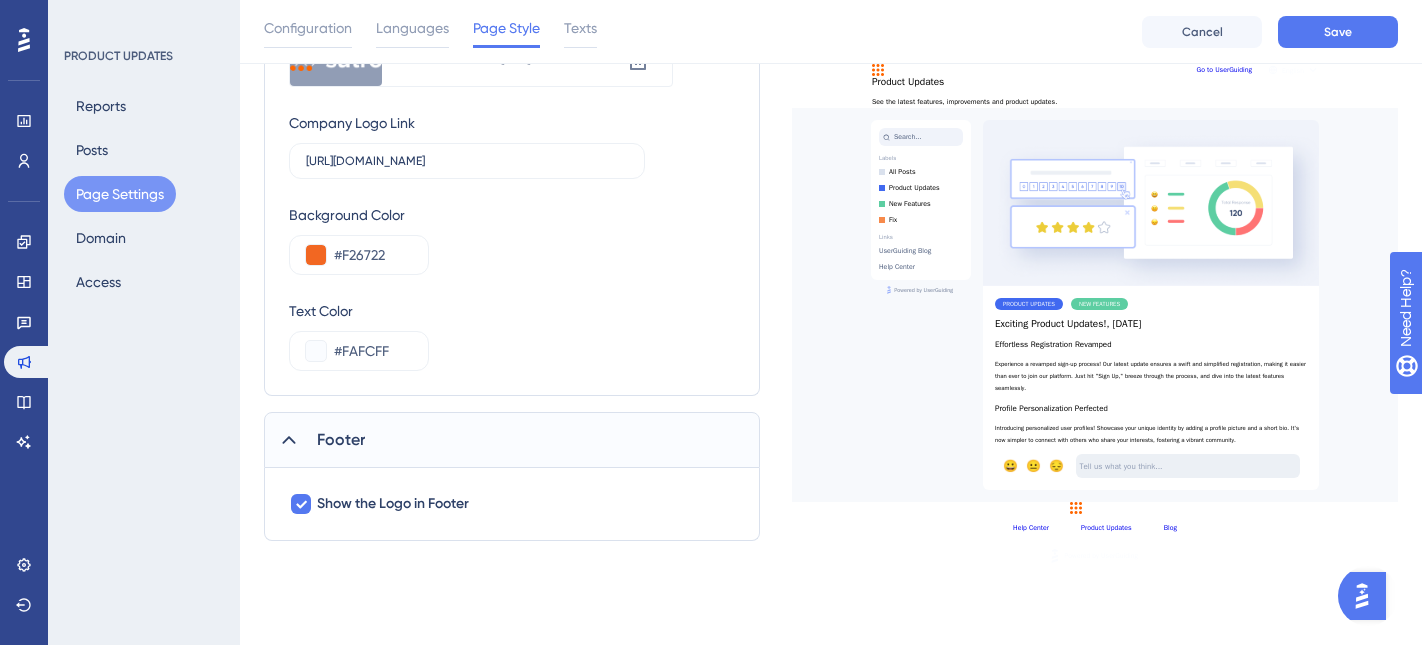 scroll, scrollTop: 358, scrollLeft: 0, axis: vertical 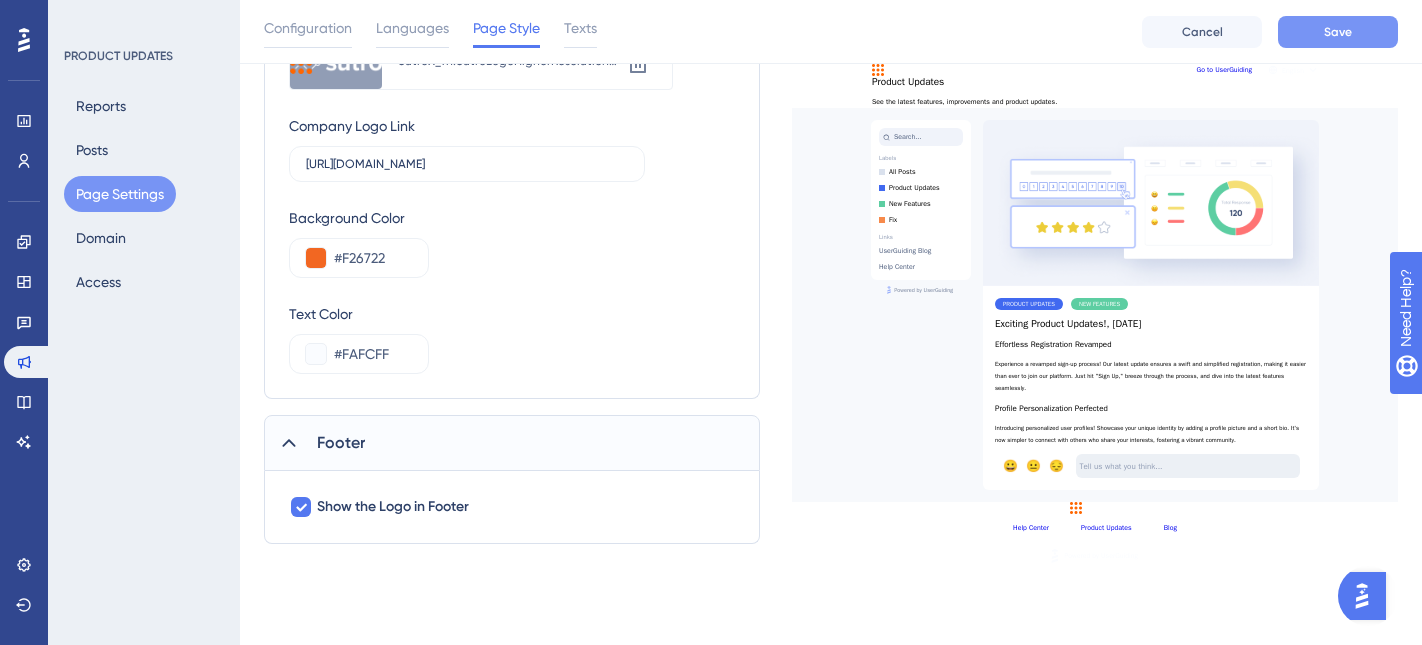 click on "Save" at bounding box center (1338, 32) 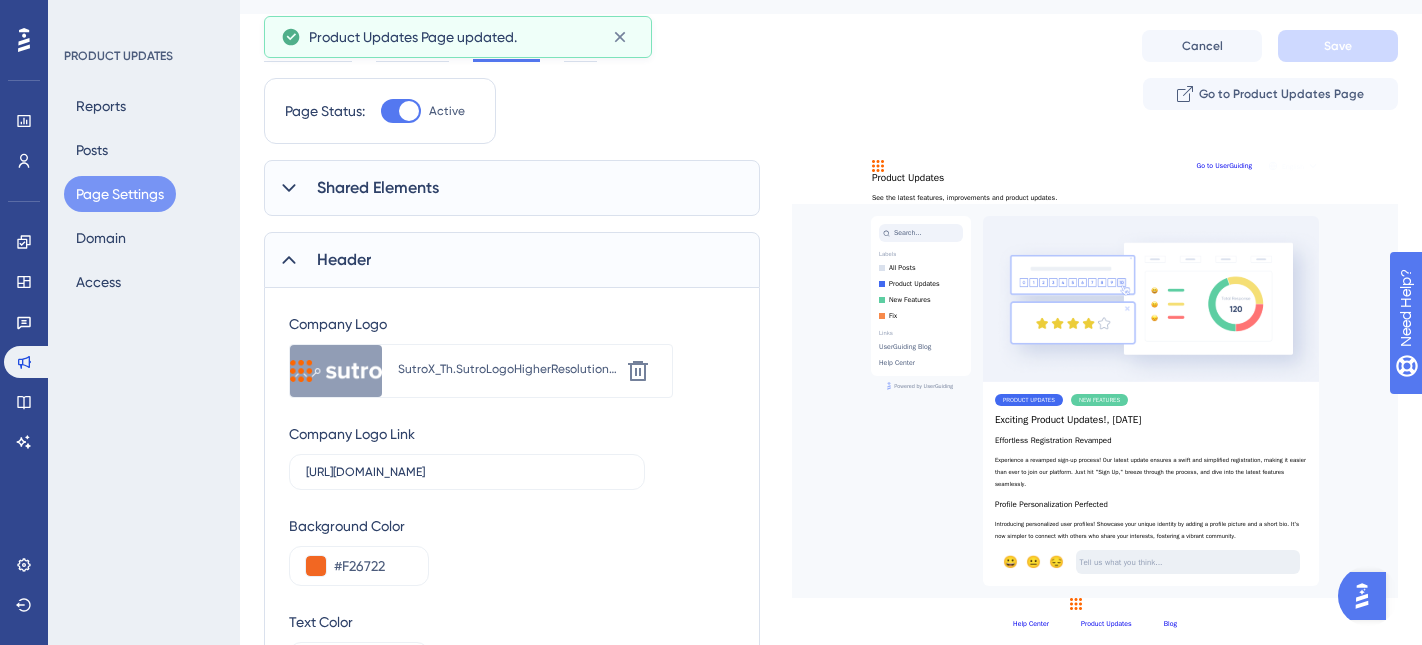 scroll, scrollTop: 0, scrollLeft: 0, axis: both 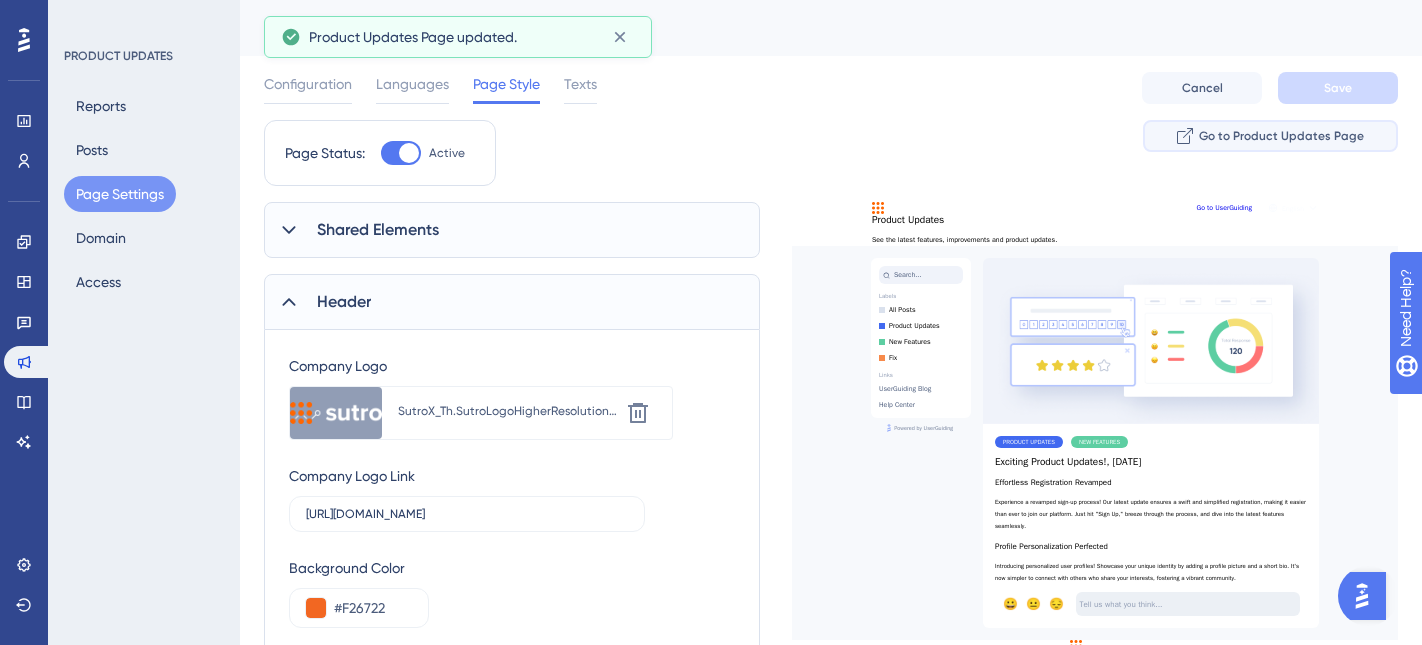 click on "Go to Product Updates Page" at bounding box center [1281, 136] 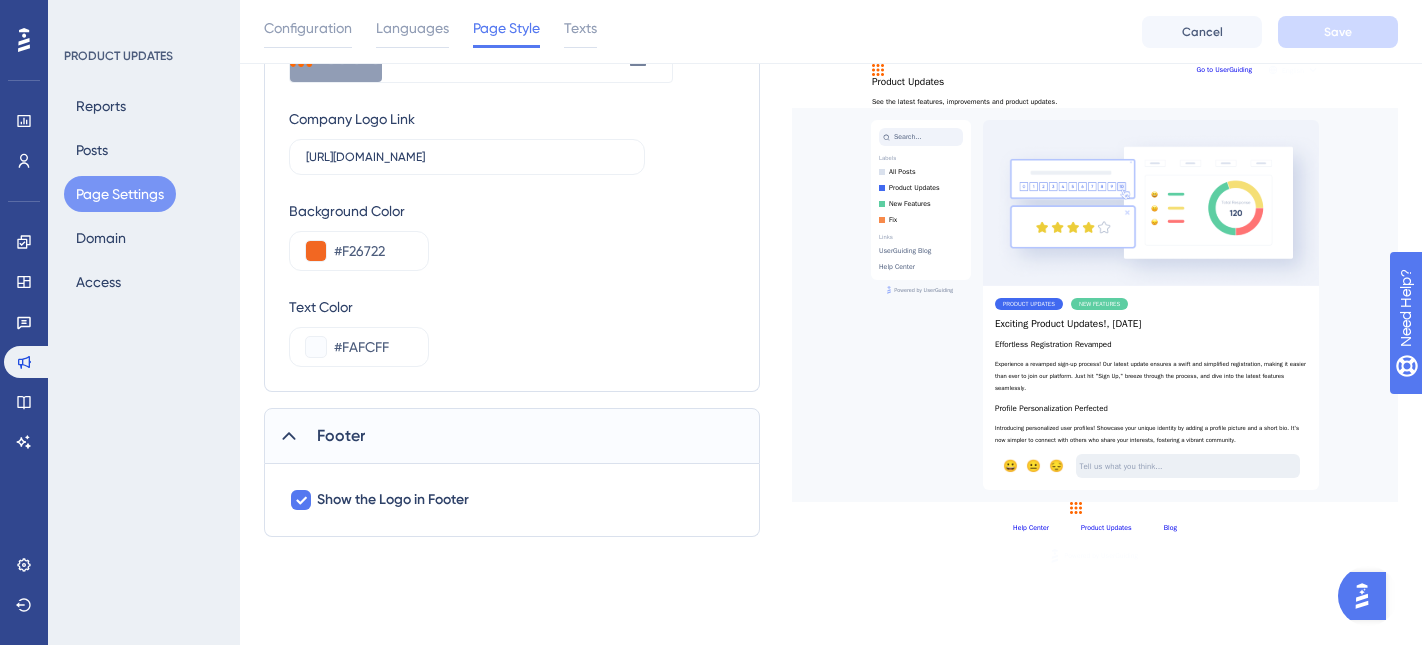 scroll, scrollTop: 0, scrollLeft: 0, axis: both 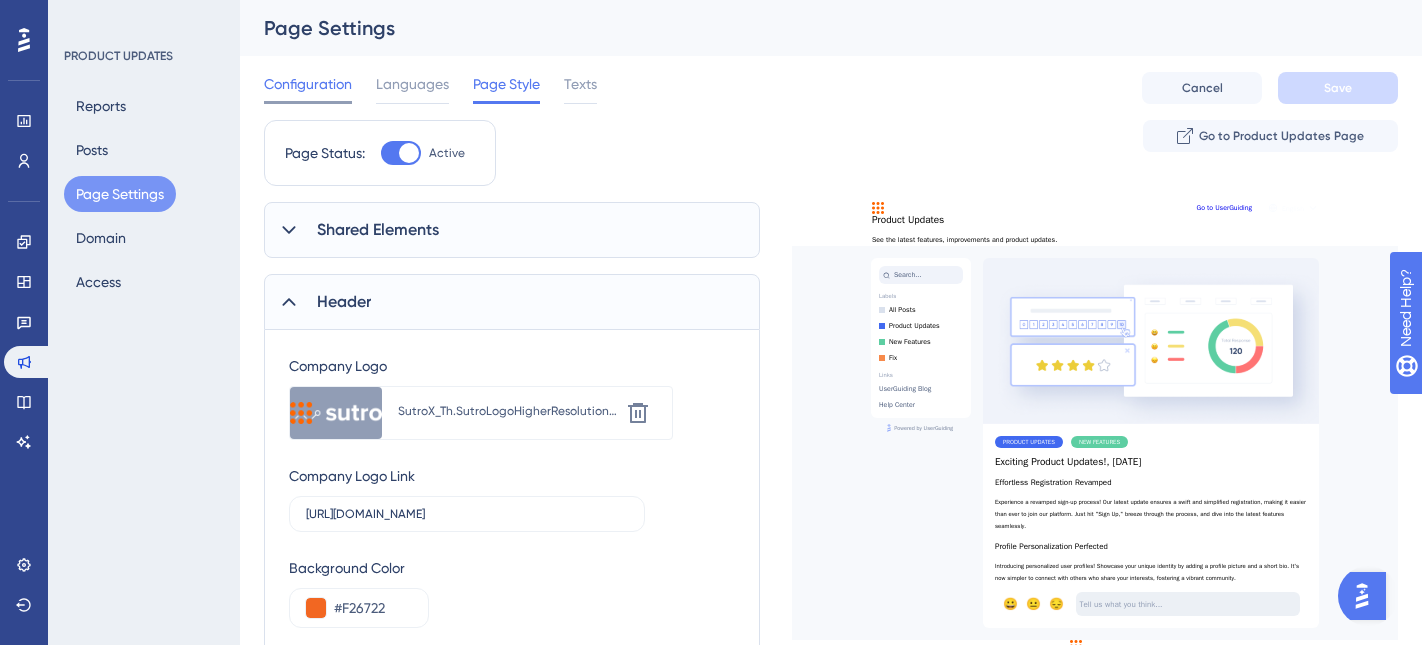click on "Configuration" at bounding box center [308, 84] 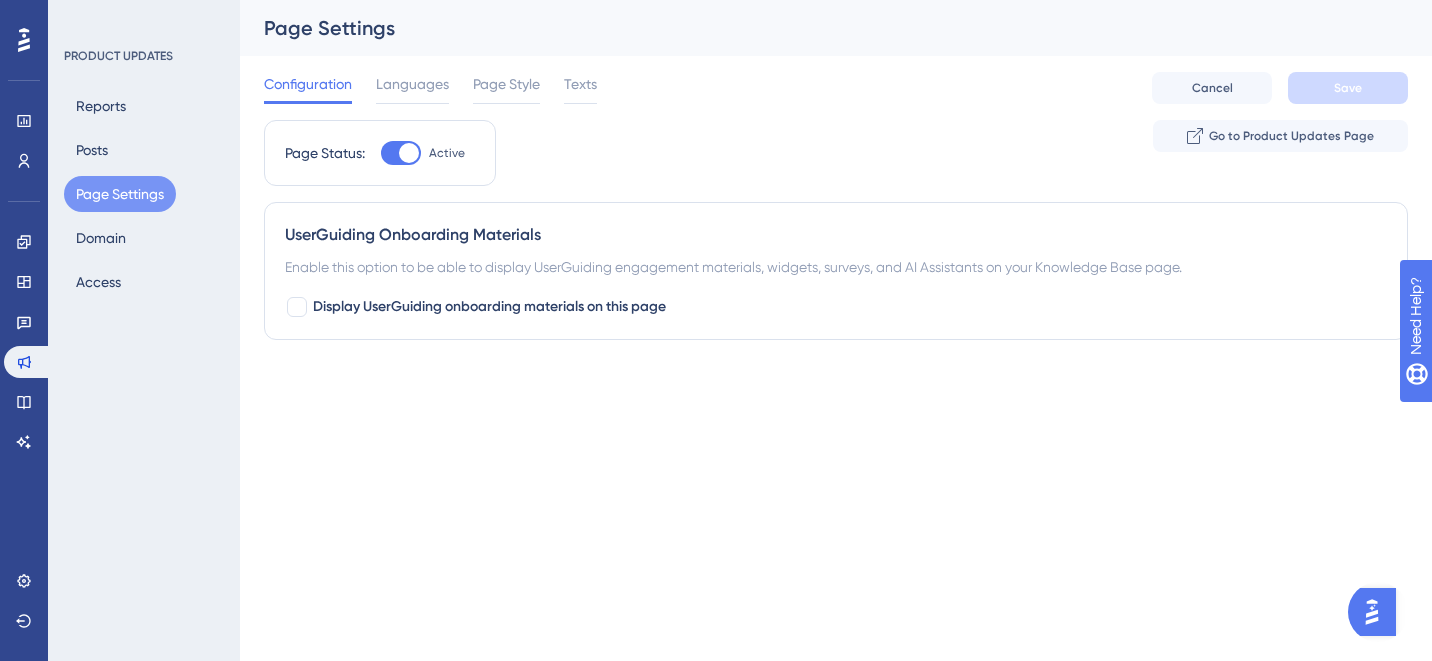 click on "Configuration Languages Page Style Texts" at bounding box center (430, 88) 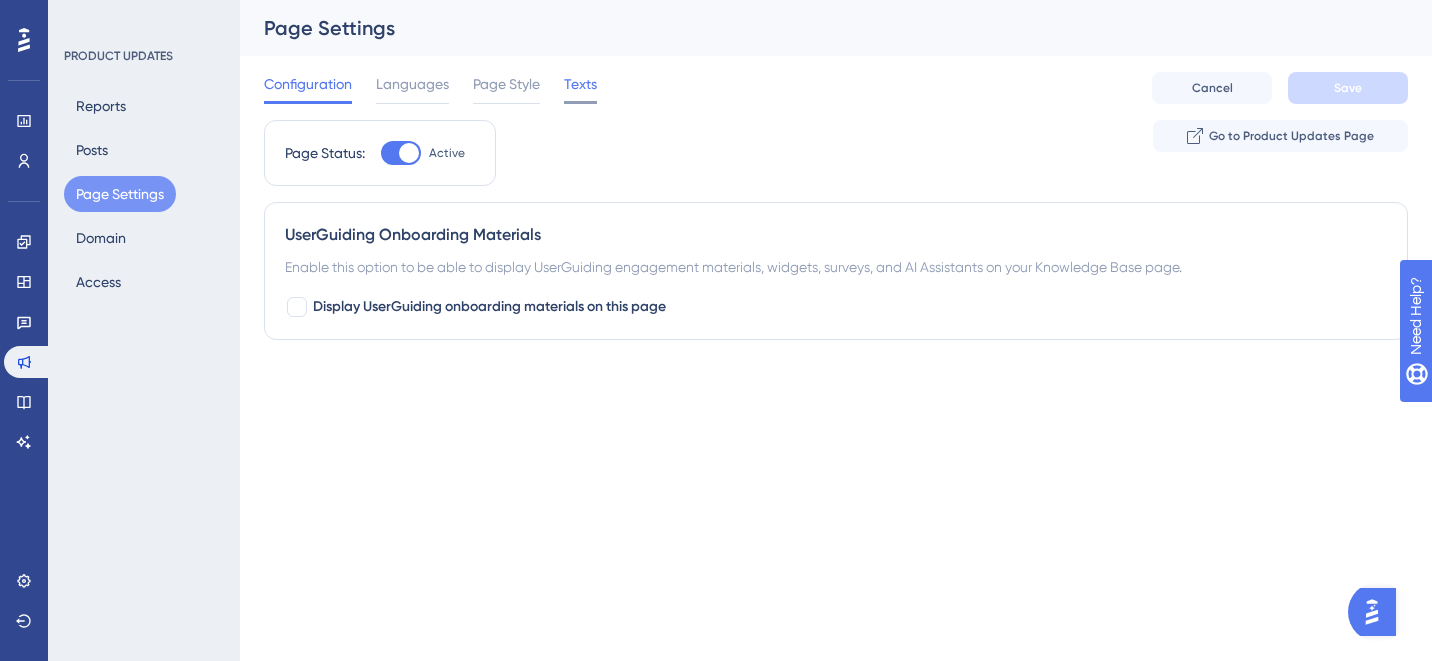 click on "Texts" at bounding box center (580, 84) 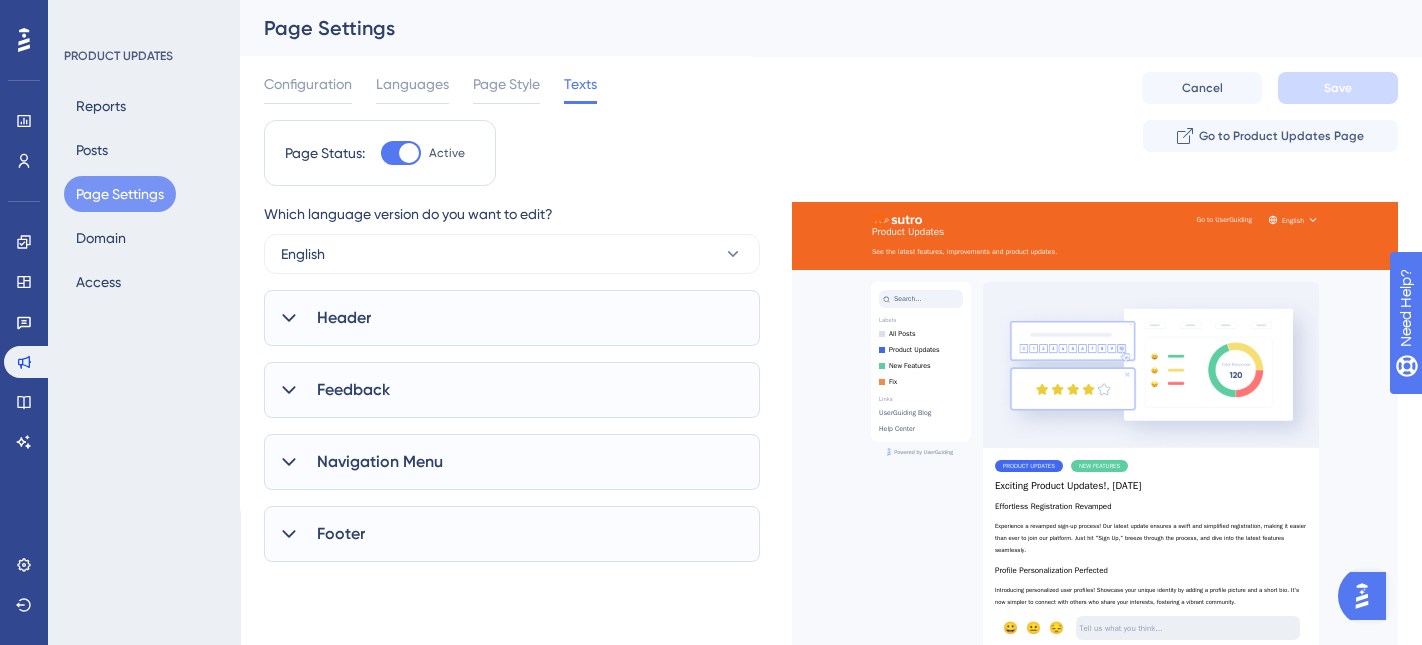 scroll, scrollTop: 0, scrollLeft: 0, axis: both 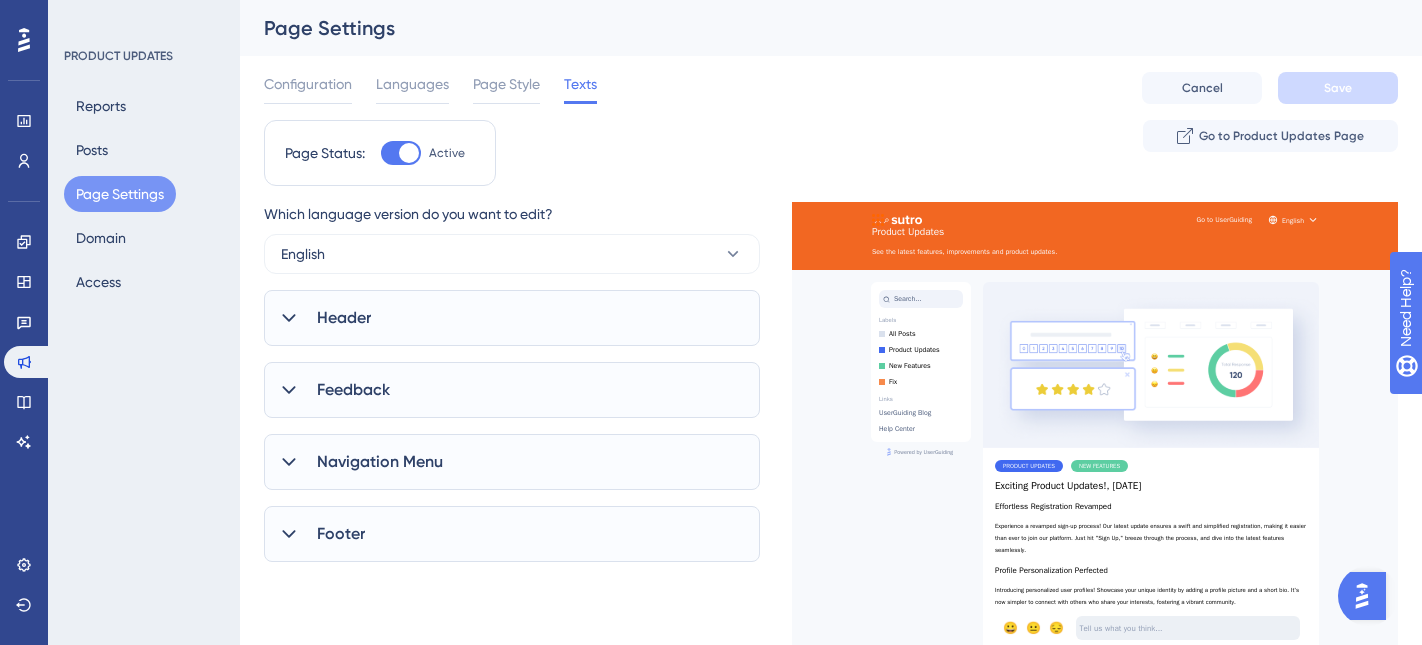 click on "Navigation Menu" at bounding box center [380, 462] 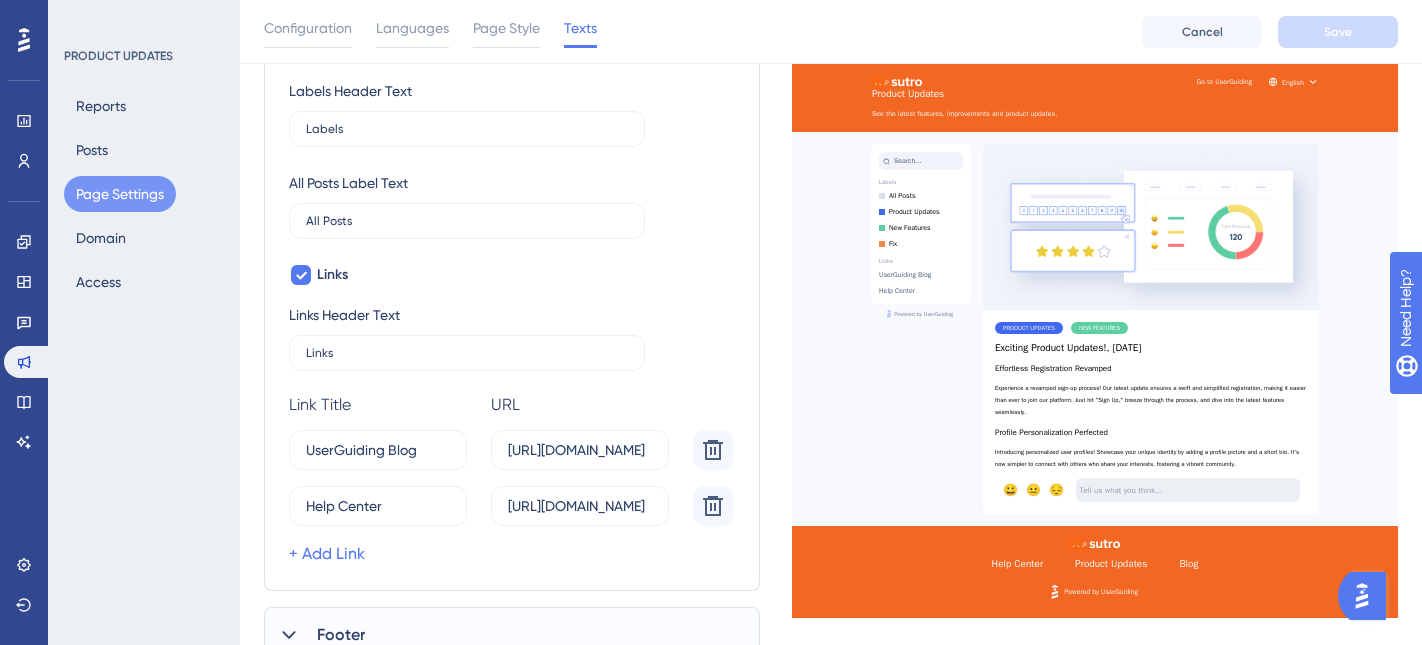 scroll, scrollTop: 656, scrollLeft: 0, axis: vertical 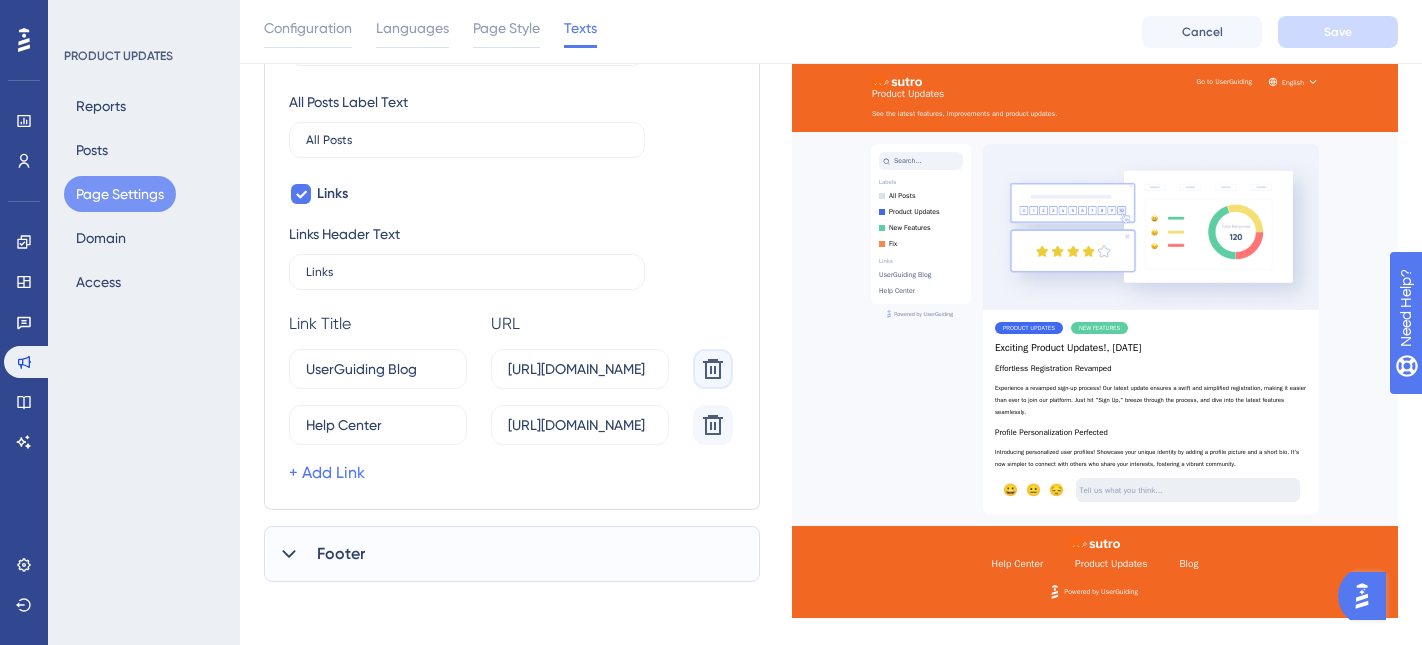 click 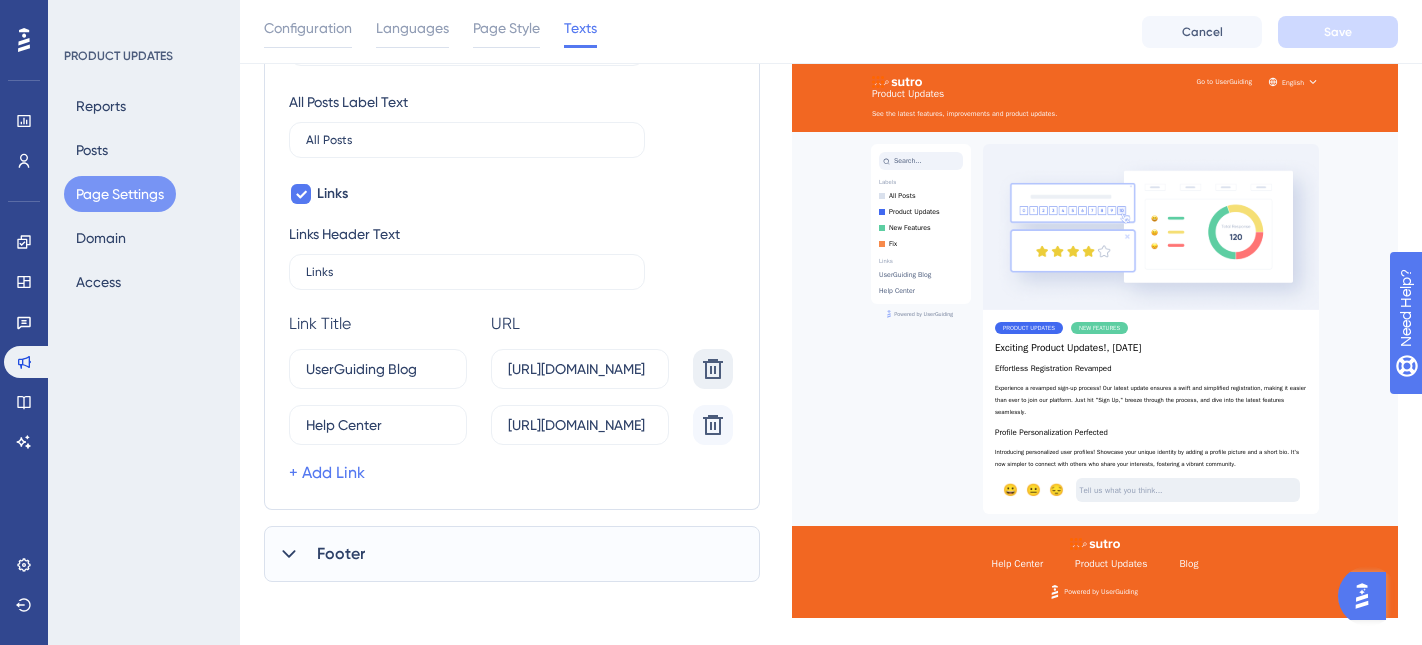 type on "Help Center" 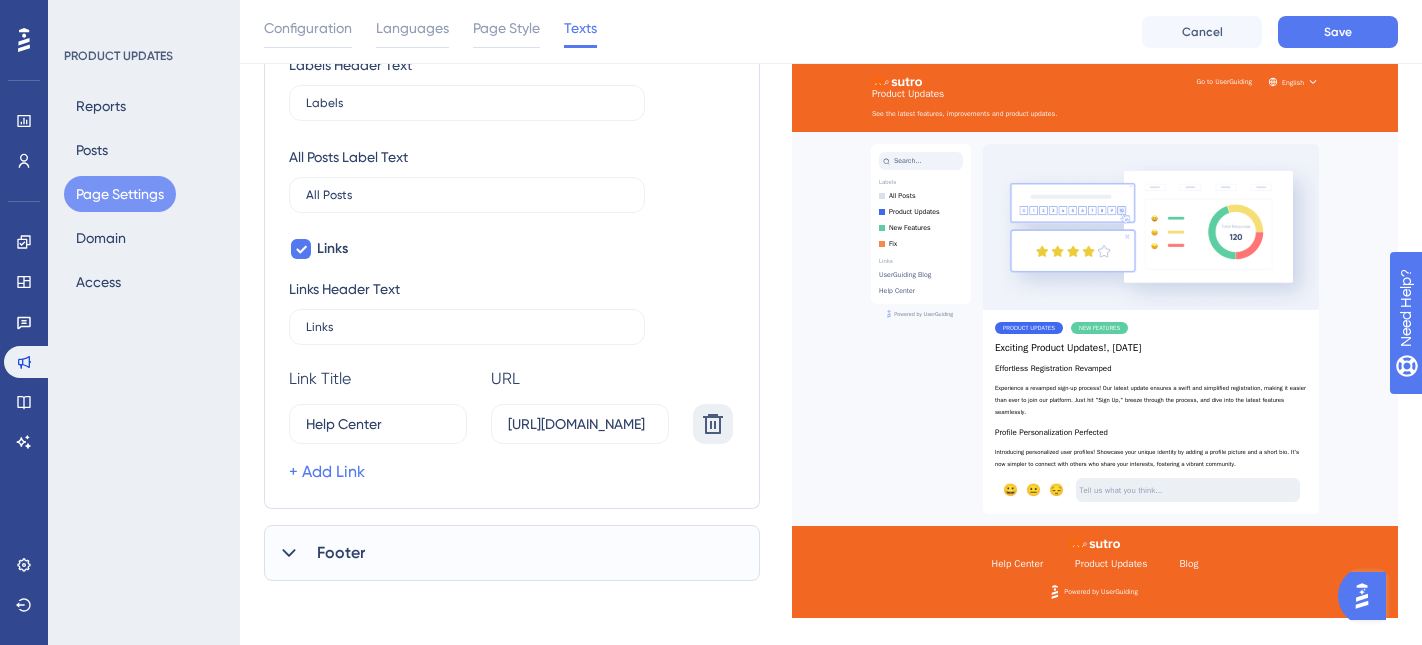 scroll, scrollTop: 600, scrollLeft: 0, axis: vertical 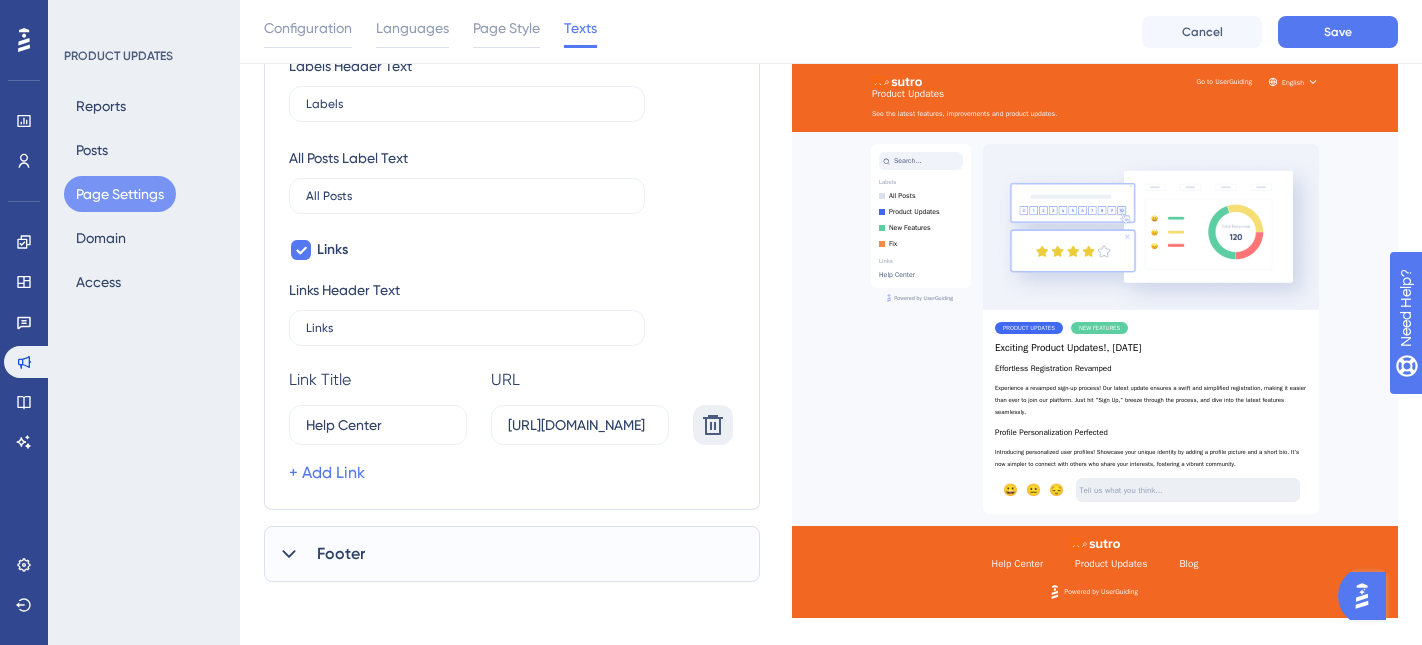 click 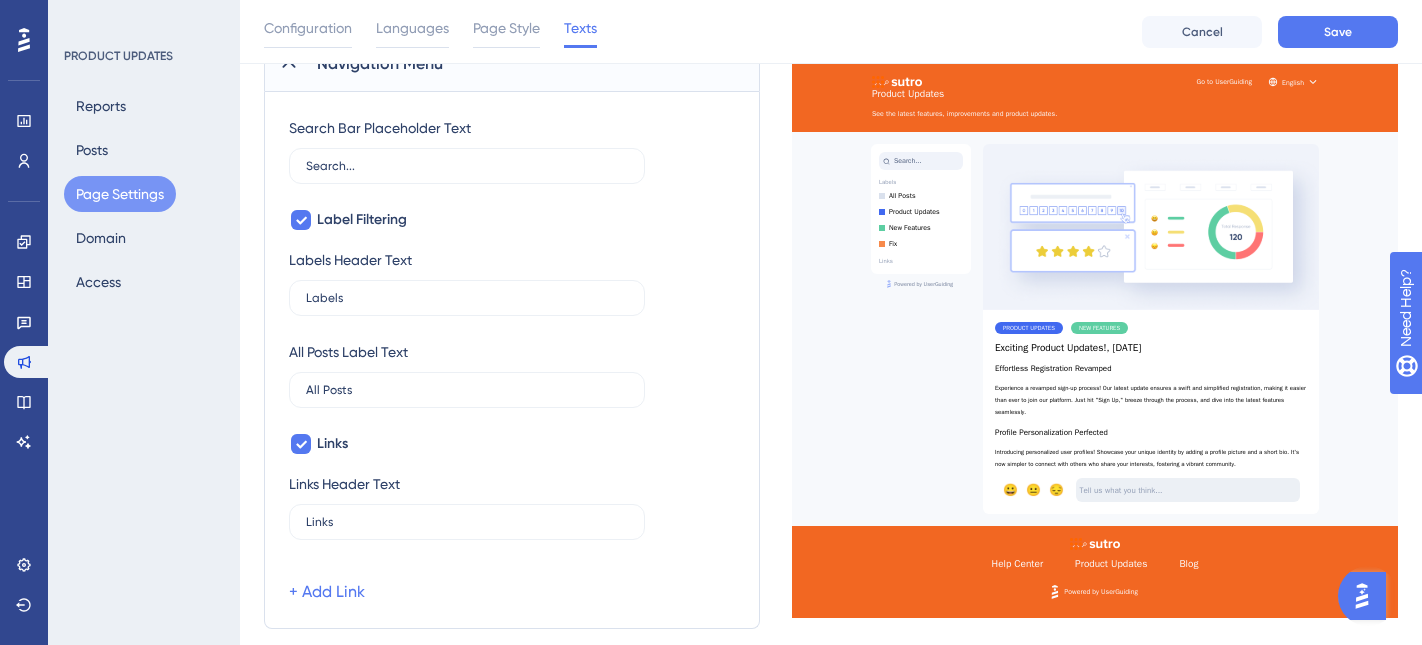 scroll, scrollTop: 402, scrollLeft: 0, axis: vertical 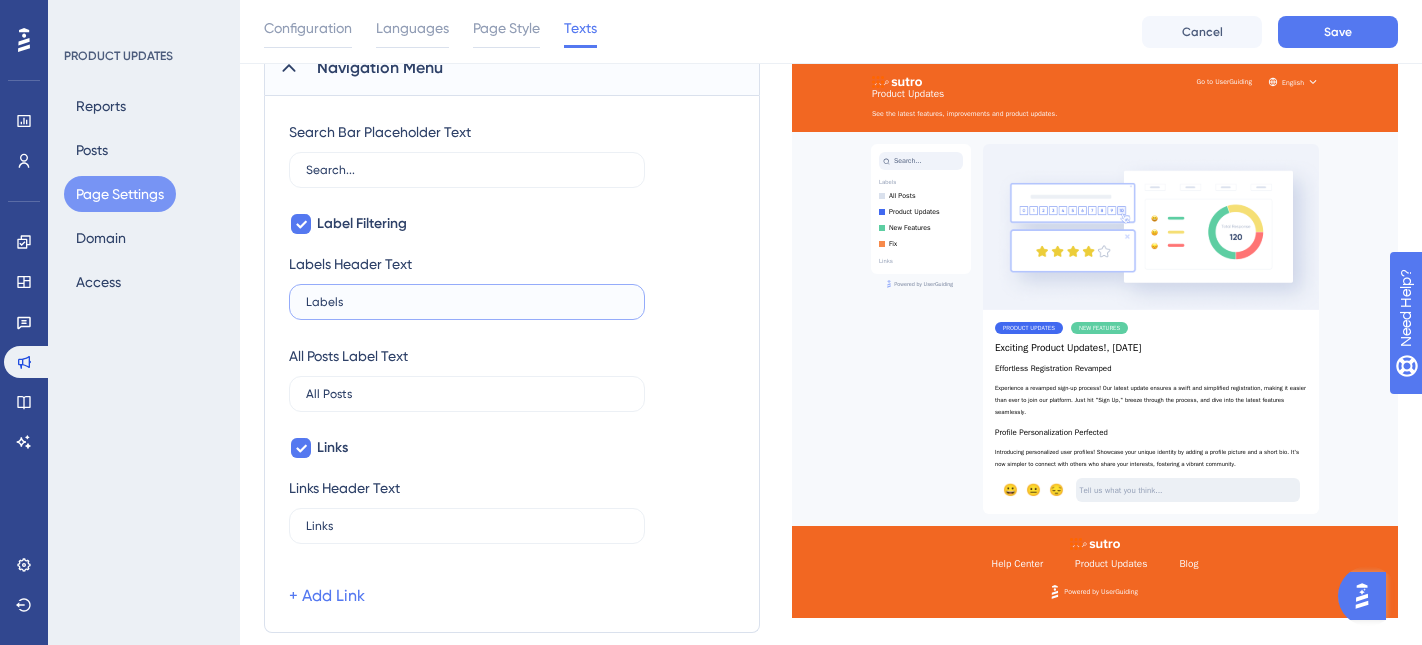 click on "Labels" at bounding box center [467, 302] 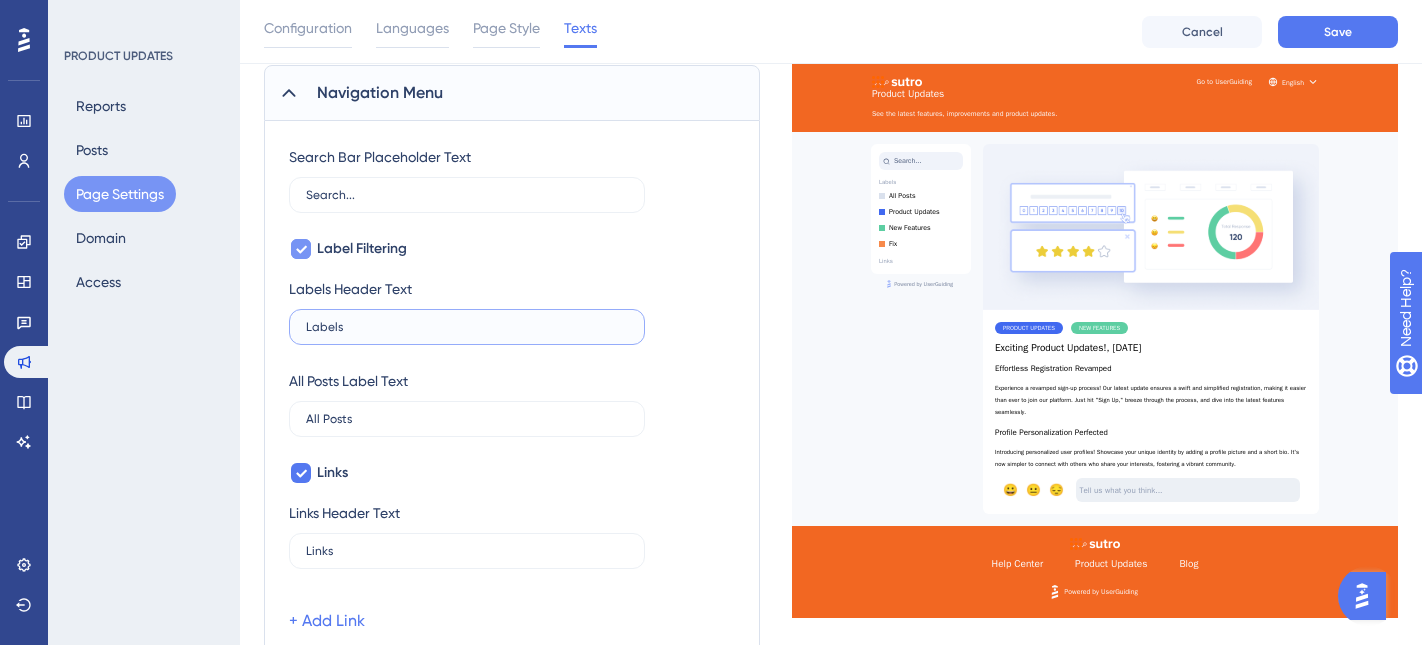 scroll, scrollTop: 367, scrollLeft: 0, axis: vertical 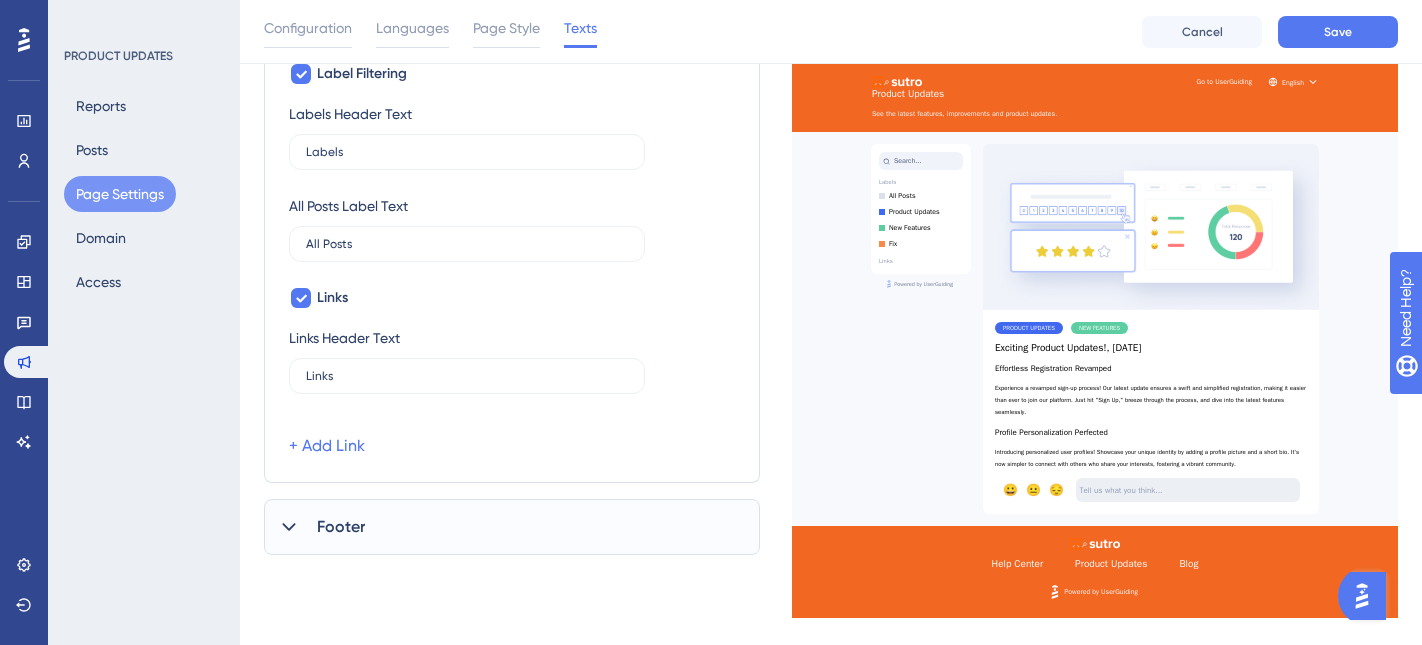 click on "Footer" at bounding box center [512, 527] 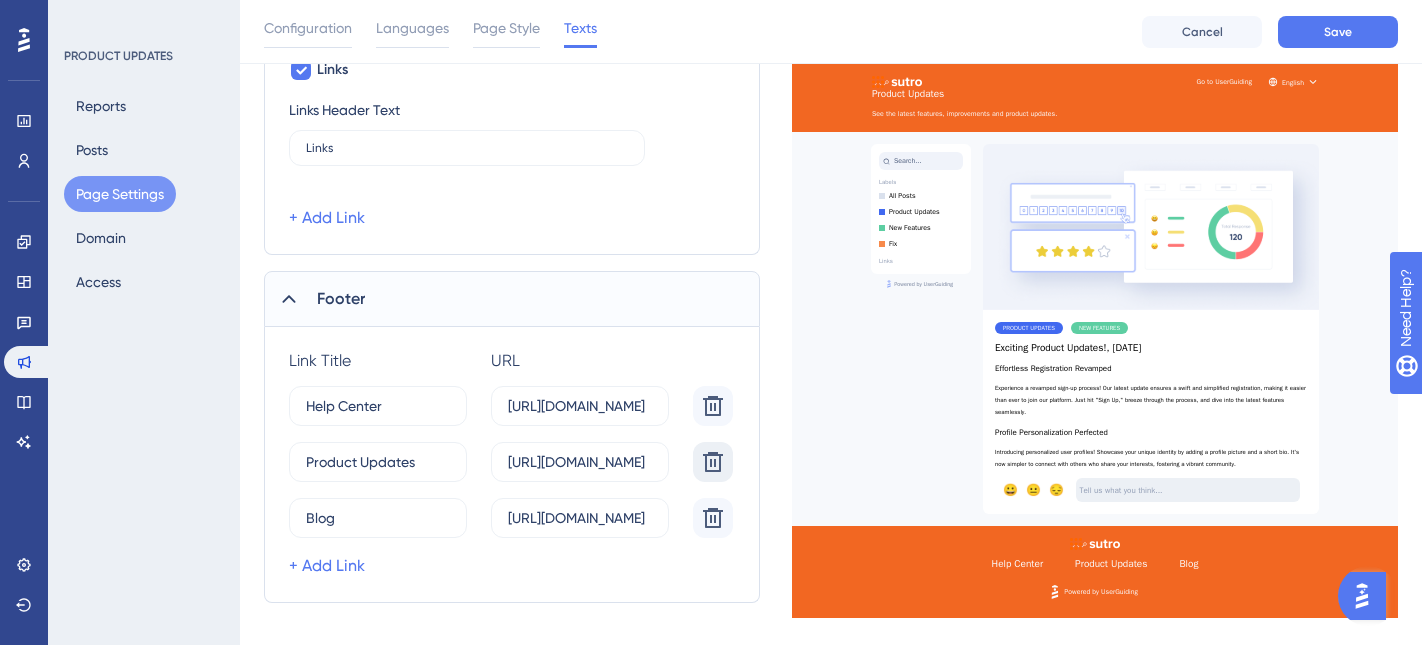 scroll, scrollTop: 794, scrollLeft: 0, axis: vertical 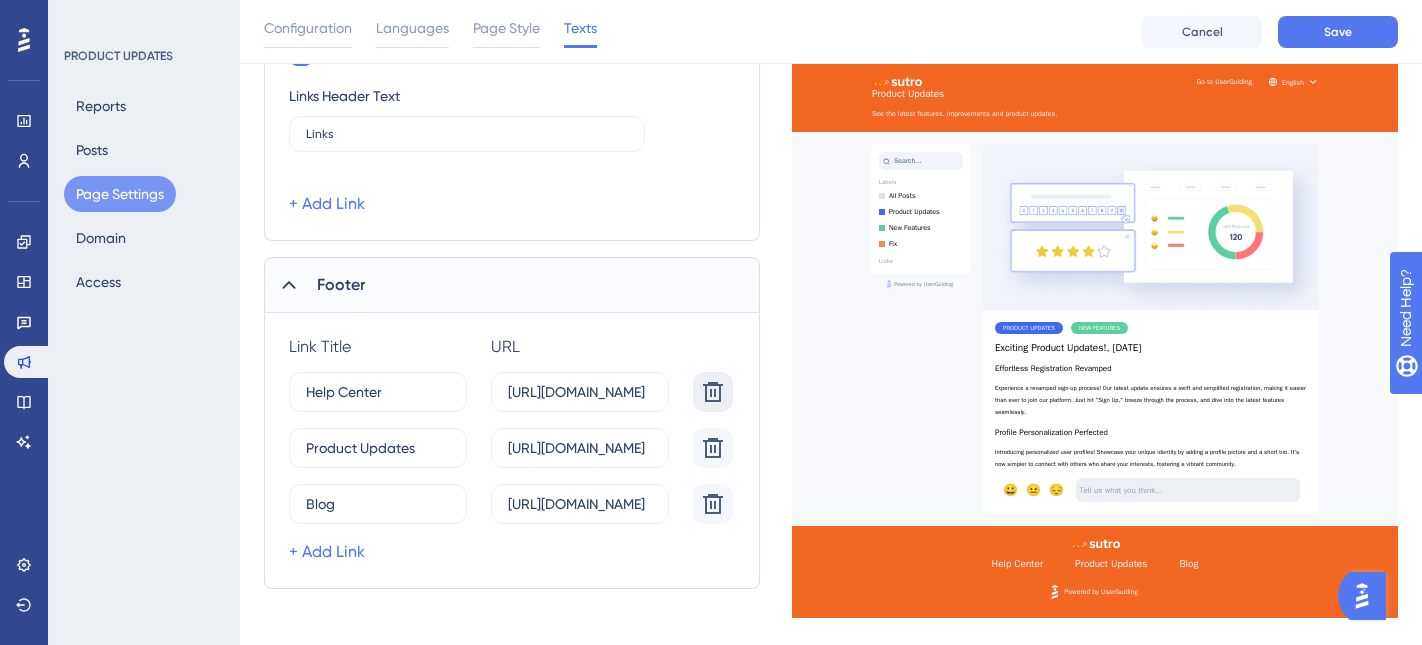 click 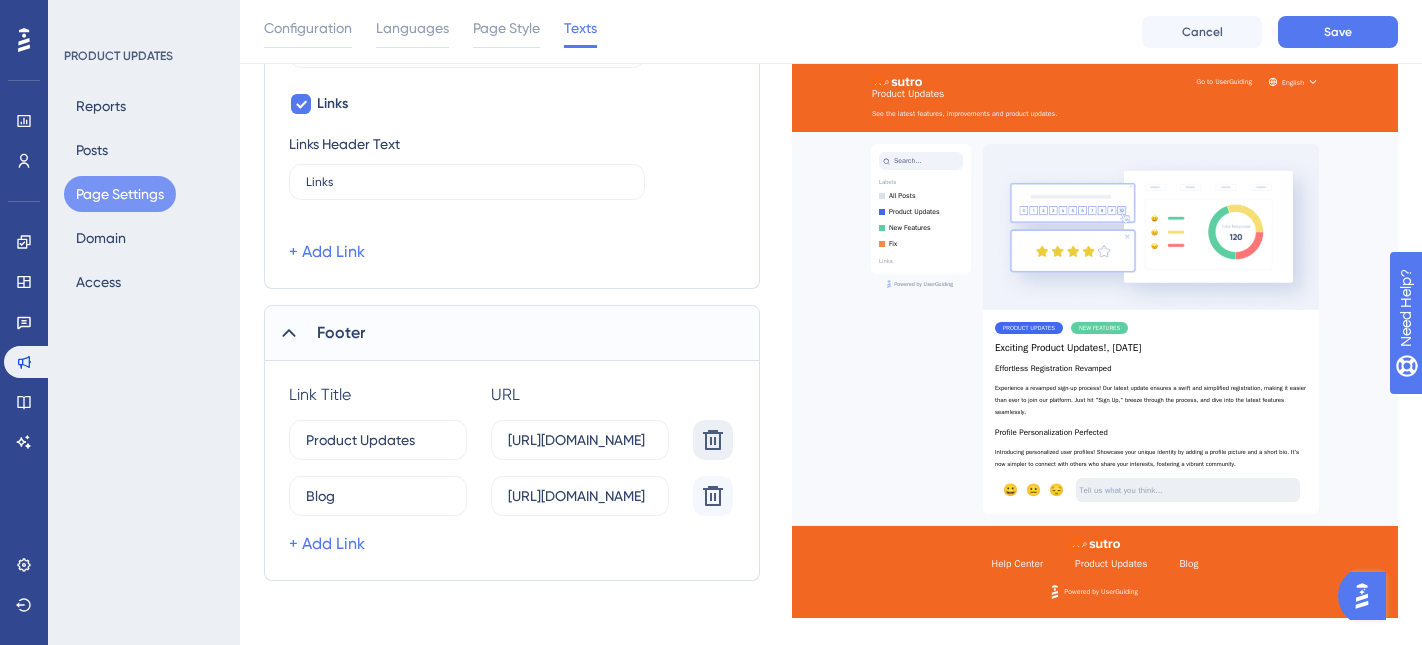 scroll, scrollTop: 745, scrollLeft: 0, axis: vertical 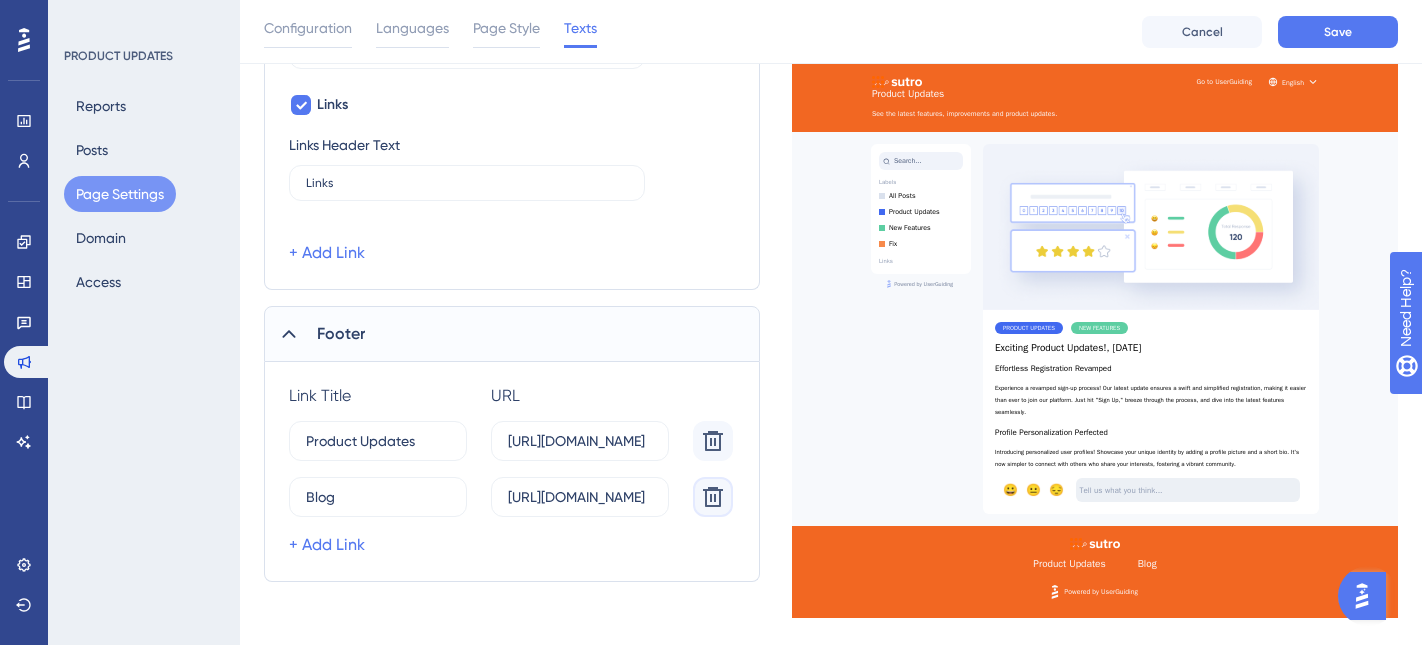 click 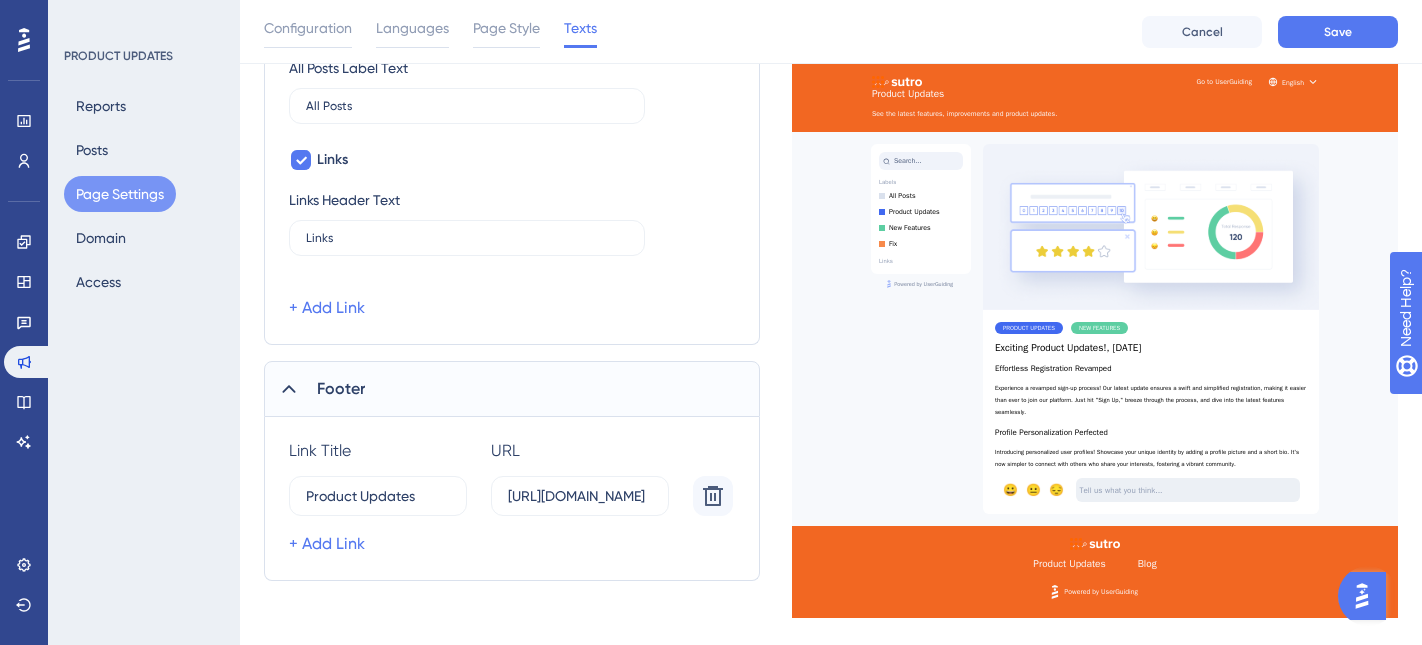 scroll, scrollTop: 689, scrollLeft: 0, axis: vertical 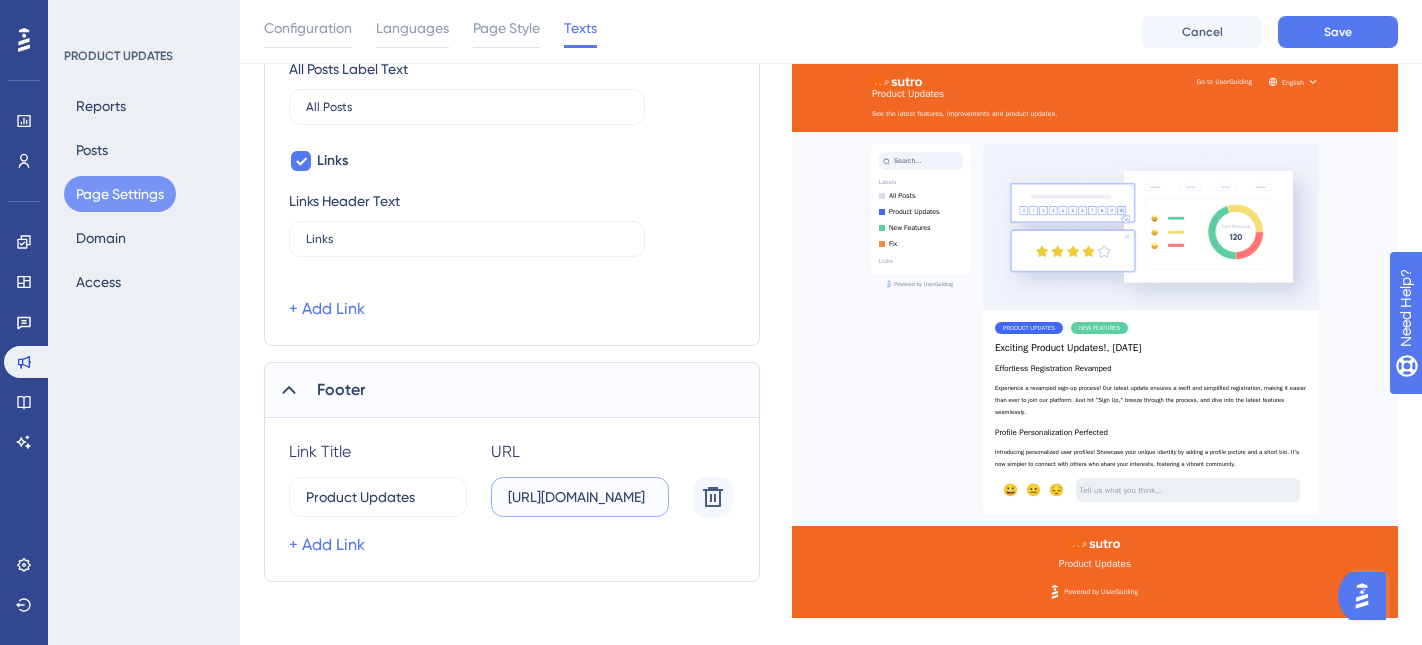 click on "https://userguiding.com/blog/product-updates" at bounding box center [580, 497] 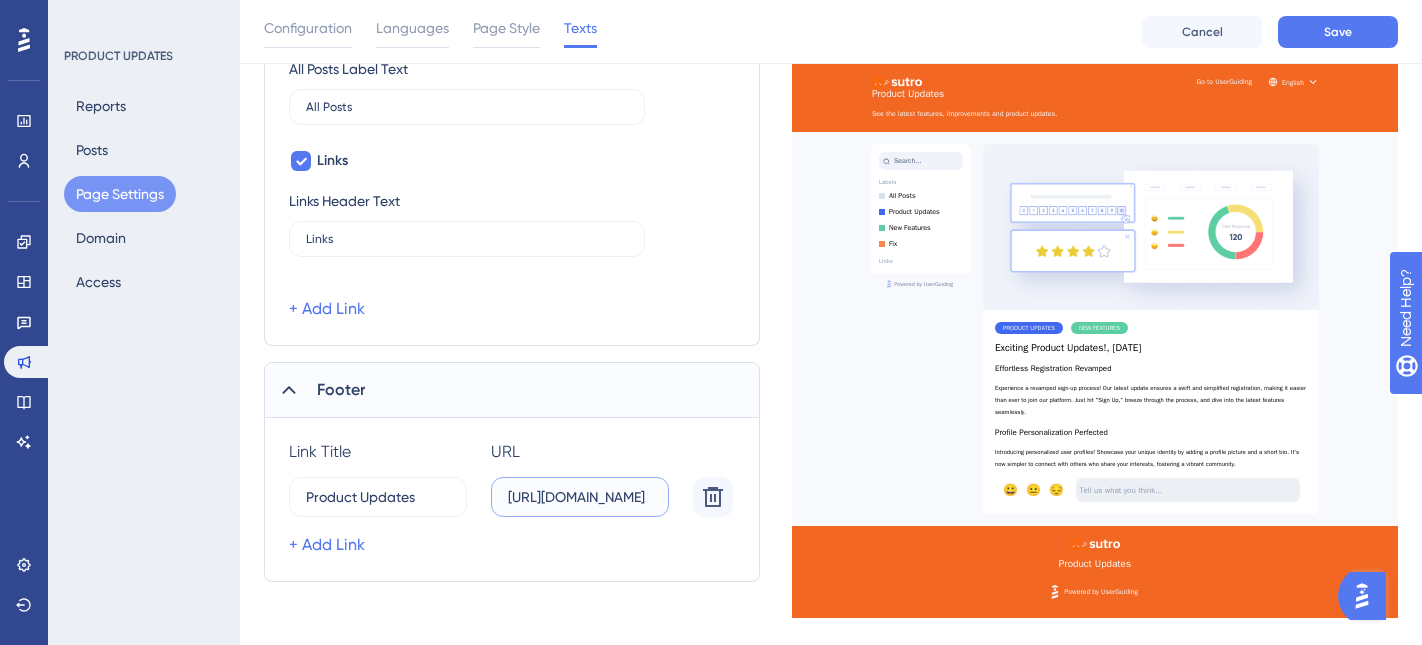 scroll, scrollTop: 0, scrollLeft: 169, axis: horizontal 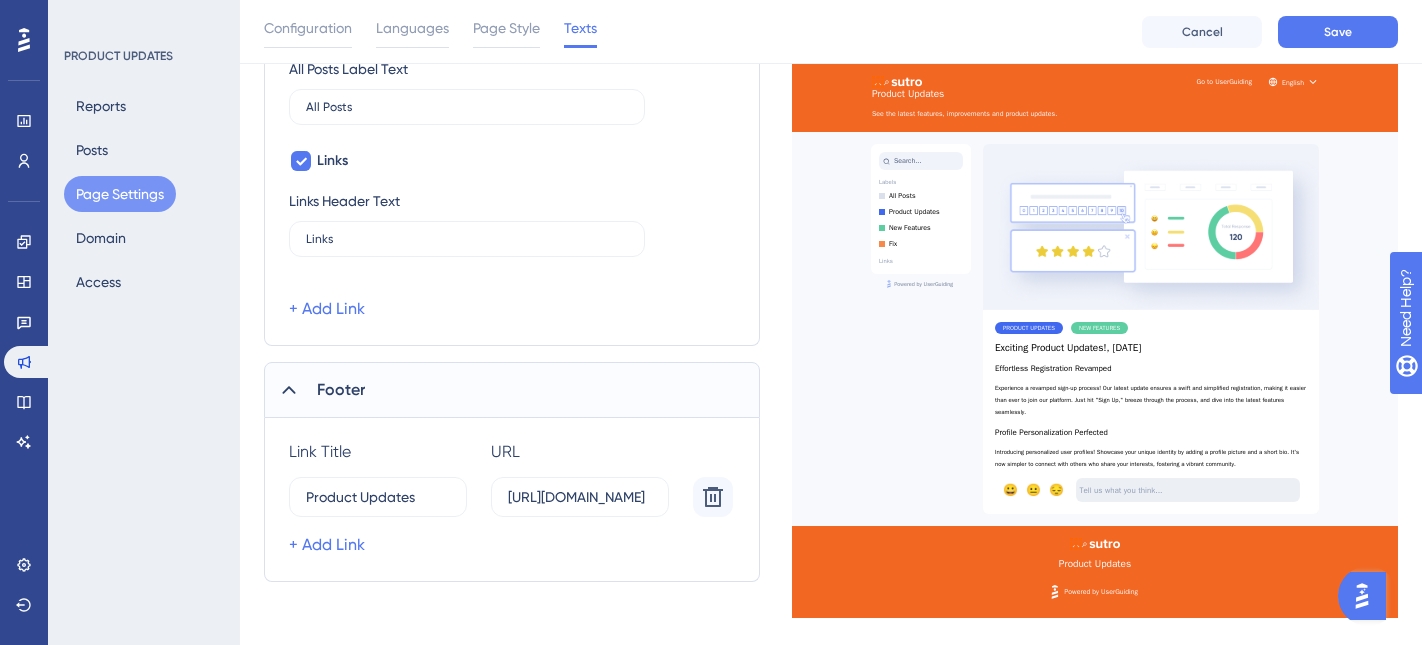 click on "Which language version do you want to edit? English Header Page Title Product Updates Page Subtitle See the latest features, improvements and product updates. Link Title URL Delete Go to UserGuiding -2 https://userguiding.com/ + Add Link Feedback Feedback Input Placeholder Tell us what you think... Feedback Received Message Thank you! Navigation Menu Search Bar Placeholder Text Search... Label Filtering Labels Header Text Labels All Posts Label Text All Posts Links Links Header Text Links + Add Link Footer Link Title URL Delete Product Updates 0 https://userguiding.com/blog/product-updates + Add Link" at bounding box center (512, 51) 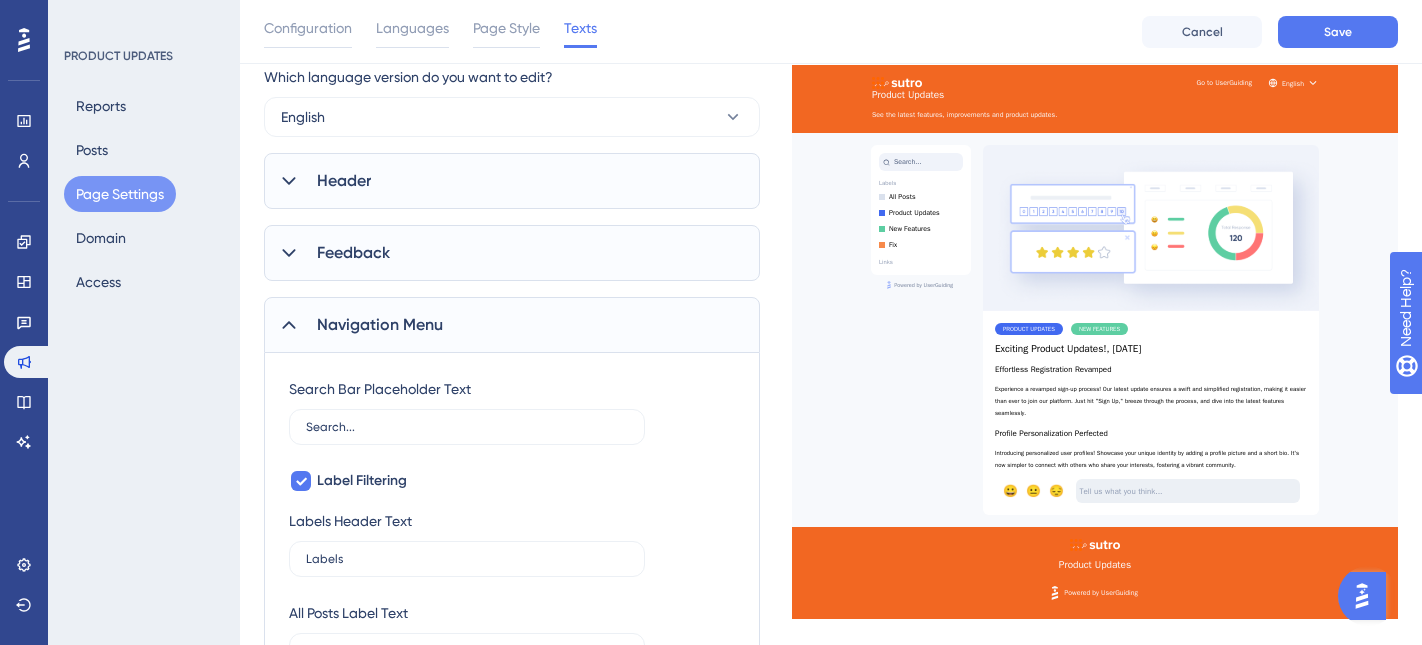 scroll, scrollTop: 139, scrollLeft: 0, axis: vertical 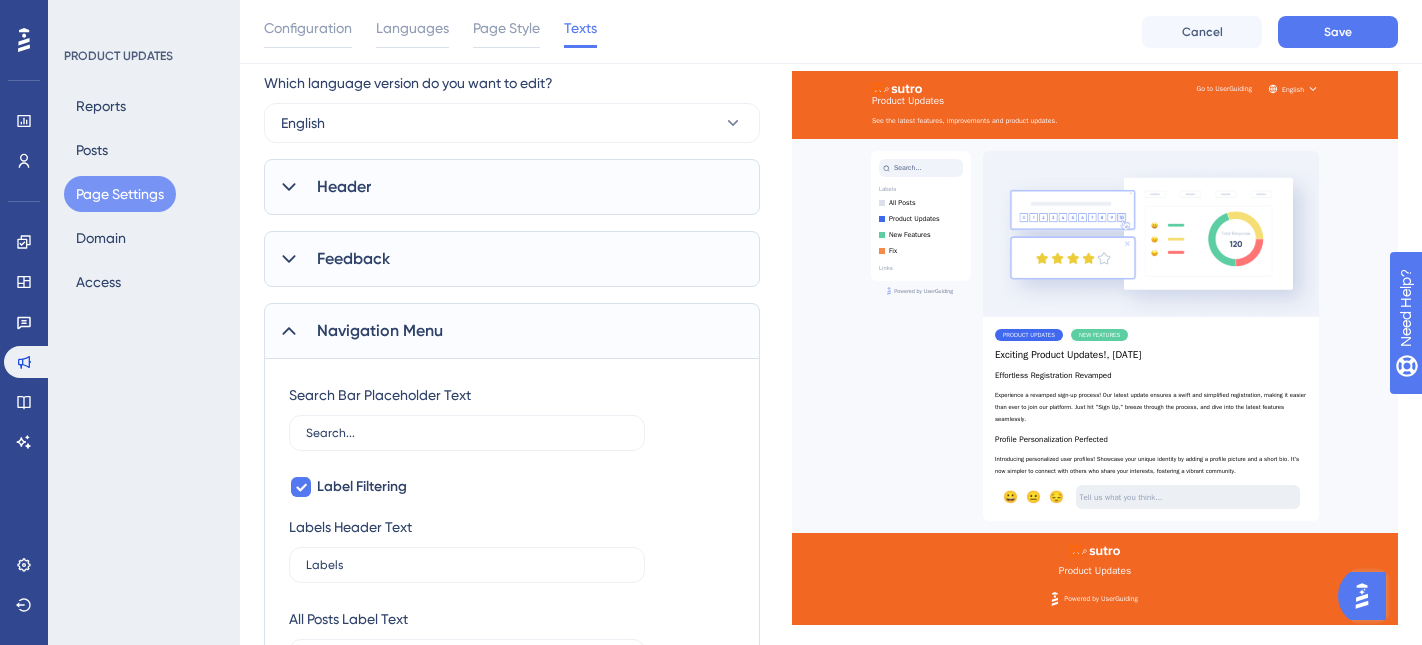 click on "Header" at bounding box center [512, 187] 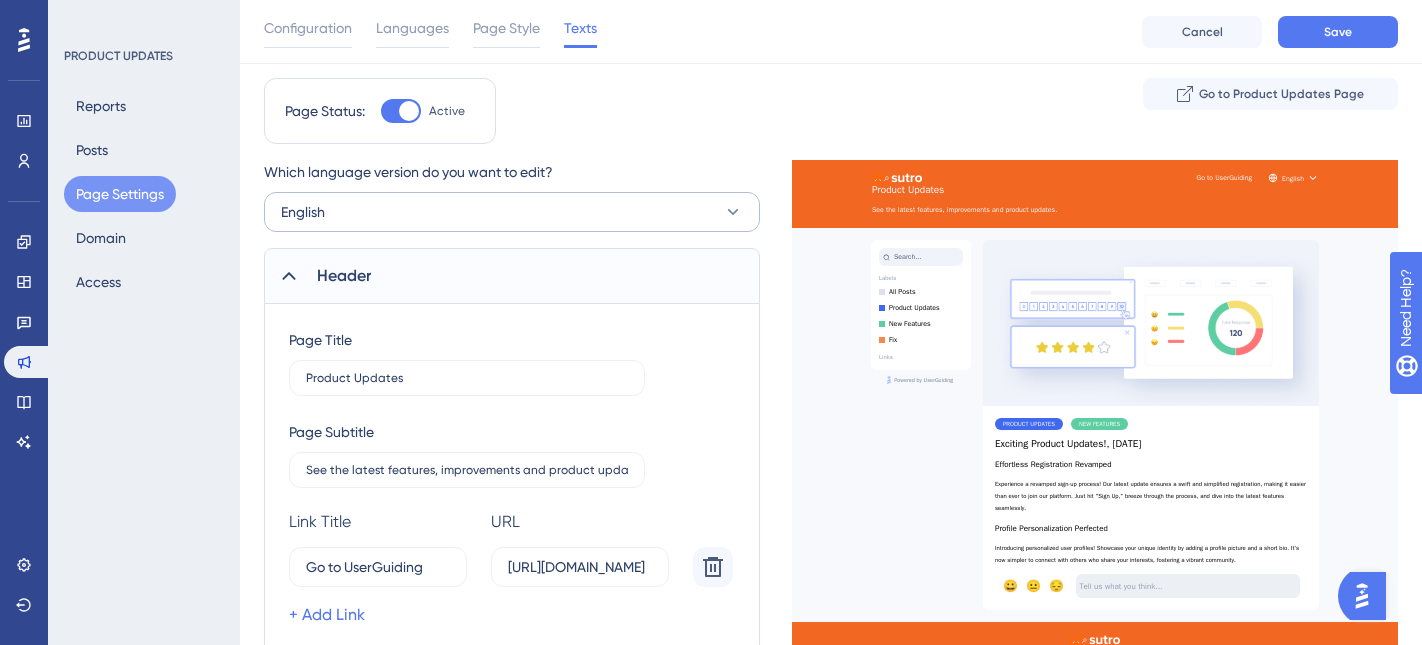 scroll, scrollTop: 0, scrollLeft: 0, axis: both 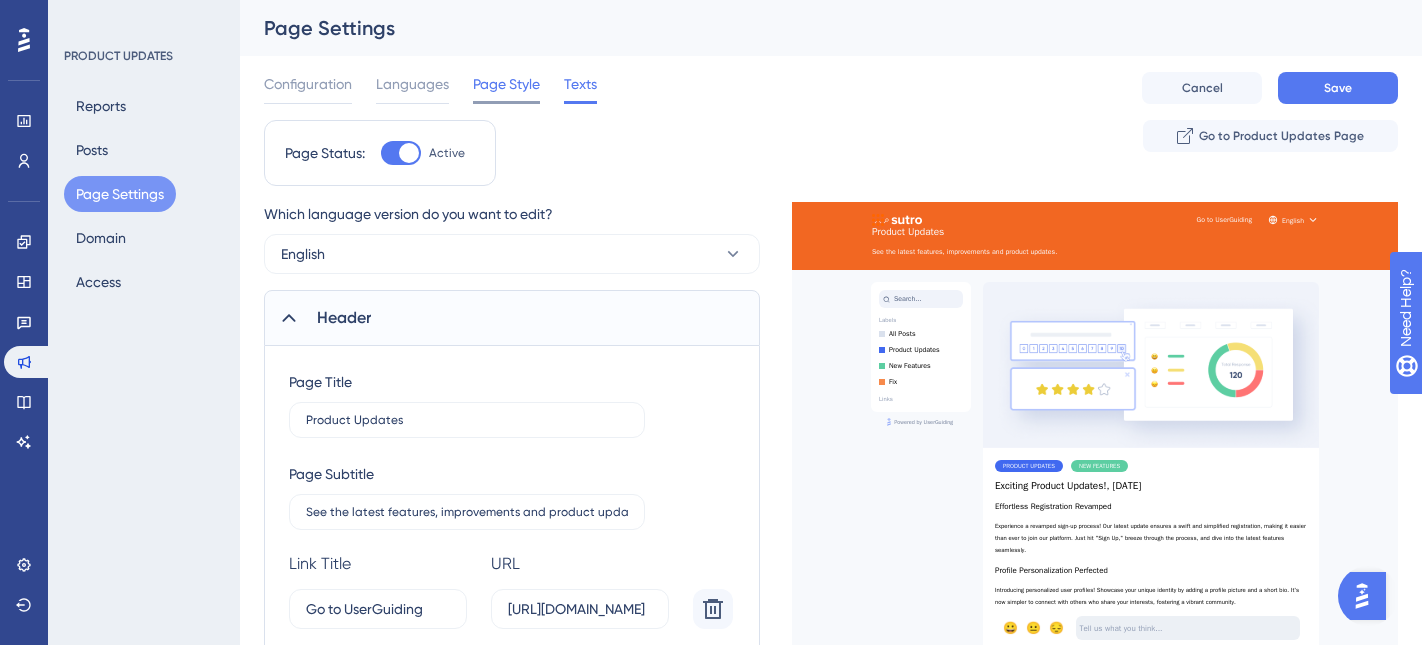drag, startPoint x: 497, startPoint y: 100, endPoint x: 487, endPoint y: 95, distance: 11.18034 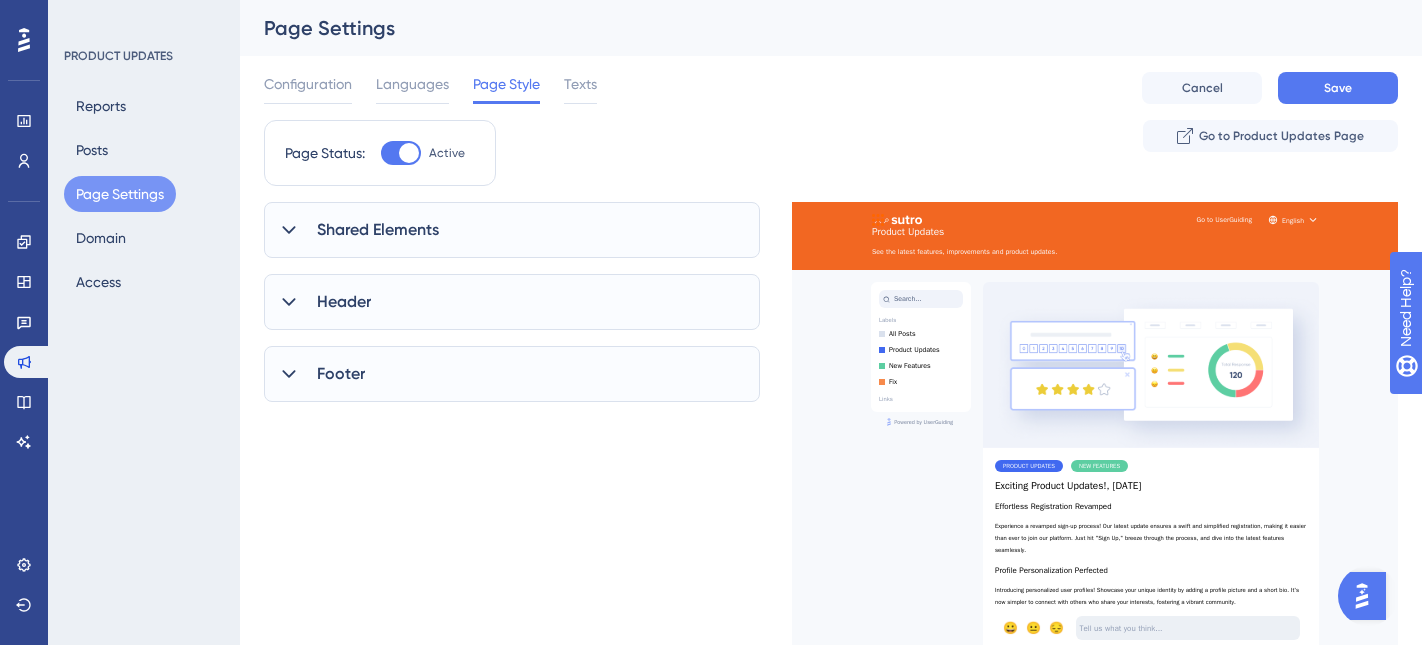 scroll, scrollTop: 0, scrollLeft: 0, axis: both 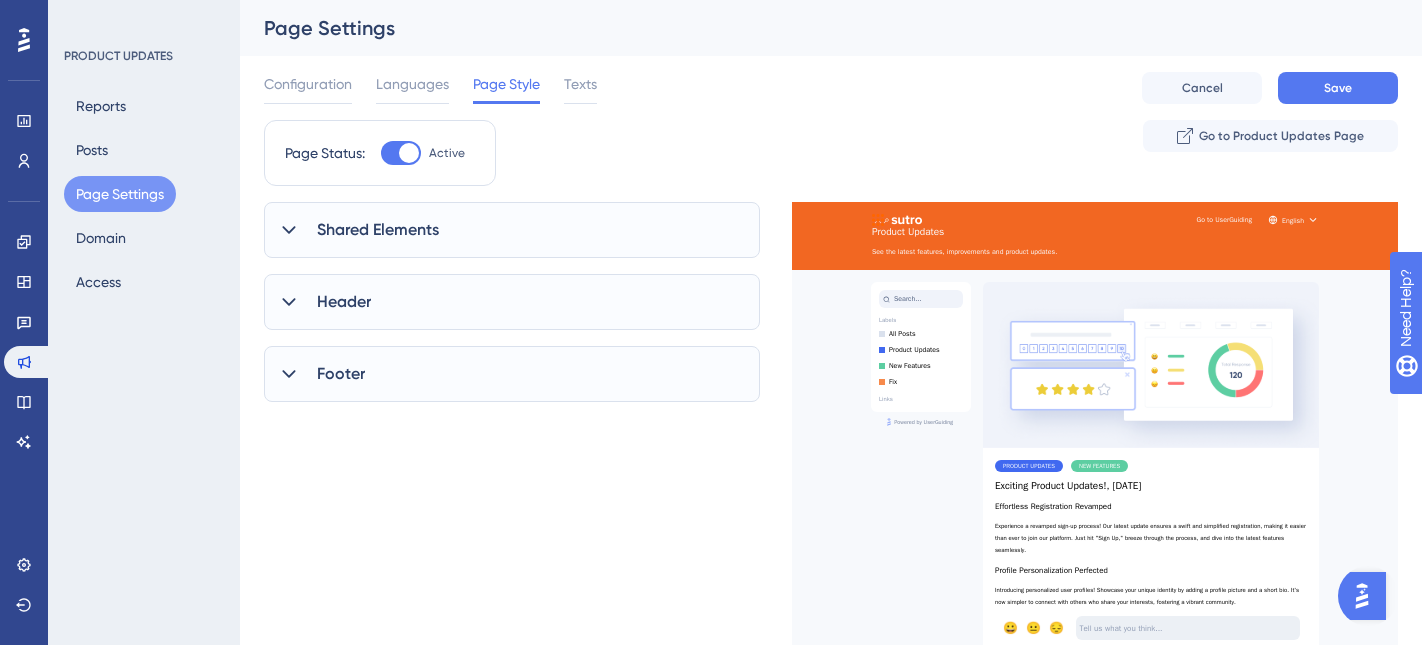 click on "Shared Elements" at bounding box center [378, 230] 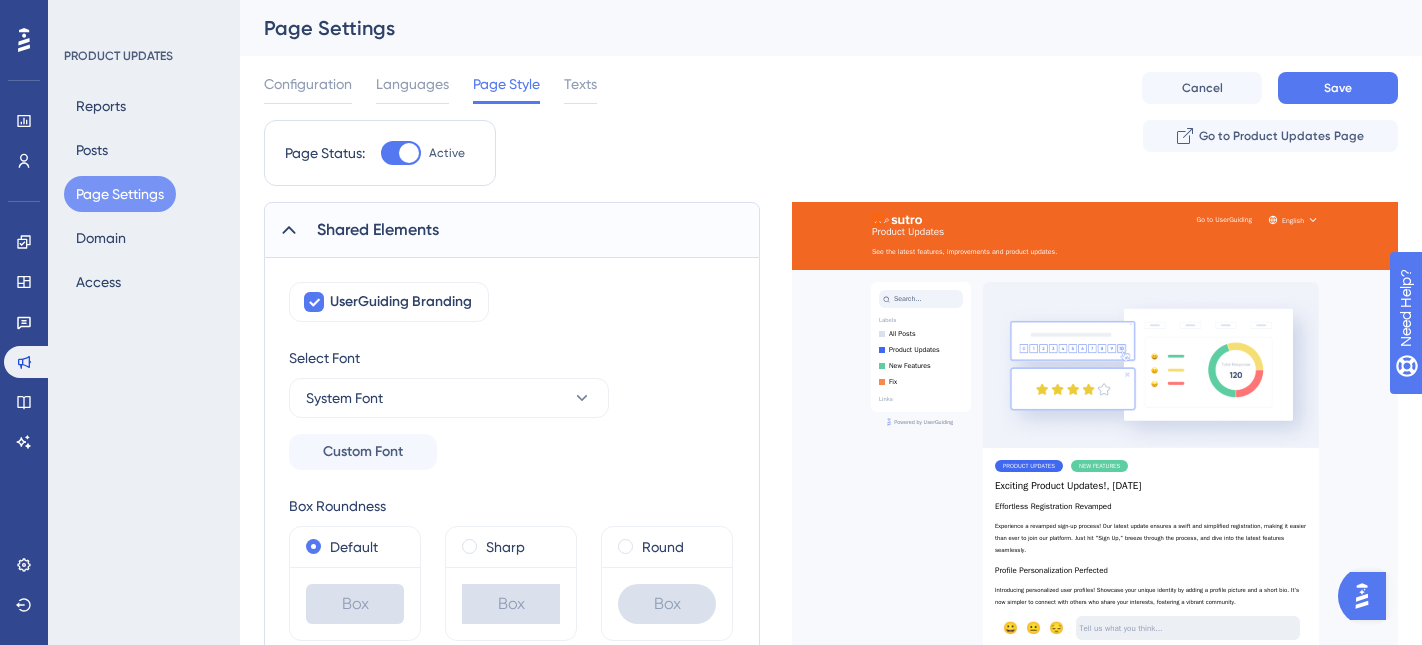 click on "Shared Elements" at bounding box center [378, 230] 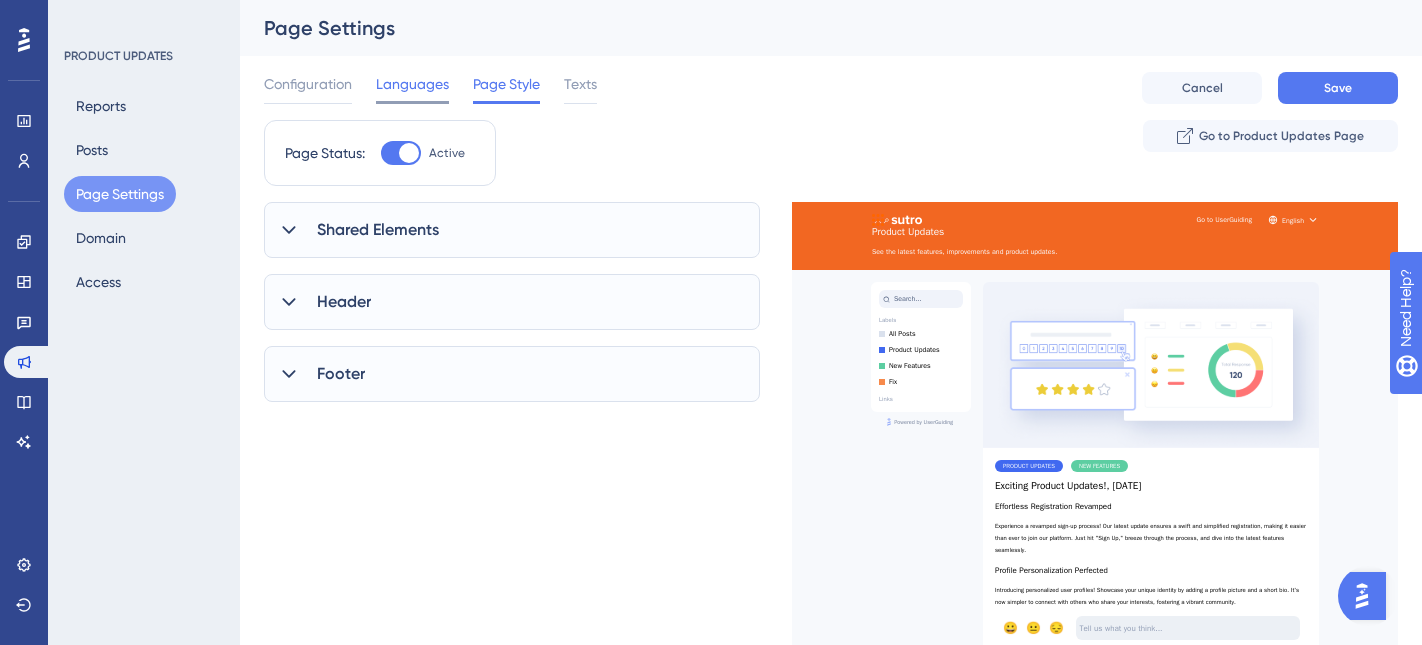click at bounding box center (412, 102) 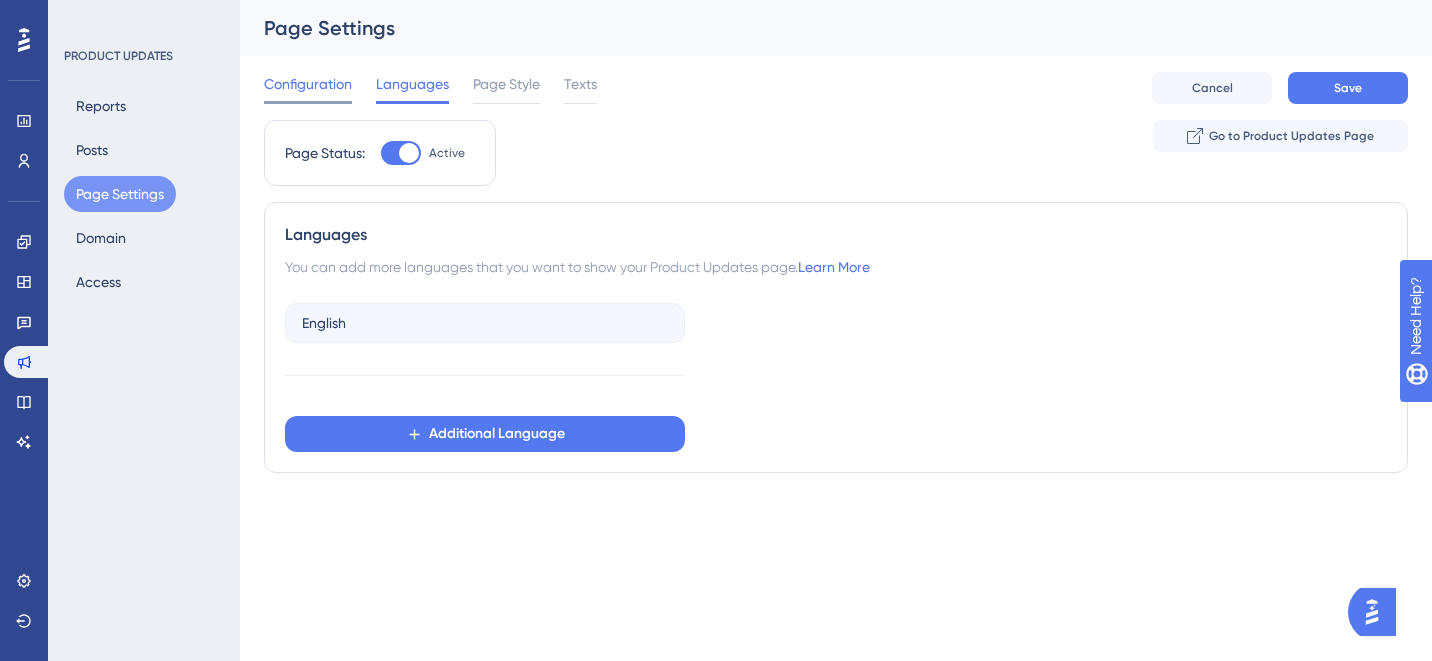 click on "Configuration" at bounding box center (308, 84) 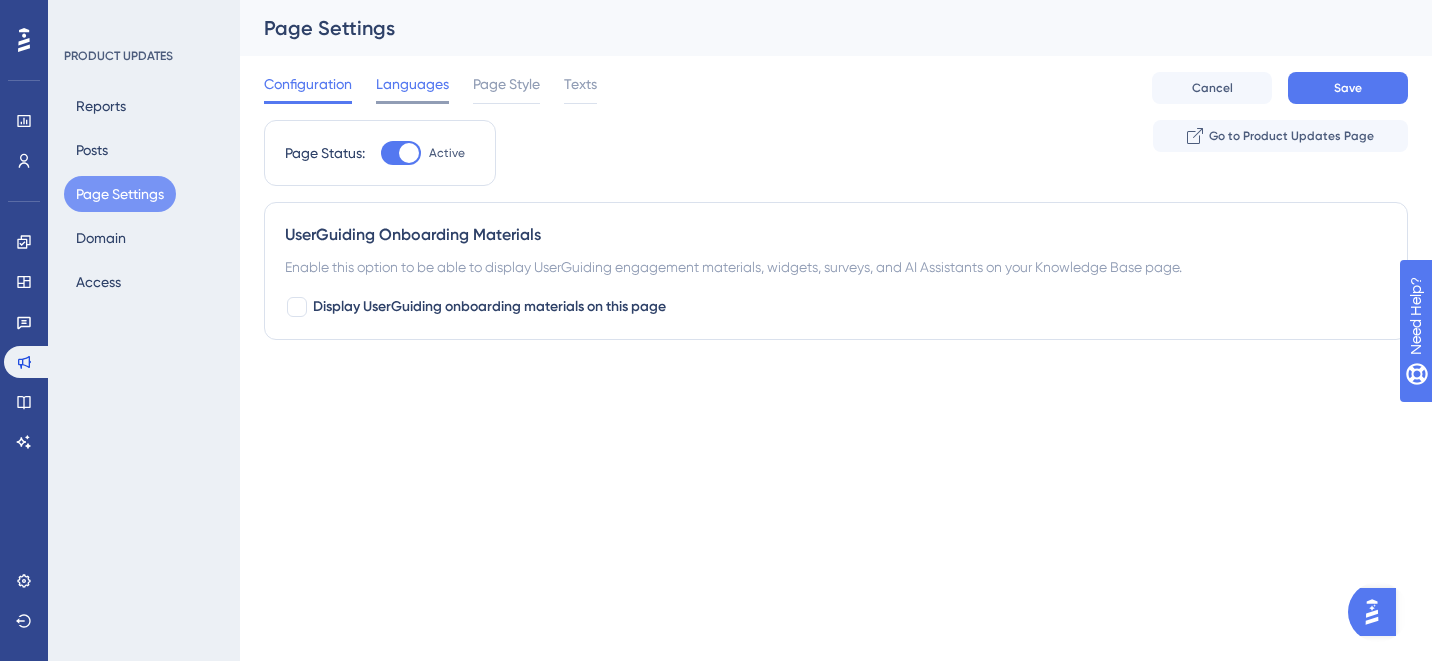 click on "Languages" at bounding box center [412, 84] 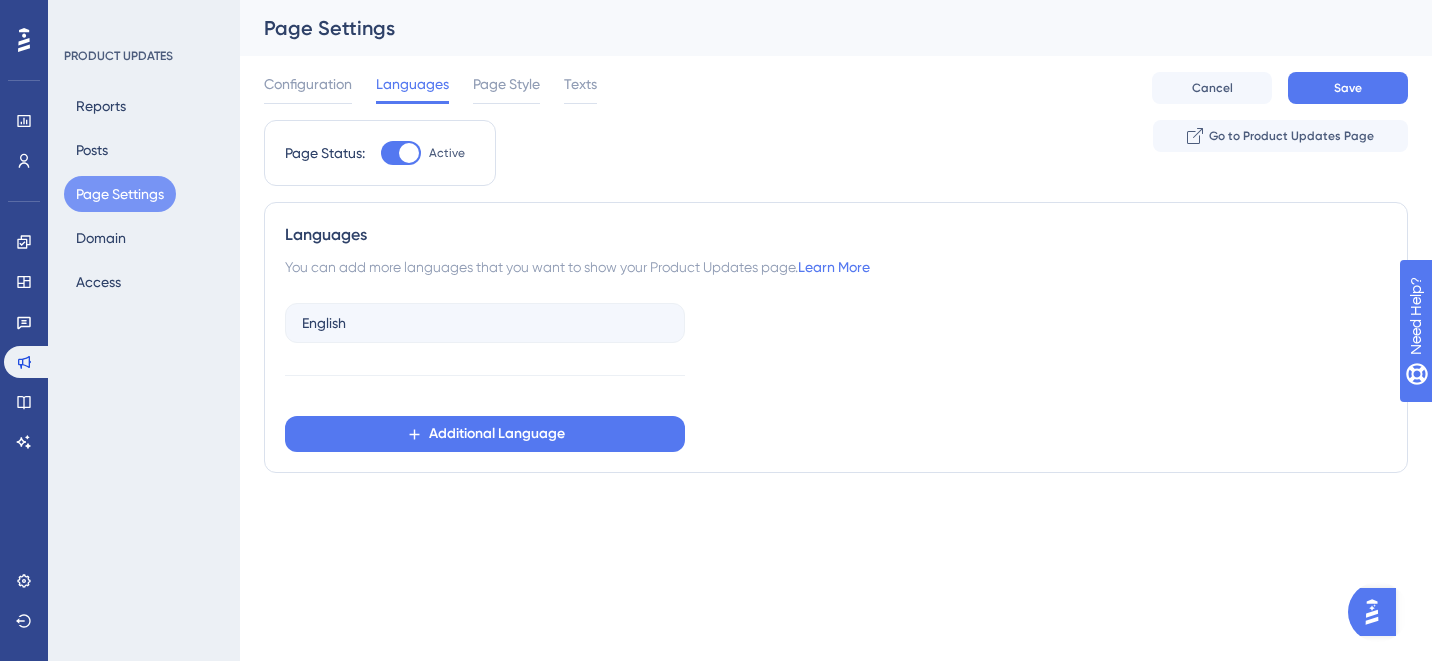 click on "Configuration Languages Page Style Texts Cancel Save" at bounding box center [836, 88] 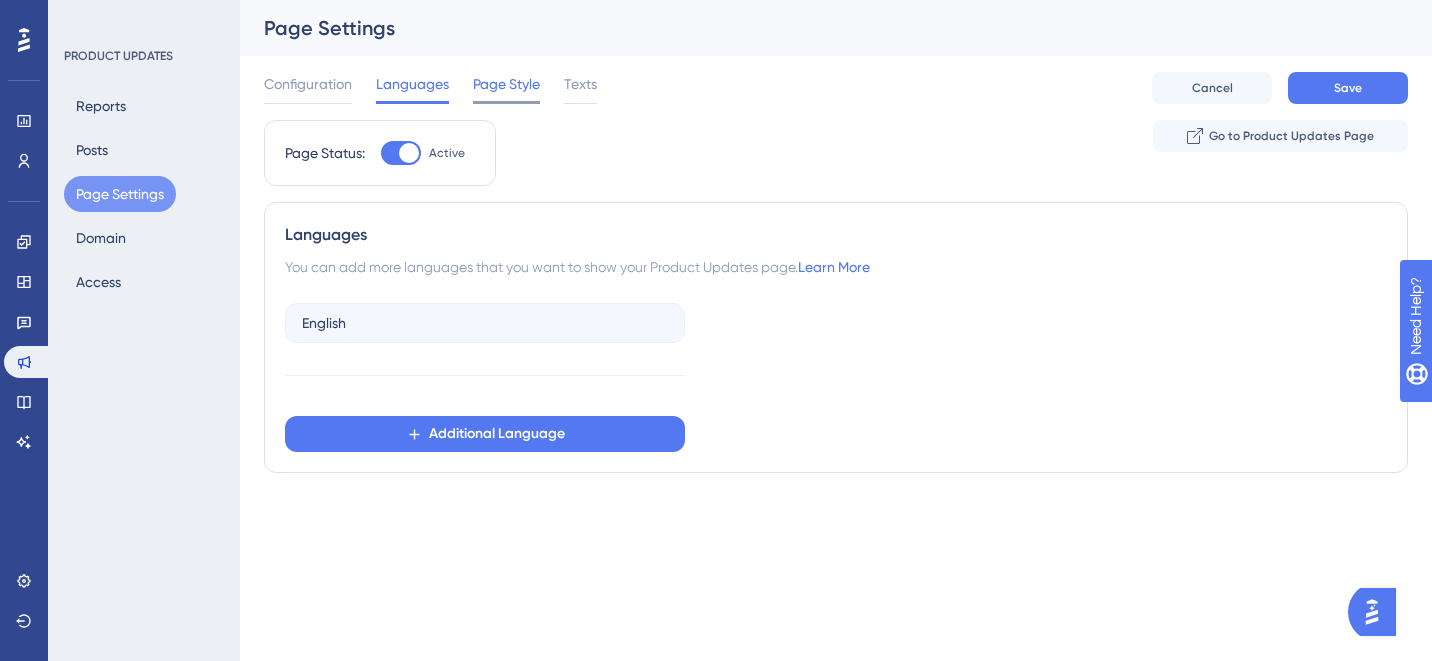 click on "Page Style" at bounding box center [506, 84] 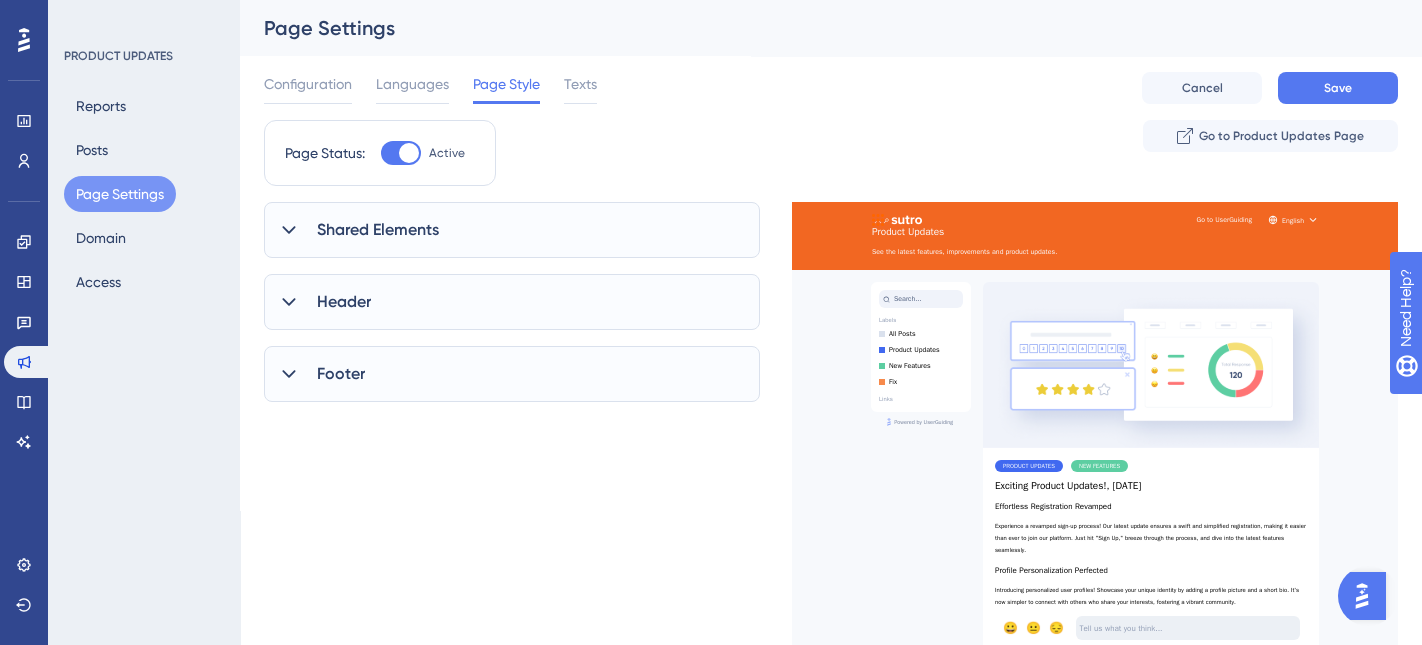 scroll, scrollTop: 0, scrollLeft: 0, axis: both 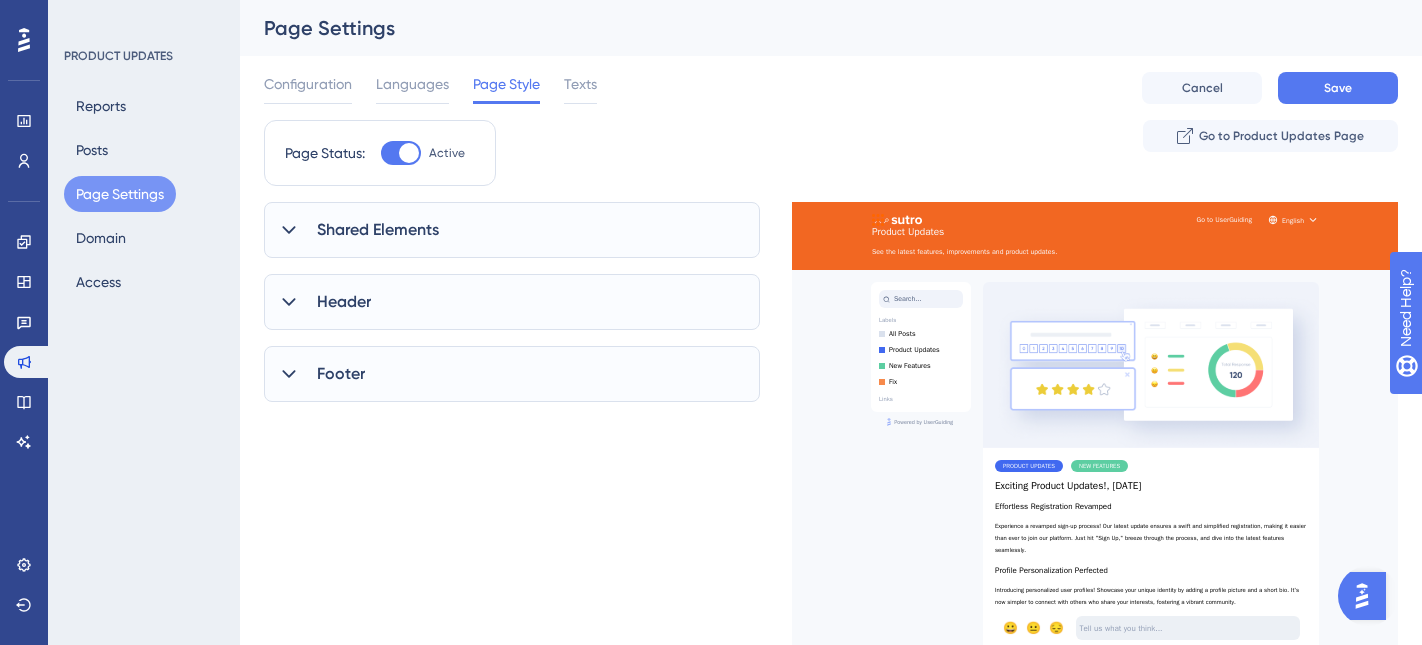 click on "Shared Elements" at bounding box center (512, 230) 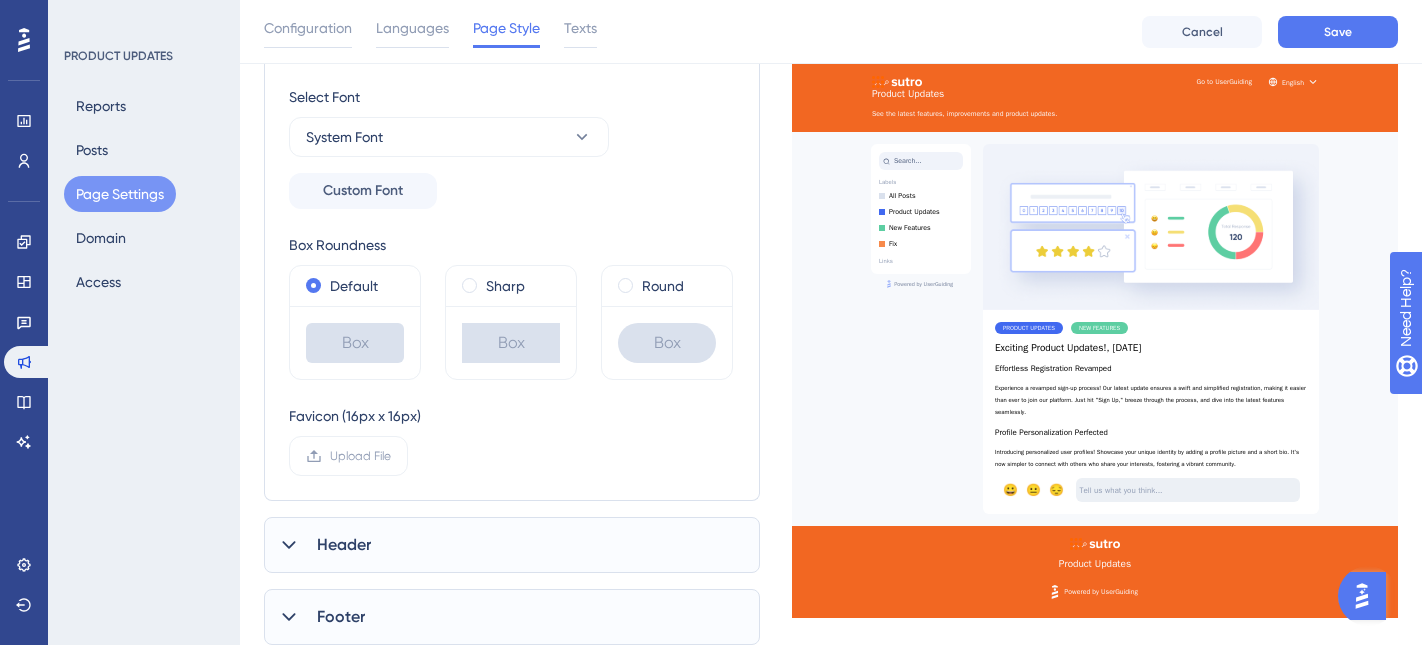 scroll, scrollTop: 360, scrollLeft: 0, axis: vertical 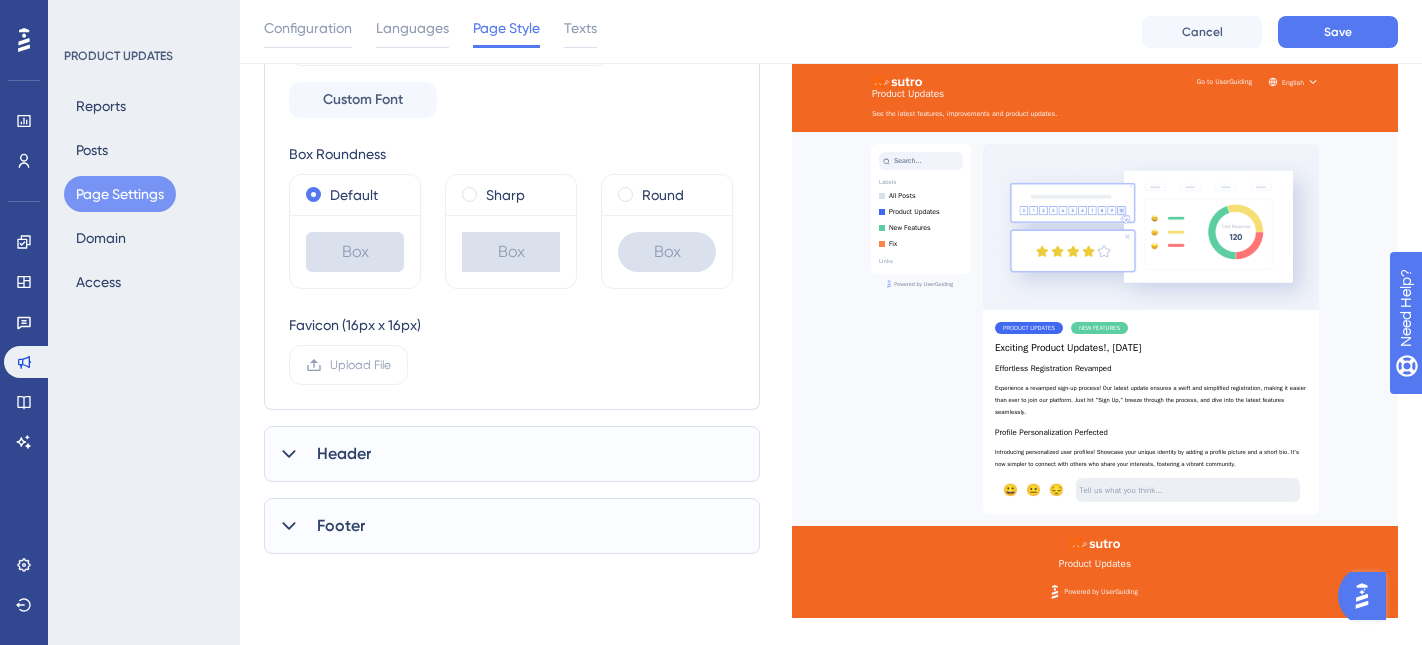 click on "Header" at bounding box center (512, 454) 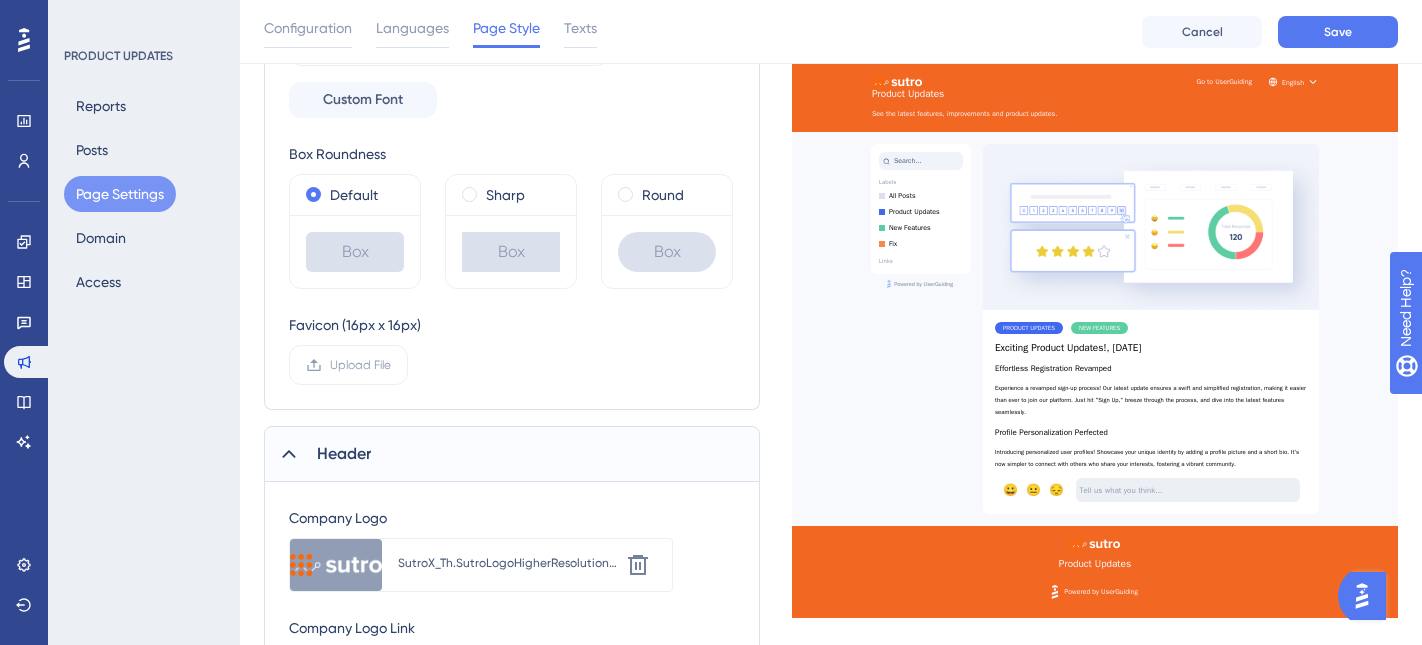 scroll, scrollTop: 554, scrollLeft: 0, axis: vertical 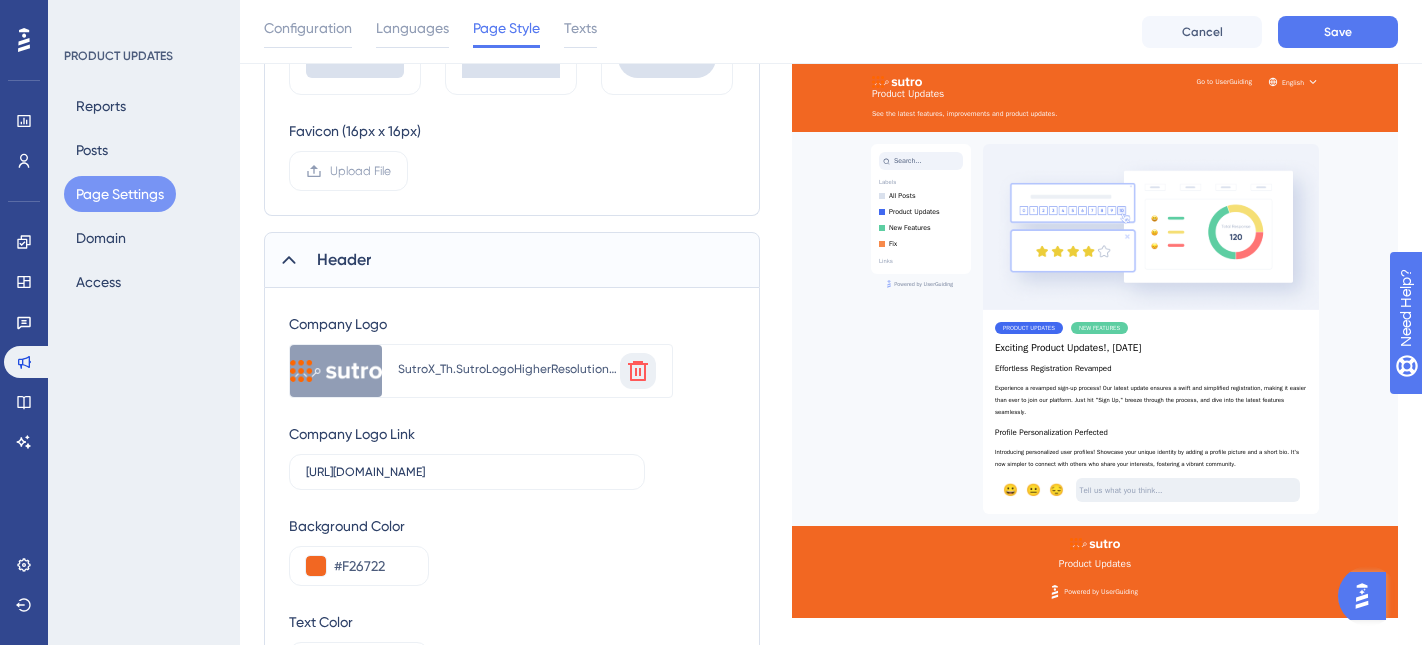 click 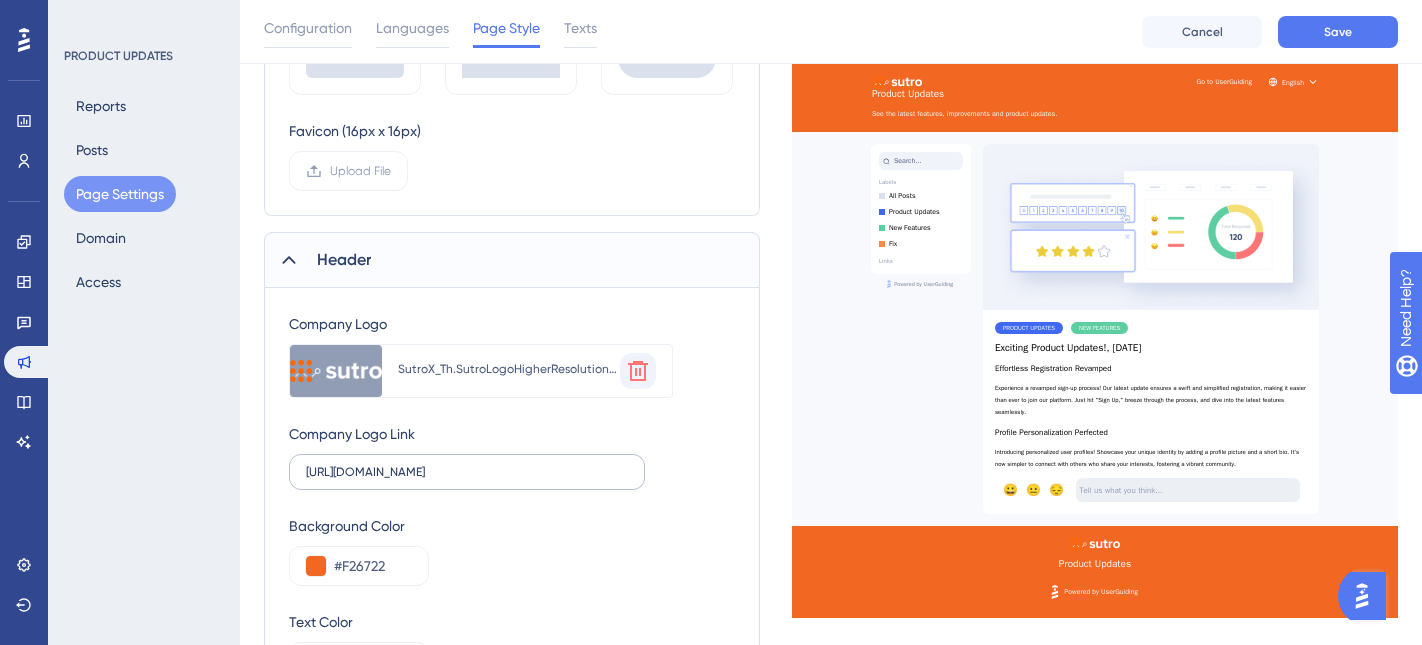 click on "https://sutrox.riviapps.com/sxmain/Dashboard" at bounding box center [467, 472] 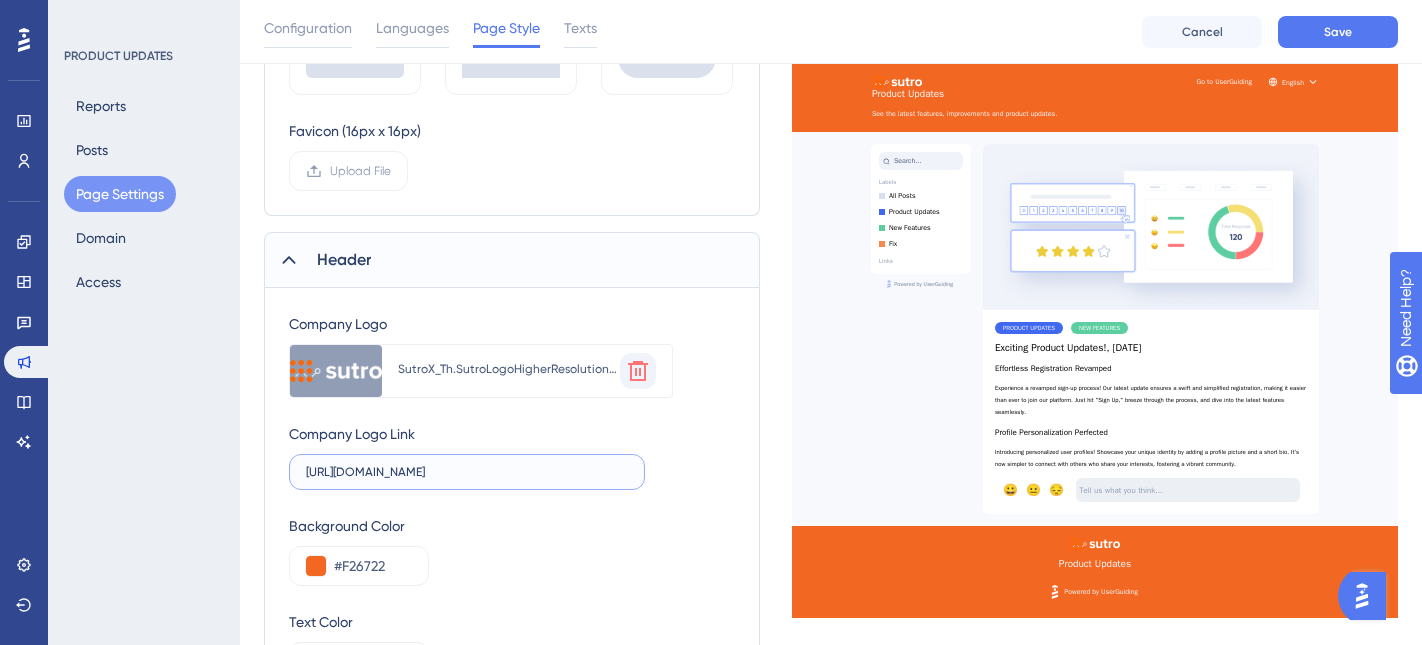 click on "https://sutrox.riviapps.com/sxmain/Dashboard" at bounding box center (467, 472) 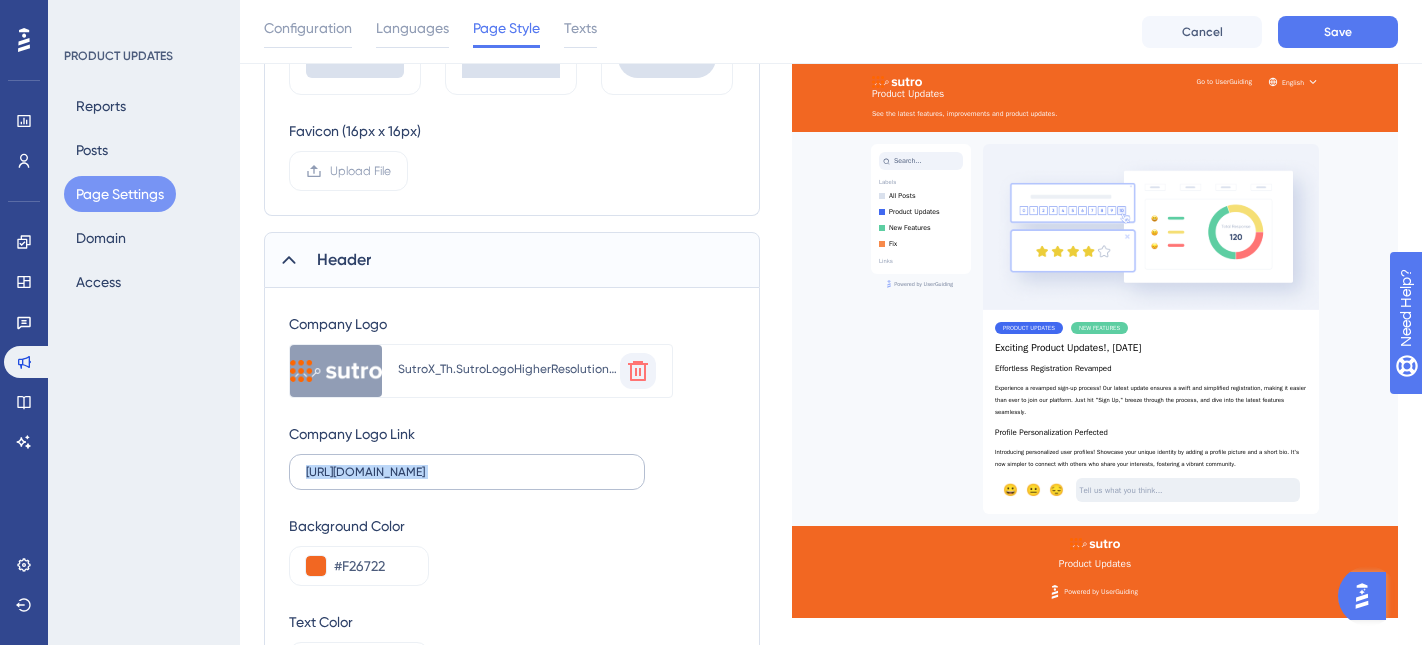 click on "https://sutrox.riviapps.com/sxmain/Dashboard" at bounding box center [467, 472] 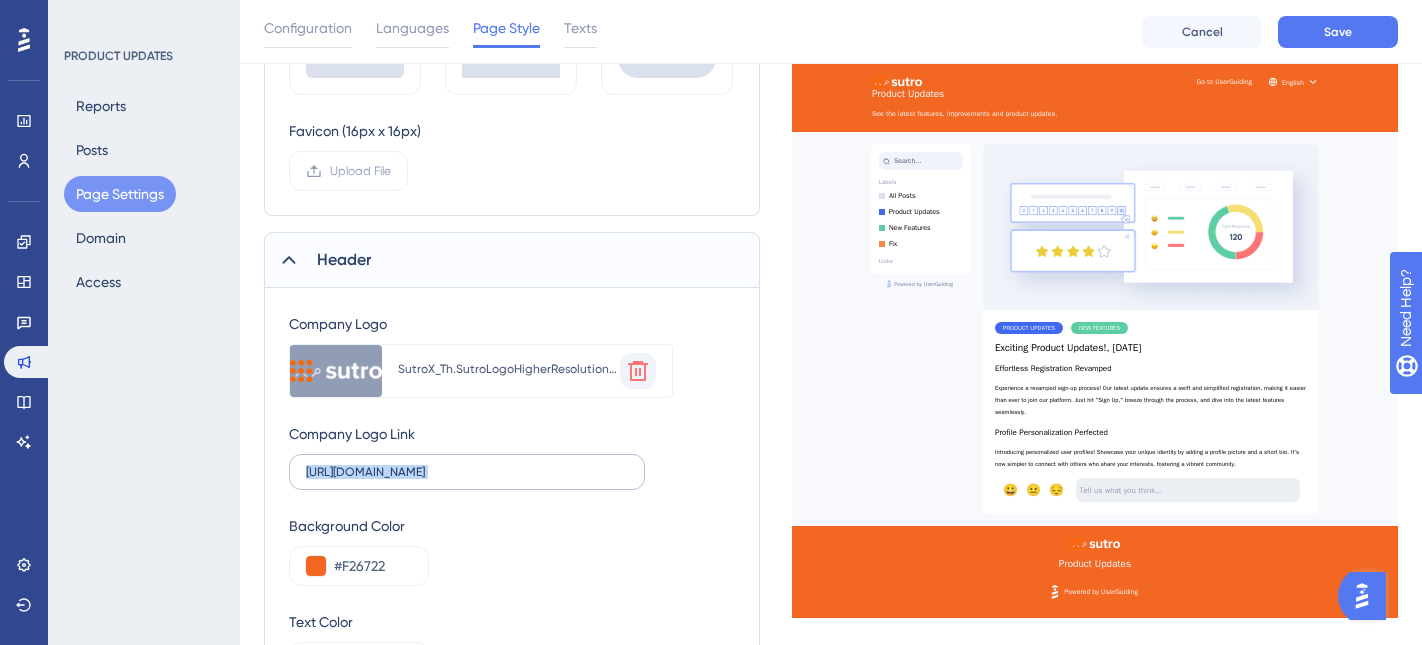 click on "https://sutrox.riviapps.com/sxmain/Dashboard" at bounding box center (467, 472) 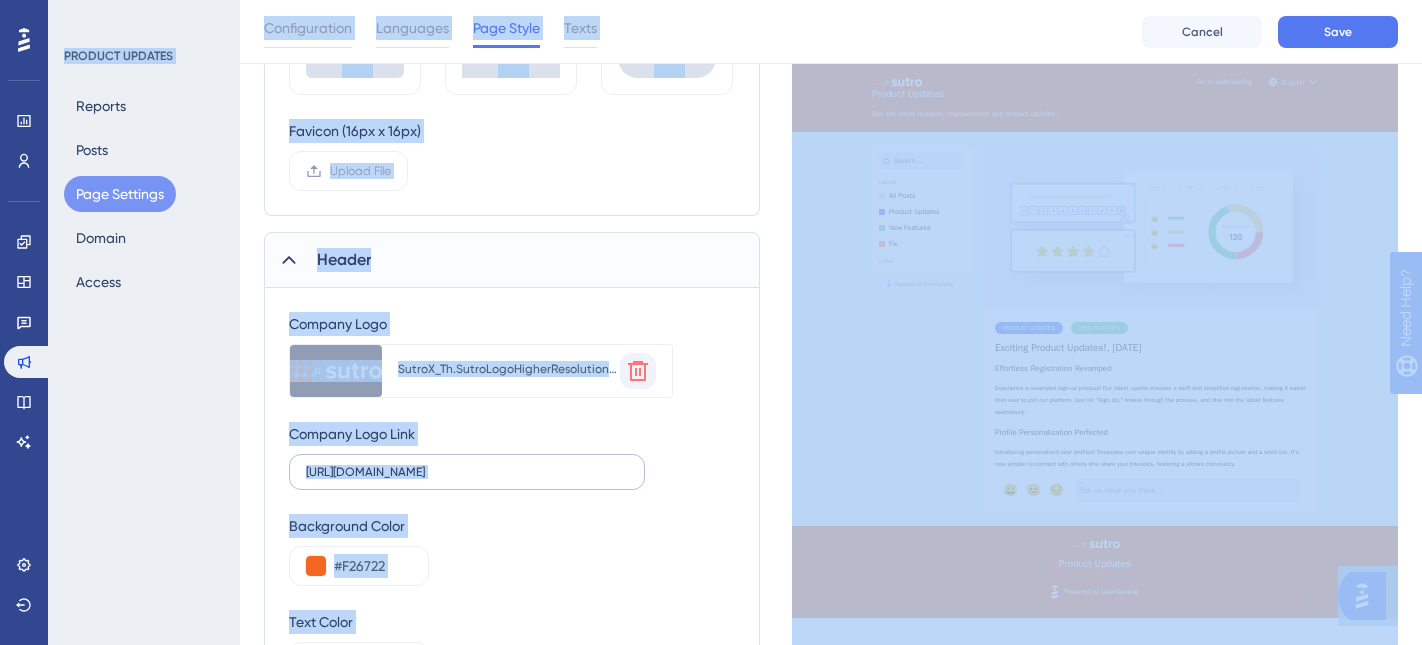 click on "https://sutrox.riviapps.com/sxmain/Dashboard" at bounding box center [467, 472] 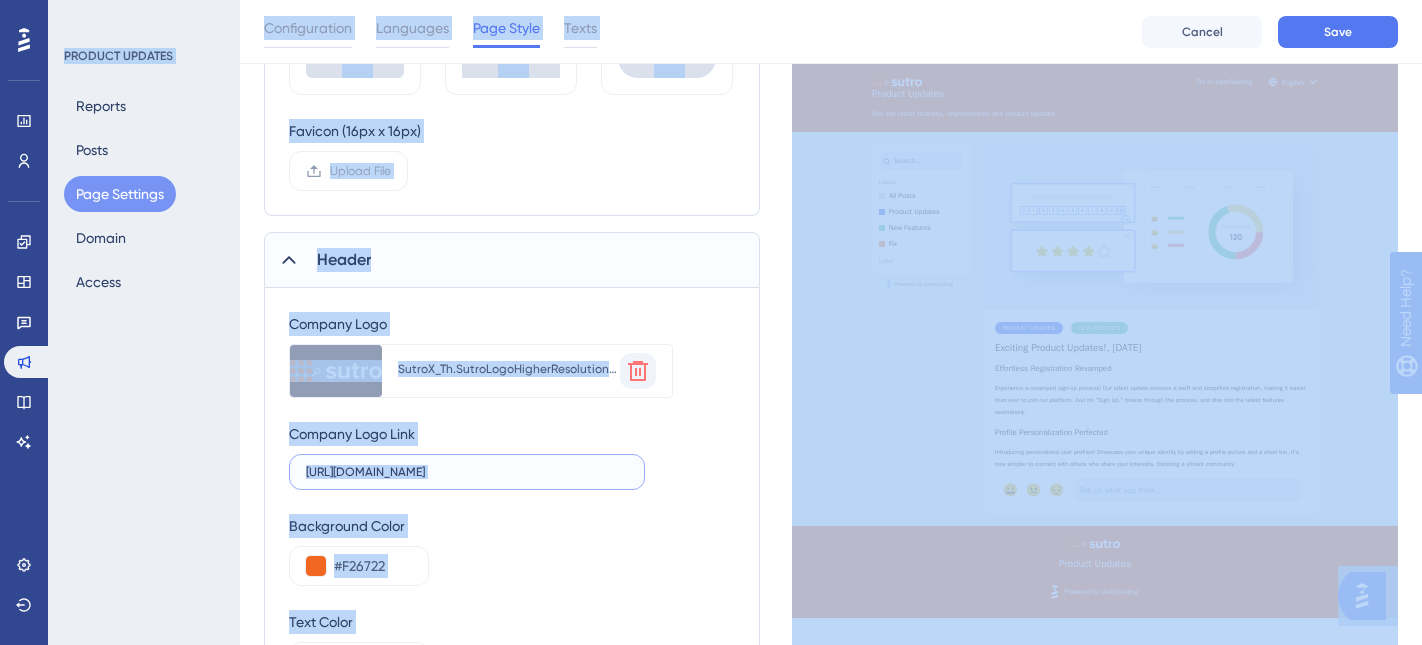 click on "https://sutrox.riviapps.com/sxmain/Dashboard" at bounding box center (467, 472) 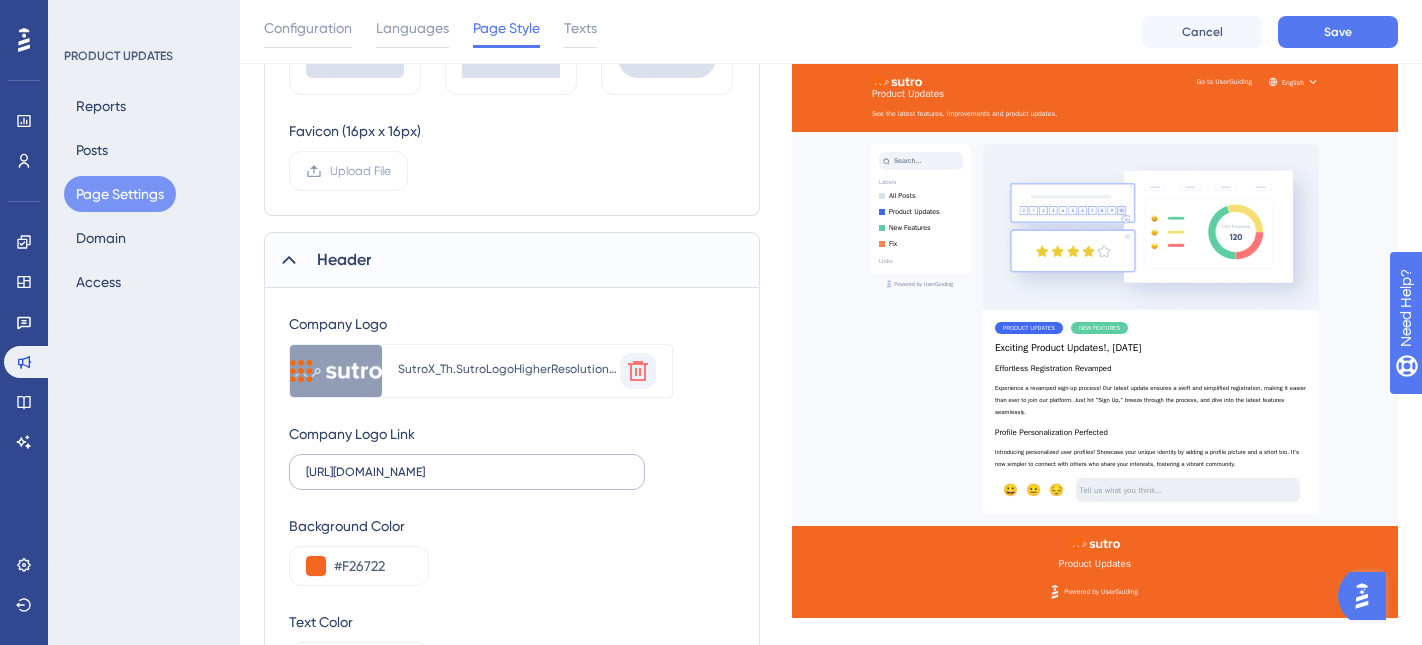 click on "https://sutrox.riviapps.com/sxmain/Dashboard" at bounding box center (467, 472) 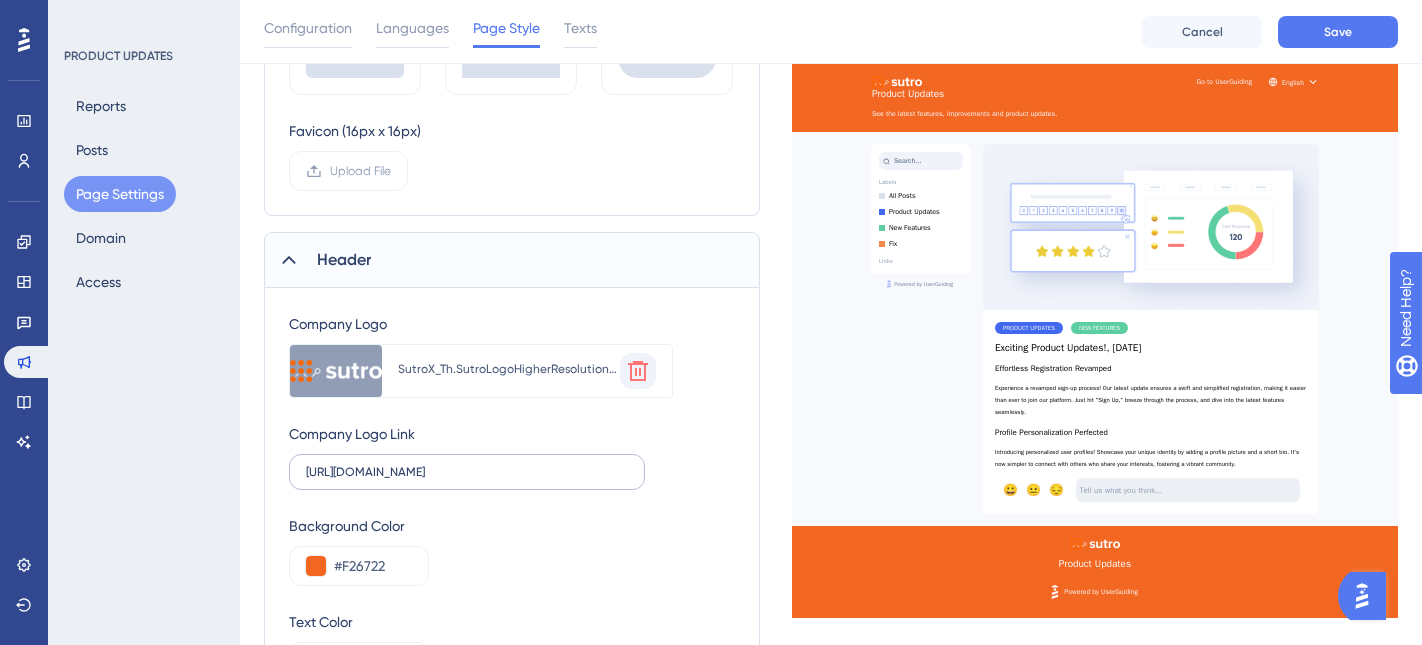 click on "https://sutrox.riviapps.com/sxmain/Dashboard" at bounding box center [467, 472] 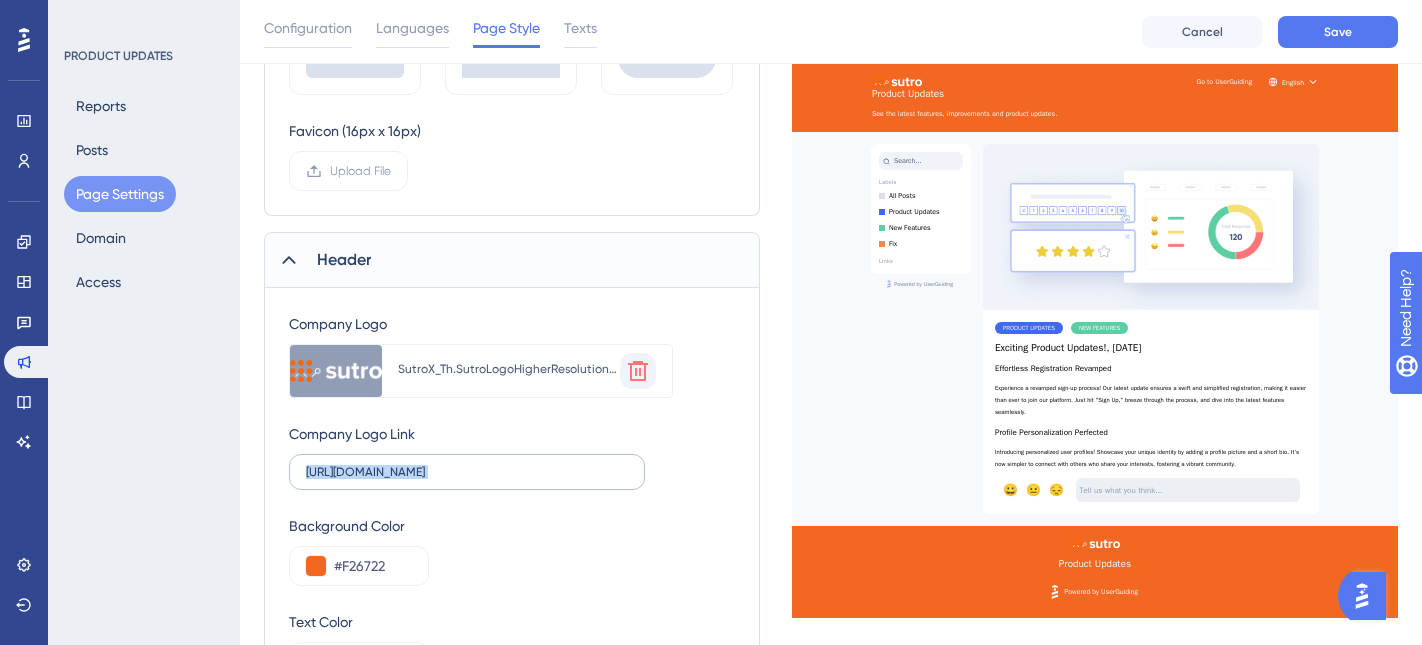 click on "https://sutrox.riviapps.com/sxmain/Dashboard" at bounding box center (467, 472) 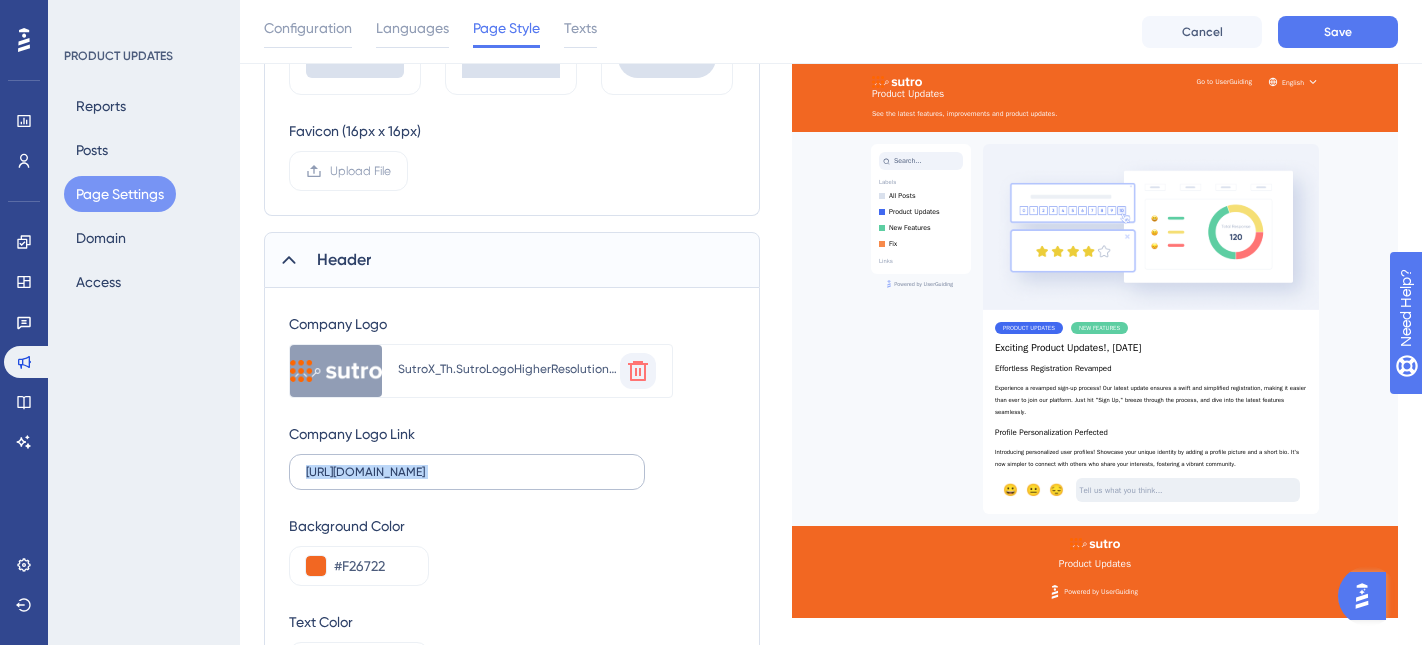 click on "https://sutrox.riviapps.com/sxmain/Dashboard" at bounding box center [467, 472] 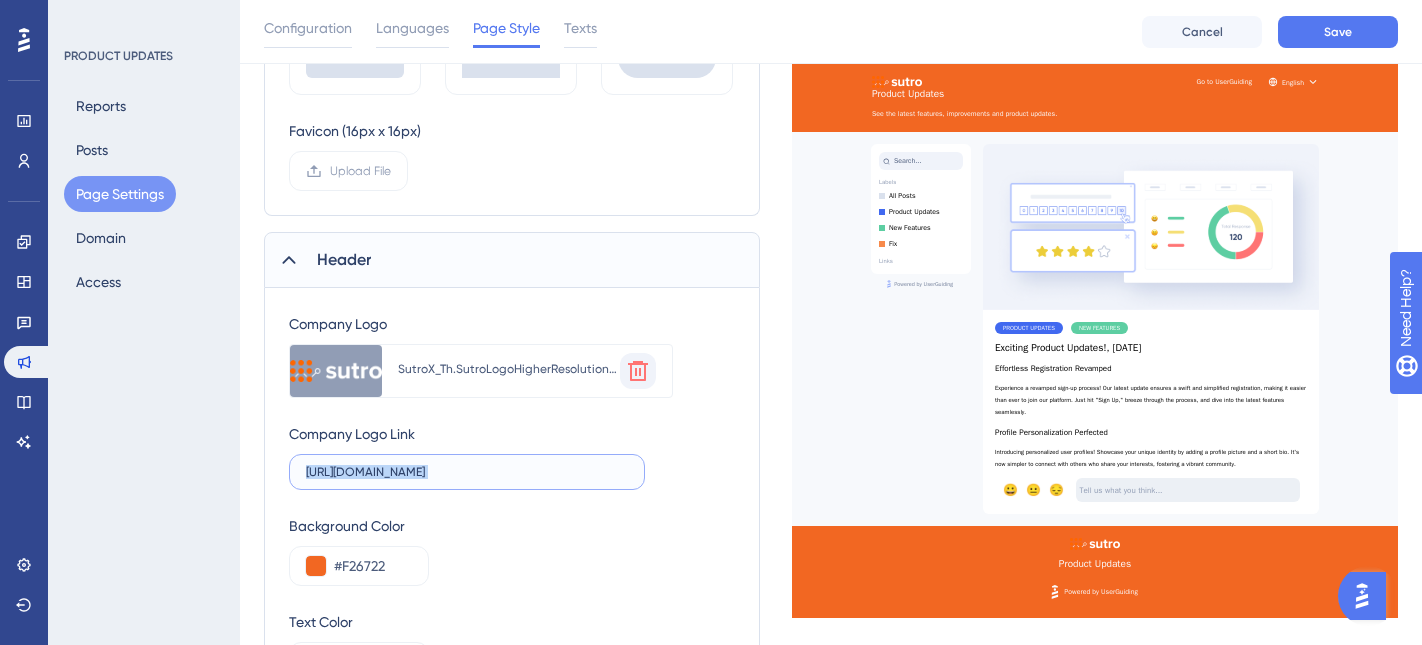 click on "https://sutrox.riviapps.com/sxmain/Dashboard" at bounding box center (467, 472) 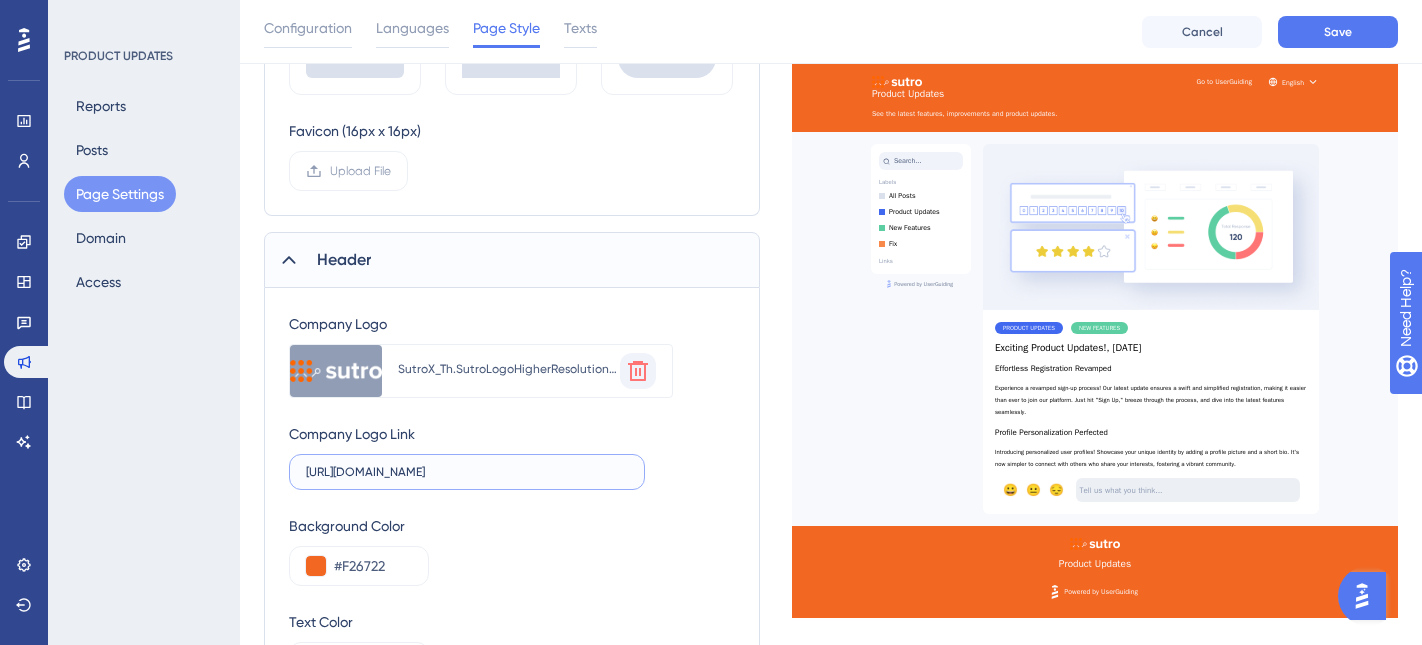 drag, startPoint x: 587, startPoint y: 463, endPoint x: 324, endPoint y: 468, distance: 263.04752 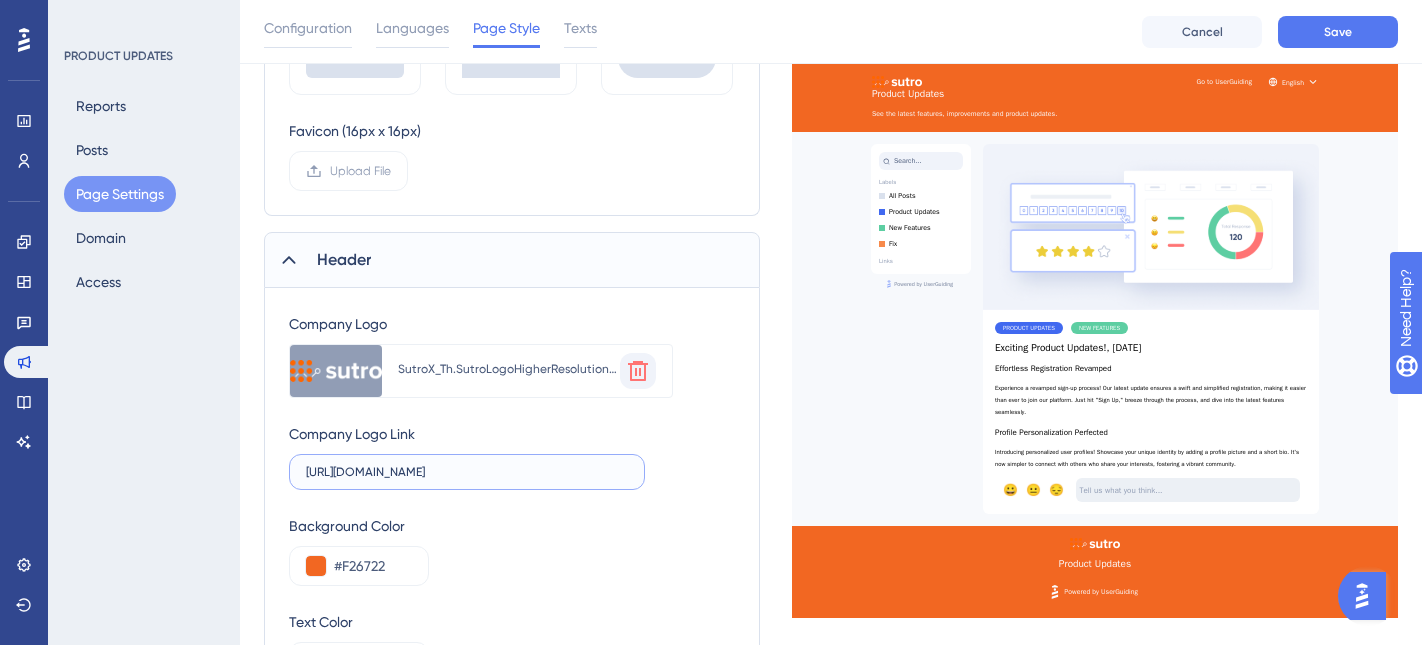 click on "https://sutrox.riviapps.com/sxmain/Dashboard" at bounding box center [467, 472] 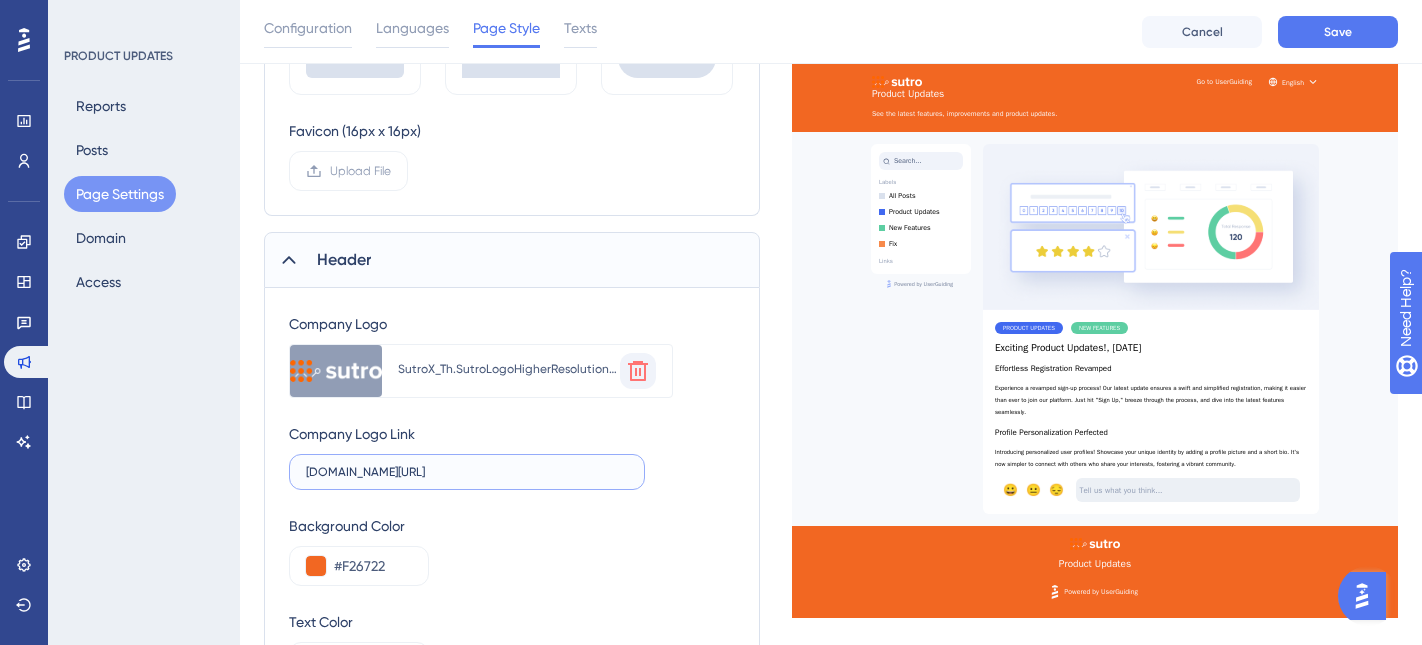 type on "htrox.riviapps.com/sxmain/Dashboard" 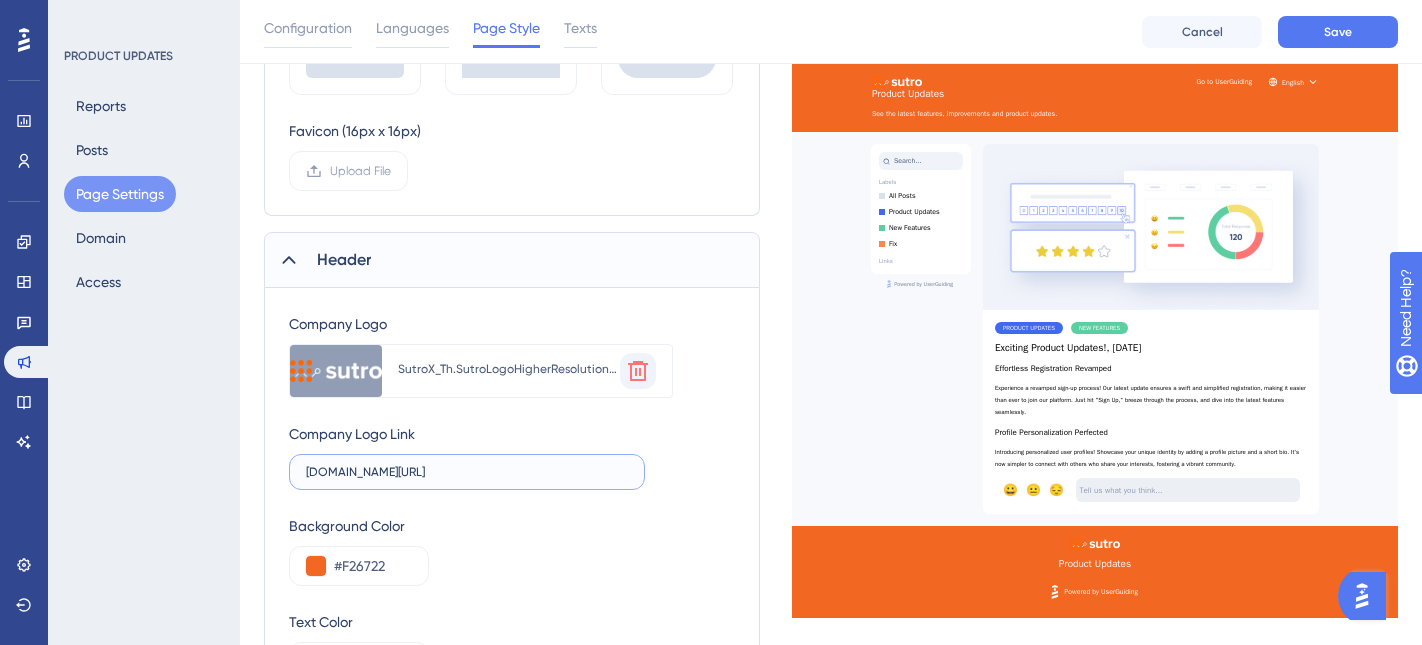 click on "htrox.riviapps.com/sxmain/Dashboard" at bounding box center [467, 472] 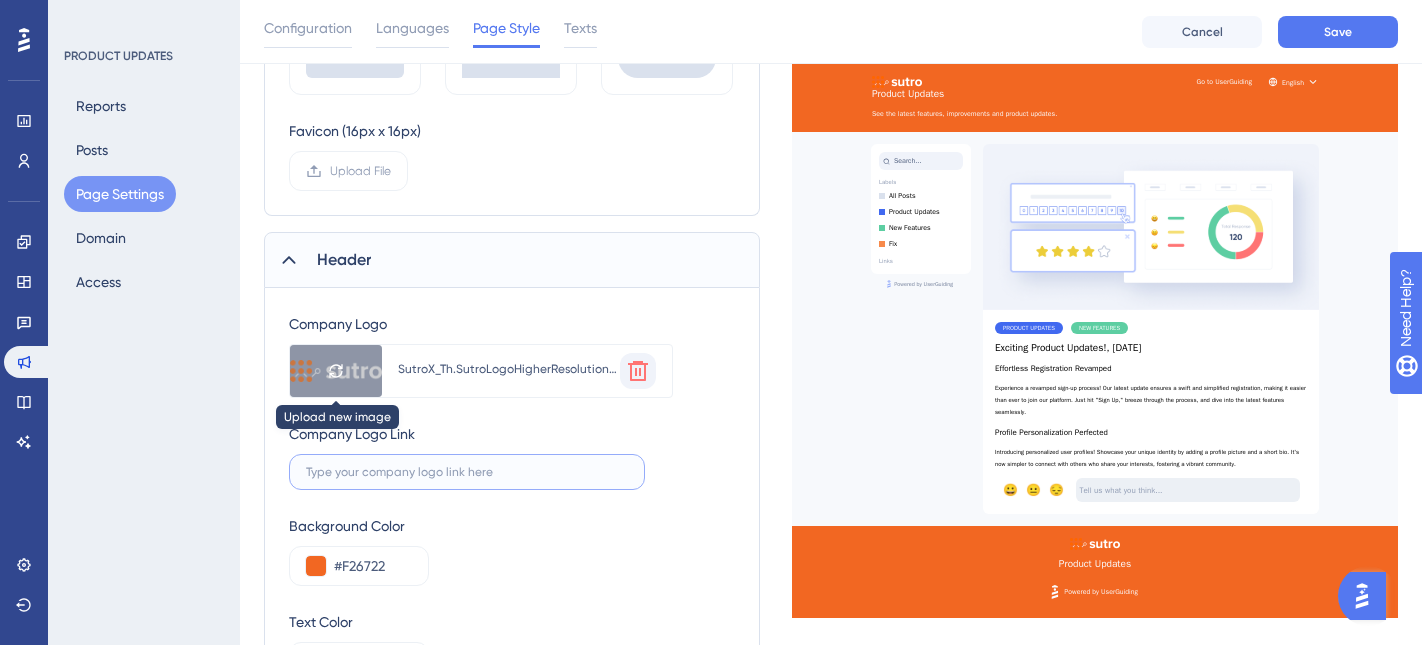 type 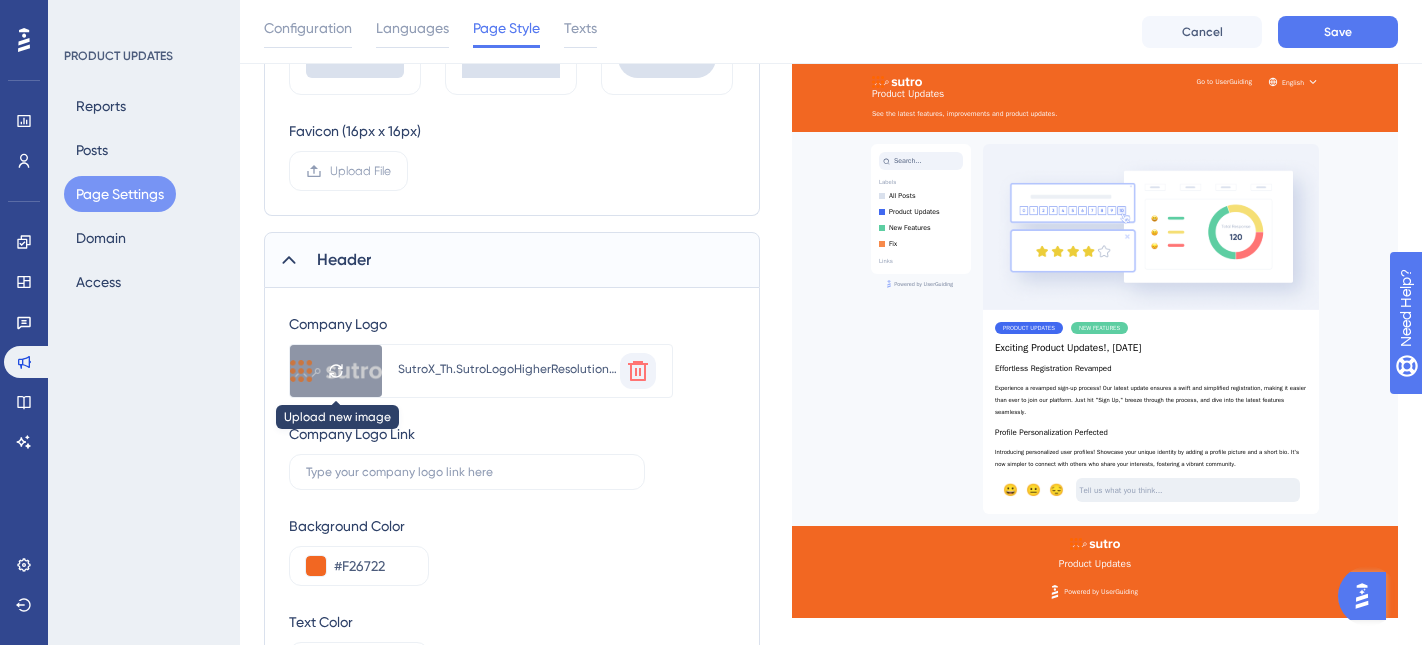 click 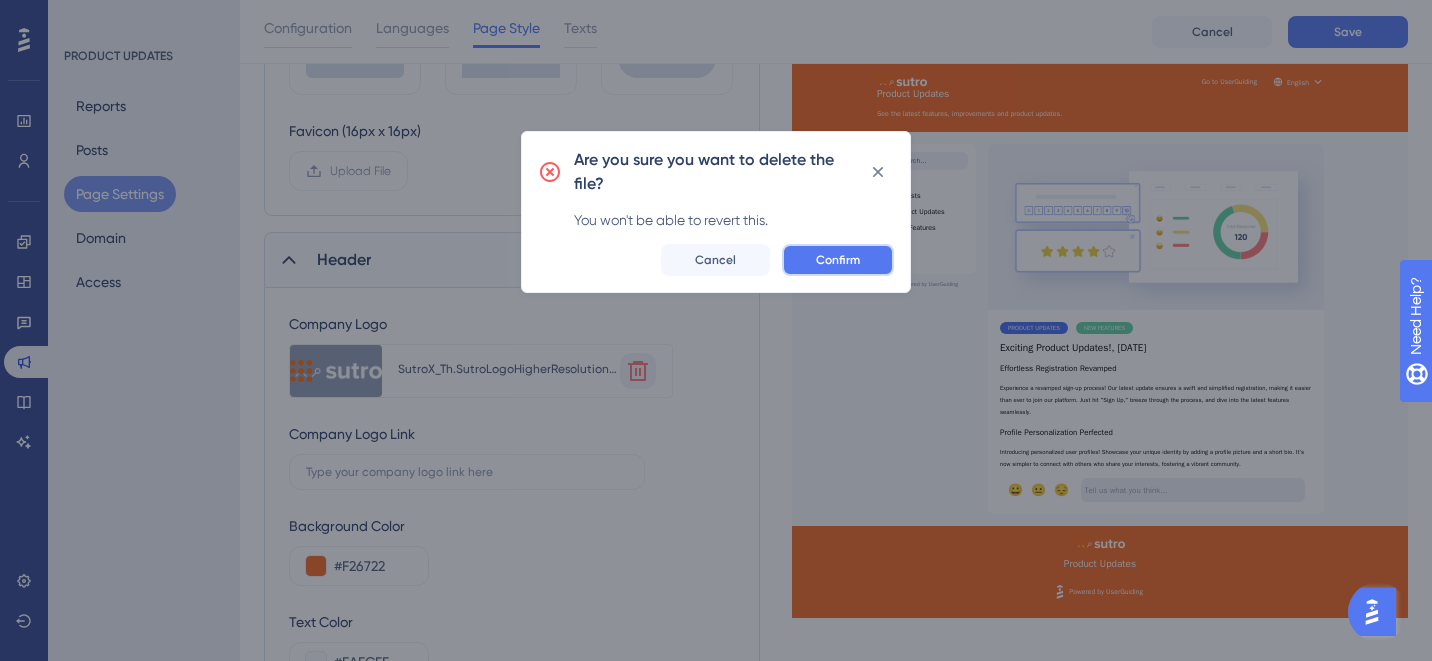 click on "Confirm" at bounding box center [838, 260] 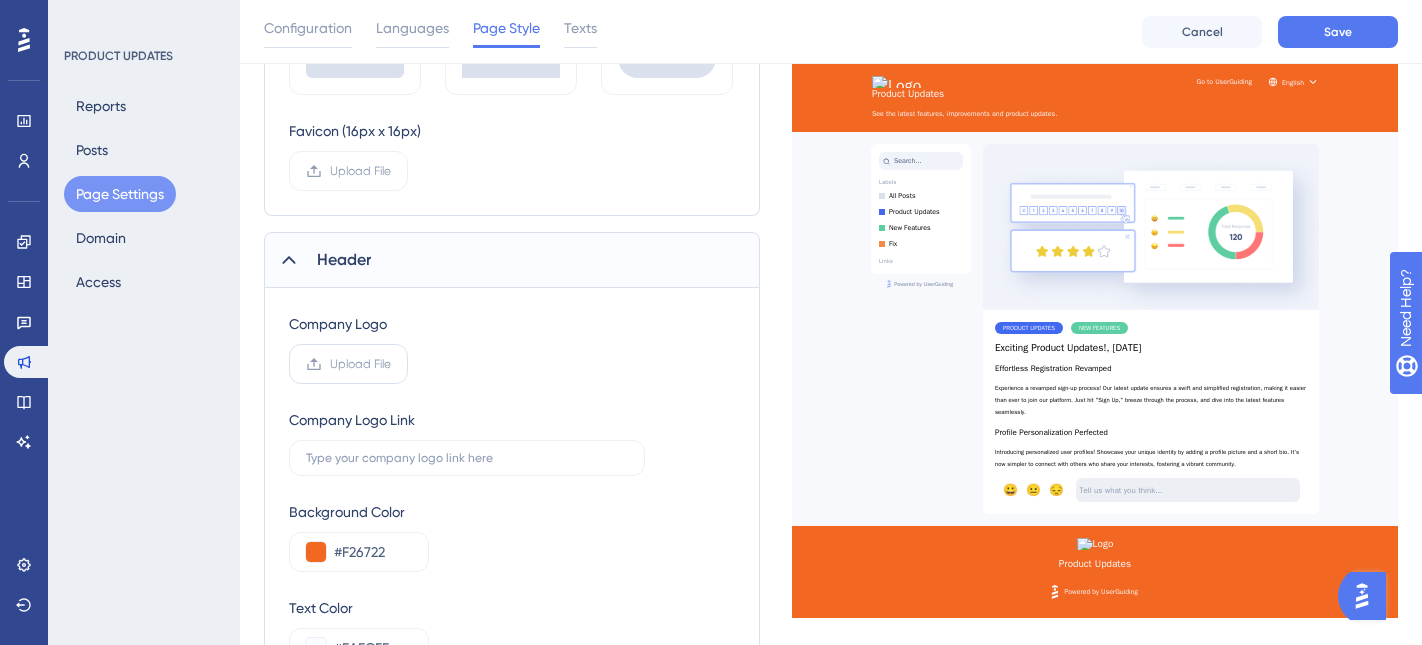 click on "Upload File" at bounding box center (360, 364) 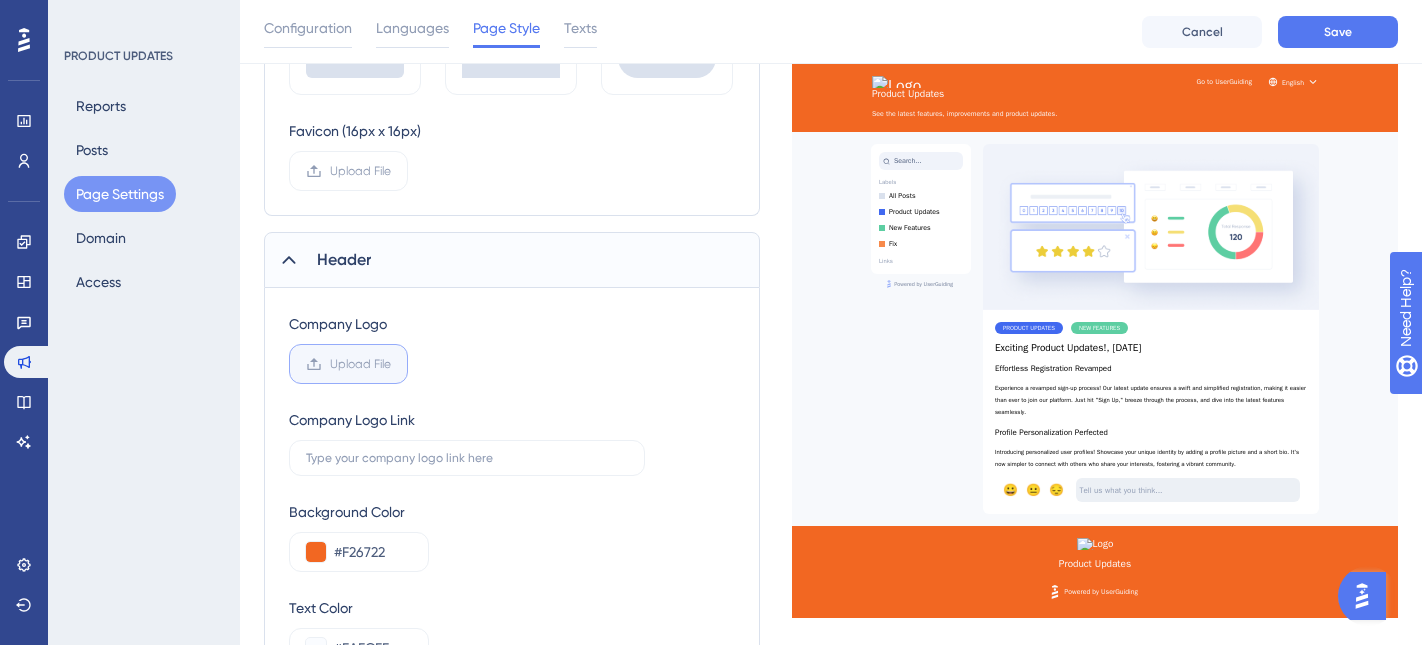 click on "Upload File" at bounding box center [391, 364] 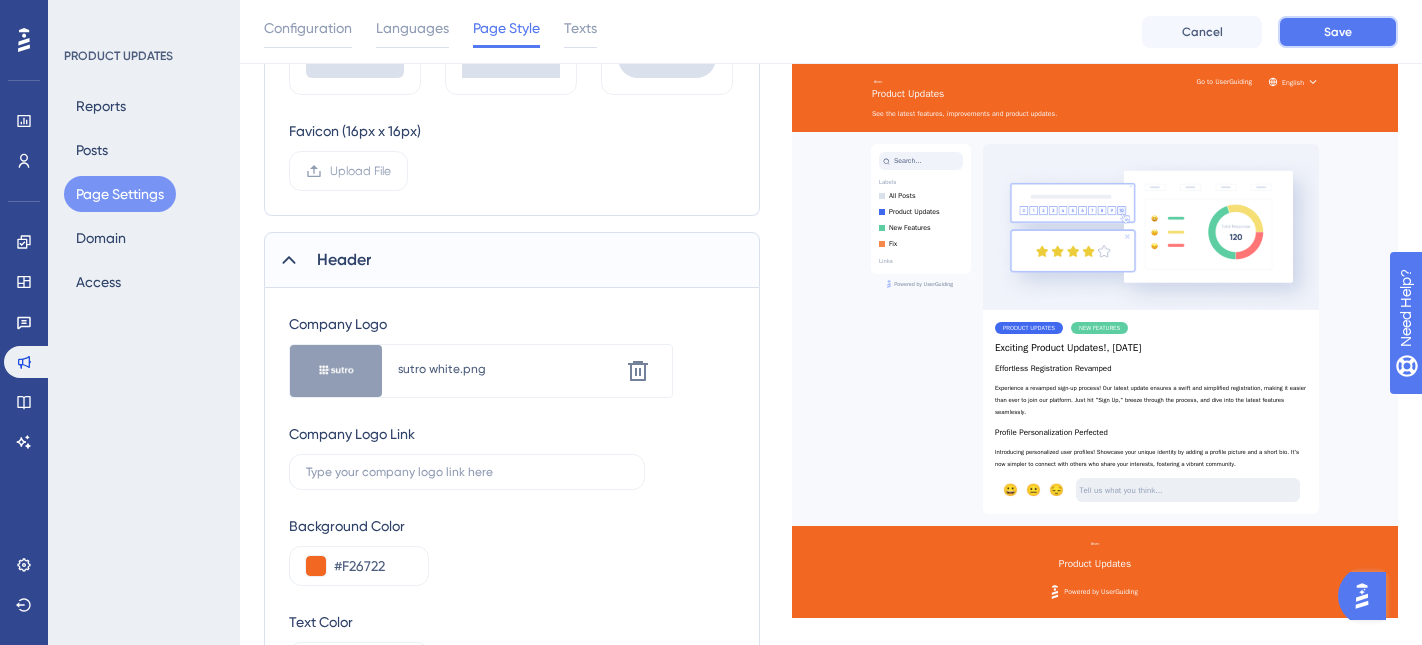 click on "Save" at bounding box center [1338, 32] 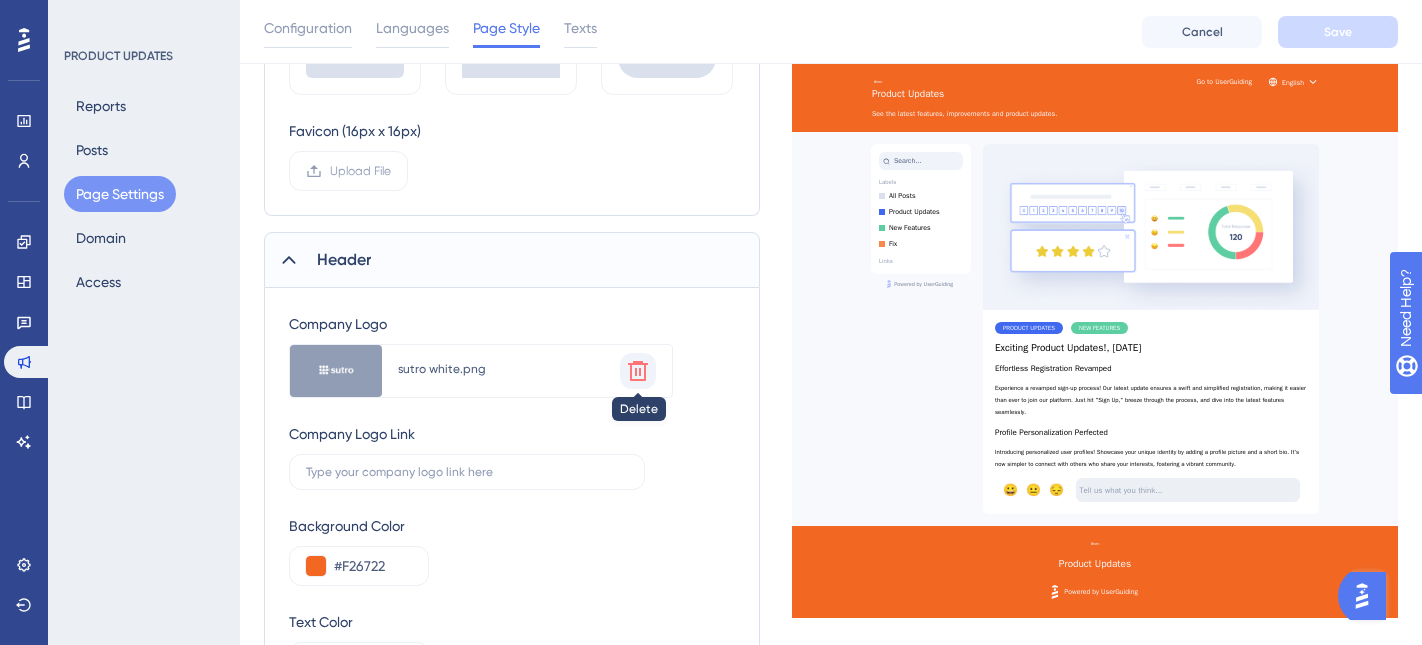 click 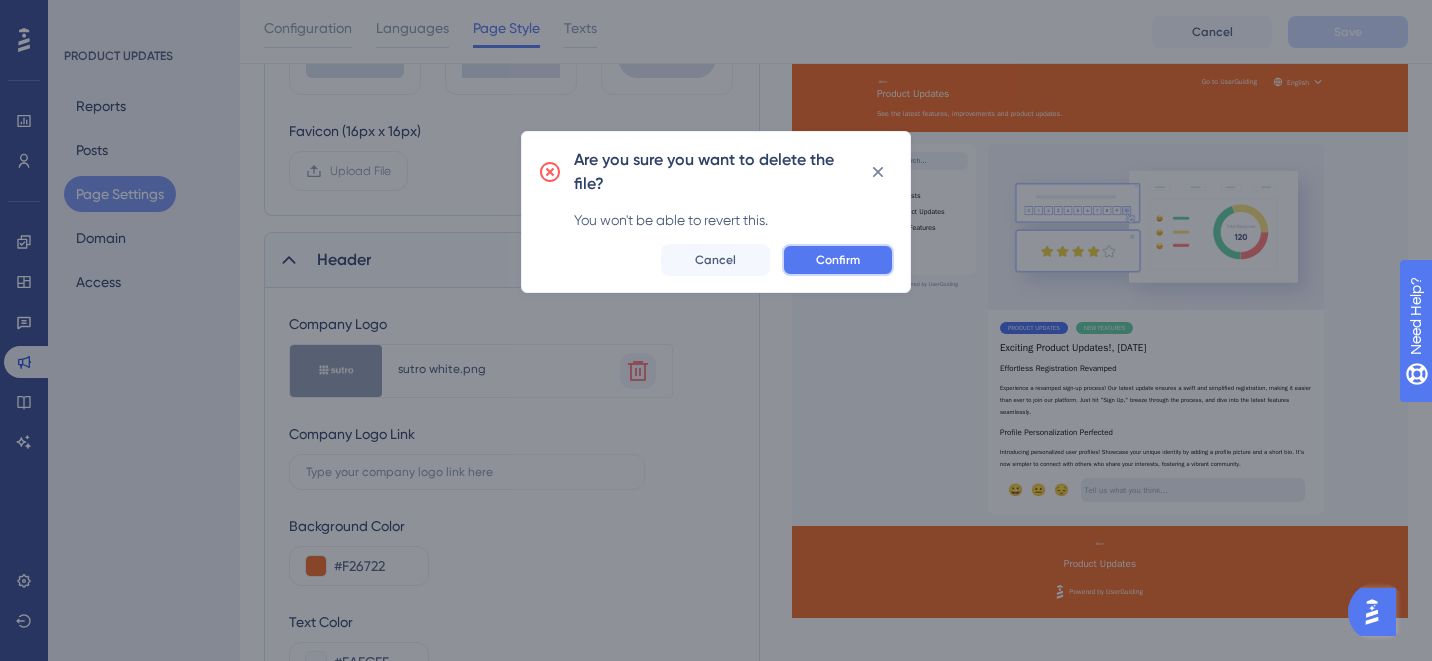 click on "Confirm" at bounding box center [838, 260] 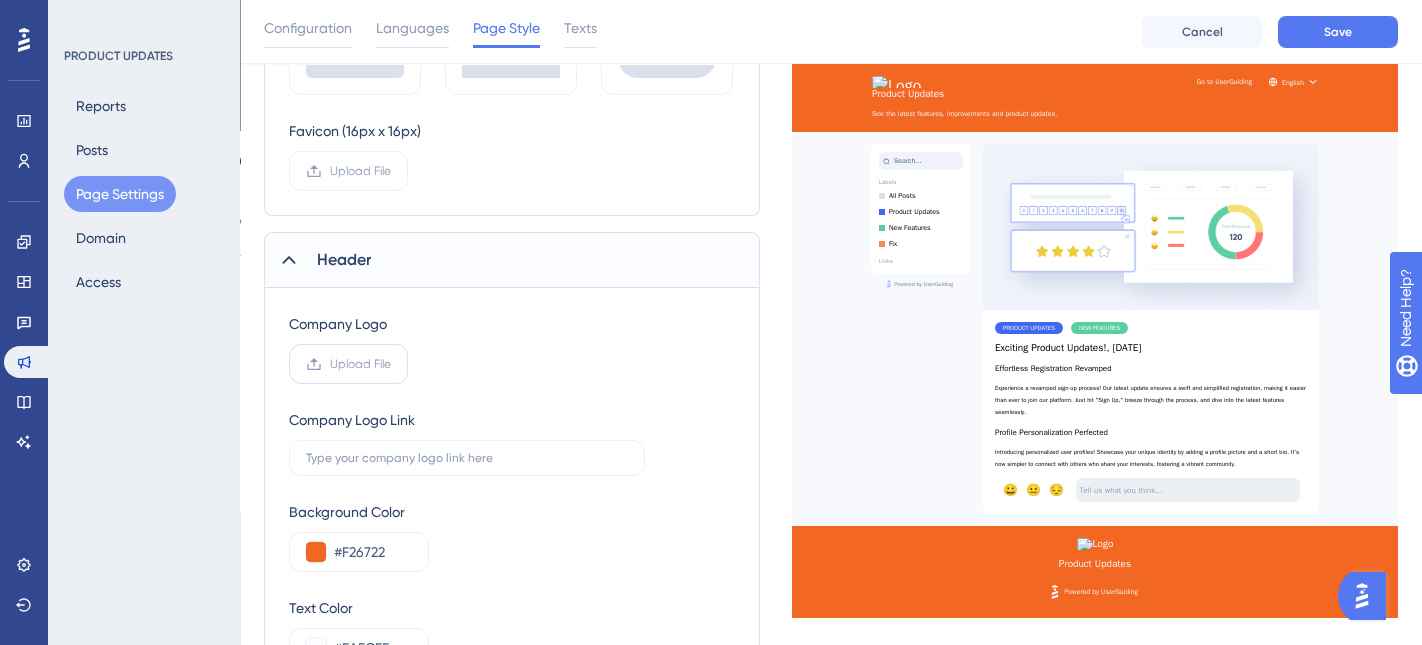 click on "Upload File" at bounding box center (360, 364) 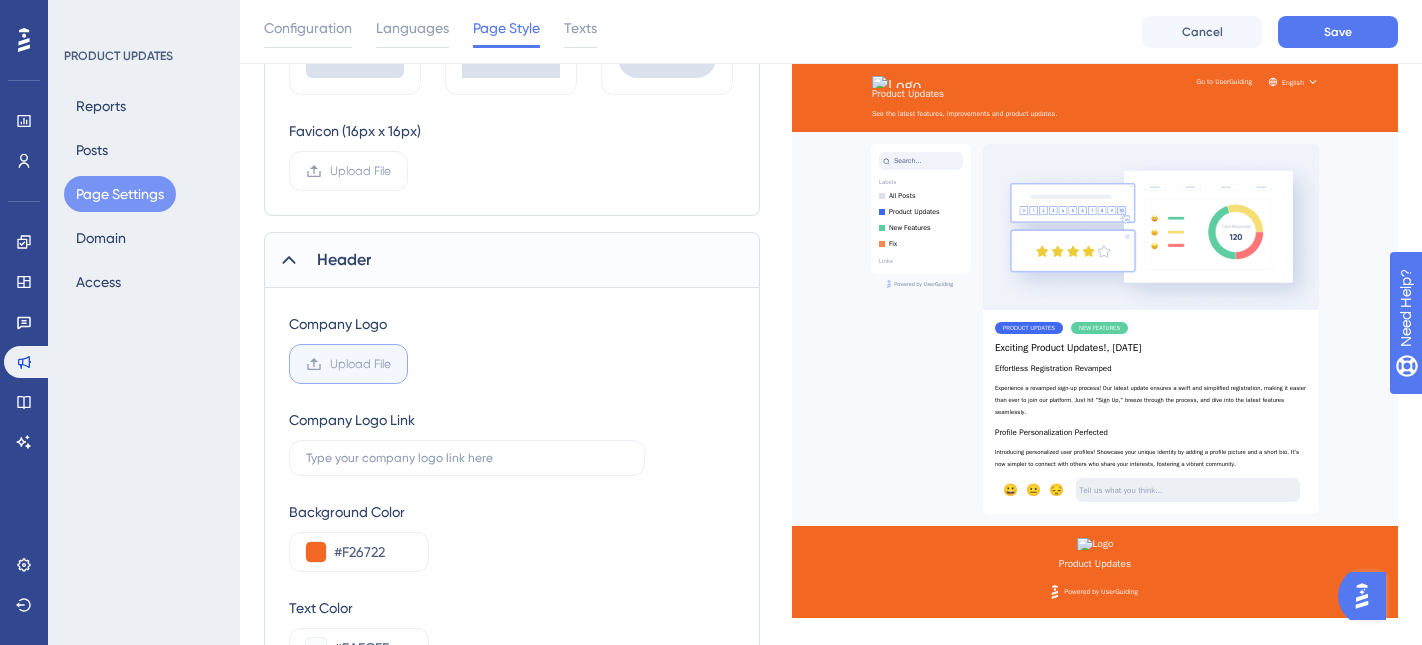 click on "Upload File" at bounding box center [391, 364] 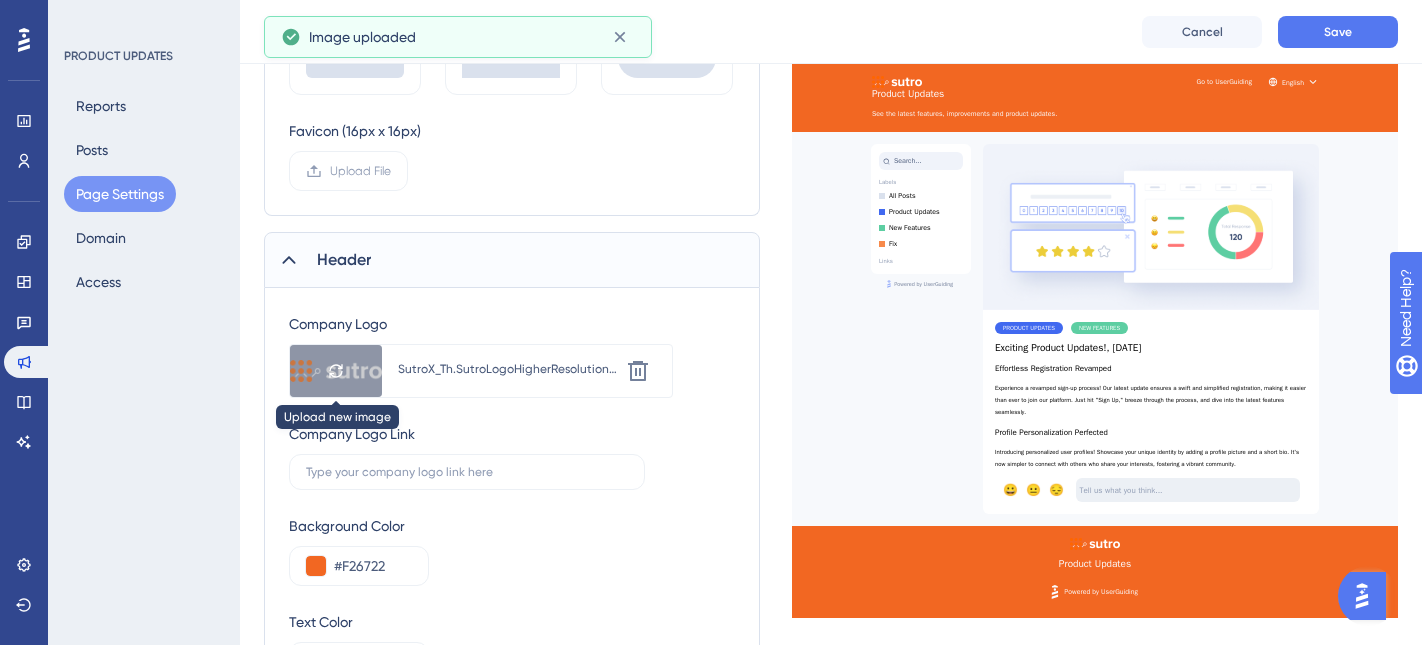 click 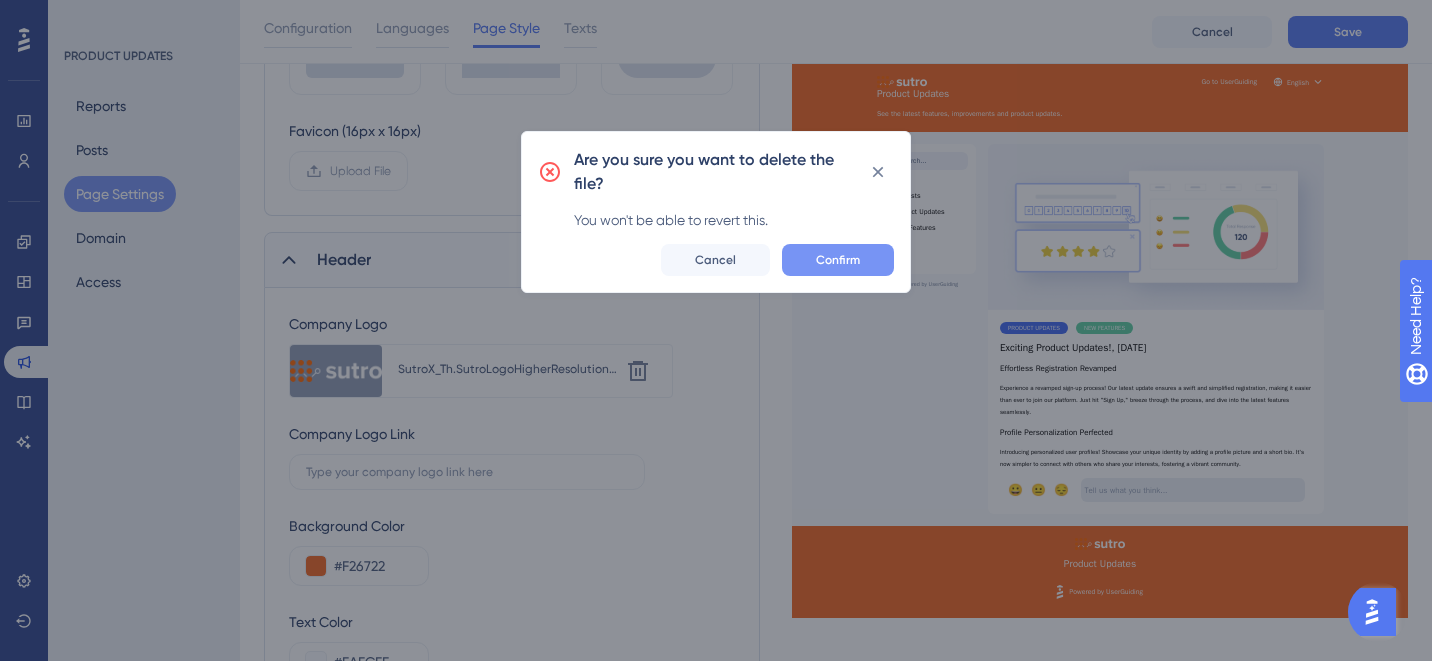 click on "Confirm" at bounding box center (838, 260) 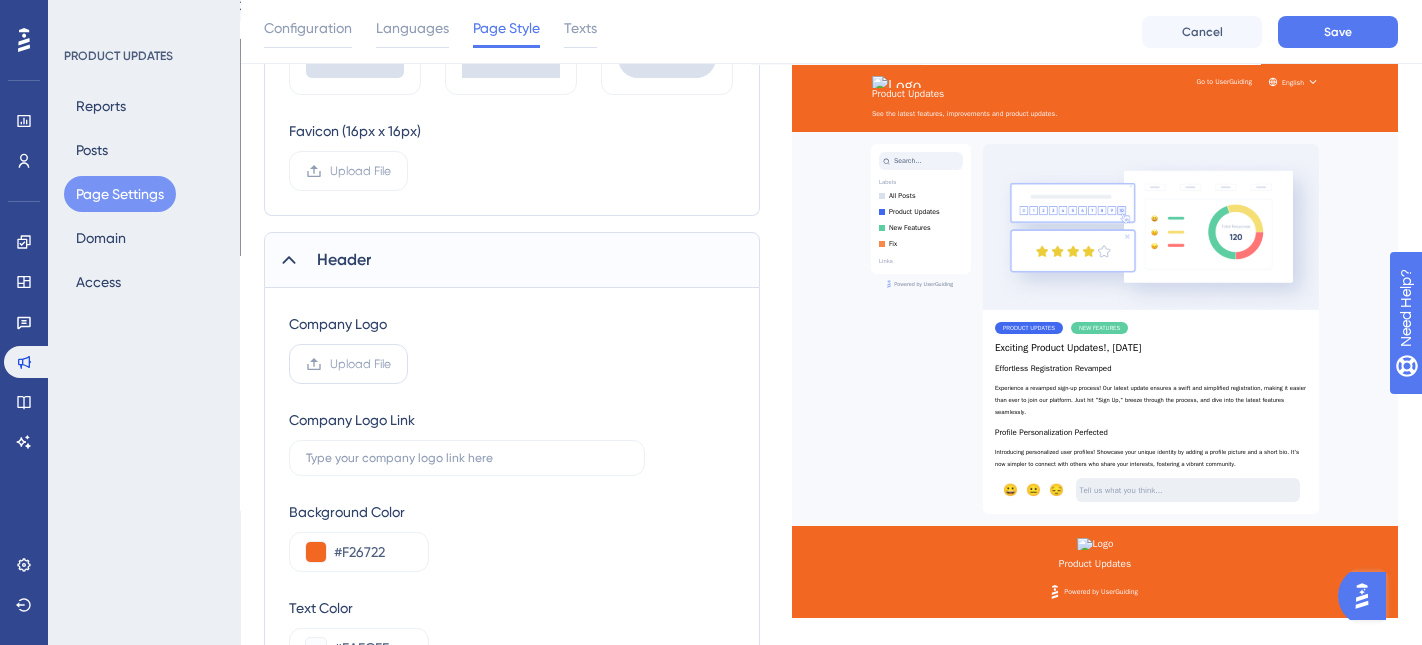 click on "Upload File" at bounding box center (360, 364) 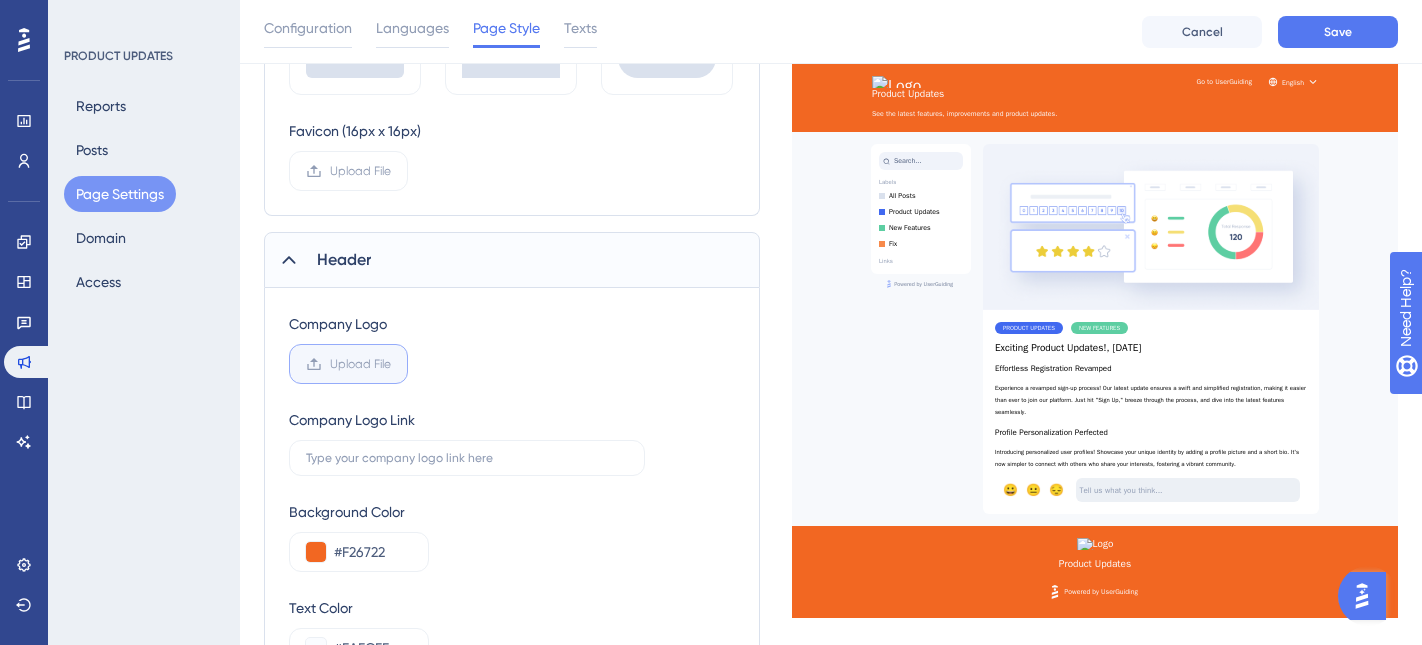 click on "Upload File" at bounding box center (391, 364) 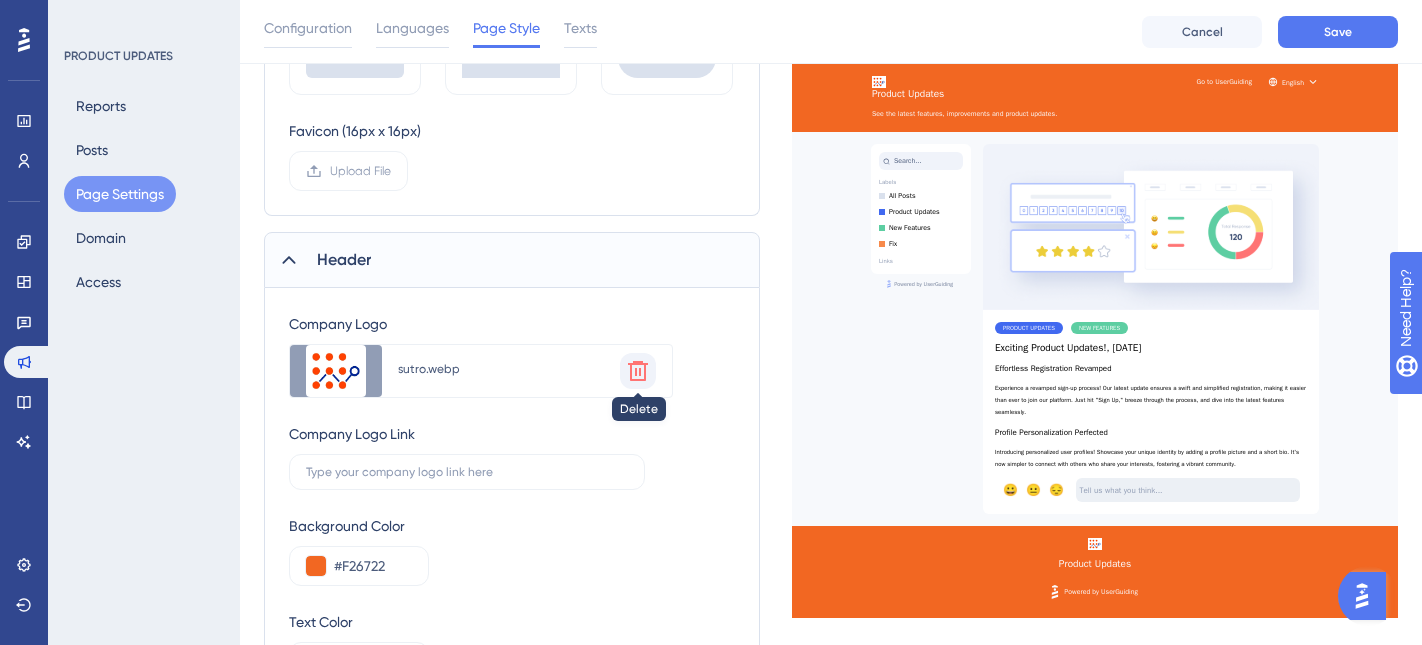 click 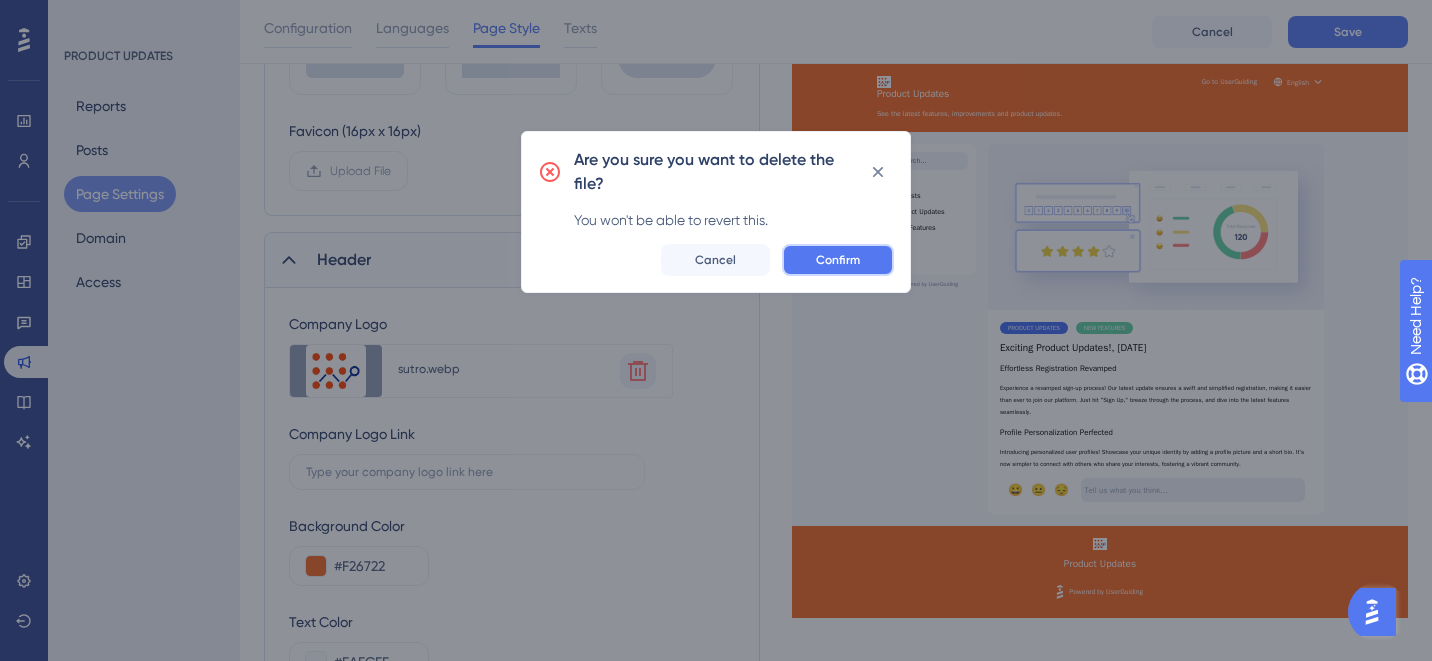 click on "Confirm" at bounding box center (838, 260) 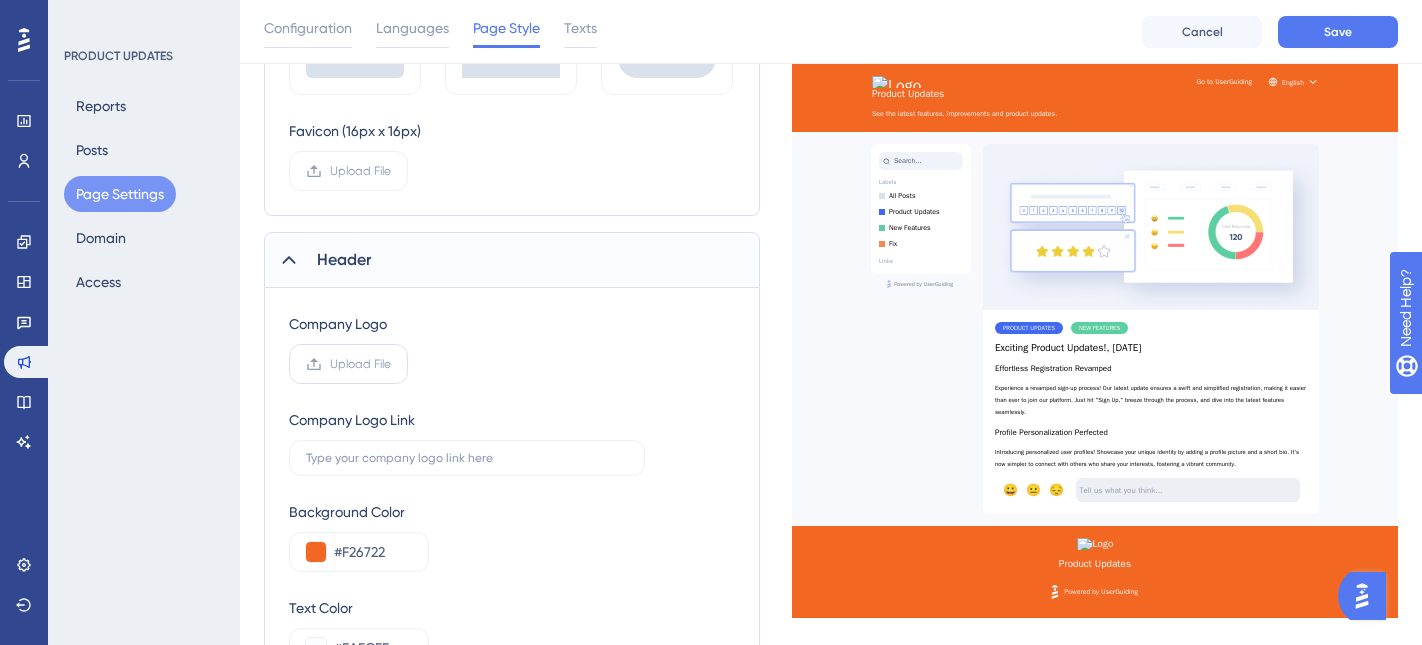 click on "Upload File" at bounding box center [360, 364] 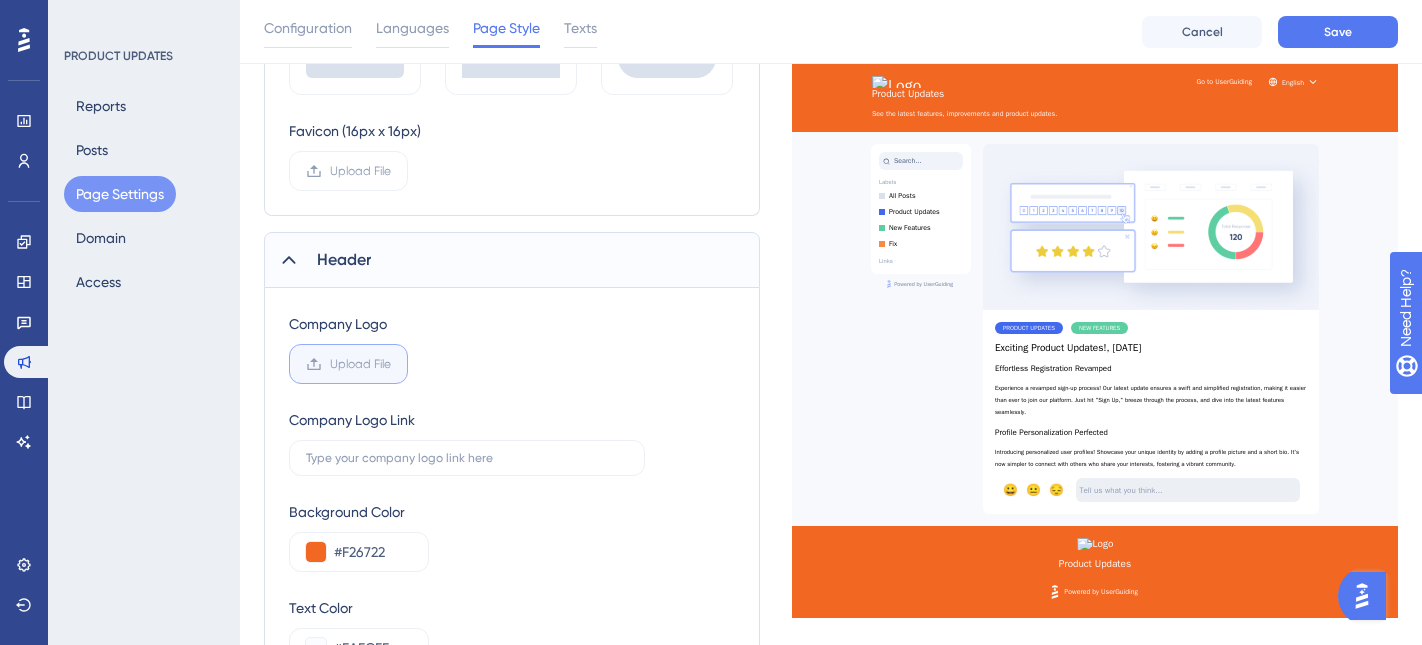click on "Upload File" at bounding box center (391, 364) 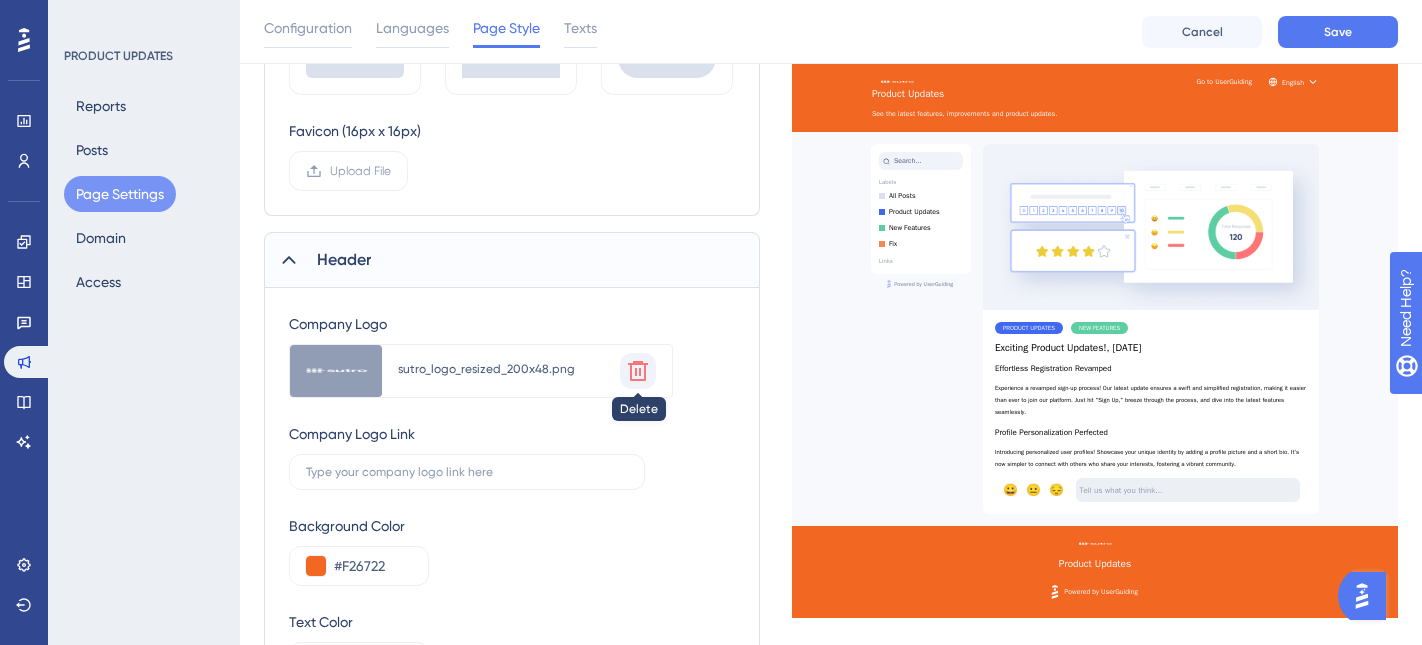 click at bounding box center [638, 371] 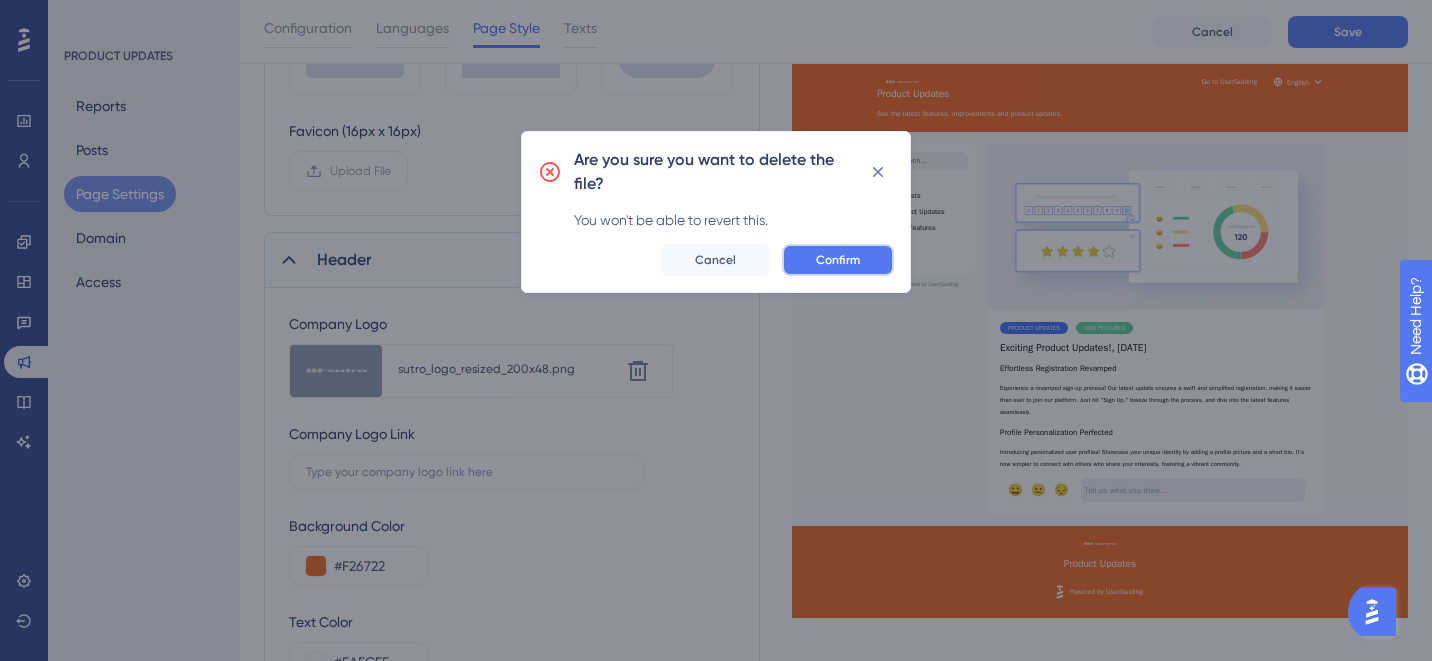 click on "Confirm" at bounding box center (838, 260) 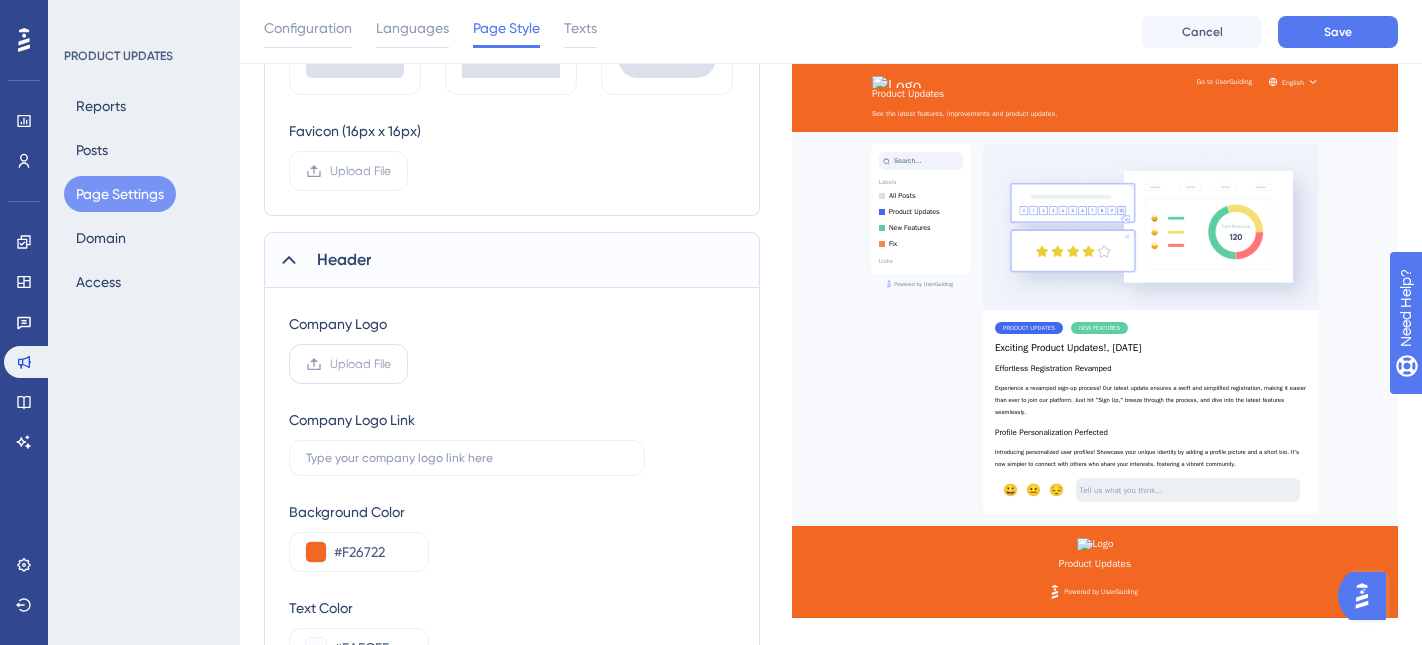 click on "Upload File" at bounding box center [360, 364] 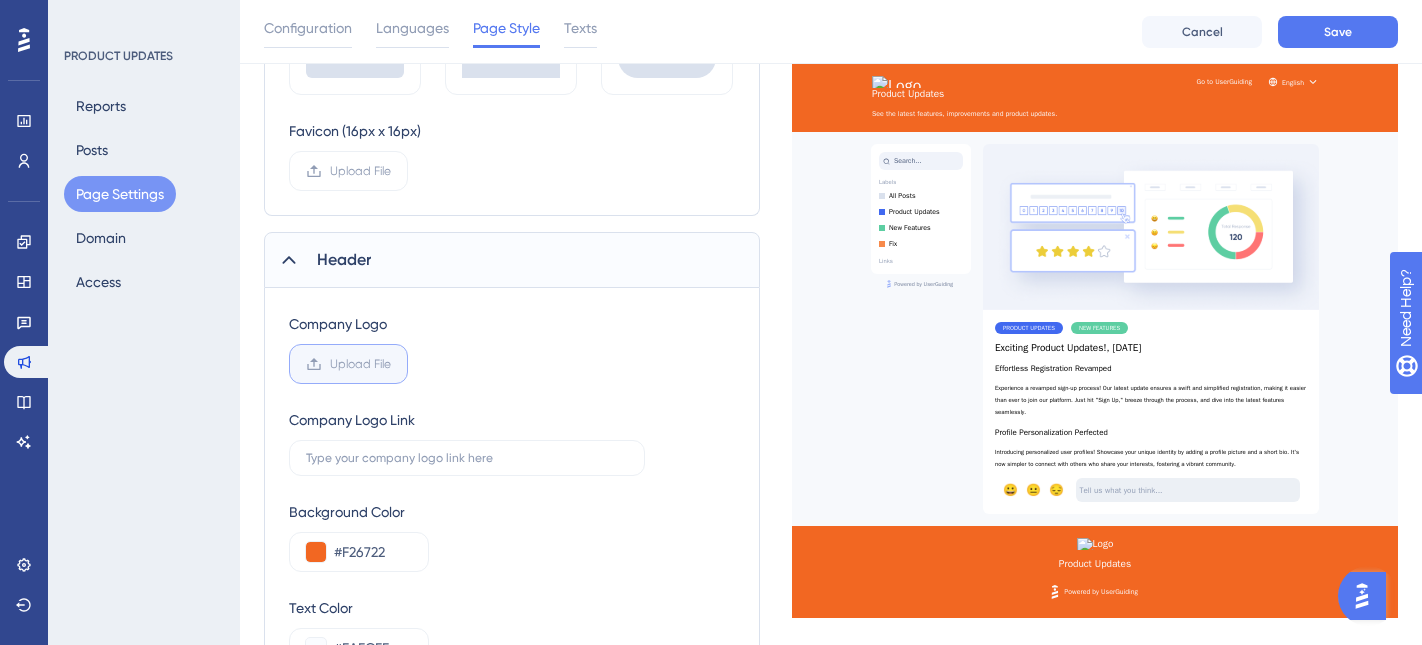 click on "Upload File" at bounding box center [391, 364] 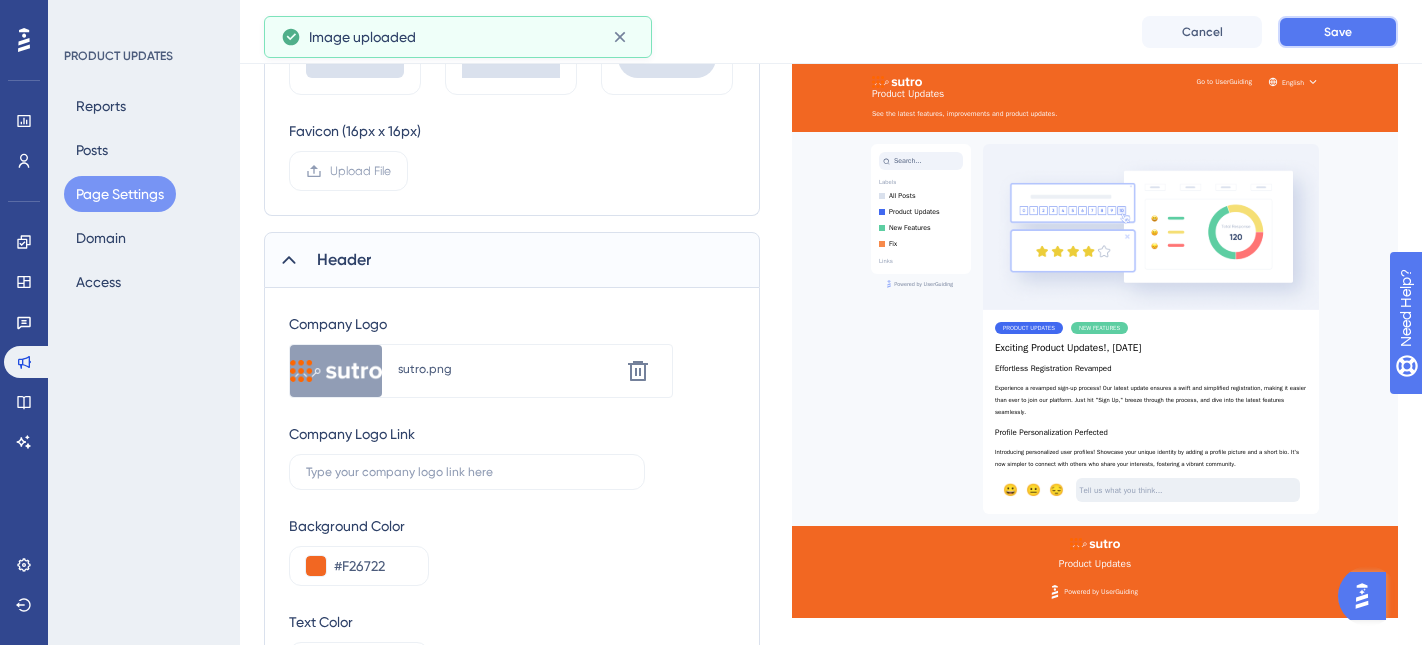 click on "Save" at bounding box center [1338, 32] 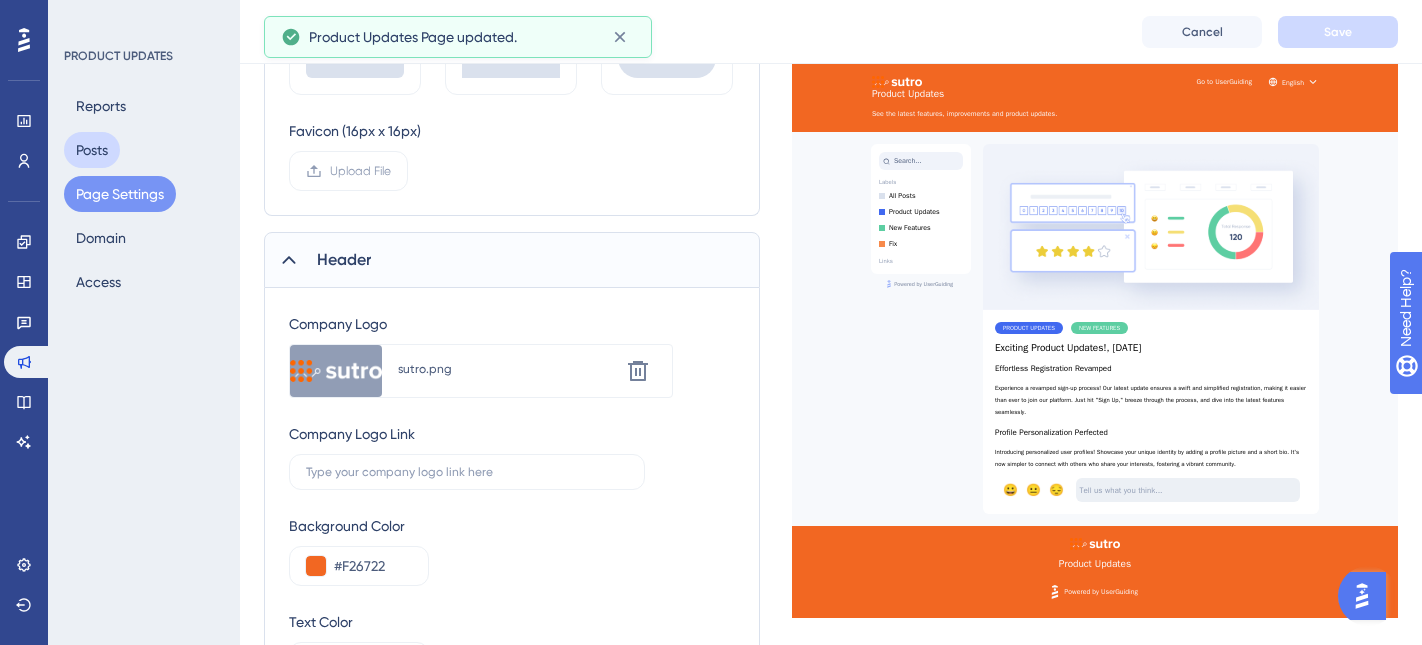 click on "Posts" at bounding box center [92, 150] 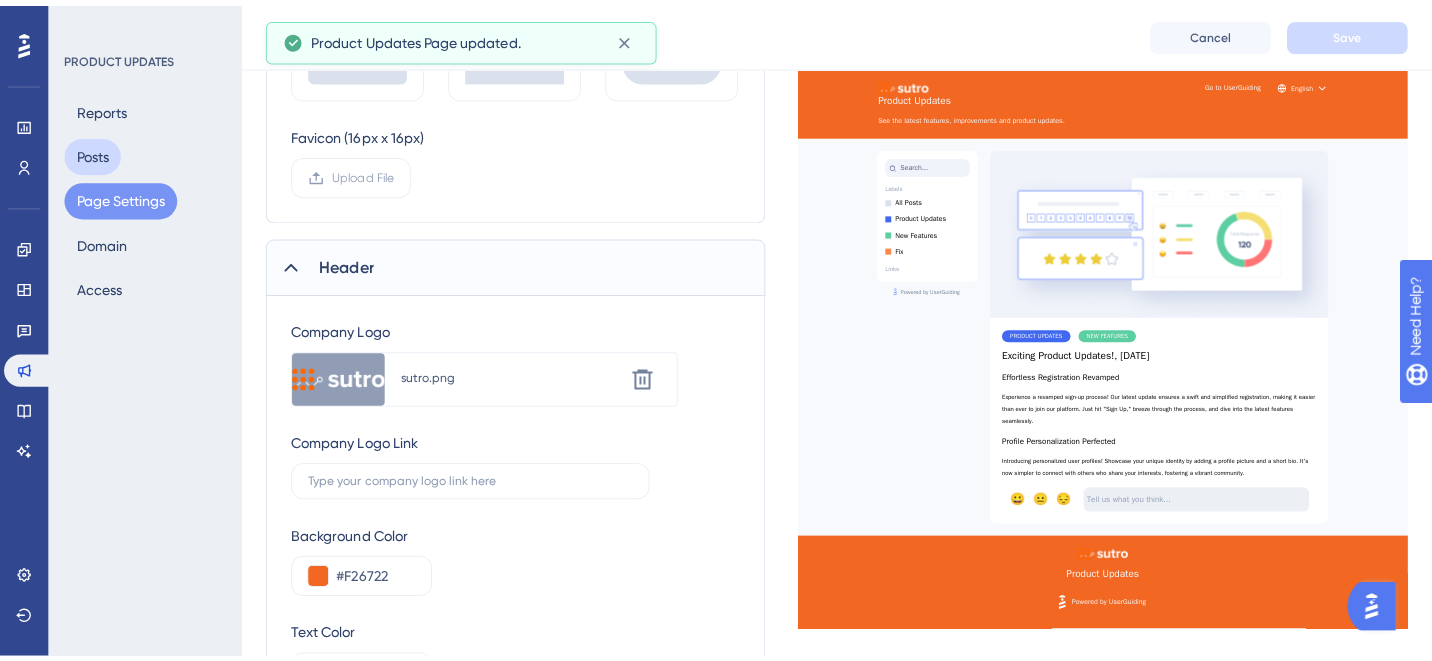 scroll, scrollTop: 0, scrollLeft: 0, axis: both 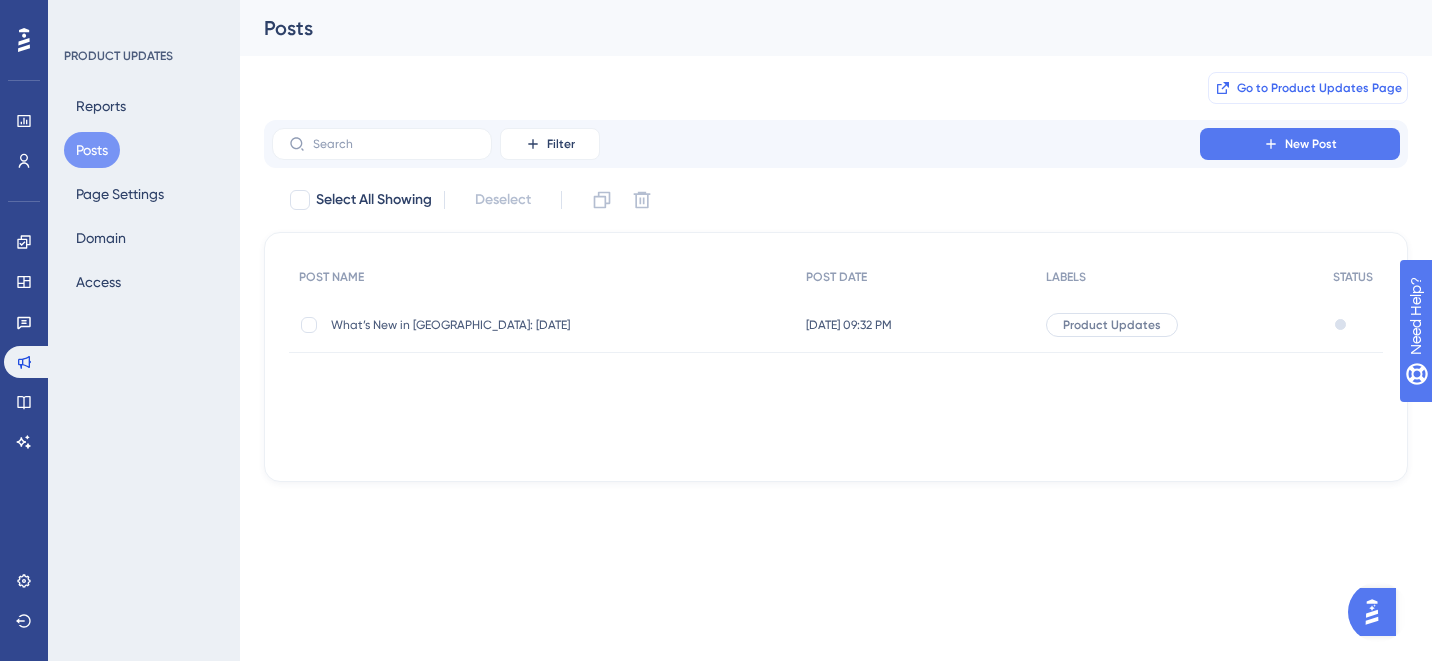 click on "Go to Product Updates Page" at bounding box center [1319, 88] 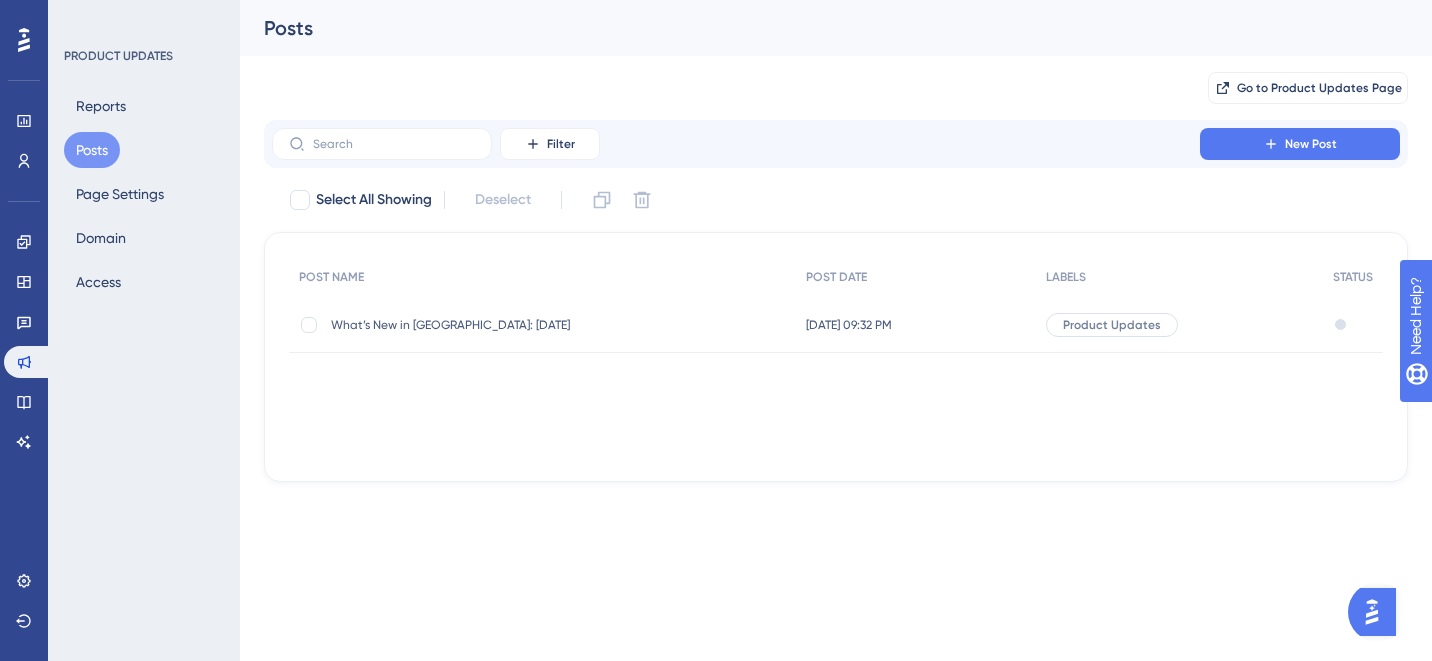 click on "What’s New in Sutro: July 2025 What’s New in Sutro: July 2025" at bounding box center [491, 325] 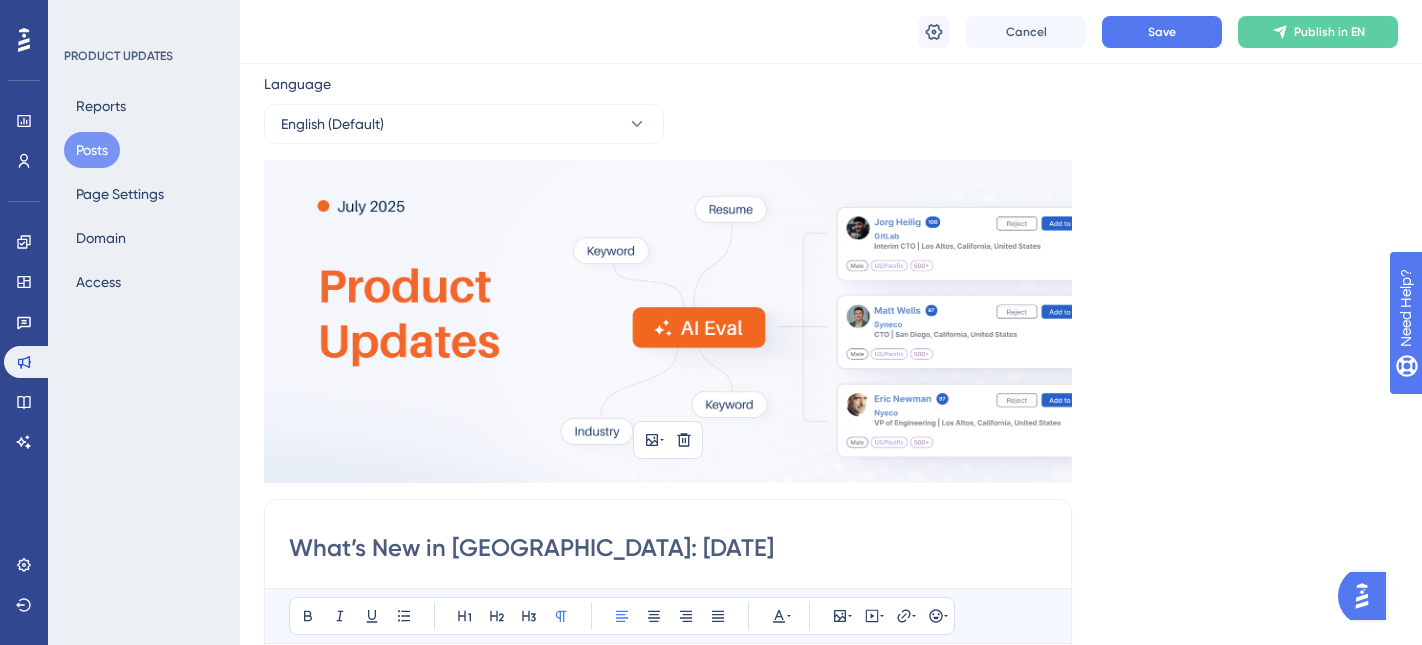 scroll, scrollTop: 0, scrollLeft: 0, axis: both 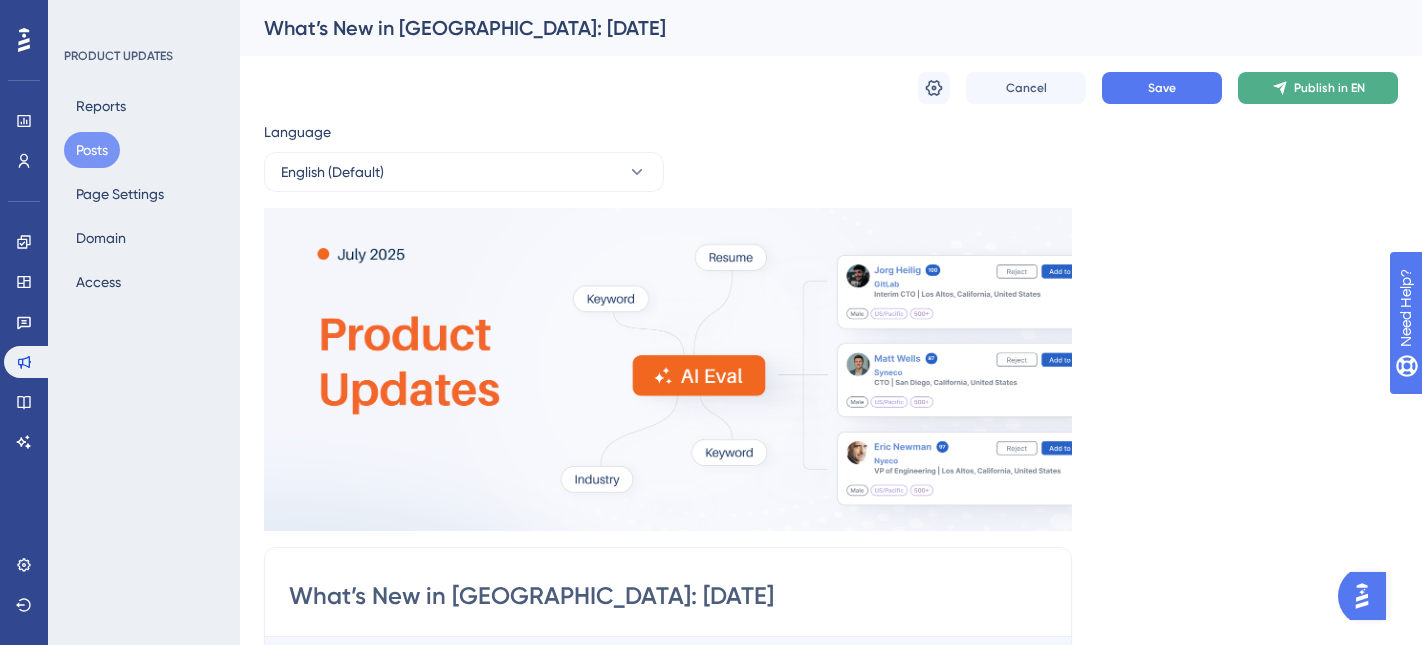 click on "Publish in EN" at bounding box center (1329, 88) 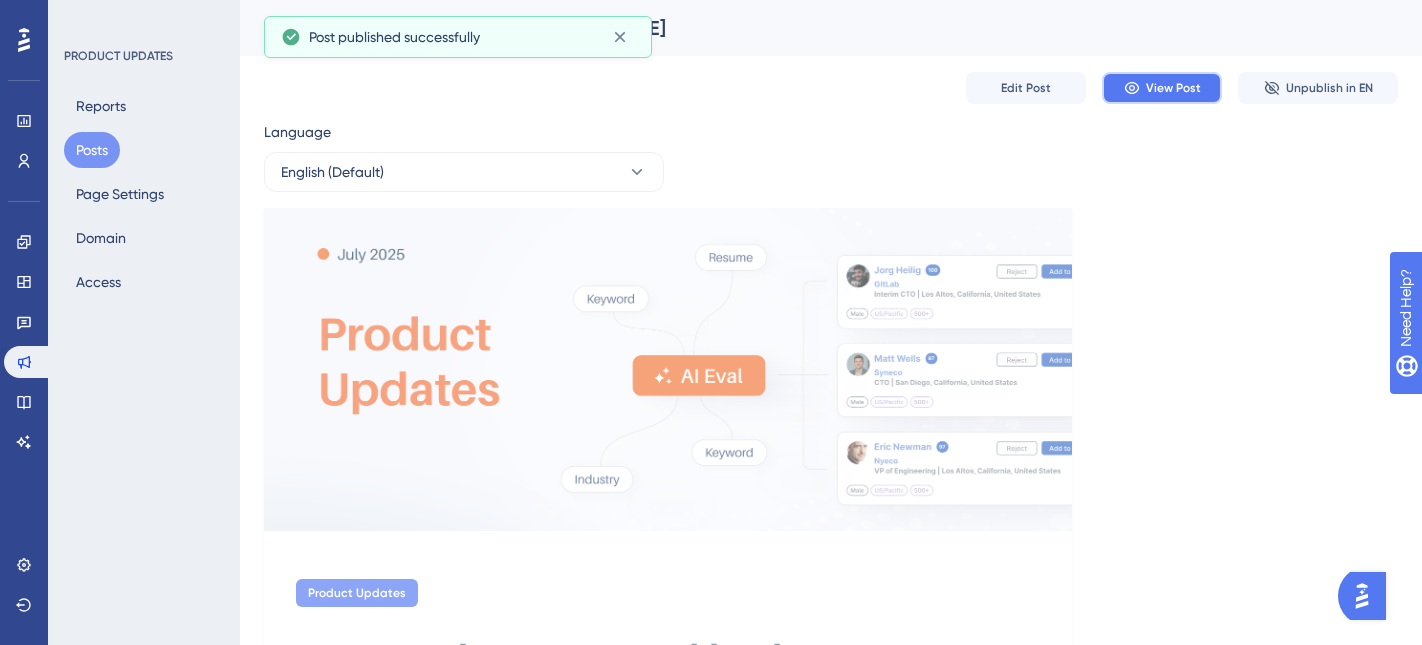 click on "View Post" at bounding box center [1173, 88] 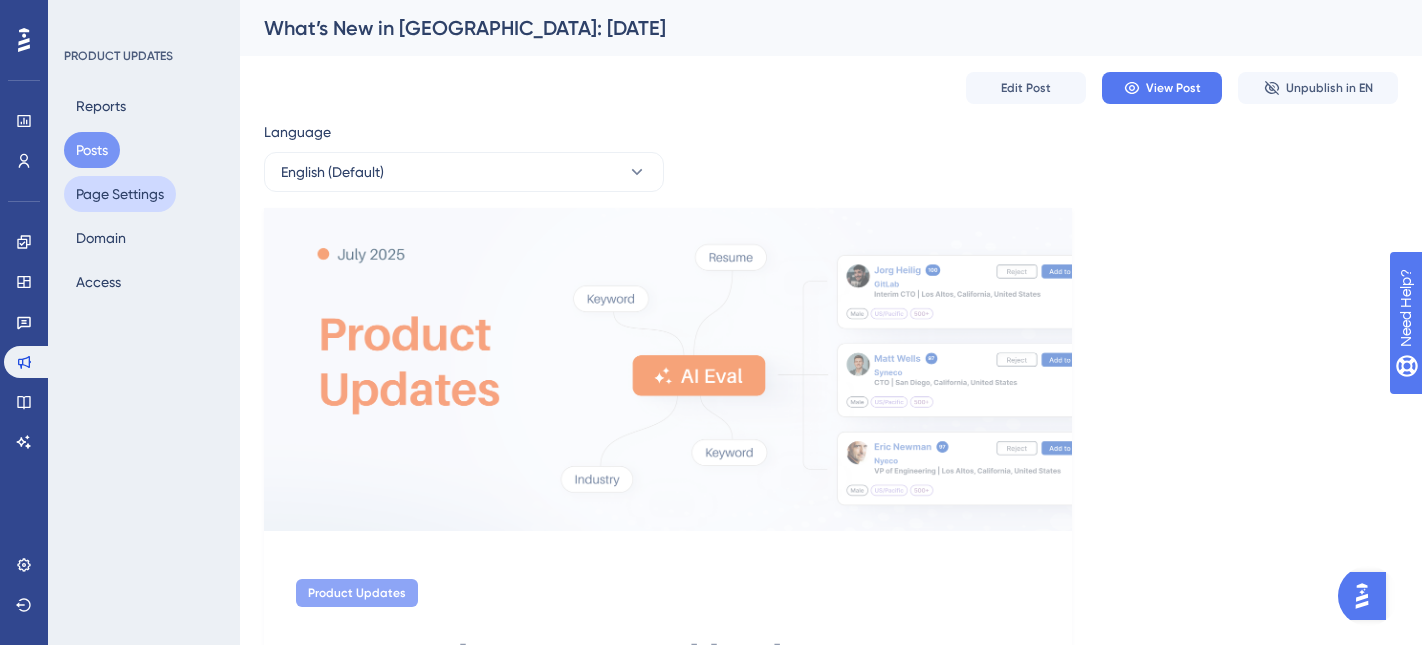 click on "Page Settings" at bounding box center (120, 194) 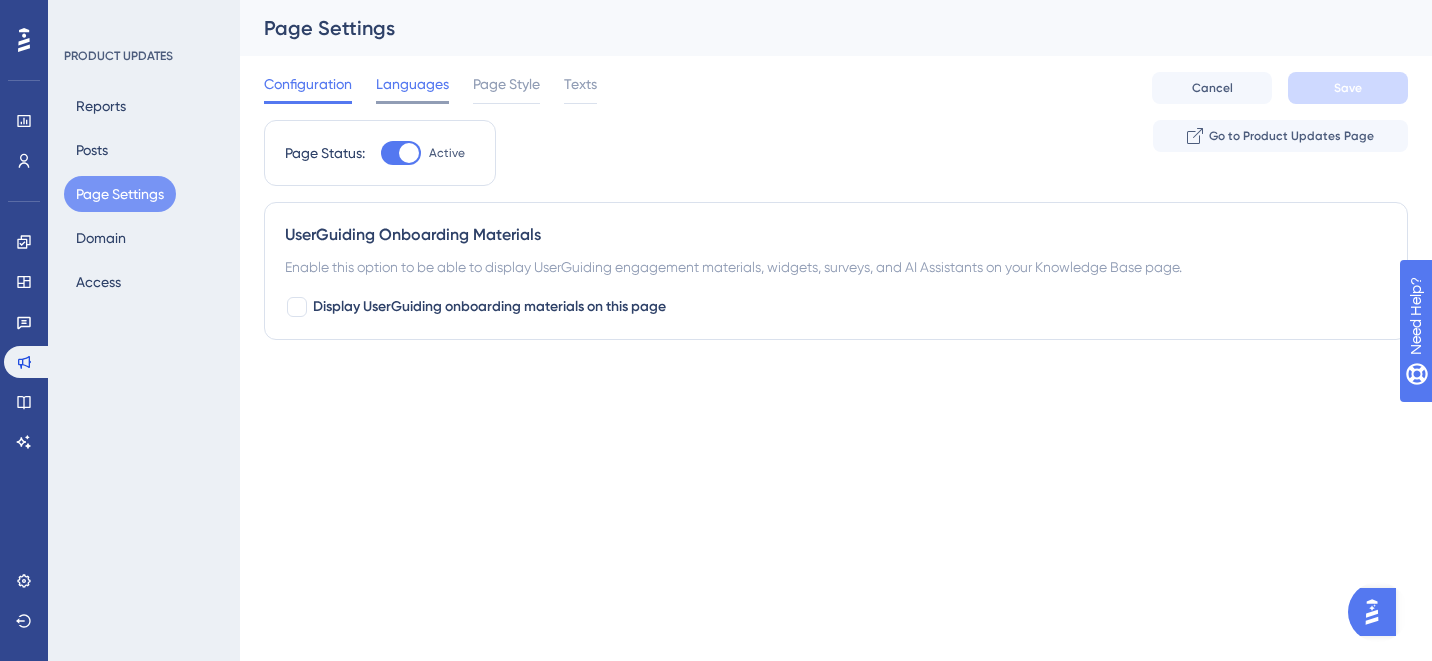 click on "Languages" at bounding box center (412, 84) 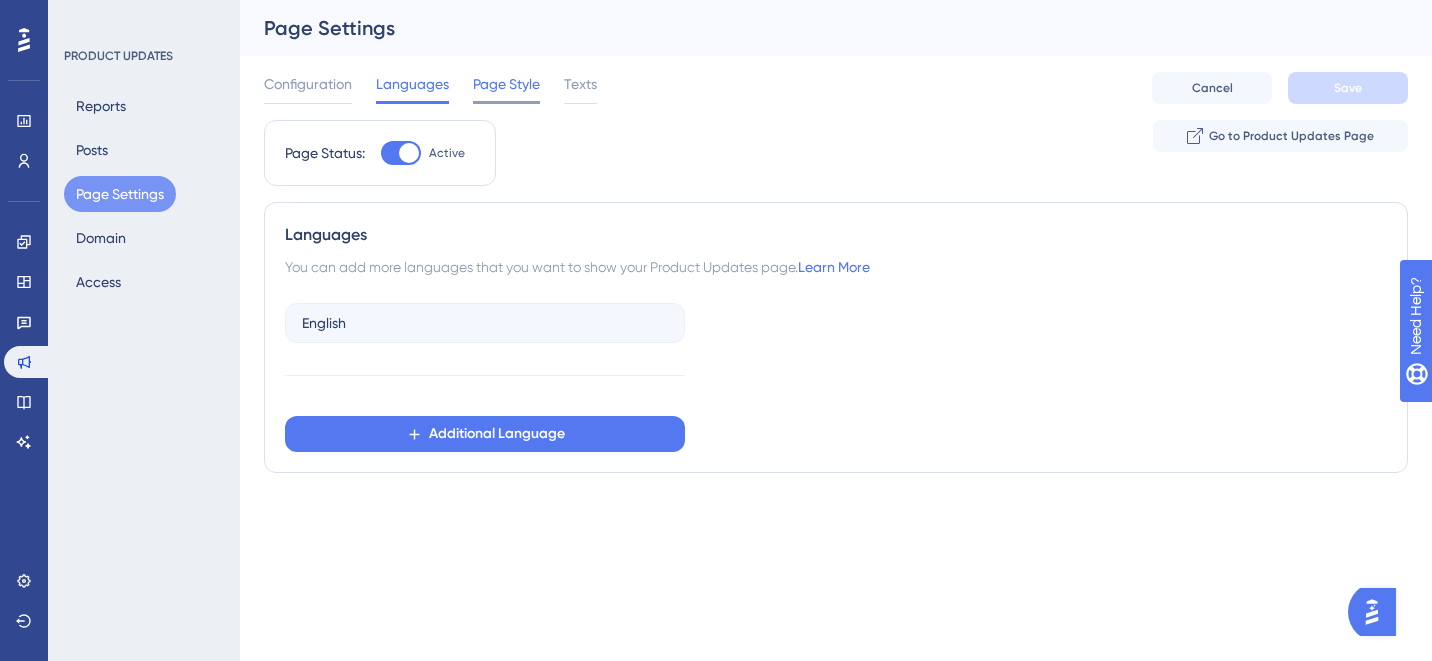 click on "Page Style" at bounding box center [506, 84] 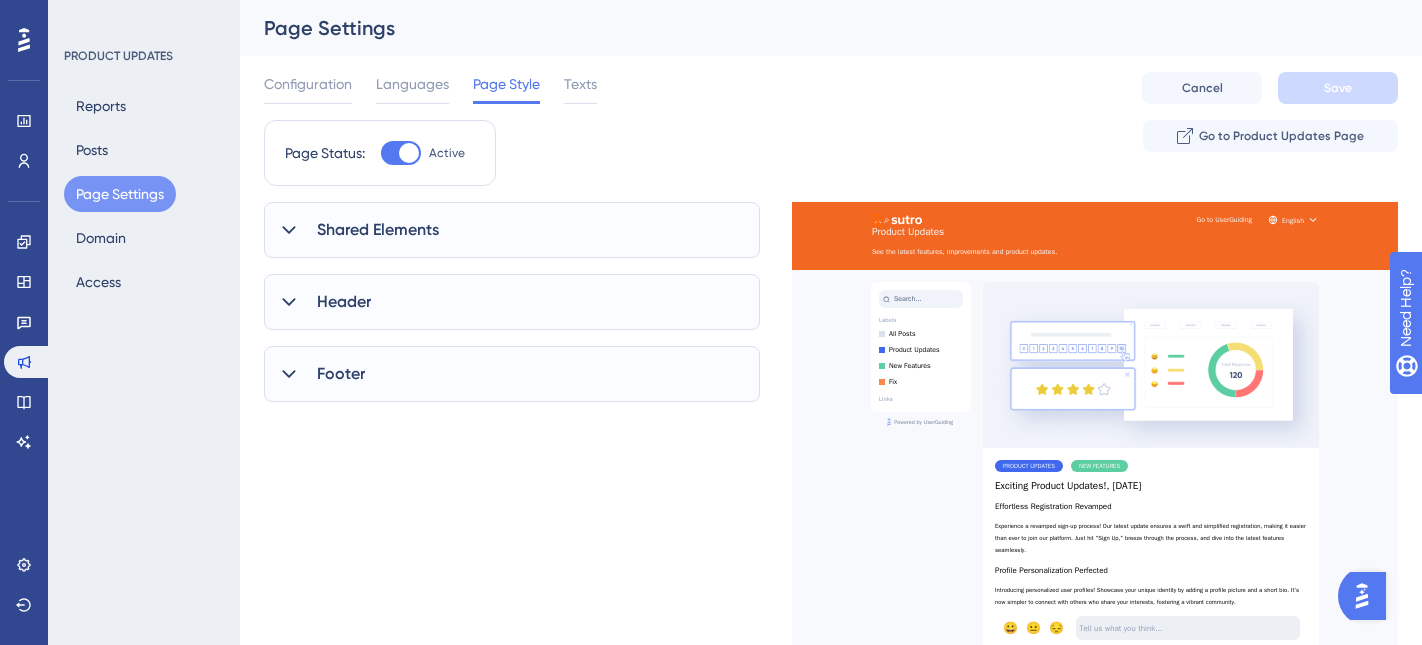 scroll, scrollTop: 0, scrollLeft: 0, axis: both 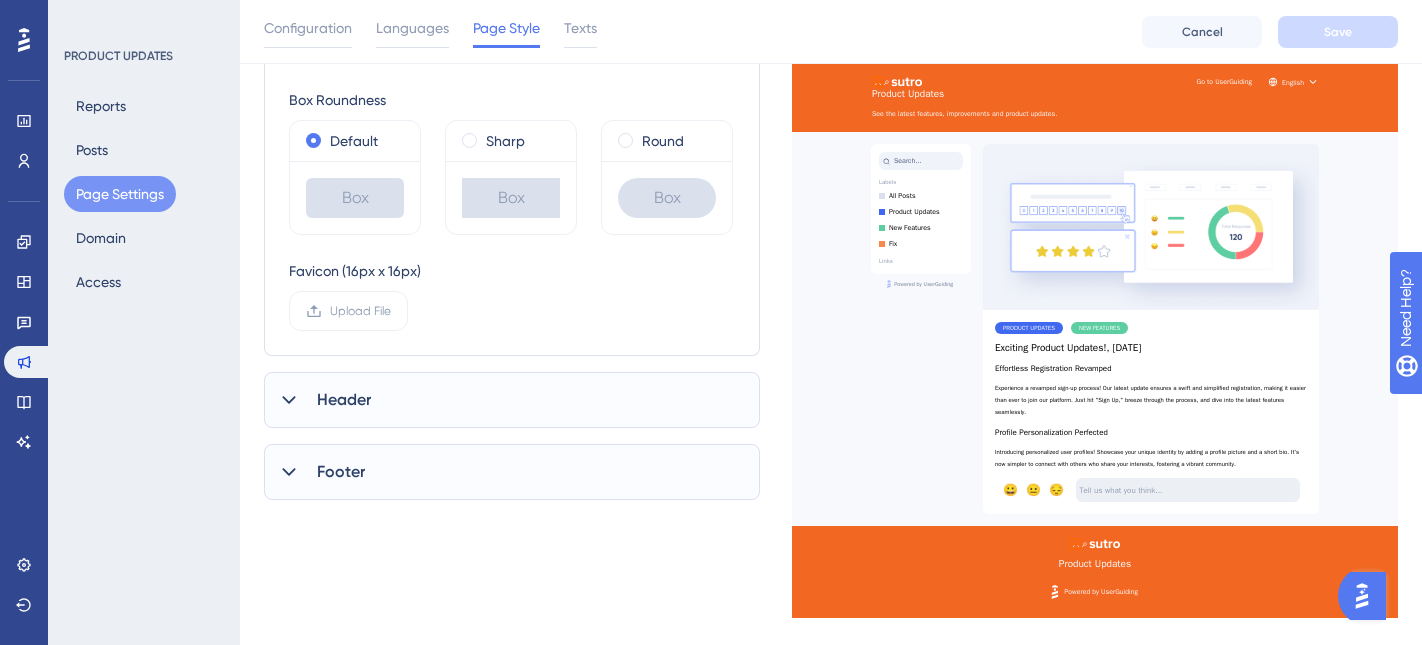click on "Header" at bounding box center [344, 400] 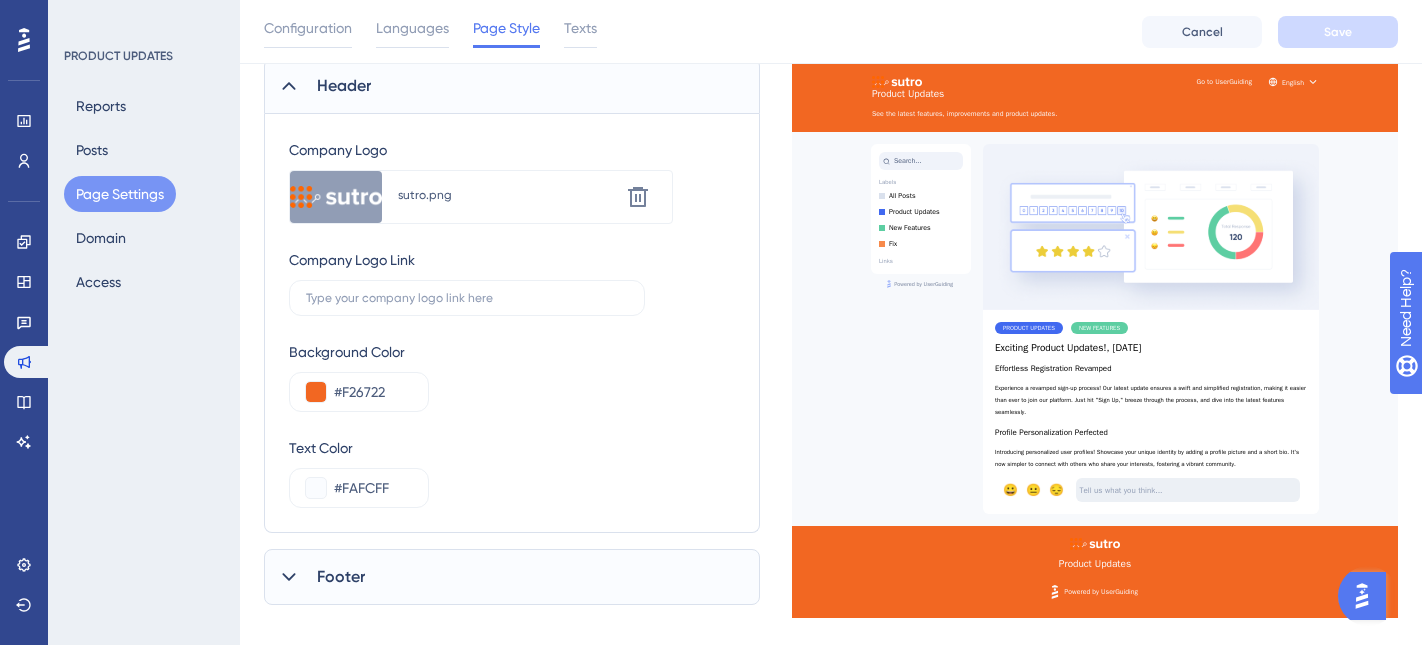 scroll, scrollTop: 752, scrollLeft: 0, axis: vertical 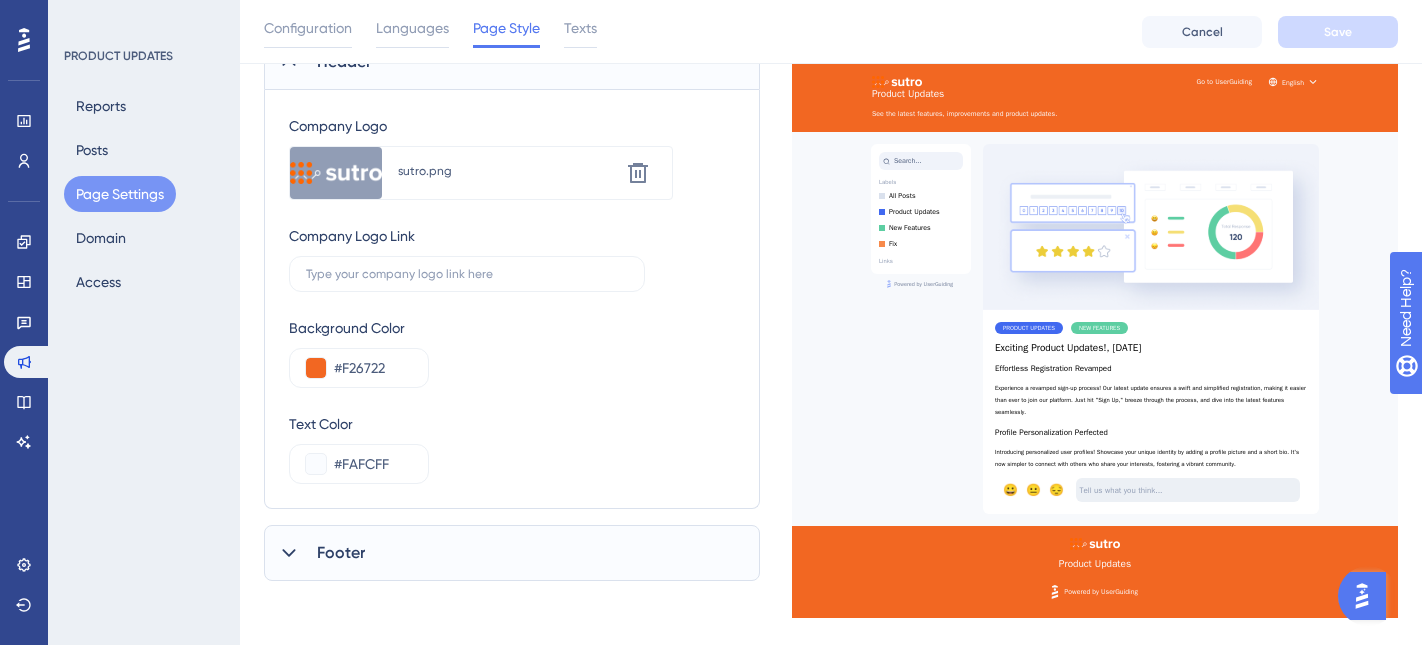 click on "Footer" at bounding box center [341, 553] 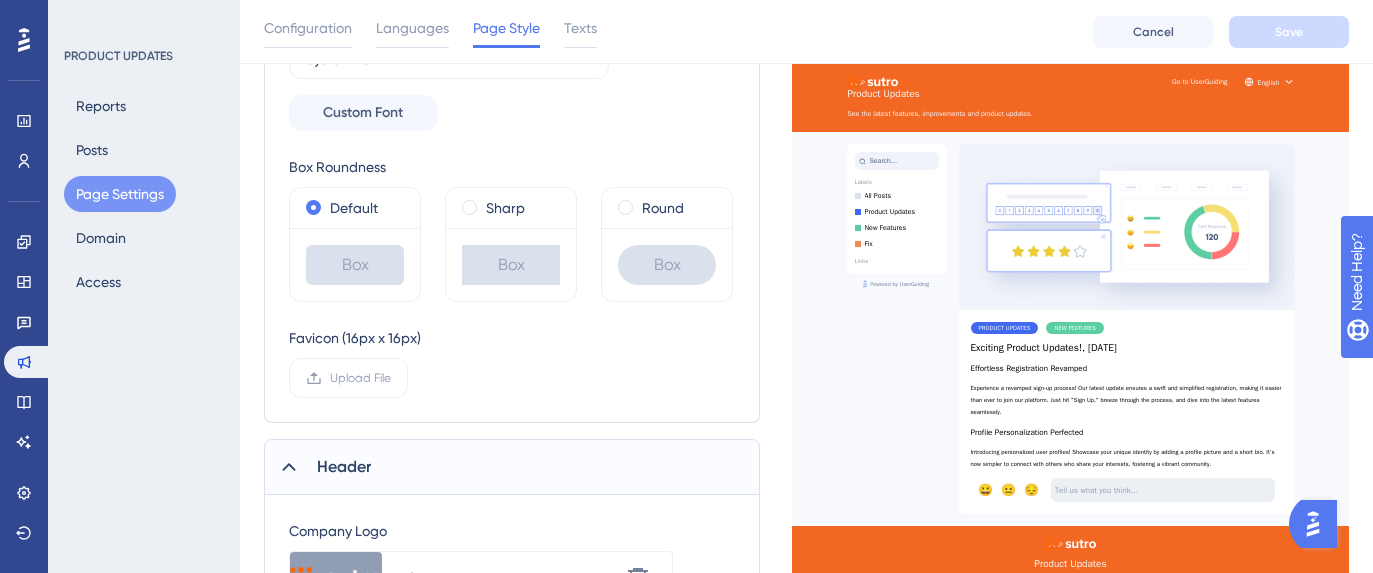 scroll, scrollTop: 482, scrollLeft: 0, axis: vertical 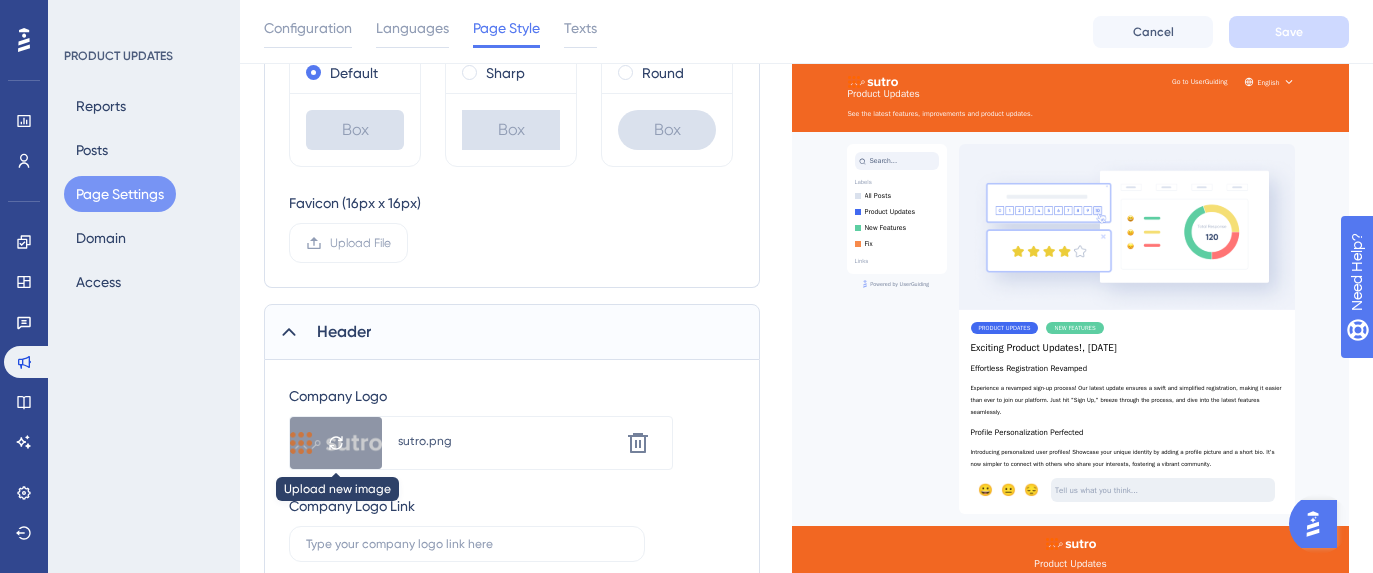 click at bounding box center [336, 443] 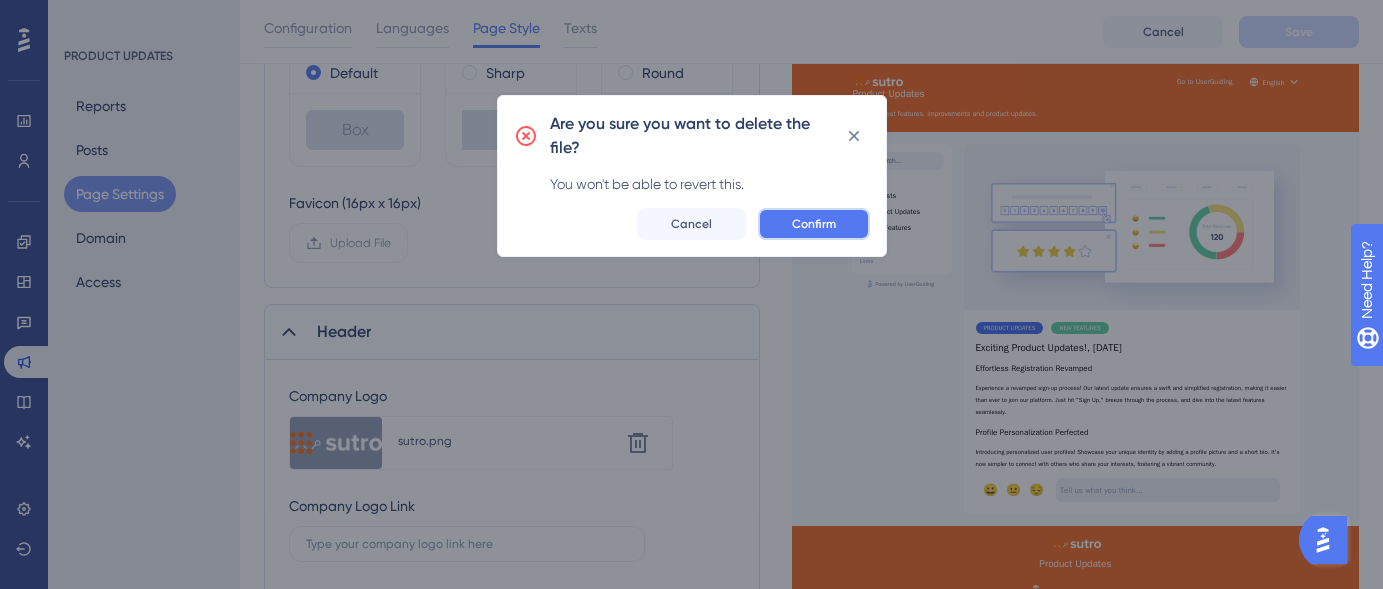click on "Confirm" at bounding box center (814, 224) 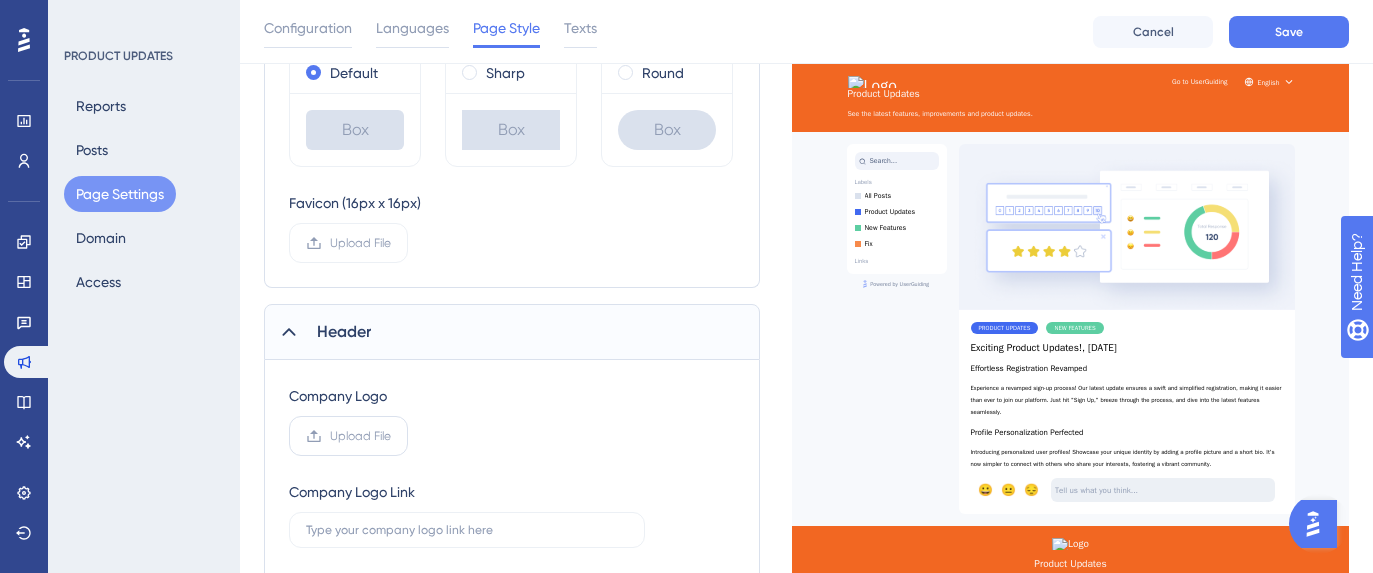 click on "Upload File" at bounding box center [360, 436] 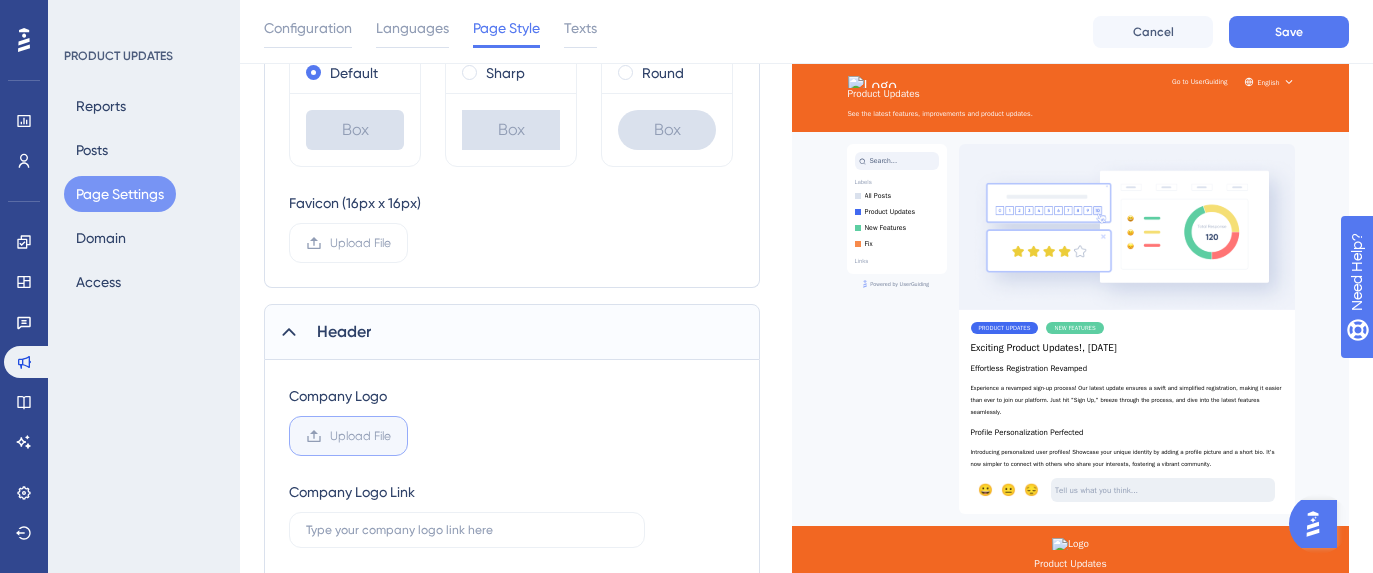 click on "Upload File" at bounding box center (391, 436) 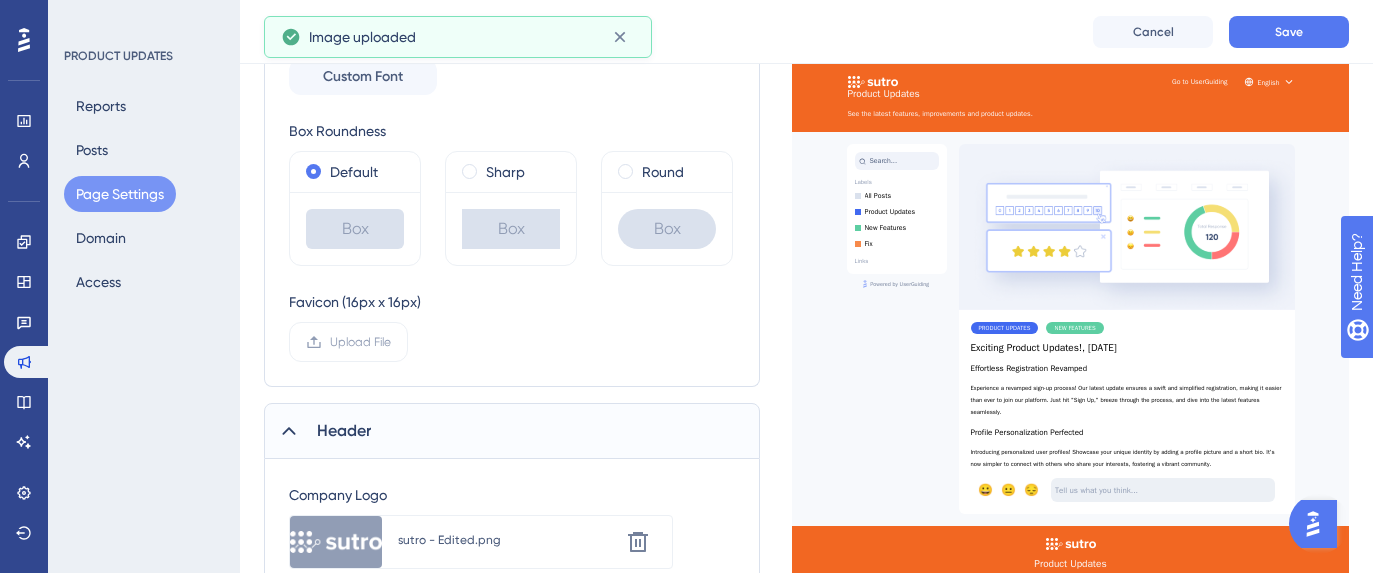 scroll, scrollTop: 349, scrollLeft: 0, axis: vertical 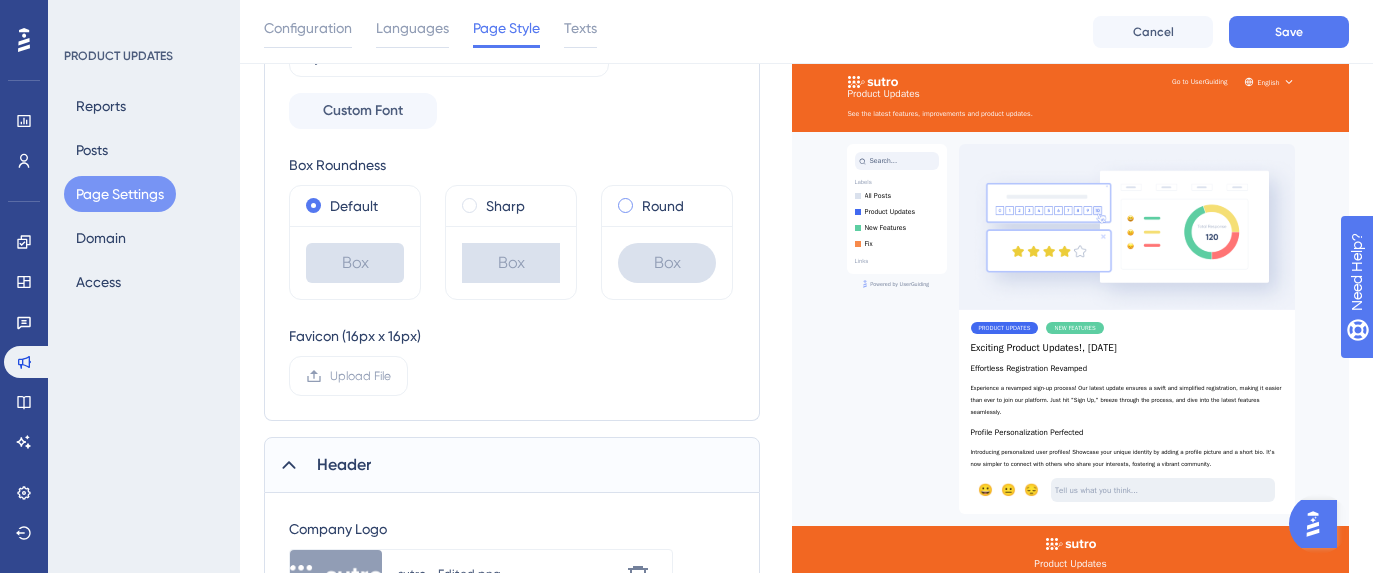 click on "Round" at bounding box center [667, 206] 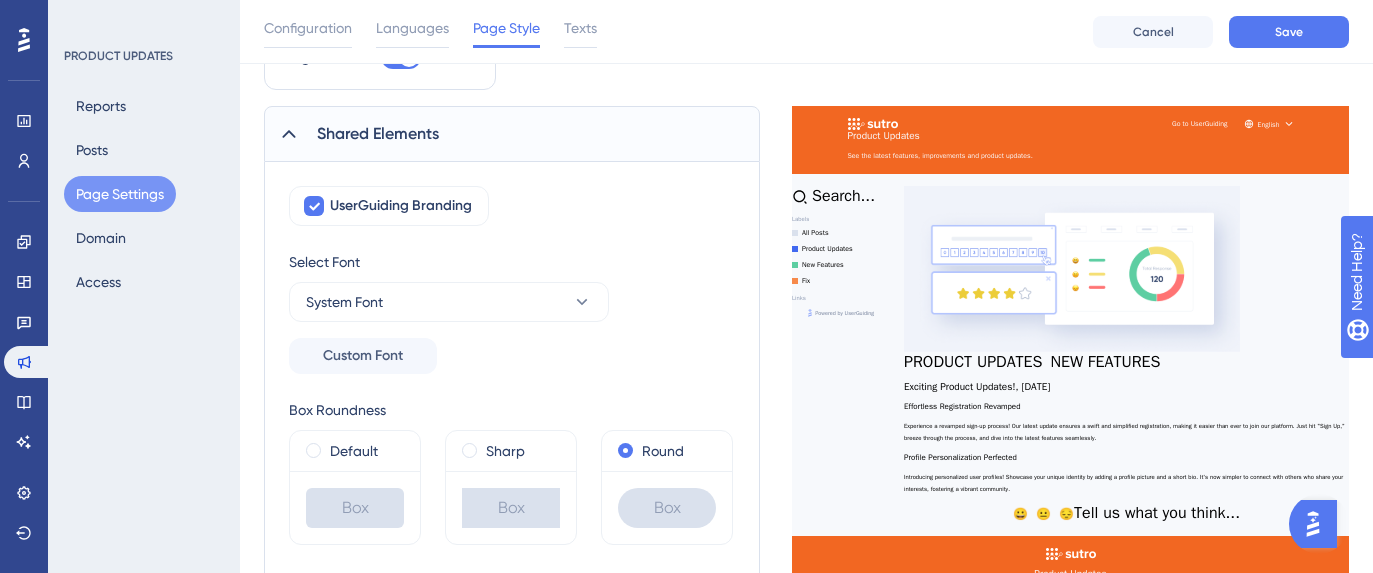 scroll, scrollTop: 0, scrollLeft: 0, axis: both 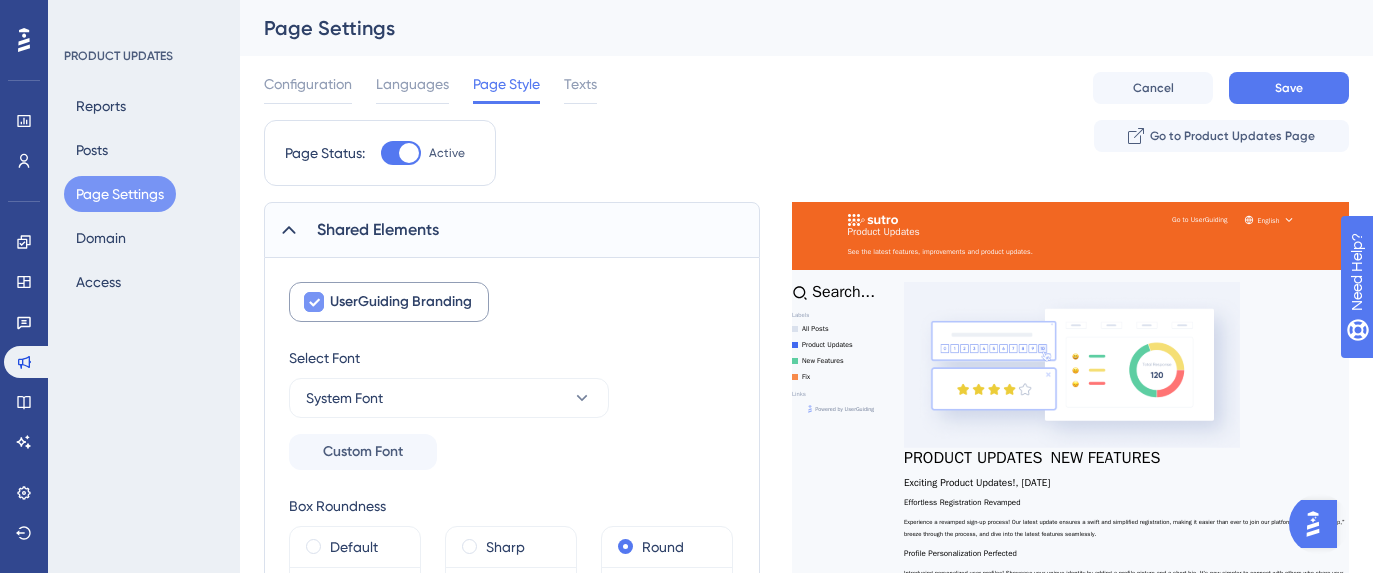 click on "UserGuiding Branding" at bounding box center [401, 302] 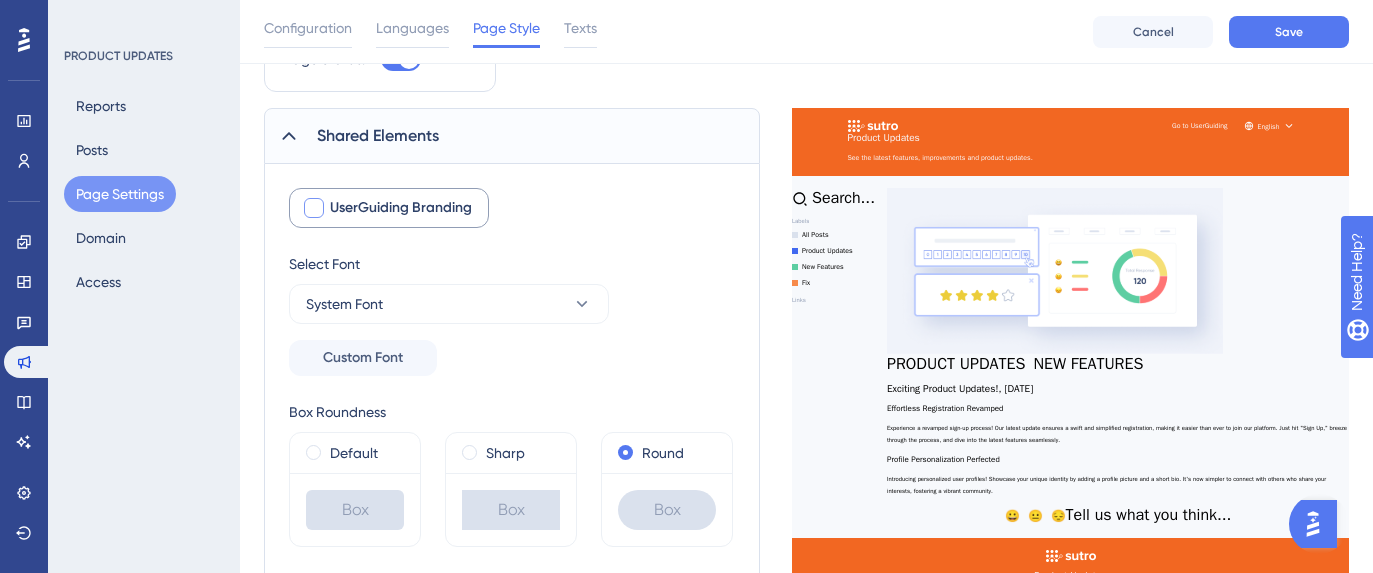 scroll, scrollTop: 4, scrollLeft: 0, axis: vertical 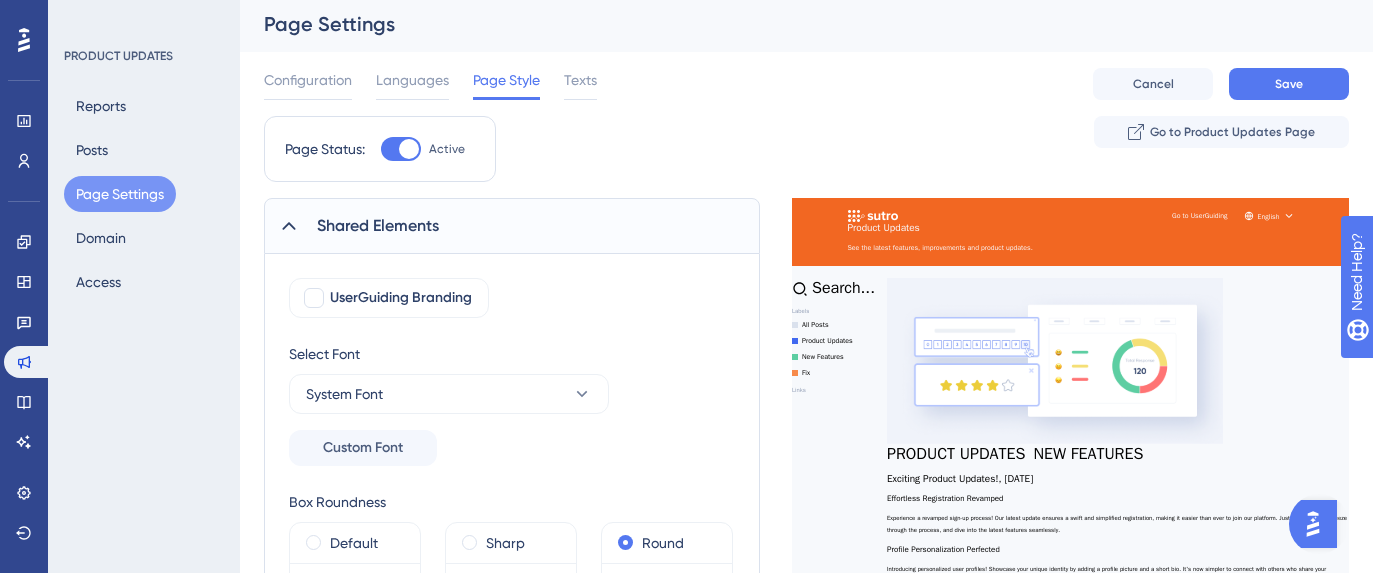 click on "Configuration Languages Page Style Texts" at bounding box center (430, 84) 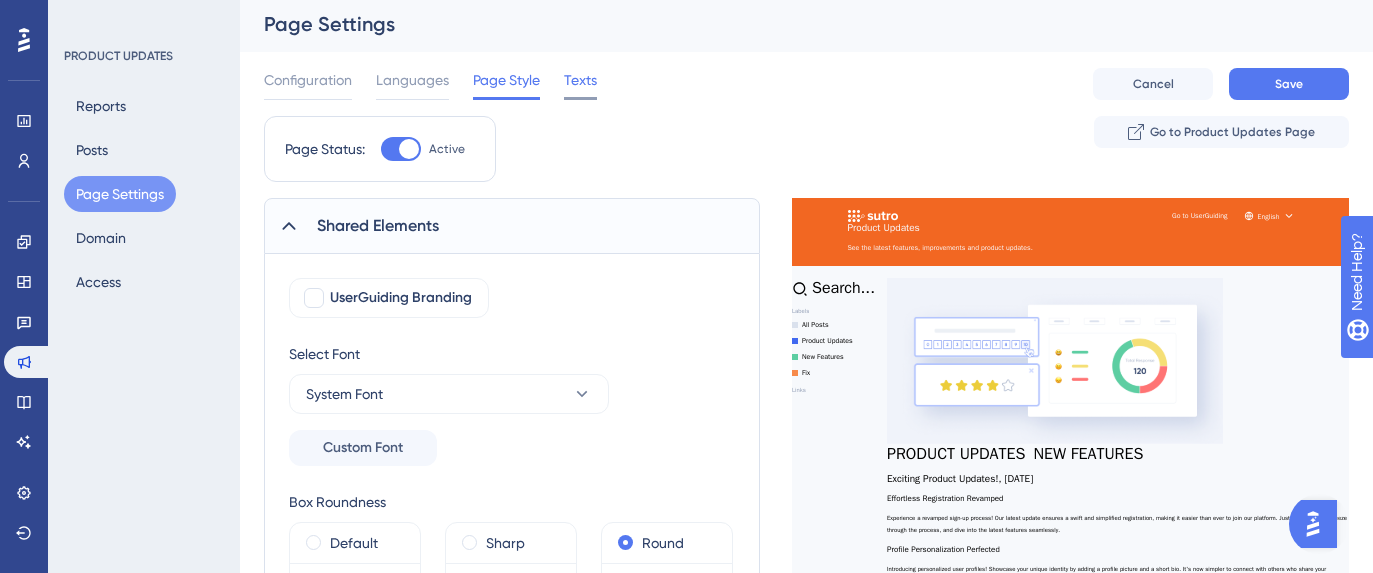 click on "Texts" at bounding box center [580, 80] 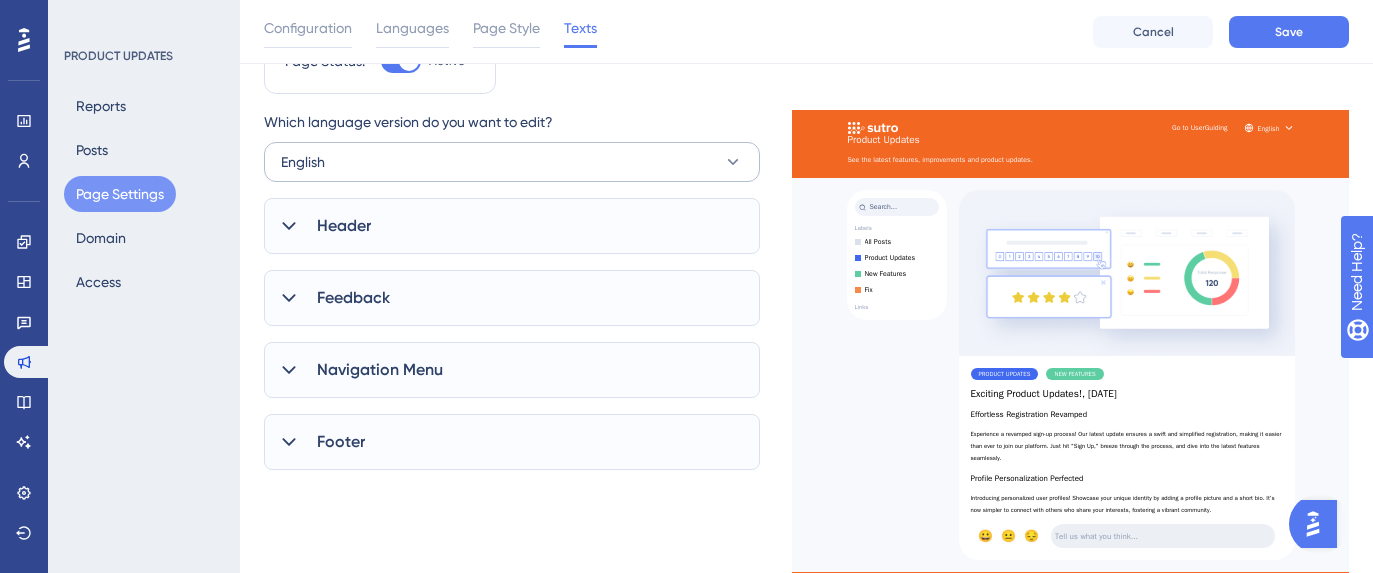 scroll, scrollTop: 99, scrollLeft: 0, axis: vertical 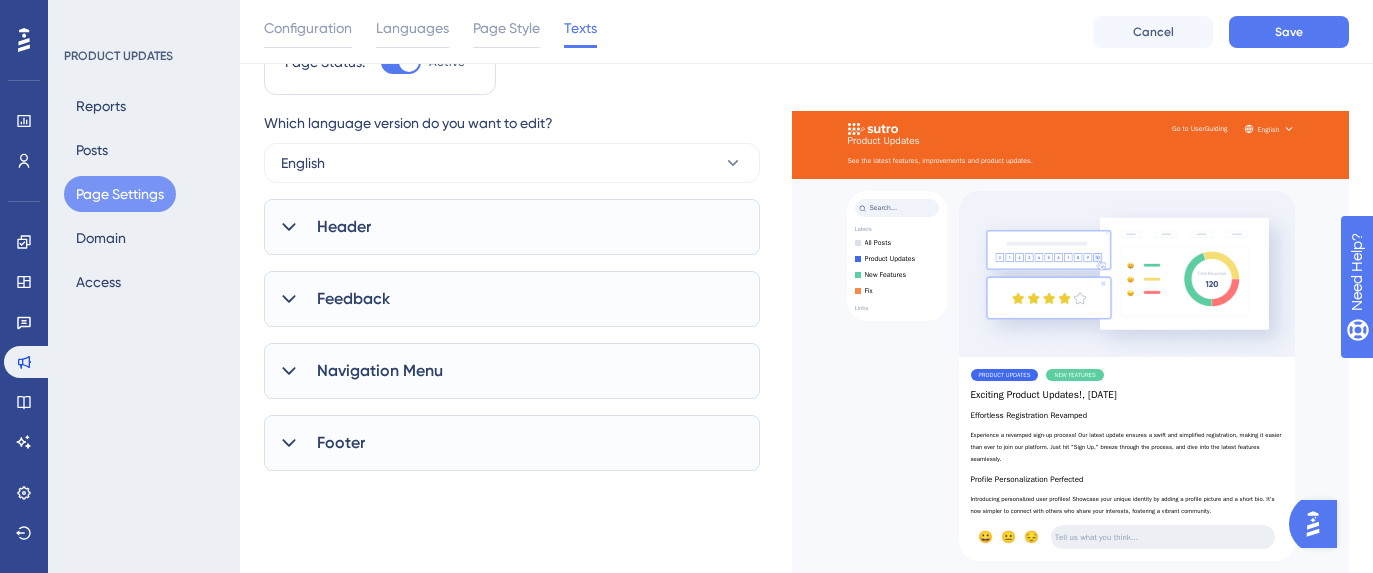 click on "Feedback" at bounding box center [512, 299] 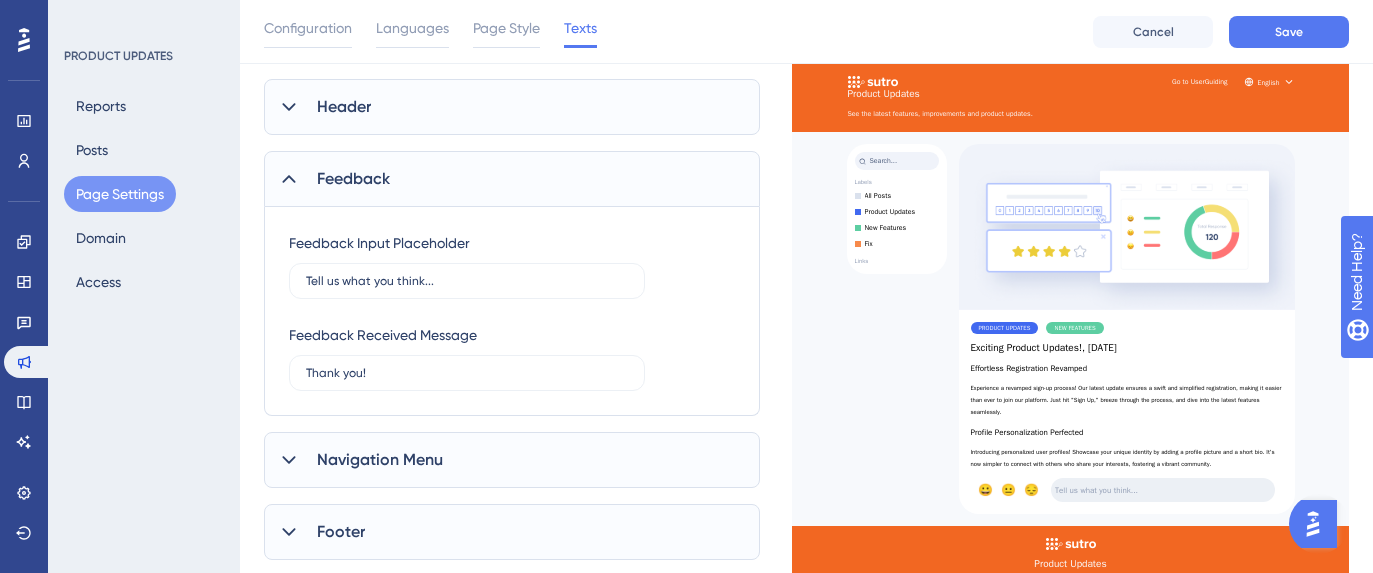 scroll, scrollTop: 293, scrollLeft: 0, axis: vertical 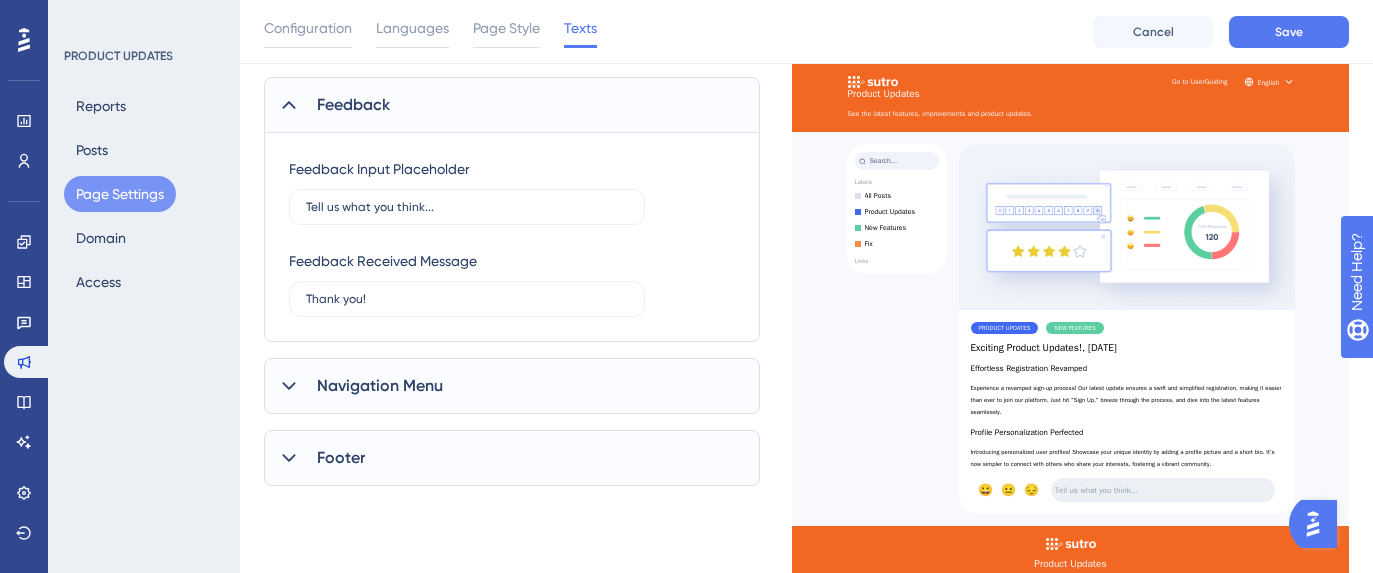 click on "Navigation Menu" at bounding box center [380, 386] 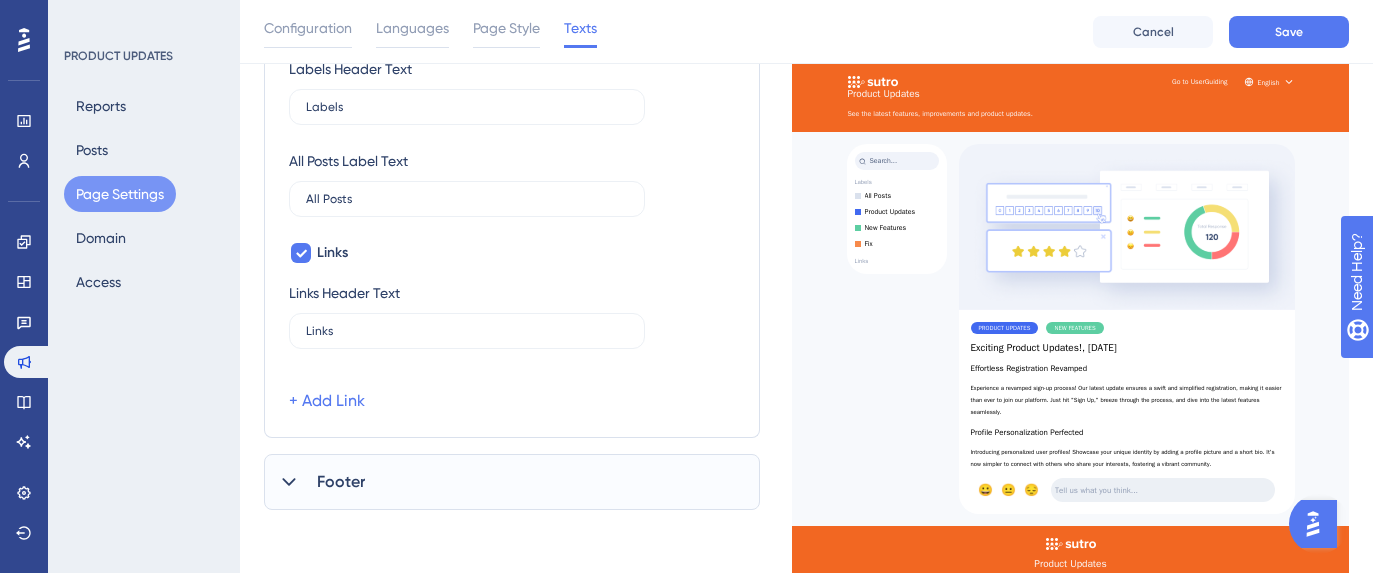 scroll, scrollTop: 807, scrollLeft: 0, axis: vertical 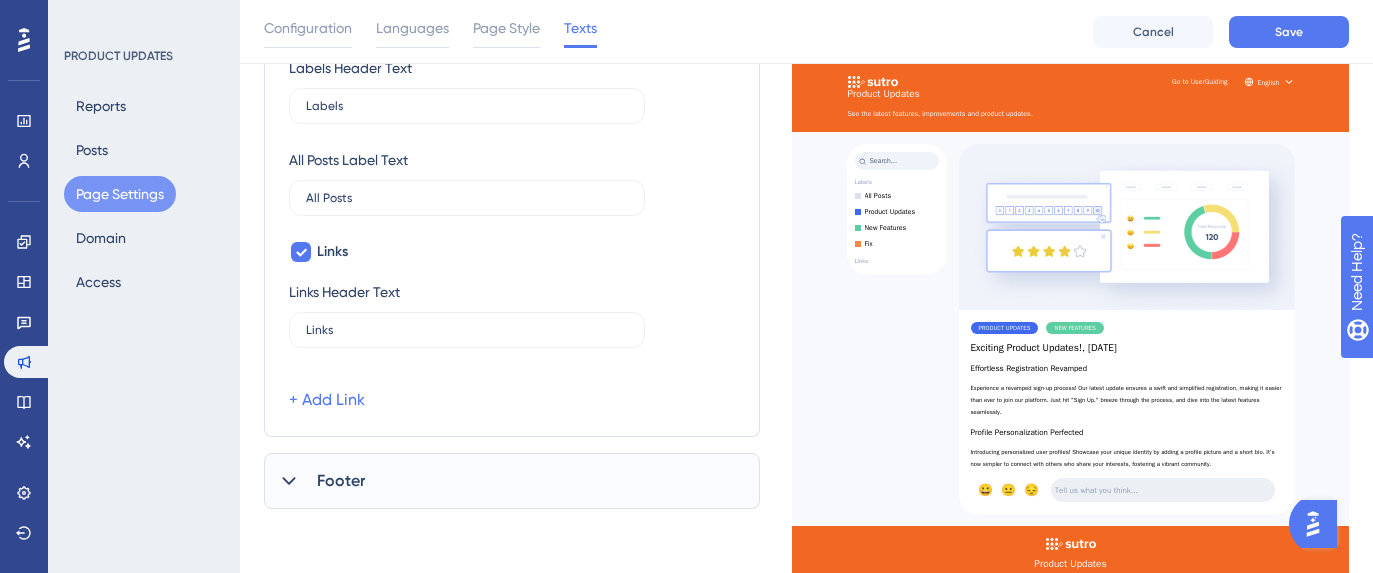 click on "Footer" at bounding box center (341, 481) 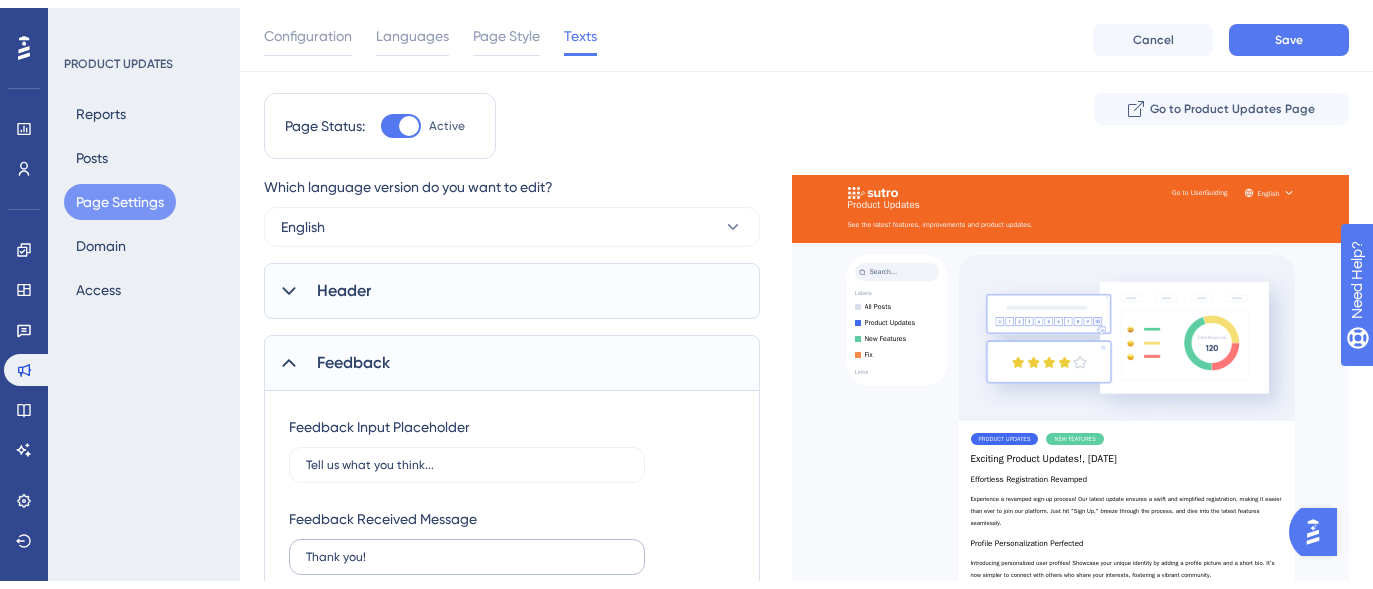 scroll, scrollTop: 0, scrollLeft: 0, axis: both 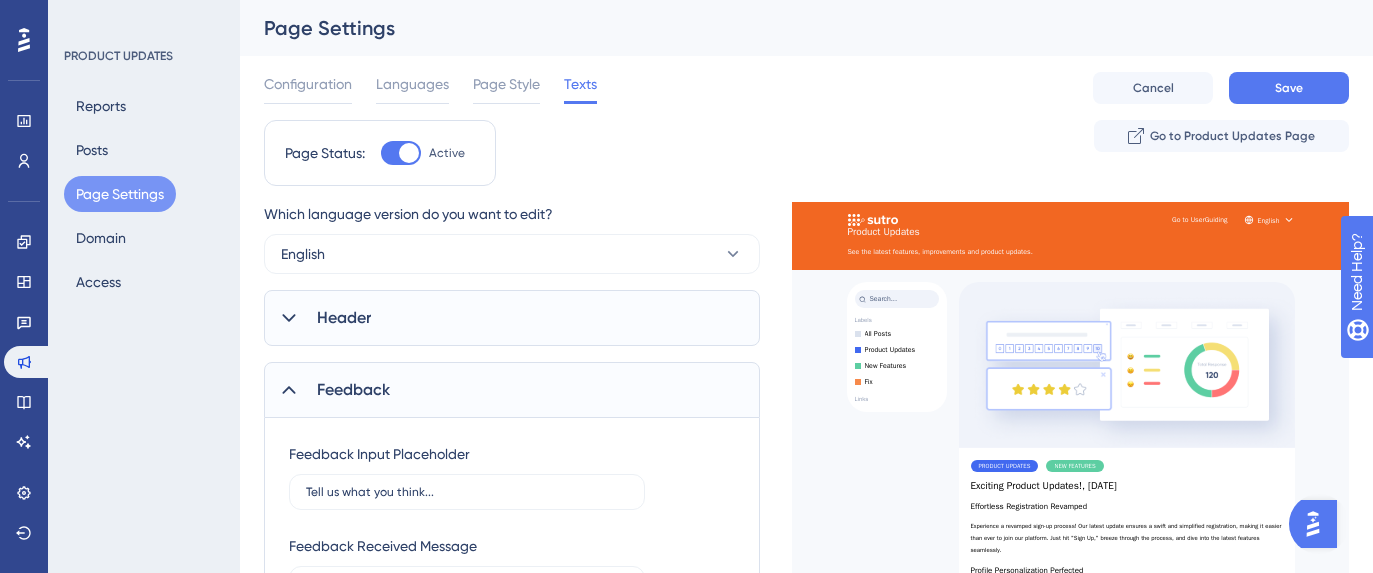 click on "Header" at bounding box center (344, 318) 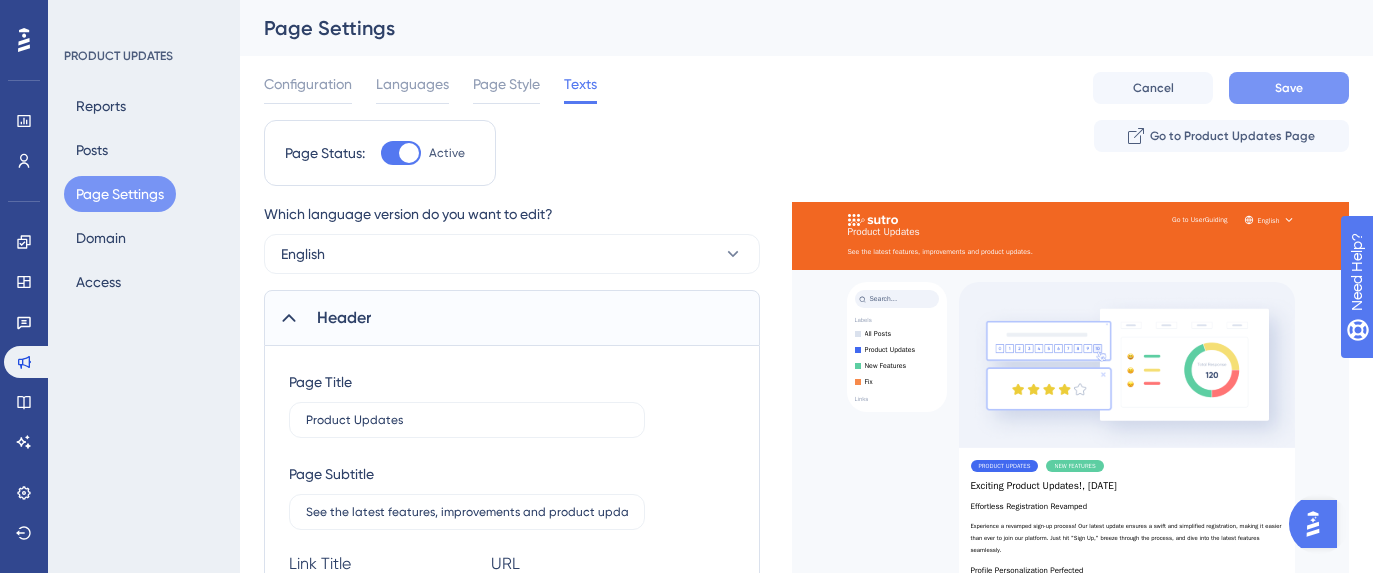 click on "Save" at bounding box center (1289, 88) 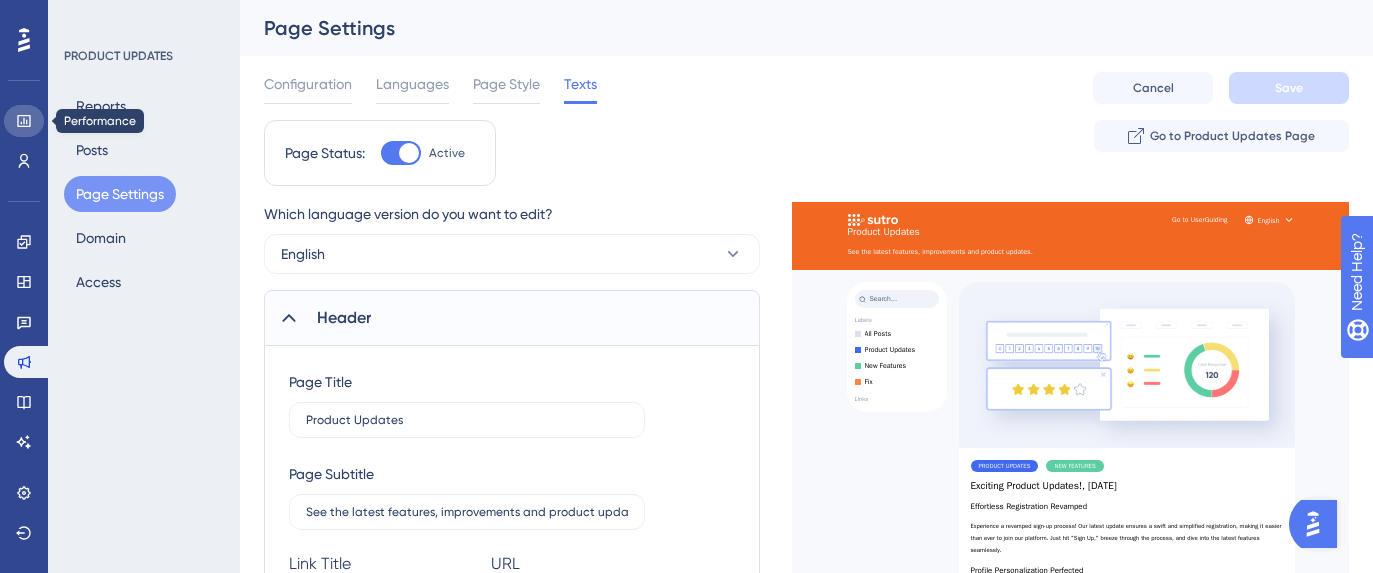 click 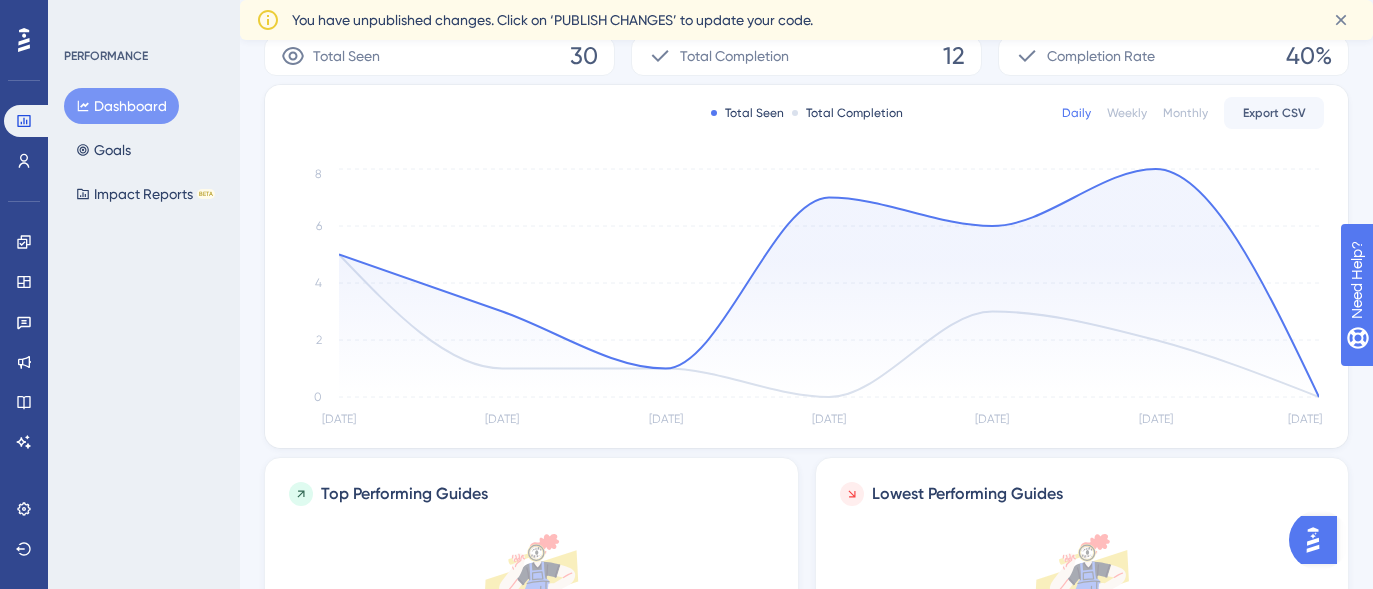 scroll, scrollTop: 349, scrollLeft: 0, axis: vertical 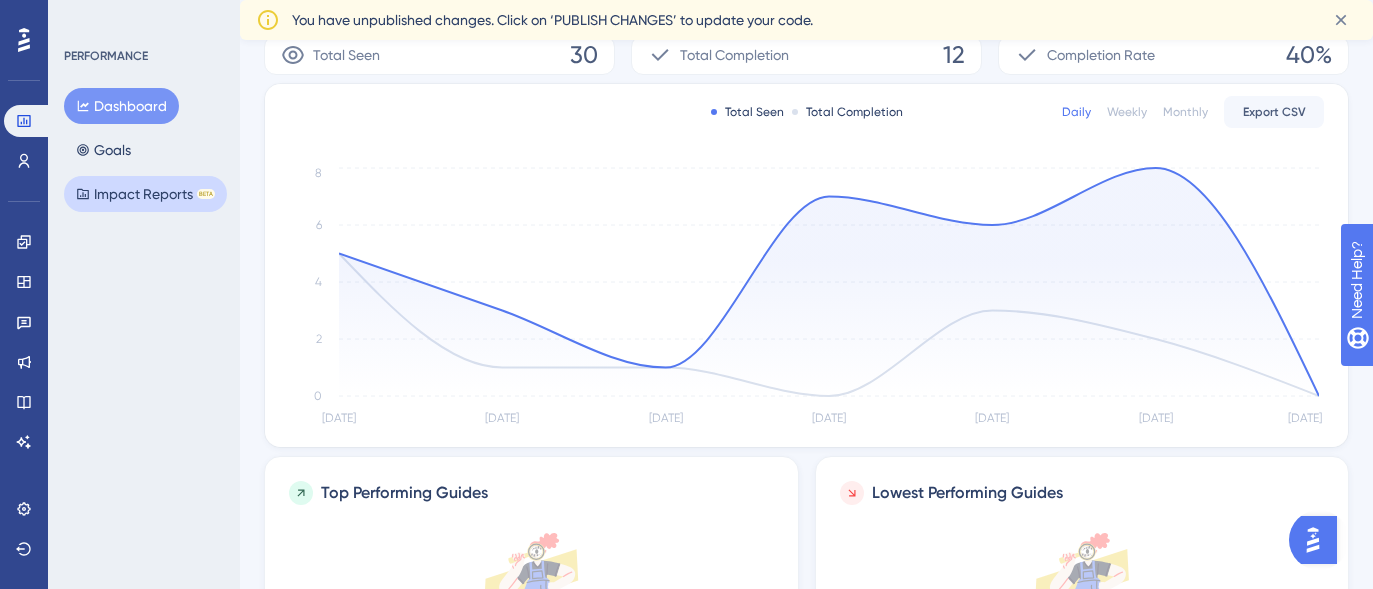 click on "Impact Reports BETA" at bounding box center [145, 194] 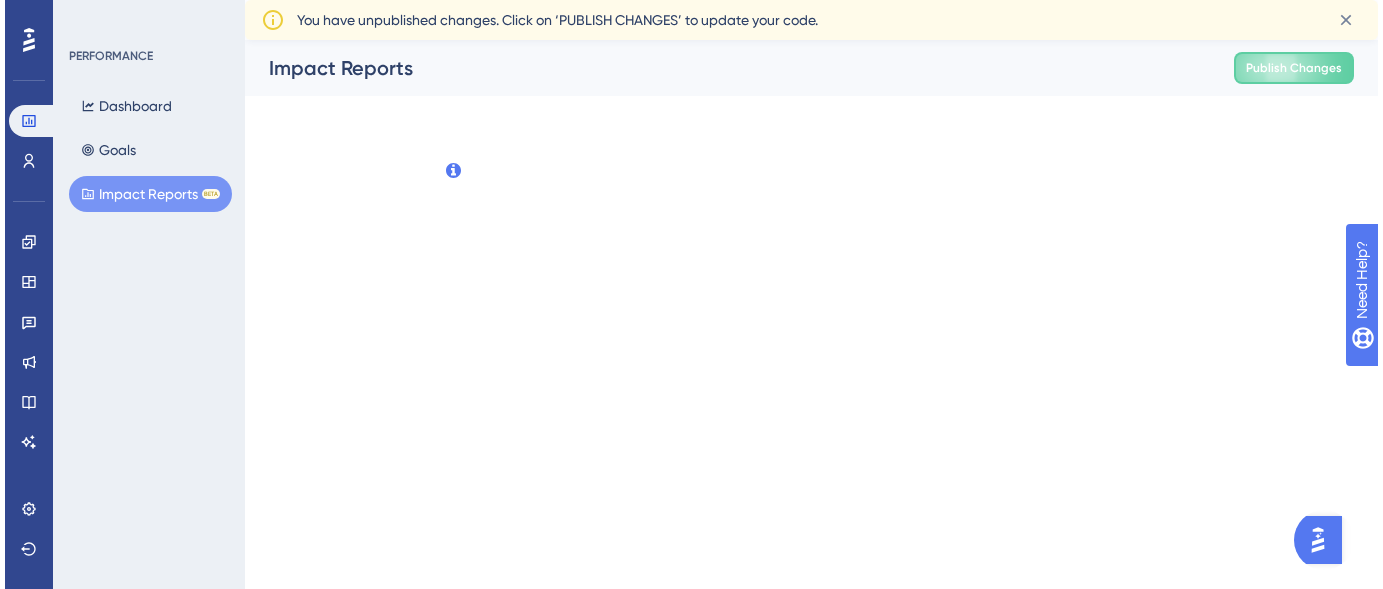 scroll, scrollTop: 0, scrollLeft: 0, axis: both 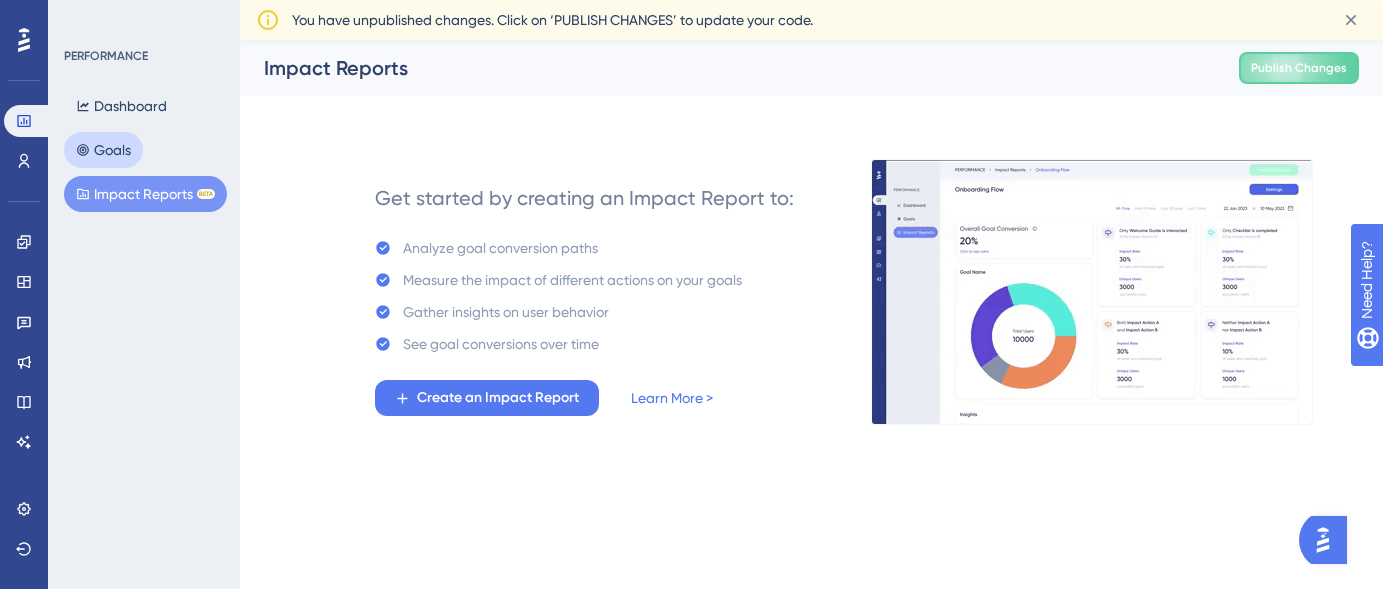click on "Goals" at bounding box center (103, 150) 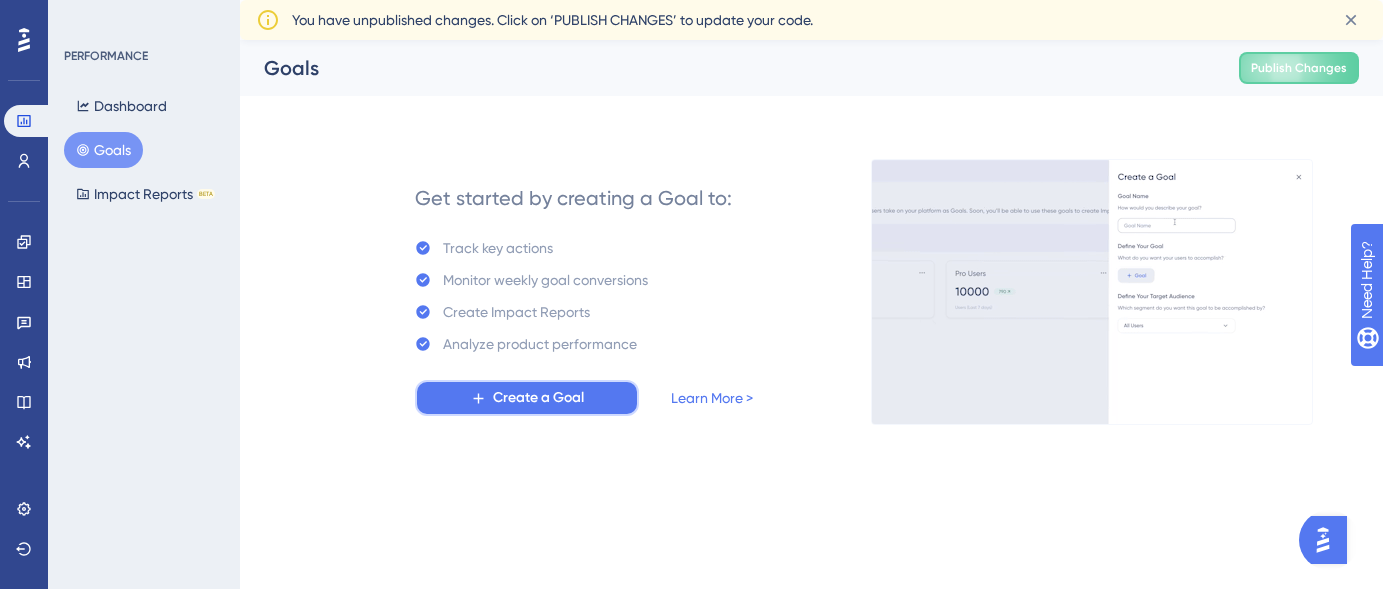 click on "Create a Goal" at bounding box center (538, 398) 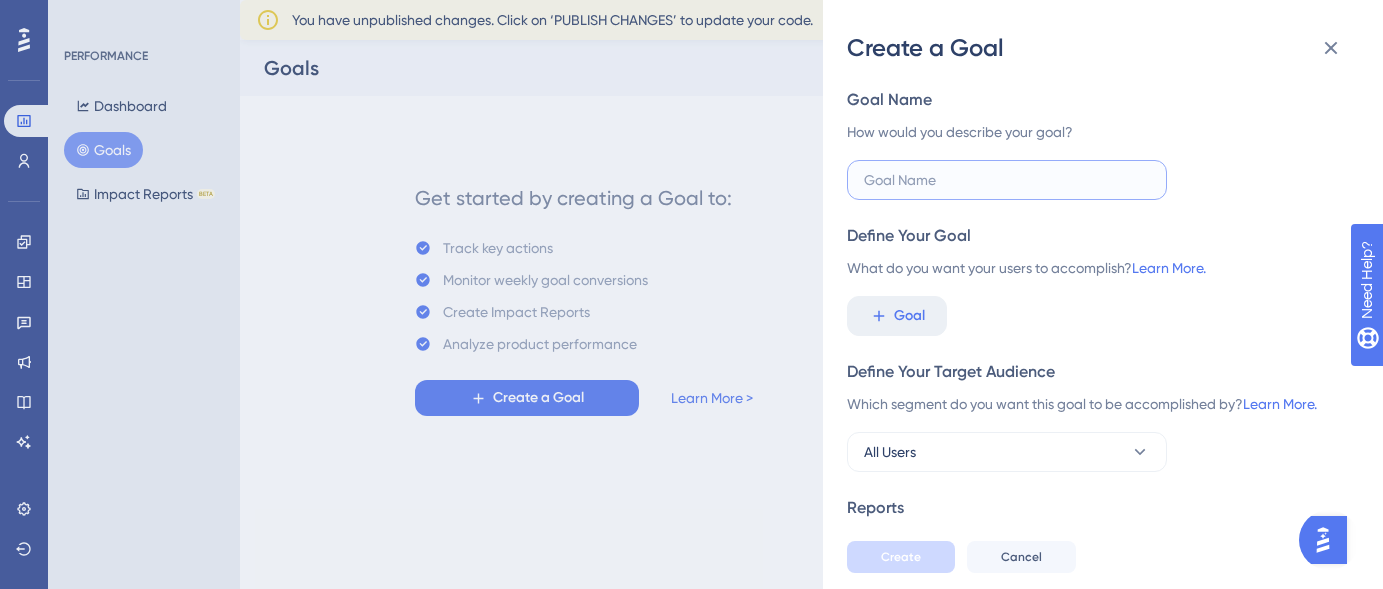 click at bounding box center (1007, 180) 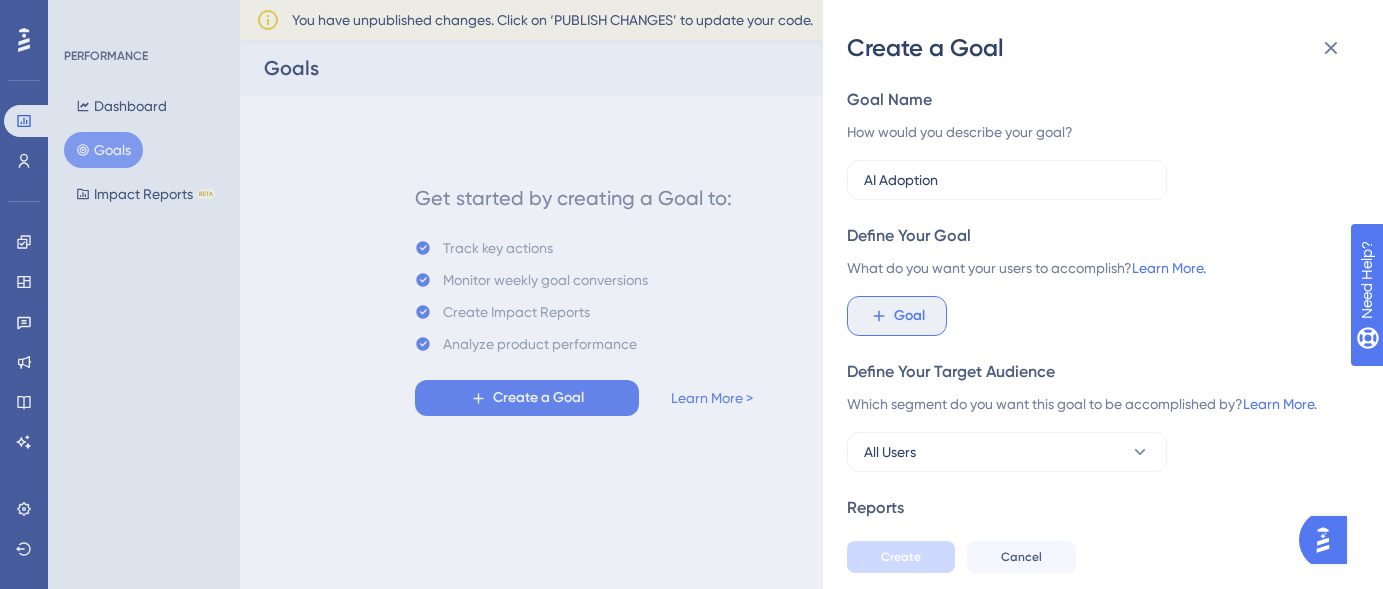 click on "Goal" at bounding box center [909, 316] 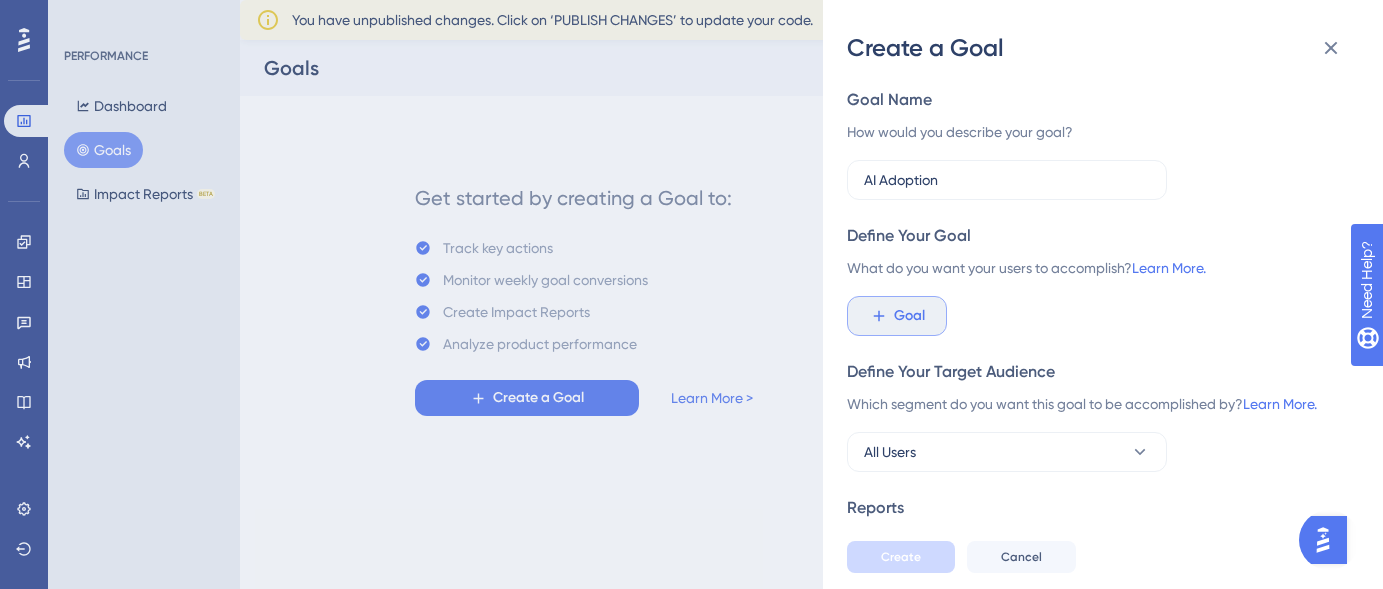 scroll, scrollTop: 213, scrollLeft: 0, axis: vertical 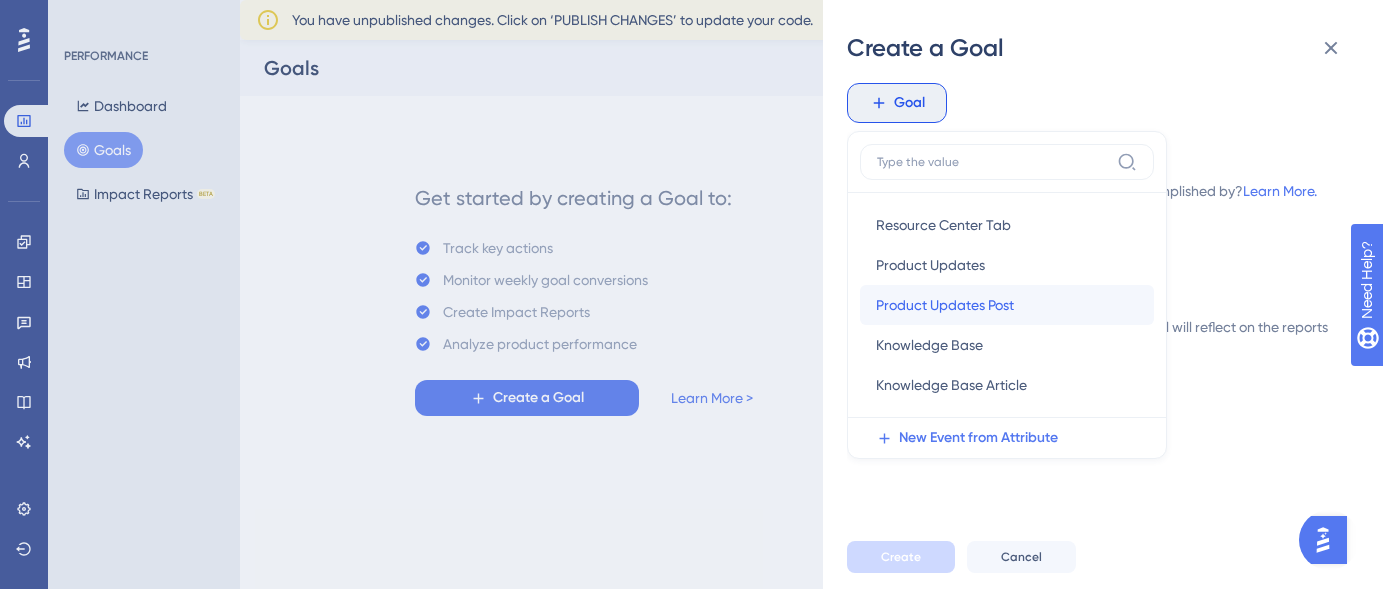 click on "Product Updates Post" at bounding box center [945, 305] 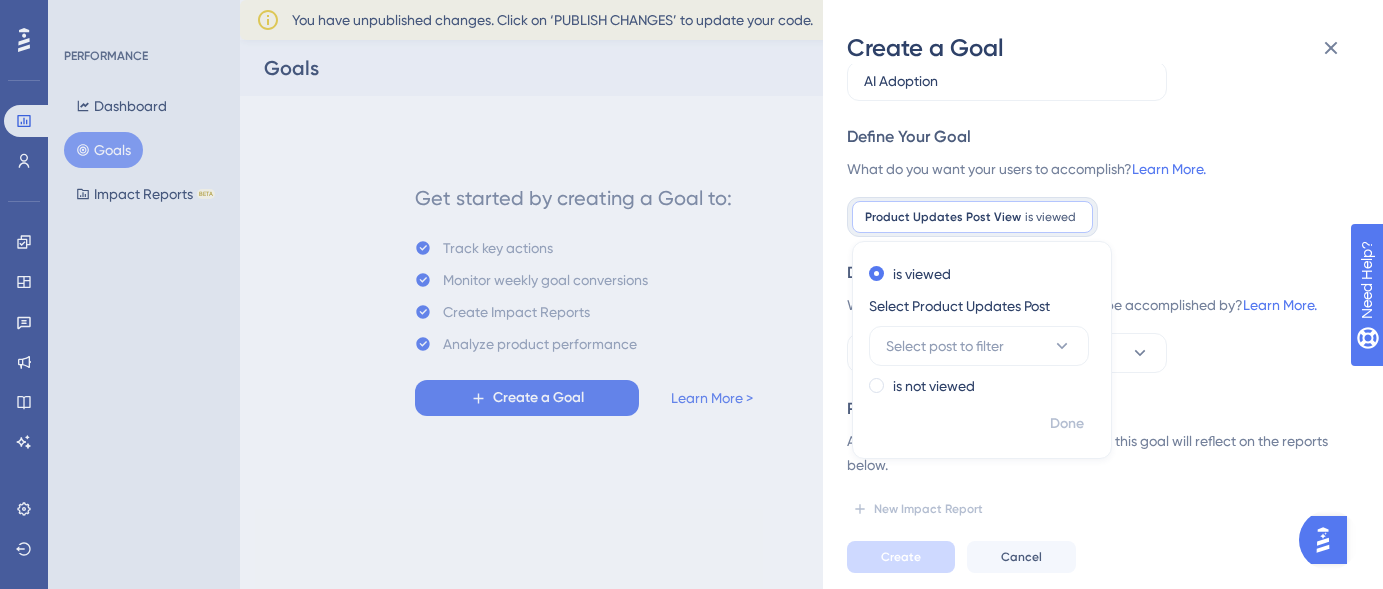 scroll, scrollTop: 99, scrollLeft: 0, axis: vertical 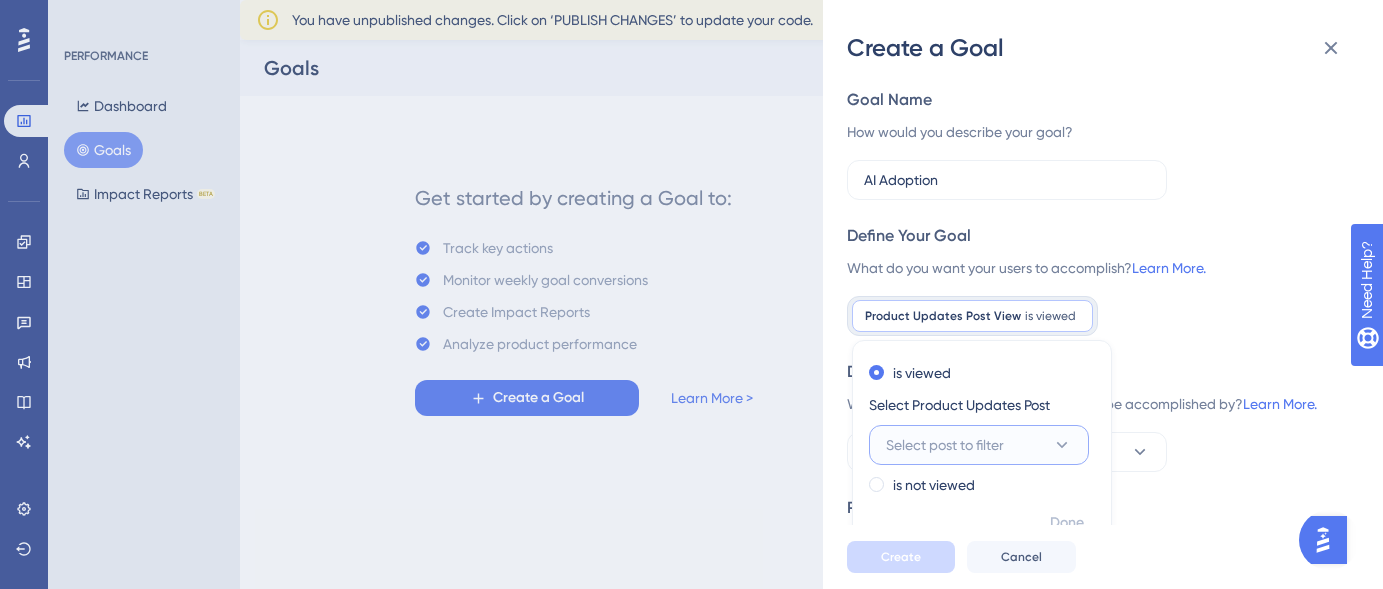click on "Select post to filter" at bounding box center [979, 445] 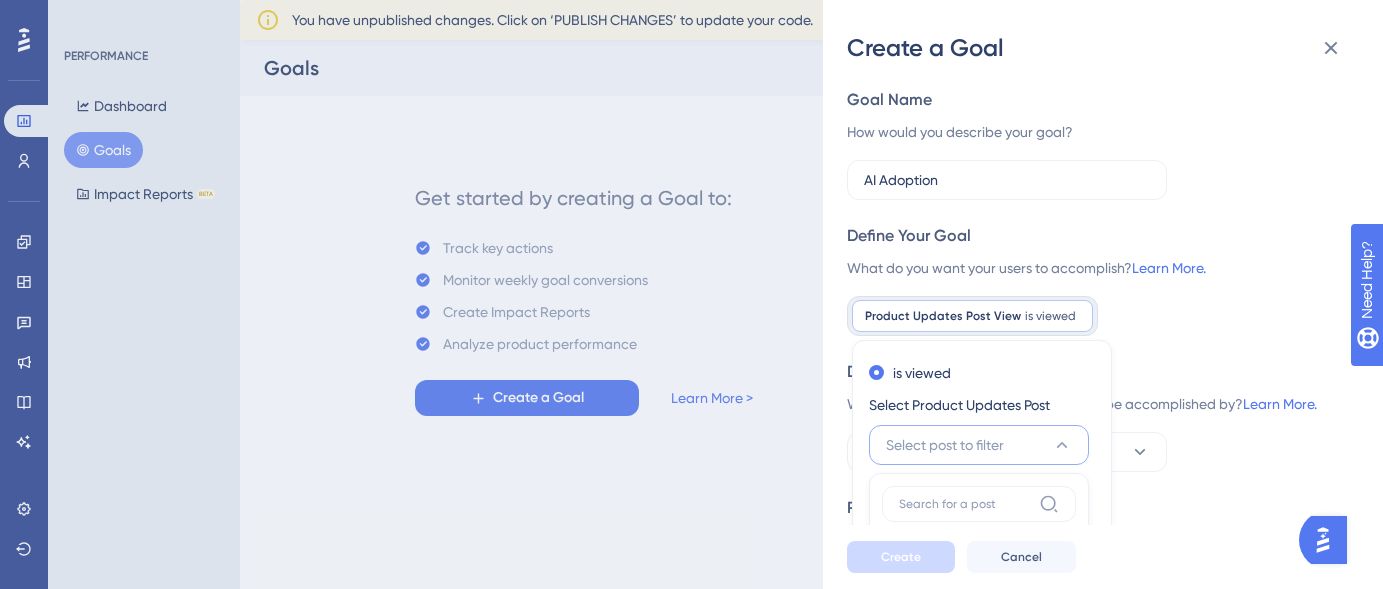 scroll, scrollTop: 99, scrollLeft: 0, axis: vertical 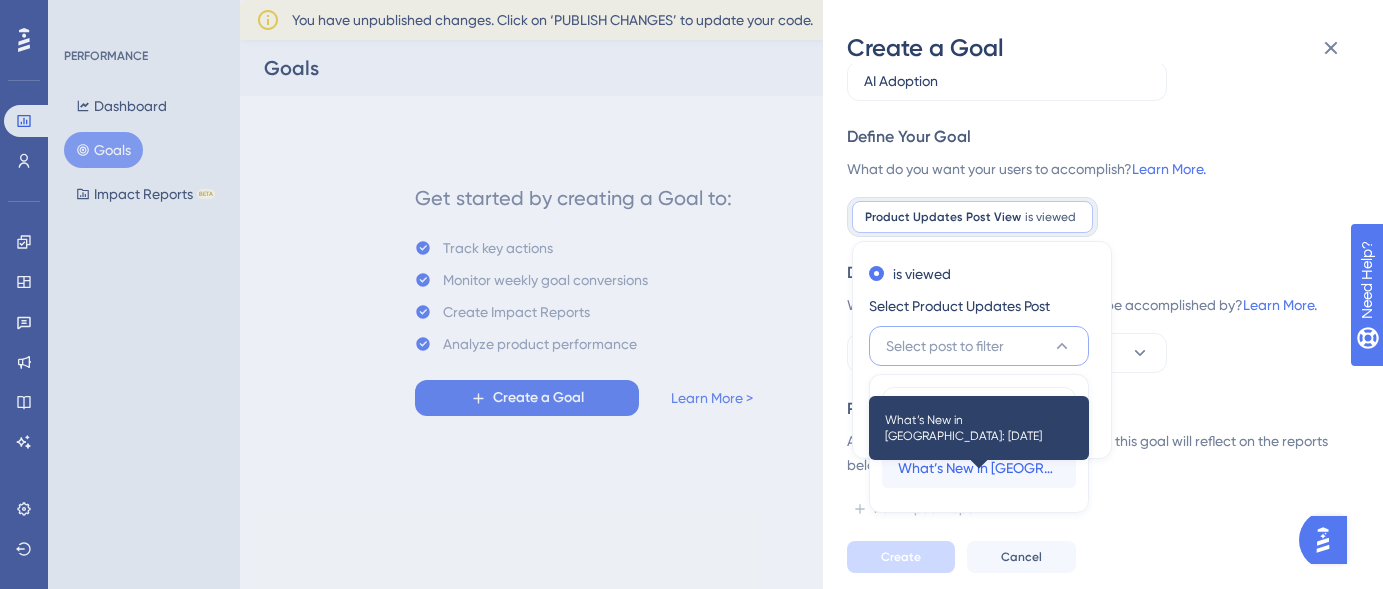 click on "What’s New in Sutro: July 2025" at bounding box center [979, 468] 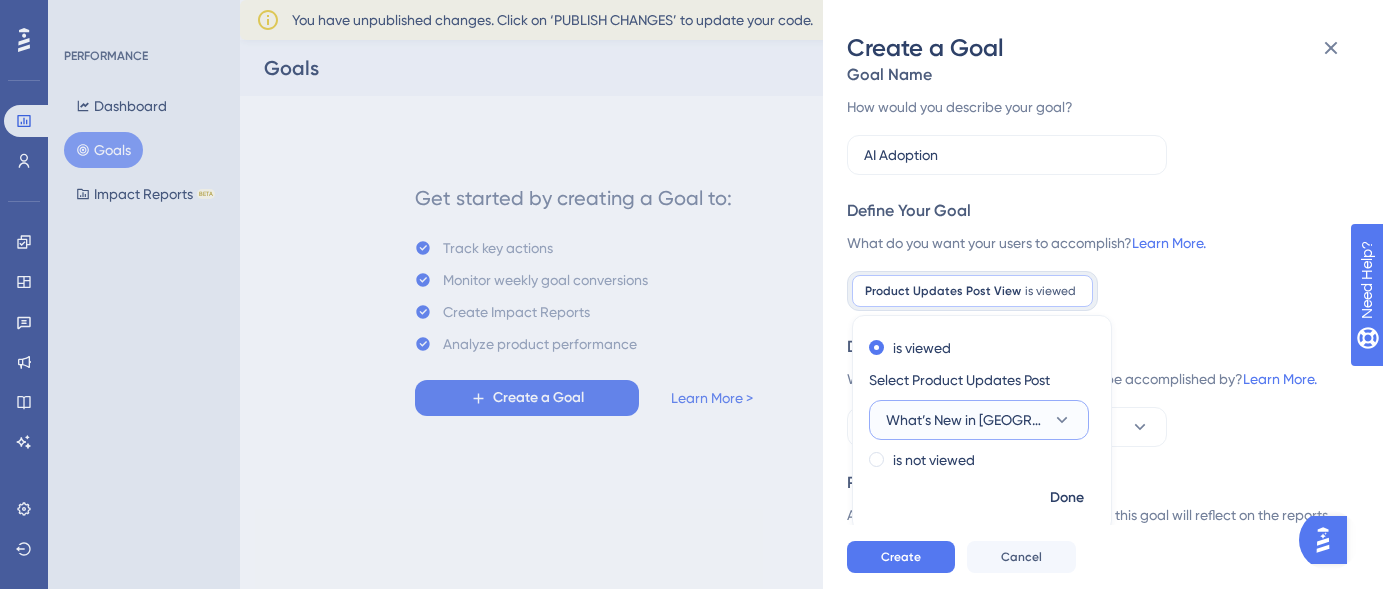 scroll, scrollTop: 2, scrollLeft: 0, axis: vertical 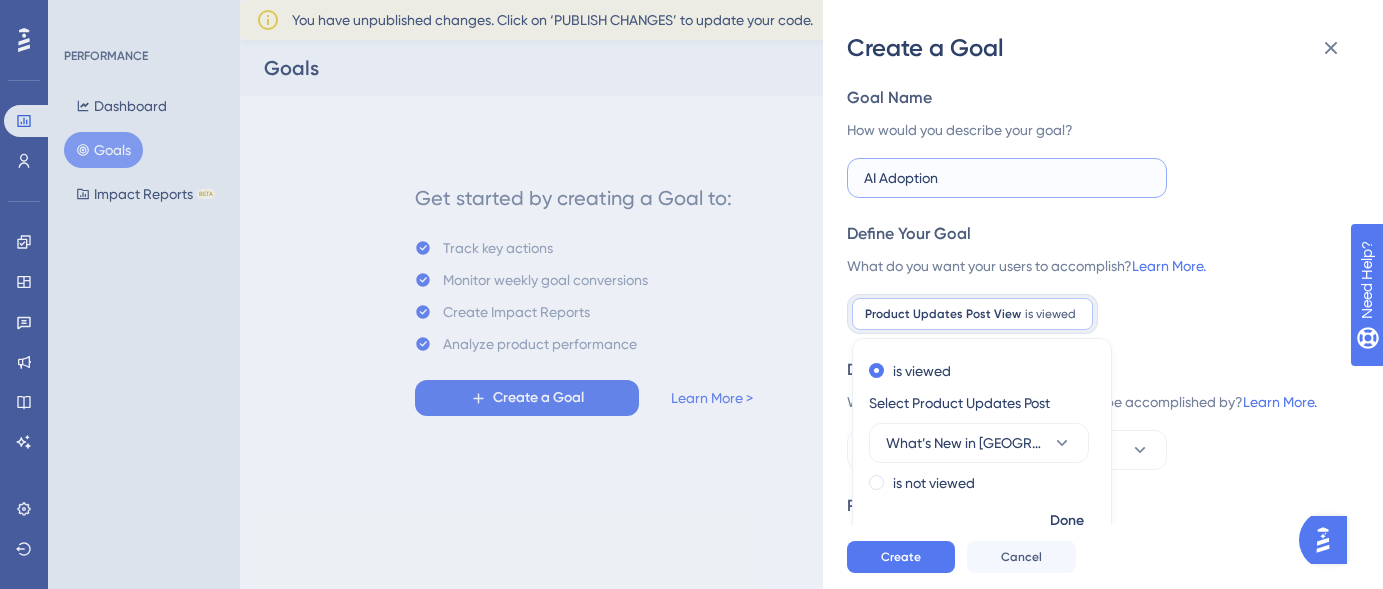 click on "AI Adoption" at bounding box center [1007, 178] 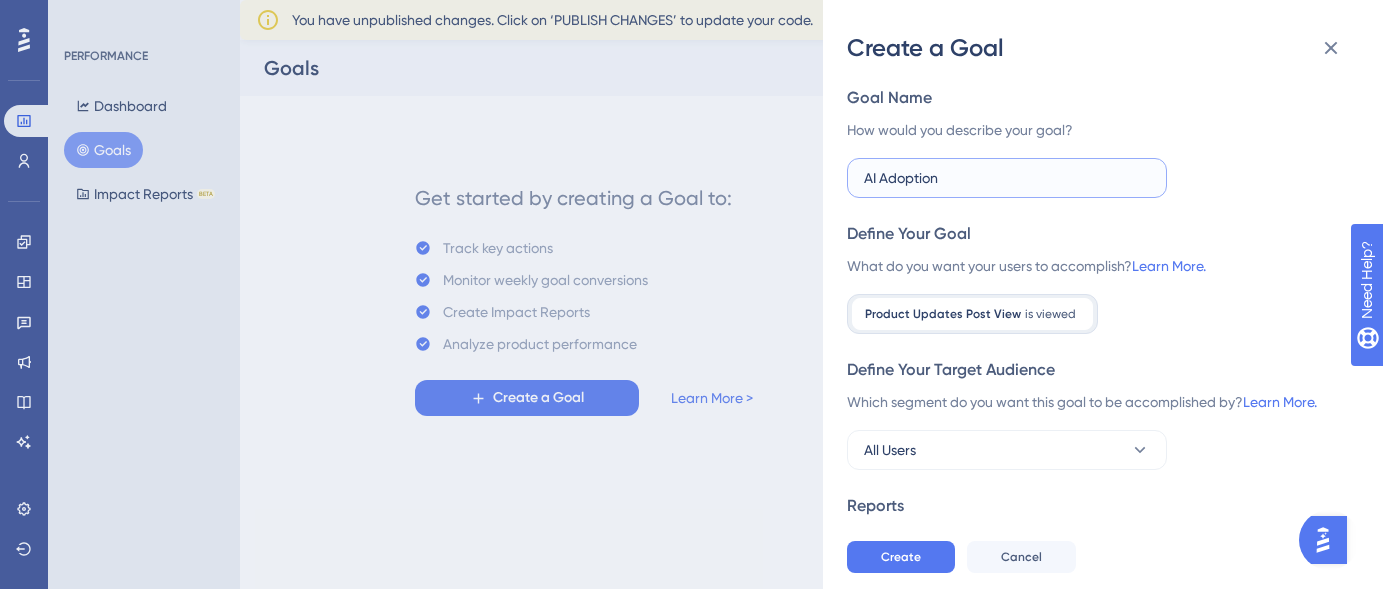 click on "AI Adoption" at bounding box center (1007, 178) 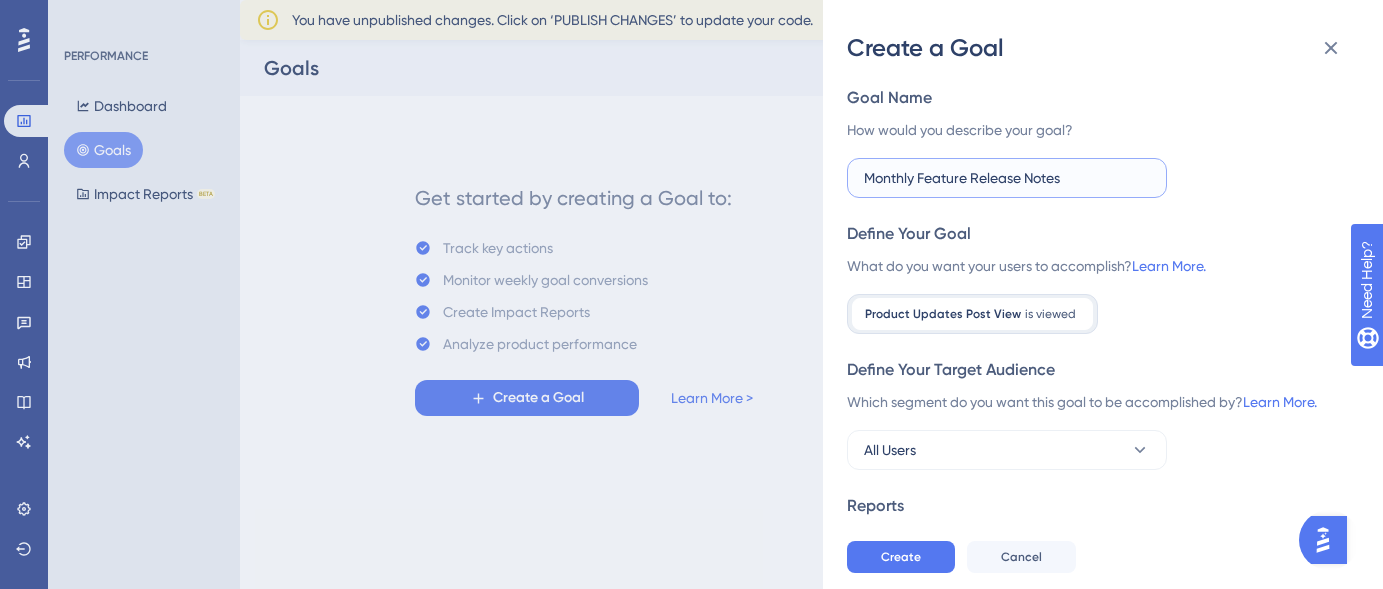click on "Monthly Feature Release Notes" at bounding box center [1007, 178] 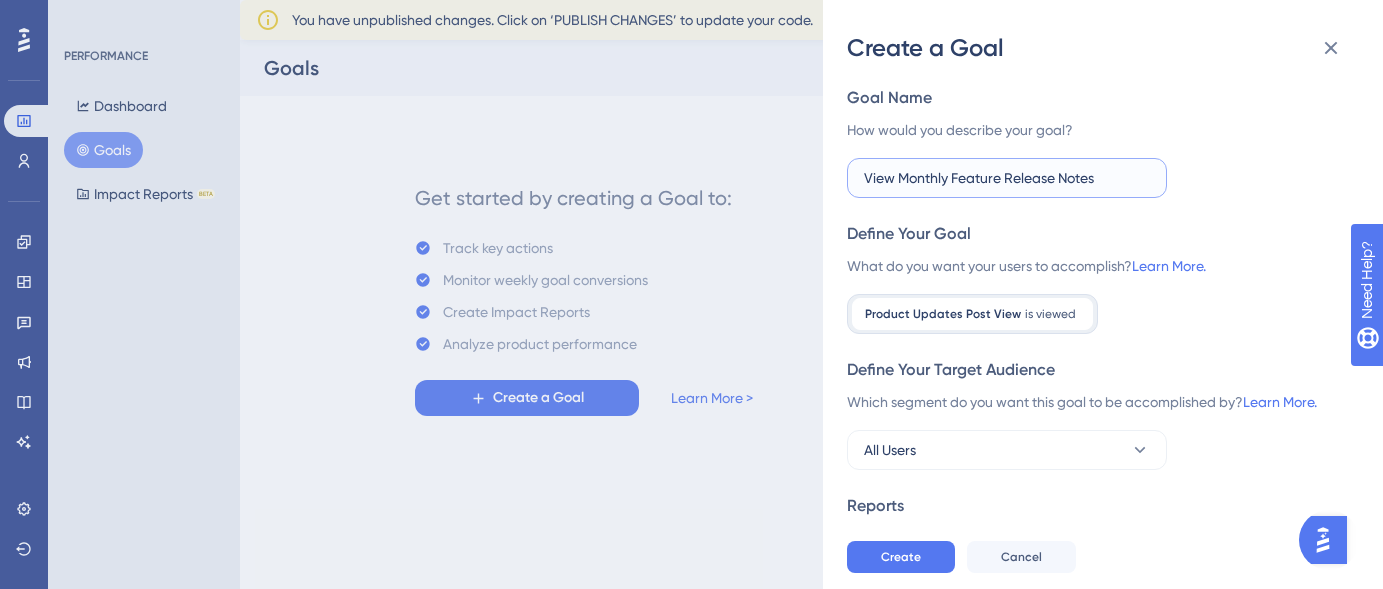 drag, startPoint x: 898, startPoint y: 184, endPoint x: 950, endPoint y: 184, distance: 52 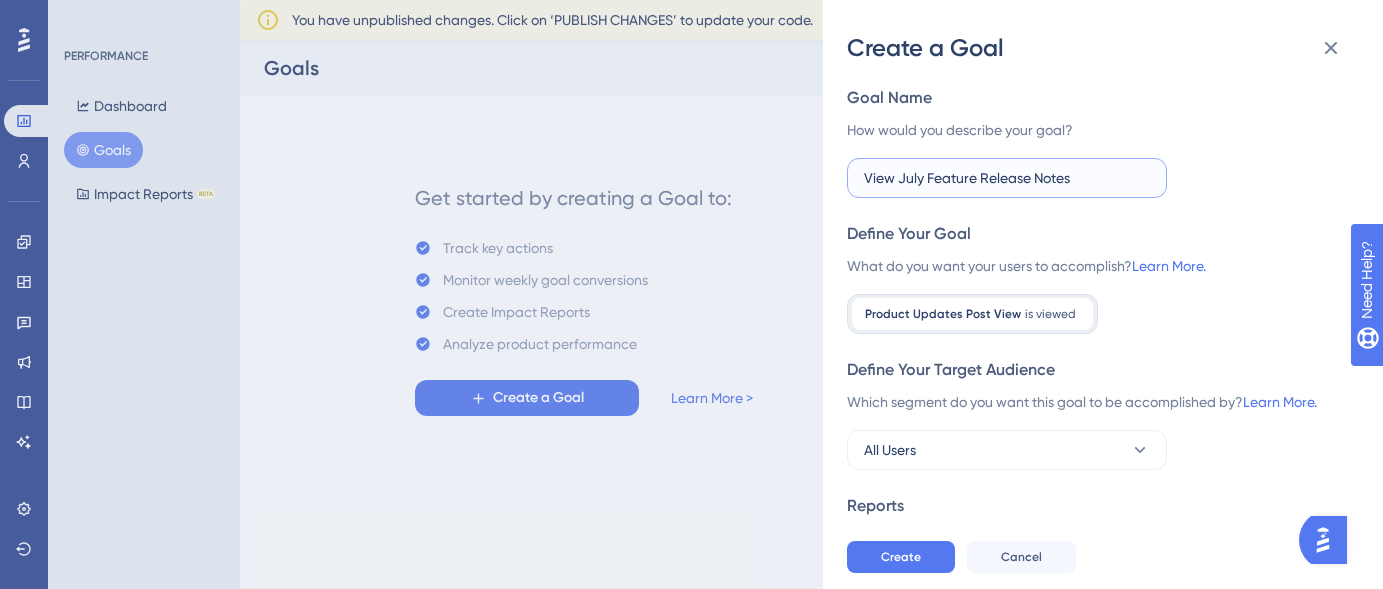 scroll, scrollTop: 12, scrollLeft: 0, axis: vertical 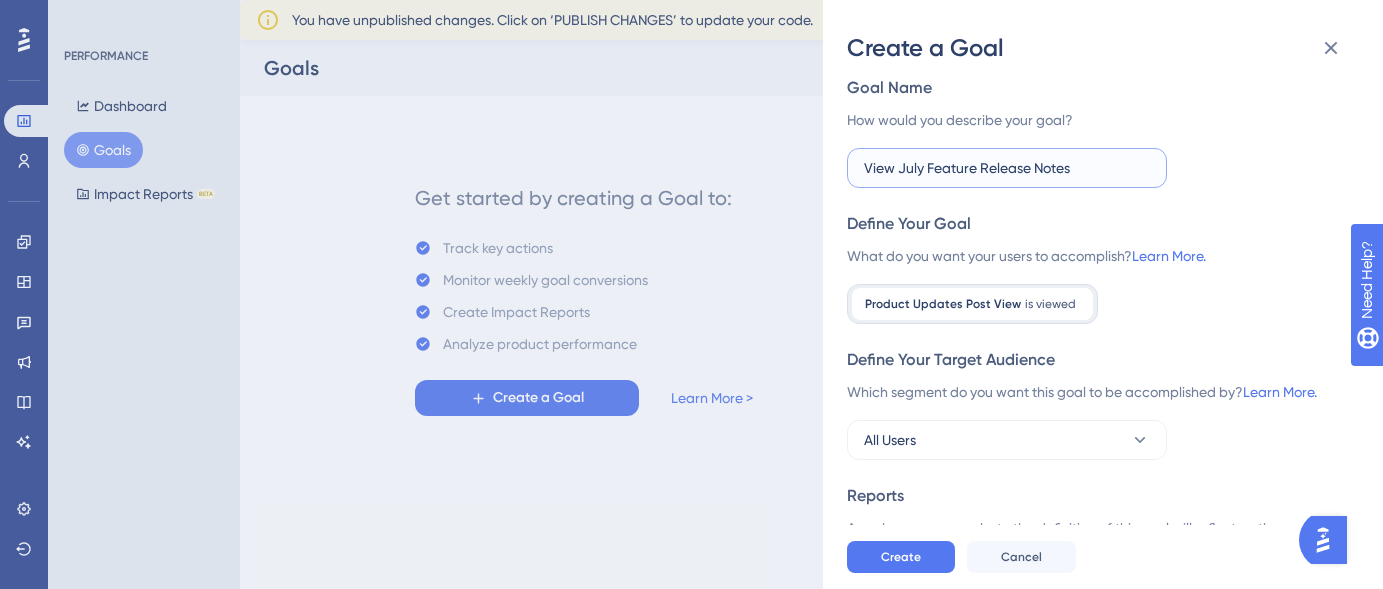 drag, startPoint x: 926, startPoint y: 169, endPoint x: 1091, endPoint y: 170, distance: 165.00304 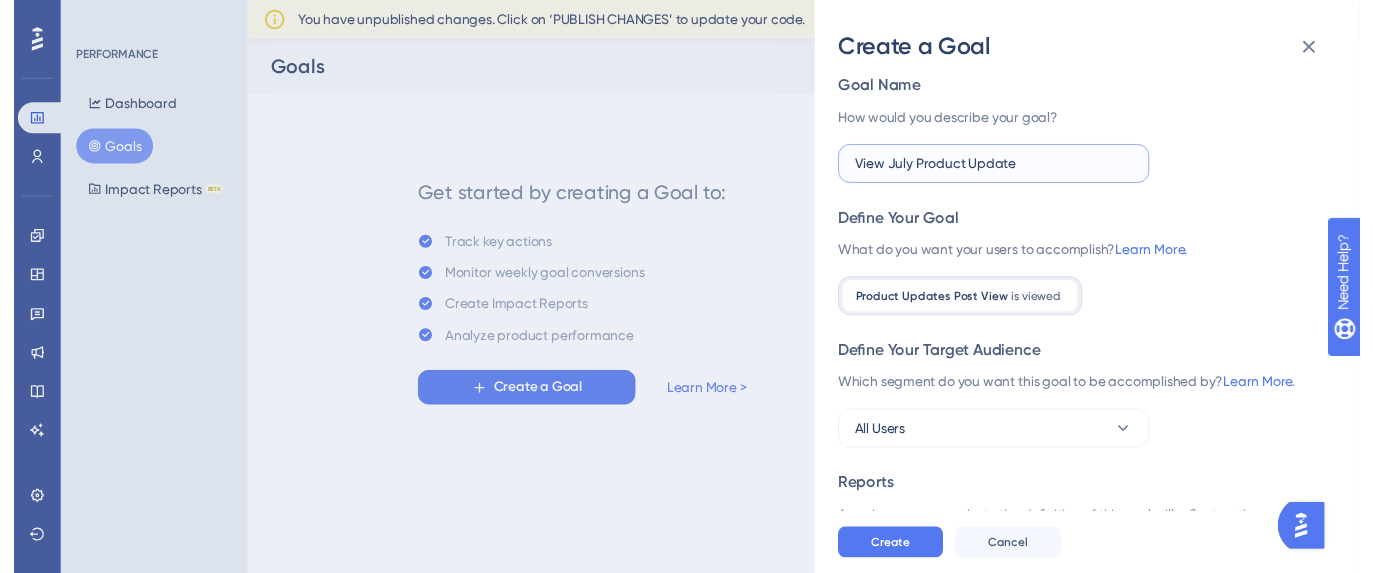 scroll, scrollTop: 99, scrollLeft: 0, axis: vertical 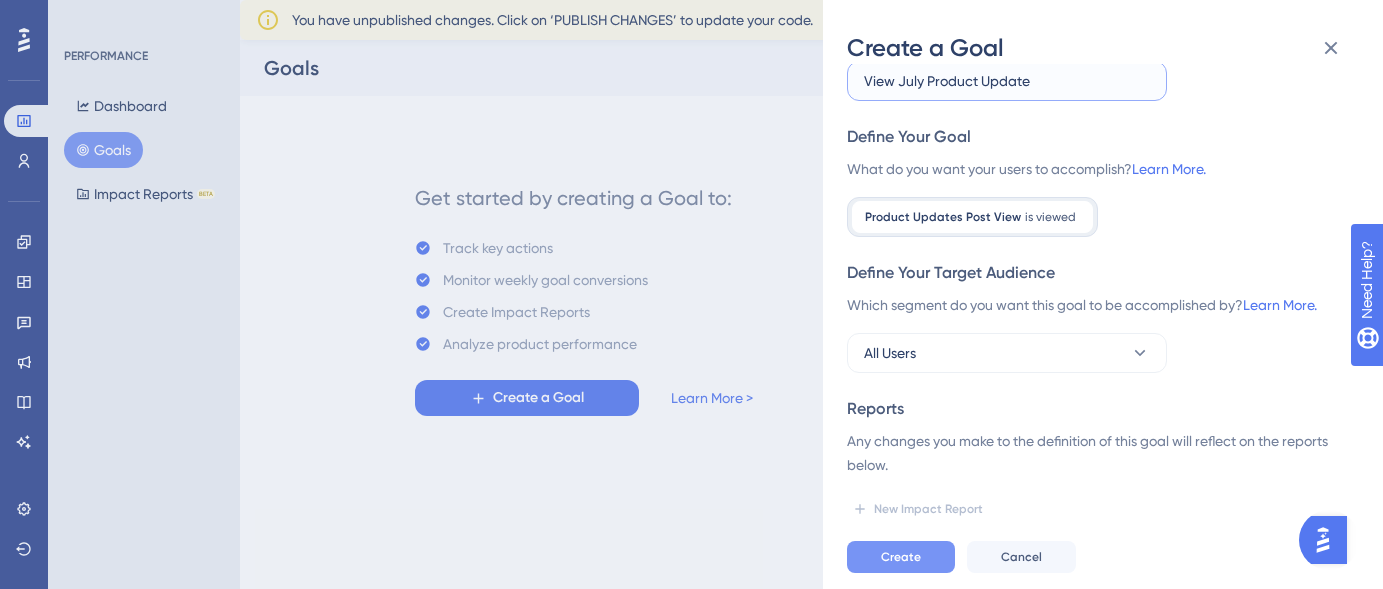 type on "View July Product Update" 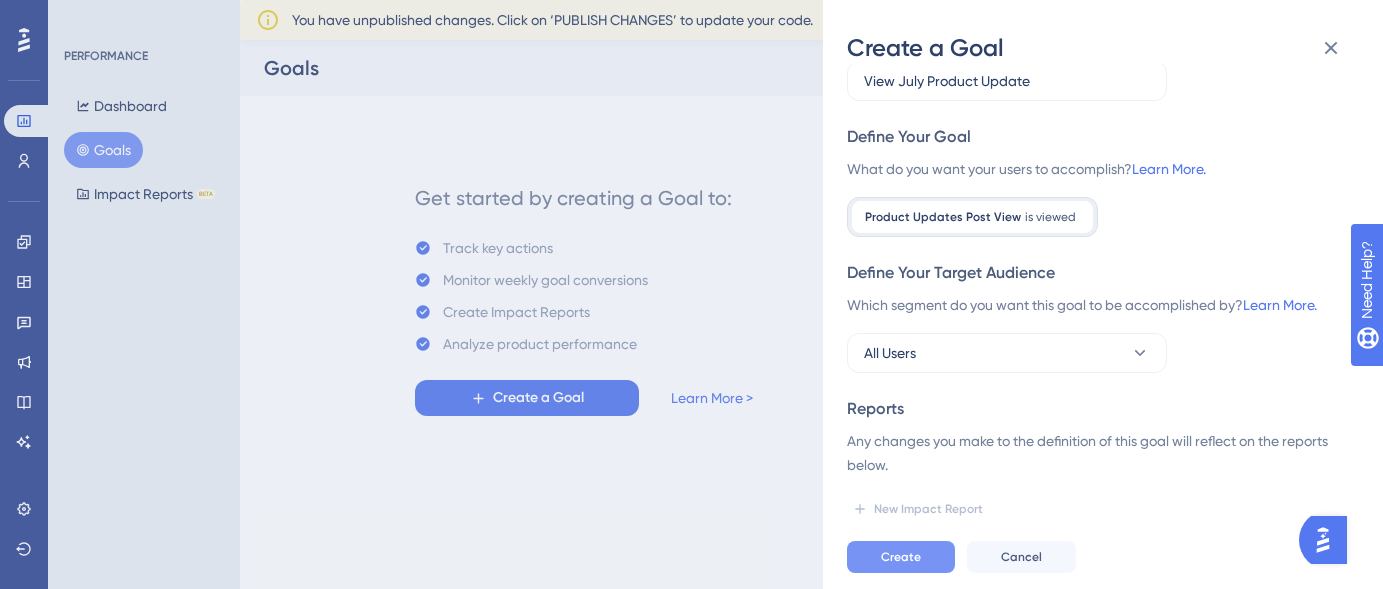 click on "Create" at bounding box center (901, 557) 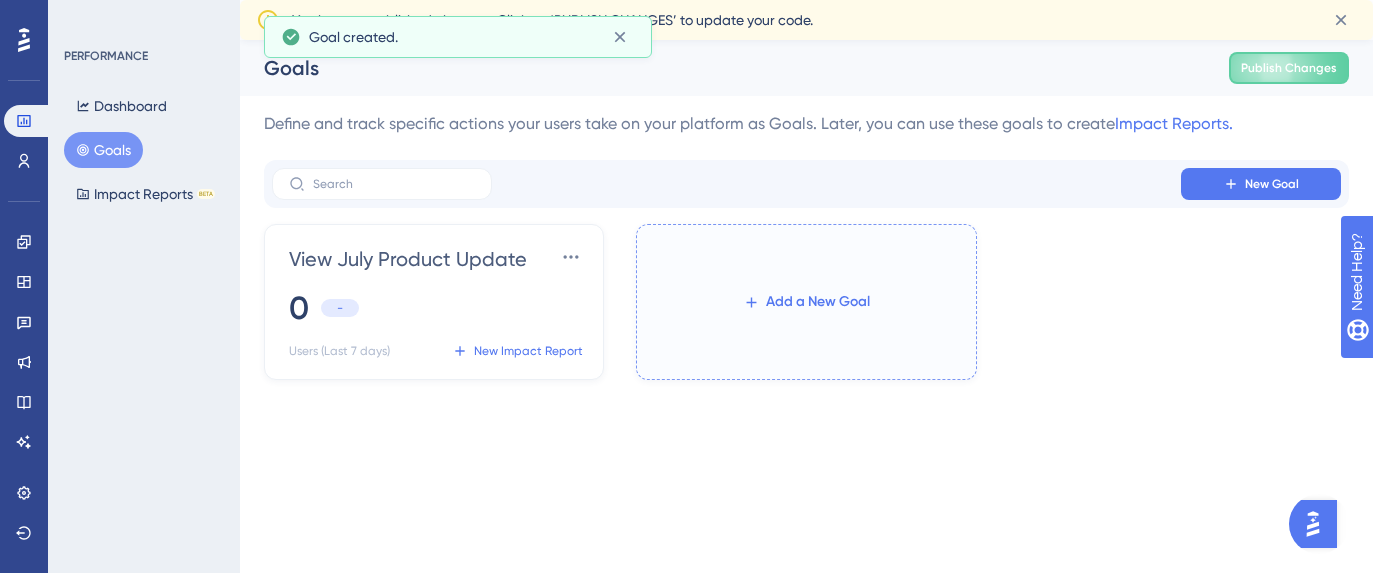 click on "Add a New Goal" at bounding box center (818, 302) 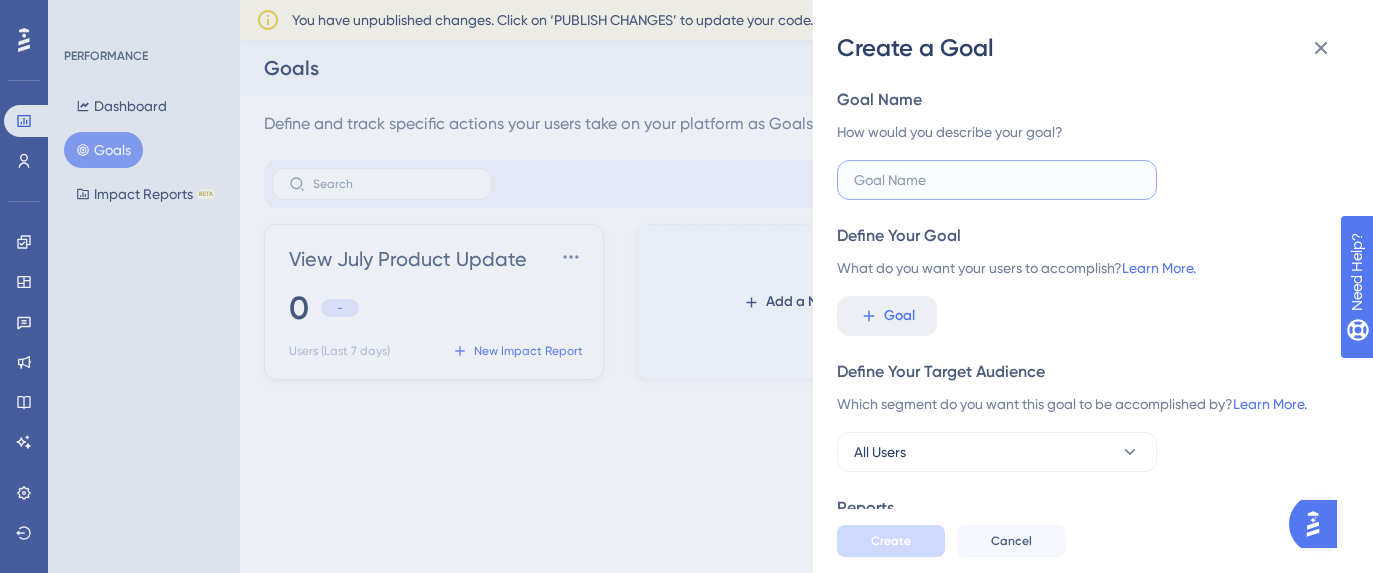 click at bounding box center (997, 180) 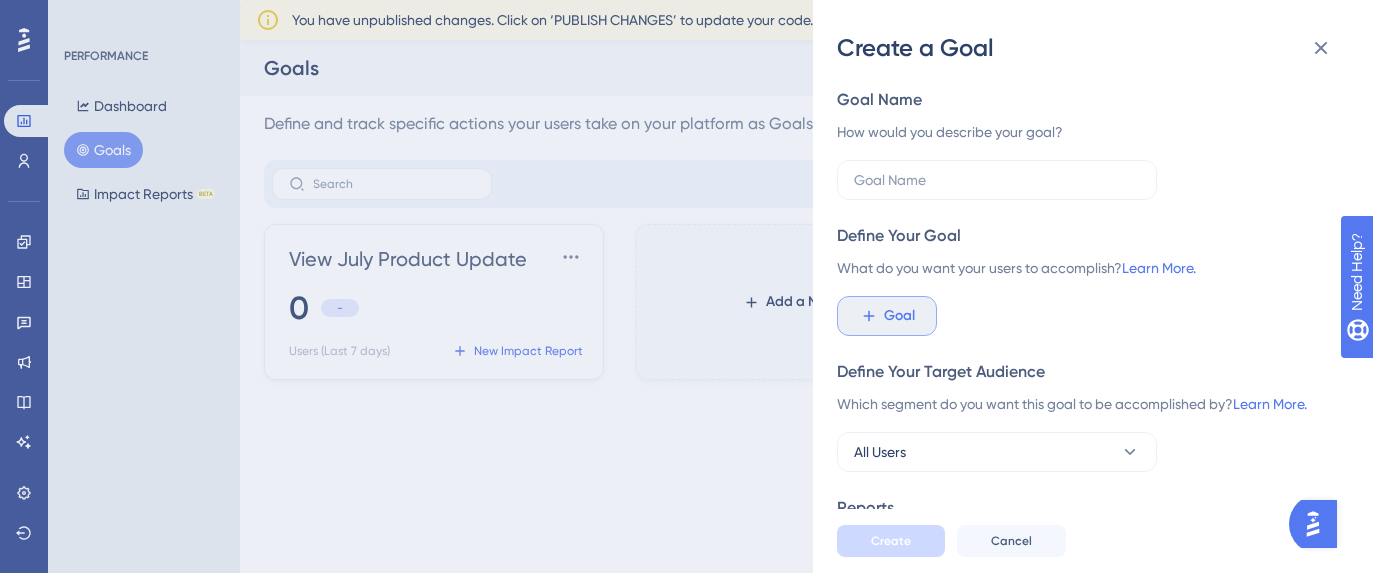 click on "Goal" at bounding box center (887, 316) 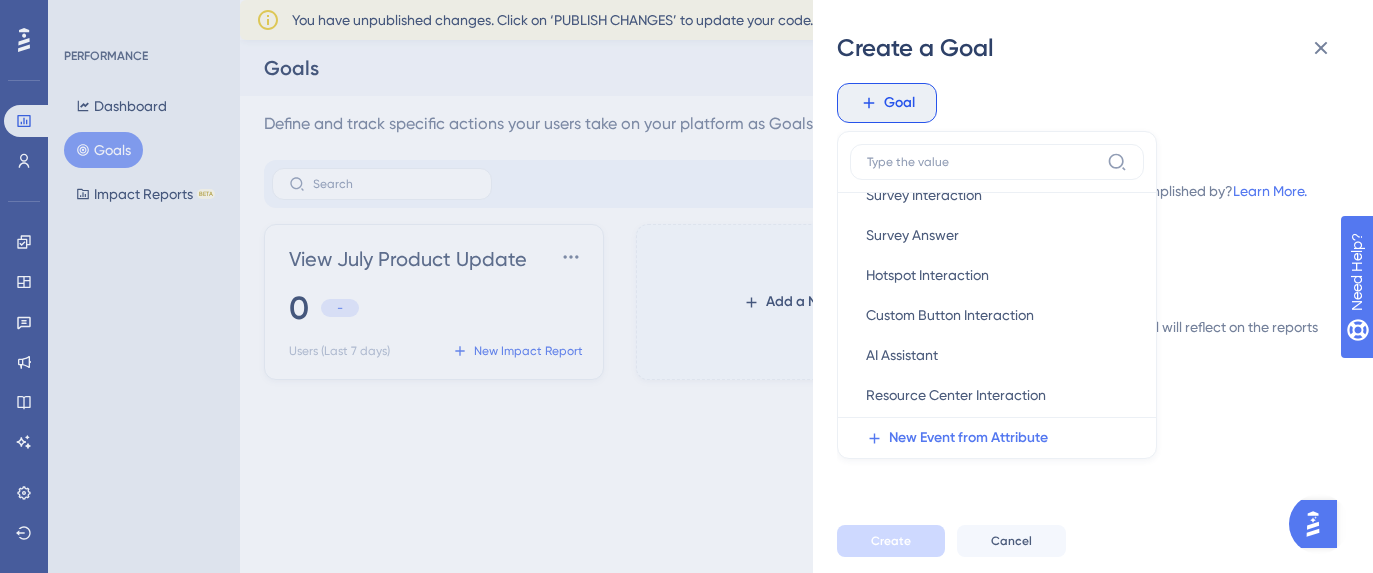 scroll, scrollTop: 14, scrollLeft: 0, axis: vertical 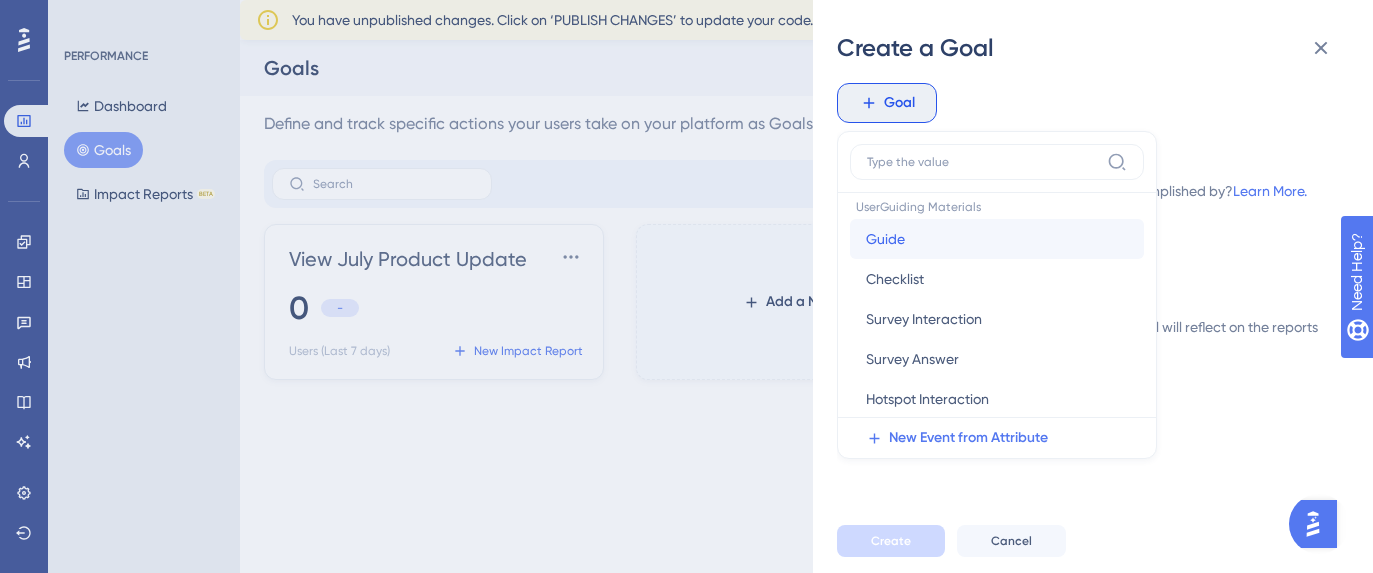 click on "Guide" at bounding box center [885, 239] 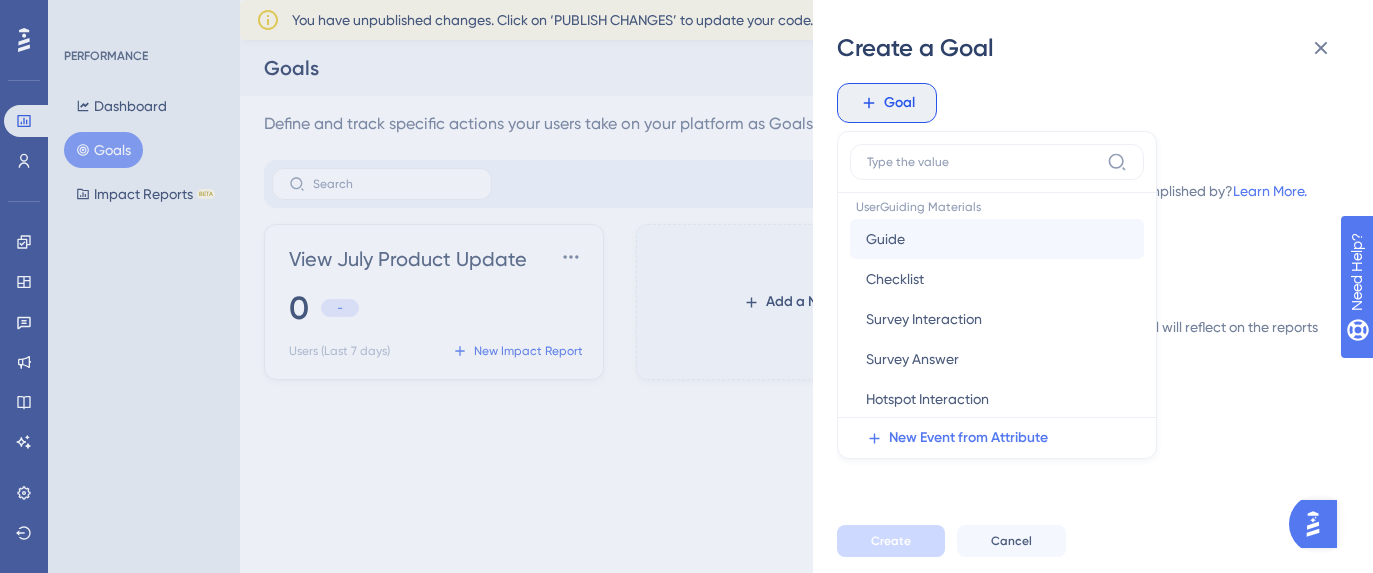 scroll, scrollTop: 99, scrollLeft: 0, axis: vertical 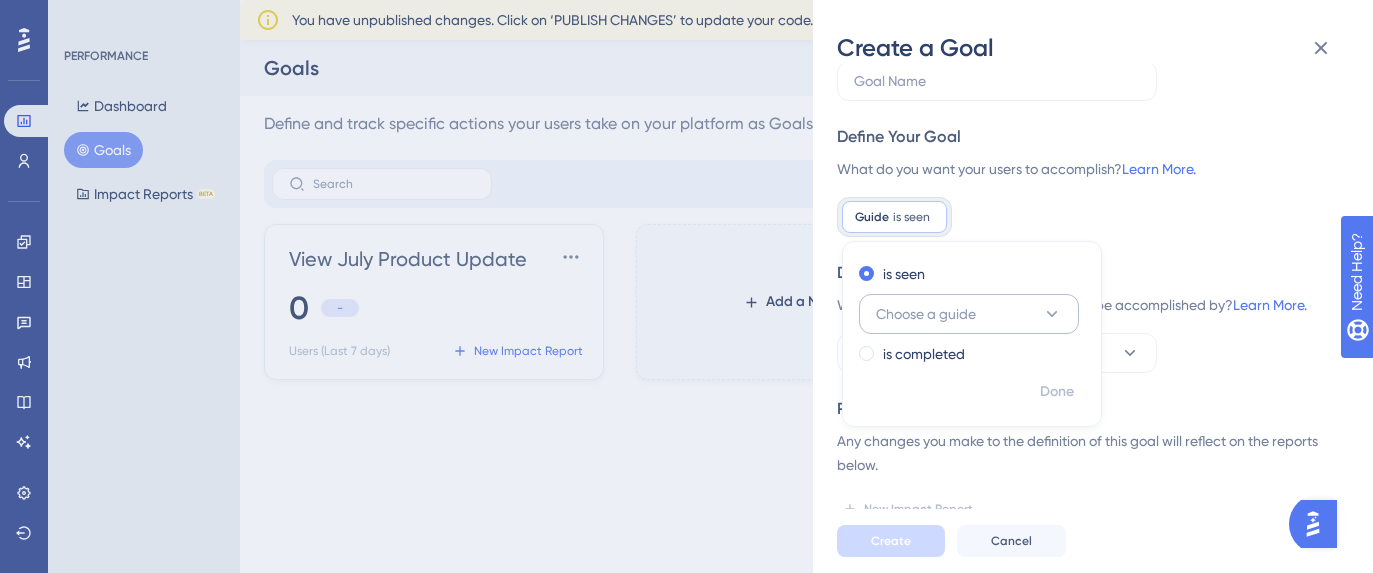 click on "Choose a guide" at bounding box center [926, 314] 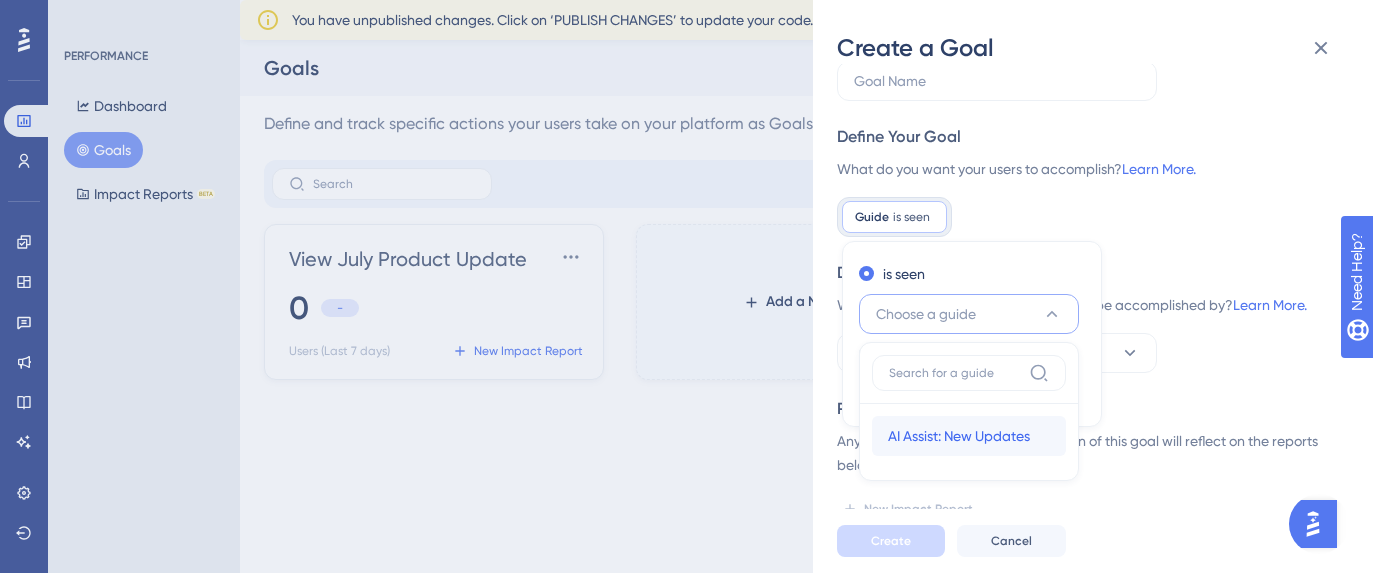 click on "AI Assist: New Updates" at bounding box center (959, 436) 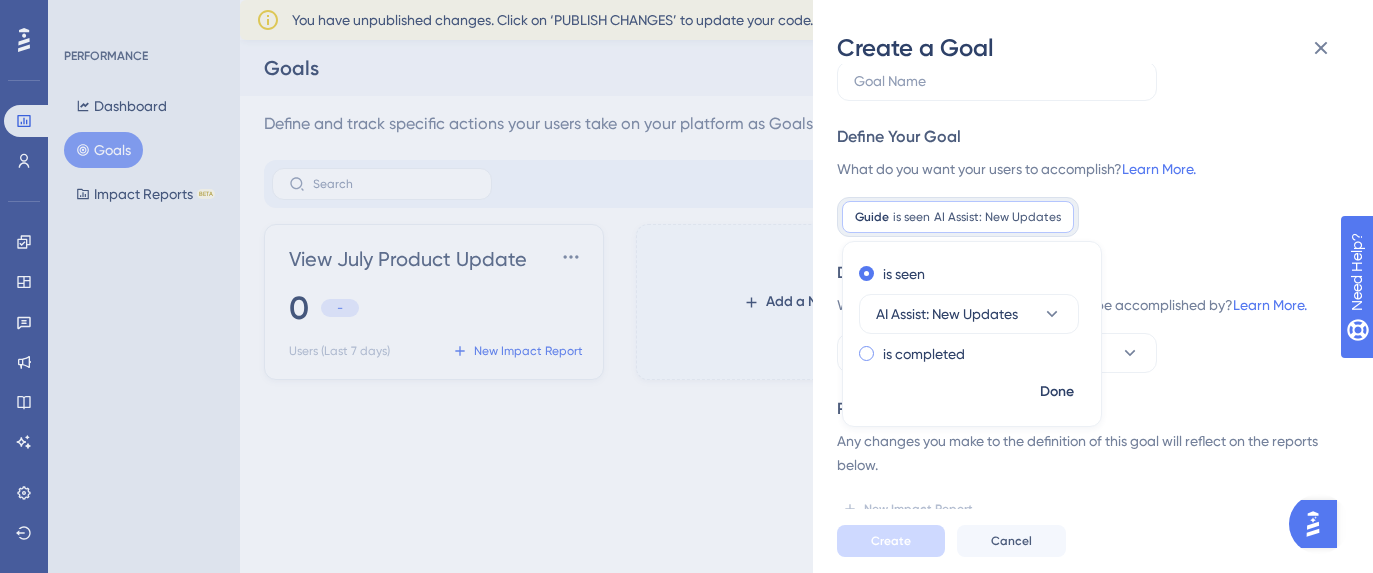 click on "is completed" at bounding box center (924, 354) 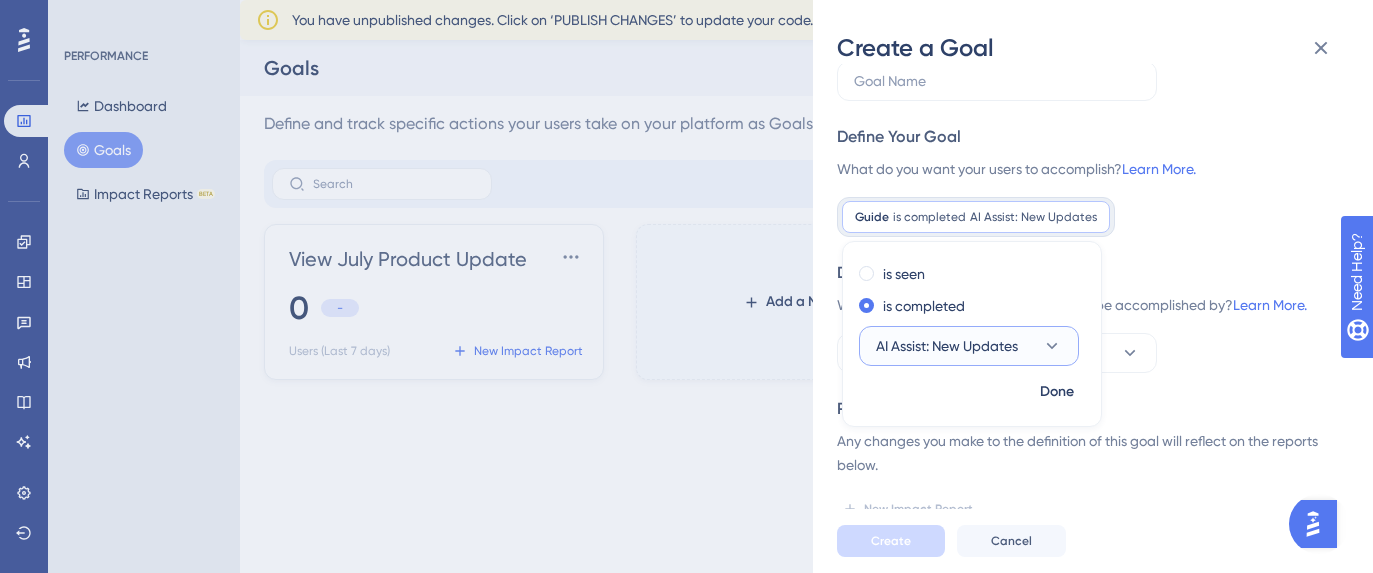 scroll, scrollTop: 65, scrollLeft: 0, axis: vertical 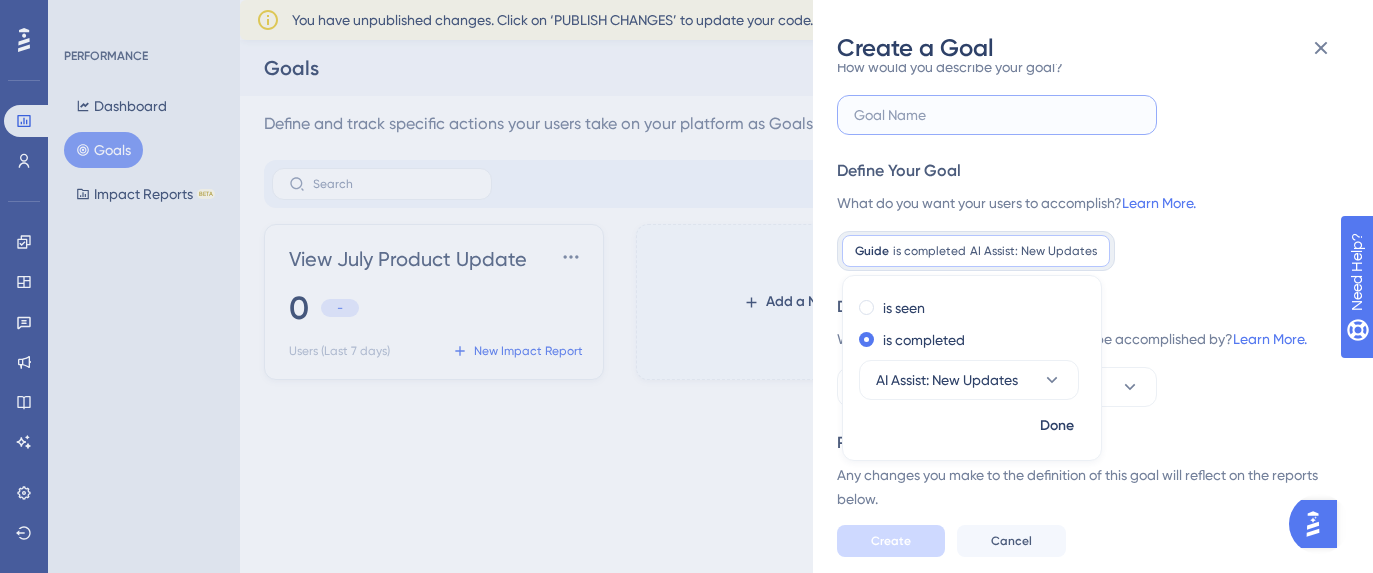 click at bounding box center [997, 115] 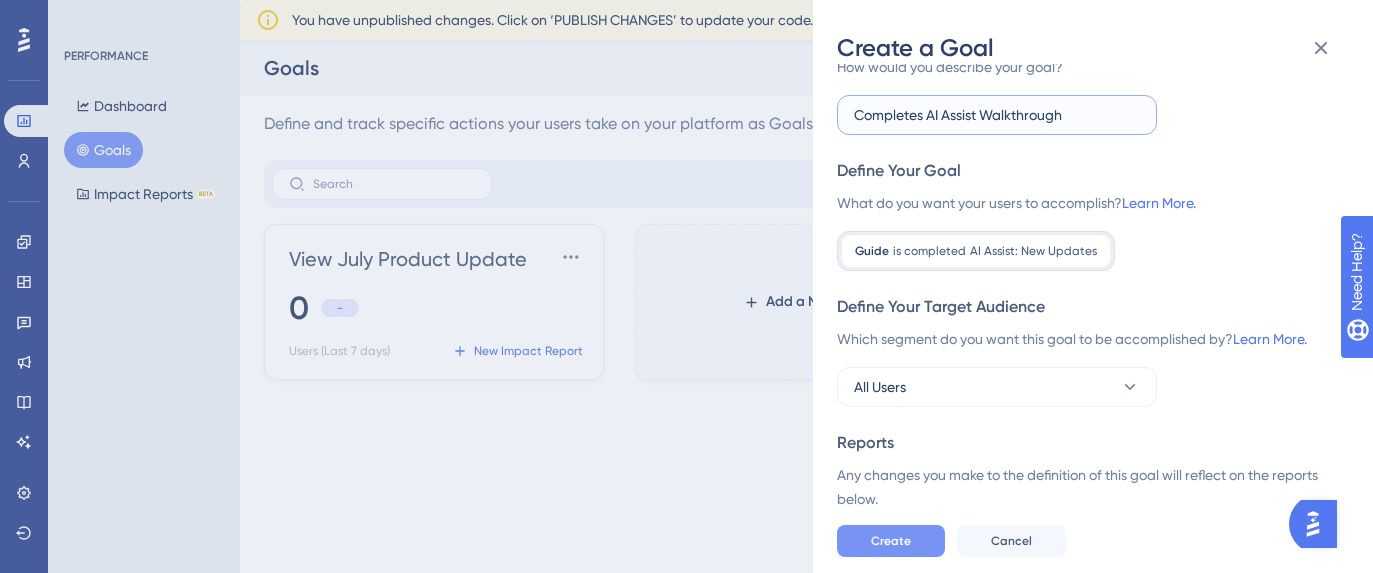 type on "Completes AI Assist Walkthrough" 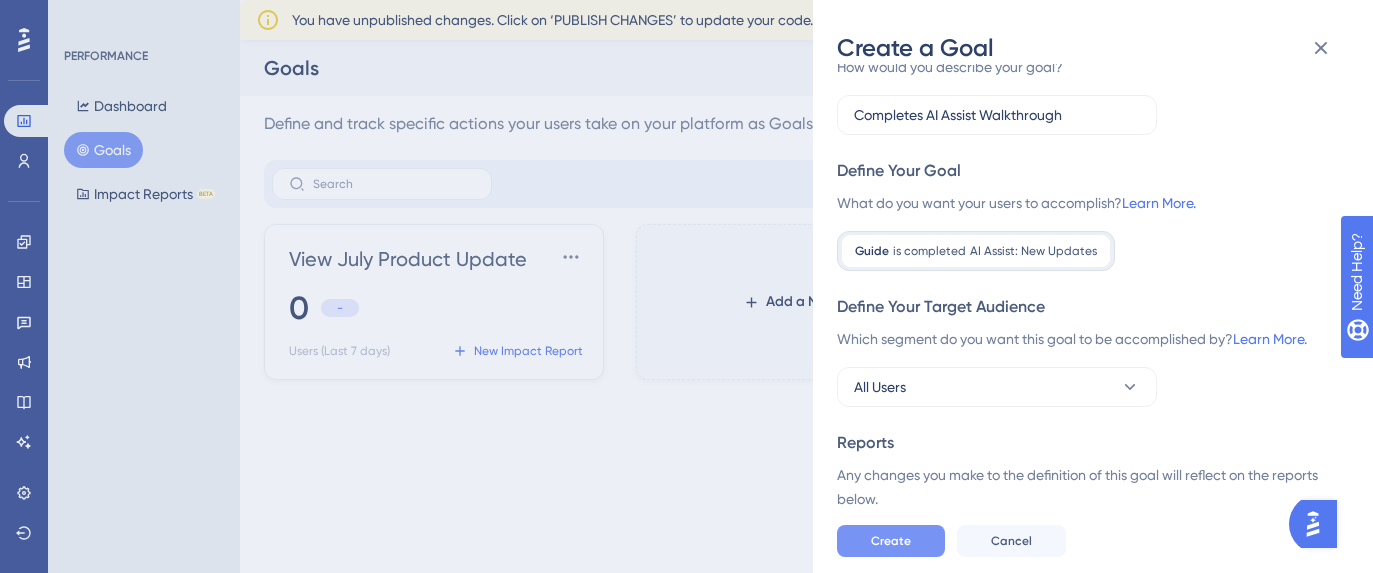 click on "Create" at bounding box center [891, 541] 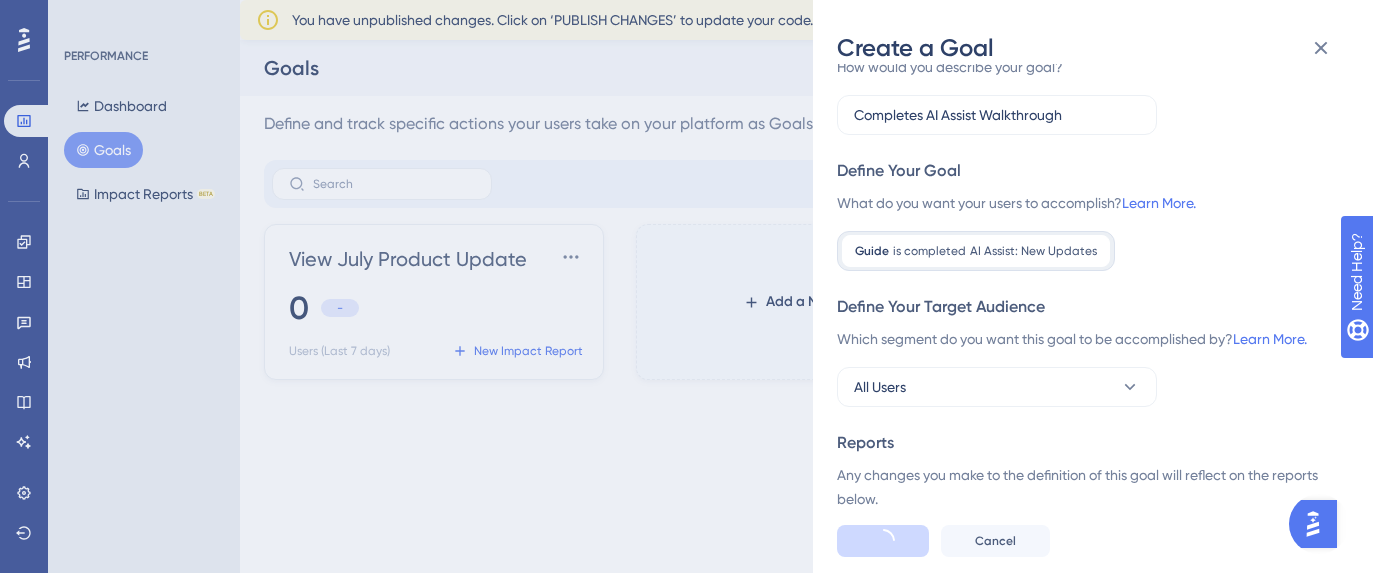 scroll, scrollTop: 0, scrollLeft: 0, axis: both 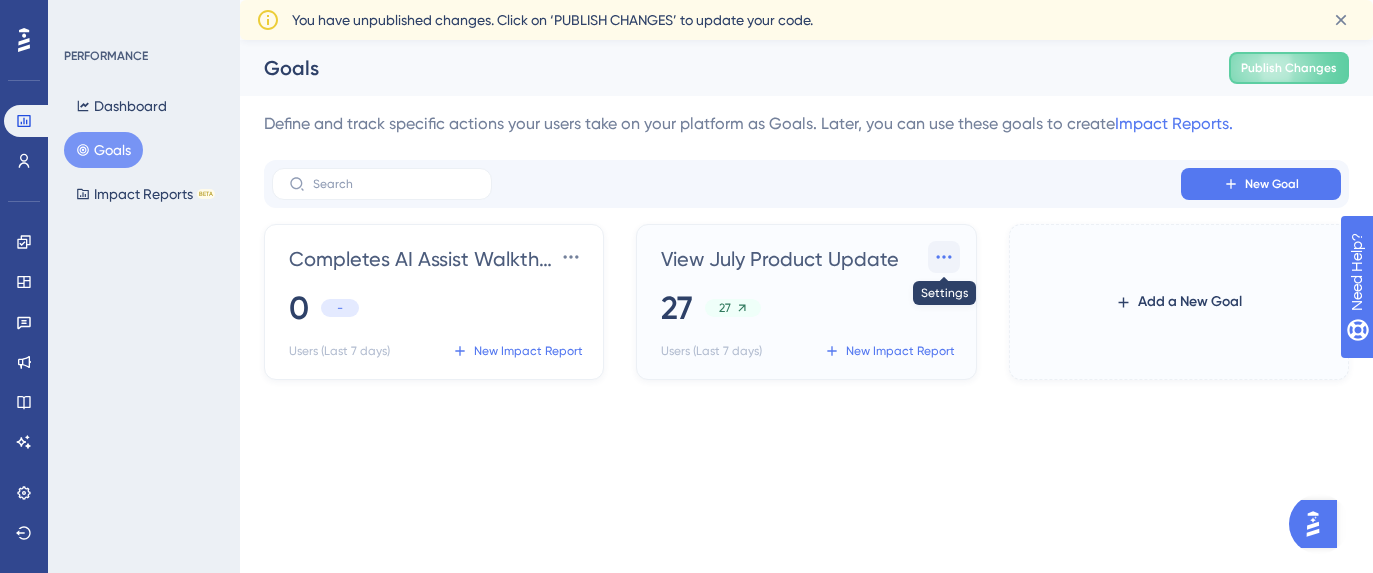 click 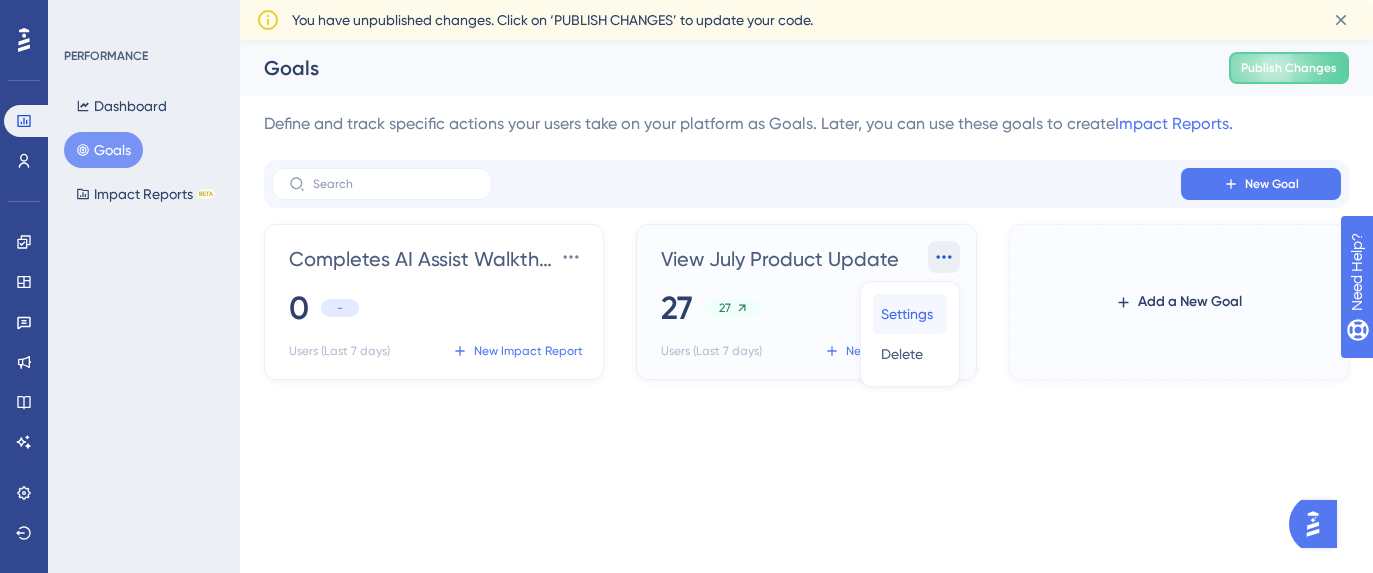 click on "Settings" at bounding box center (907, 314) 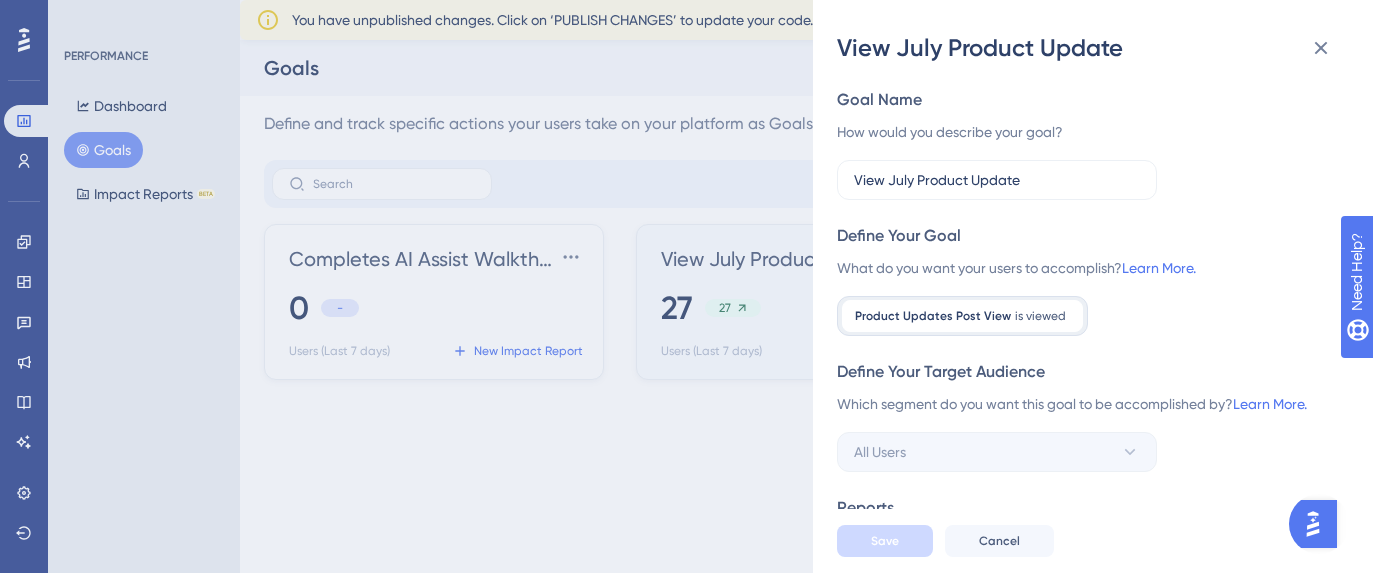 scroll, scrollTop: 99, scrollLeft: 0, axis: vertical 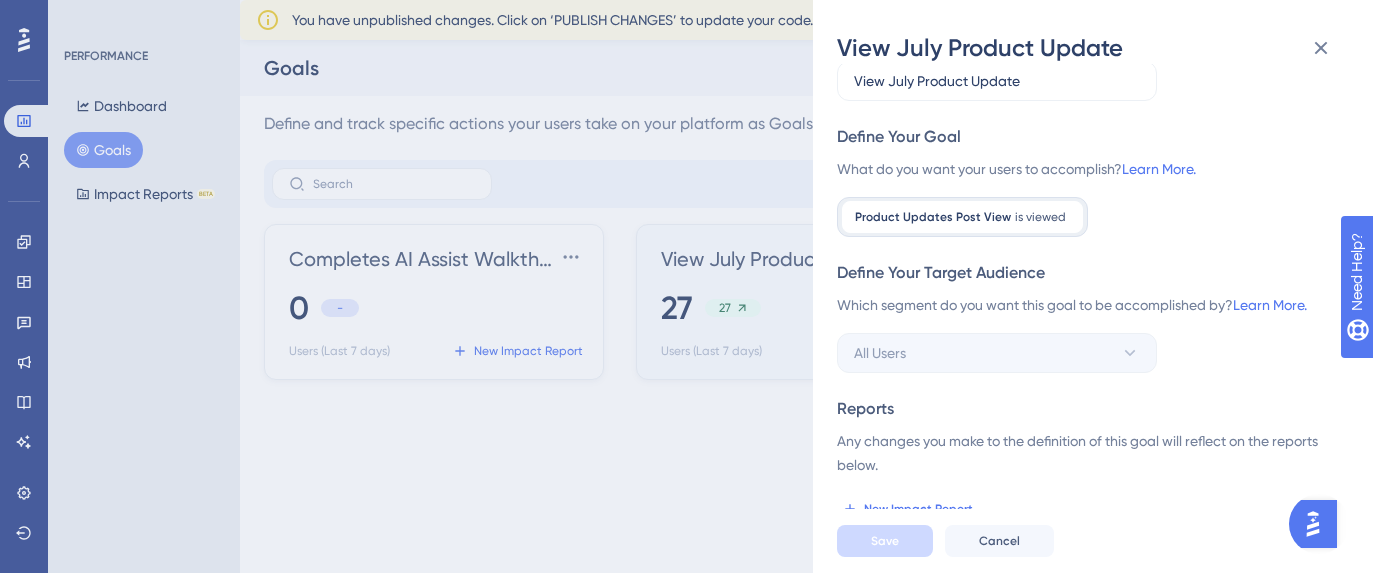 click on "View July Product Update Goal Name How would you describe your goal? View July Product Update Define Your Goal What do you want your users to accomplish?  Learn More. Product Updates Post View is viewed Define Your Target Audience Which segment do you want this goal to be accomplished by?  Learn More. All Users Reports Any changes you make to the definition of this goal will reflect on the reports below. New Impact Report Save Cancel" at bounding box center [686, 286] 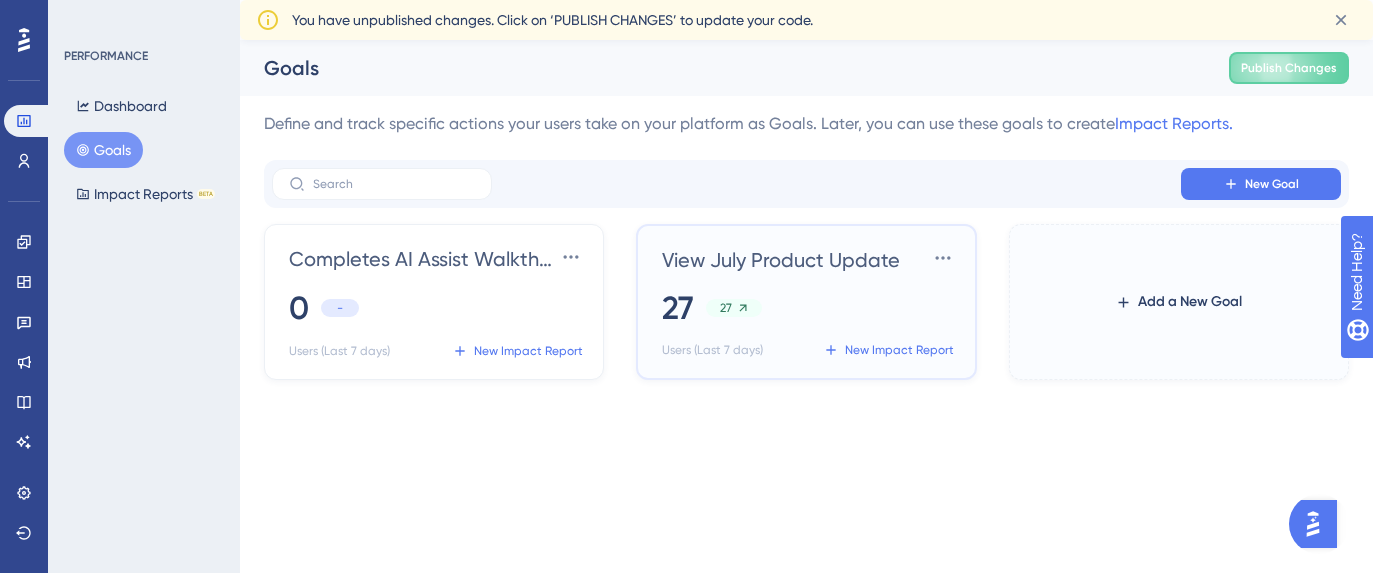 click on "27" at bounding box center (678, 308) 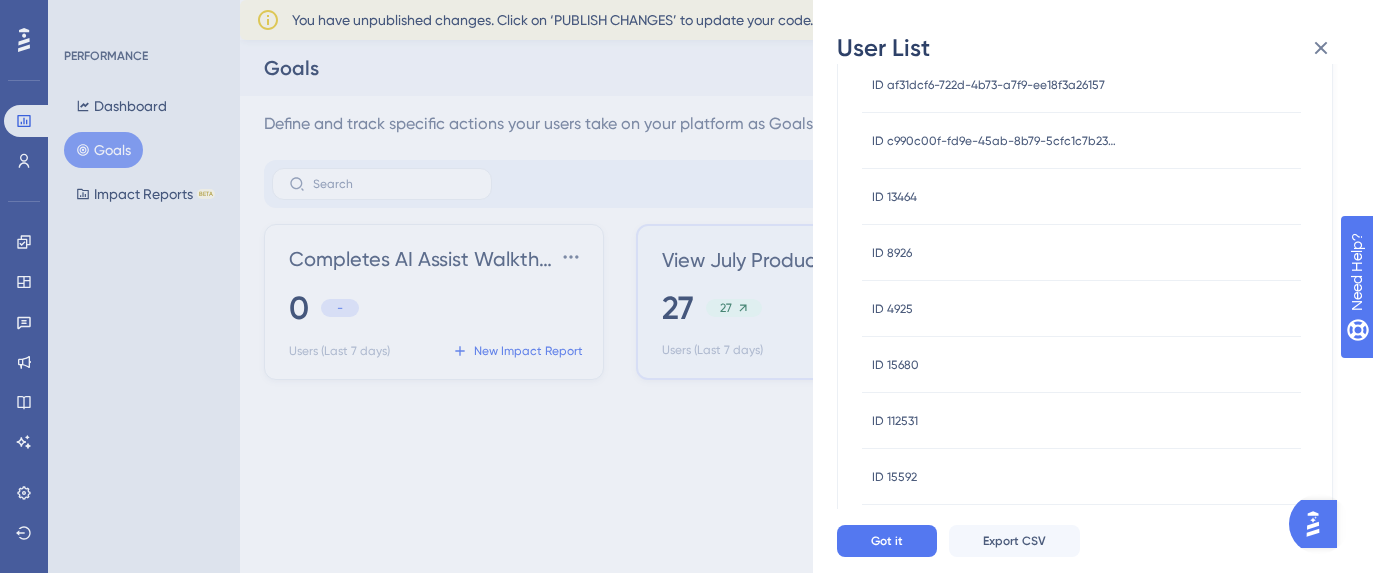 scroll, scrollTop: 0, scrollLeft: 0, axis: both 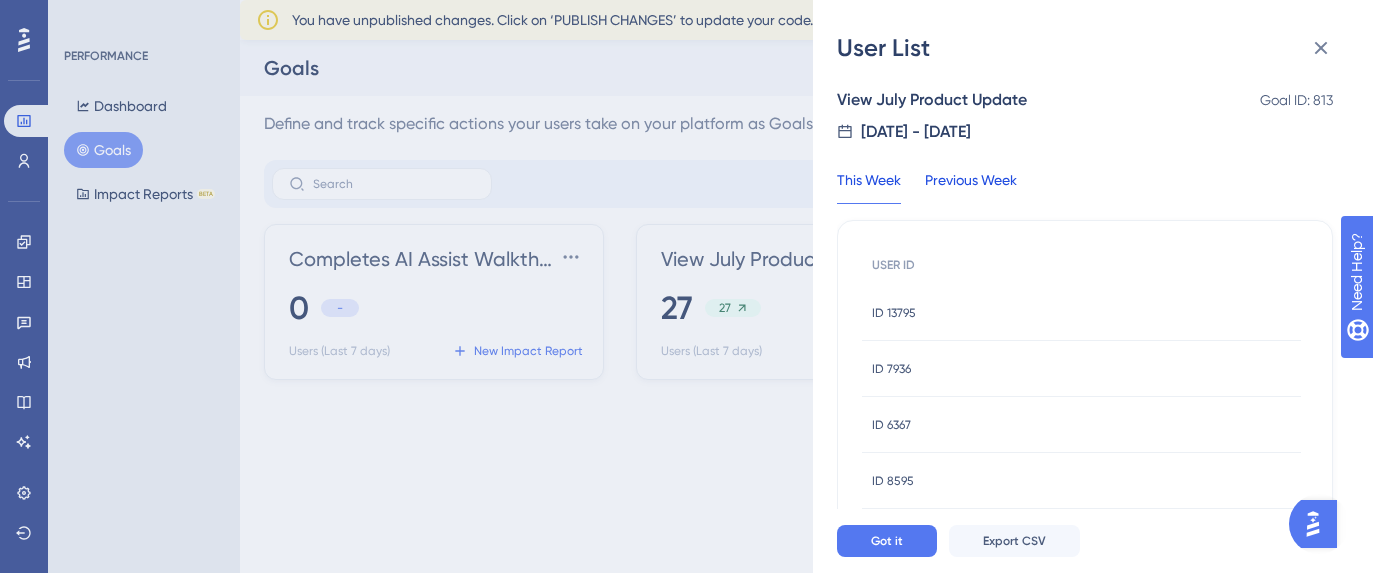 click on "Previous Week" at bounding box center [971, 186] 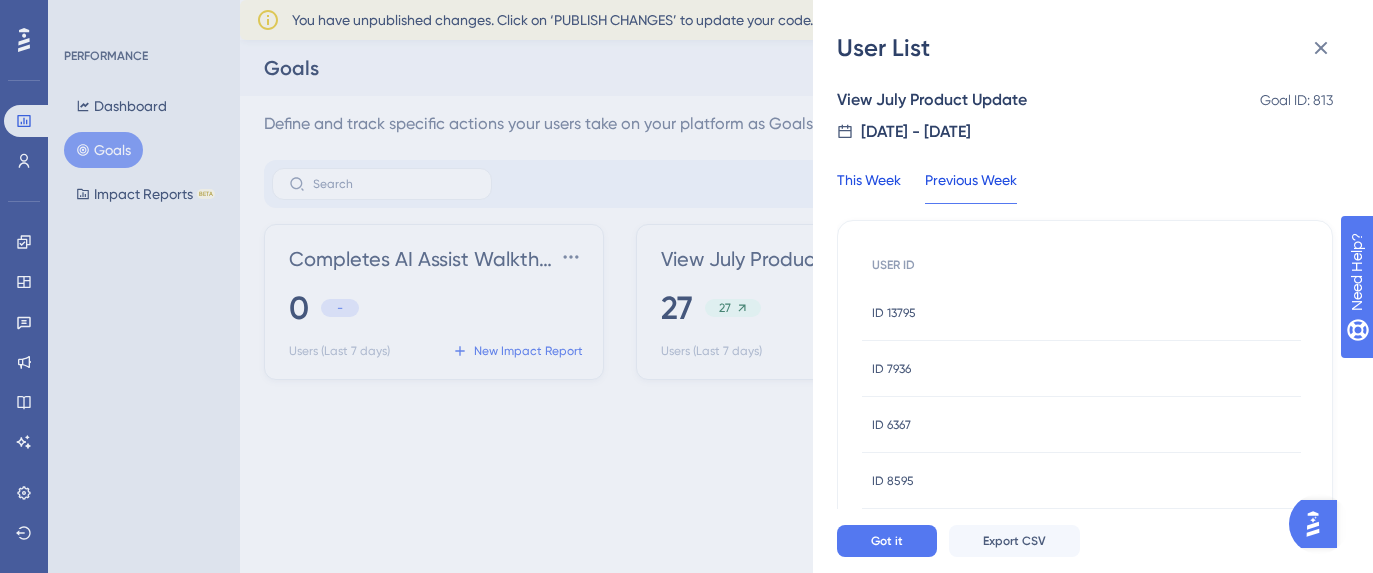 click on "This Week" at bounding box center [869, 186] 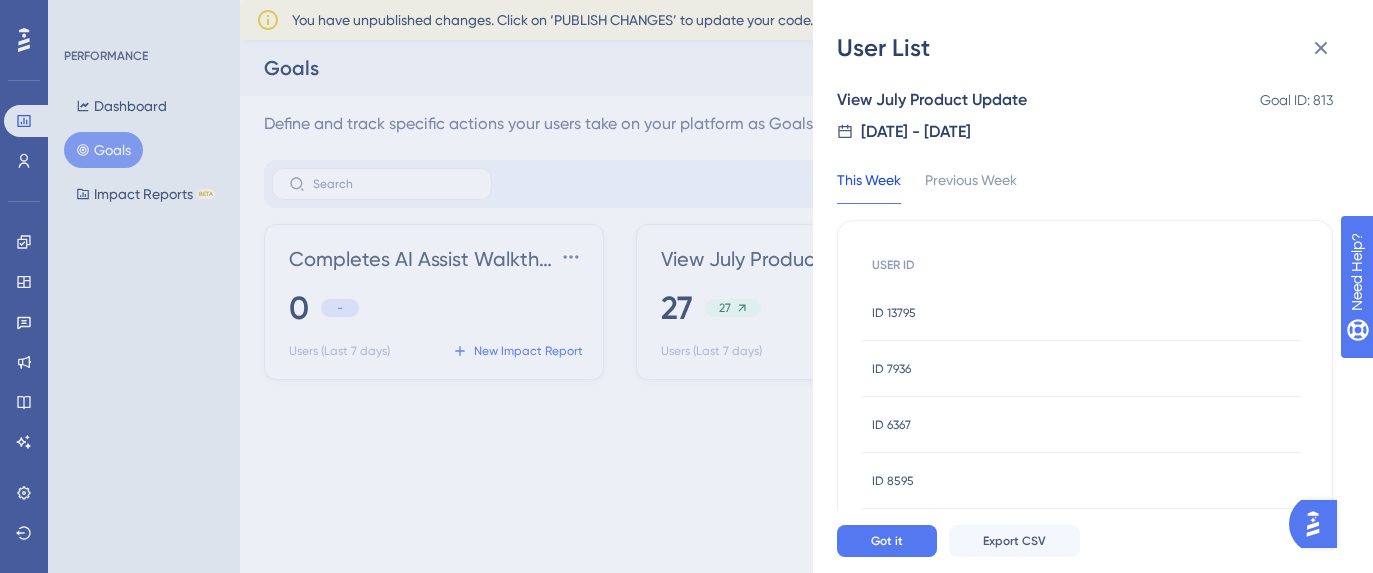 click on "User List View July Product Update Goal ID: 813 7/17/2025 - 7/24/2025 This Week Previous Week USER ID ID 13795 ID 13795 ID 7936 ID 7936 ID 6367 ID 6367 ID 8595 ID 8595 ID af31dcf6-722d-4b73-a7f9-ee18f3a26157 ID af31dcf6-722d-4b73-a7f9-ee18f3a26157 ID c990c00f-fd9e-45ab-8b79-5cfc1c7b23da ID c990c00f-fd9e-45ab-8b79-5cfc1c7b23da ID 13464 ID 13464 ID 8926 ID 8926 ID 4925 ID 4925 ID 15680 ID 15680 ID 112531 ID 112531 ID 15592 ID 15592 ID 14108 ID 14108 ID 15740 ID 15740 ID 15751 ID 15751 ID 112816 ID 112816 ID 13483 ID 13483 ID 77b04ed1-ae01-4aff-8409-e0afcbf5214f ID 77b04ed1-ae01-4aff-8409-e0afcbf5214f ID 15231 ID 15231 ID 396d7e5b-8605-4c7a-81dc-ef56477f6861 ID 396d7e5b-8605-4c7a-81dc-ef56477f6861 ID 9464 ID 9464 ID 373ffa99-710f-4500-bbb9-689f587ec60f ID 373ffa99-710f-4500-bbb9-689f587ec60f ID f930aab4-e1e1-41f6-8644-5489d16e8d26 ID f930aab4-e1e1-41f6-8644-5489d16e8d26 ID 7292 ID 7292 ID 279 ID 279 ID bbad3505-468f-4a18-94fd-65e31d329ad3 ID bbad3505-468f-4a18-94fd-65e31d329ad3 ID 15606 ID 15606 1 2 Got it" at bounding box center [686, 286] 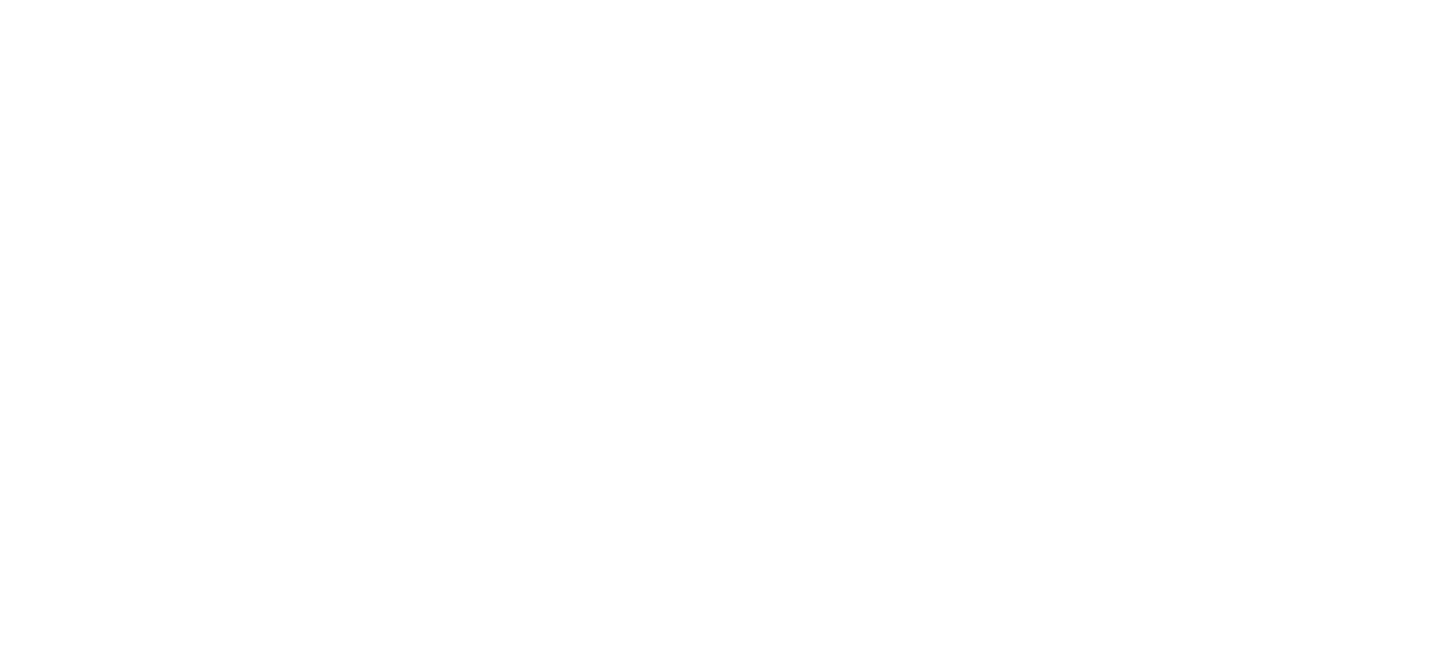 scroll, scrollTop: 0, scrollLeft: 0, axis: both 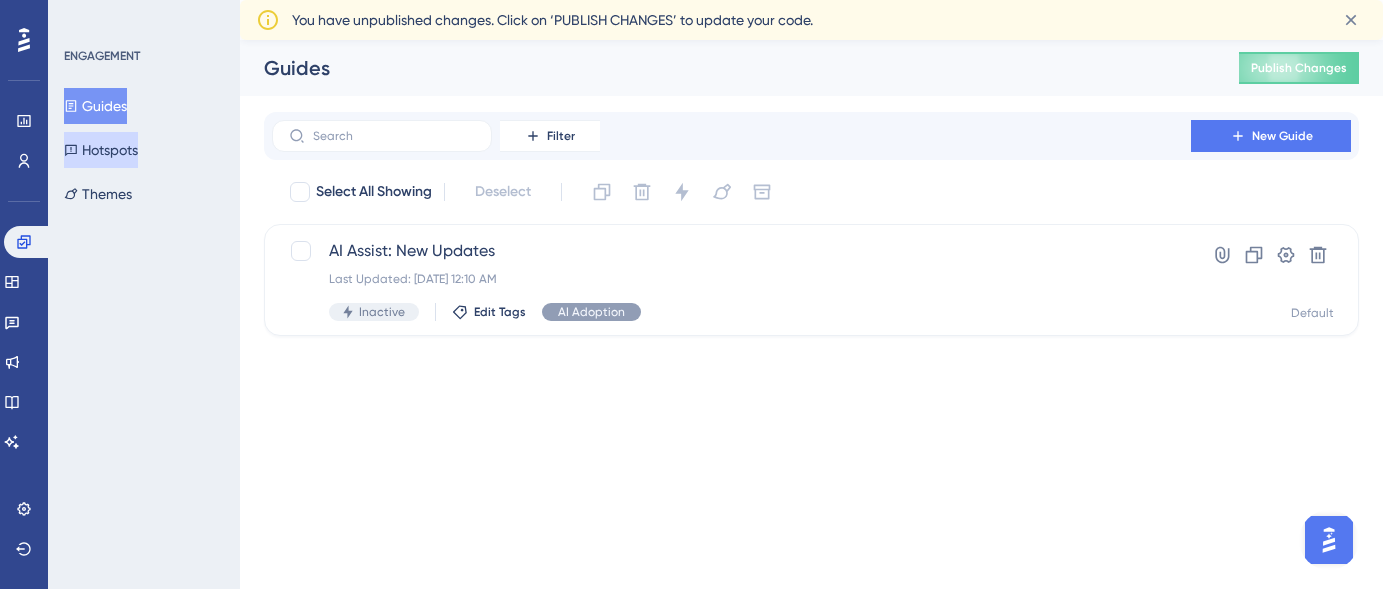 click on "Hotspots" at bounding box center [101, 150] 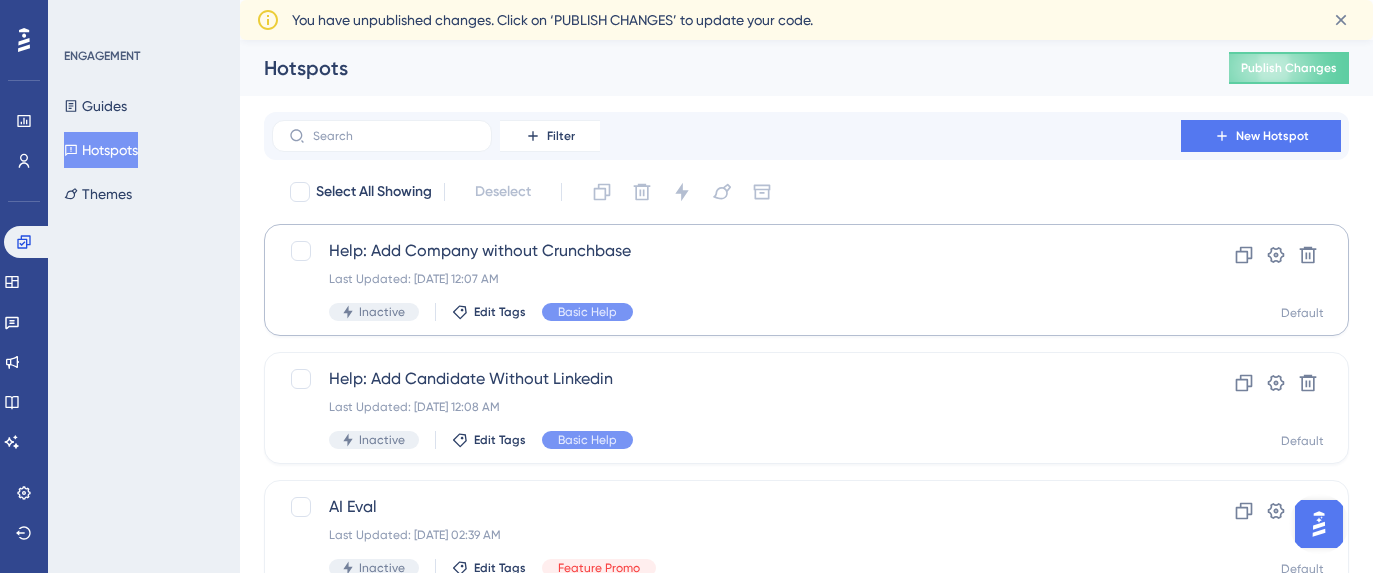 scroll, scrollTop: 27, scrollLeft: 0, axis: vertical 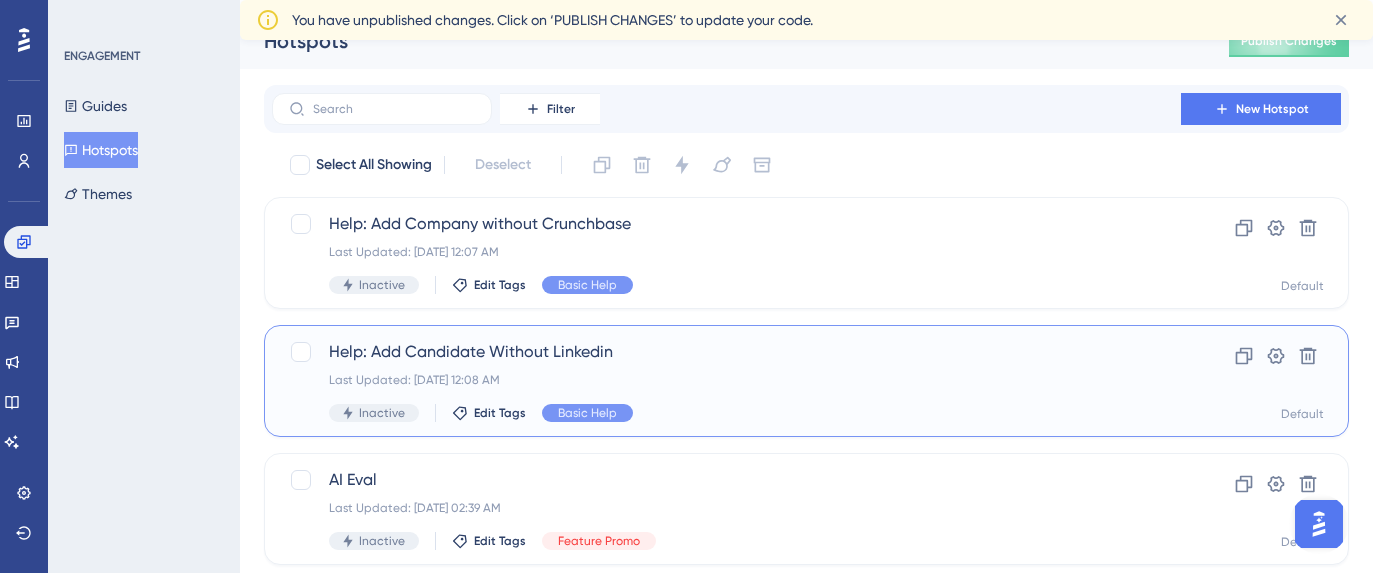 click on "Help: Add Candidate Without Linkedin" at bounding box center [726, 352] 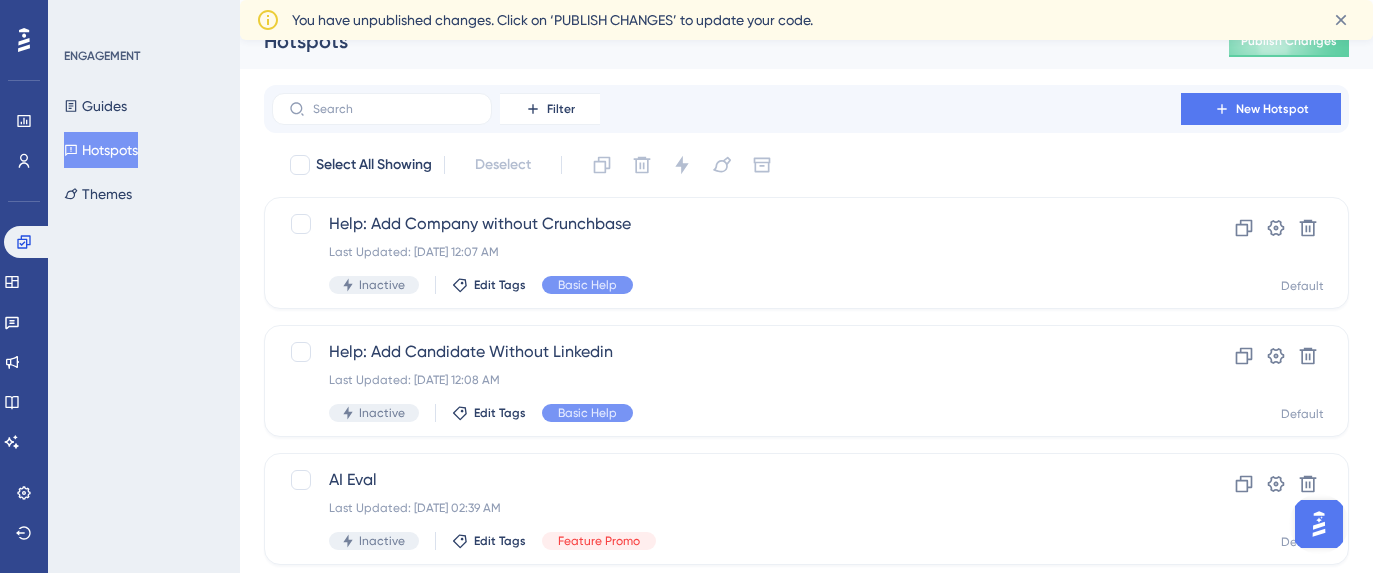 scroll, scrollTop: 0, scrollLeft: 0, axis: both 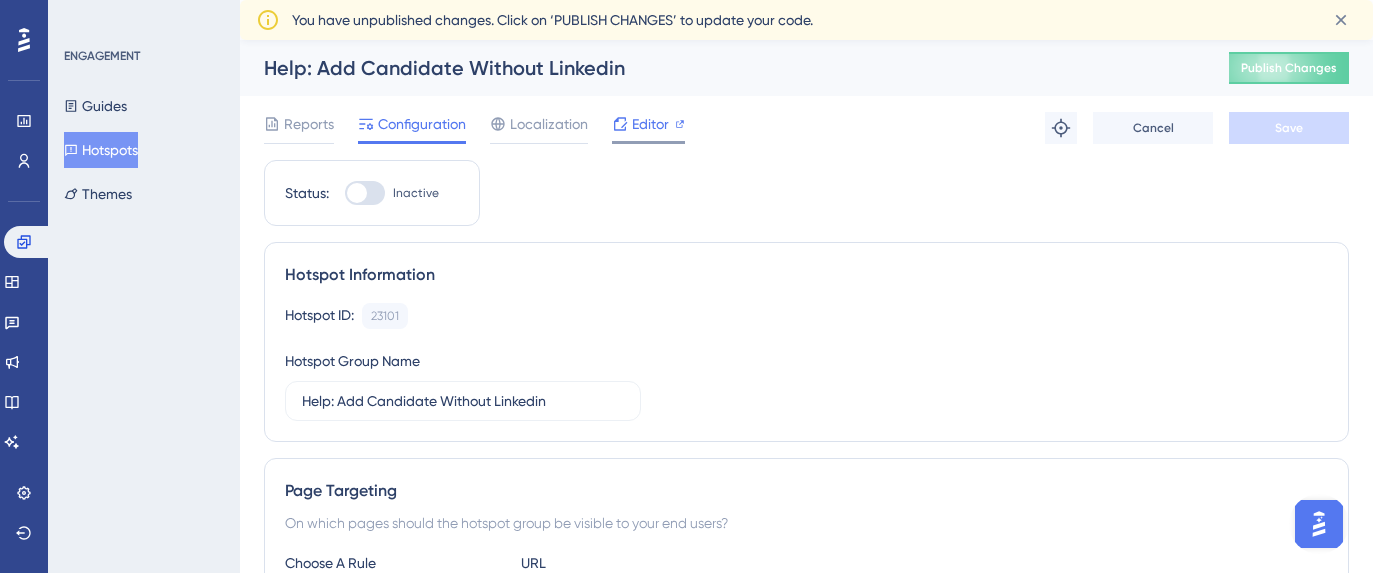 click 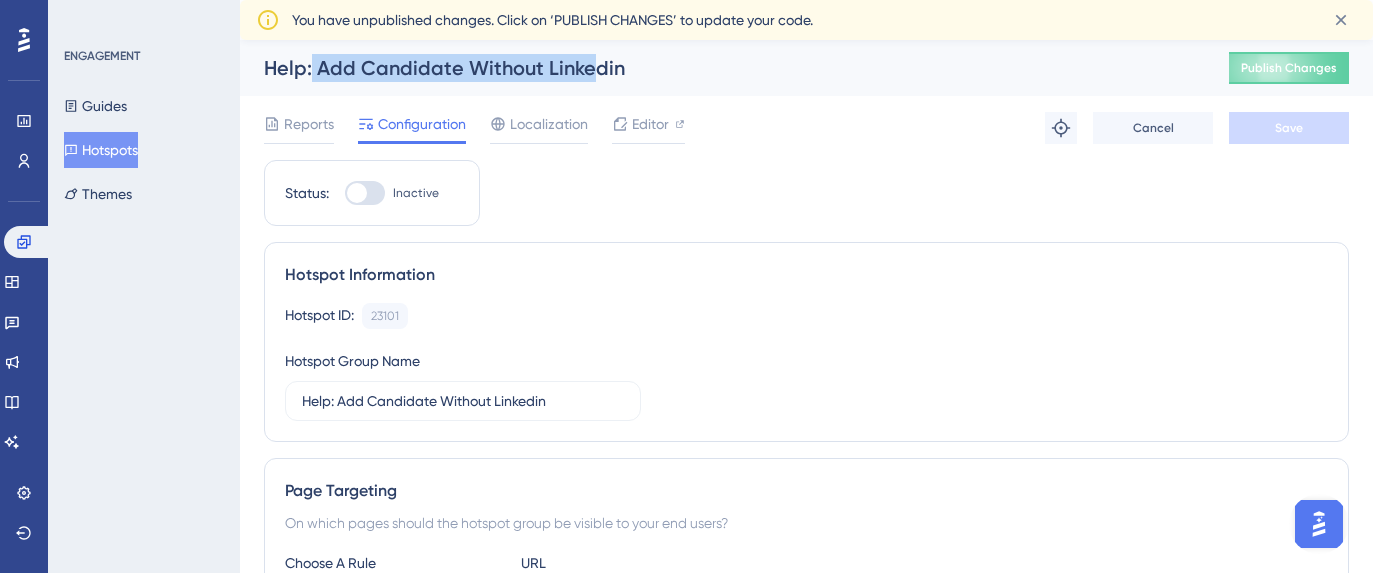 drag, startPoint x: 313, startPoint y: 68, endPoint x: 587, endPoint y: 74, distance: 274.06567 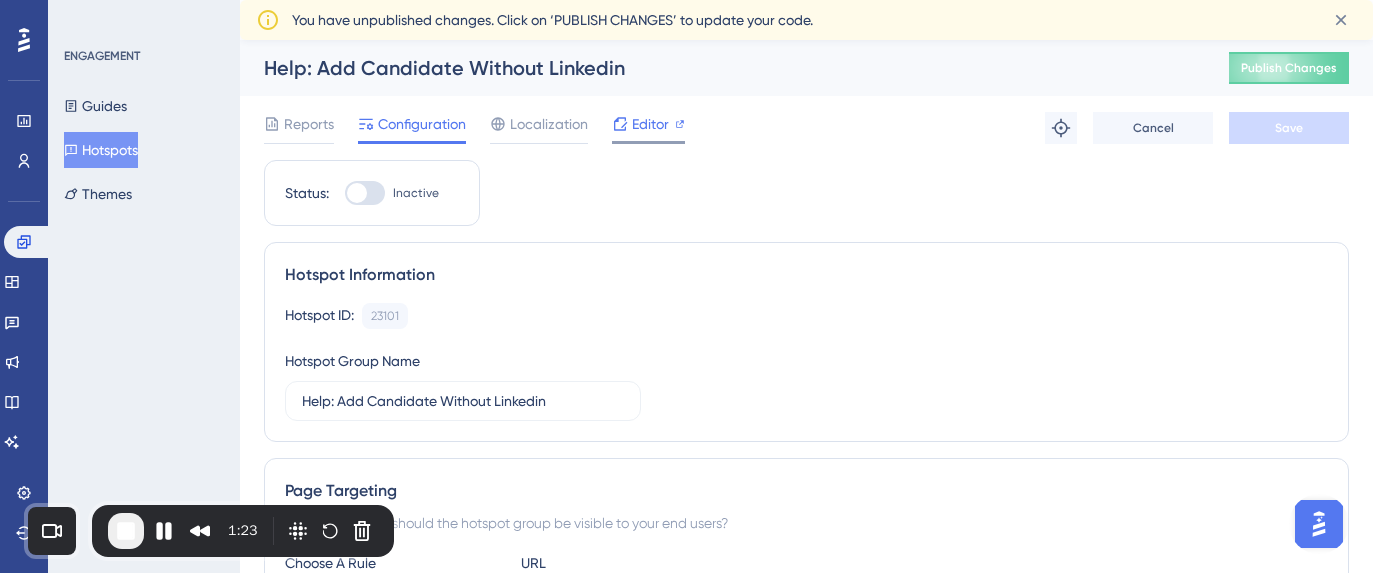 click on "Editor" at bounding box center (648, 128) 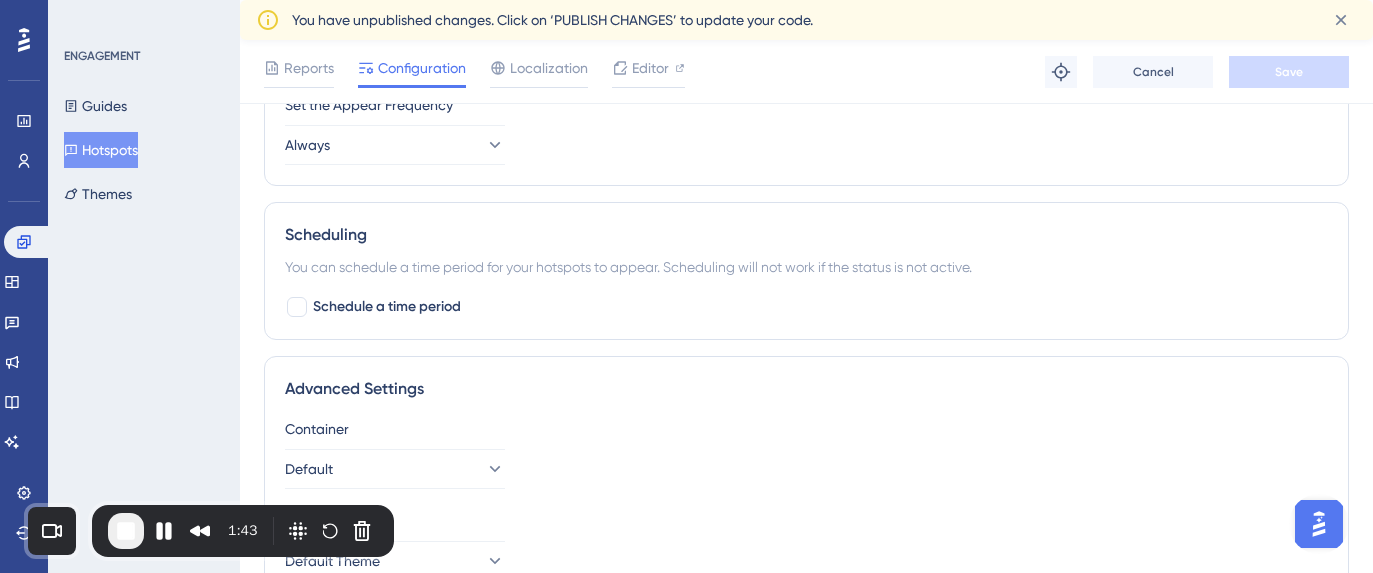 scroll, scrollTop: 1003, scrollLeft: 0, axis: vertical 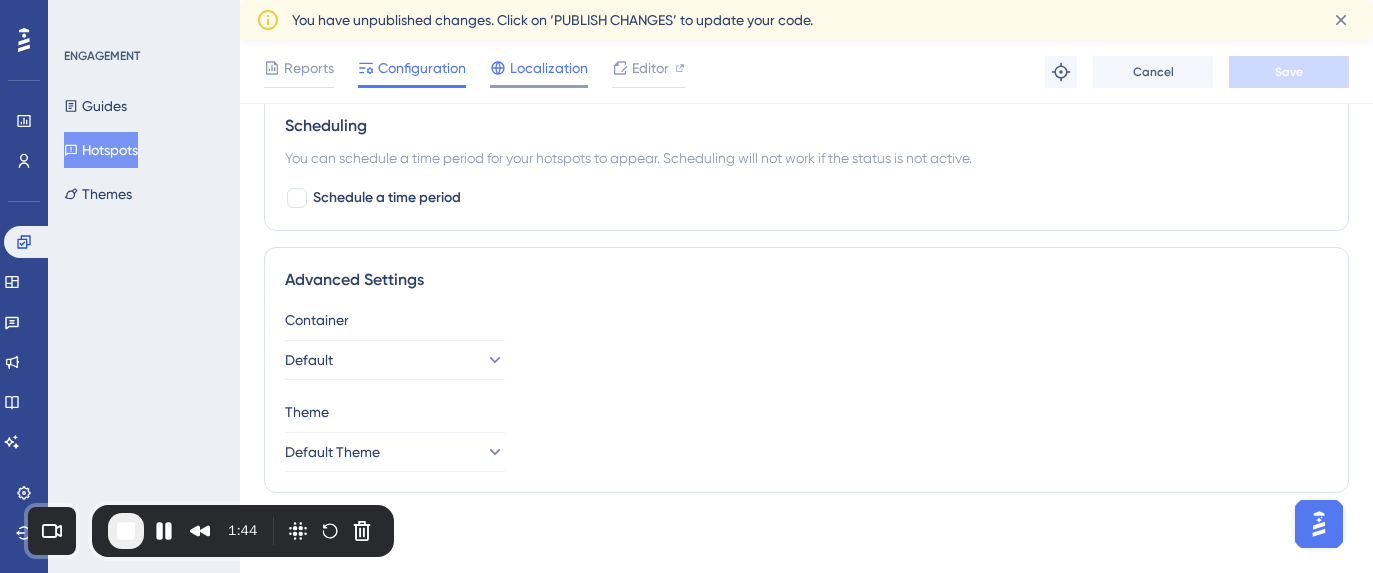 drag, startPoint x: 306, startPoint y: 73, endPoint x: 514, endPoint y: 80, distance: 208.11775 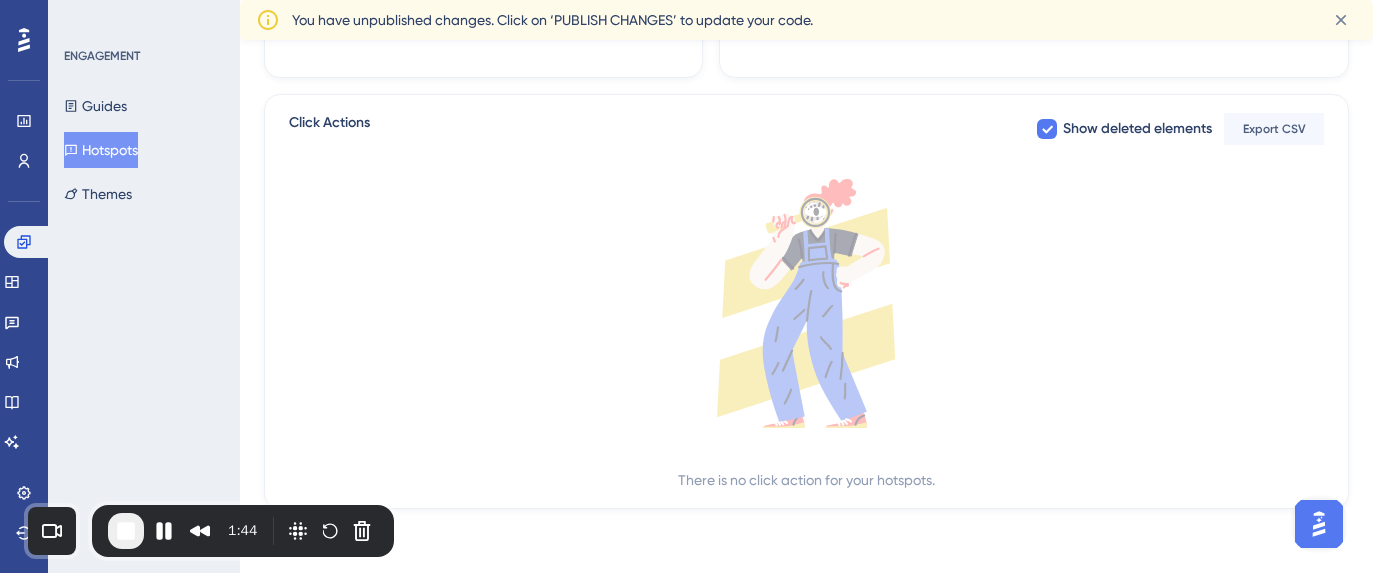 scroll, scrollTop: 0, scrollLeft: 0, axis: both 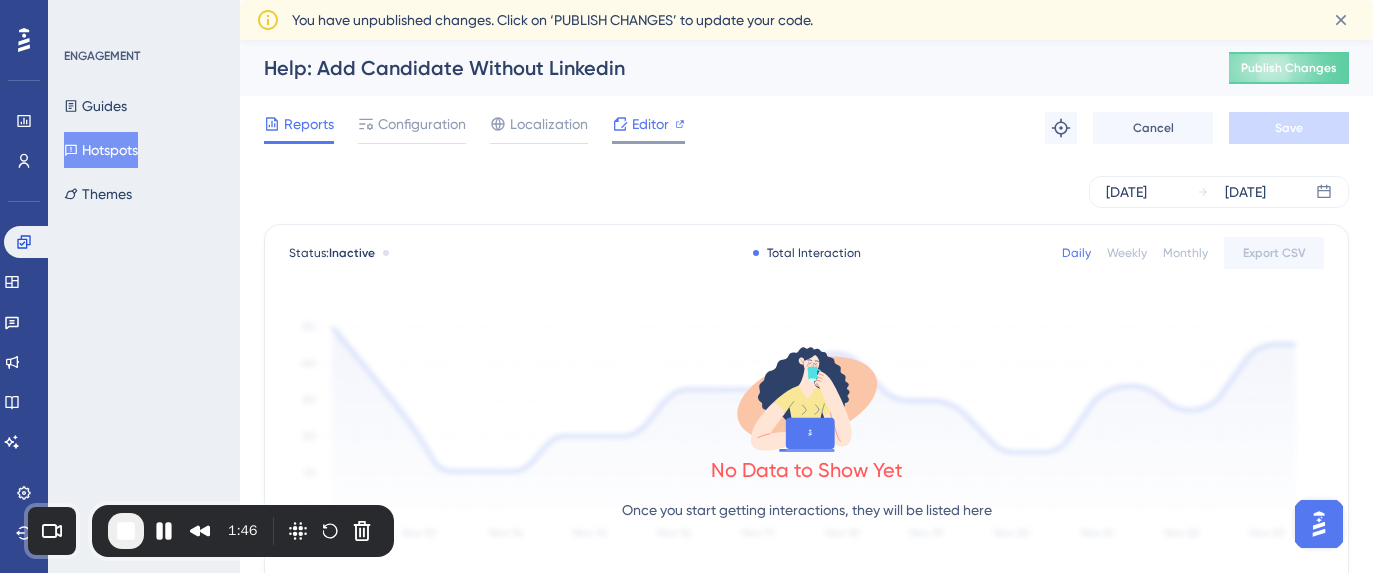 click on "Editor" at bounding box center (650, 124) 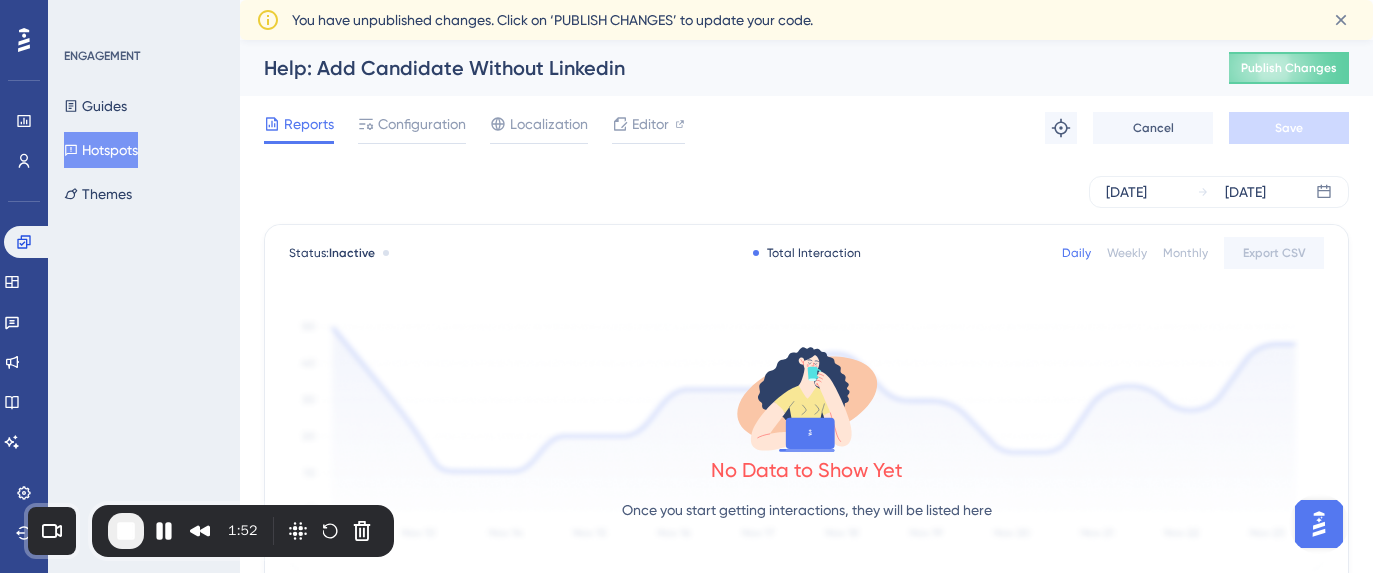 click on "Hotspots" at bounding box center (101, 150) 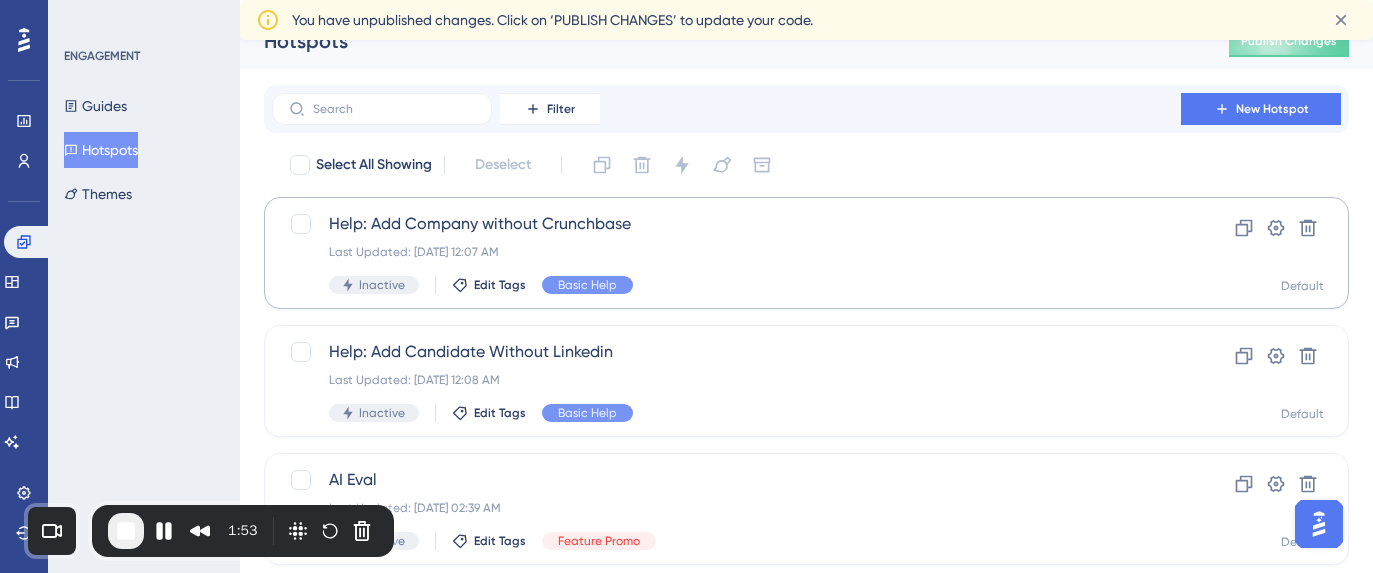 scroll, scrollTop: 25, scrollLeft: 0, axis: vertical 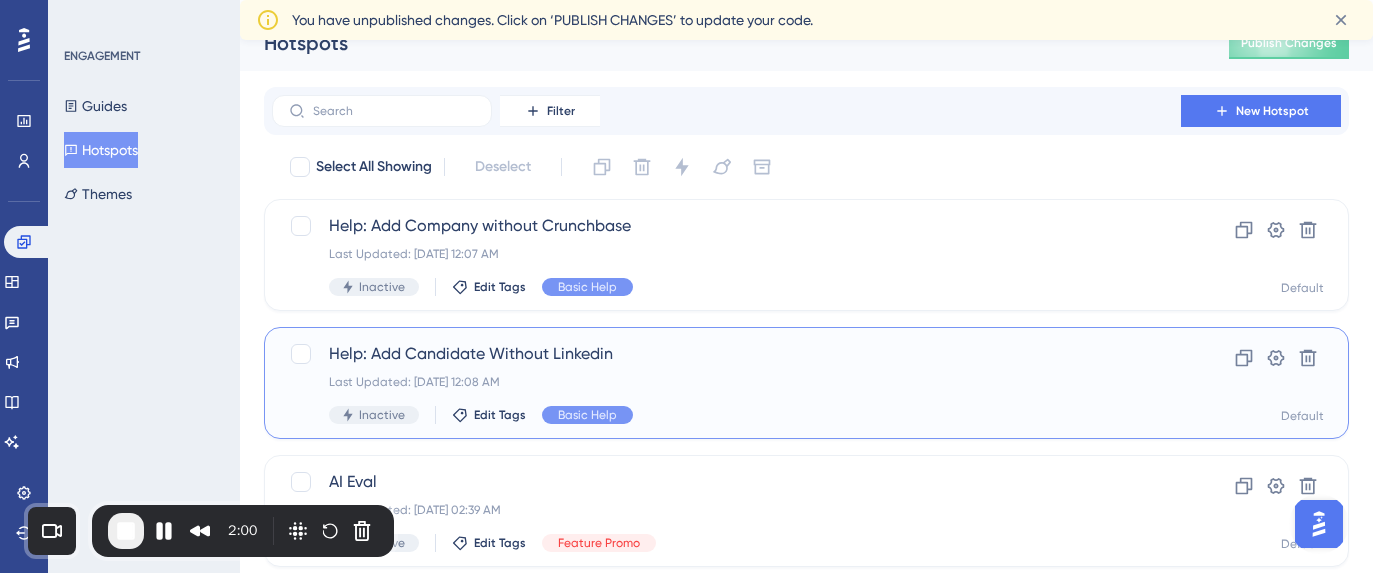 click on "Help: Add Candidate Without Linkedin" at bounding box center (726, 354) 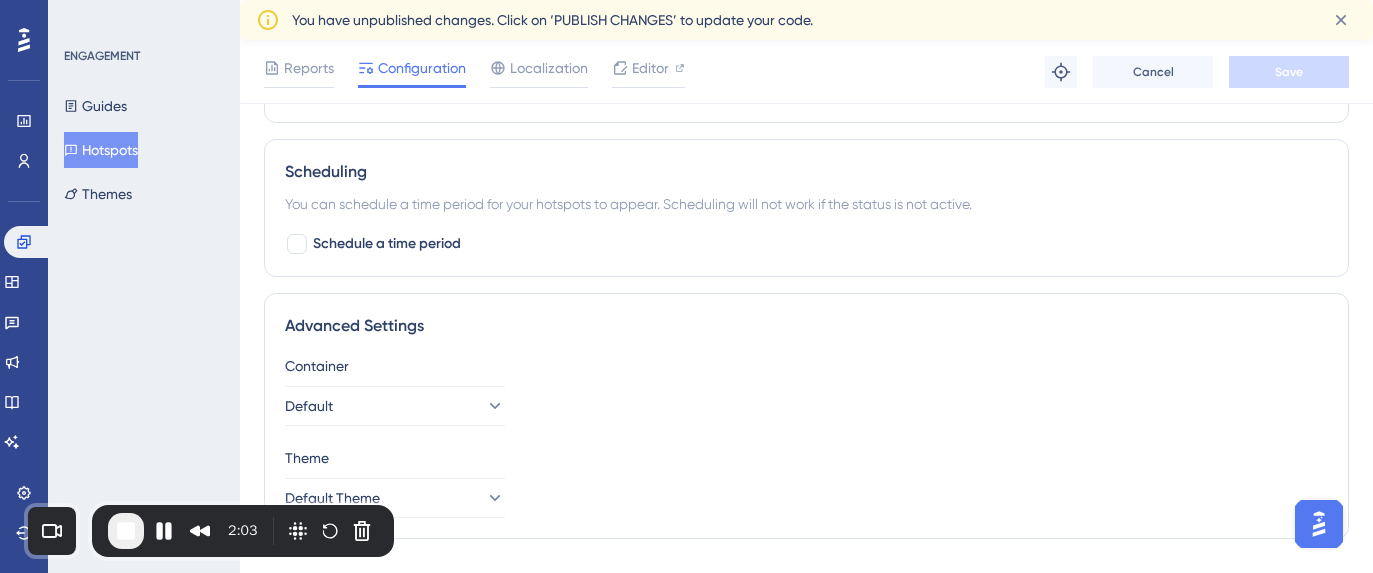 scroll, scrollTop: 1003, scrollLeft: 0, axis: vertical 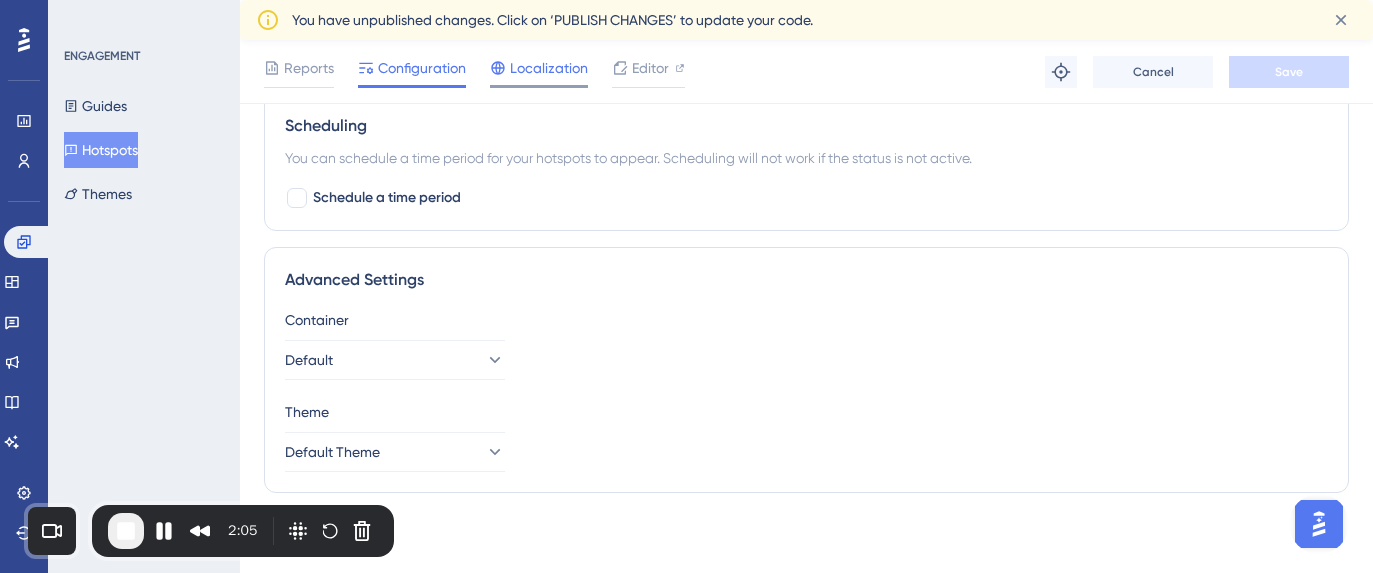 click on "Localization" at bounding box center (549, 68) 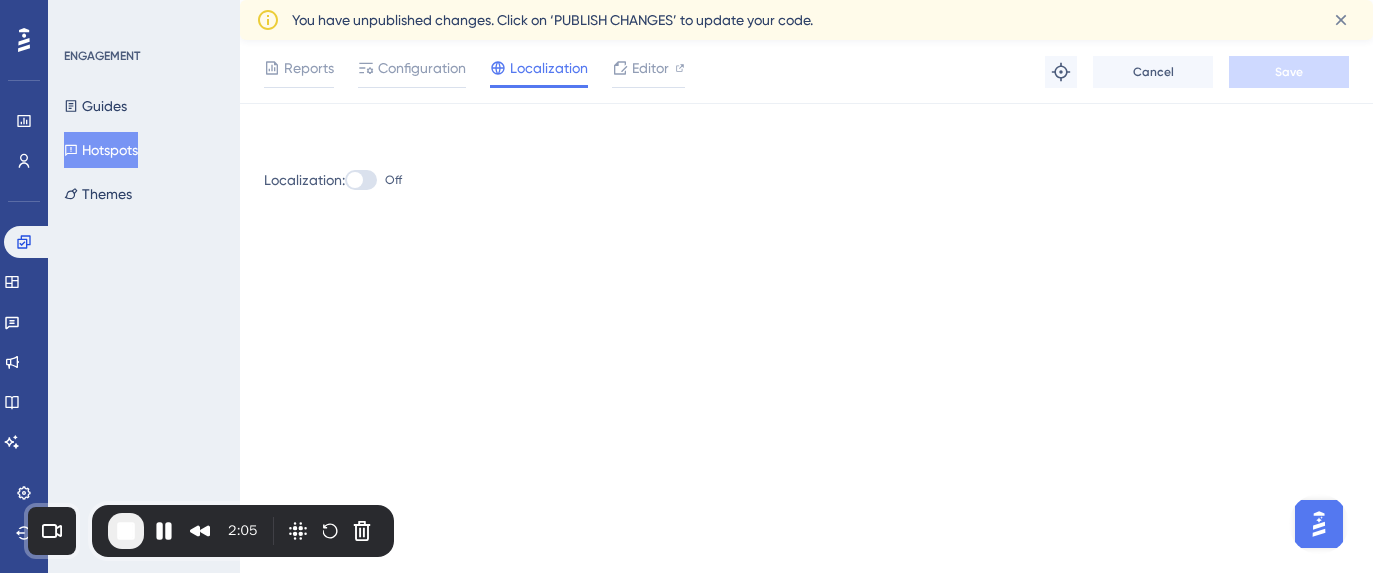 scroll, scrollTop: 0, scrollLeft: 0, axis: both 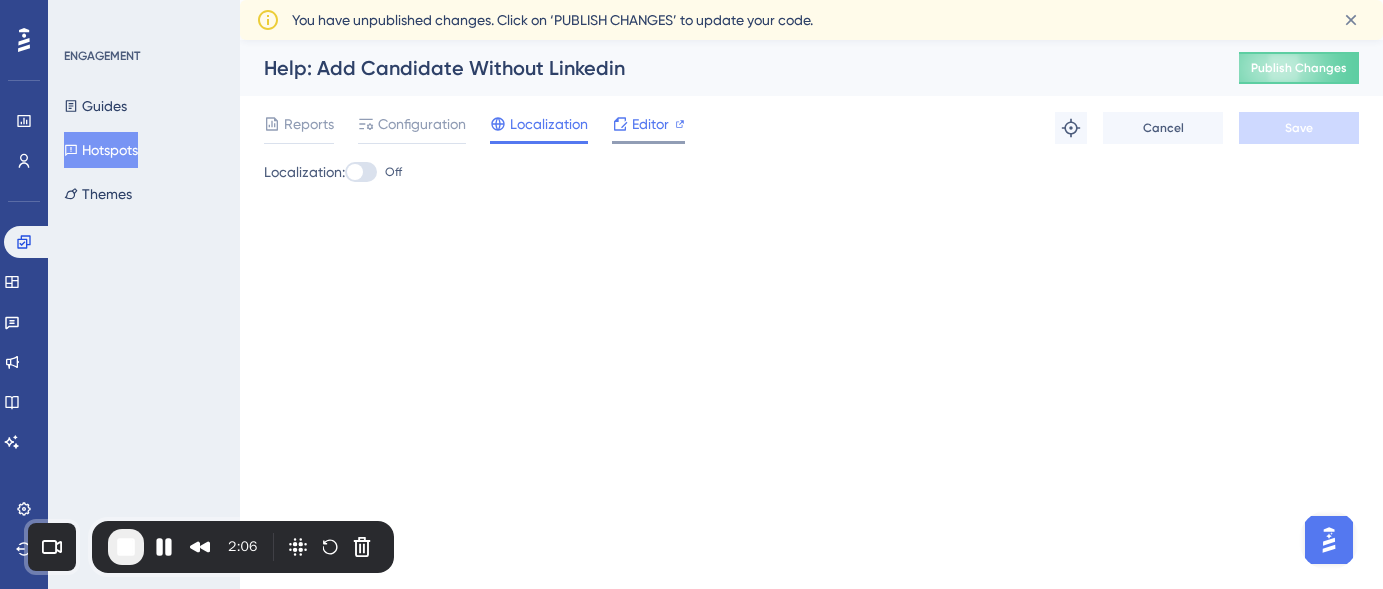click on "Editor" at bounding box center [650, 124] 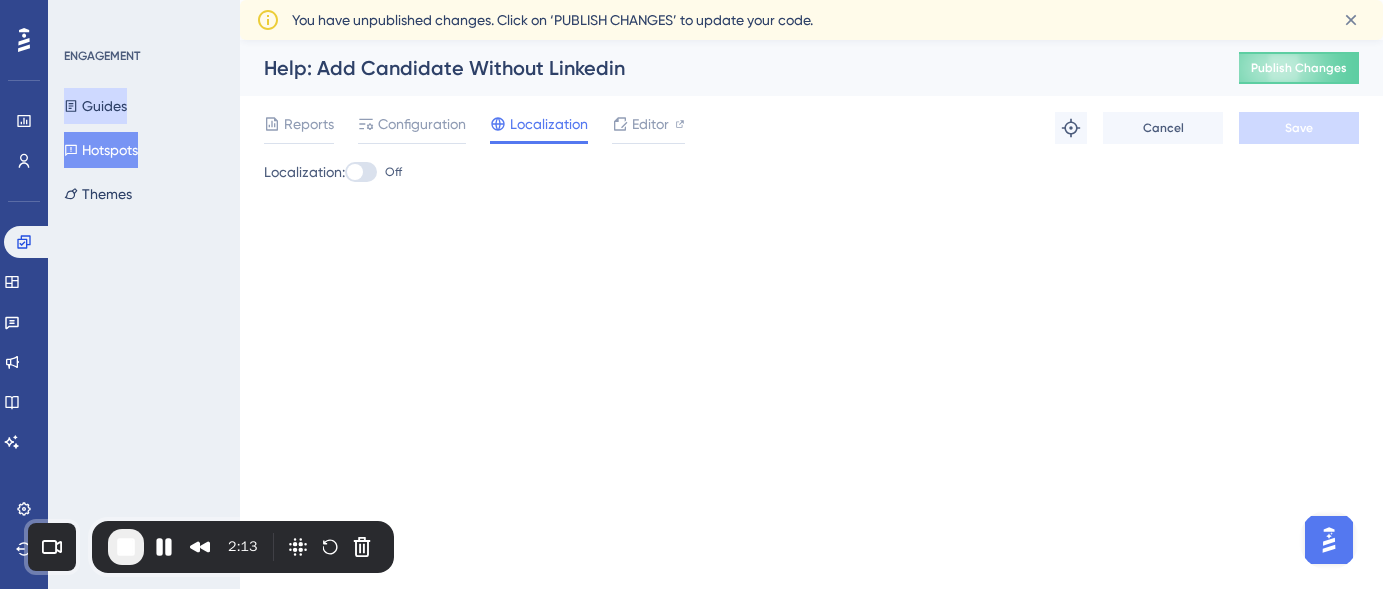 click on "Guides" at bounding box center [95, 106] 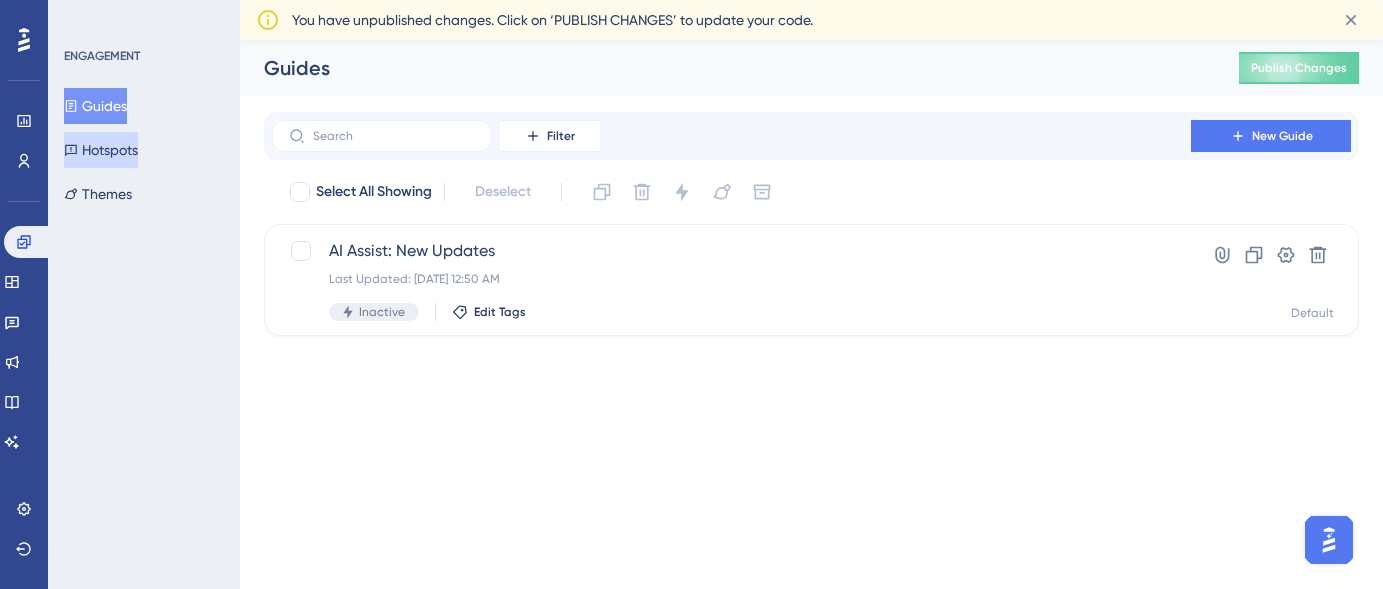 drag, startPoint x: 132, startPoint y: 153, endPoint x: 174, endPoint y: 124, distance: 51.0392 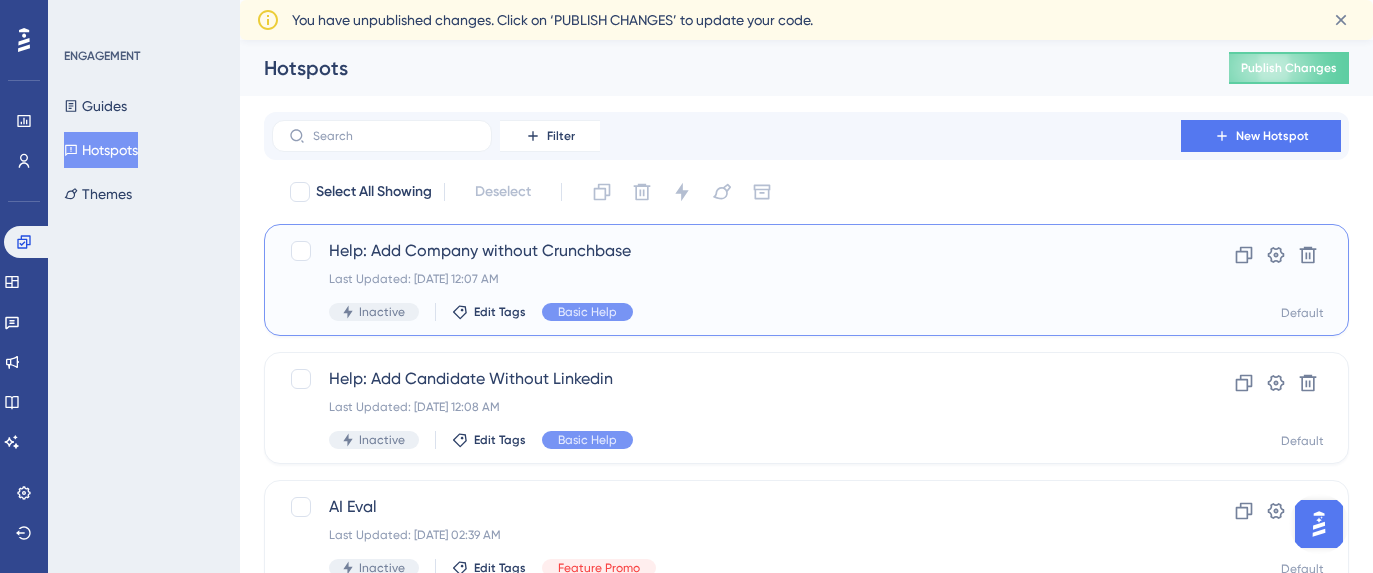 click on "Help: Add Company without Crunchbase Last Updated: Jul 31 2025, 12:07 AM Inactive Edit Tags Basic Help" at bounding box center (726, 280) 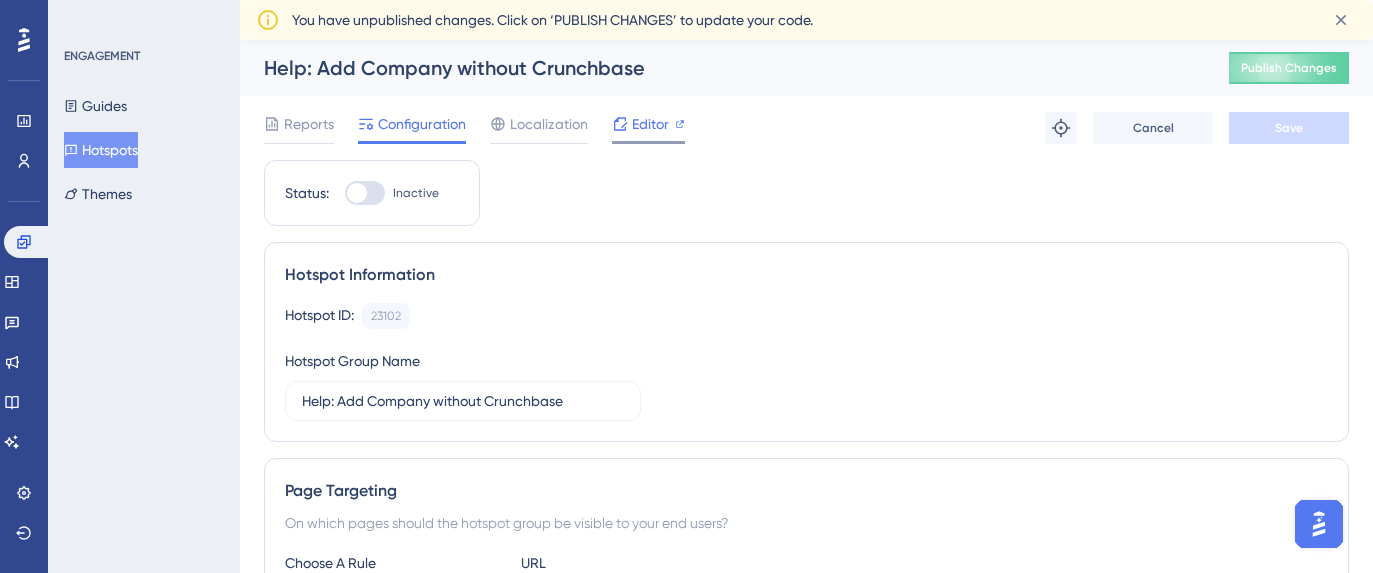 click on "Editor" at bounding box center [650, 124] 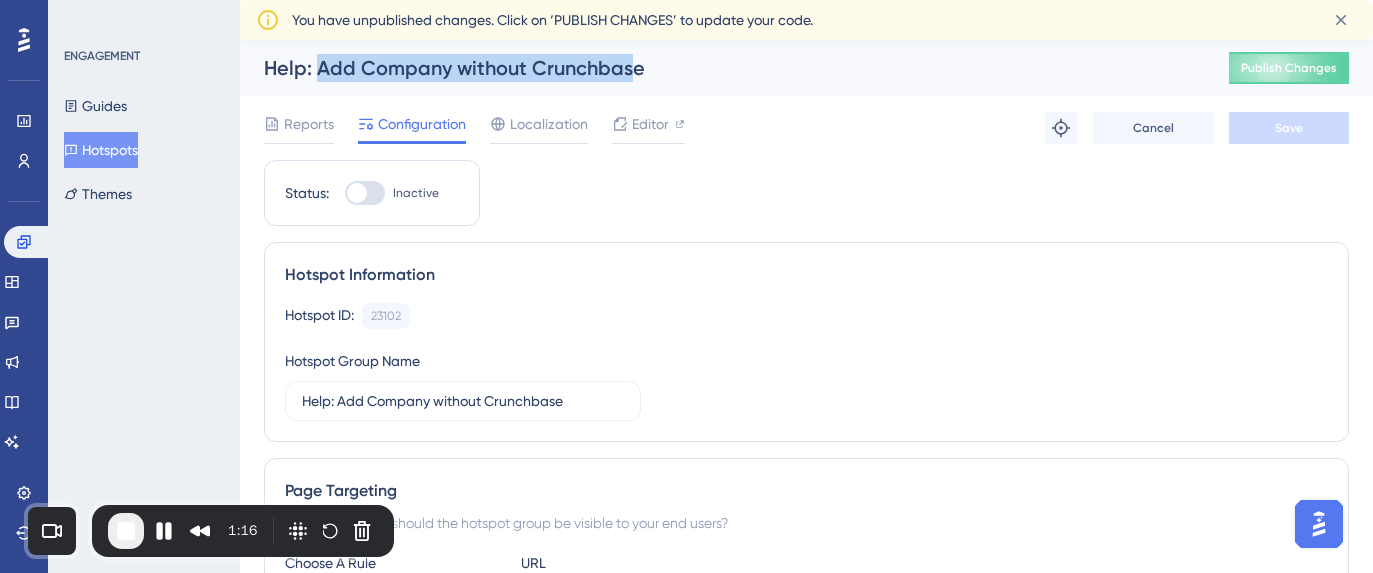 drag, startPoint x: 314, startPoint y: 69, endPoint x: 631, endPoint y: 66, distance: 317.0142 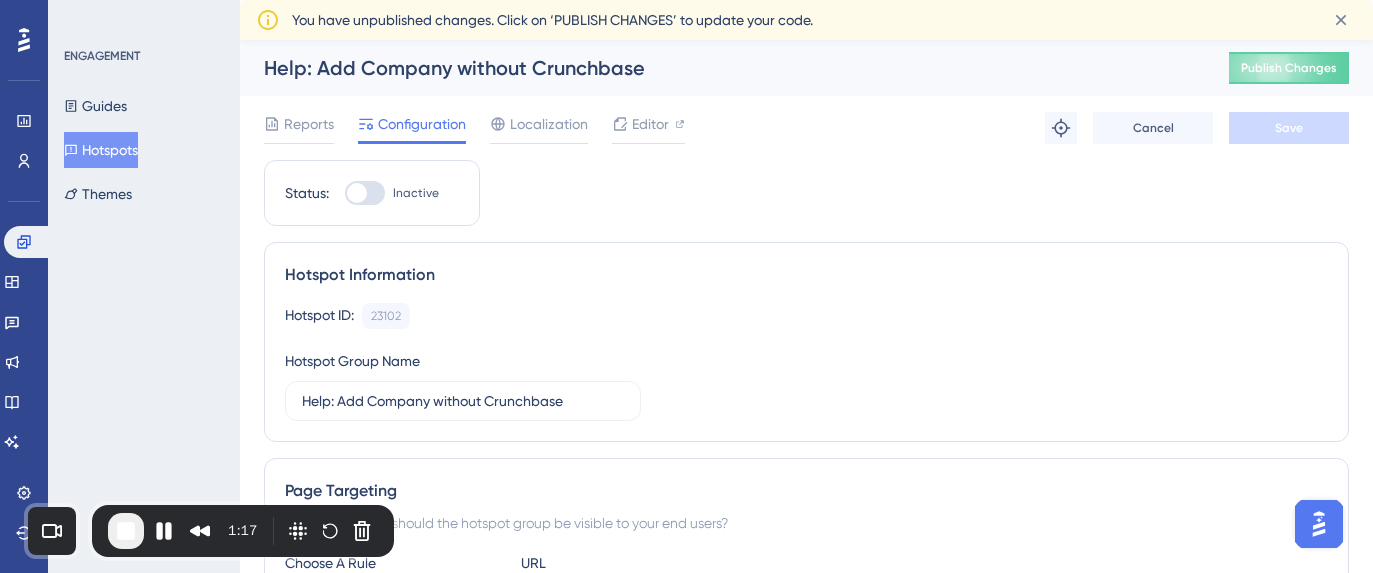 click on "Help: Add Company without Crunchbase" at bounding box center (721, 68) 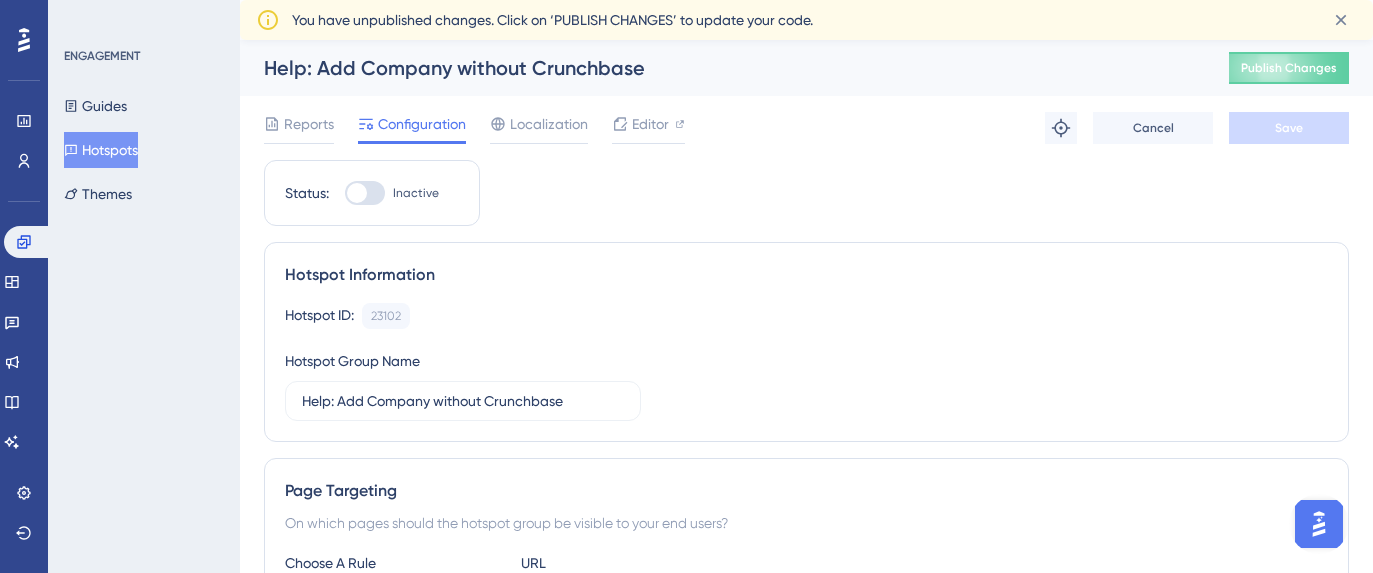 drag, startPoint x: 141, startPoint y: 150, endPoint x: 254, endPoint y: 2, distance: 186.20688 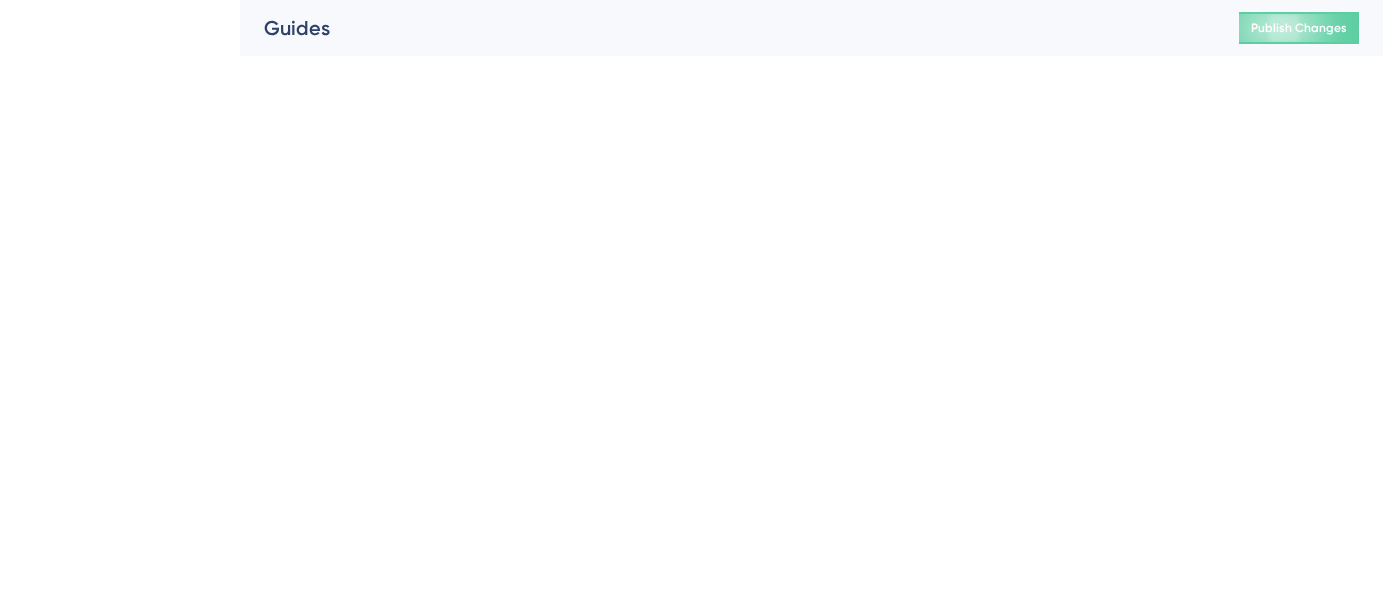 scroll, scrollTop: 0, scrollLeft: 0, axis: both 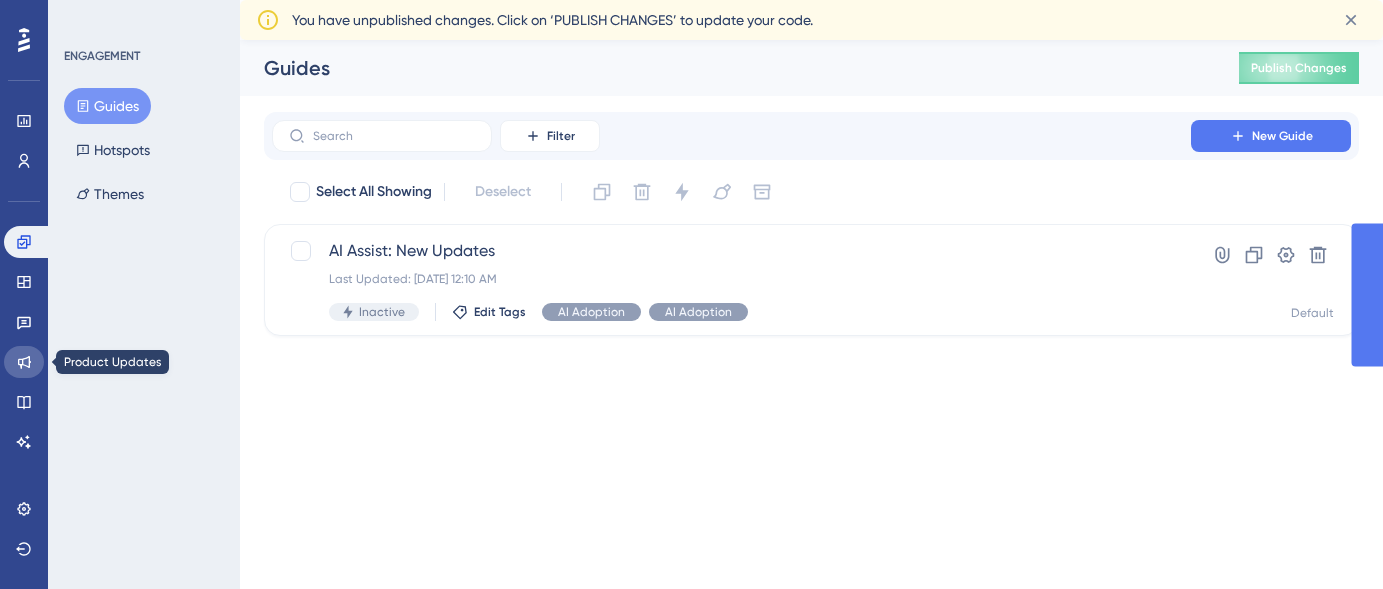 click 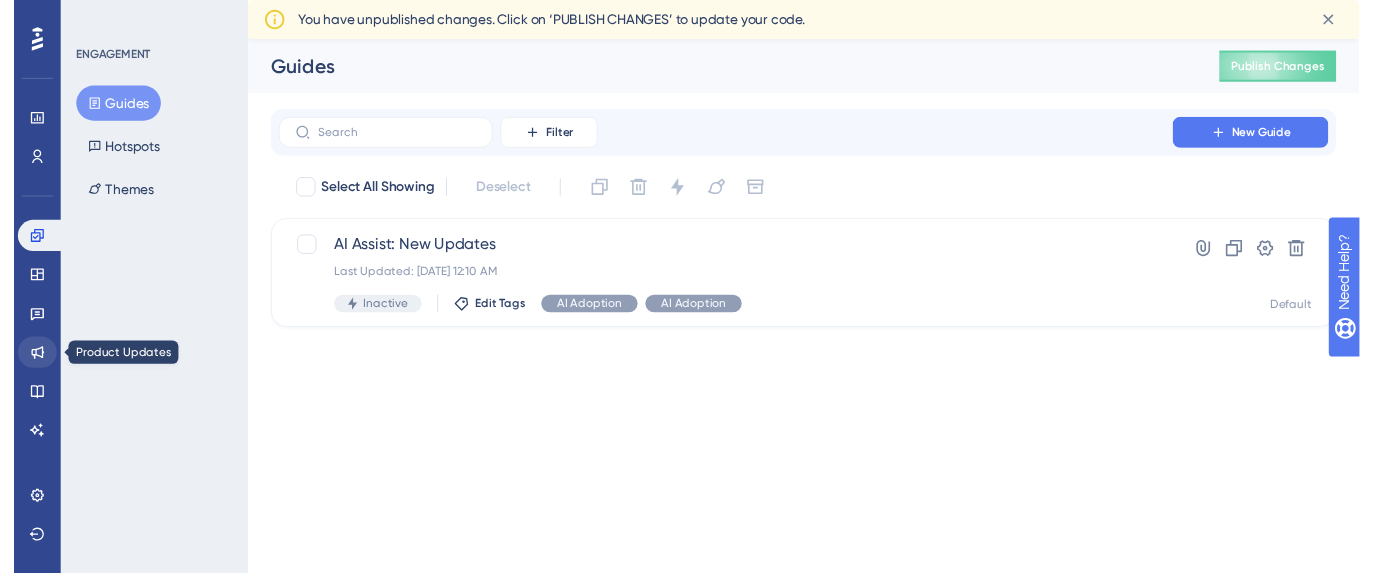 scroll, scrollTop: 0, scrollLeft: 0, axis: both 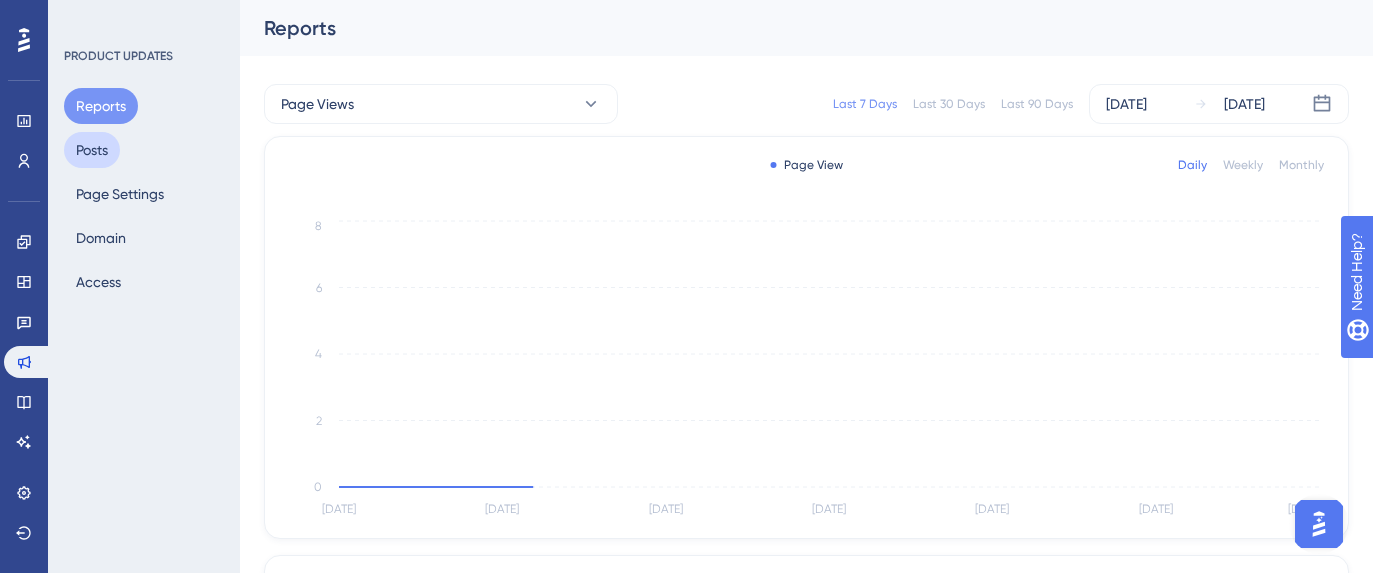 click on "Posts" at bounding box center (92, 150) 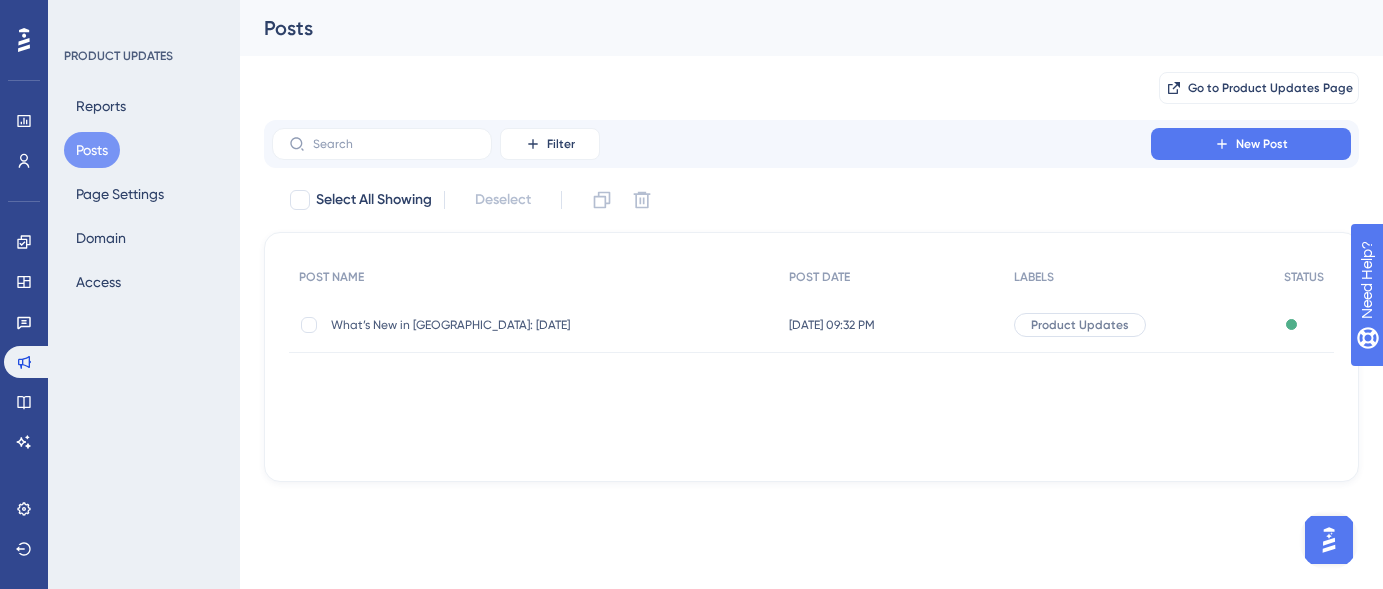 click on "What’s New in Sutro: [DATE] What’s New in [GEOGRAPHIC_DATA]: [DATE]" at bounding box center (534, 325) 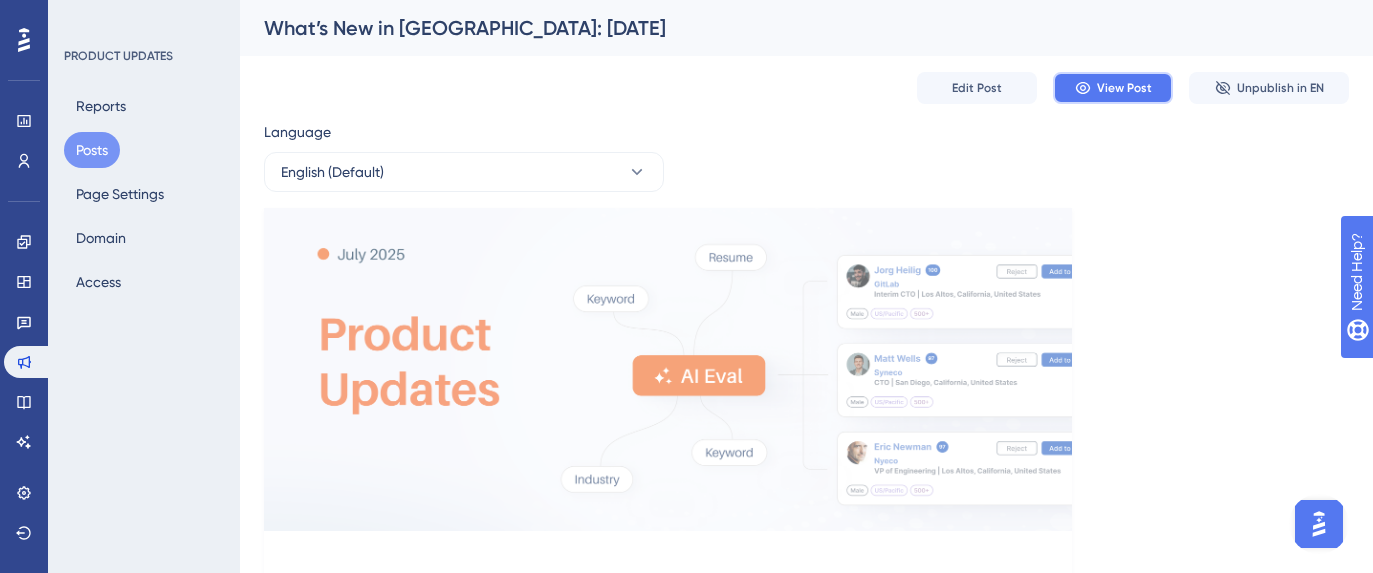 click on "View Post" at bounding box center (1113, 88) 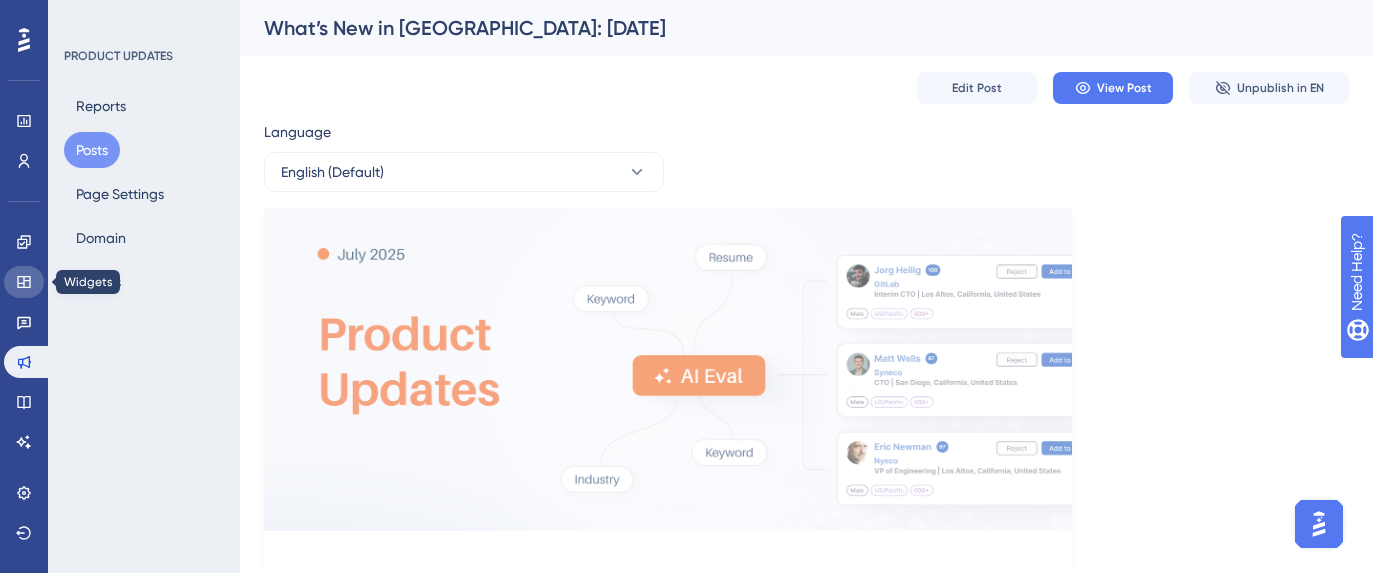 click at bounding box center (24, 282) 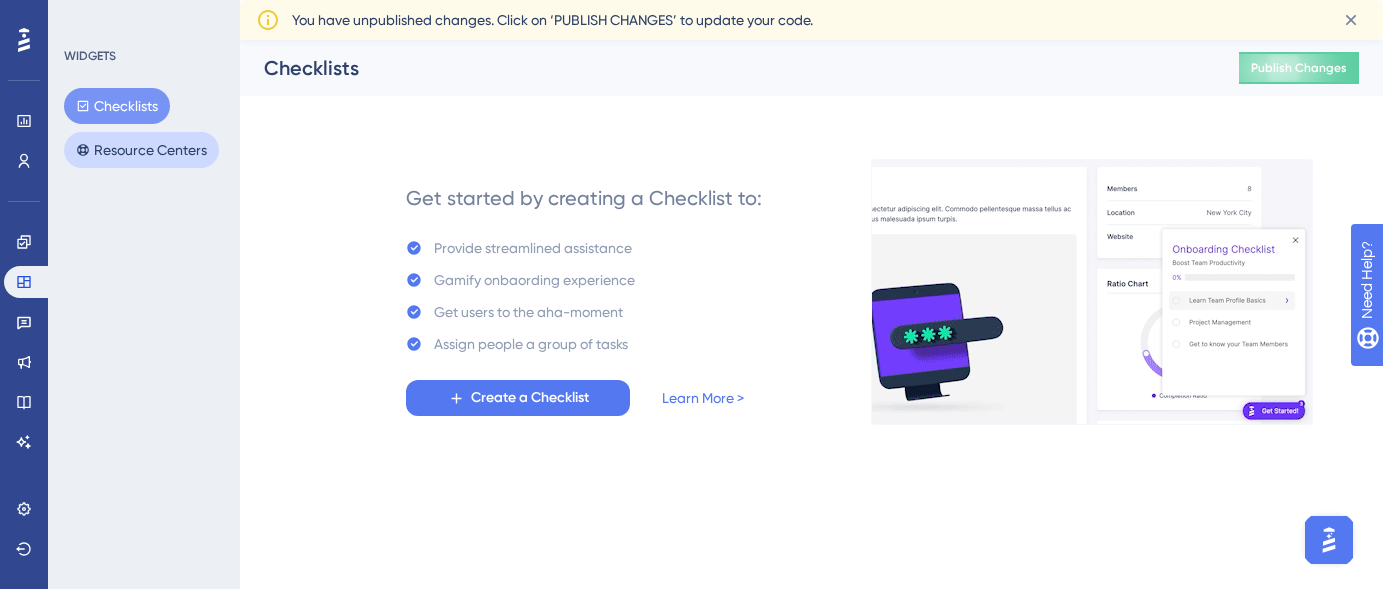 click on "Resource Centers" at bounding box center (141, 150) 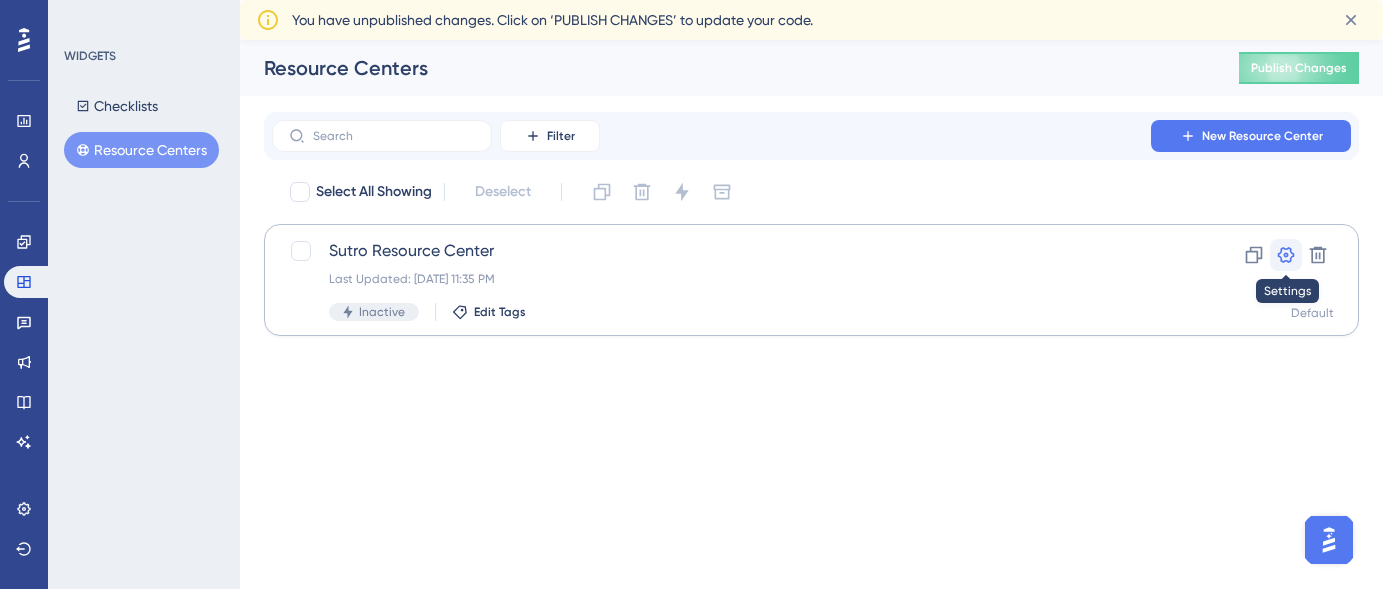 click 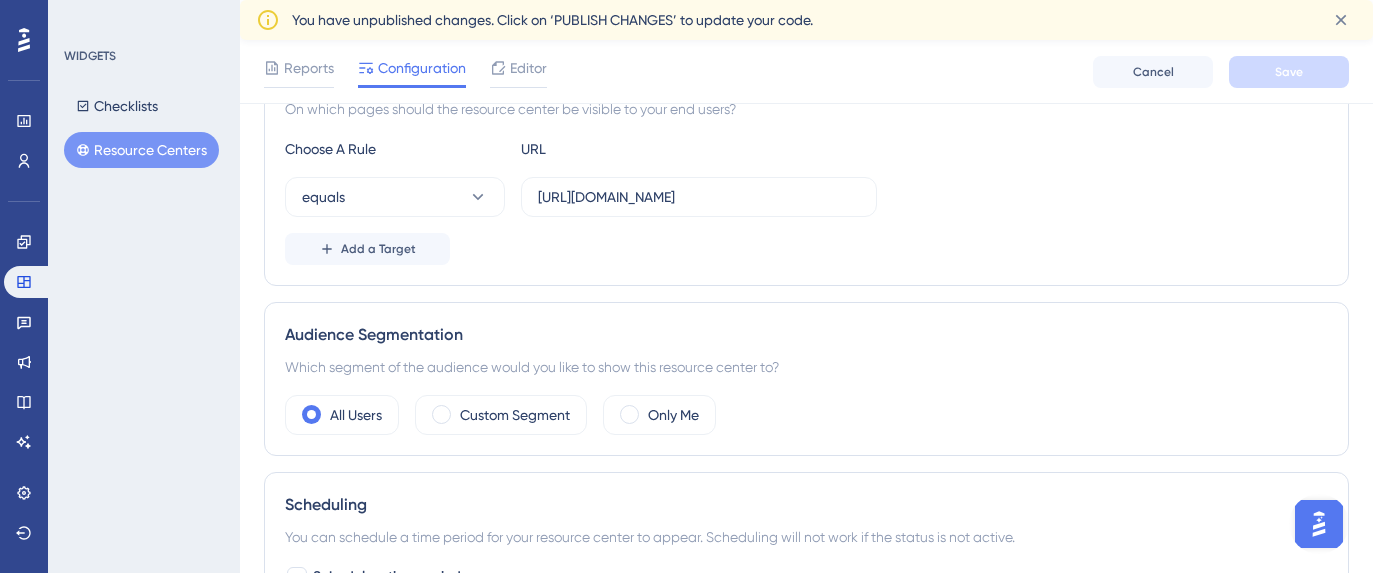 scroll, scrollTop: 205, scrollLeft: 0, axis: vertical 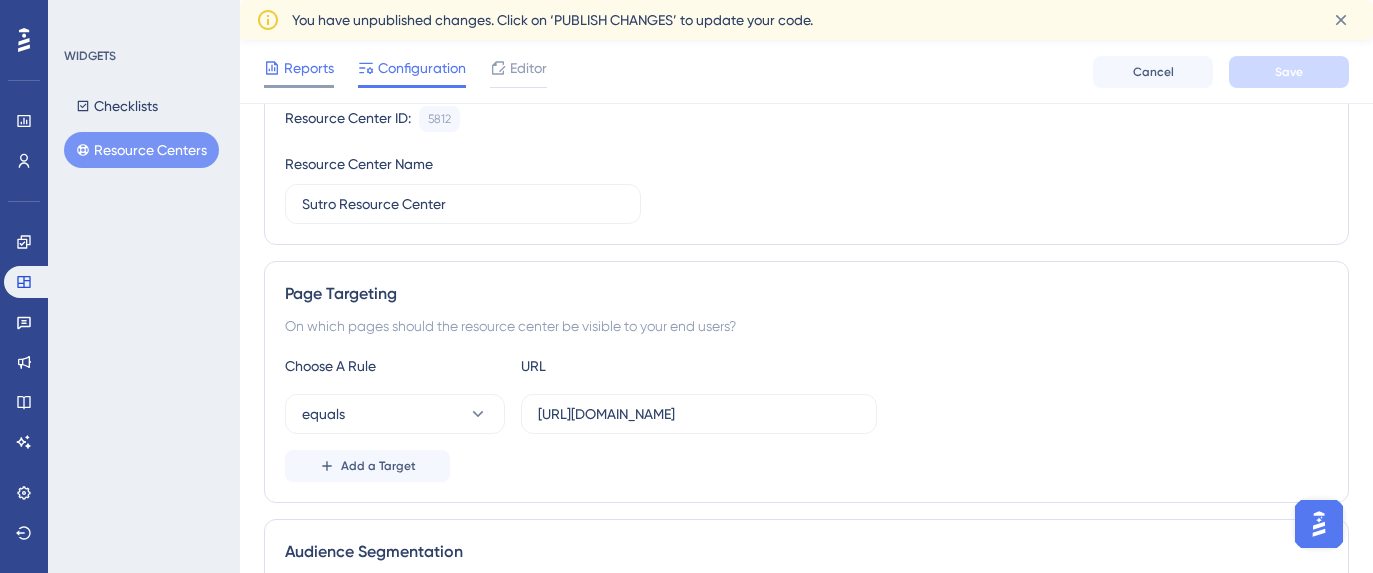 click on "Reports" at bounding box center [309, 68] 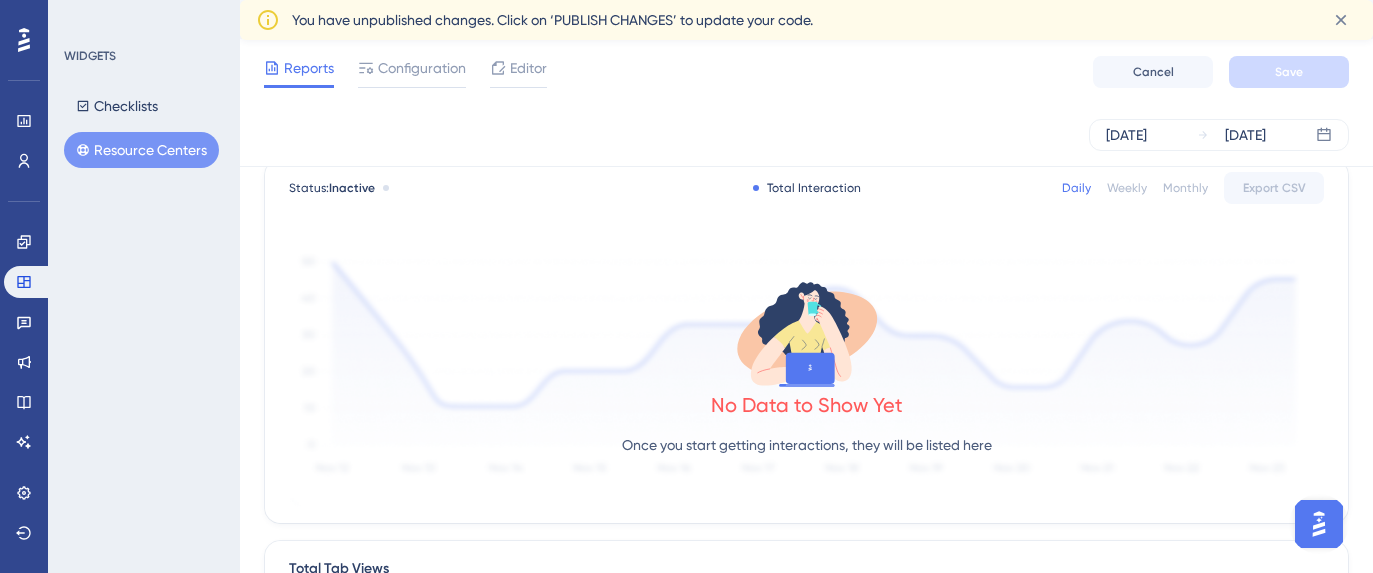 scroll, scrollTop: 0, scrollLeft: 0, axis: both 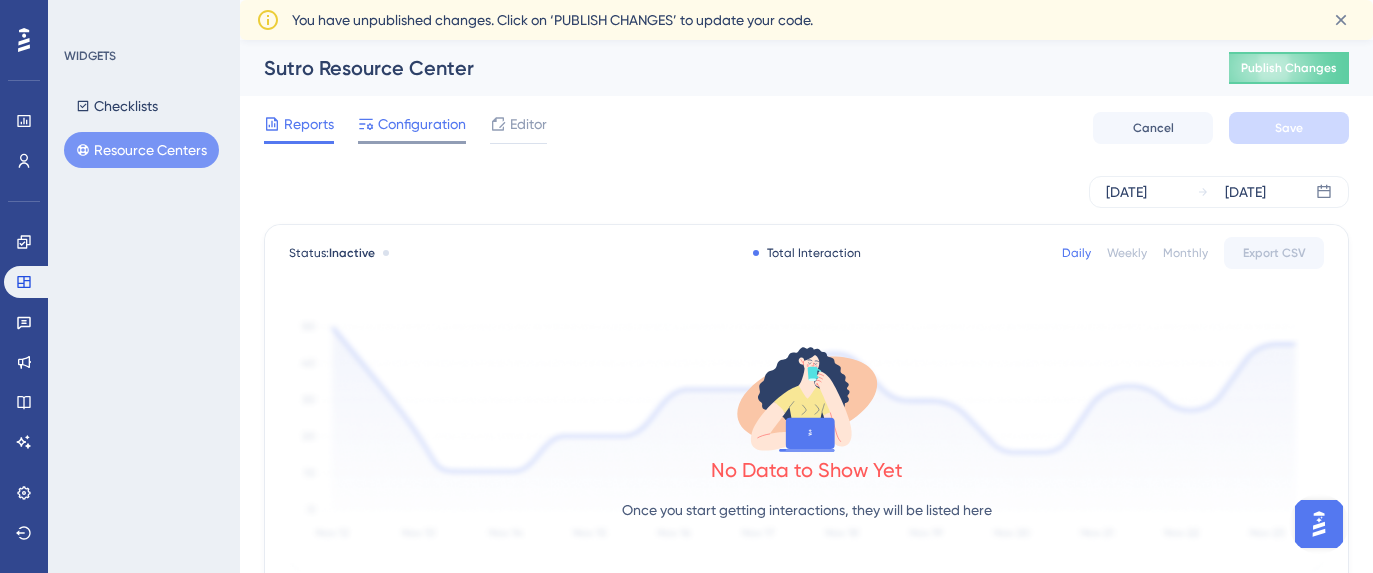 click on "Configuration" at bounding box center (422, 124) 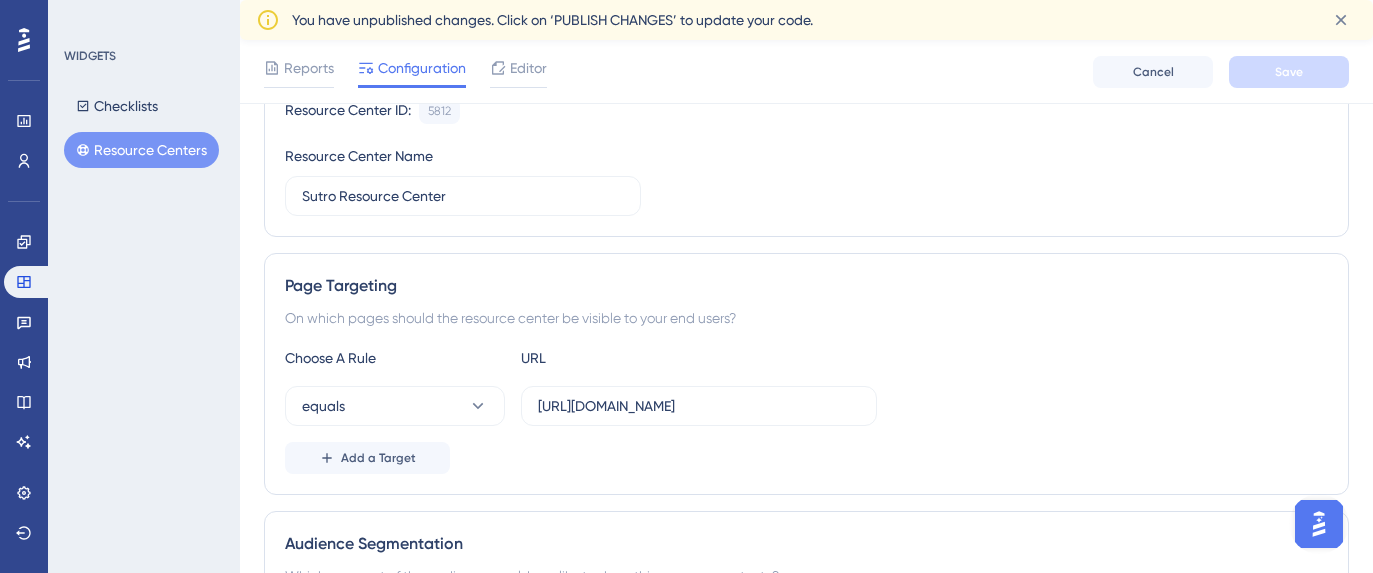 scroll, scrollTop: 0, scrollLeft: 0, axis: both 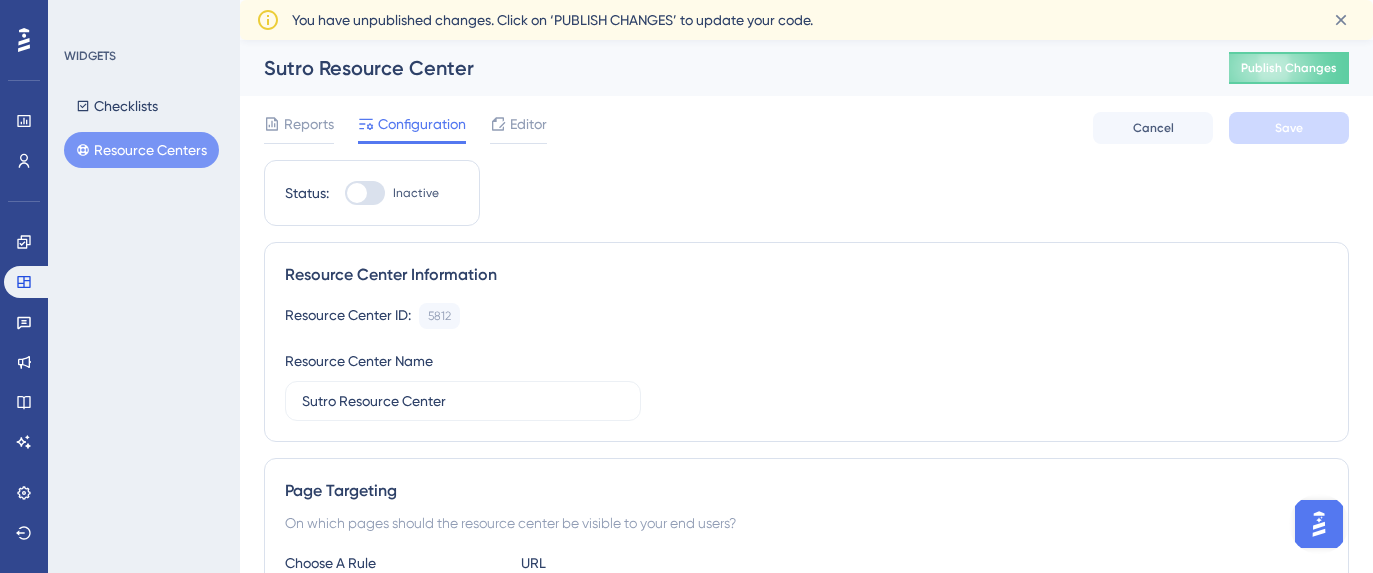 click at bounding box center [1319, 524] 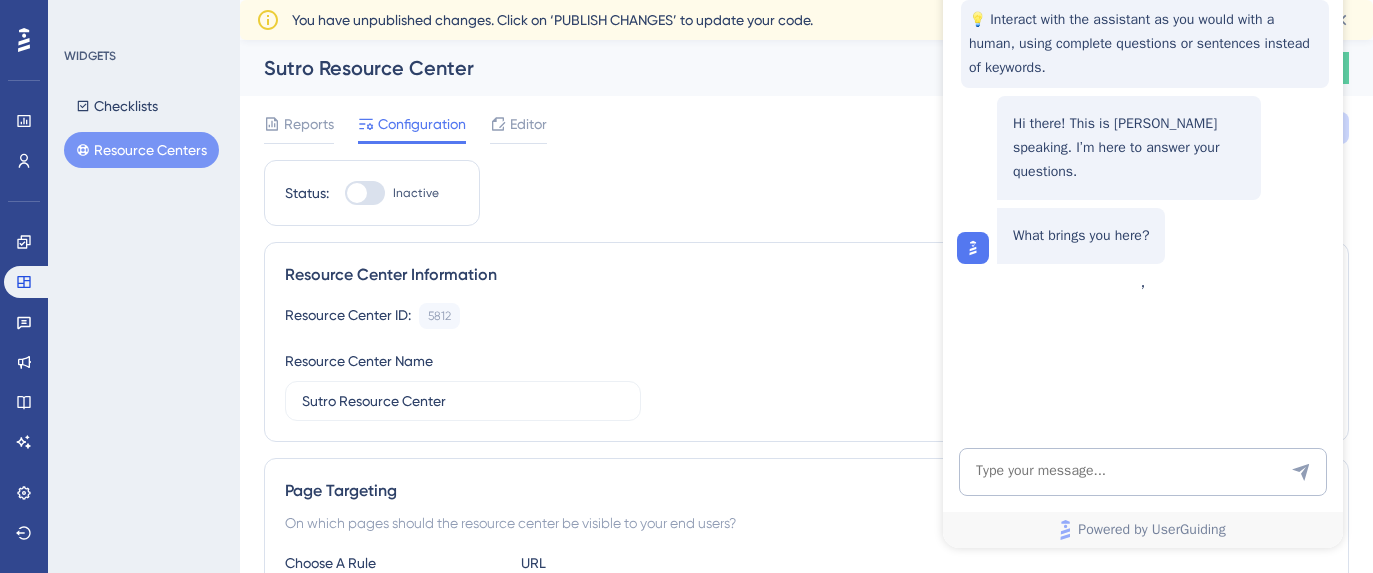 scroll, scrollTop: 0, scrollLeft: 0, axis: both 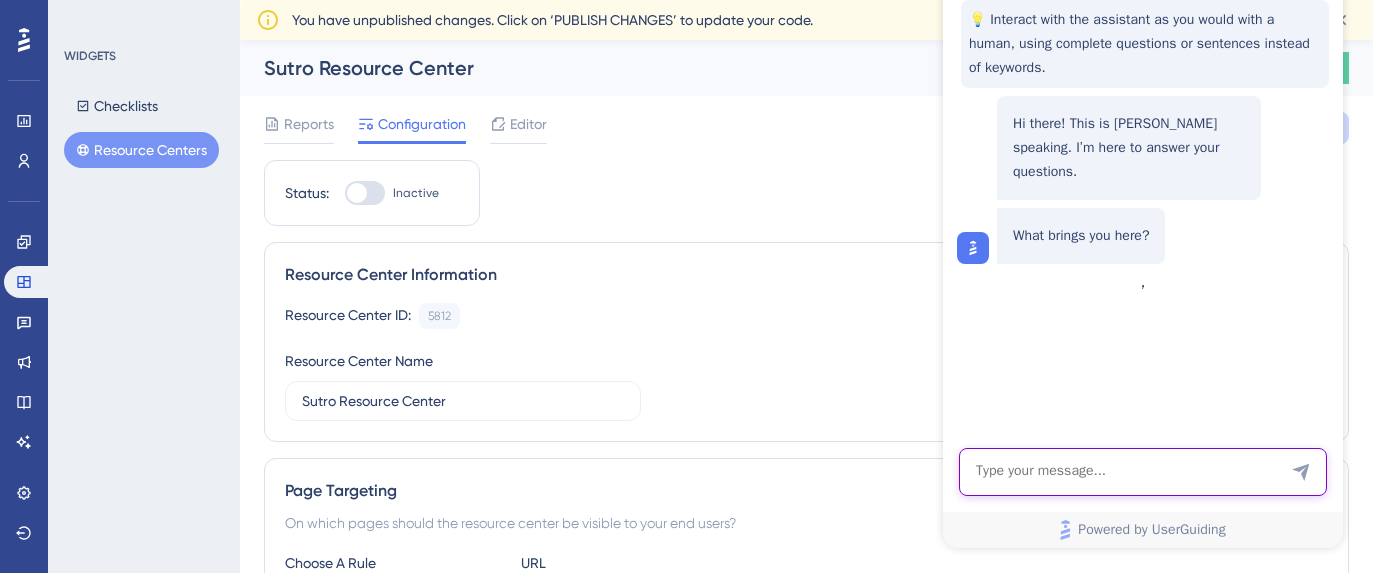 click at bounding box center [1143, 472] 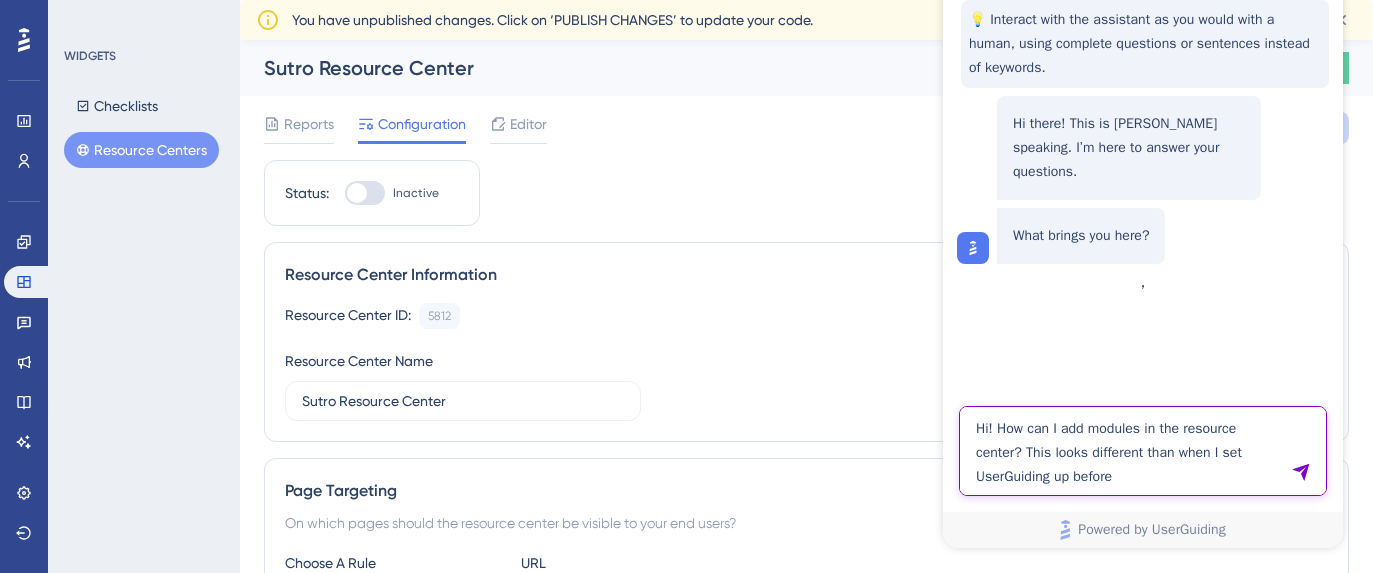 type on "Hi! How can I add modules in the resource center? This looks different than when I set UserGuiding up before" 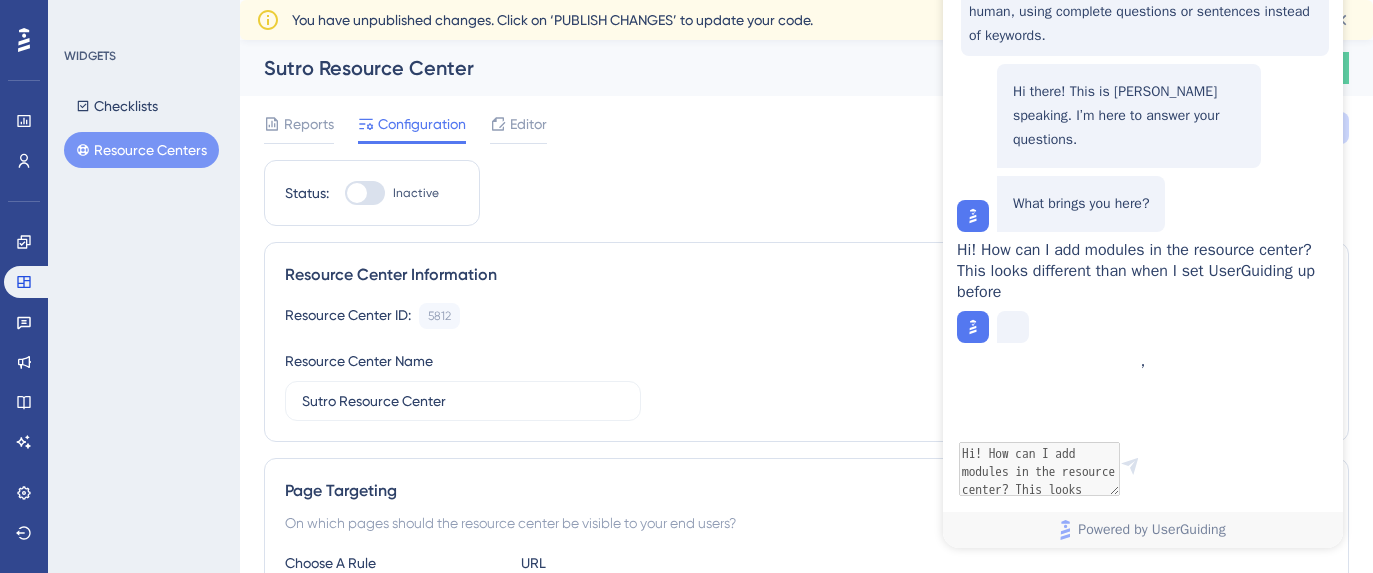 scroll, scrollTop: 20, scrollLeft: 0, axis: vertical 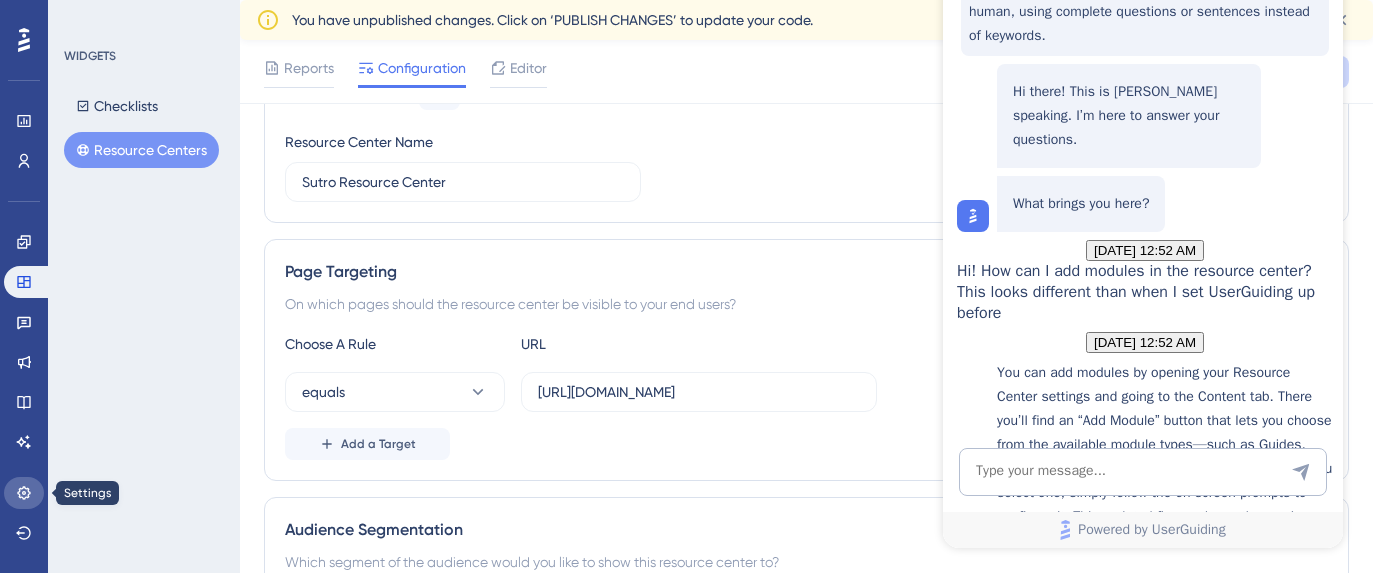 click 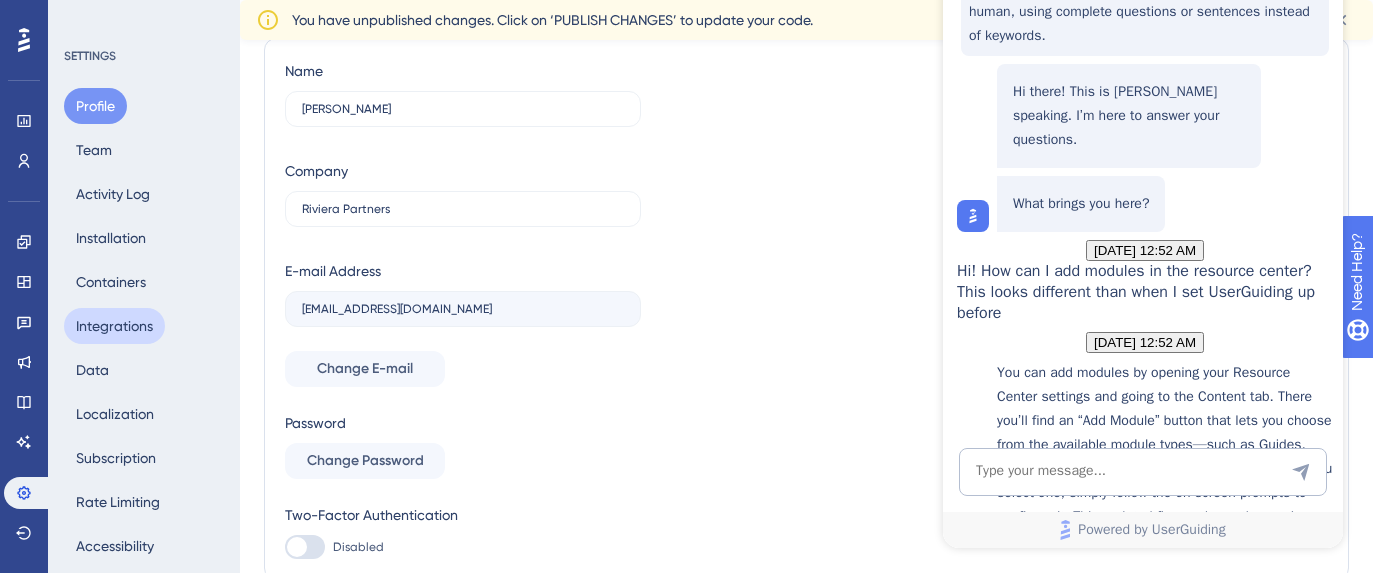 scroll, scrollTop: 133, scrollLeft: 0, axis: vertical 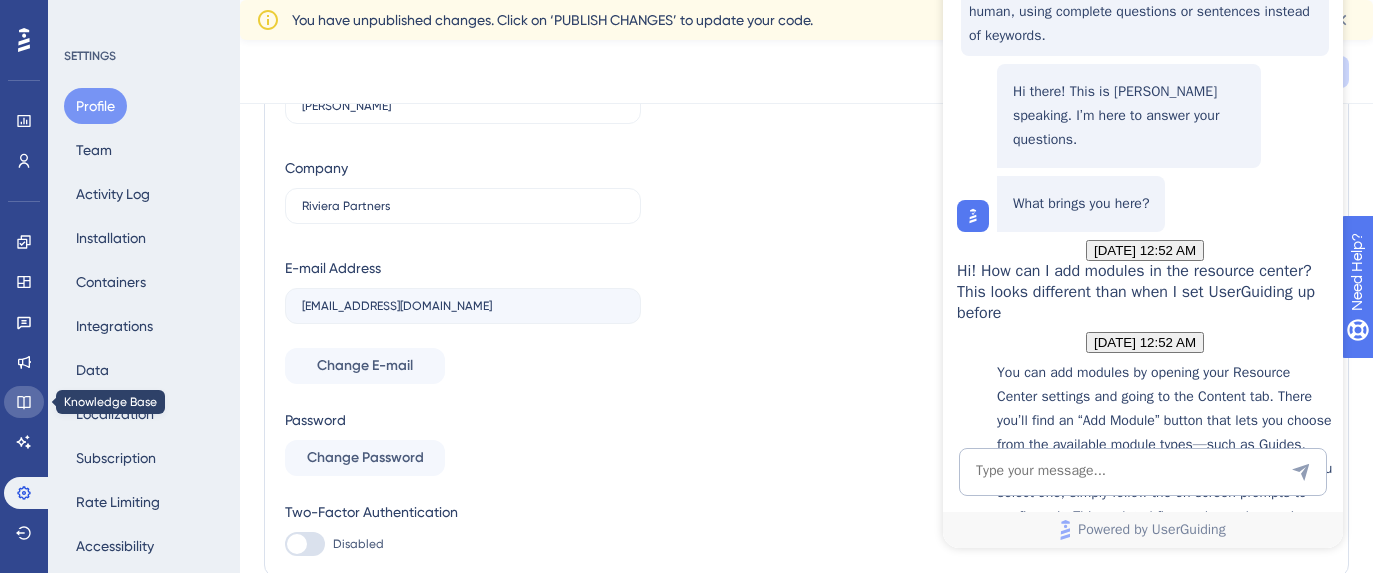 click at bounding box center (24, 402) 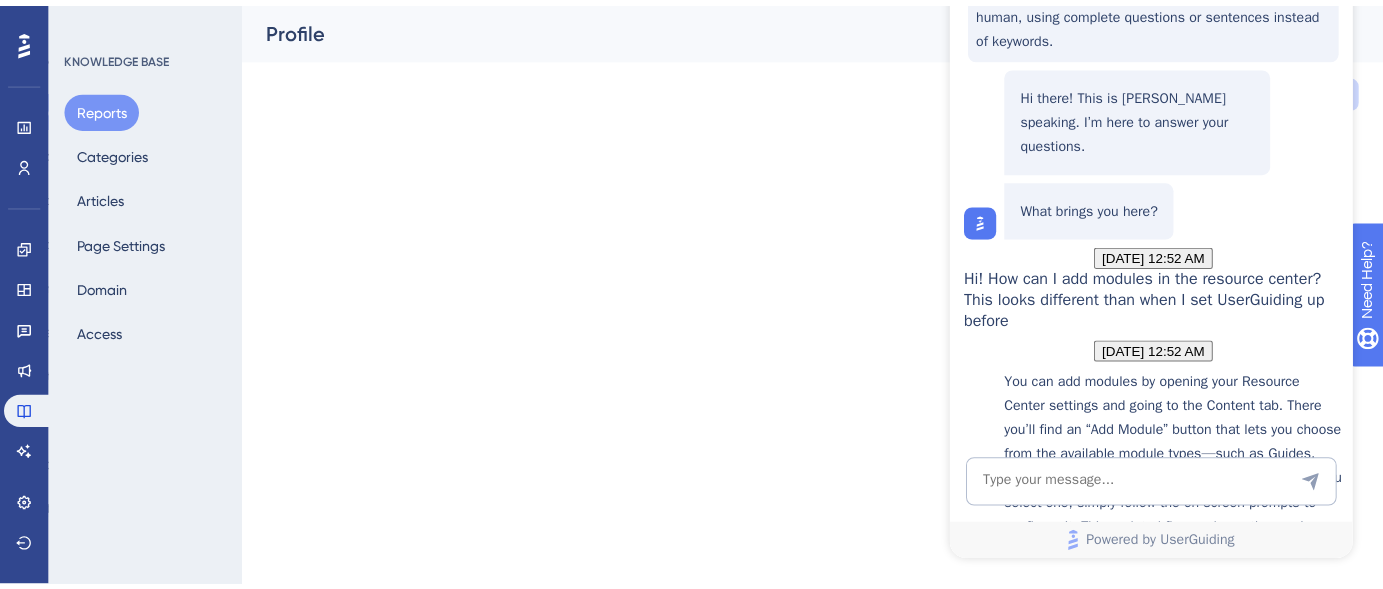 scroll, scrollTop: 0, scrollLeft: 0, axis: both 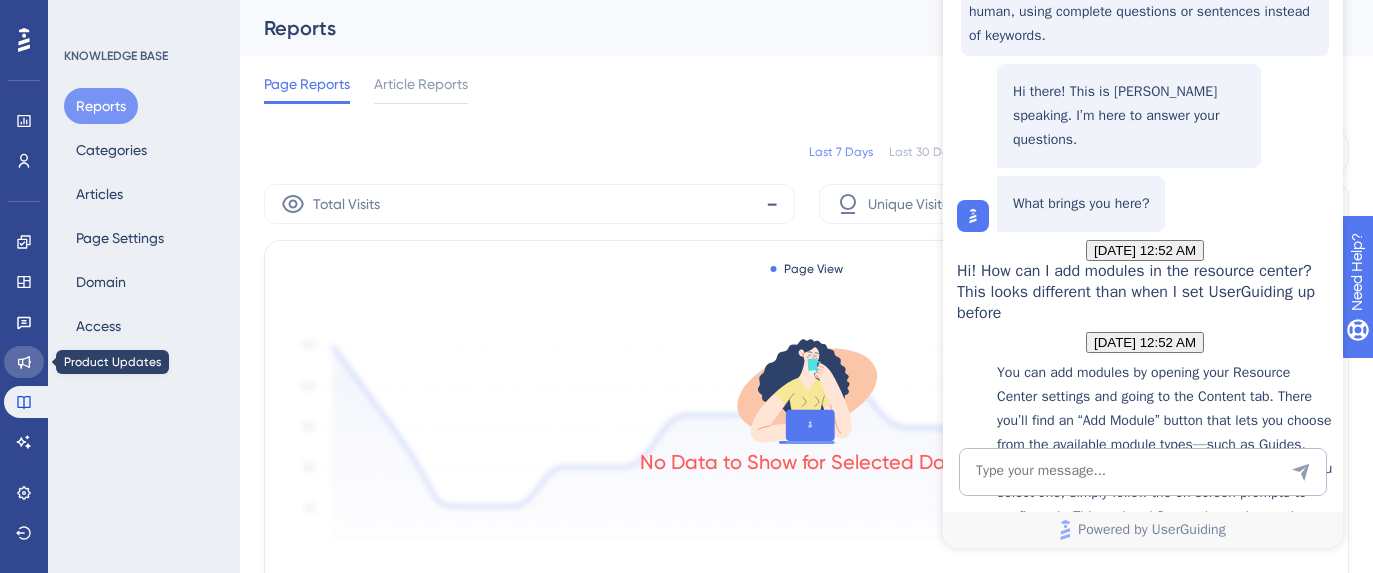 click 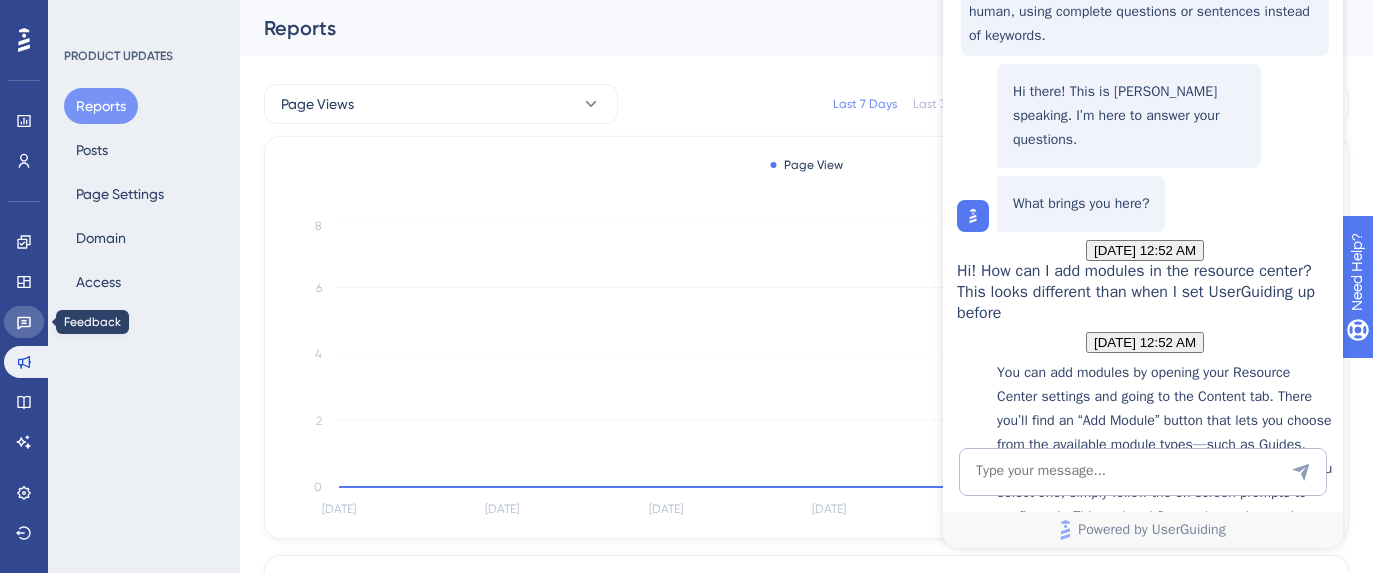 click at bounding box center (24, 322) 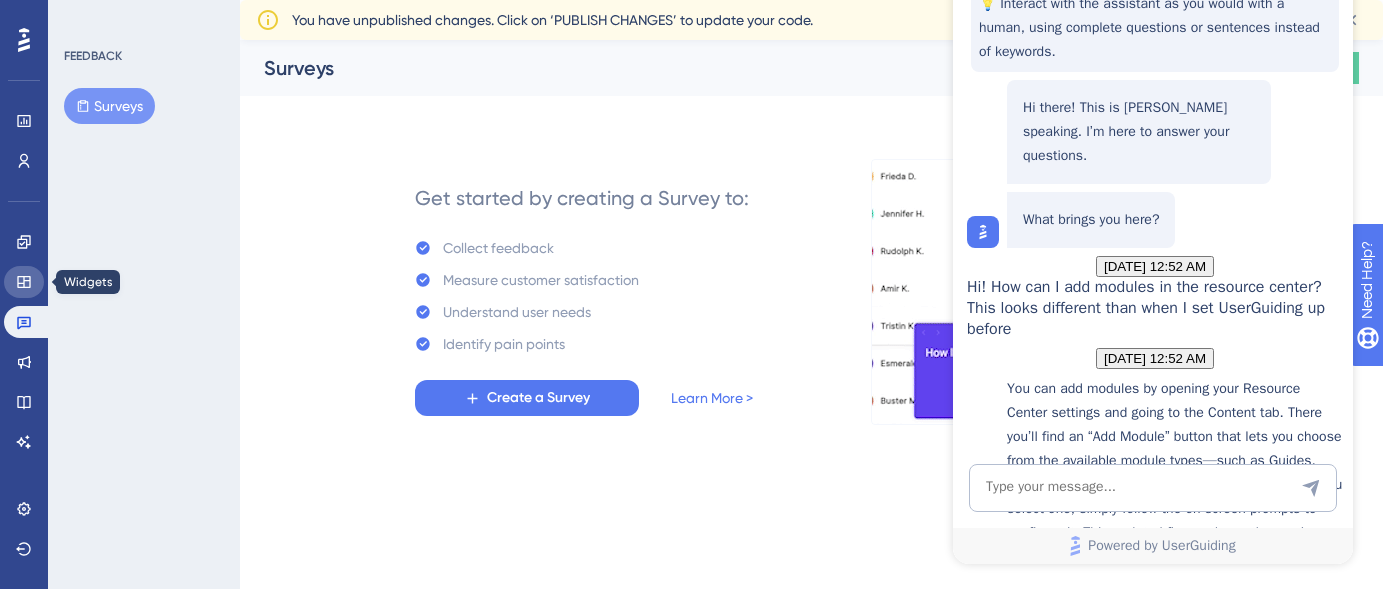 click 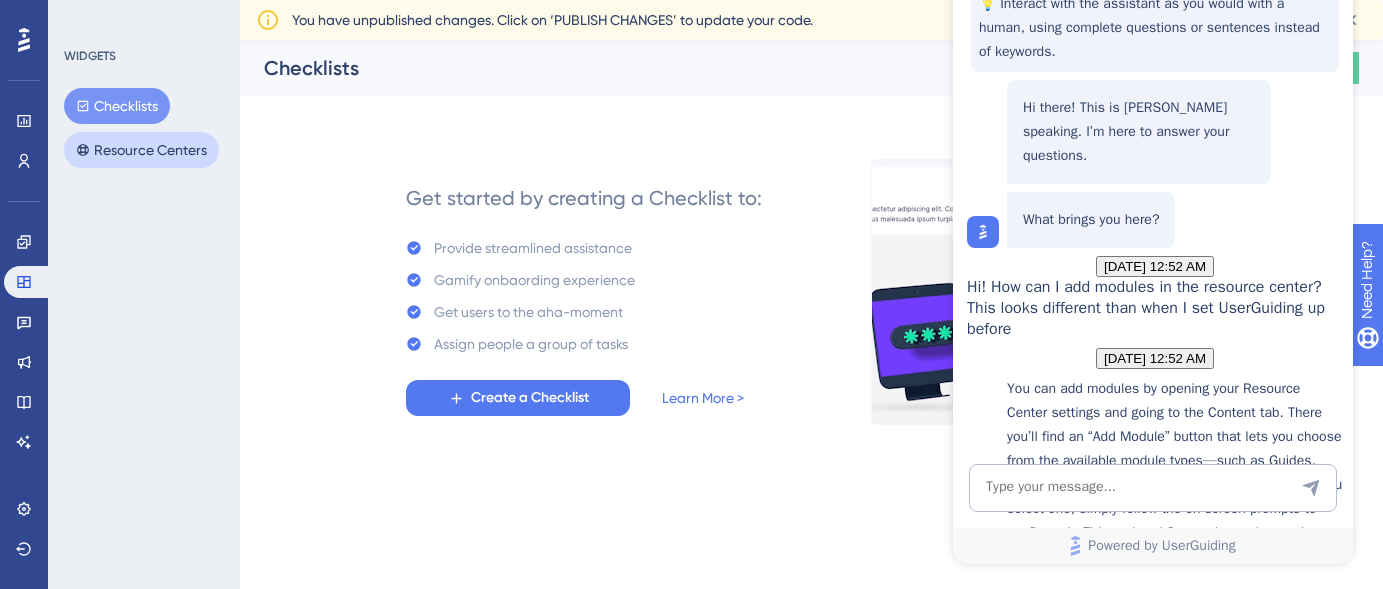 click on "Resource Centers" at bounding box center (141, 150) 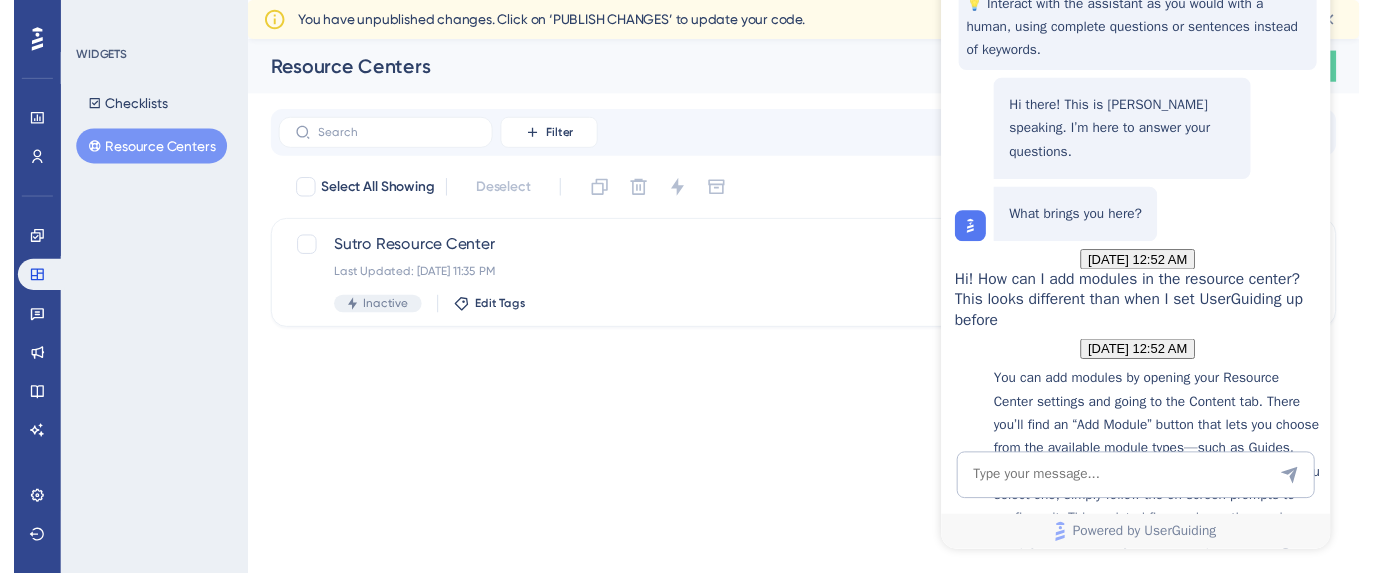 scroll, scrollTop: 415, scrollLeft: 0, axis: vertical 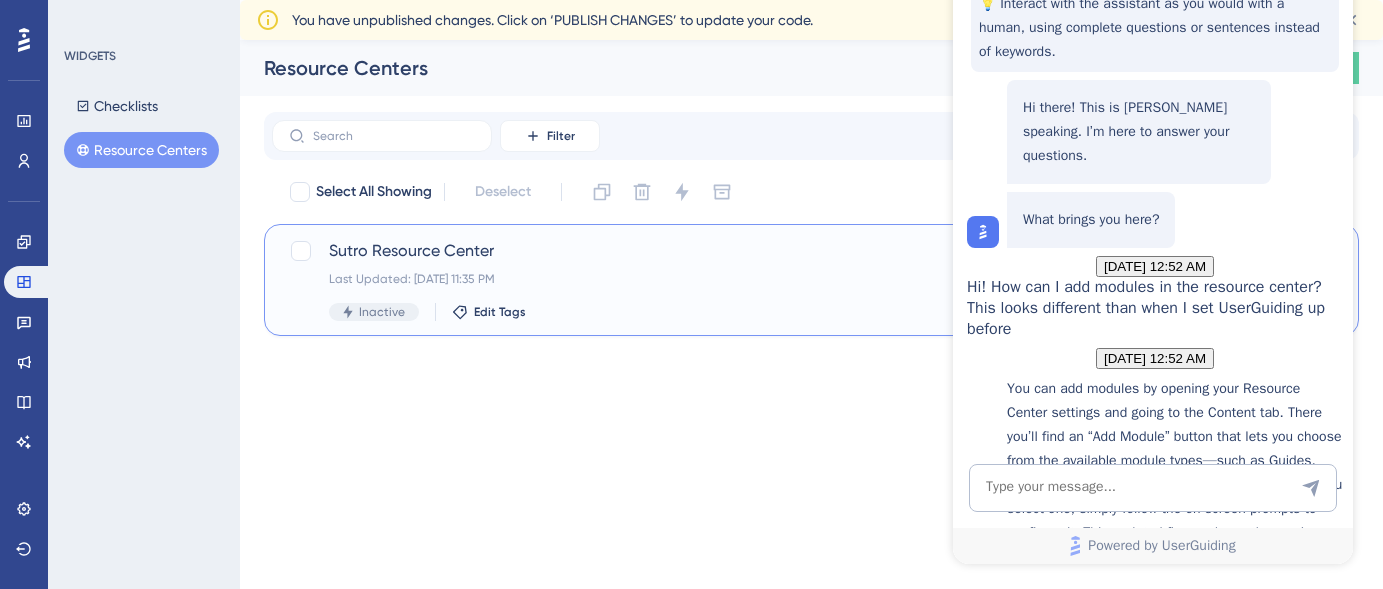 click on "Sutro Resource Center" at bounding box center (731, 251) 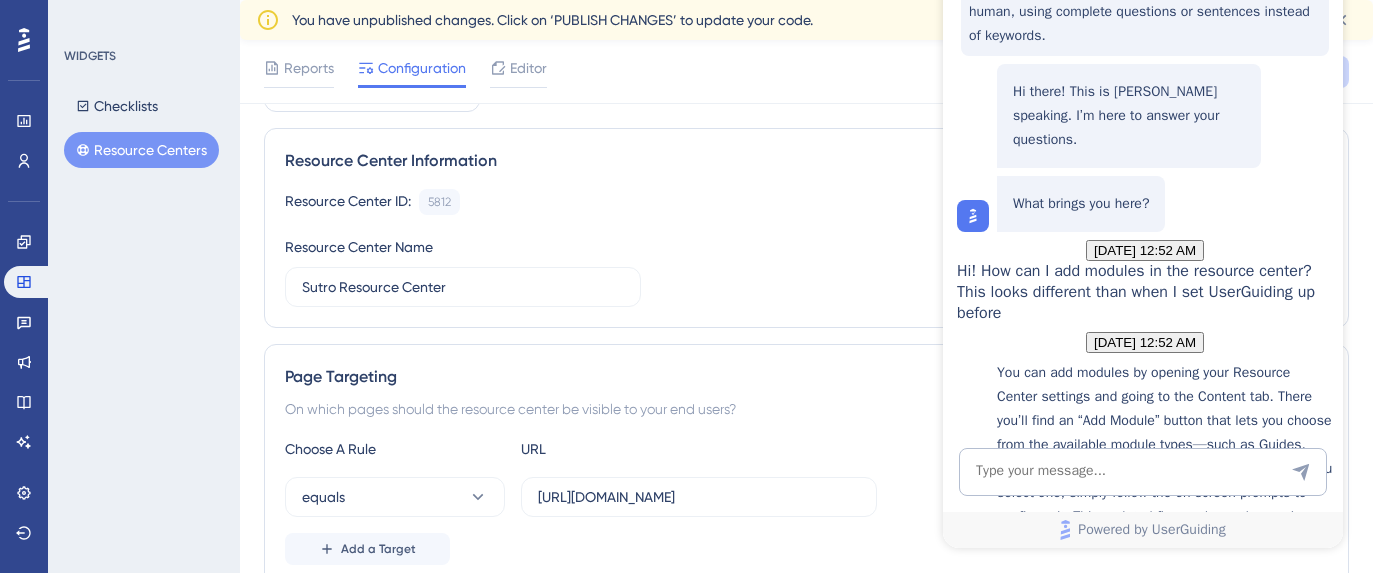 scroll, scrollTop: 173, scrollLeft: 0, axis: vertical 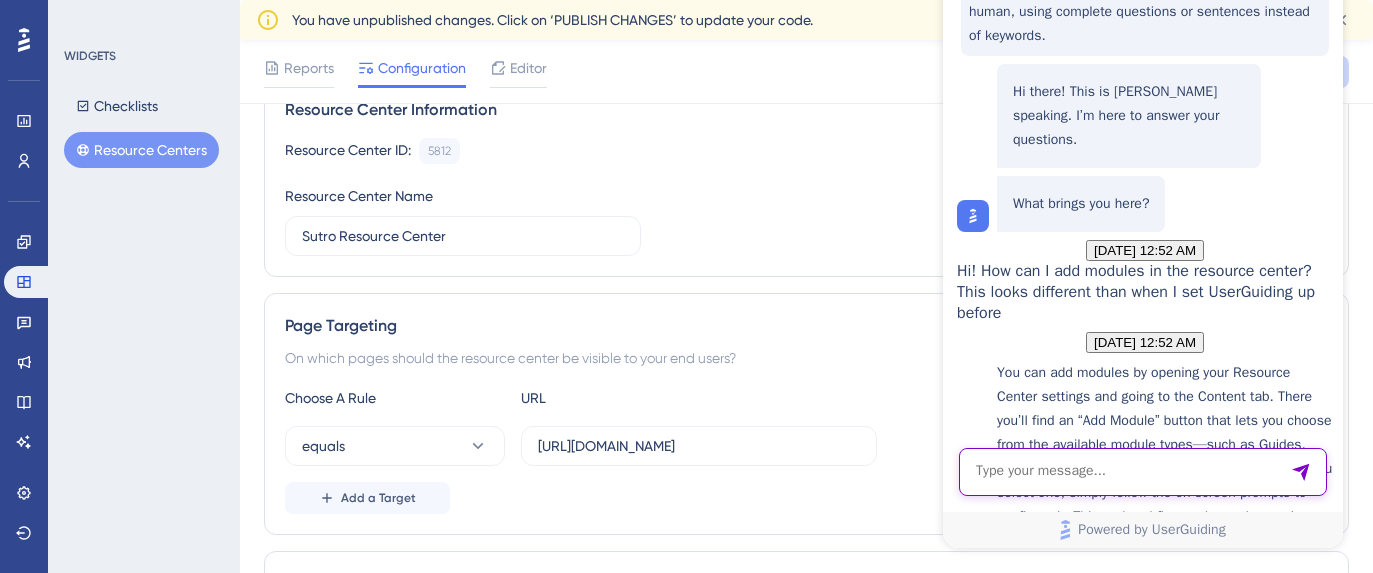click at bounding box center (1143, 472) 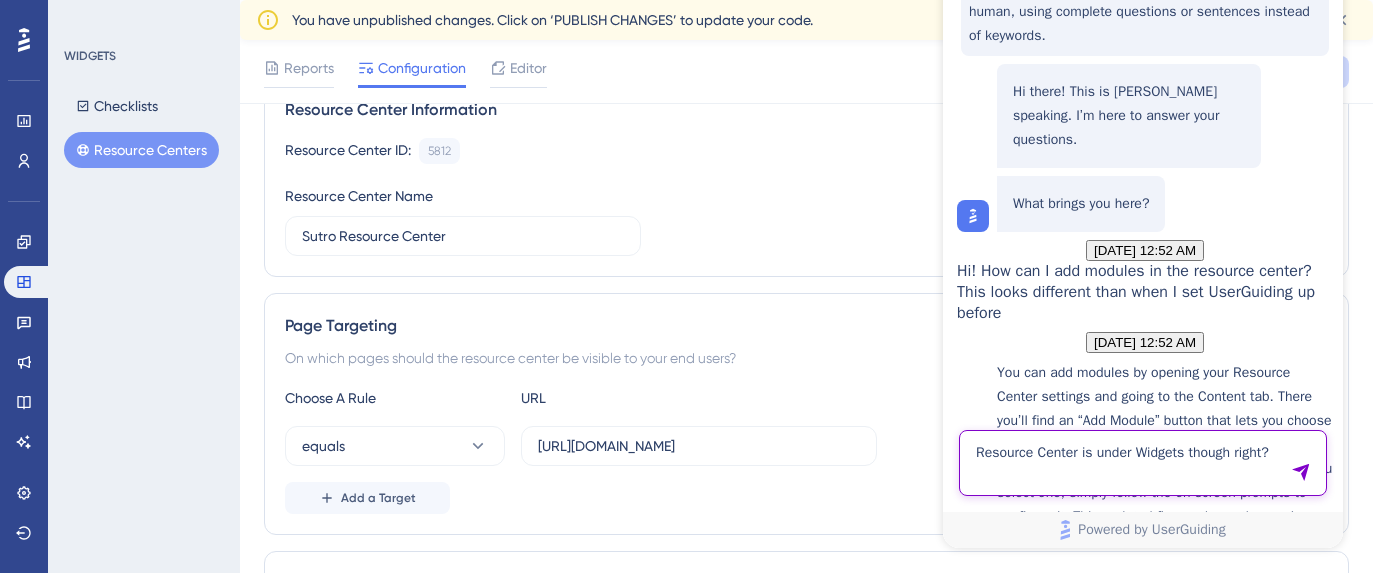 type on "Resource Center is under Widgets though right?" 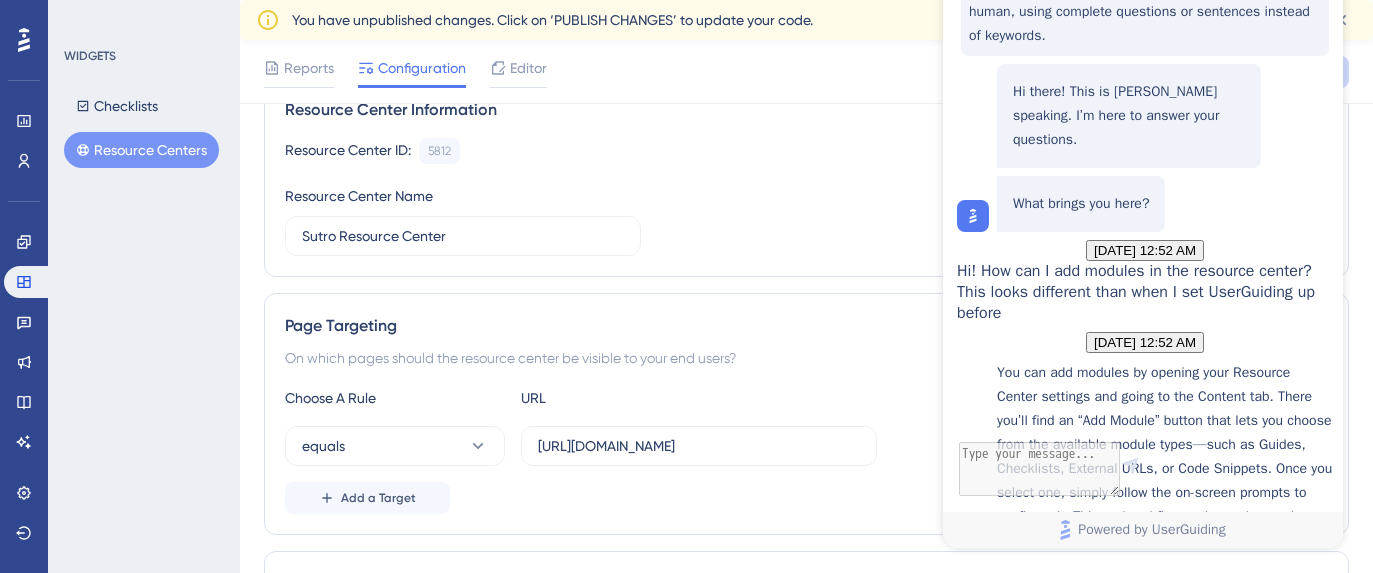 scroll, scrollTop: 590, scrollLeft: 0, axis: vertical 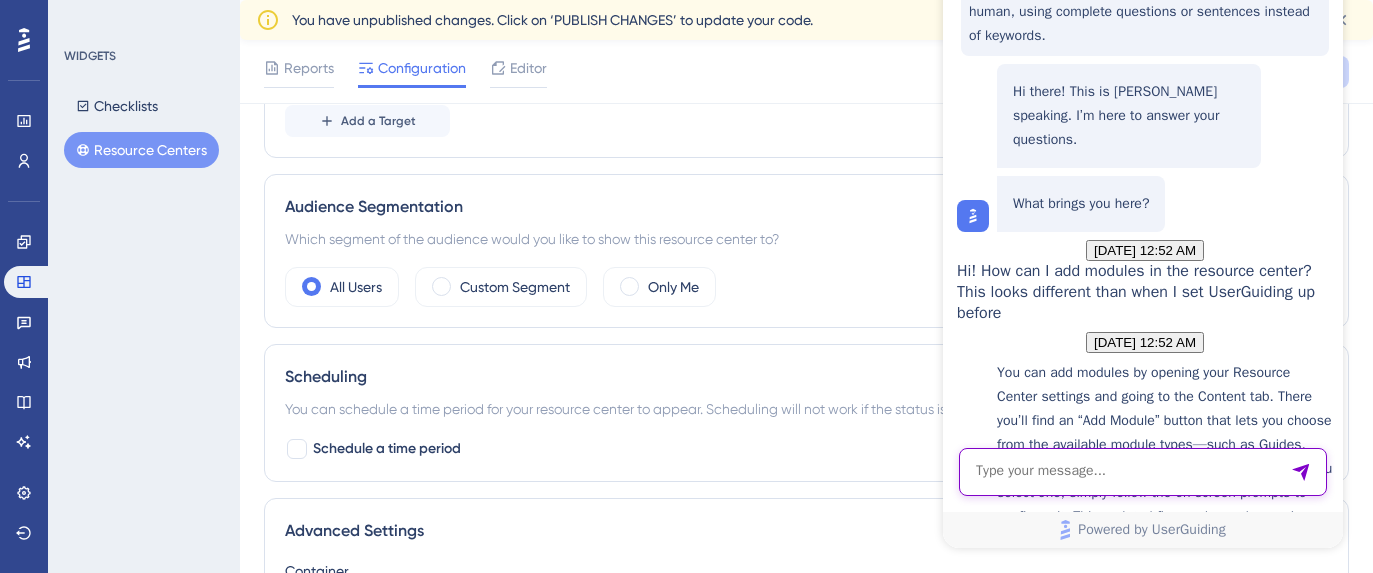 click at bounding box center [1143, 472] 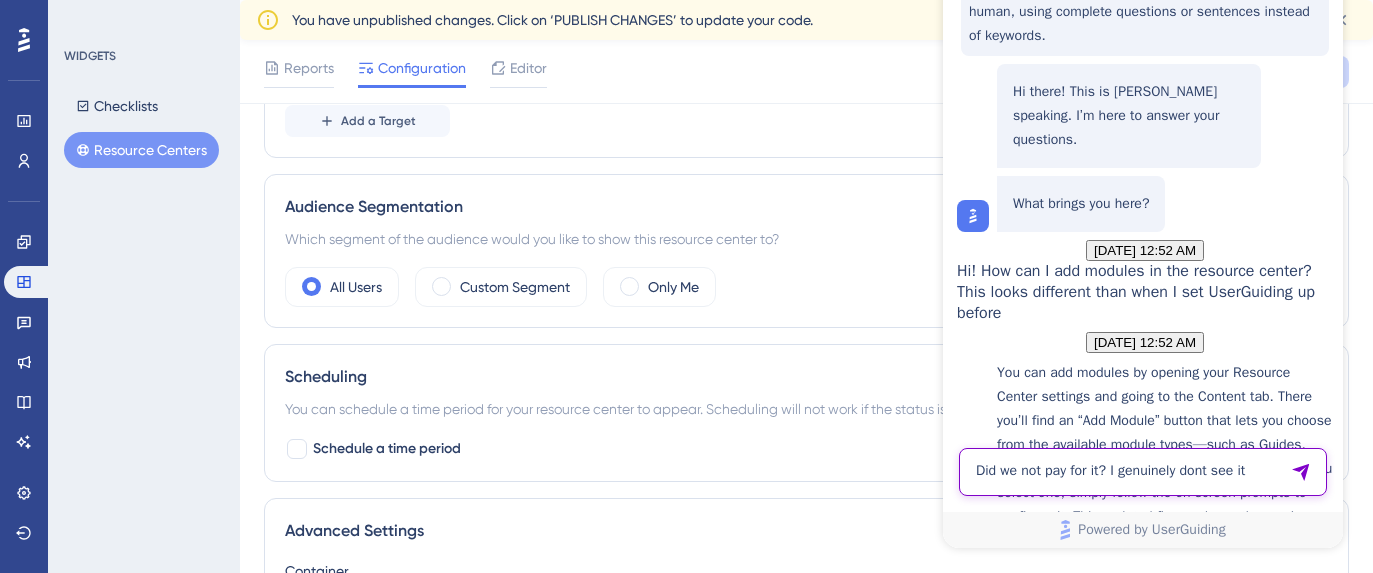 type on "Did we not pay for it? I genuinely dont see it" 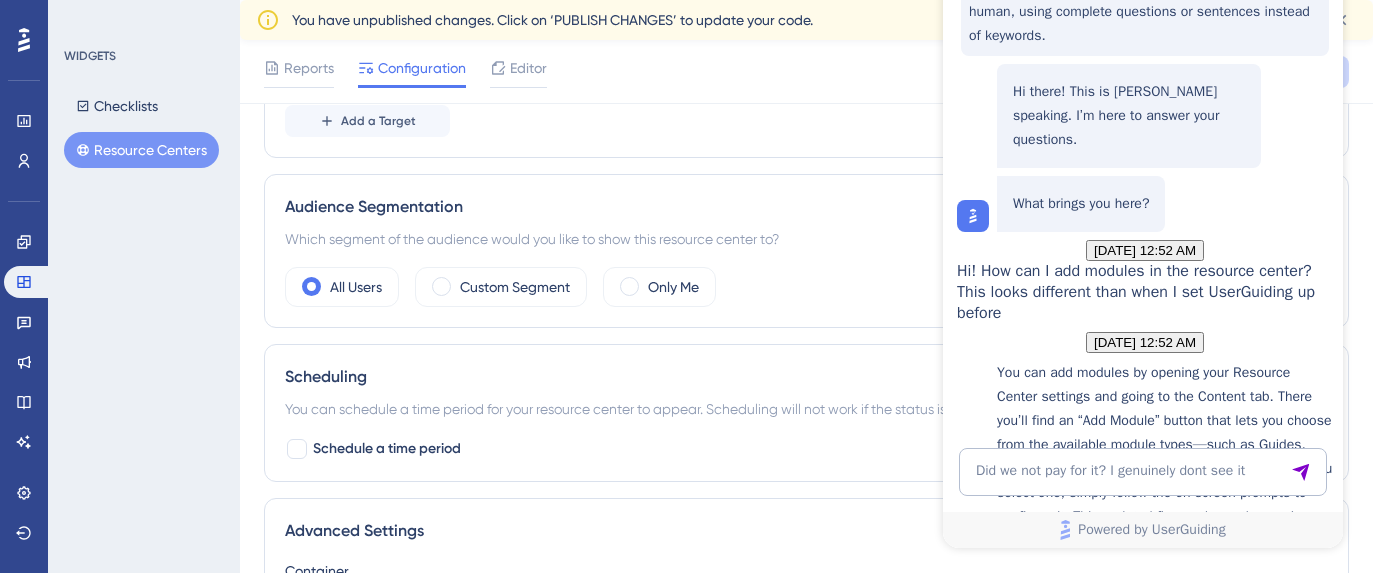 type 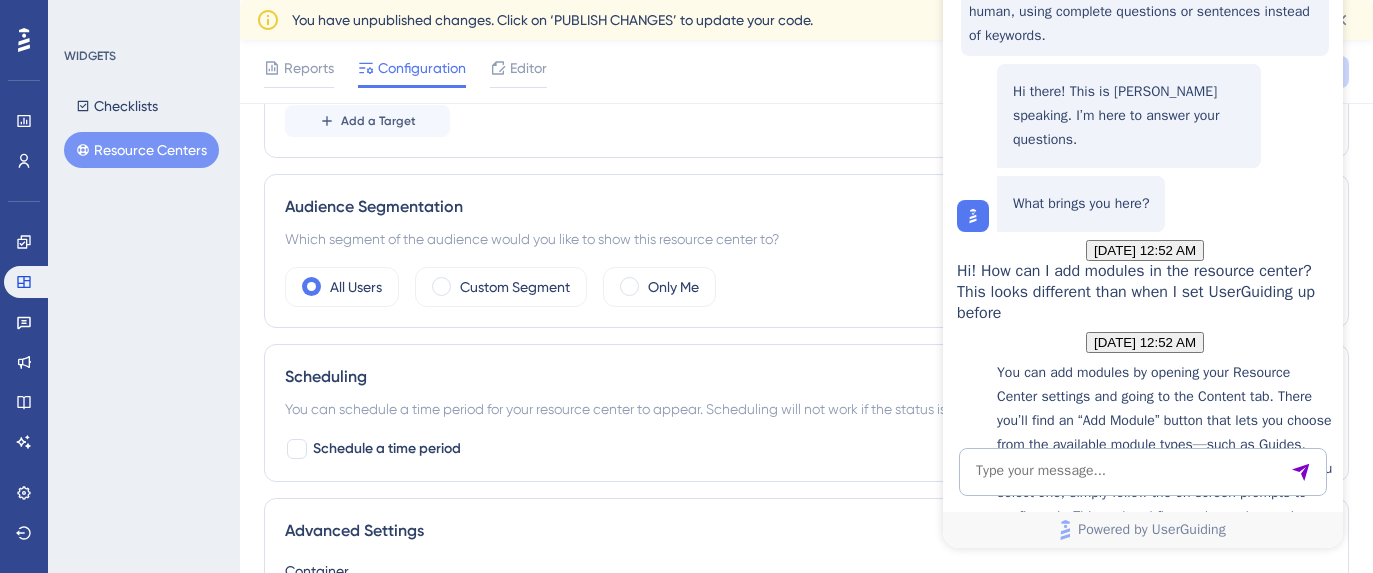 scroll, scrollTop: 1142, scrollLeft: 0, axis: vertical 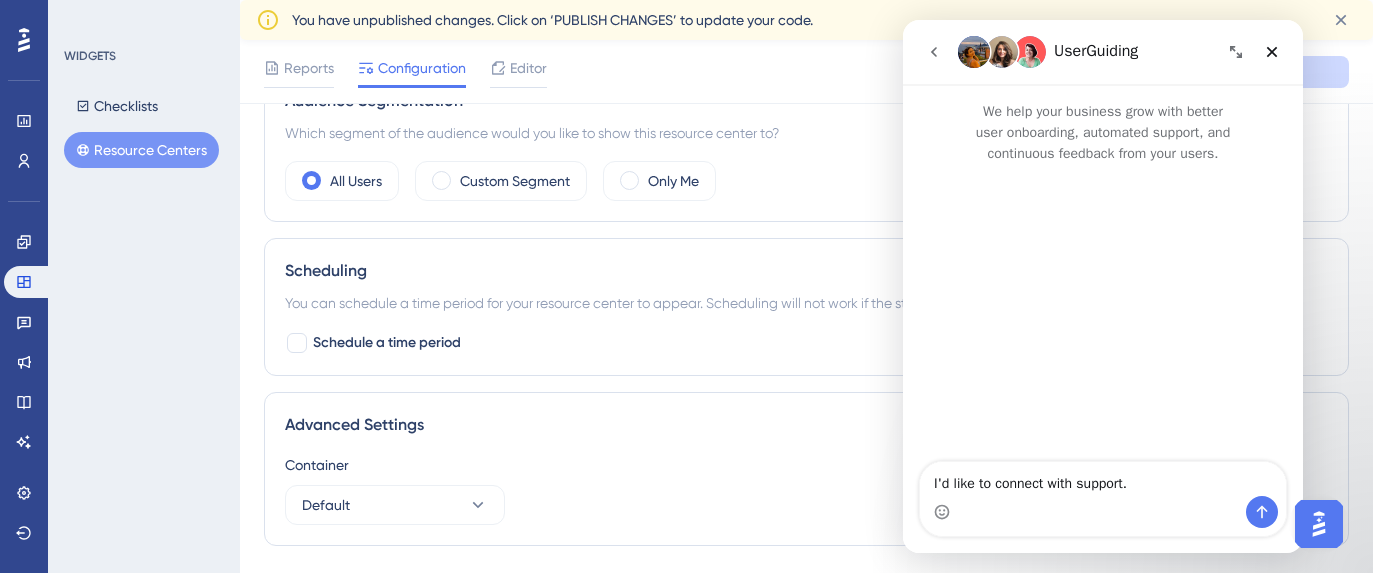 drag, startPoint x: 1154, startPoint y: 482, endPoint x: 936, endPoint y: 482, distance: 218 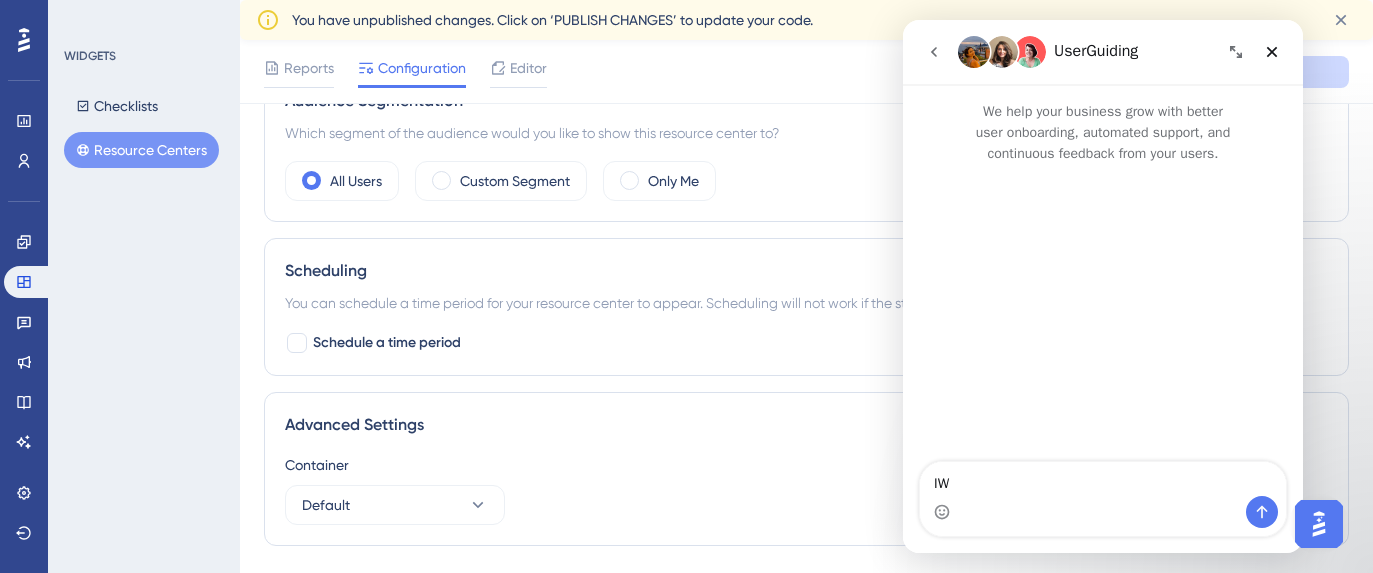 type on "I" 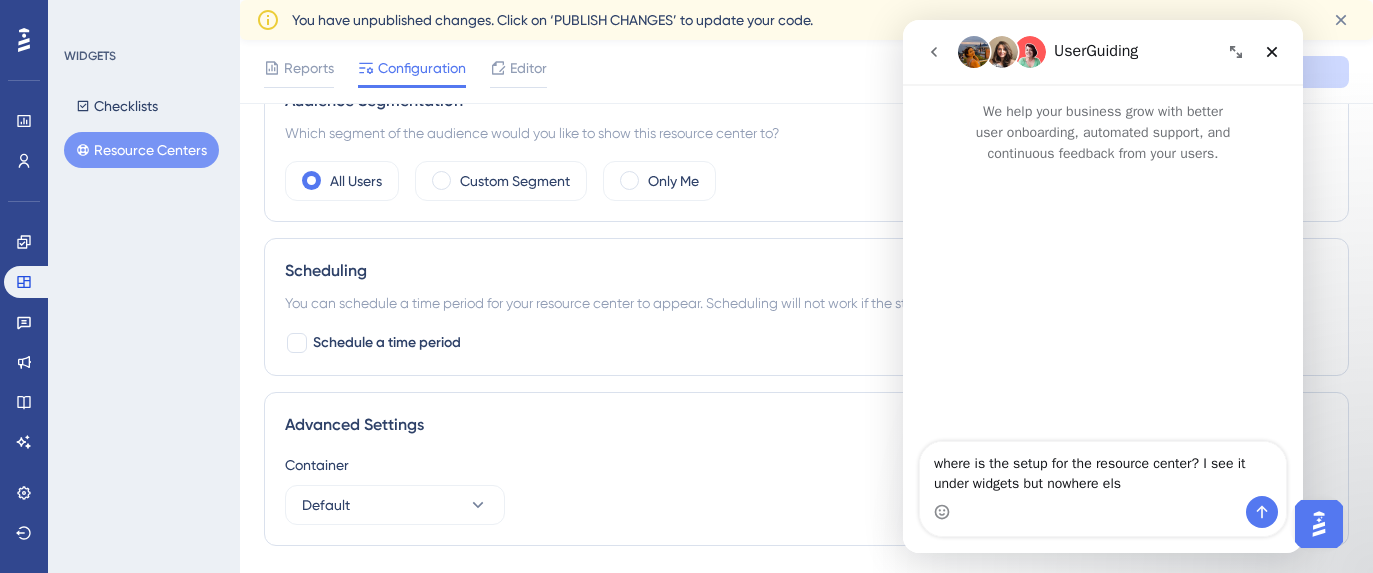 type on "where is the setup for the resource center? I see it under widgets but nowhere else" 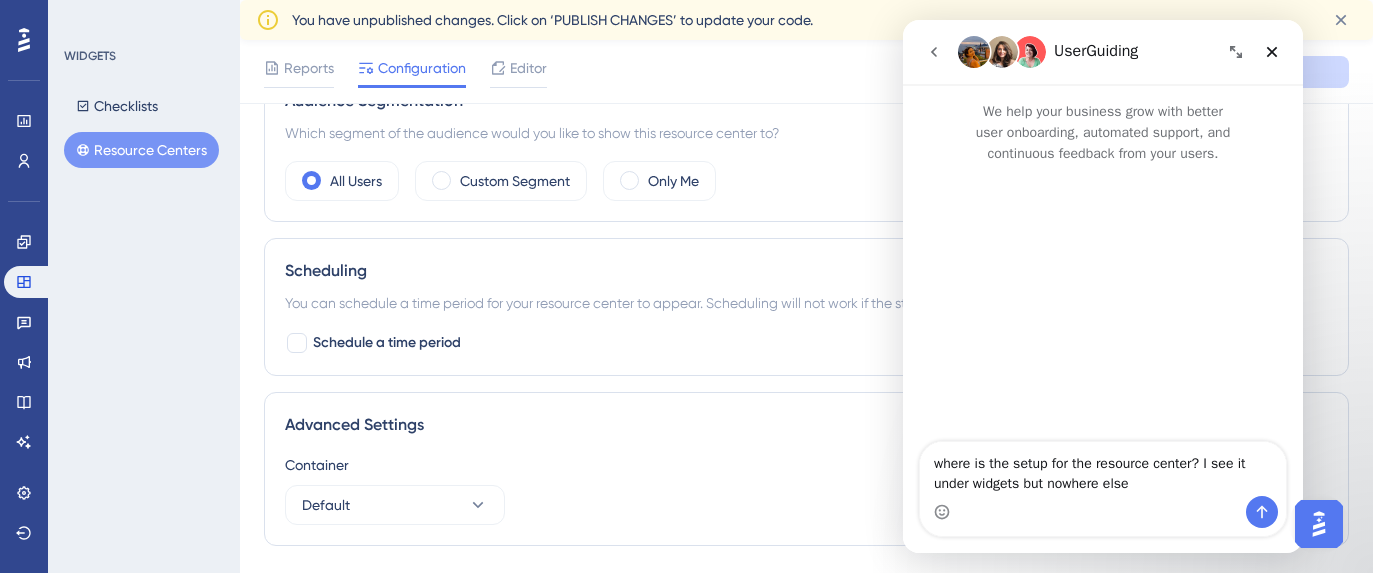 type 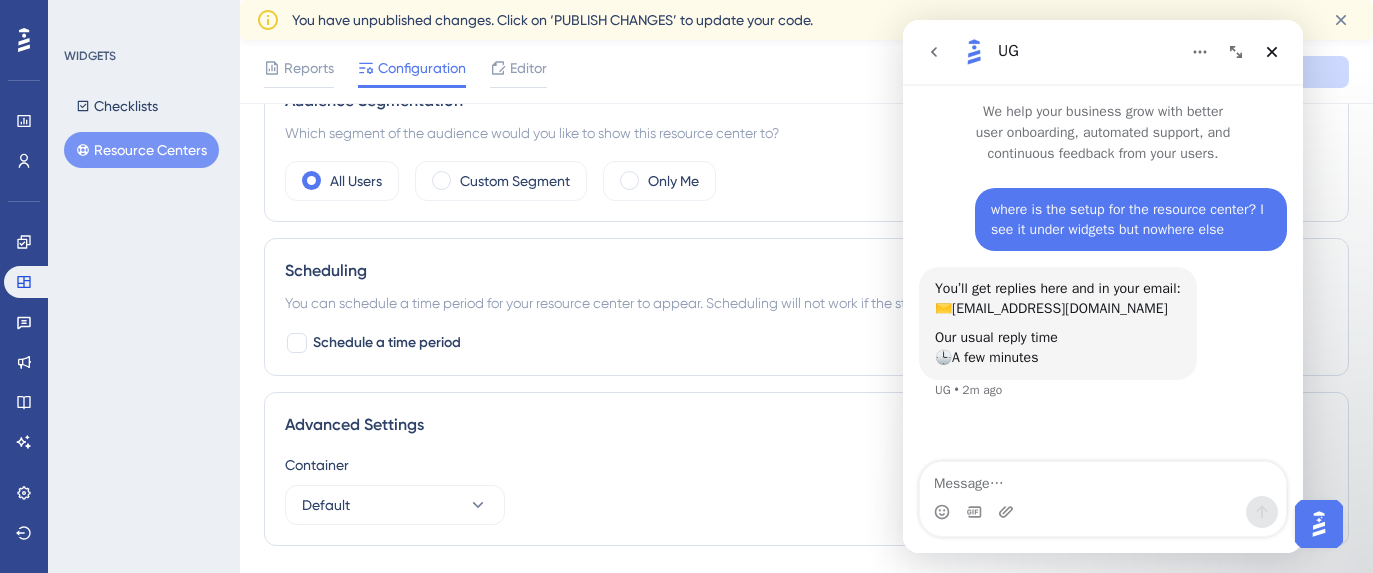scroll, scrollTop: 0, scrollLeft: 0, axis: both 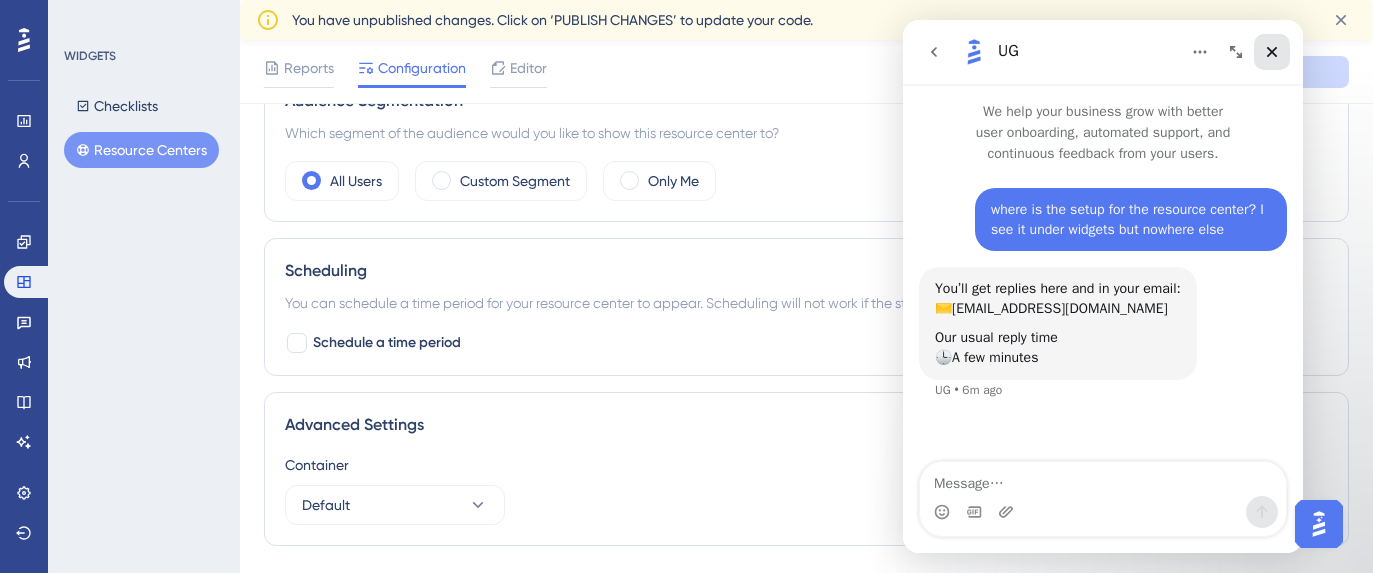 click at bounding box center [1272, 52] 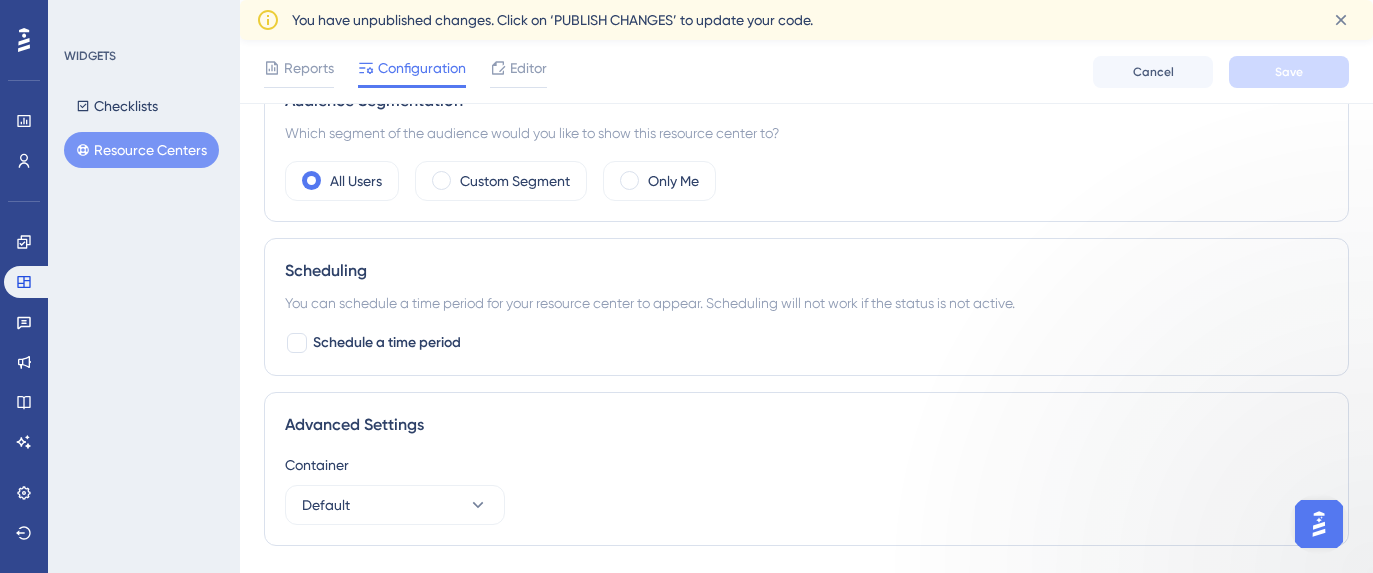 scroll, scrollTop: 0, scrollLeft: 0, axis: both 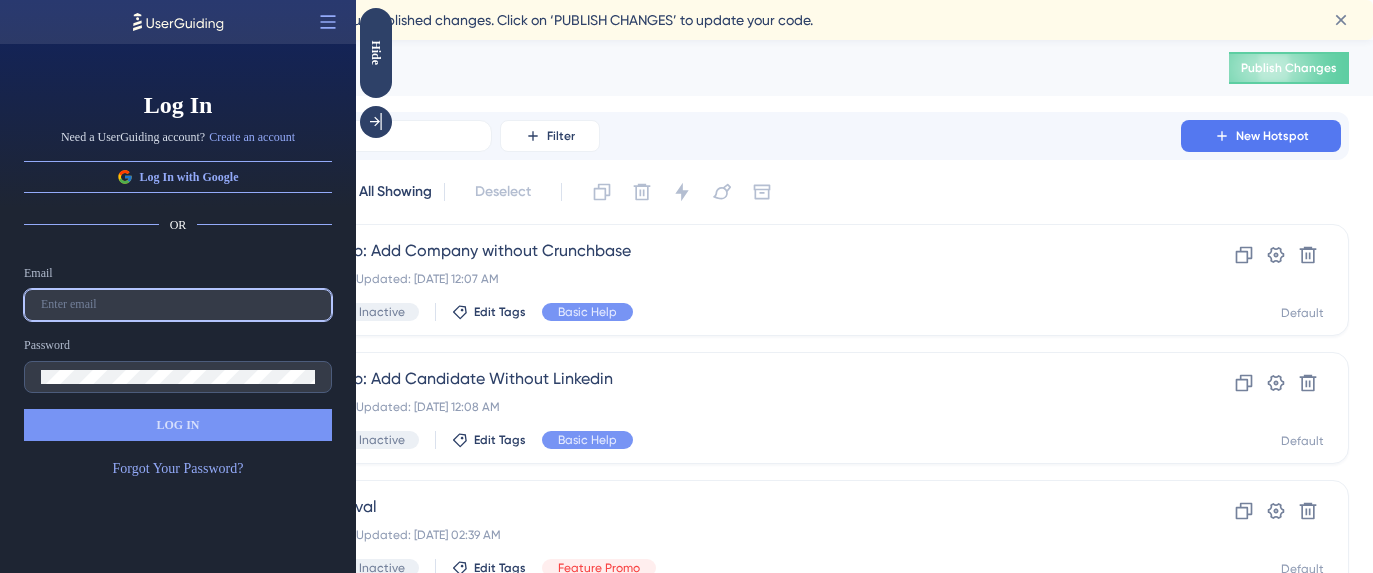 type on "[EMAIL_ADDRESS][DOMAIN_NAME]" 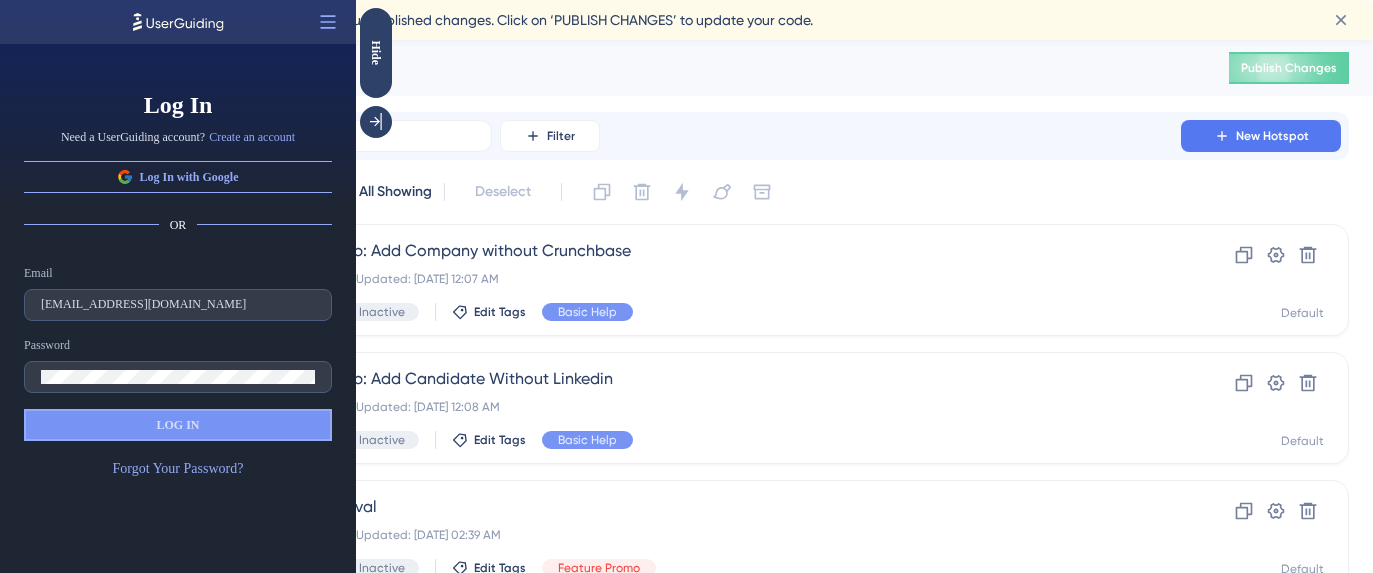 click on "LOG IN" at bounding box center (178, 425) 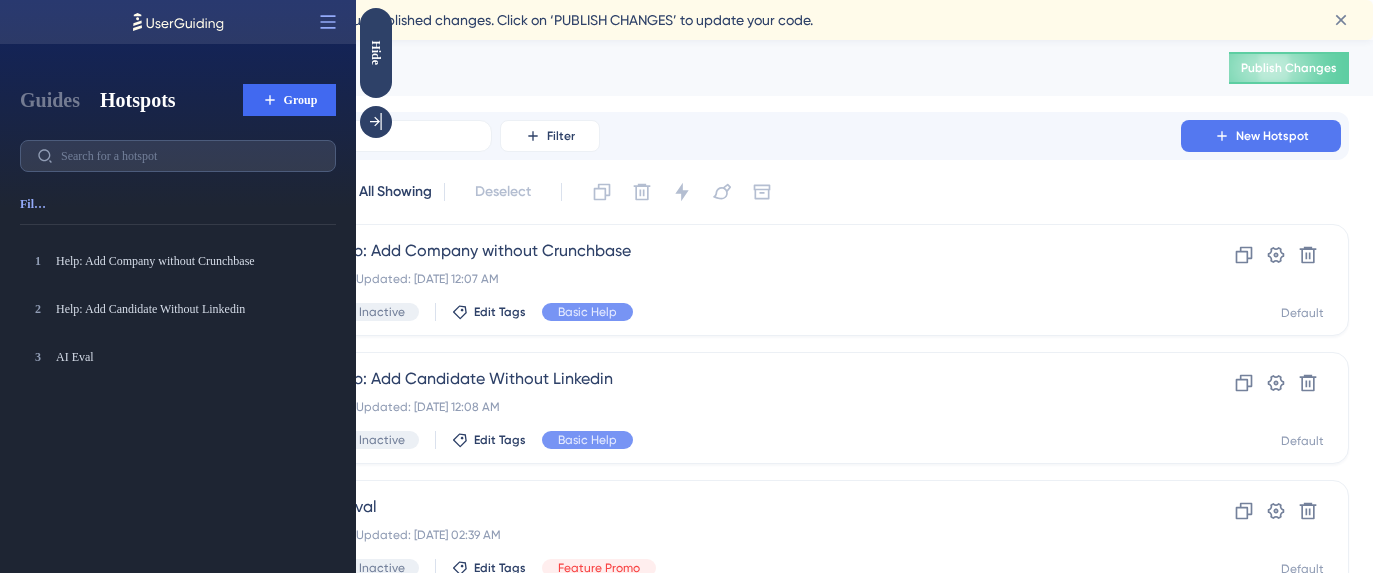 scroll, scrollTop: 0, scrollLeft: 0, axis: both 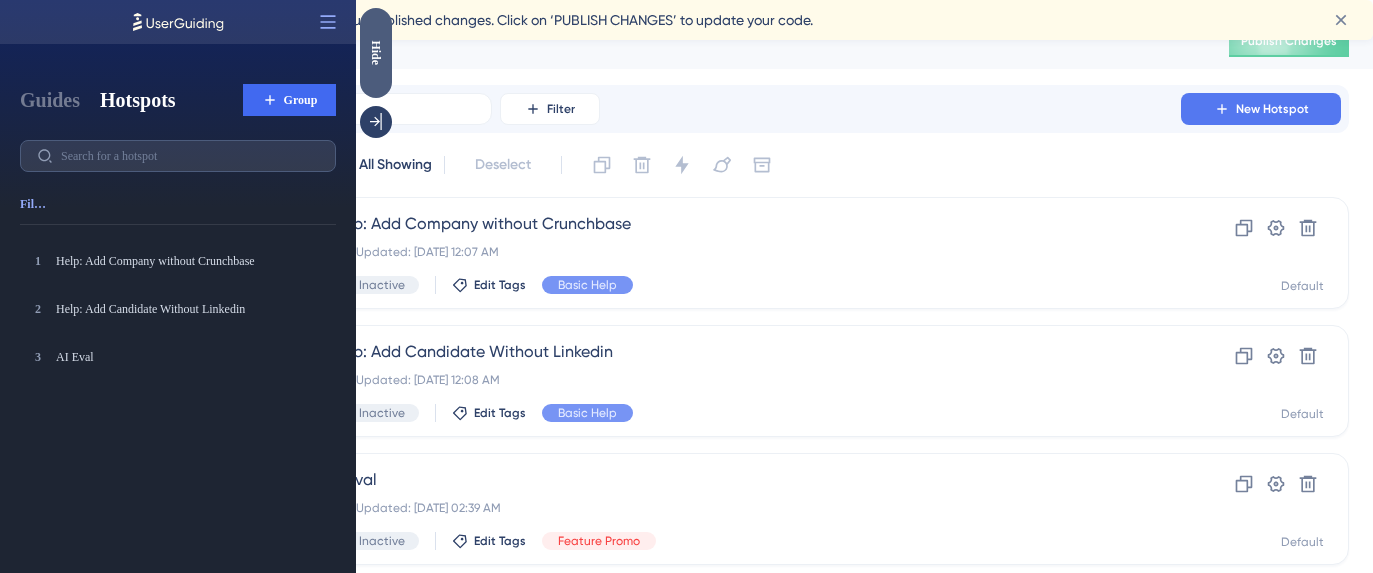 click on "Hide" at bounding box center [376, 52] 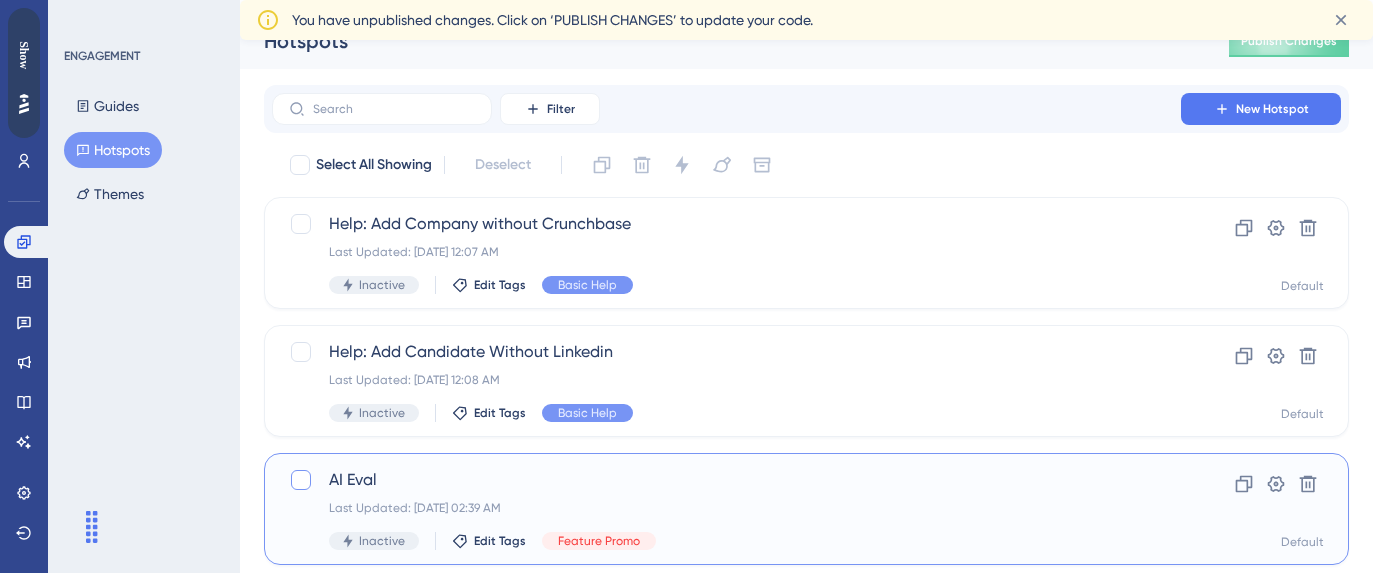 click at bounding box center (301, 480) 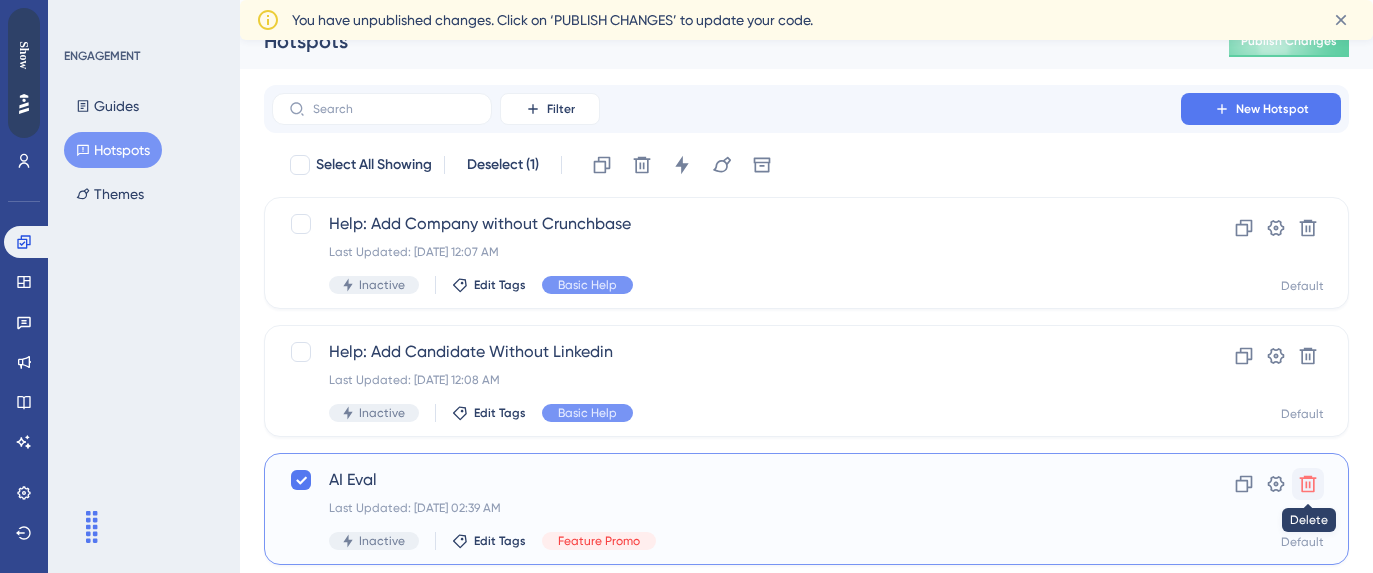 click 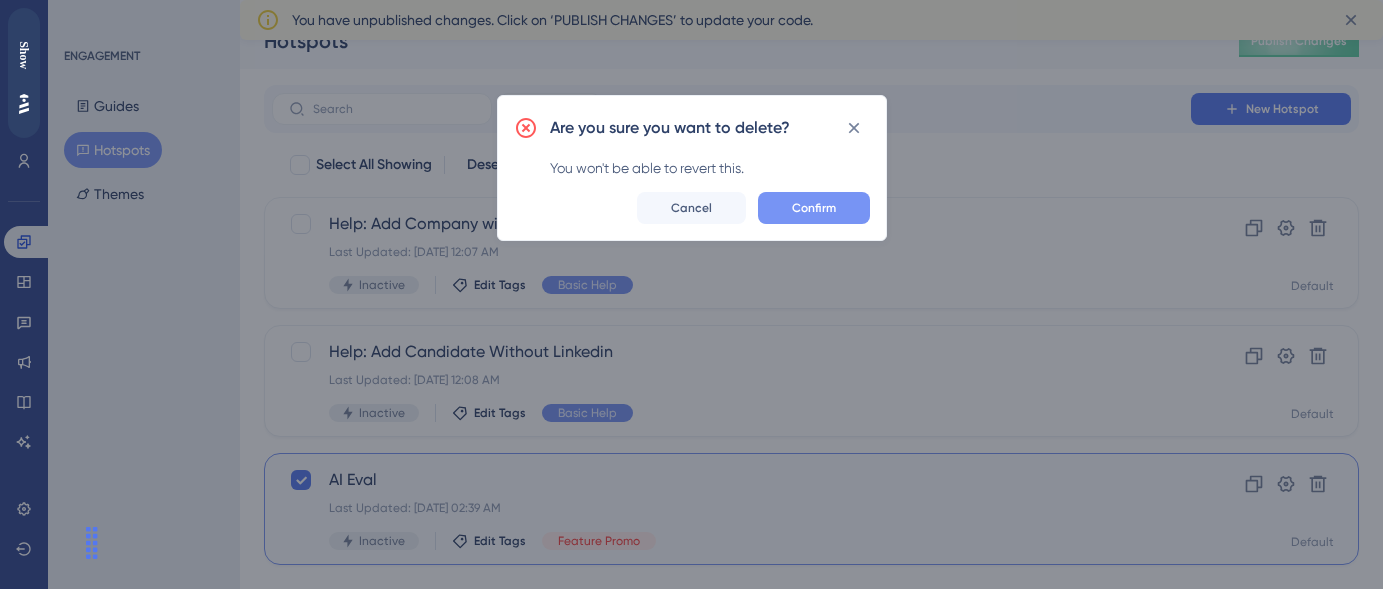 click on "Confirm" at bounding box center [814, 208] 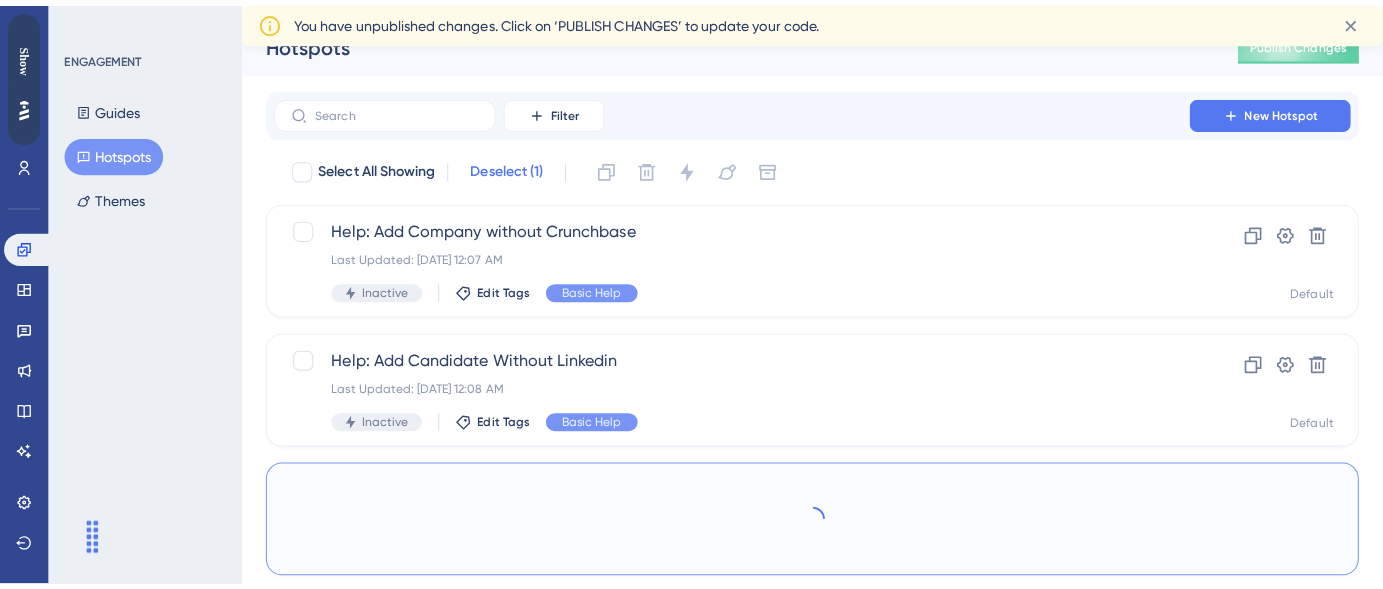 scroll, scrollTop: 0, scrollLeft: 0, axis: both 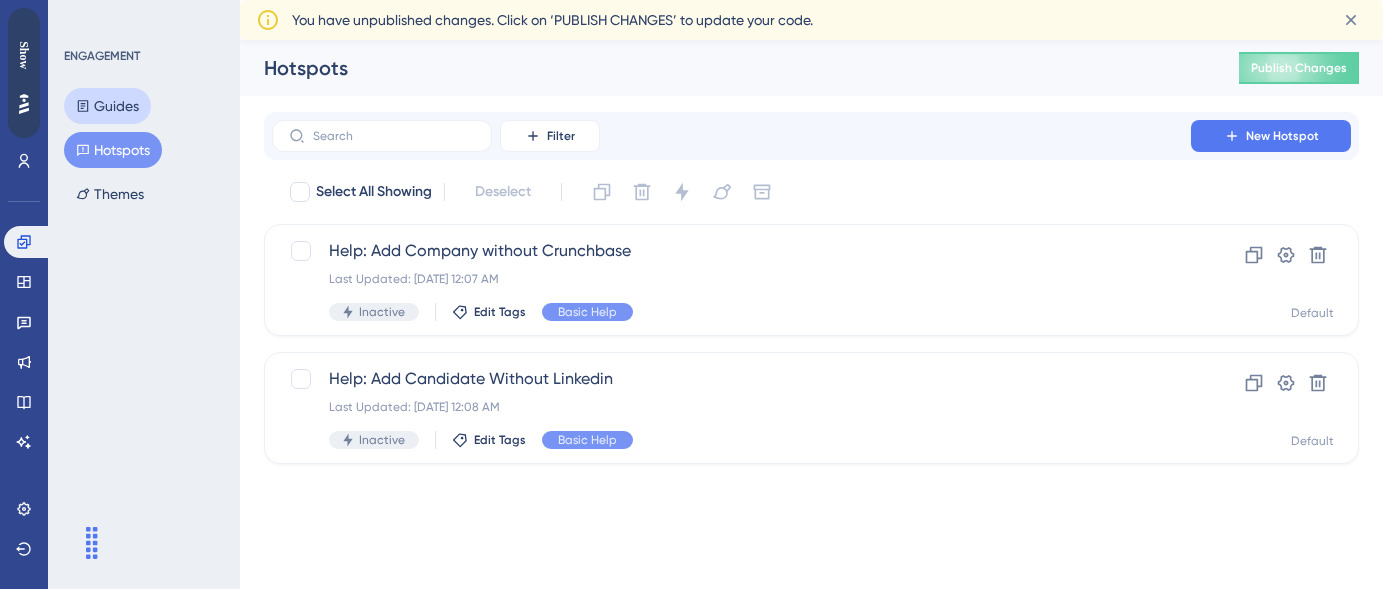 click on "Guides" at bounding box center (107, 106) 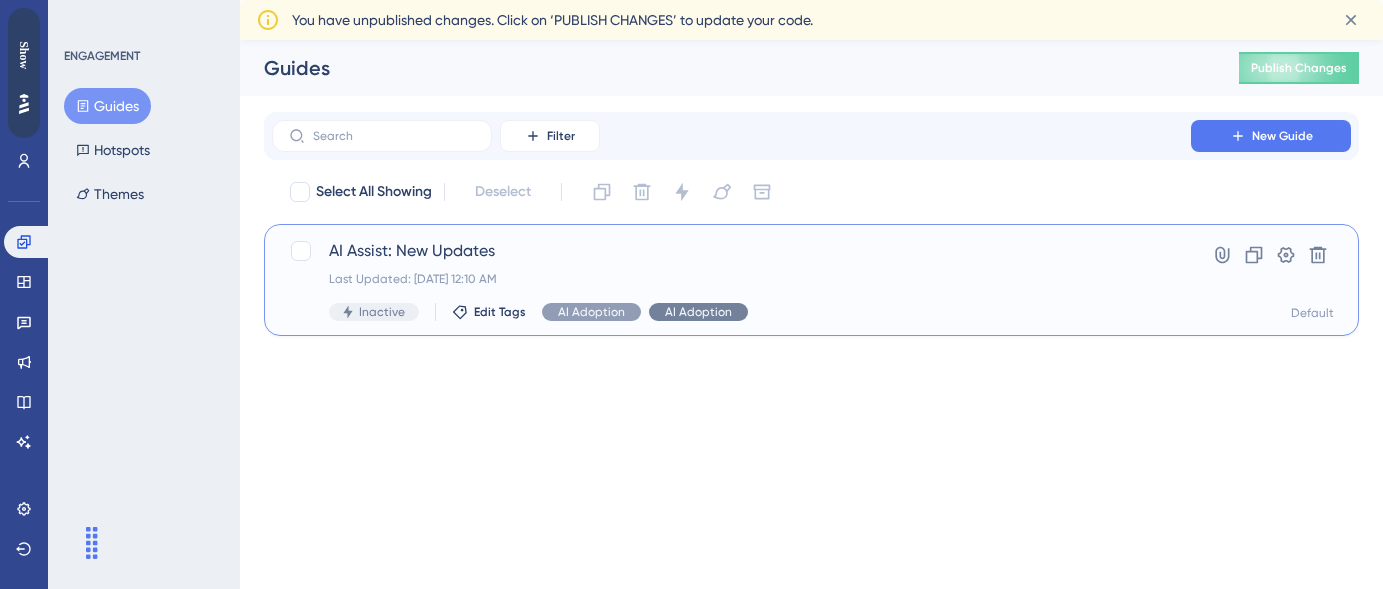 click on "AI Adoption" at bounding box center [591, 312] 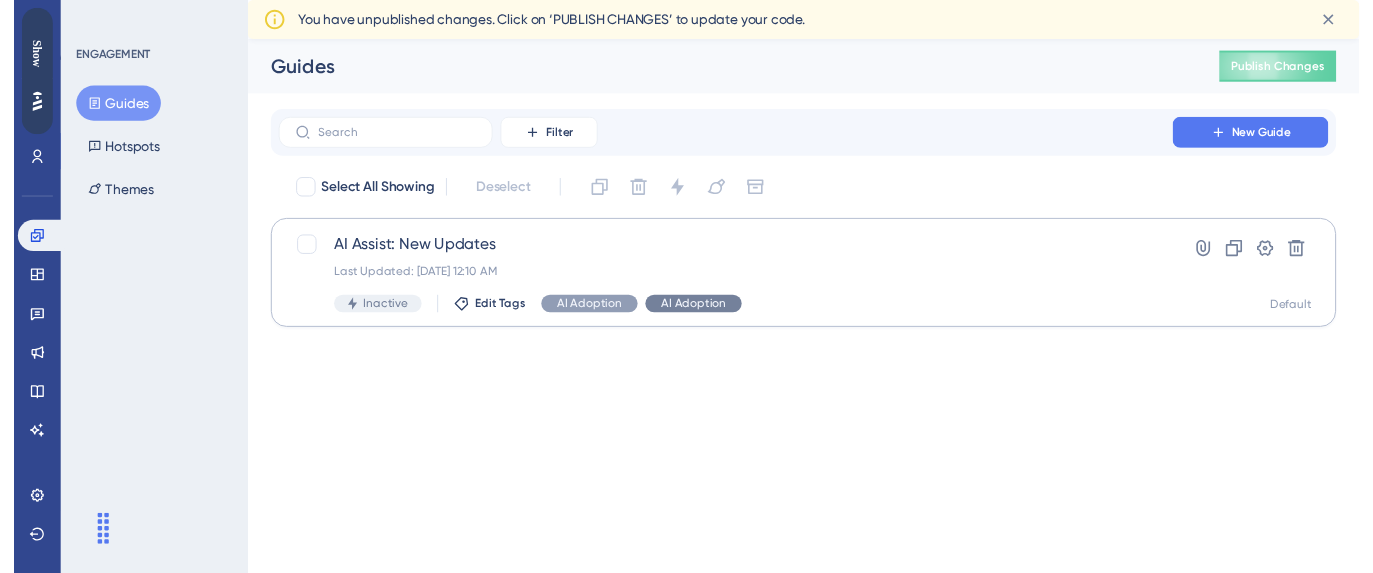 scroll, scrollTop: 83, scrollLeft: 0, axis: vertical 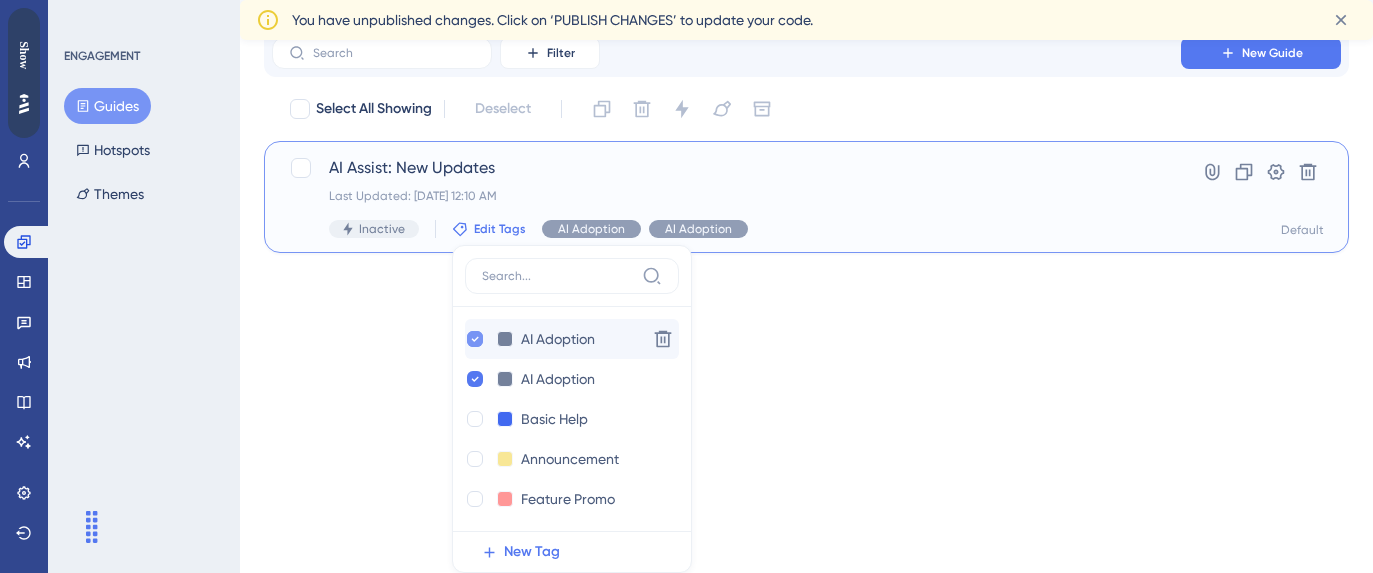 click at bounding box center [475, 339] 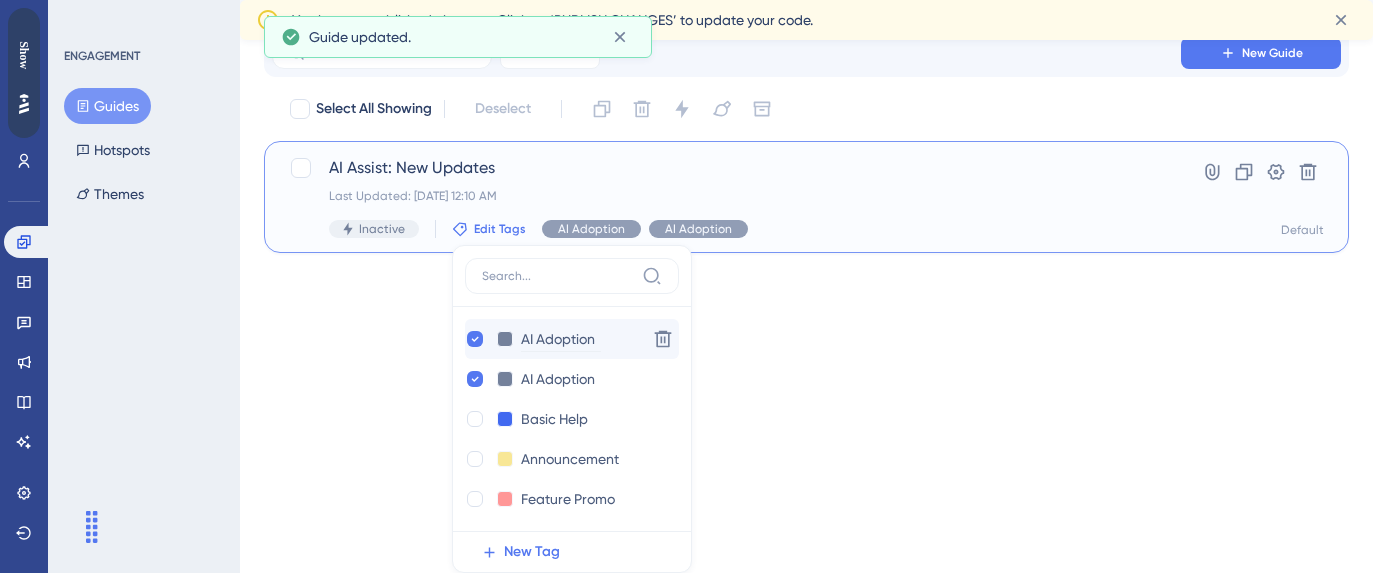 checkbox on "false" 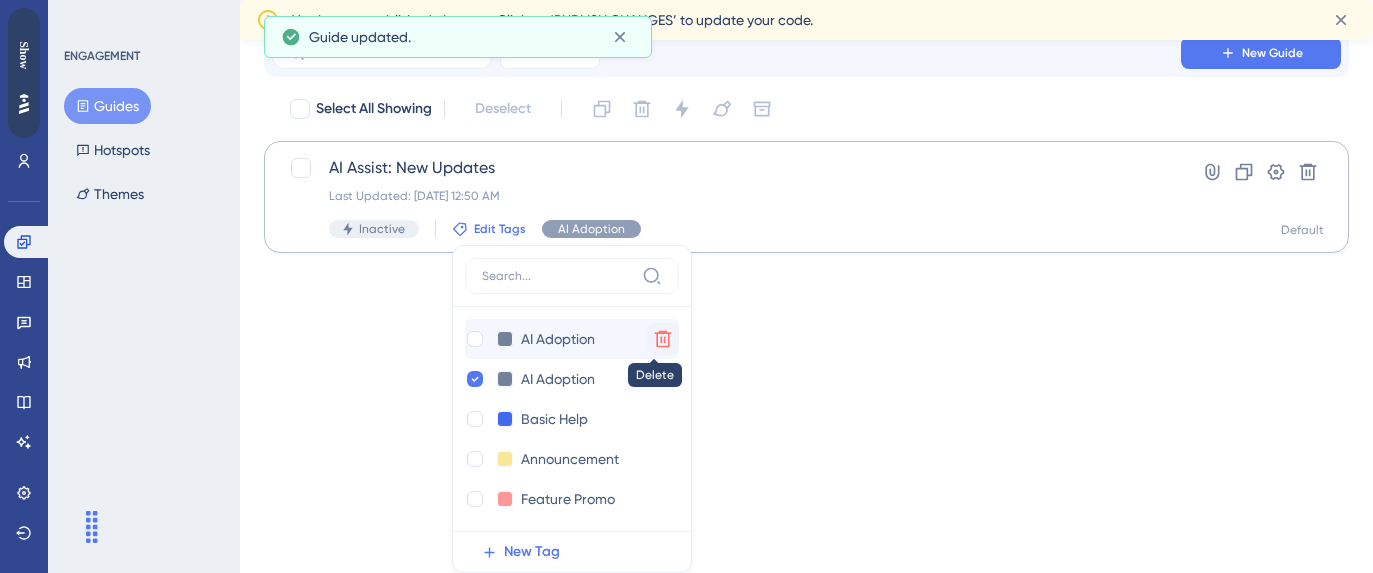 click 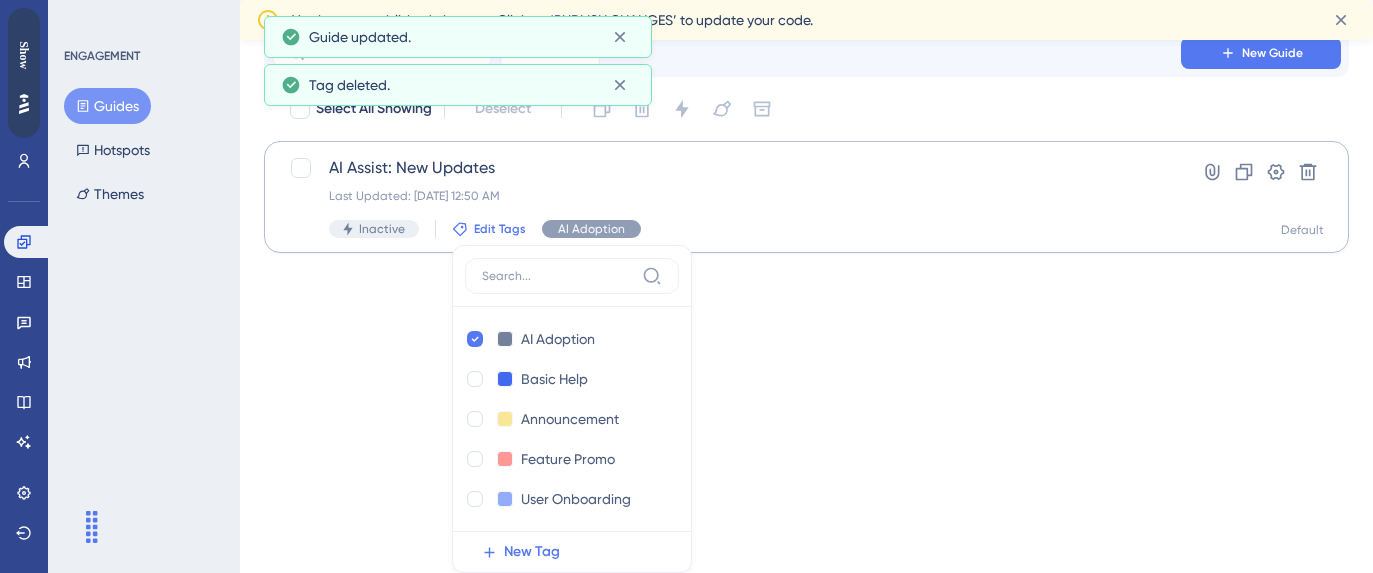click on "Performance Users Engagement Widgets Feedback Product Updates Knowledge Base AI Assistant Settings Logout ENGAGEMENT Guides Hotspots Themes Guides Publish Changes Filter New Guide Select All Showing Deselect AI Assist: New Updates Last Updated: [DATE] 12:50 AM Inactive Edit Tags AI Adoption AI Adoption Delete Basic Help Basic Help Delete Announcement Announcement Delete Feature Promo Feature Promo Delete User Onboarding User Onboarding Delete New Tag AI Adoption Hyperlink Clone Settings Delete Default You have unpublished changes. Click on ‘PUBLISH CHANGES’ to update your code. Guide updated. Tag deleted." at bounding box center [686, -83] 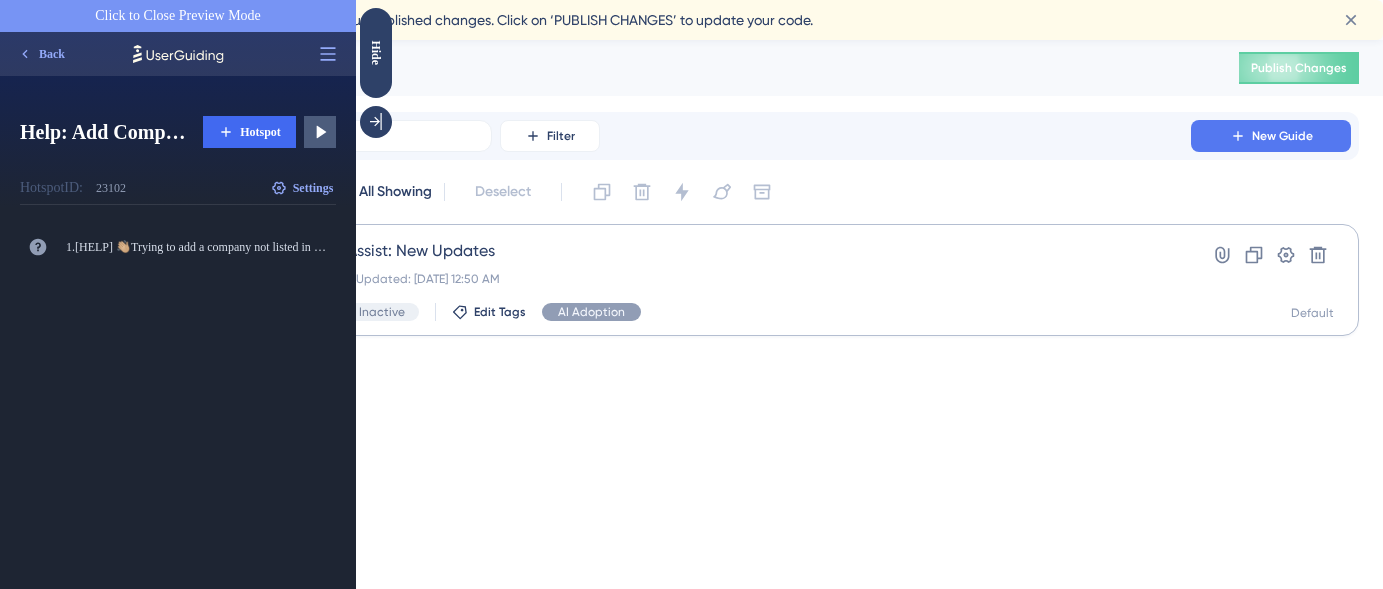 scroll, scrollTop: 0, scrollLeft: 0, axis: both 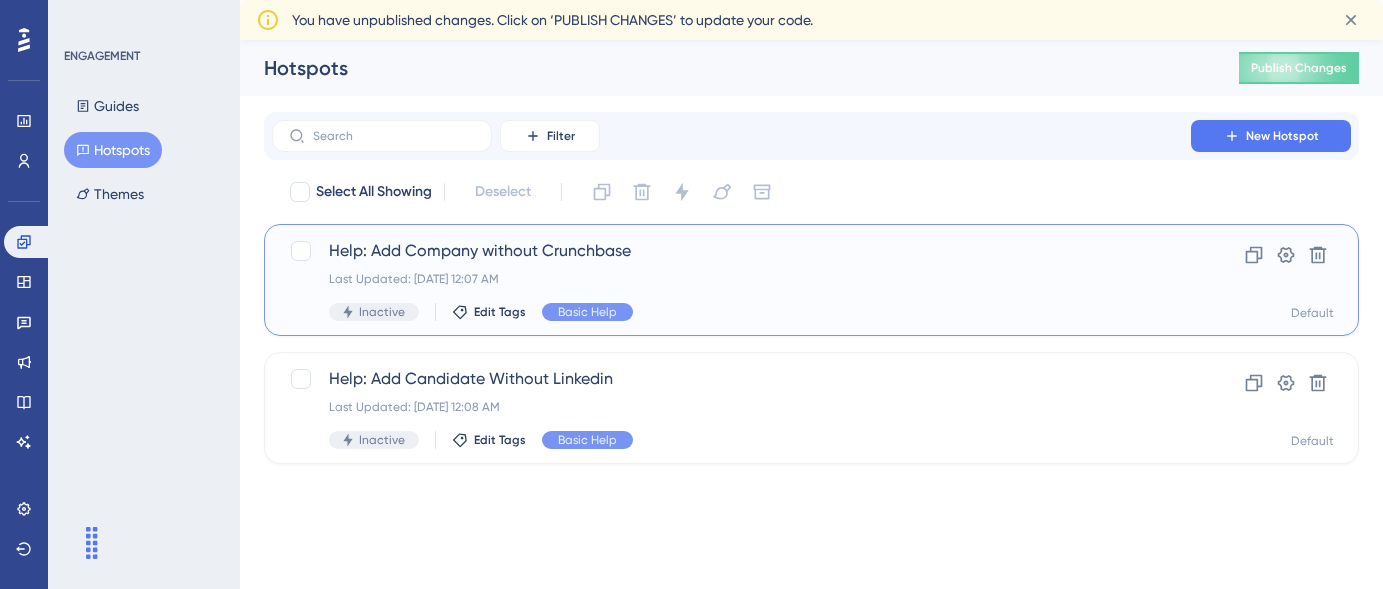 click on "Help: Add Company without Crunchbase" at bounding box center [731, 251] 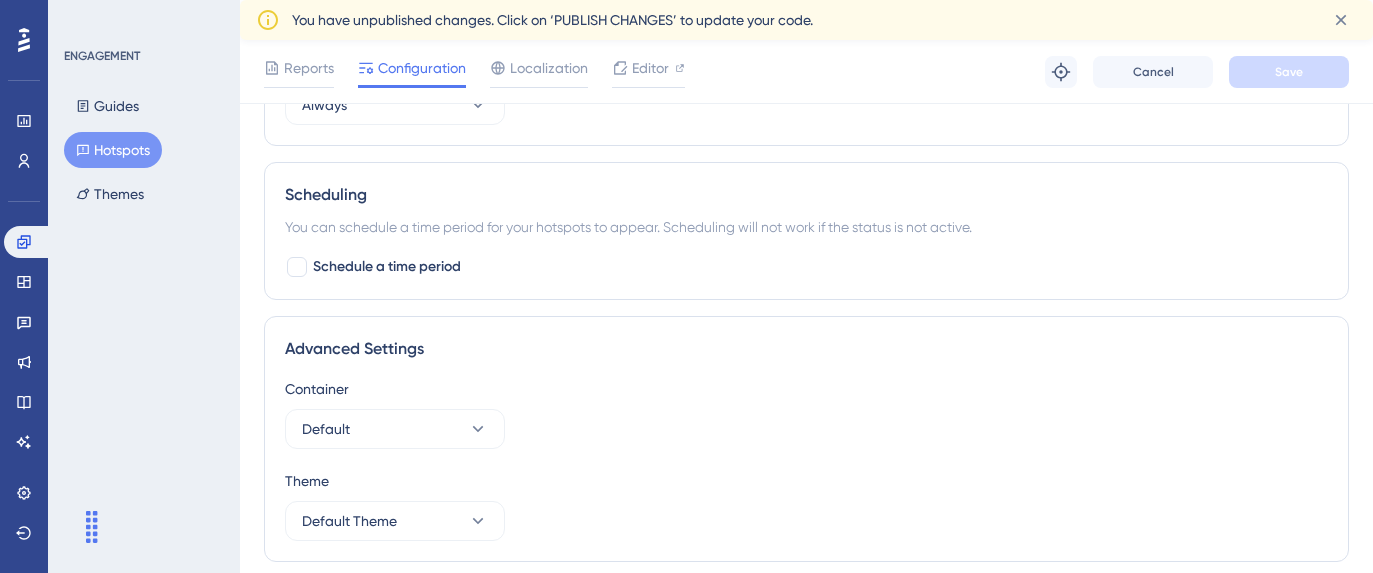 scroll, scrollTop: 1003, scrollLeft: 0, axis: vertical 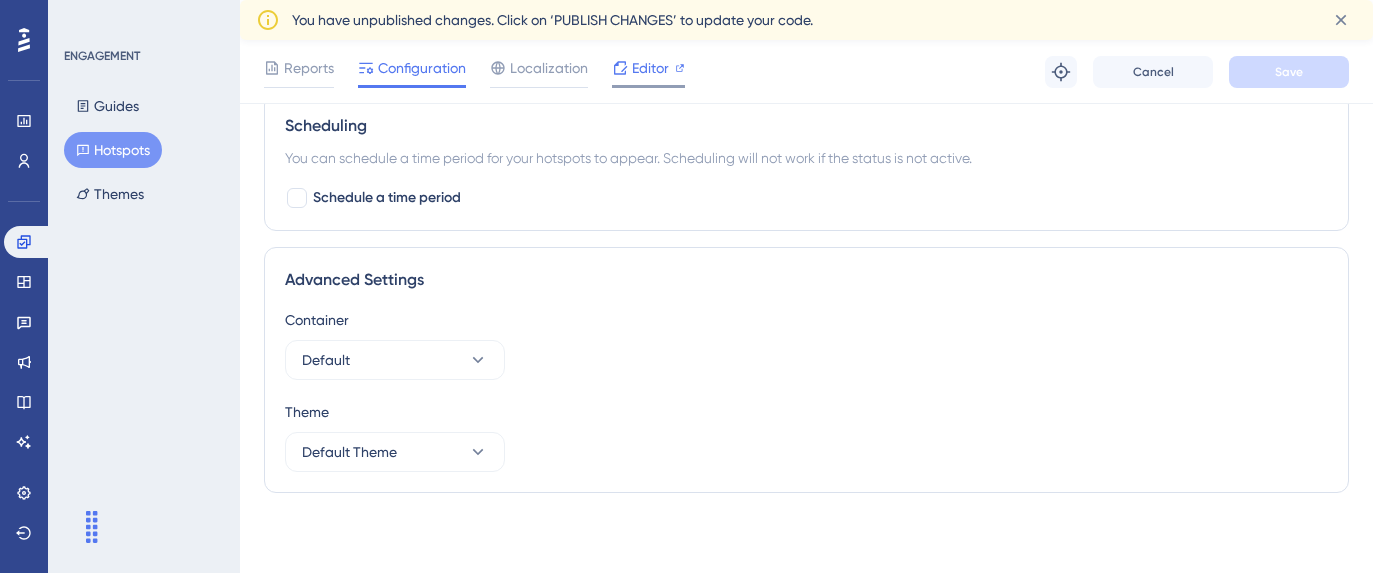 click on "Editor" at bounding box center (650, 68) 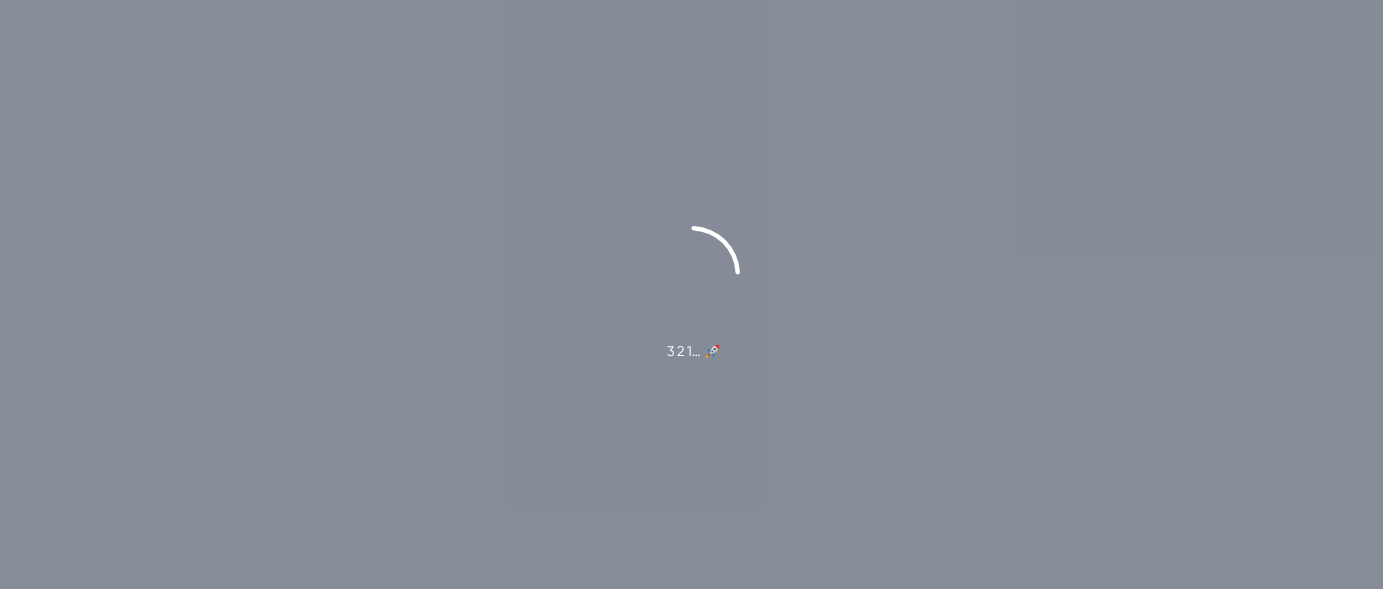 scroll, scrollTop: 0, scrollLeft: 0, axis: both 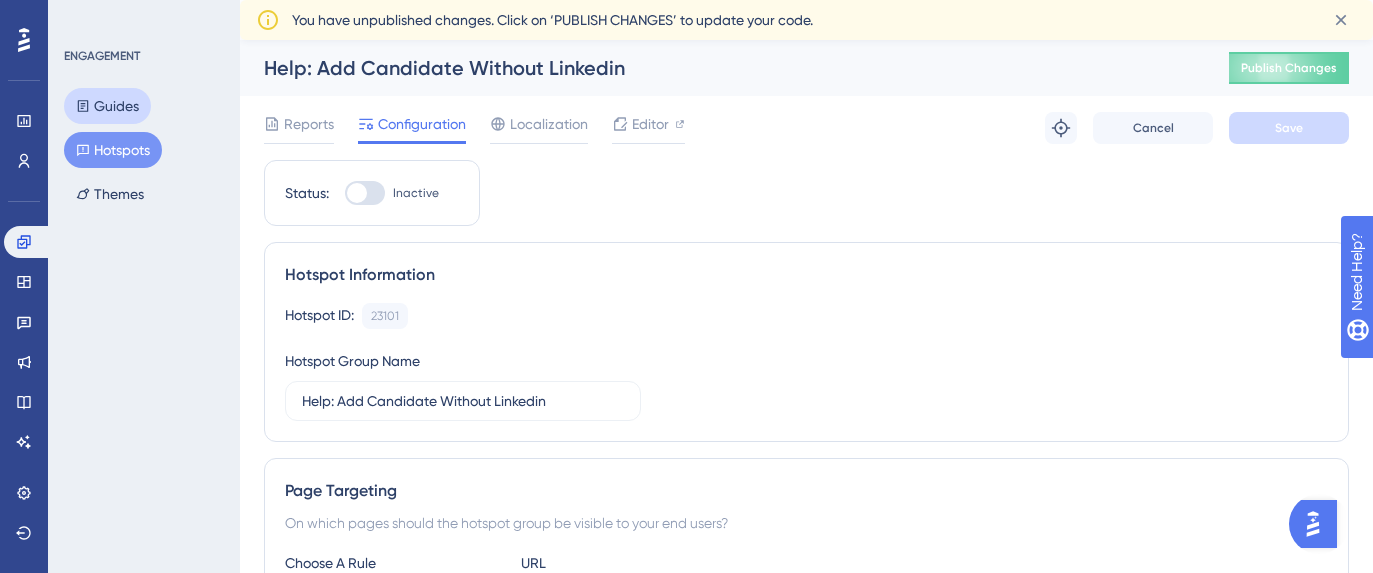 click on "Guides" at bounding box center (107, 106) 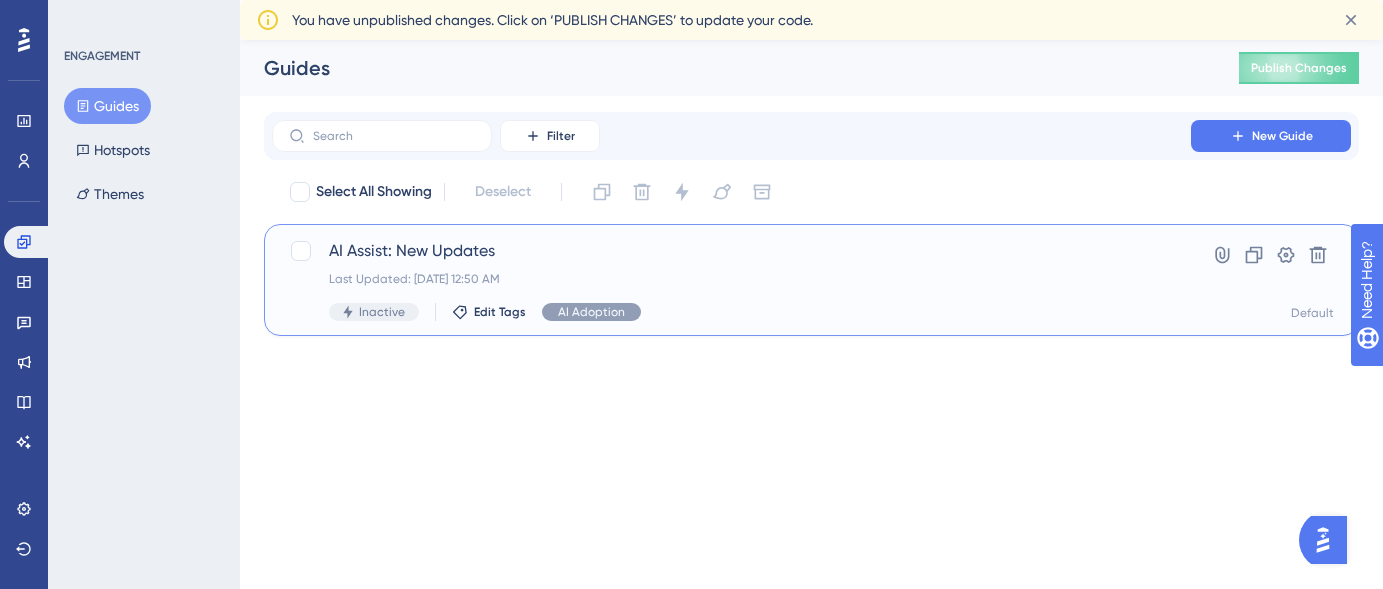 click on "AI Assist: New Updates" at bounding box center [731, 251] 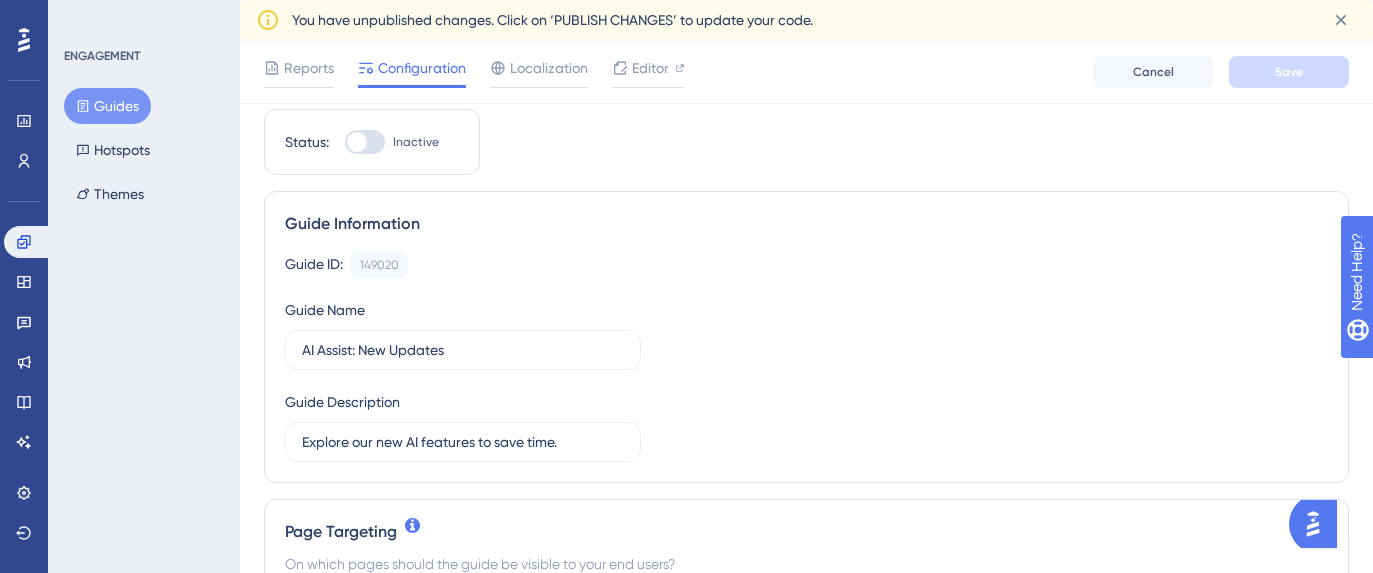 scroll, scrollTop: 57, scrollLeft: 0, axis: vertical 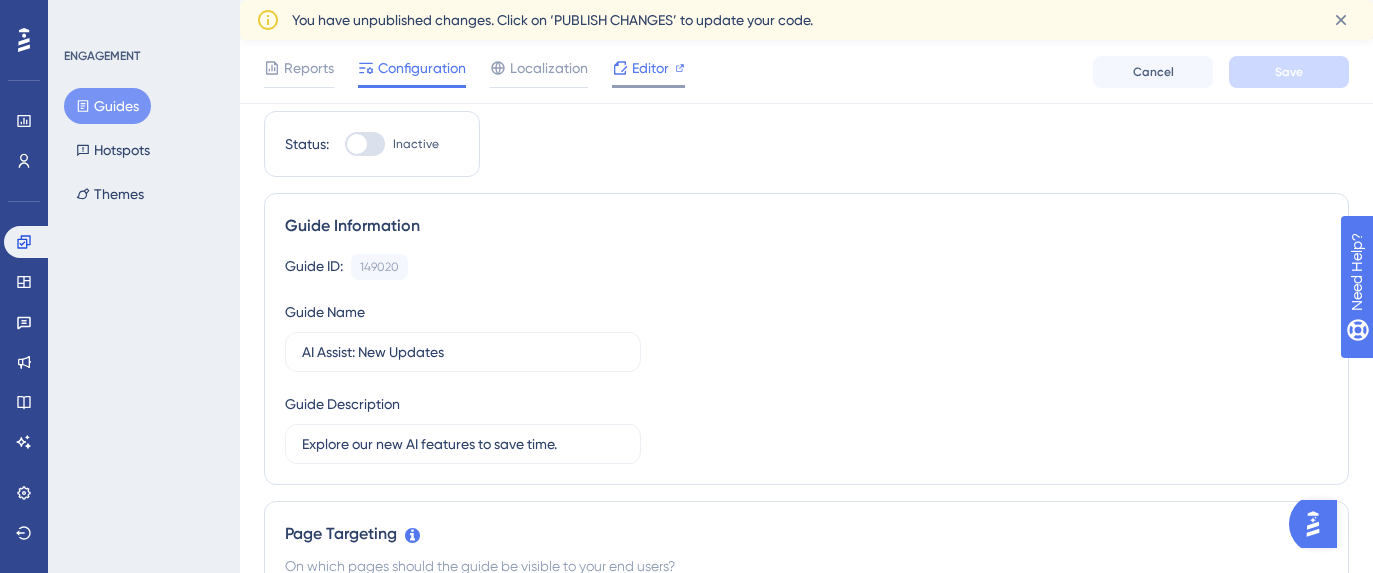 click on "Editor" at bounding box center [650, 68] 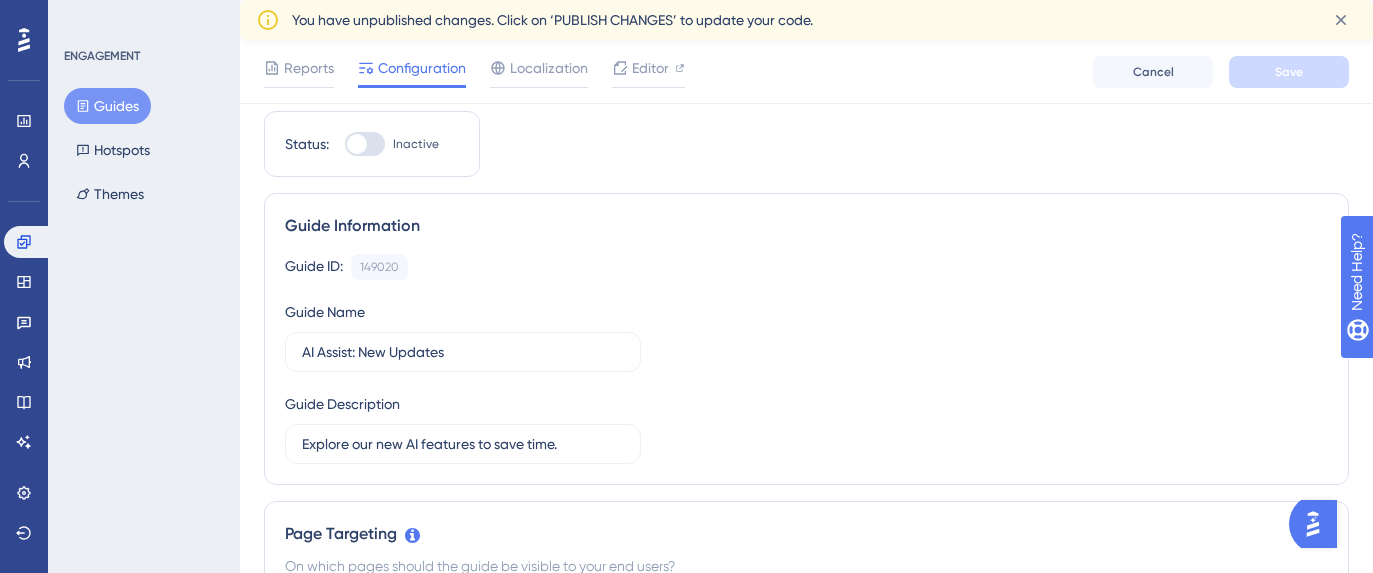 click on "Guides" at bounding box center (107, 106) 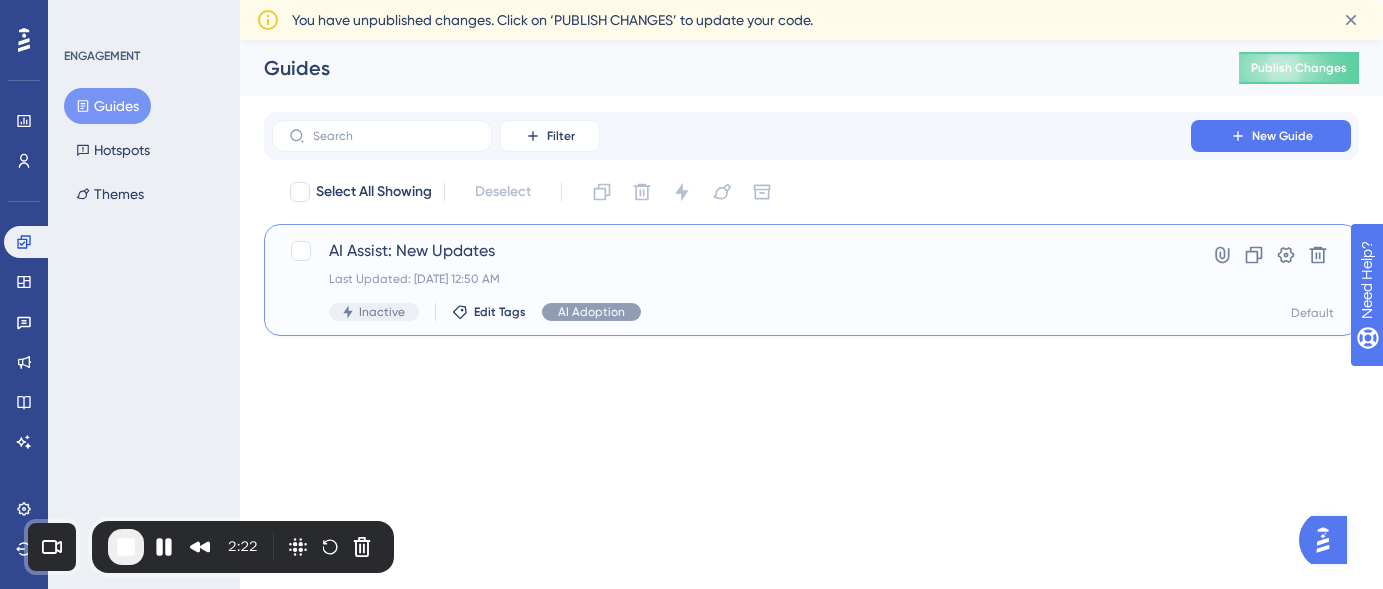 click on "AI Assist: New Updates" at bounding box center [731, 251] 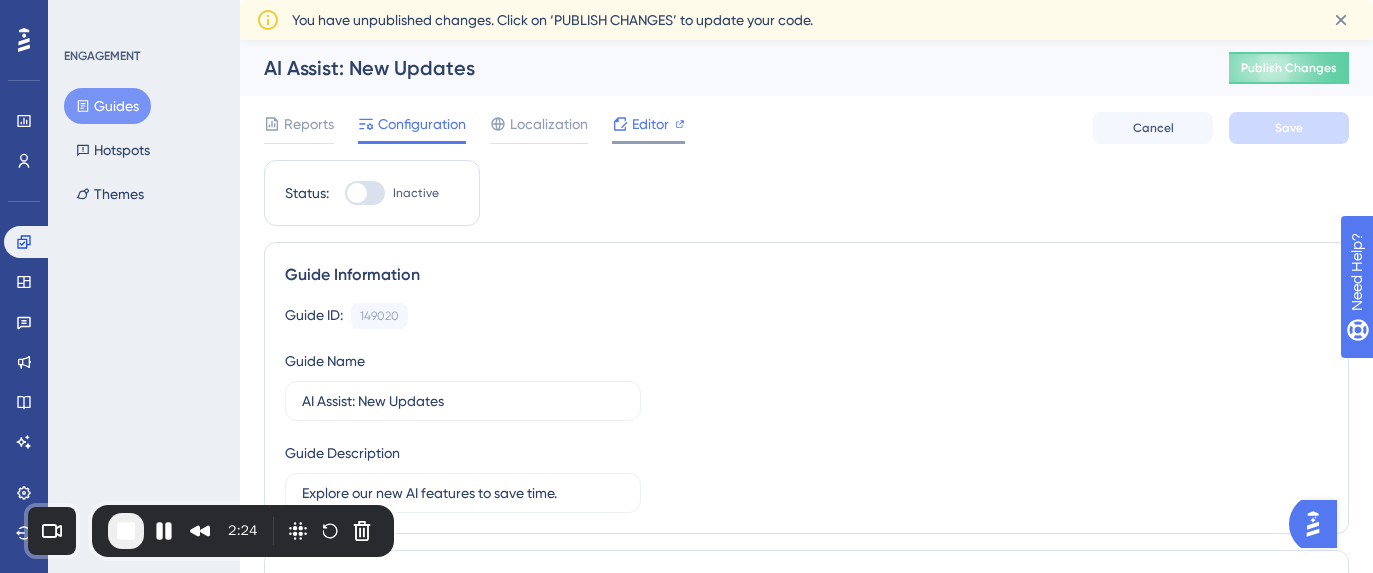 click on "Editor" at bounding box center [650, 124] 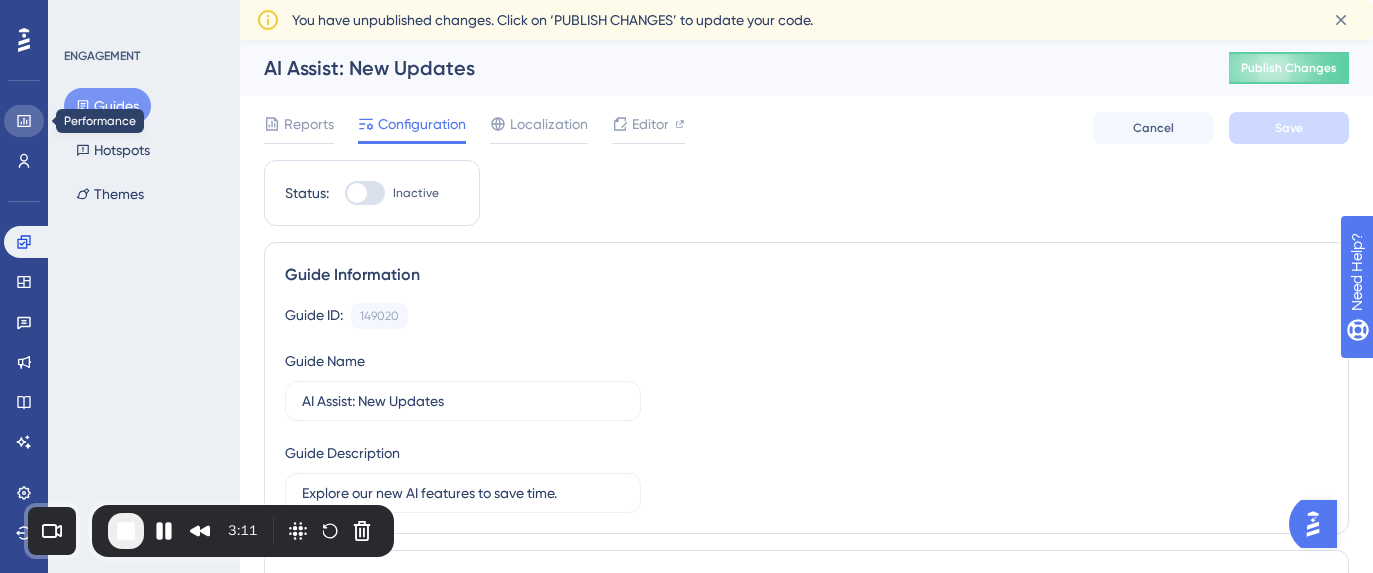 click 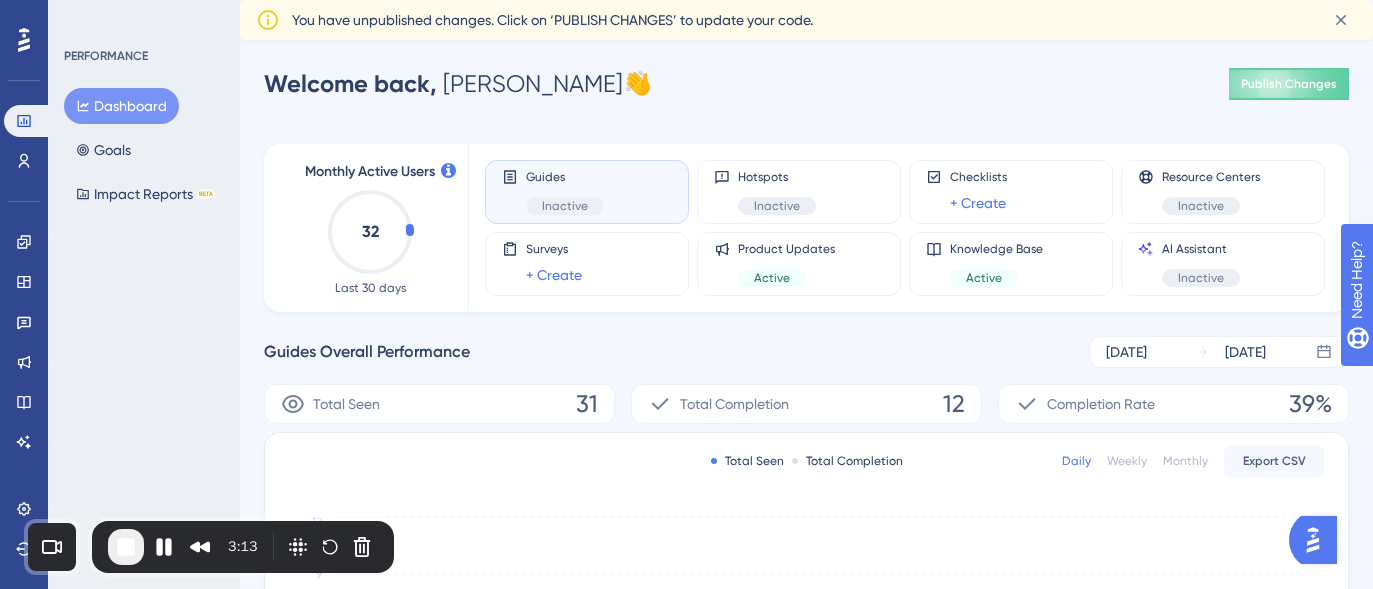 click on "Dashboard Goals Impact Reports BETA" at bounding box center (145, 150) 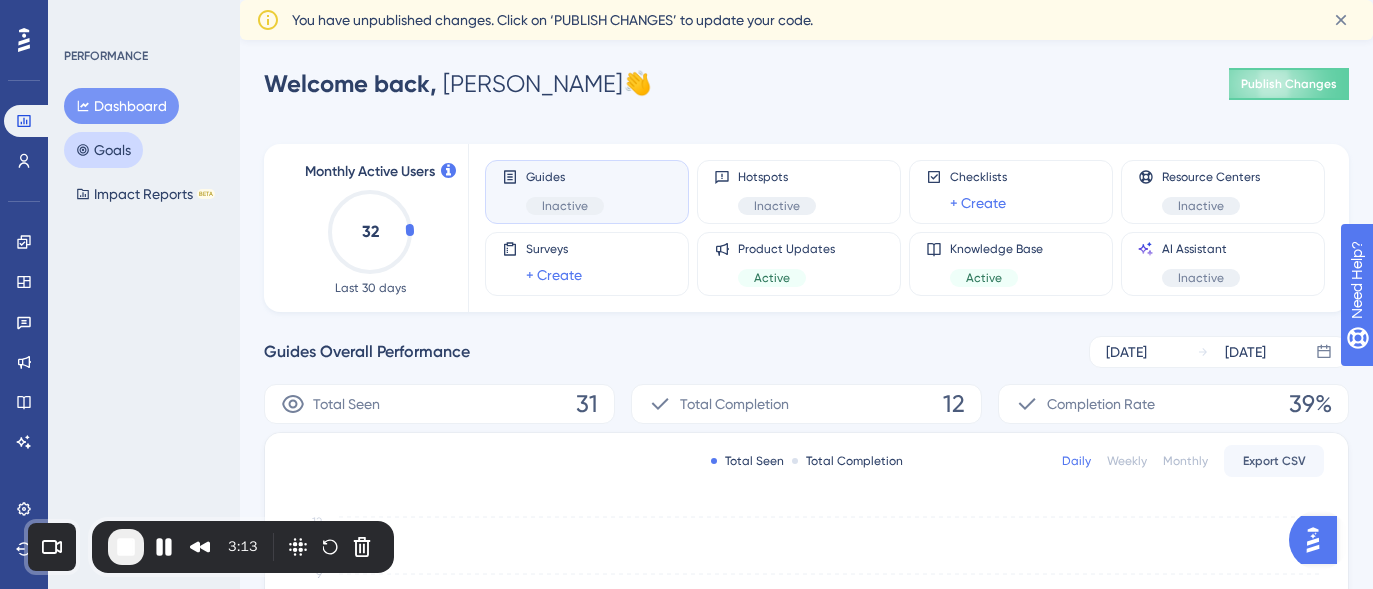 click on "Goals" at bounding box center [103, 150] 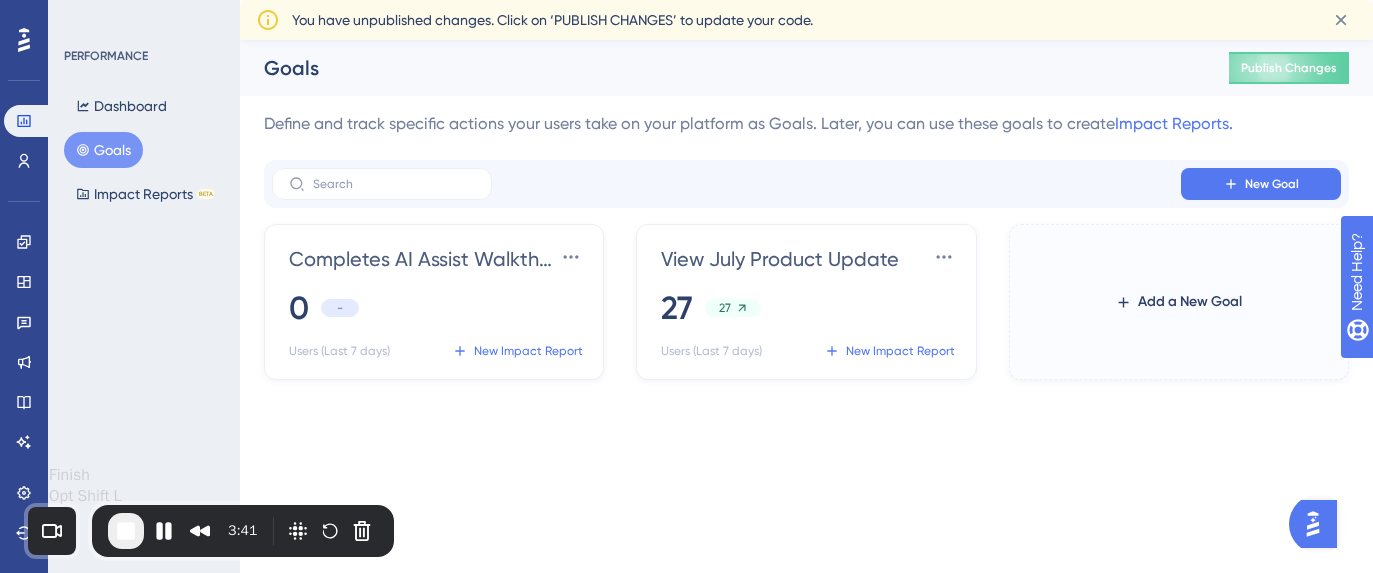 click at bounding box center [126, 531] 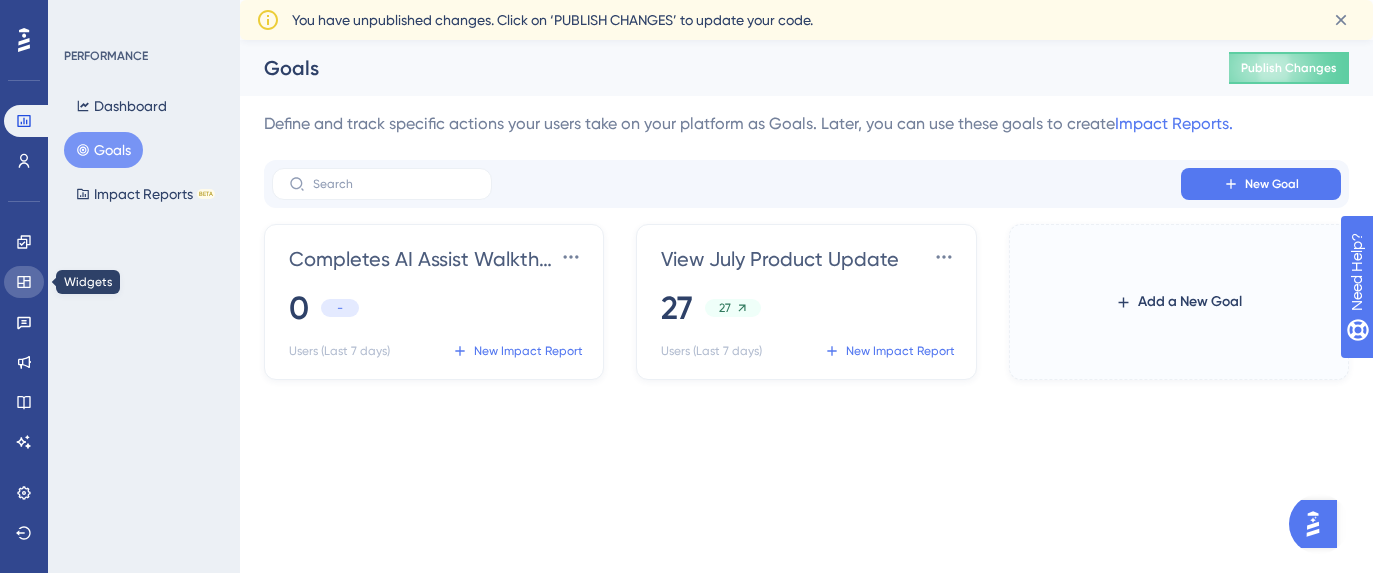 click 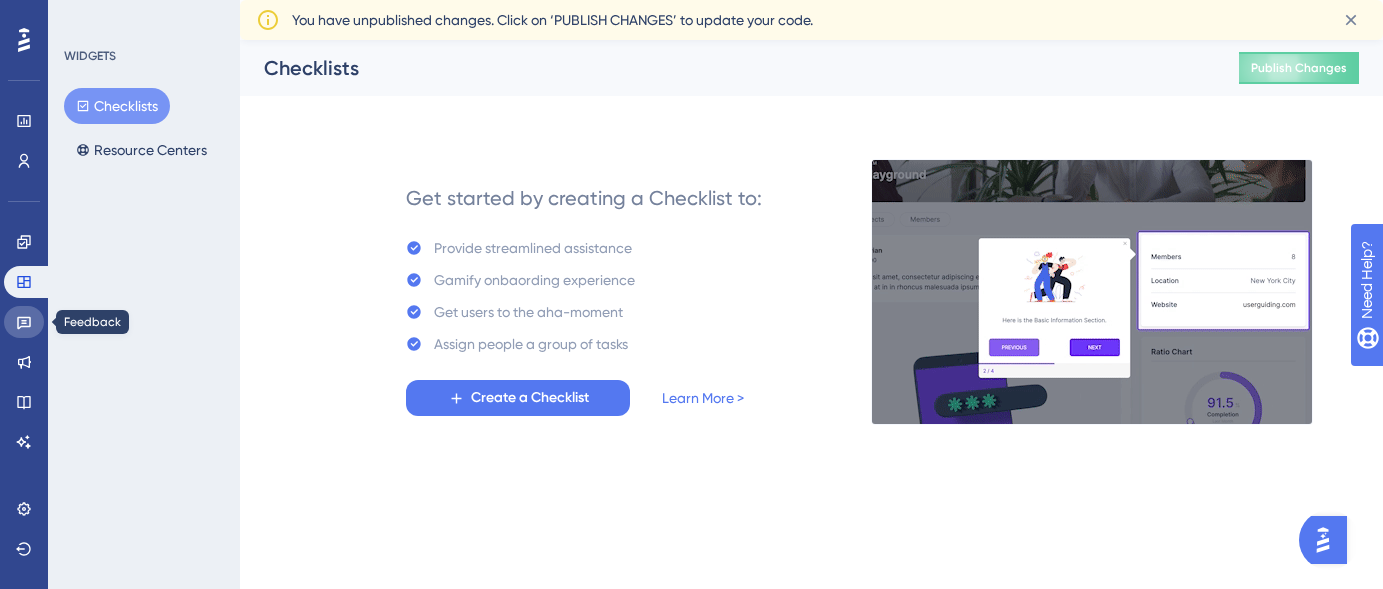 click at bounding box center (24, 322) 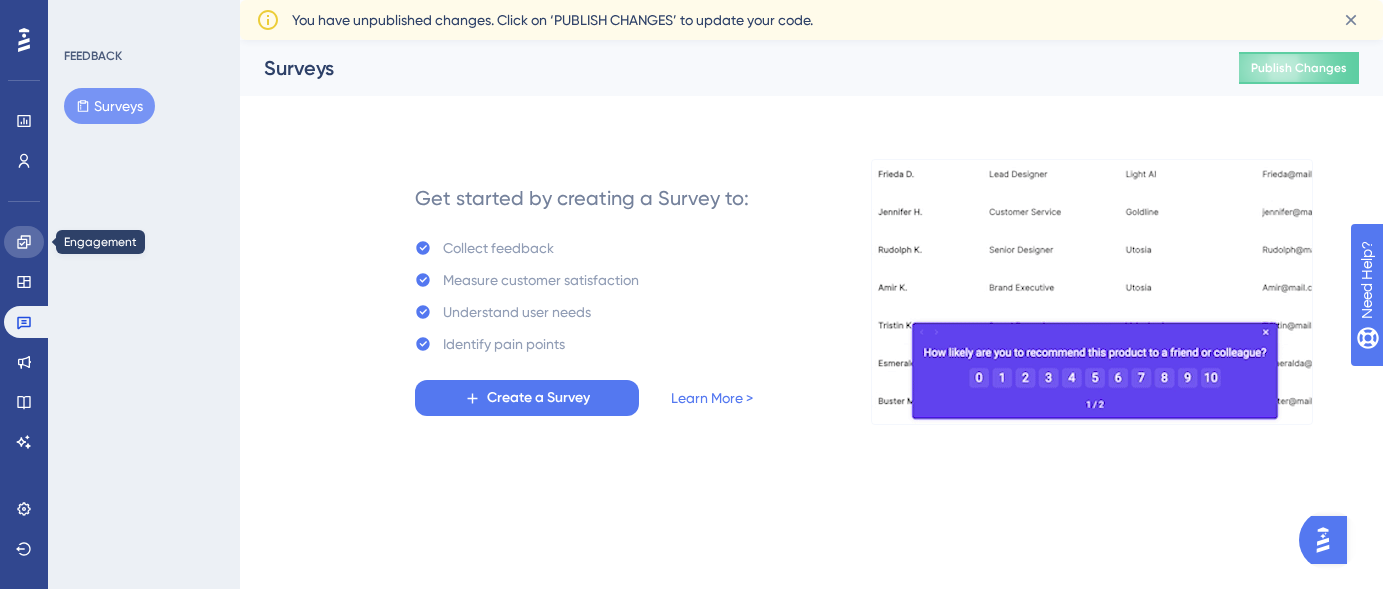 click 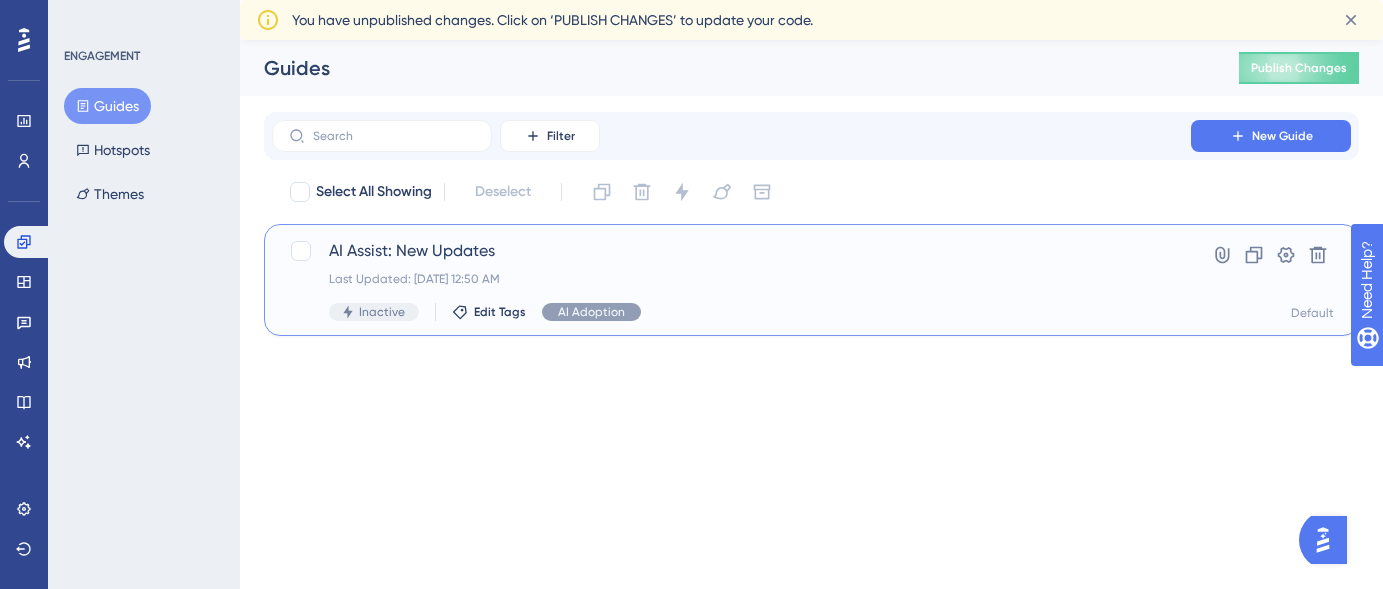click on "AI Assist: New Updates" at bounding box center (731, 251) 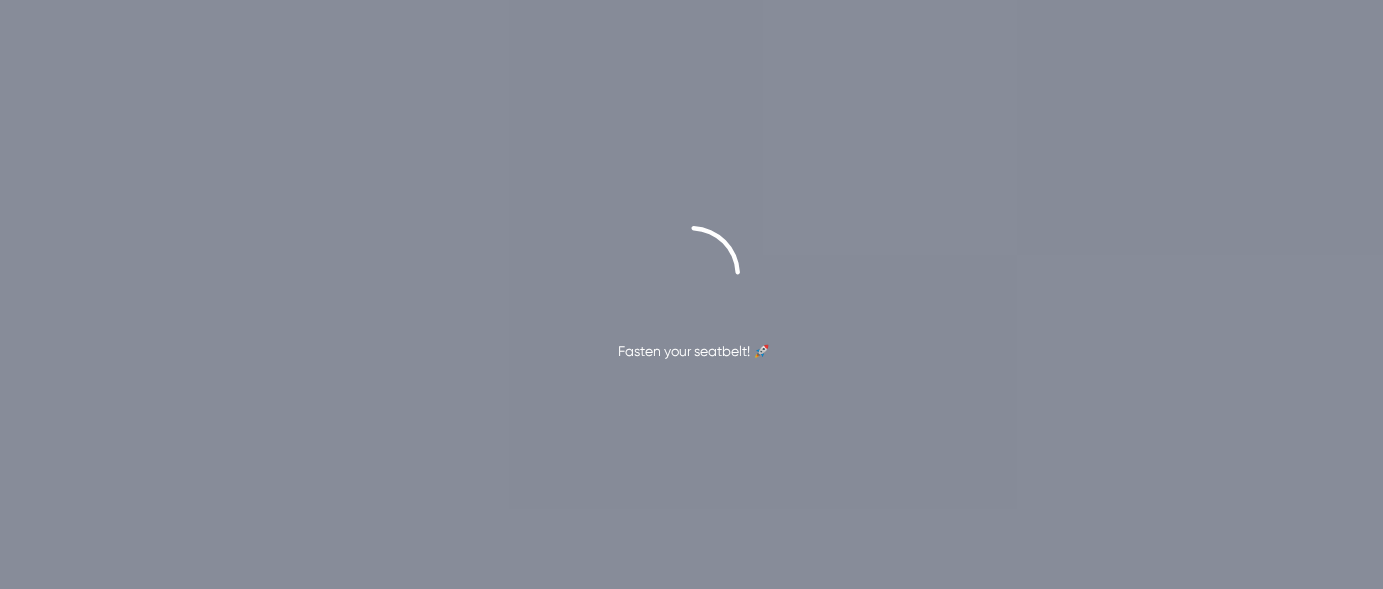 scroll, scrollTop: 0, scrollLeft: 0, axis: both 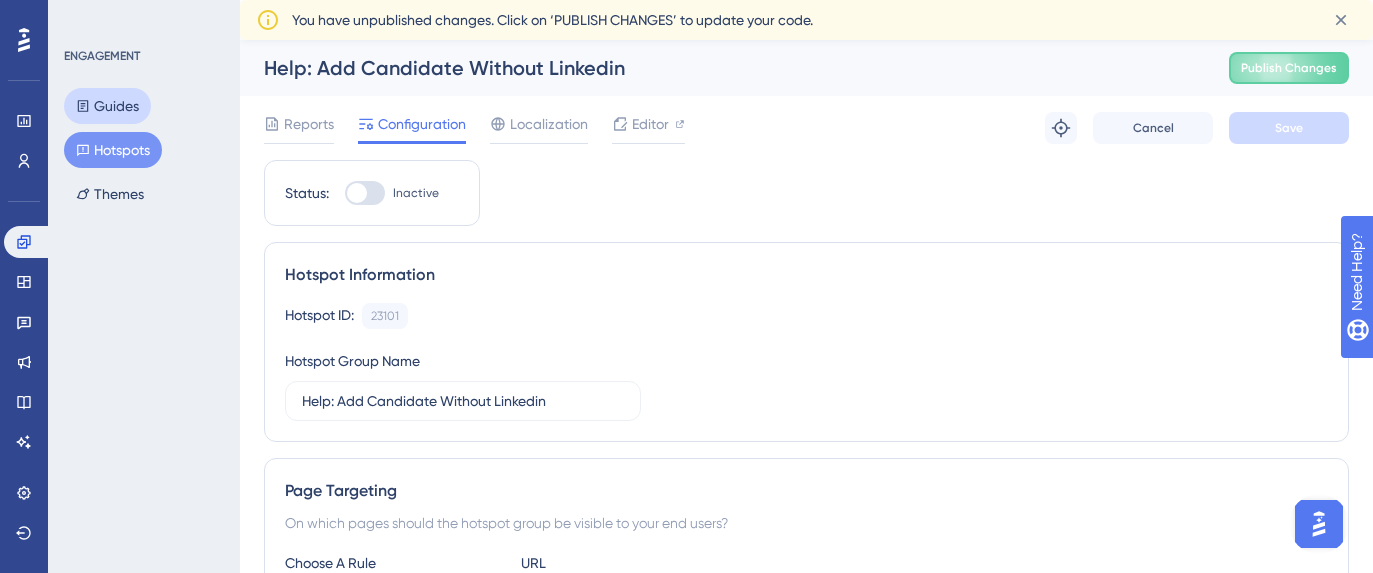 click on "Guides" at bounding box center (107, 106) 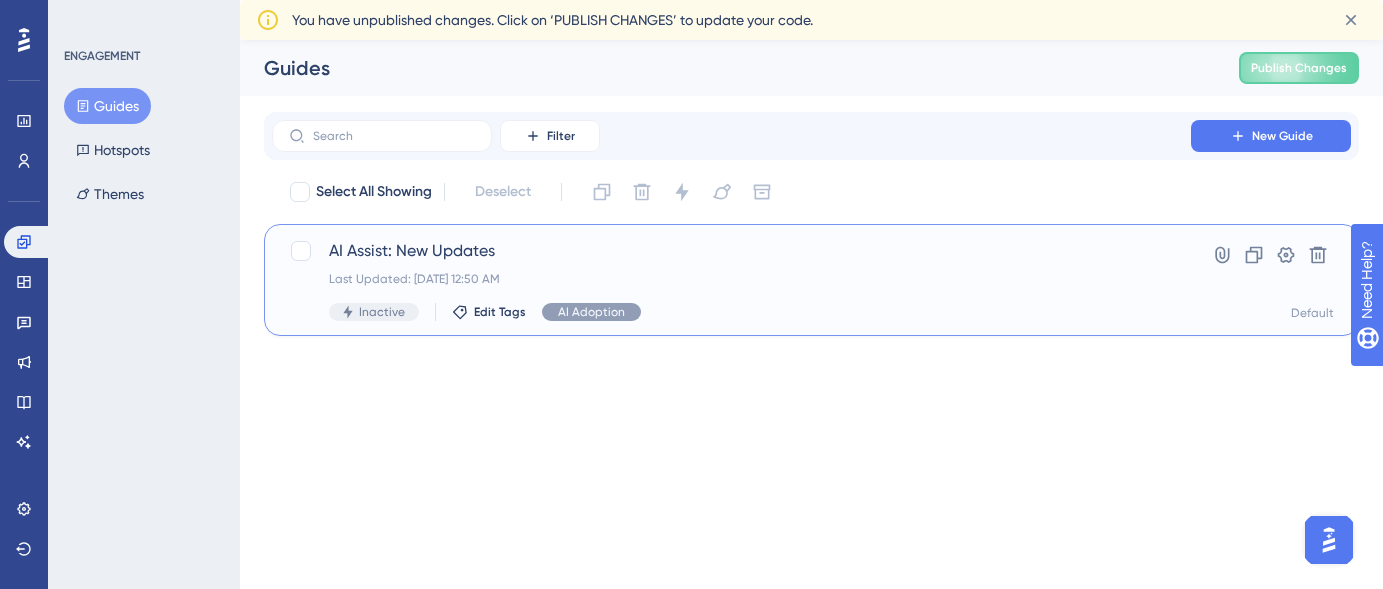 click on "AI Assist: New Updates Last Updated: Jul 31 2025, 12:50 AM Inactive Edit Tags AI Adoption Hyperlink Clone Settings Delete Default" at bounding box center [811, 280] 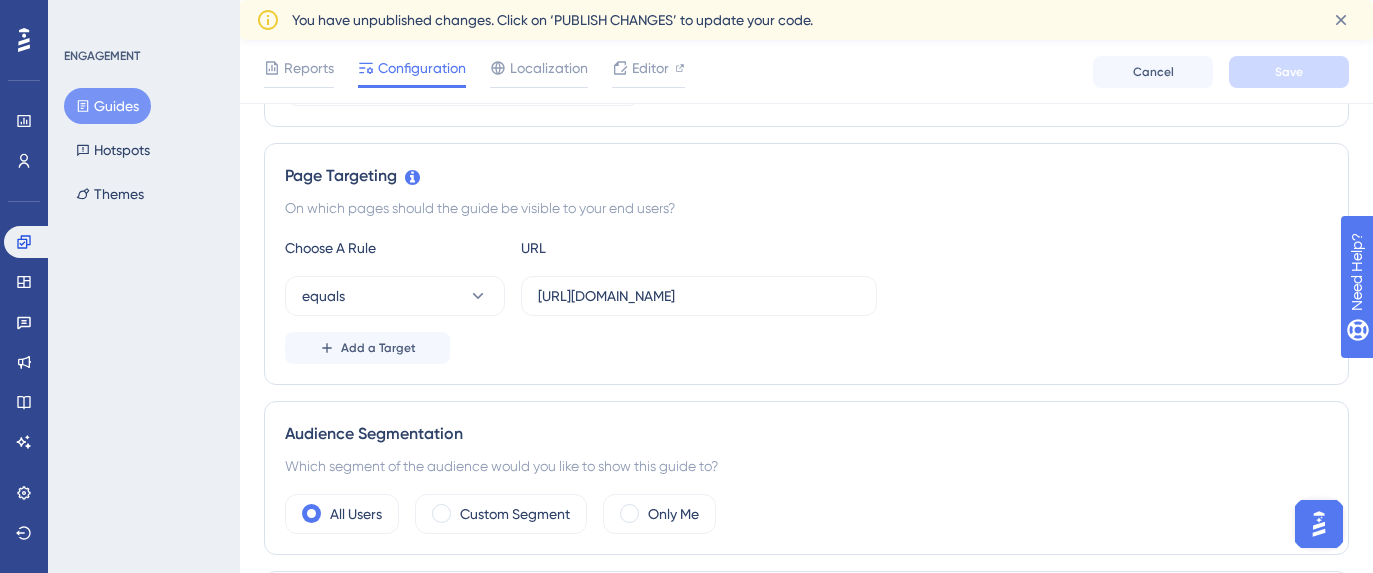scroll, scrollTop: 412, scrollLeft: 0, axis: vertical 